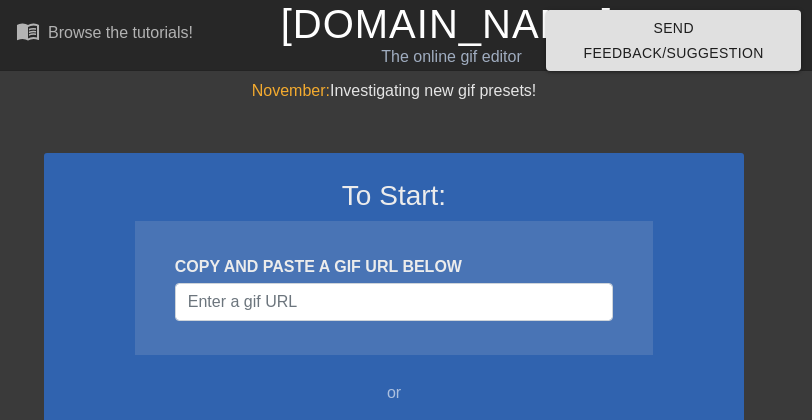 scroll, scrollTop: 190, scrollLeft: 0, axis: vertical 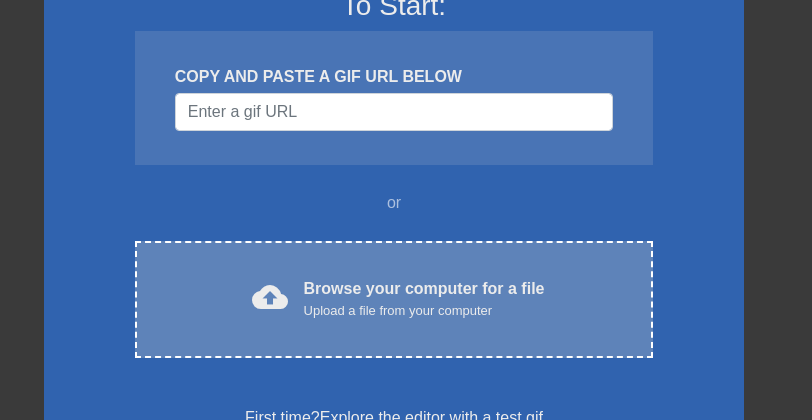 click on "Upload a file from your computer" at bounding box center (424, 311) 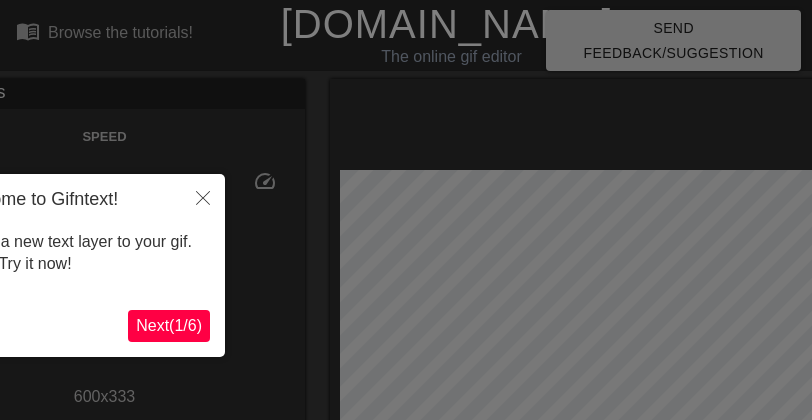 scroll, scrollTop: 49, scrollLeft: 0, axis: vertical 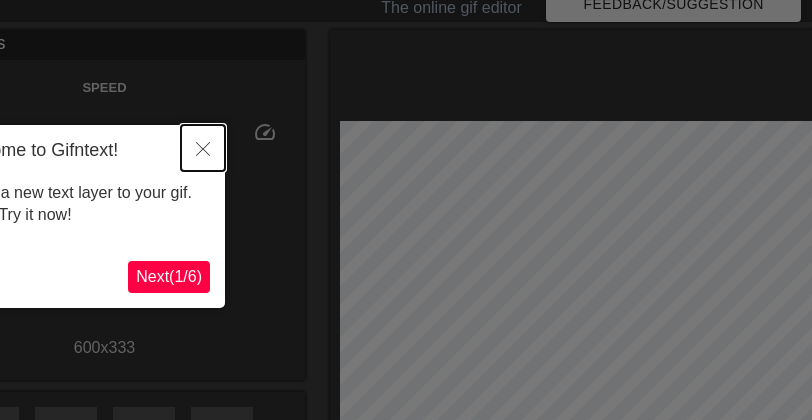 click at bounding box center [203, 148] 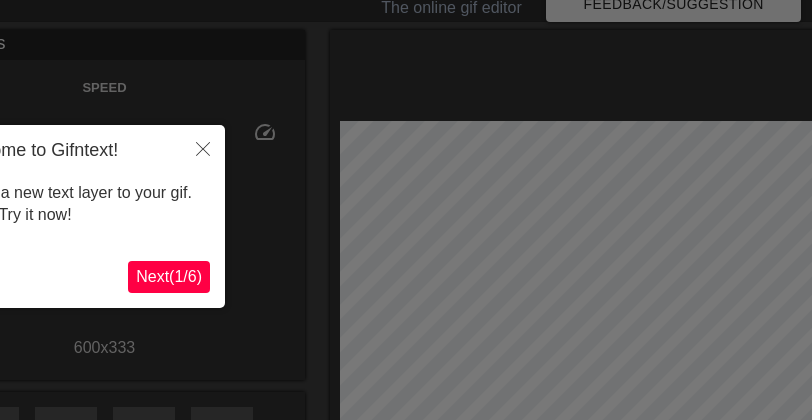 scroll, scrollTop: 0, scrollLeft: 0, axis: both 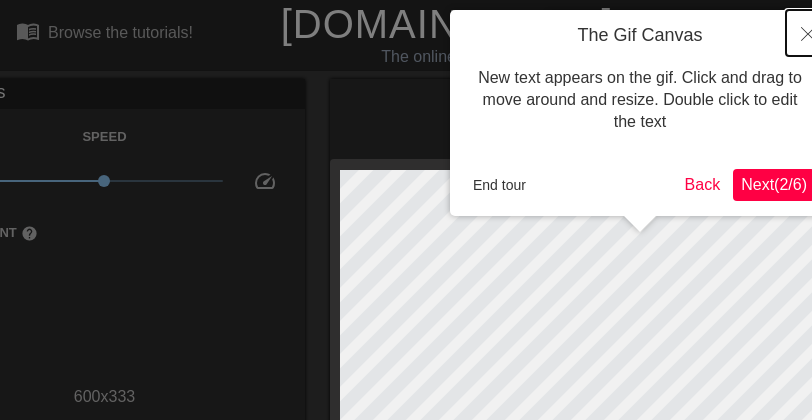 click 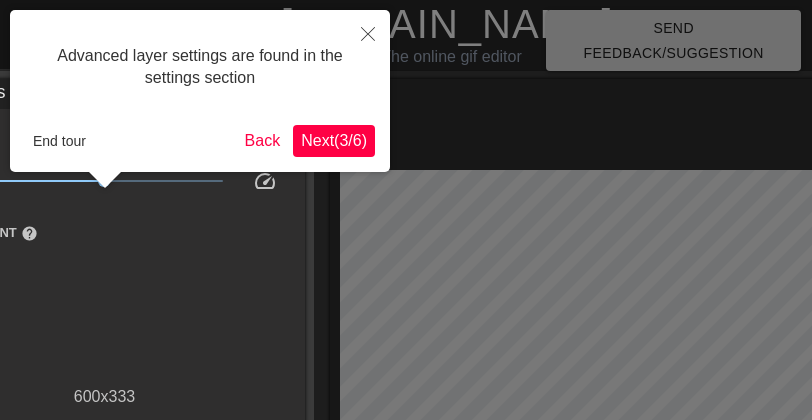 scroll, scrollTop: 49, scrollLeft: 0, axis: vertical 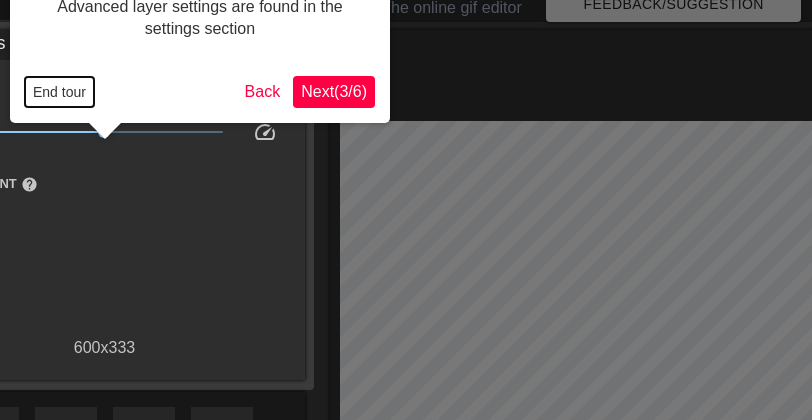 click on "End tour" at bounding box center [59, 92] 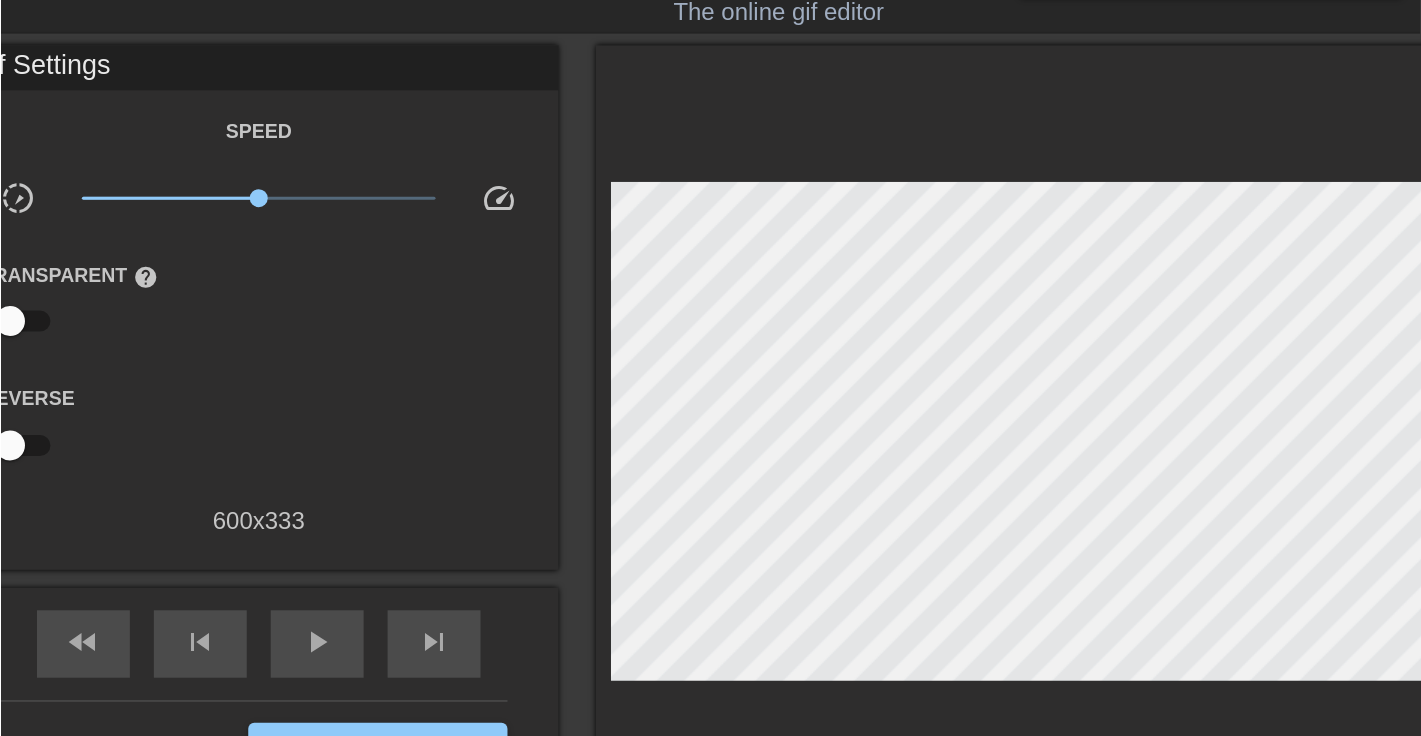 scroll, scrollTop: 50, scrollLeft: 0, axis: vertical 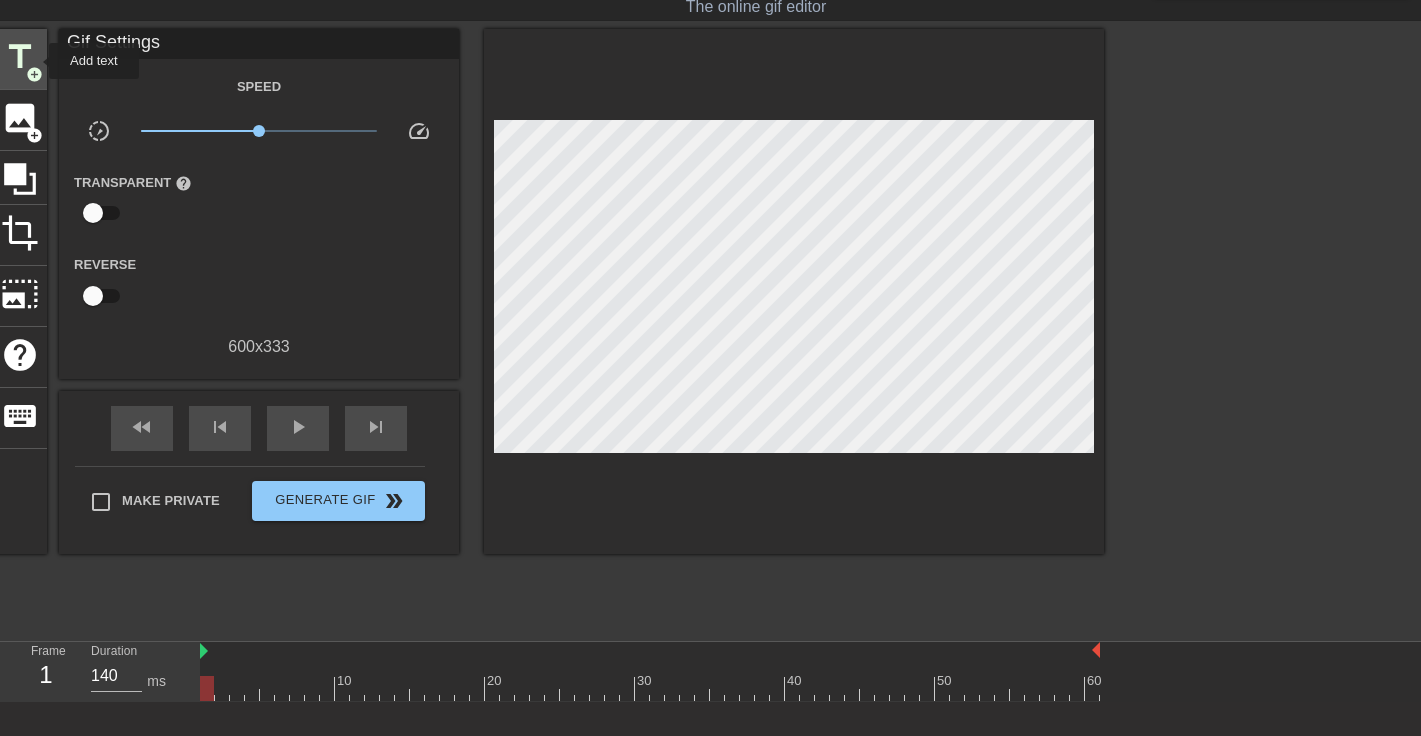 click on "title" at bounding box center (20, 57) 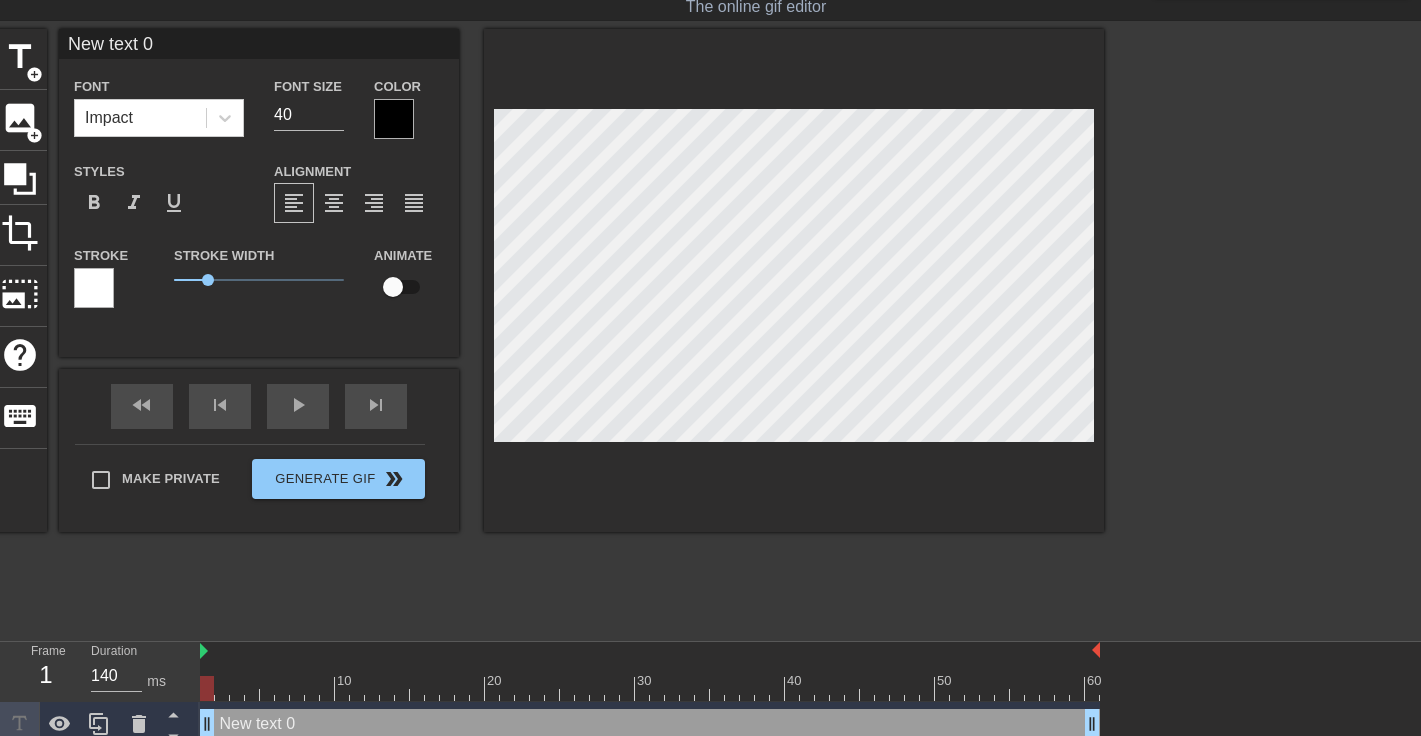 scroll, scrollTop: 3, scrollLeft: 4, axis: both 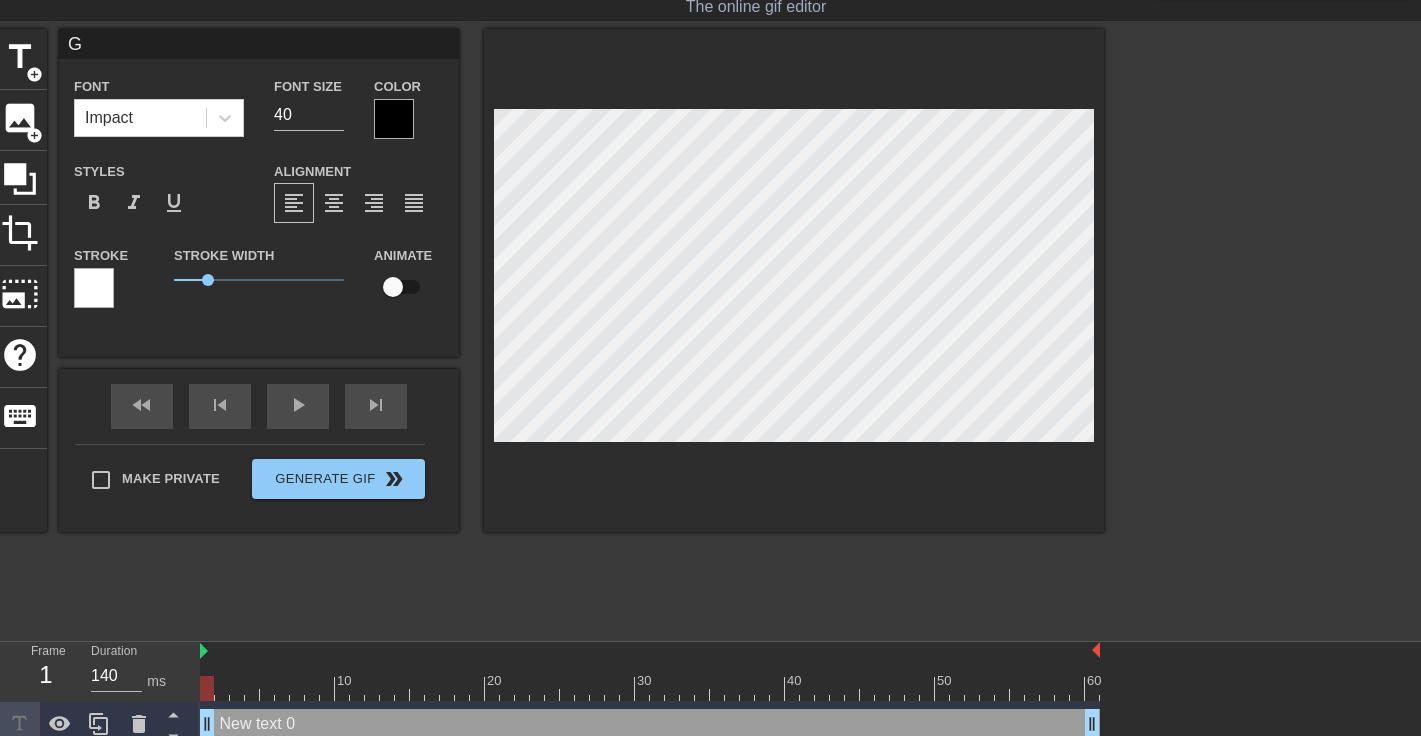 type on "Go" 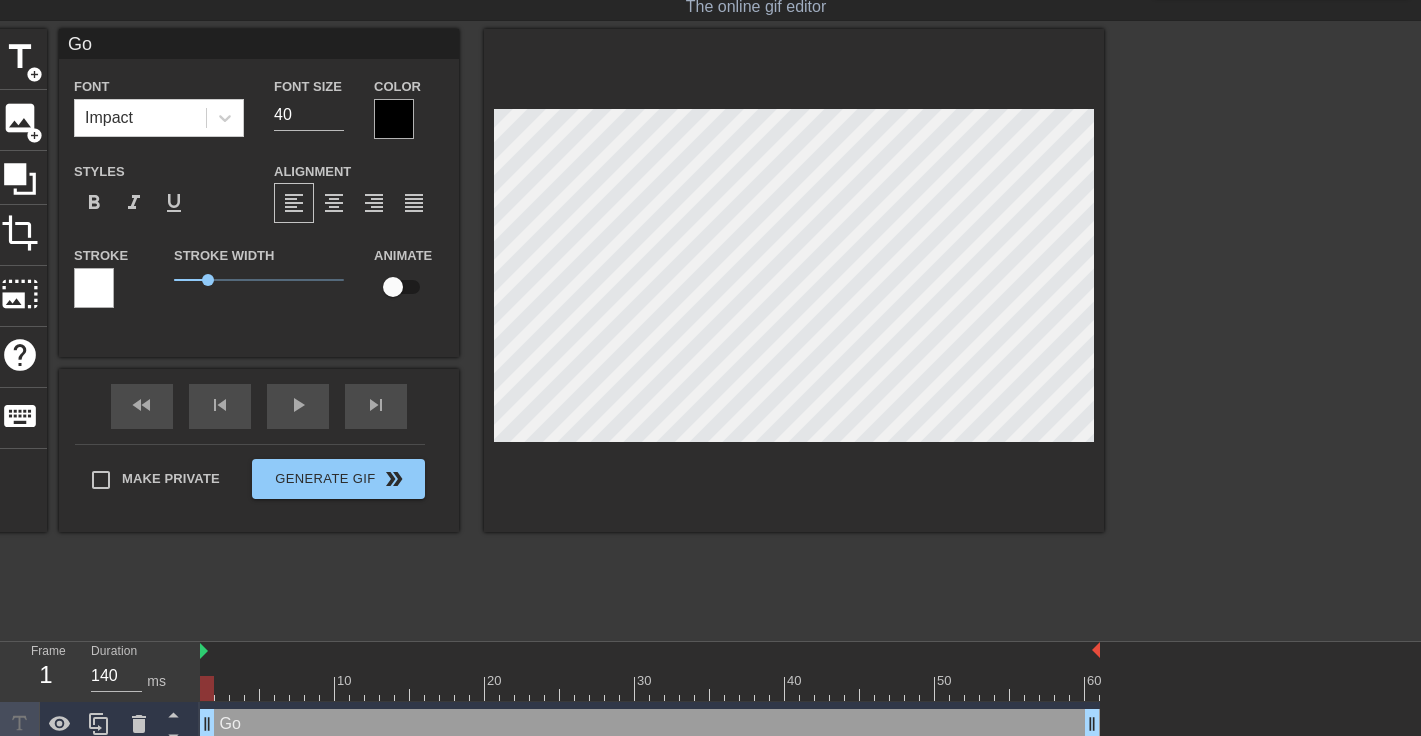 type on "Goo" 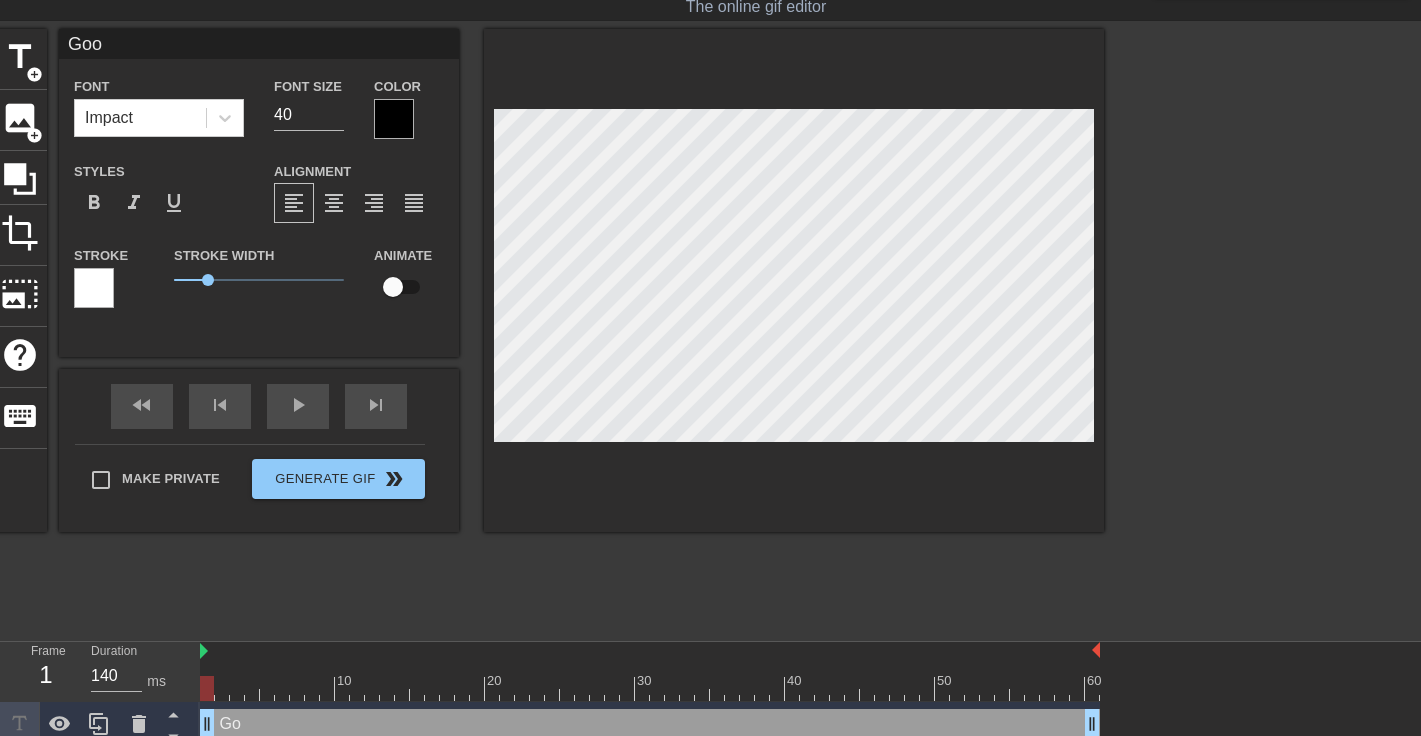 type on "Good" 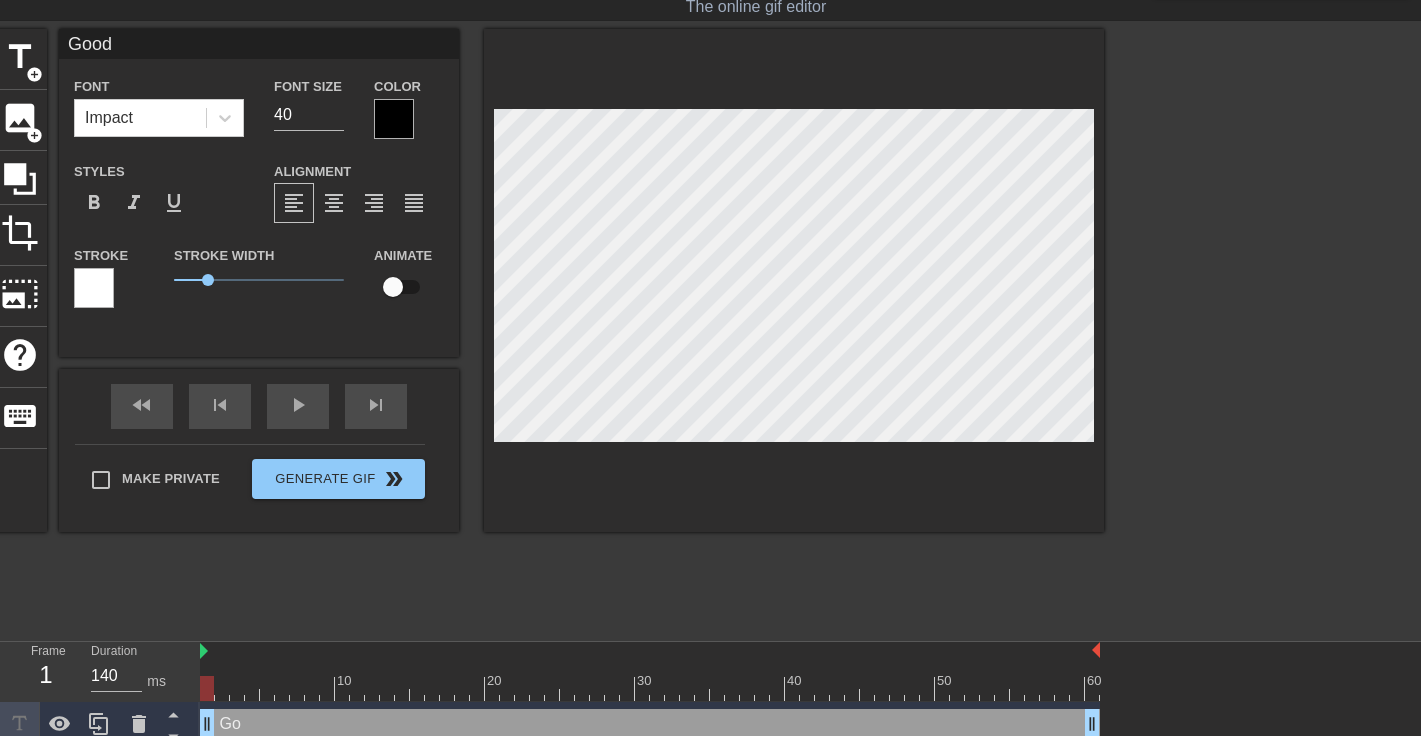 type on "Good" 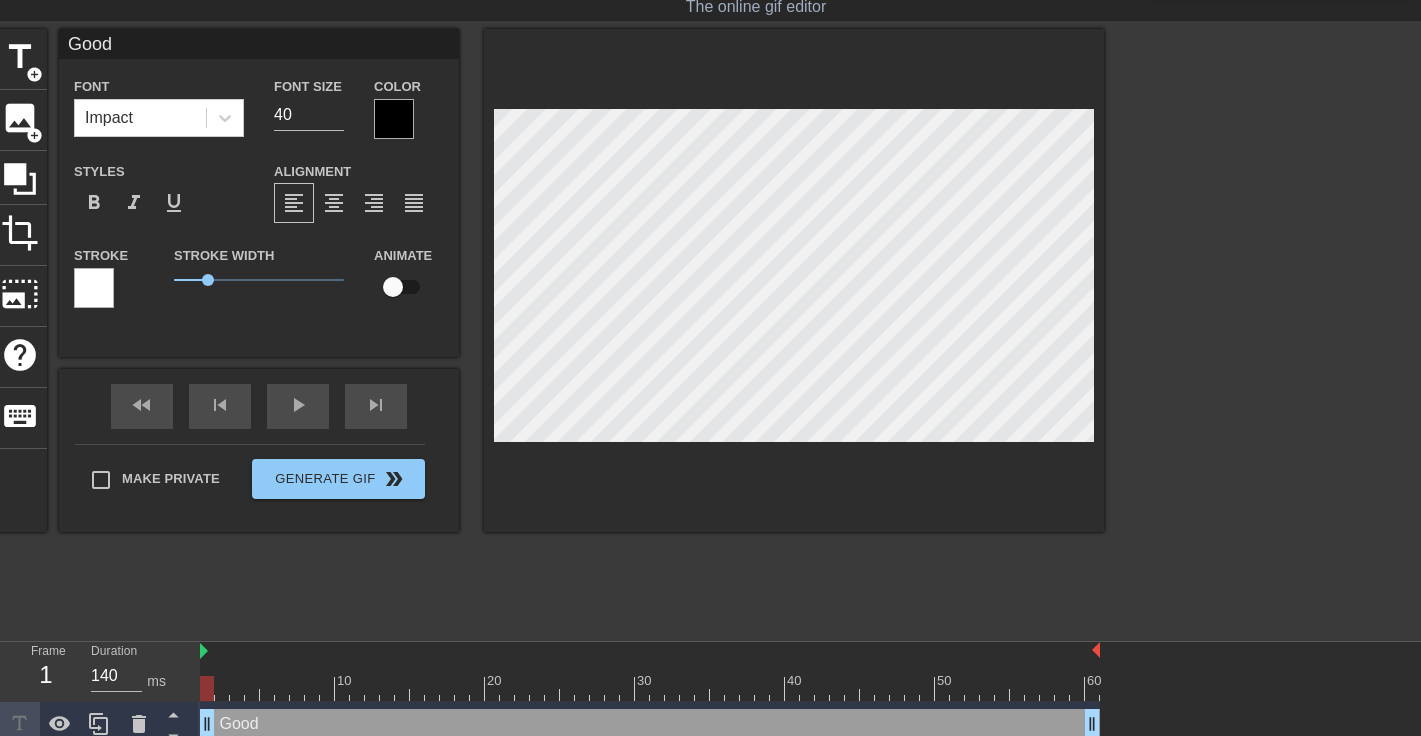 type on "Good m" 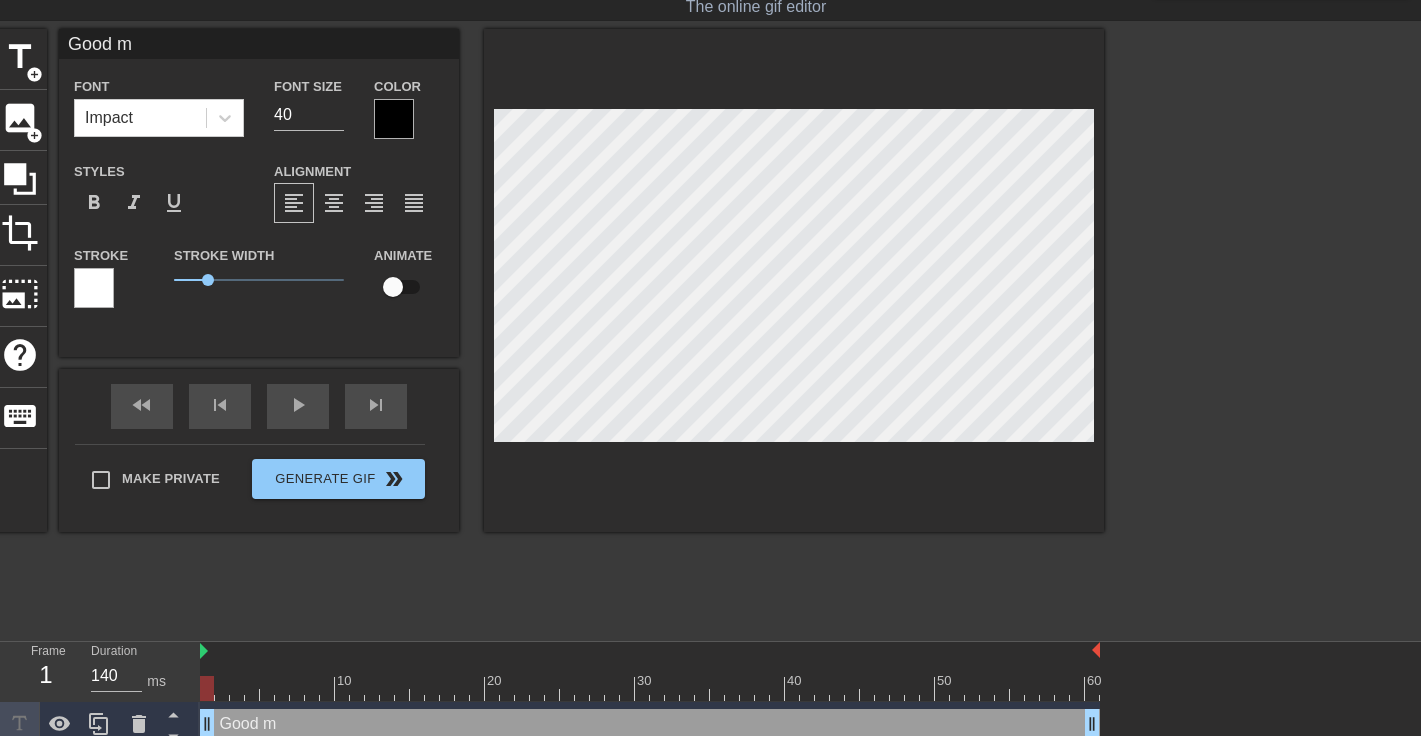 type on "Good mo" 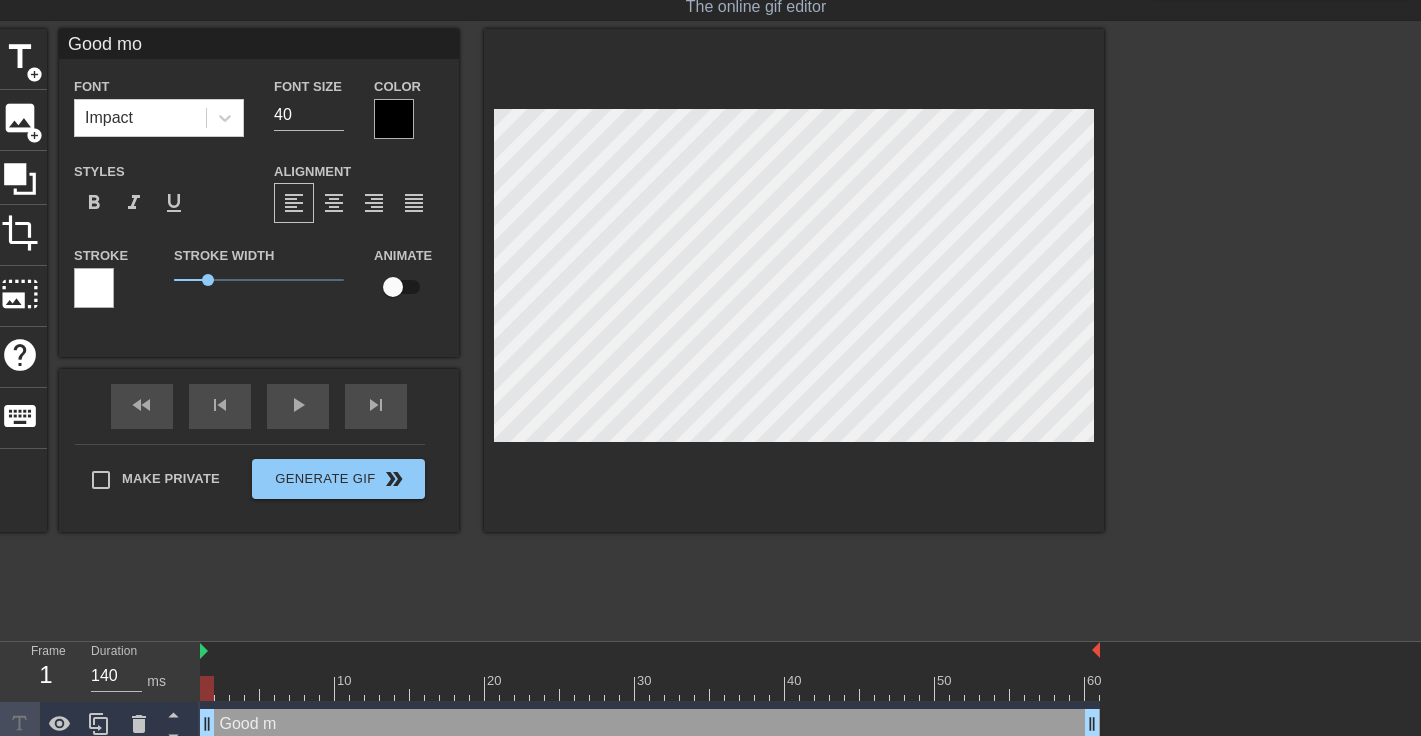 type on "Good mor" 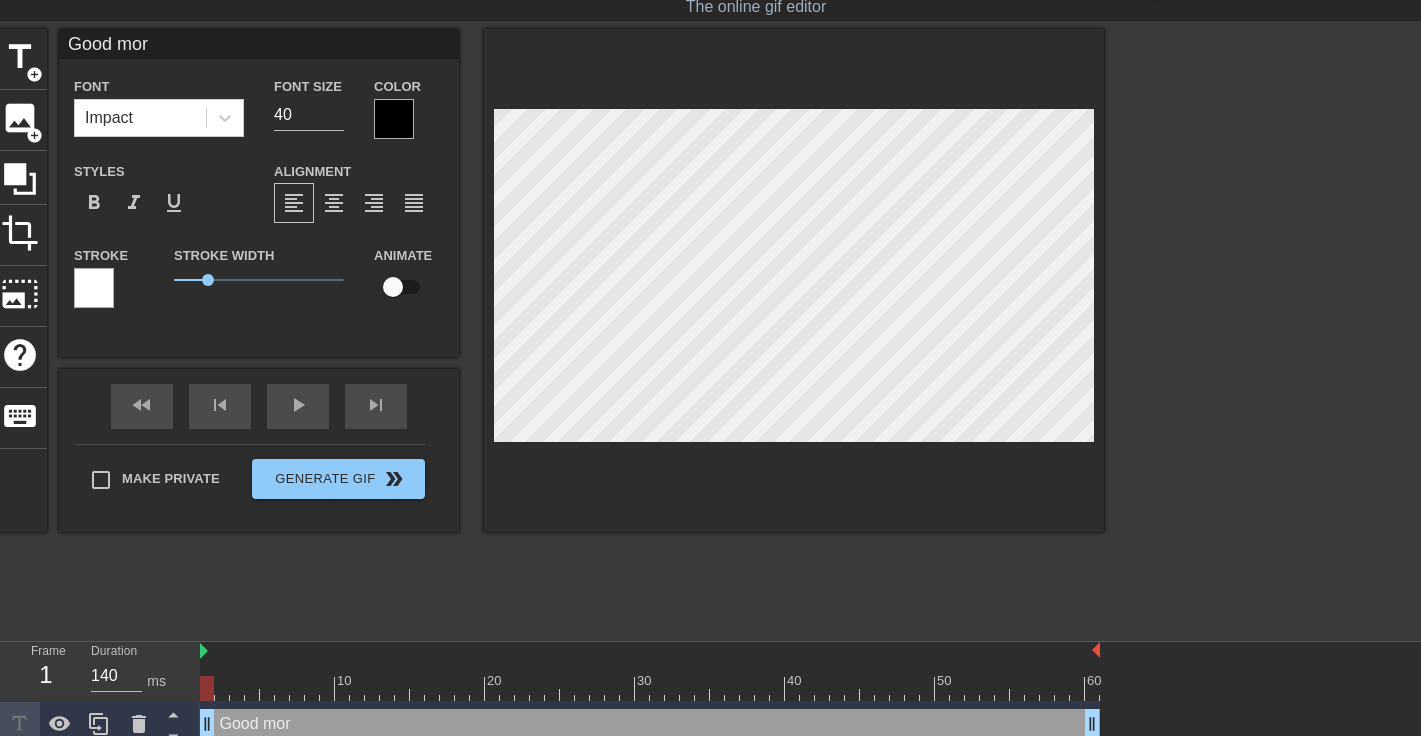 type on "Good morn" 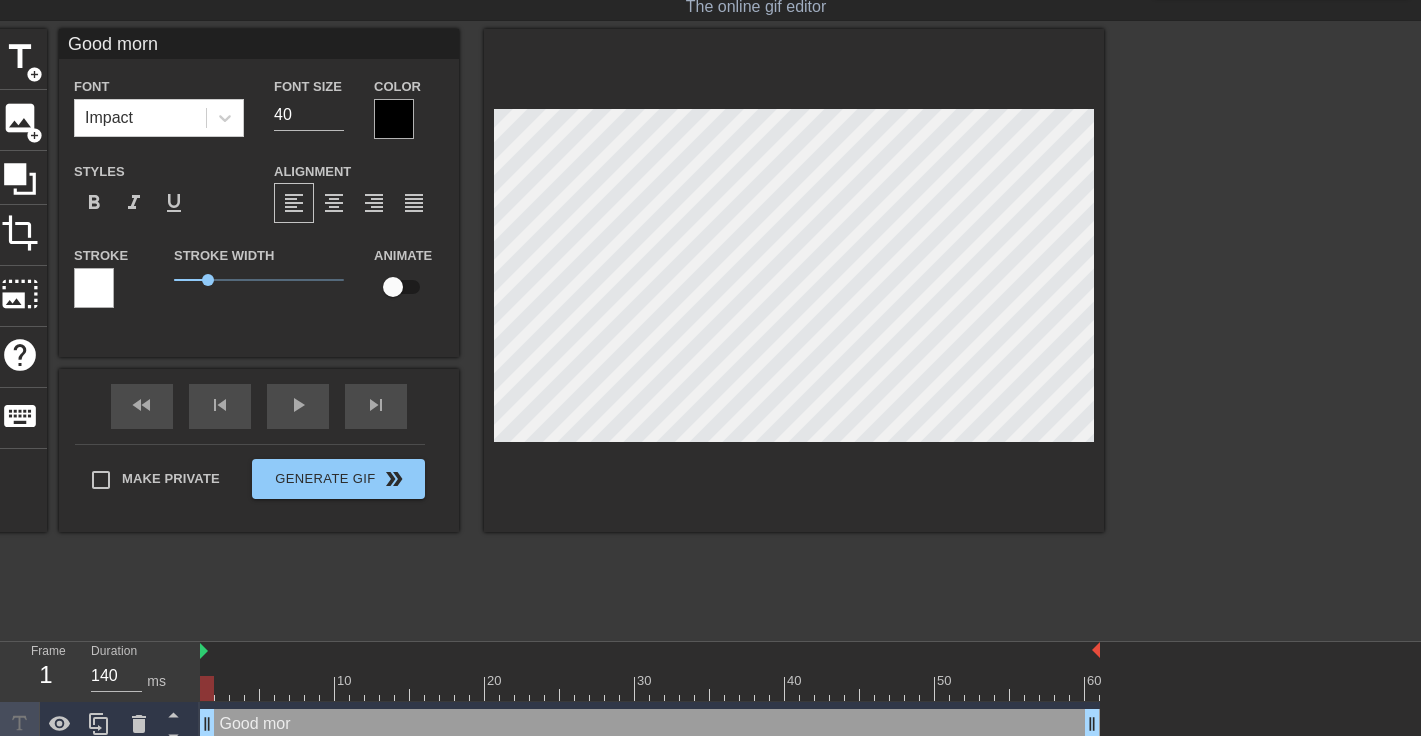type on "Good morni" 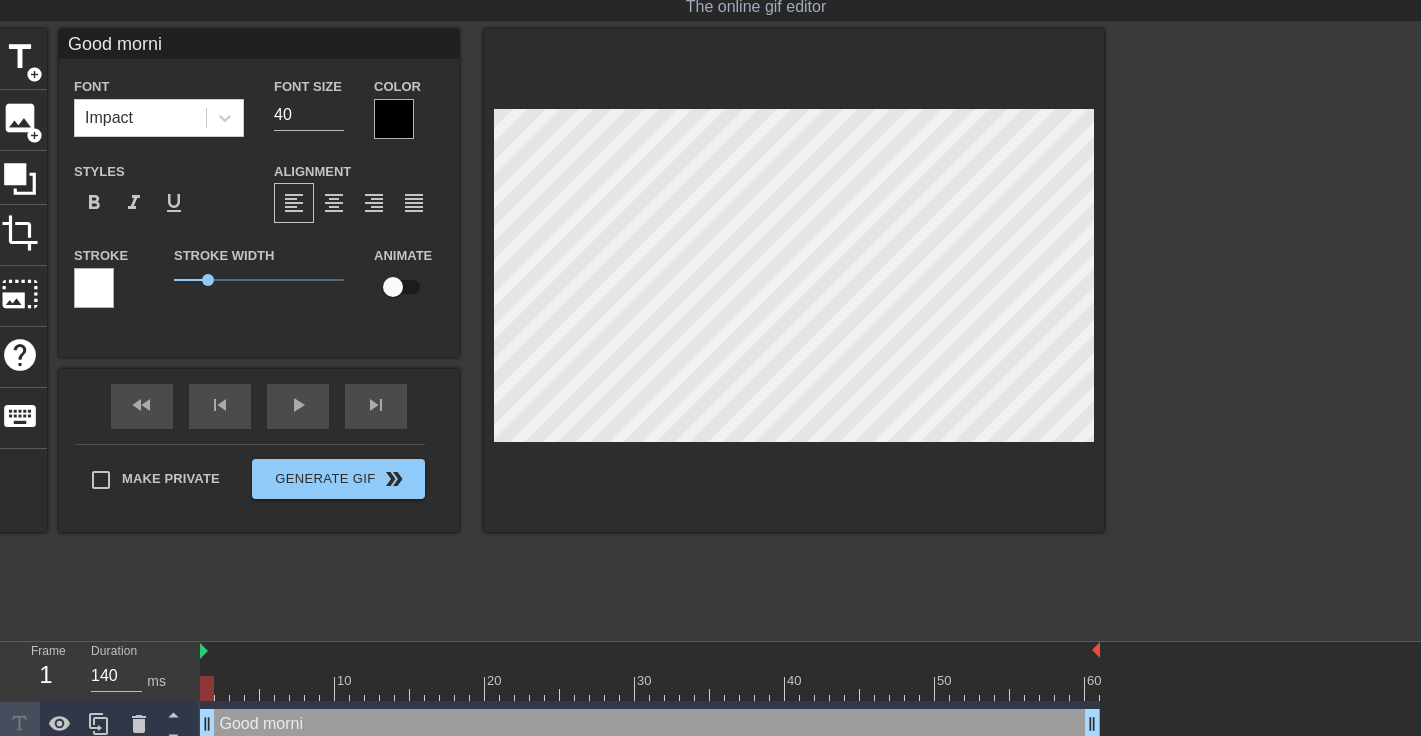 type on "Good mornin" 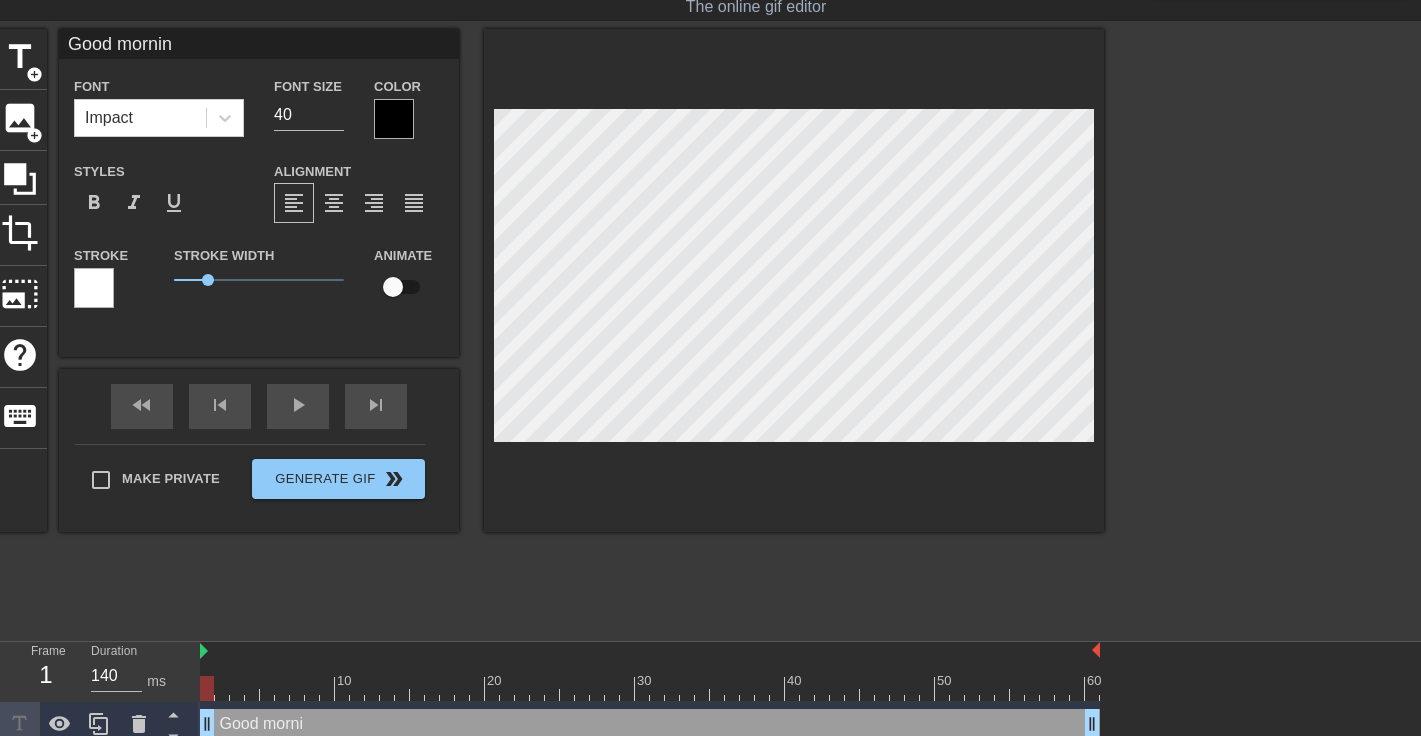 type on "Good morning" 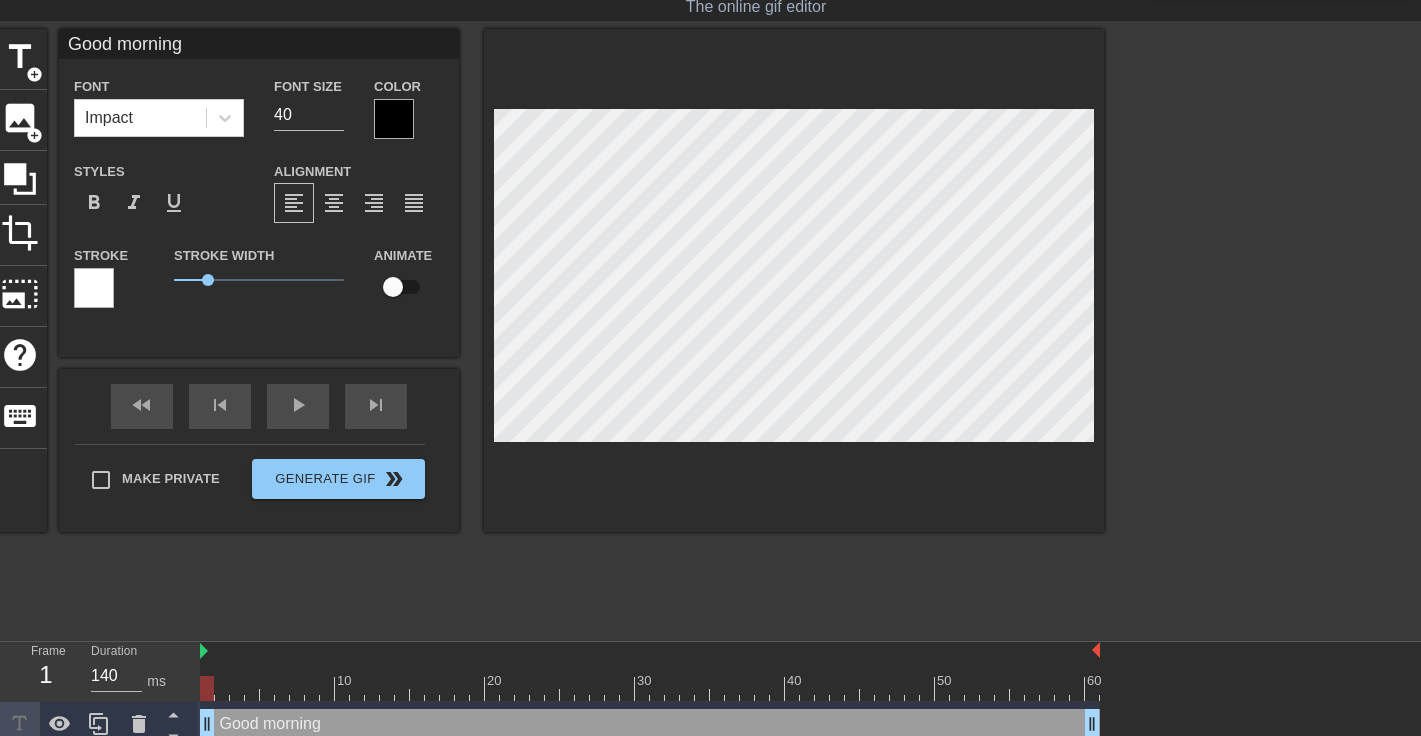 type on "Good morning," 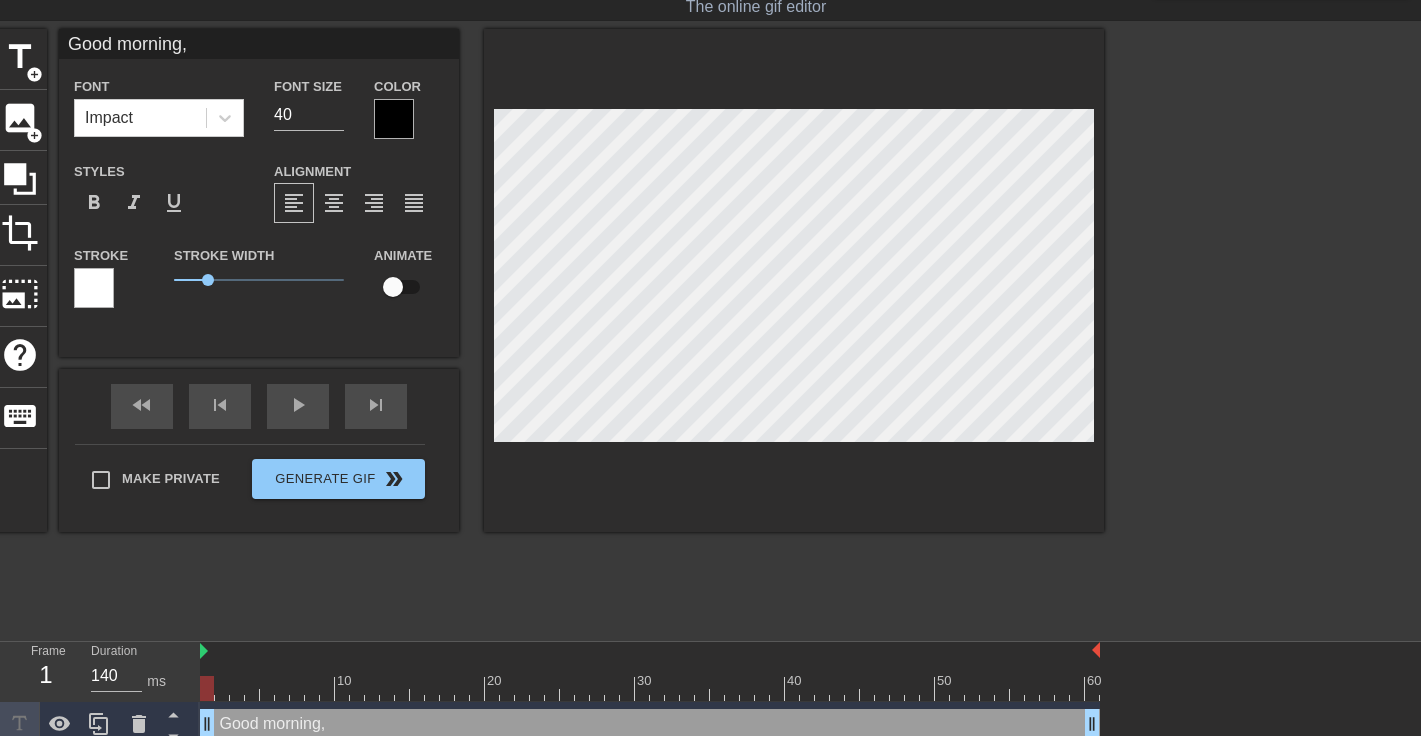 type on "Good morning," 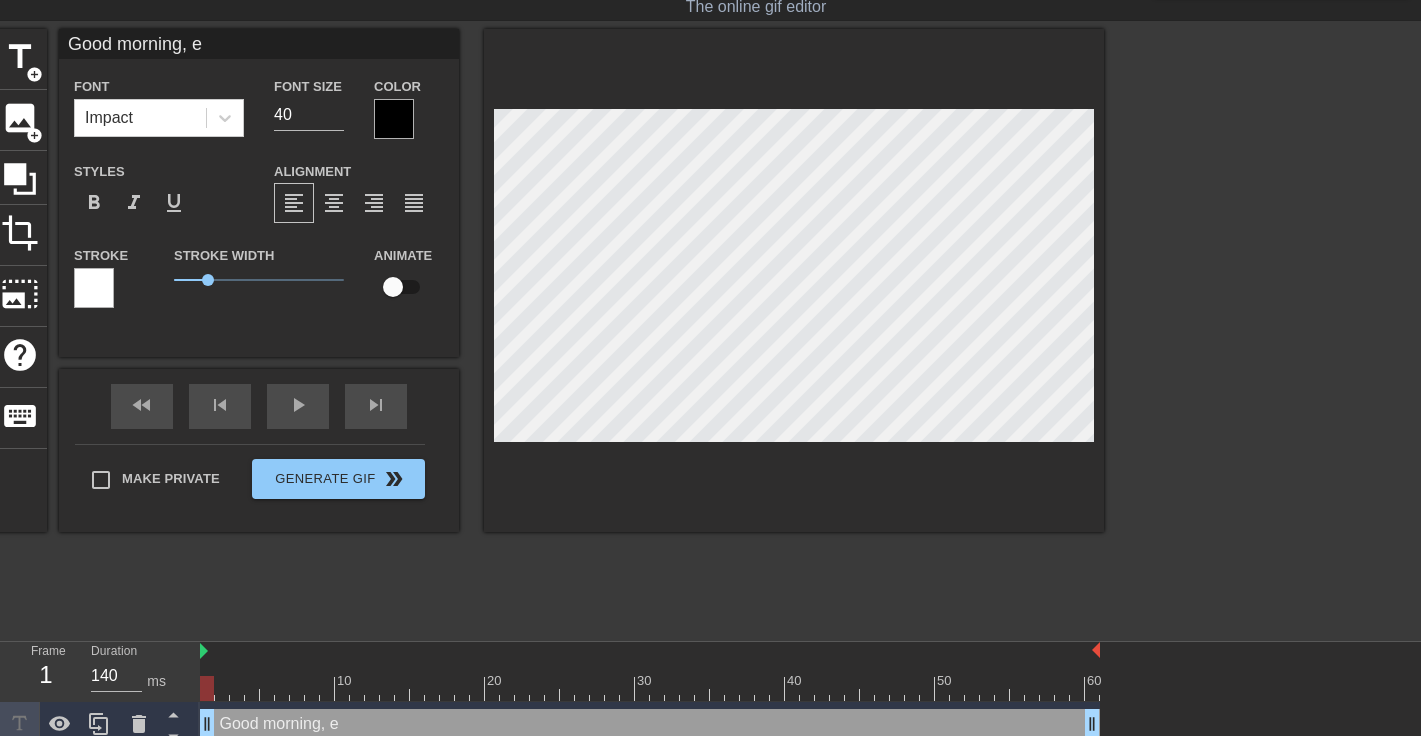 type on "Good morning, ev" 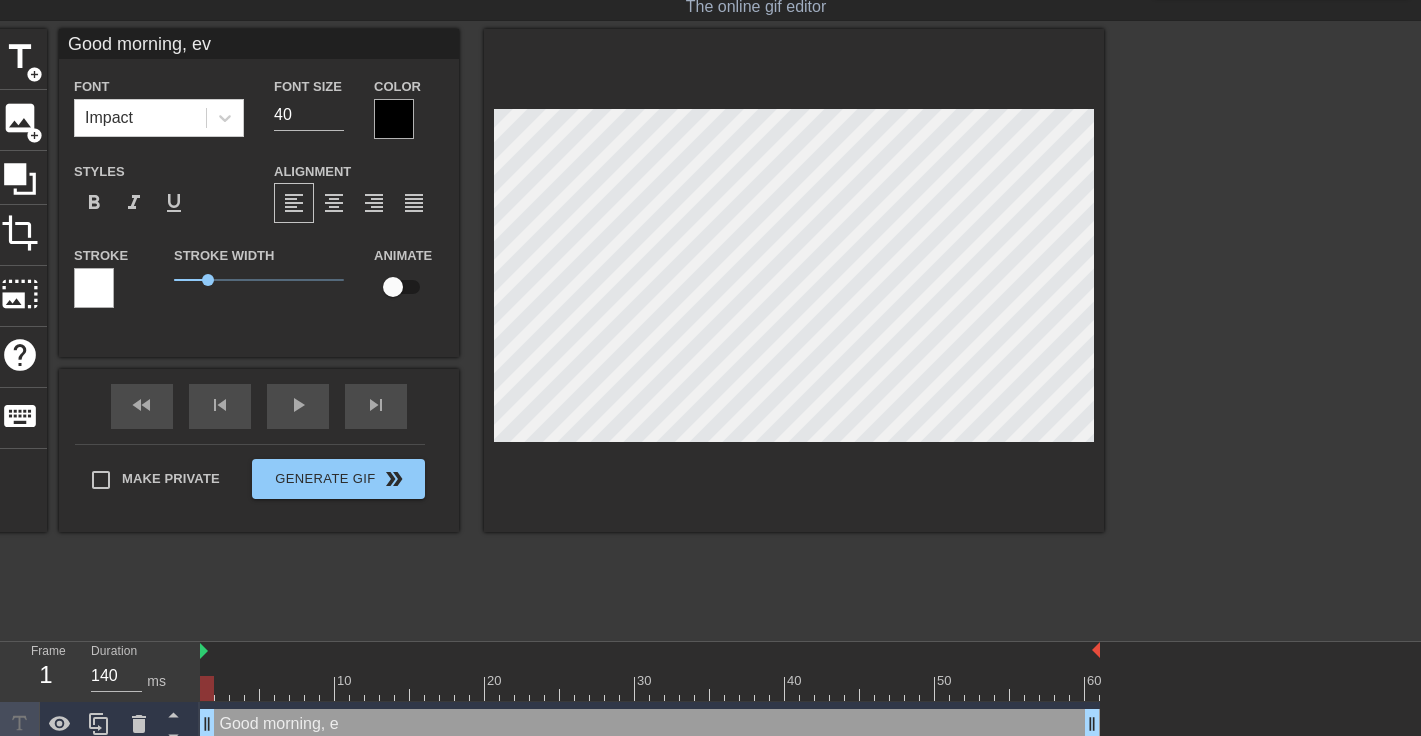 type on "Good morning, eve" 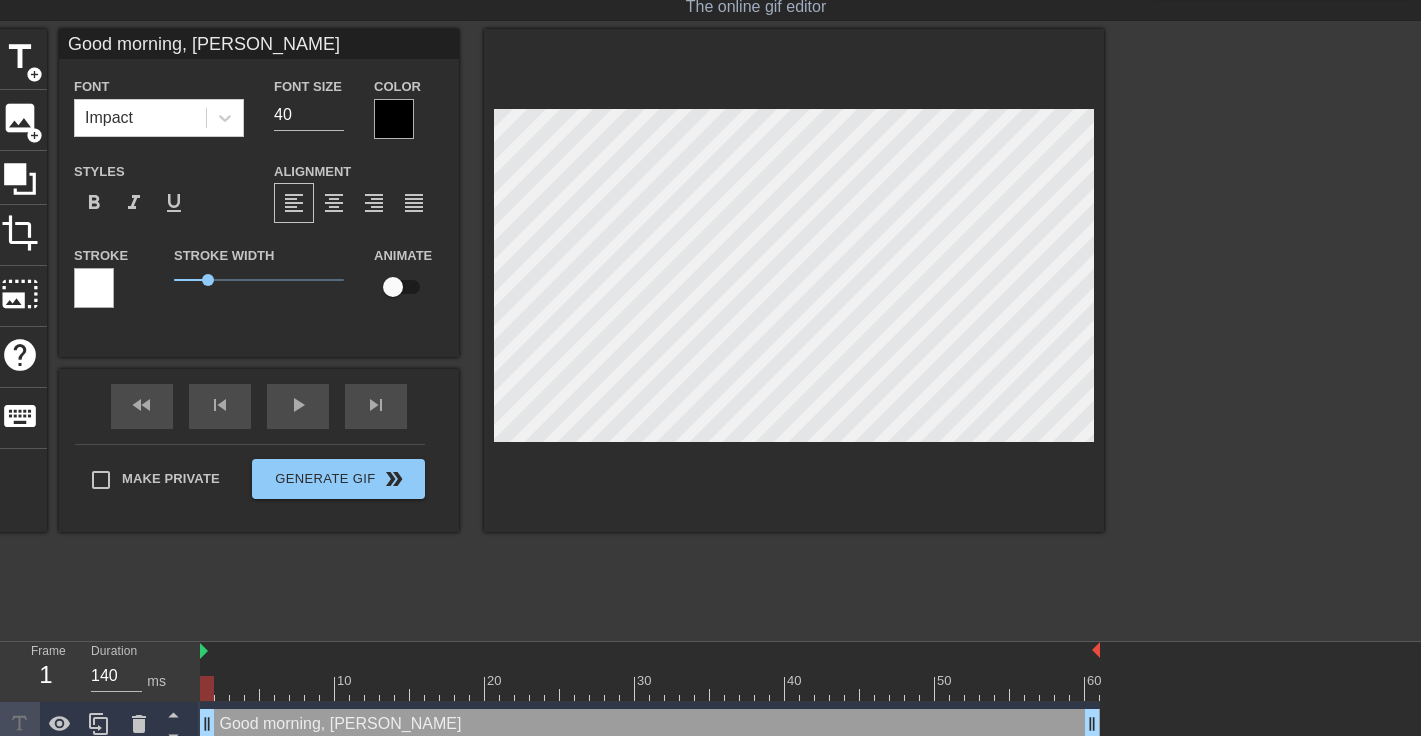 type on "Good morning, ever" 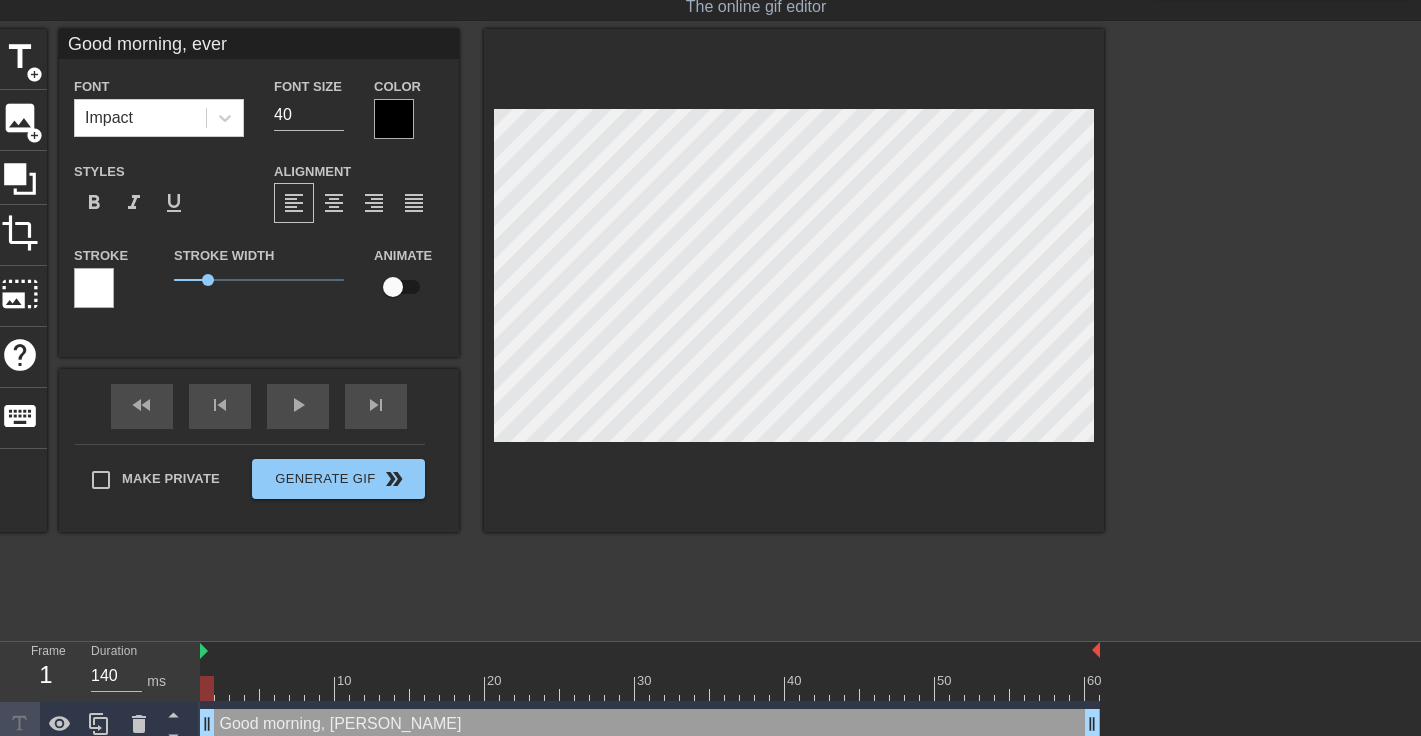 type on "Good morning, every" 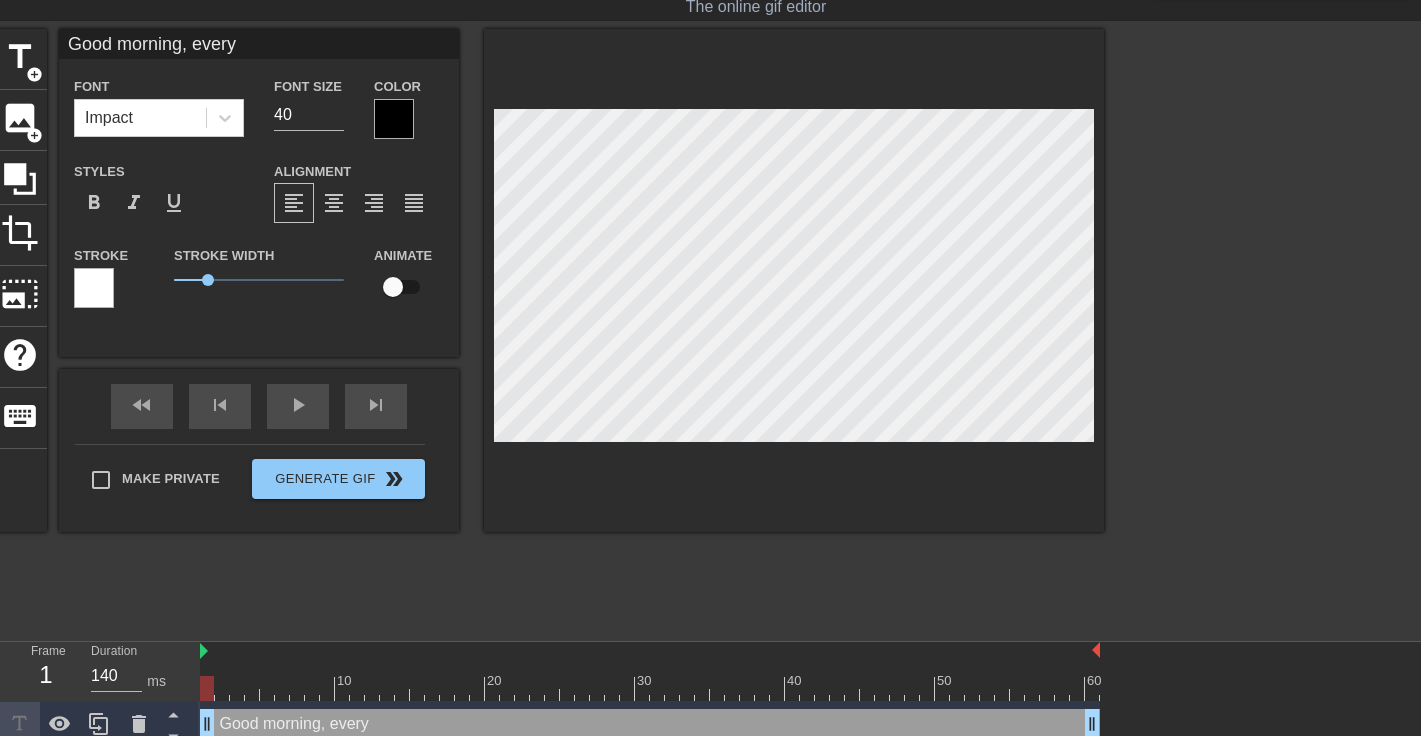 type on "Good morning, everyo" 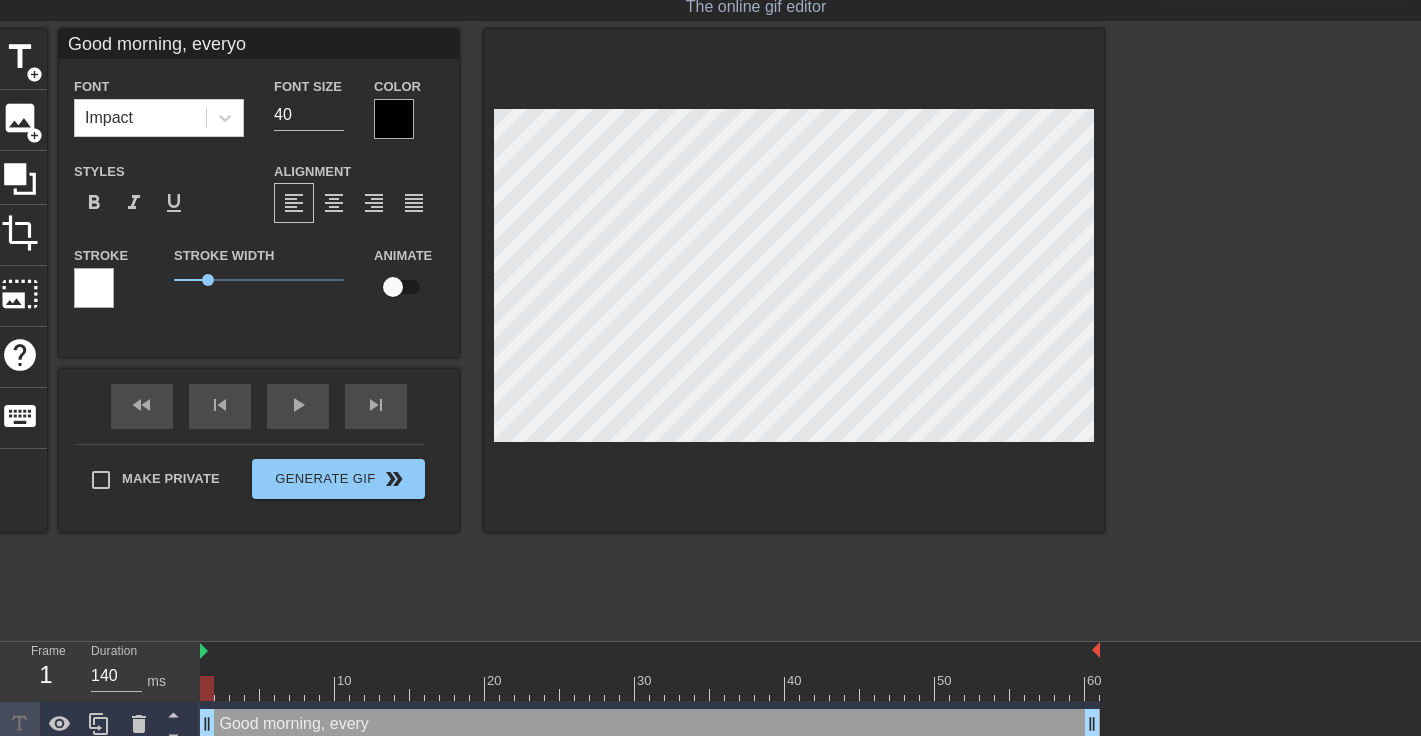 type on "Good morning, everyon" 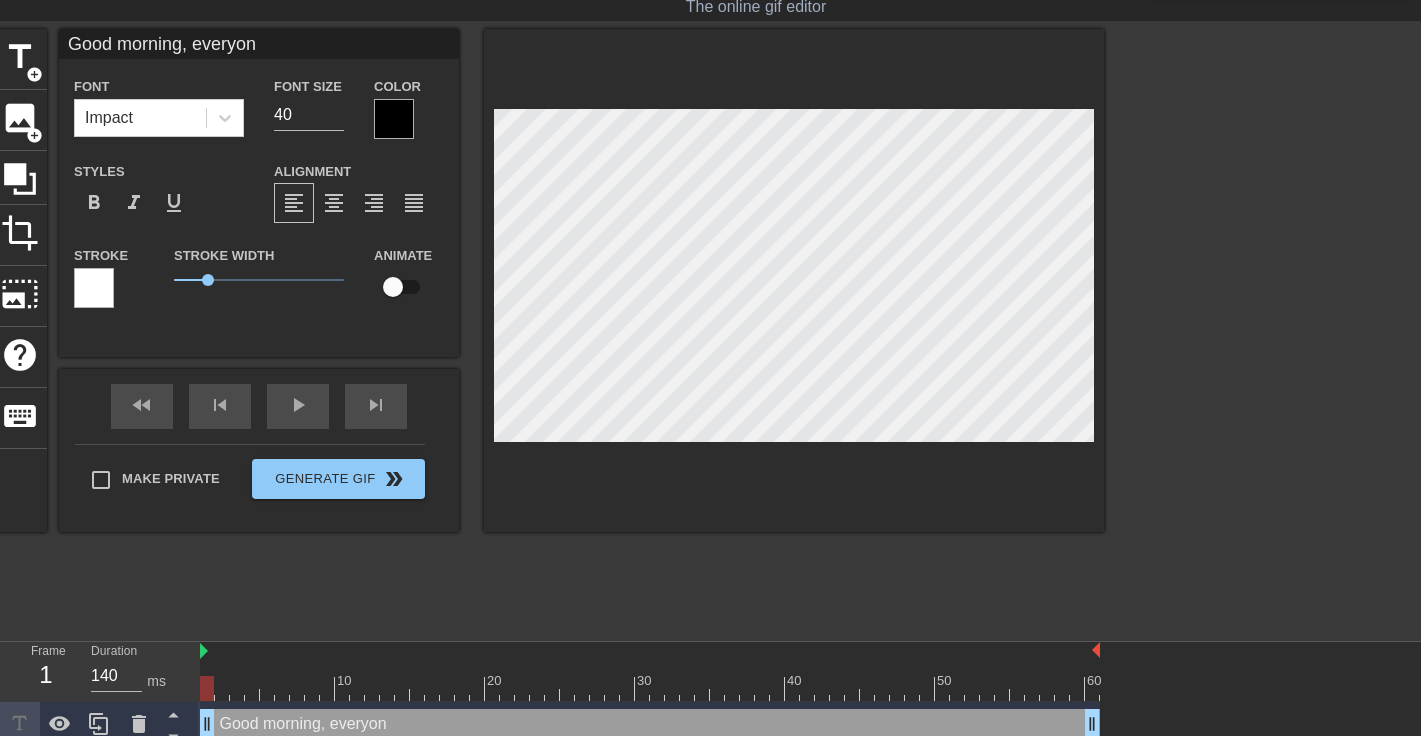 type on "Good morning, everyone" 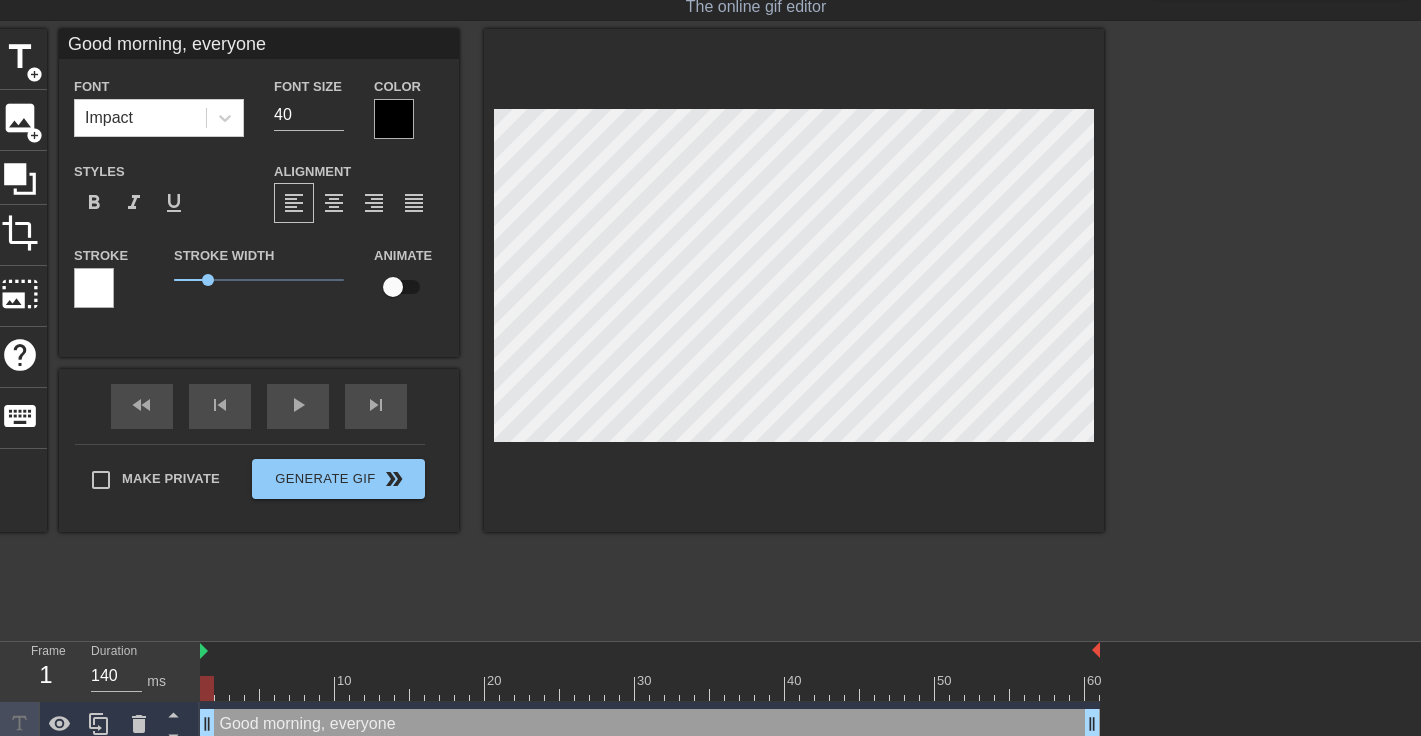 scroll, scrollTop: 3, scrollLeft: 12, axis: both 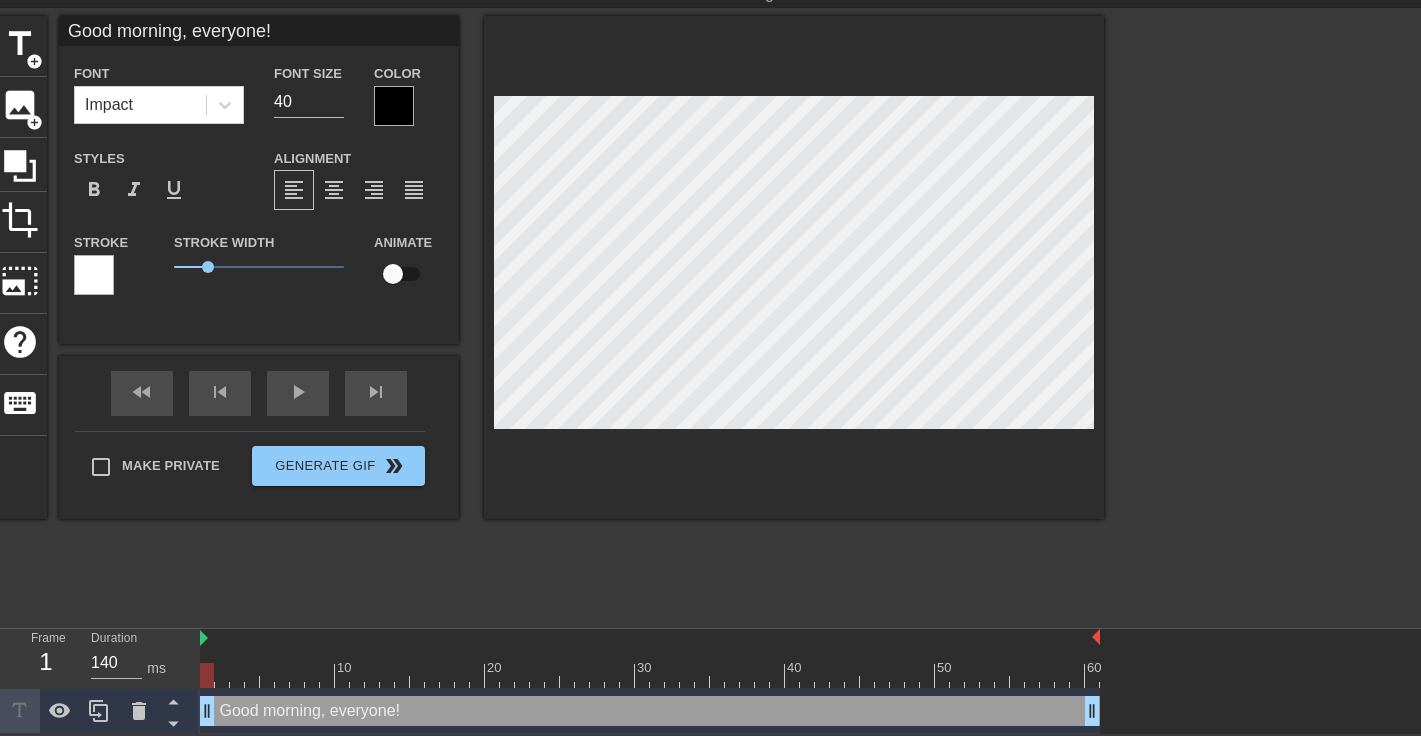 type on "Good morning, everyone!" 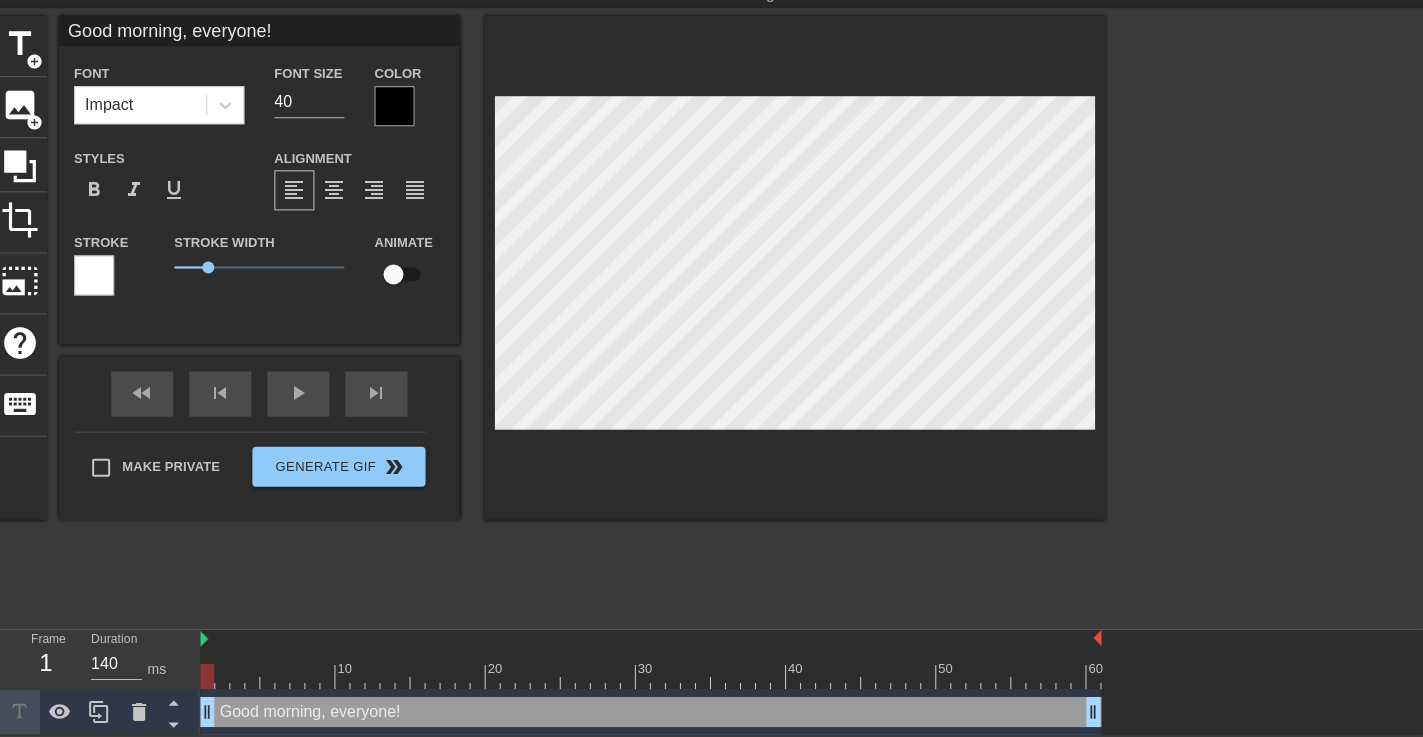 scroll, scrollTop: 64, scrollLeft: 0, axis: vertical 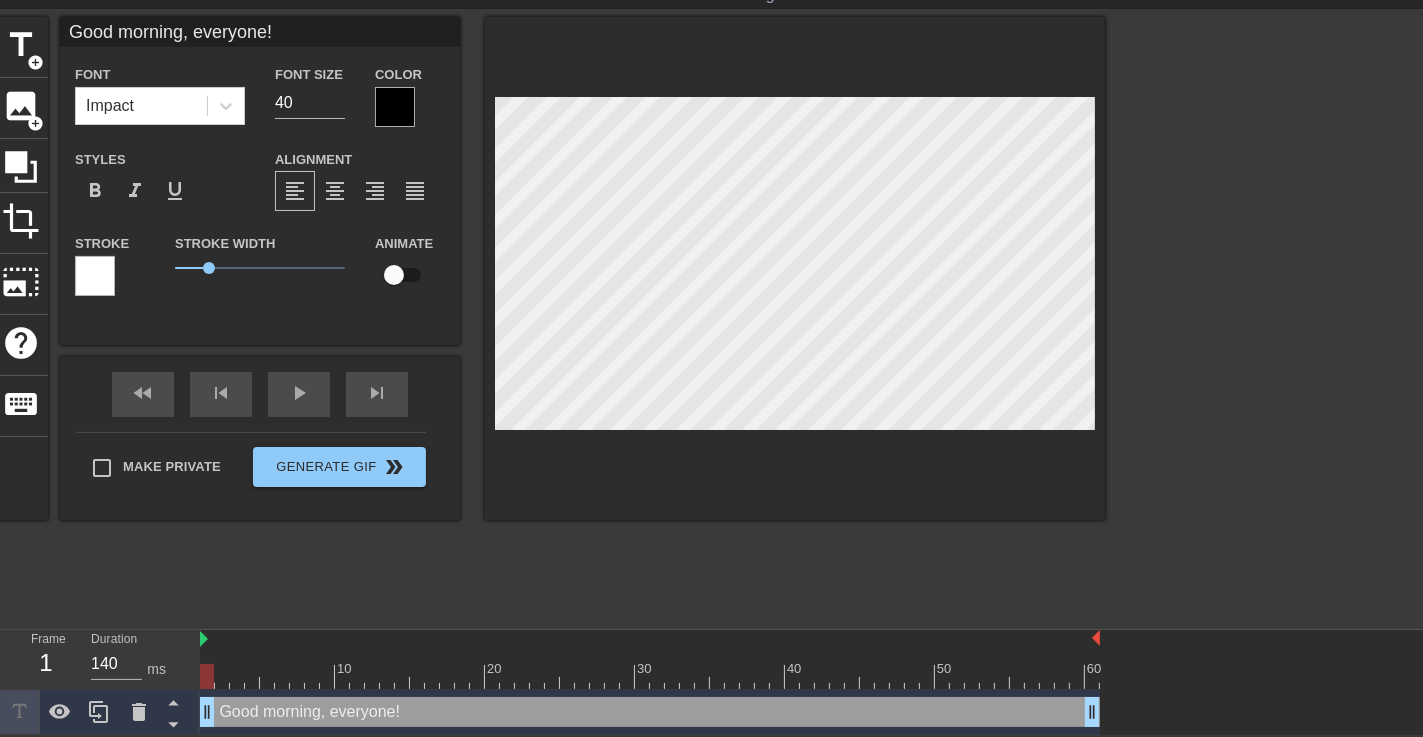 type on "Good morning,everyone!" 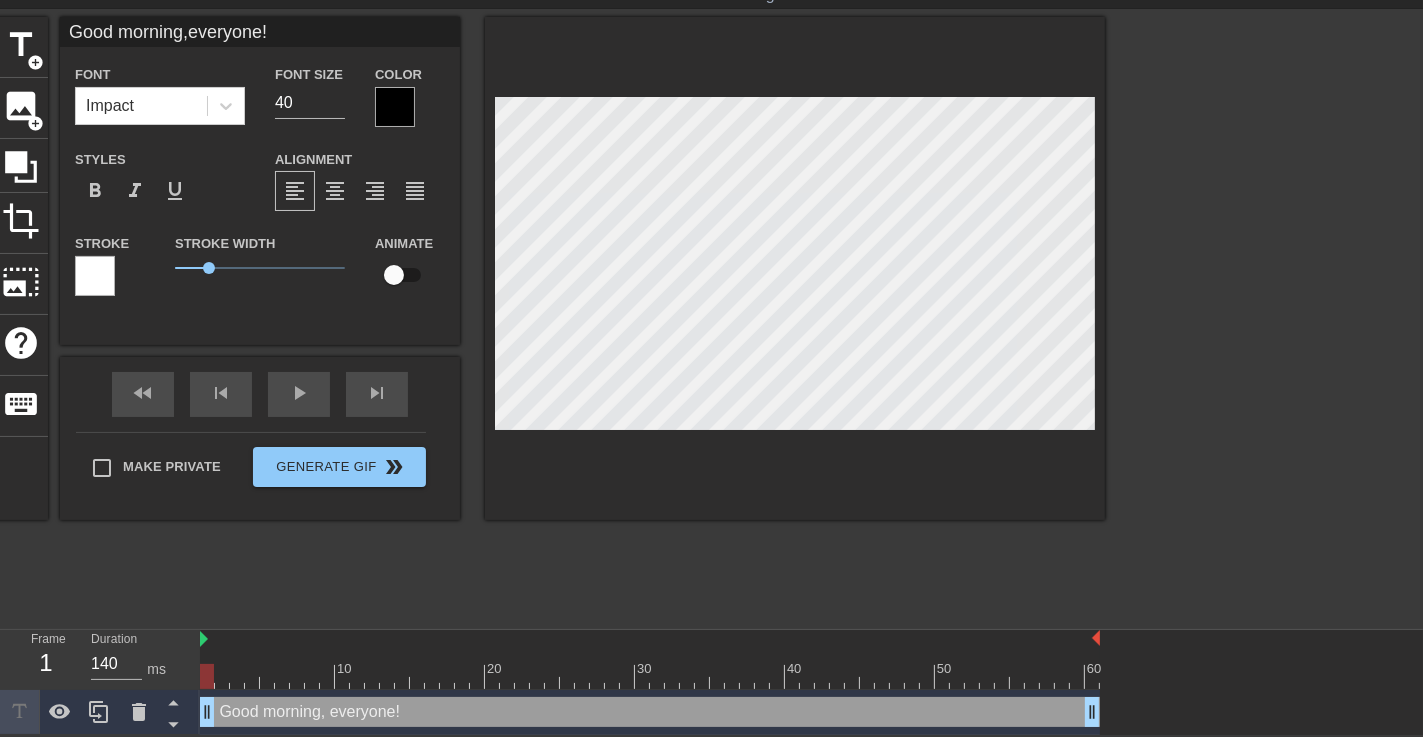 scroll, scrollTop: 2, scrollLeft: 8, axis: both 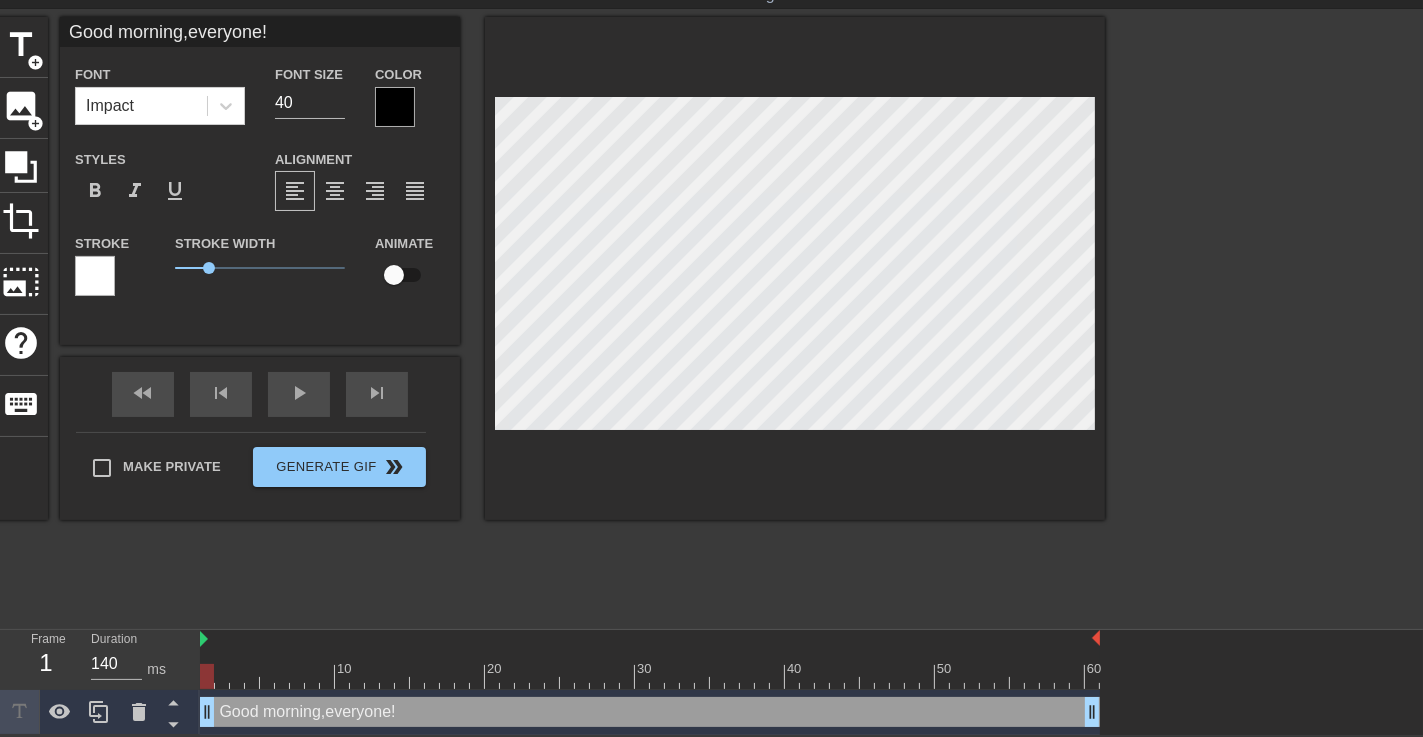 type on "Good morning,veryone!" 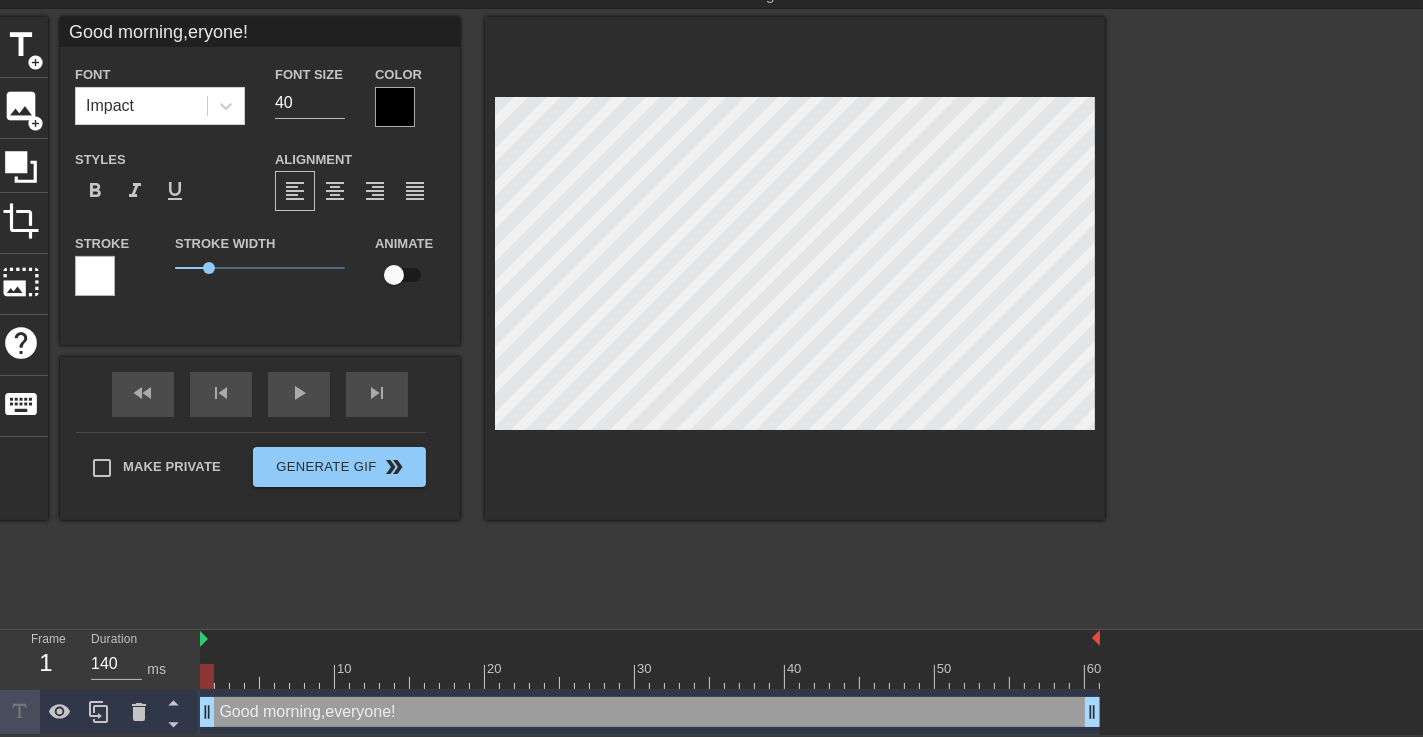 type on "Good morning,ryone!" 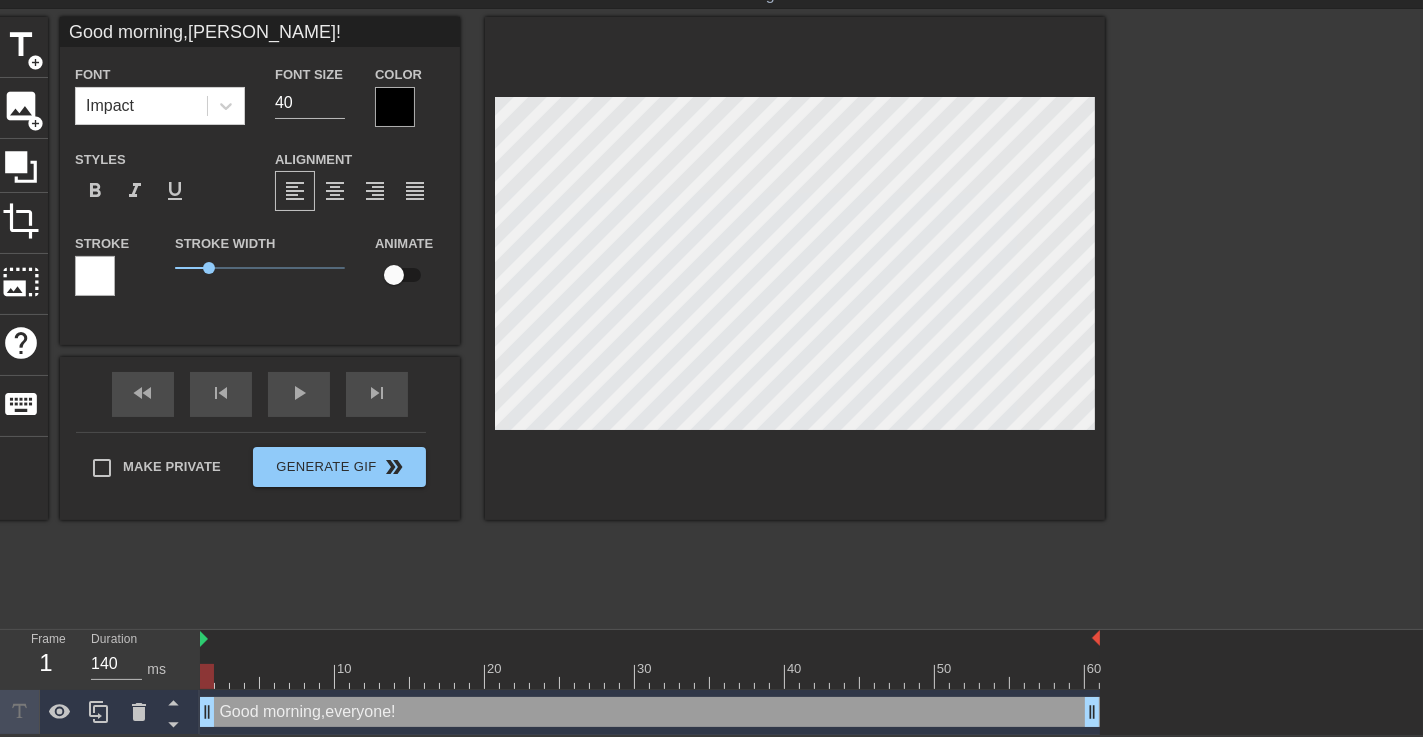 type on "Good morning,yone!" 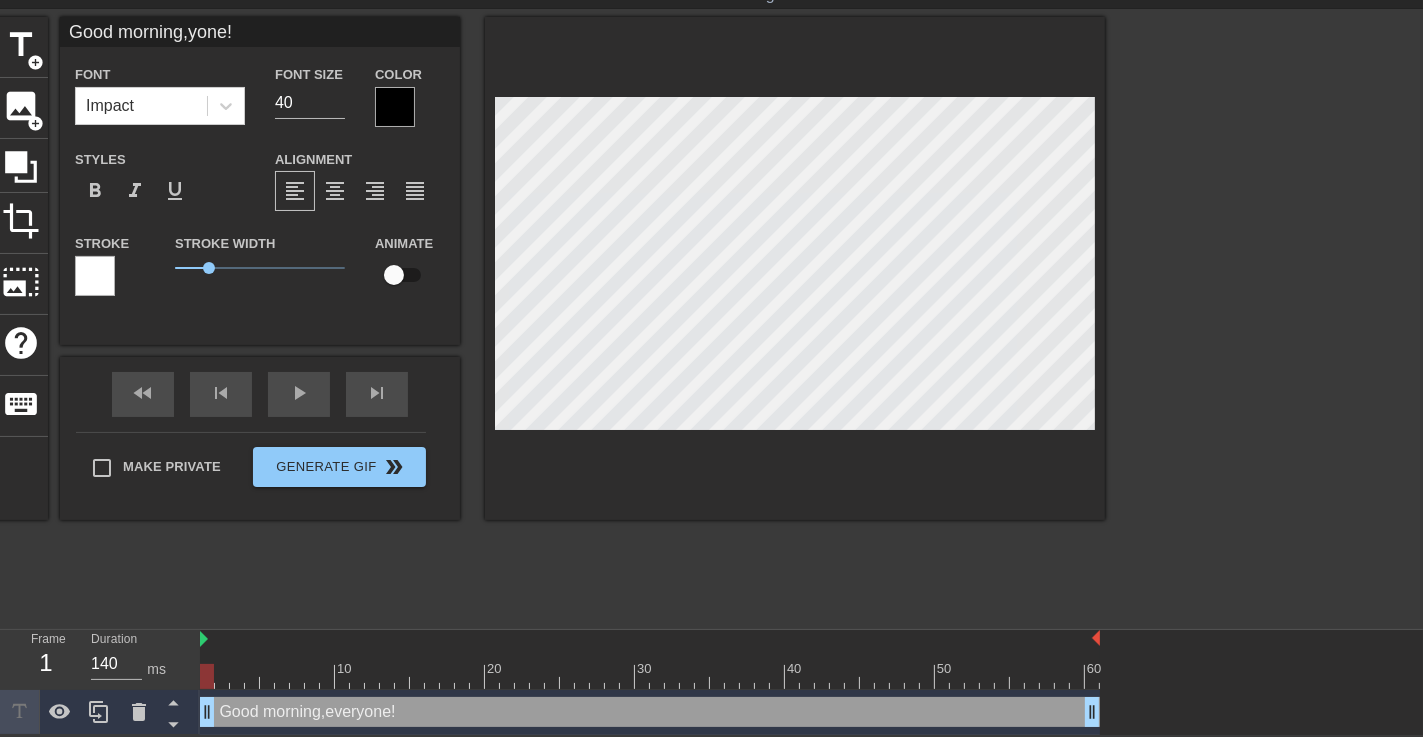 type on "Good morning,one!" 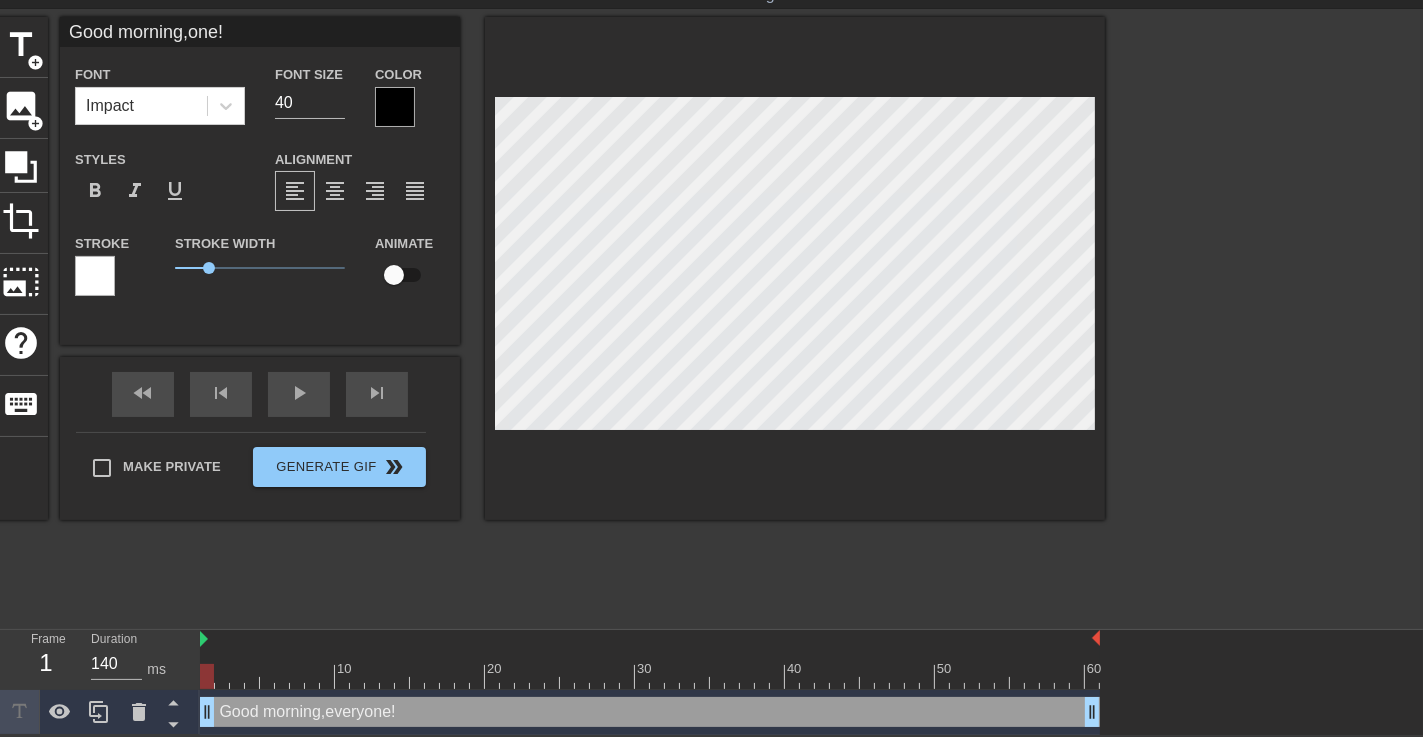 type on "Good morning,ne!" 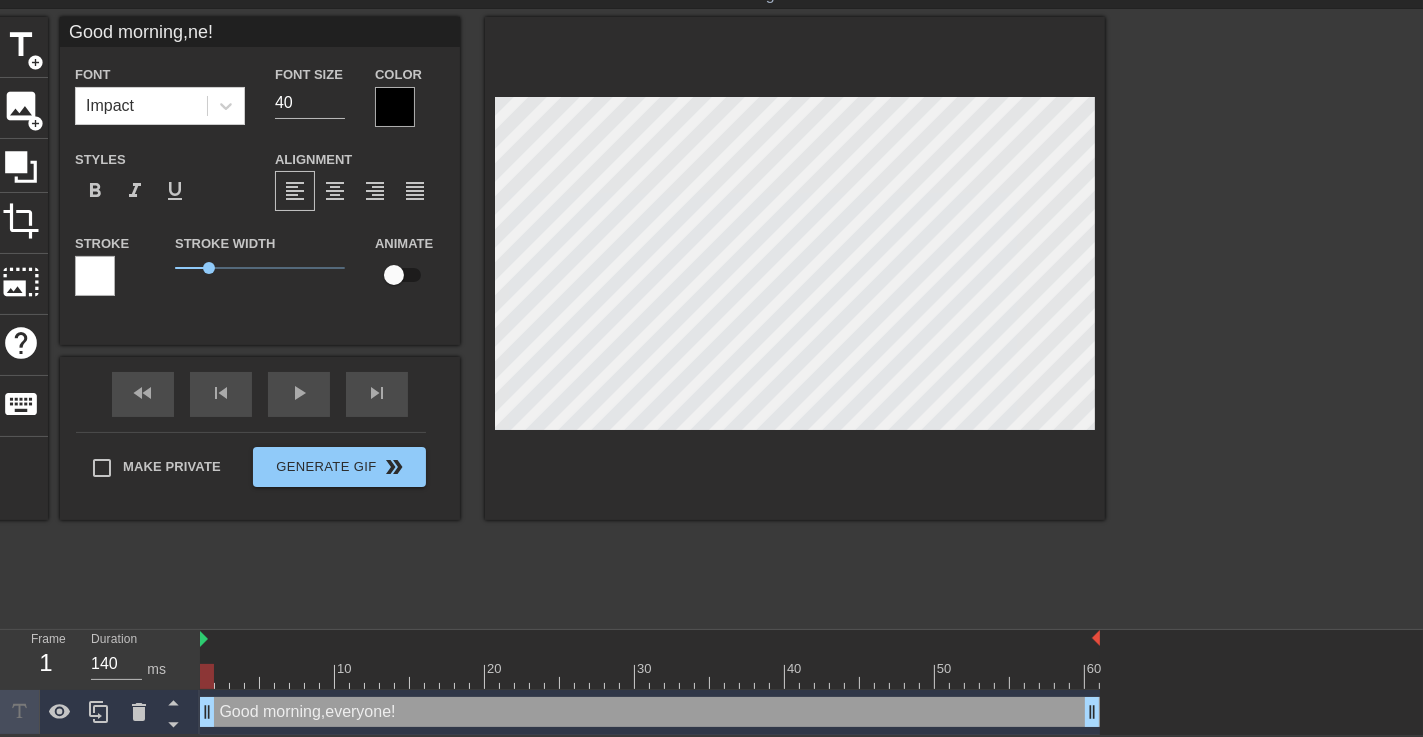 type on "Good morning,e!" 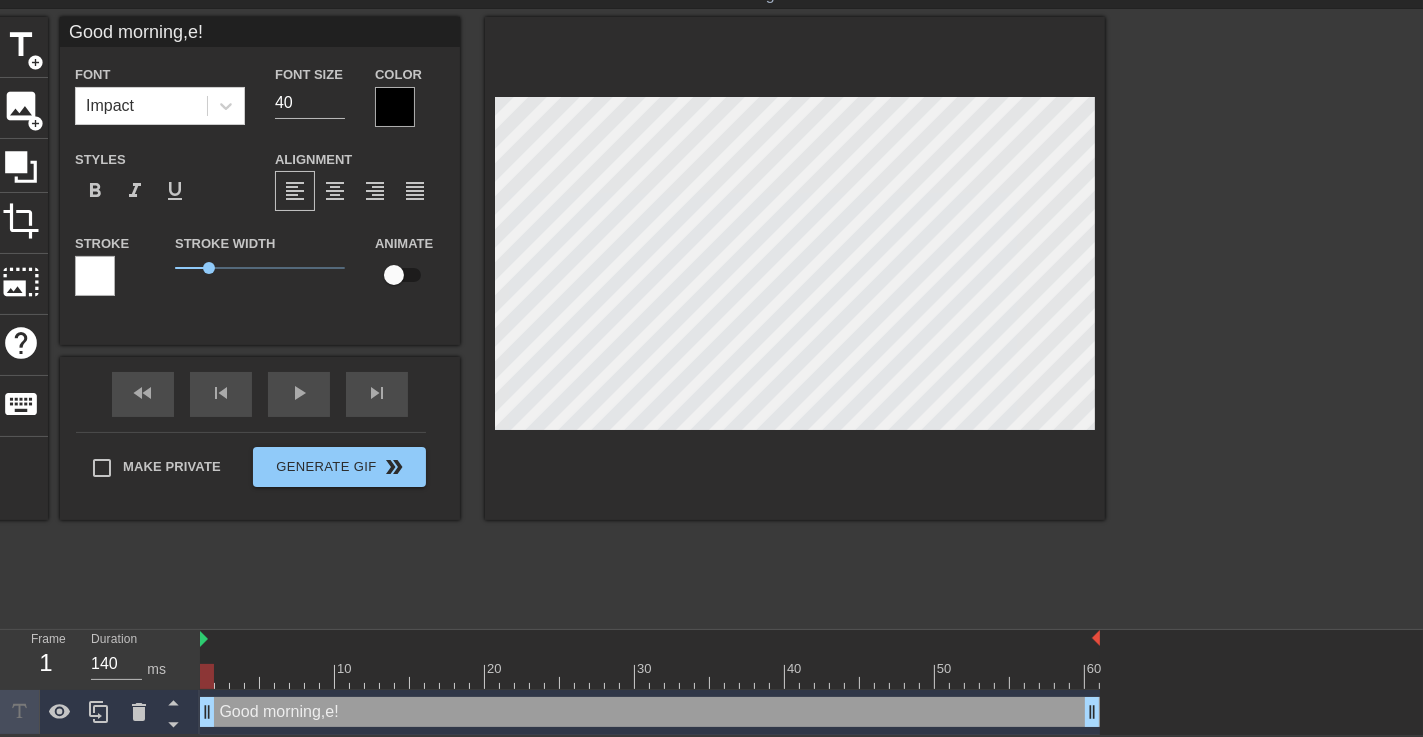 type on "Good morning,!" 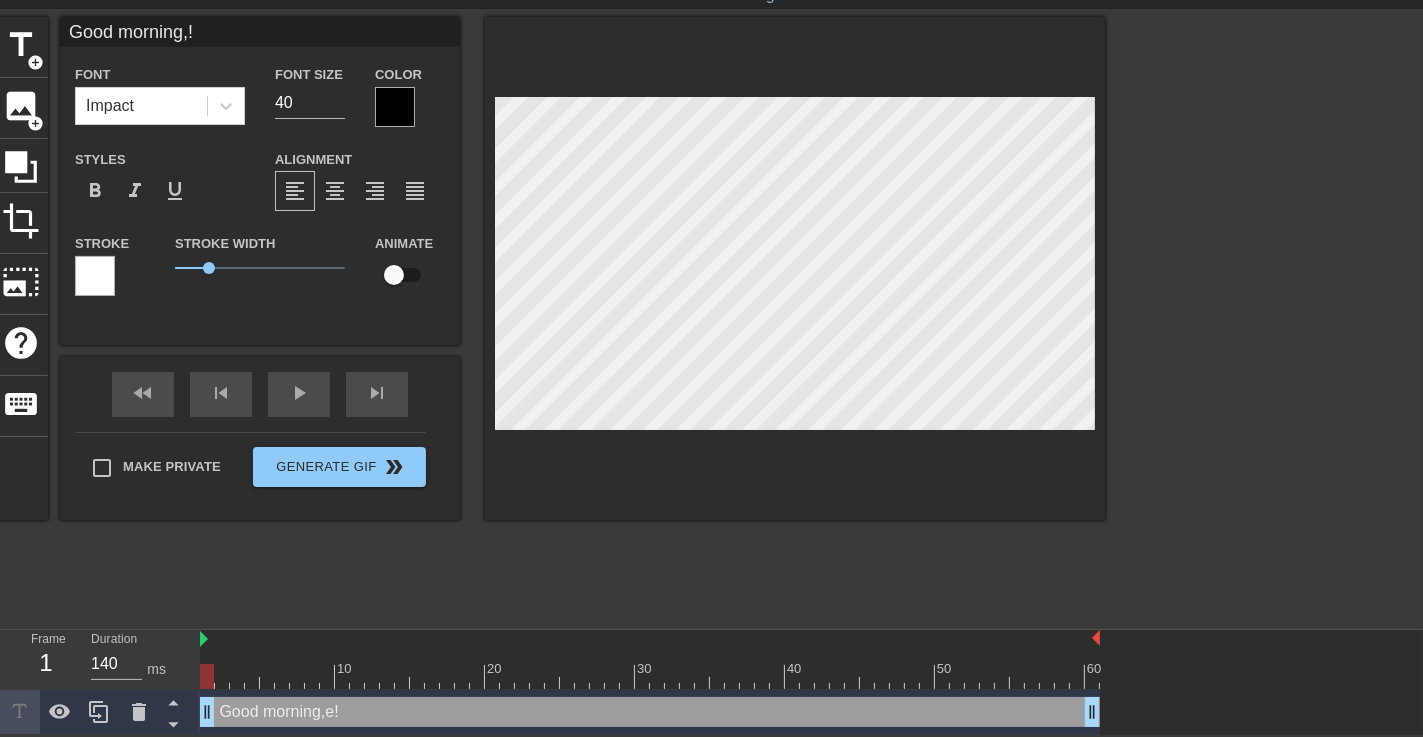 type on "Good morning," 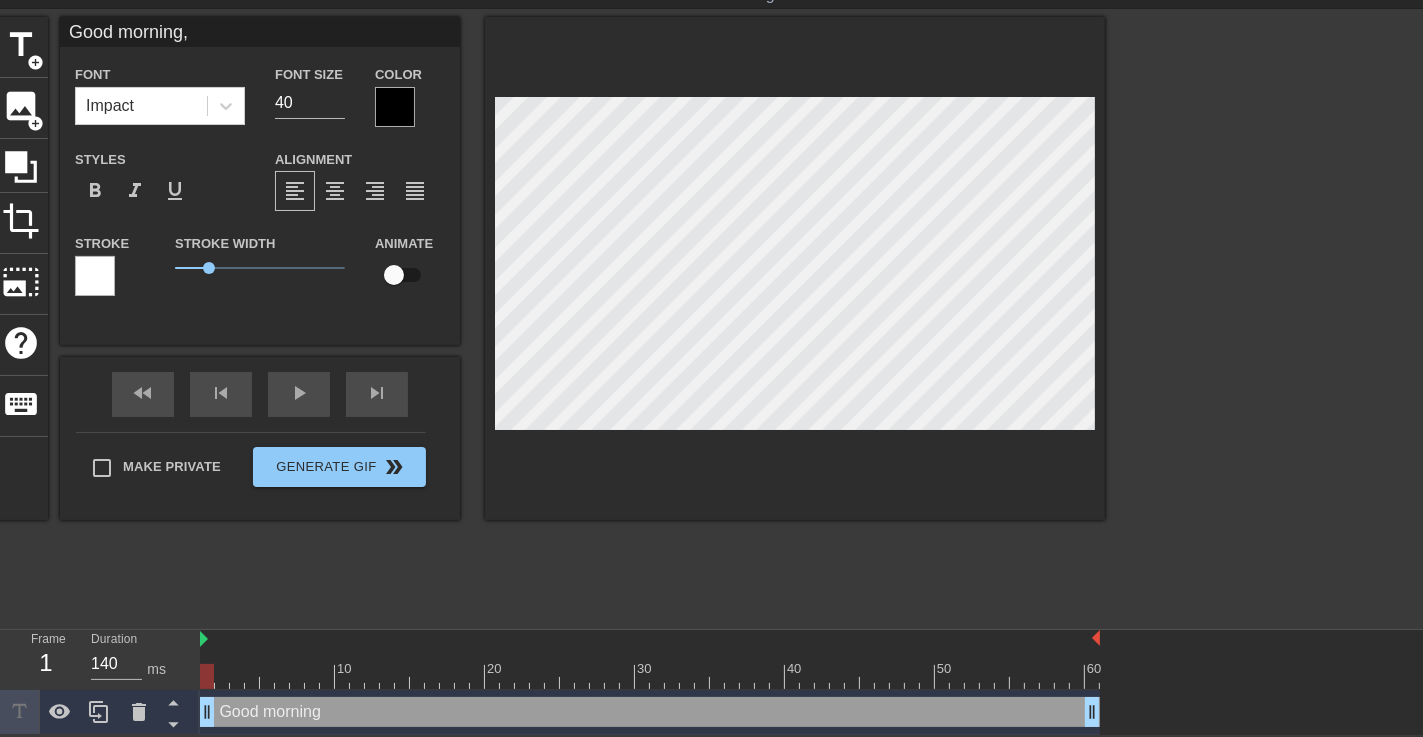 type on "Good morning" 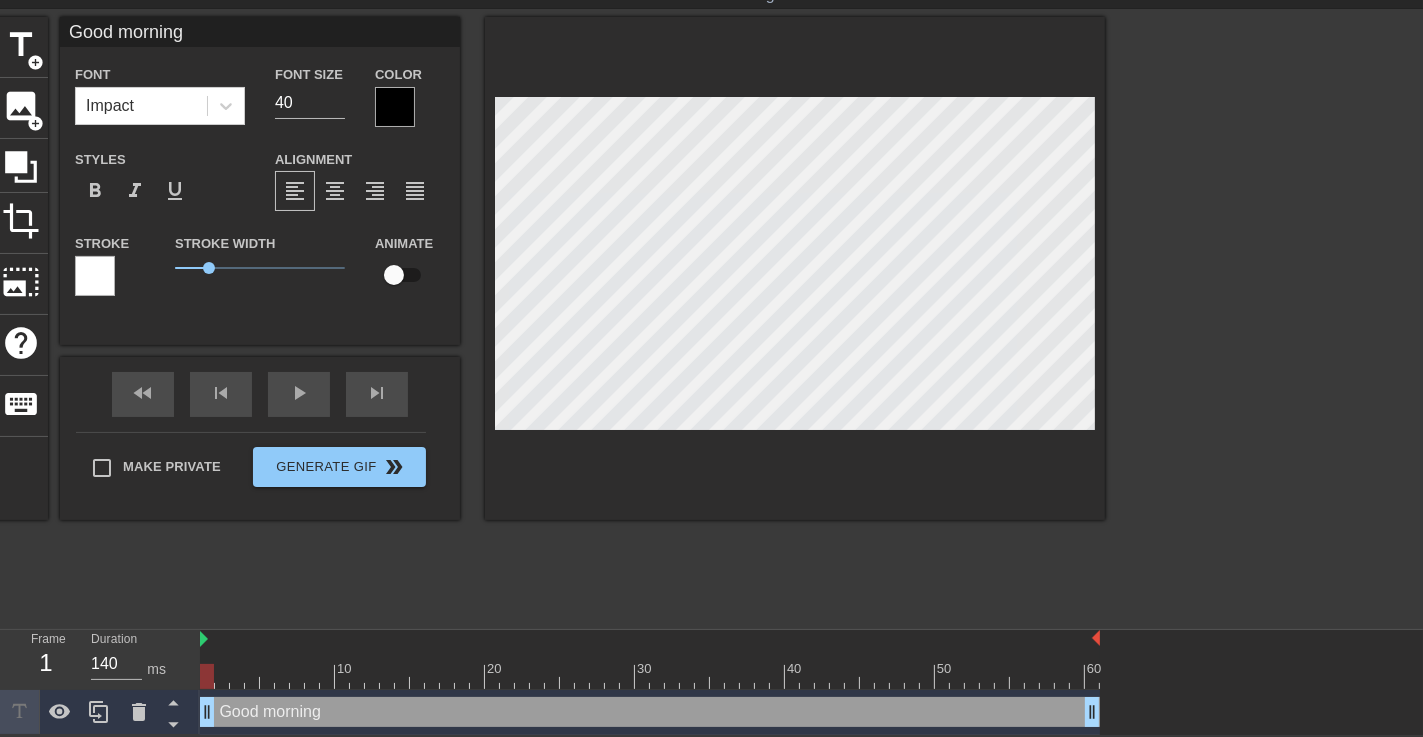type on "Good mornin" 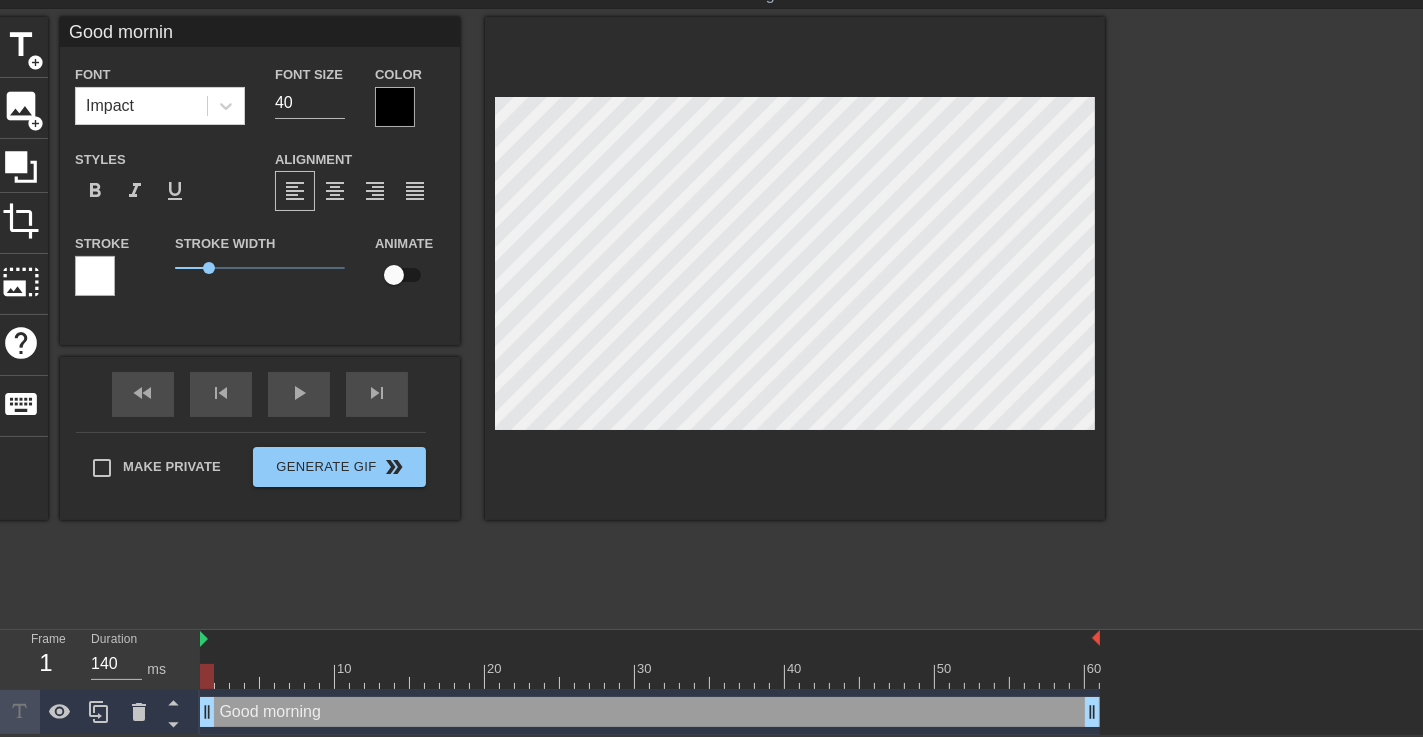 type on "Good morni" 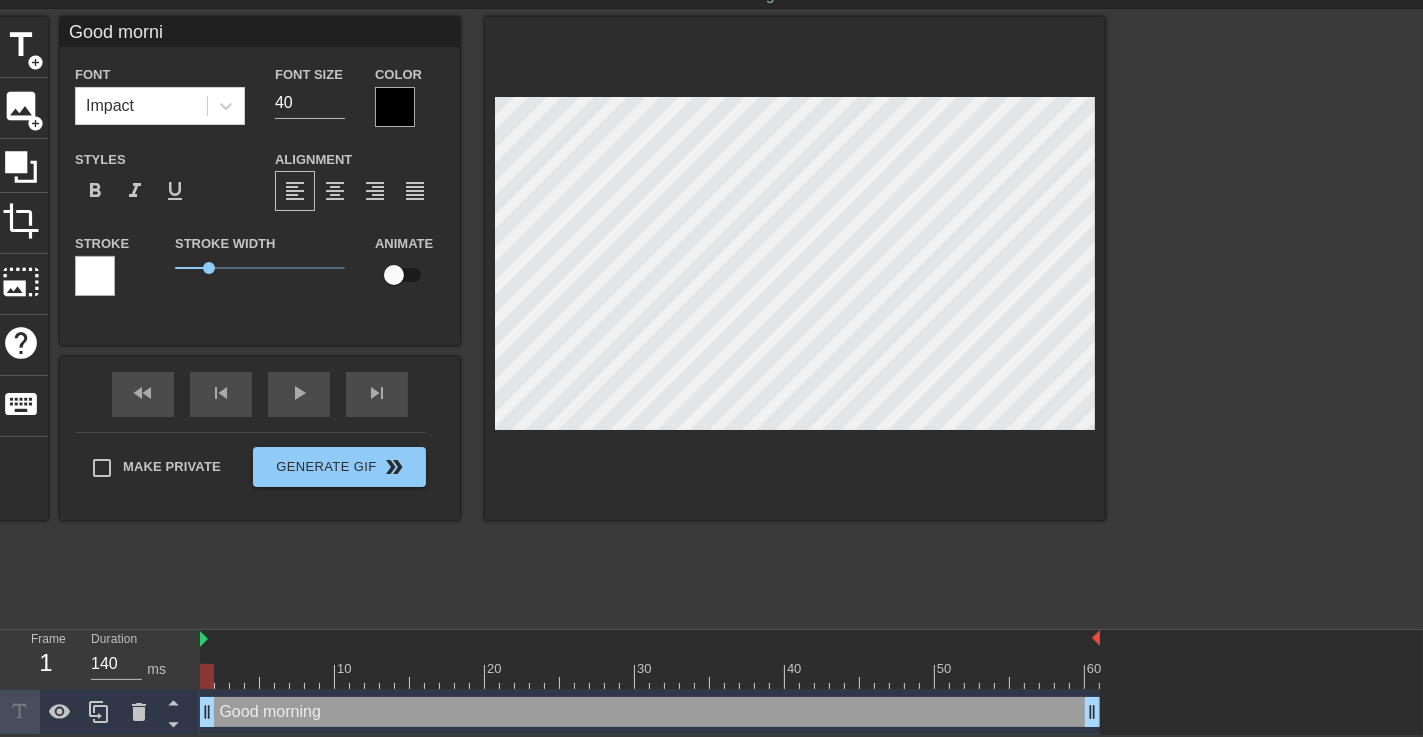 type on "Good morn" 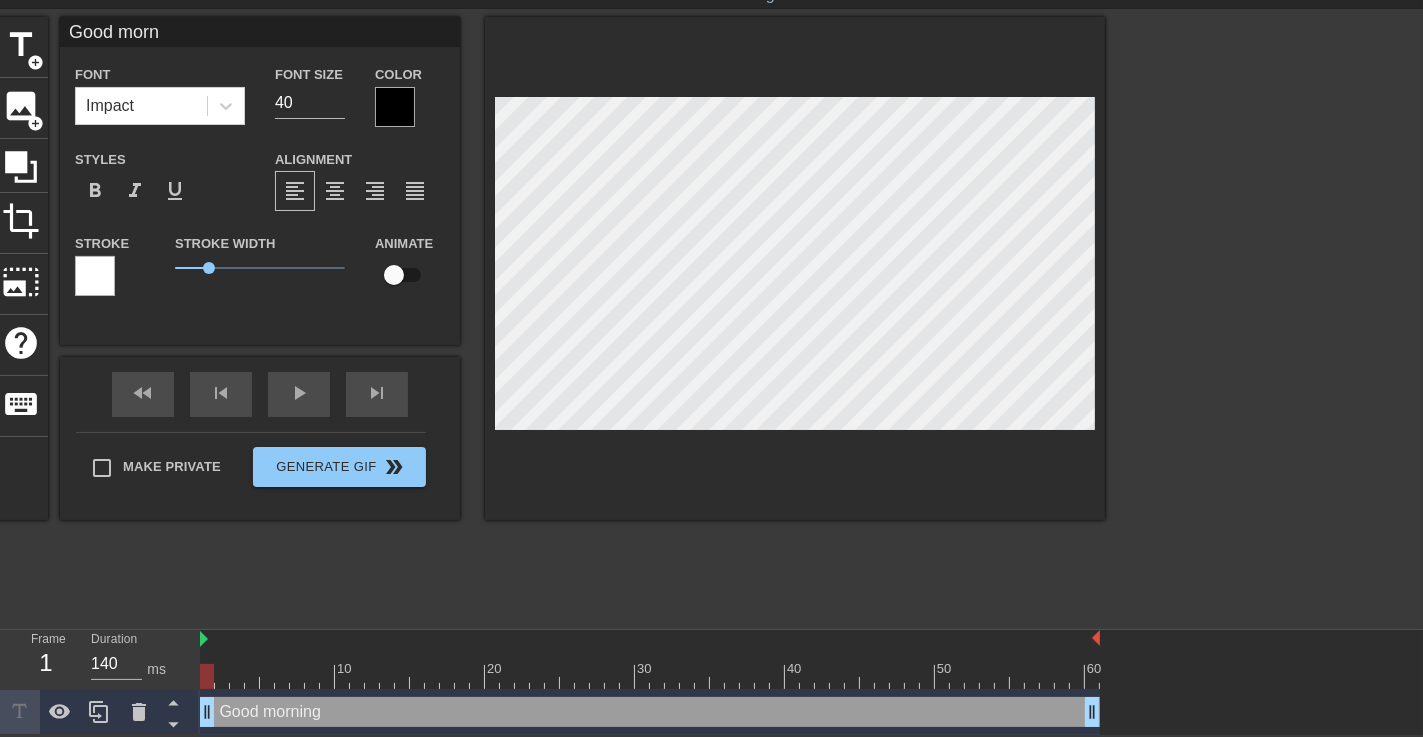 type on "Good mor" 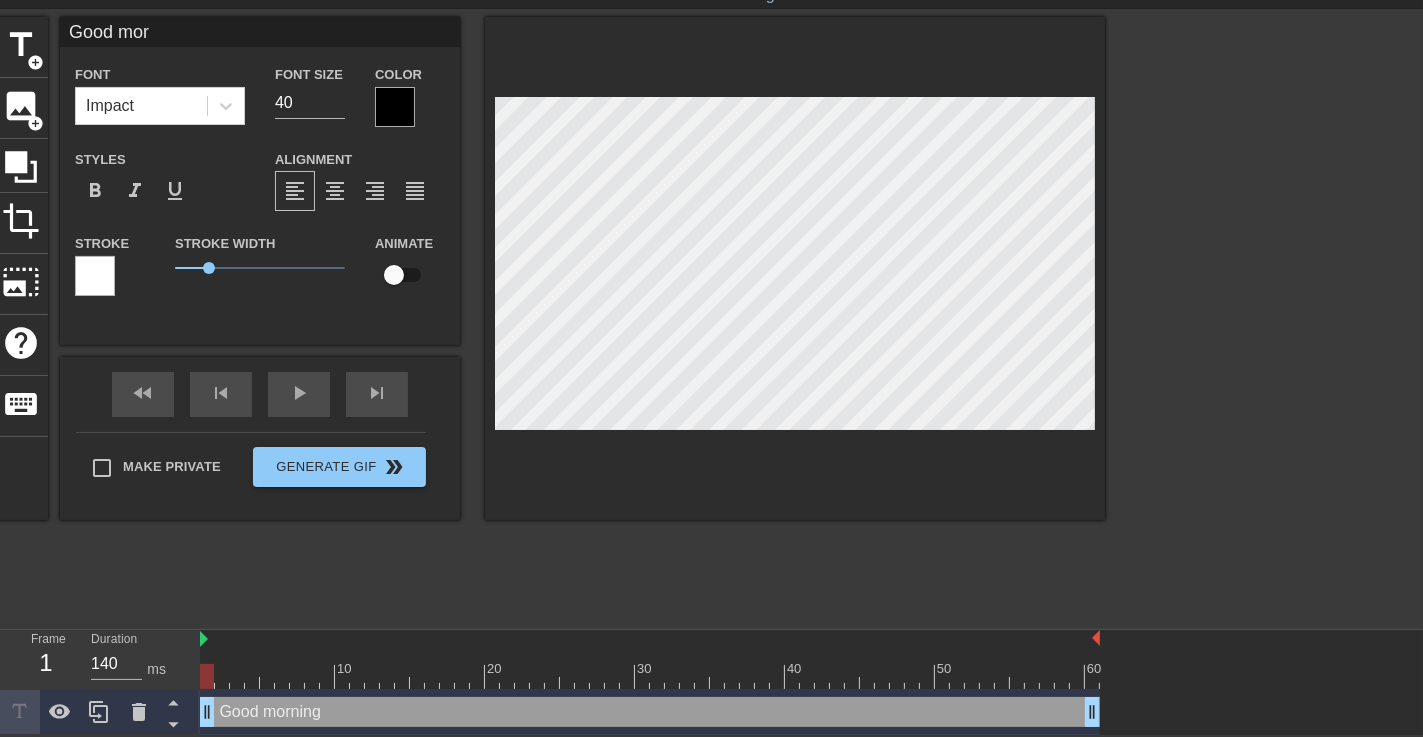 type on "Good mo" 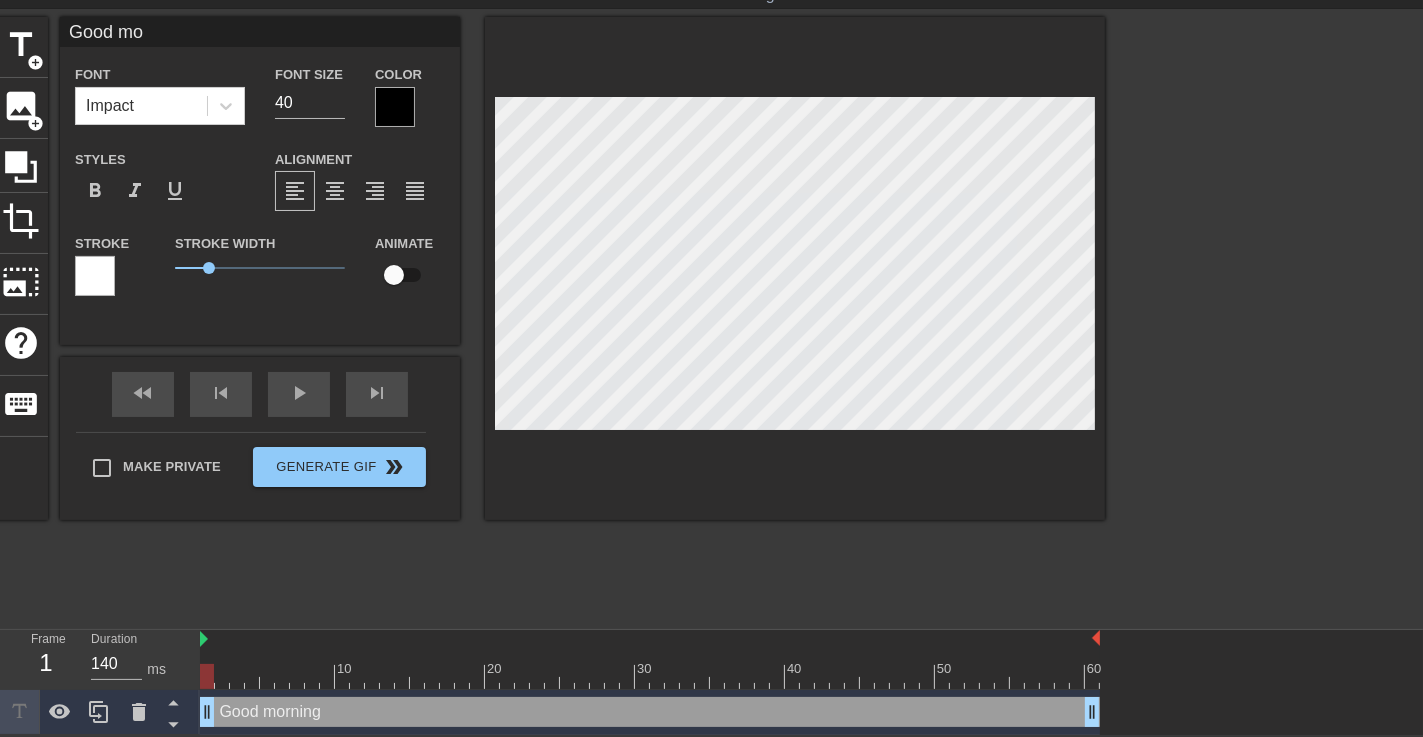 type on "Good m" 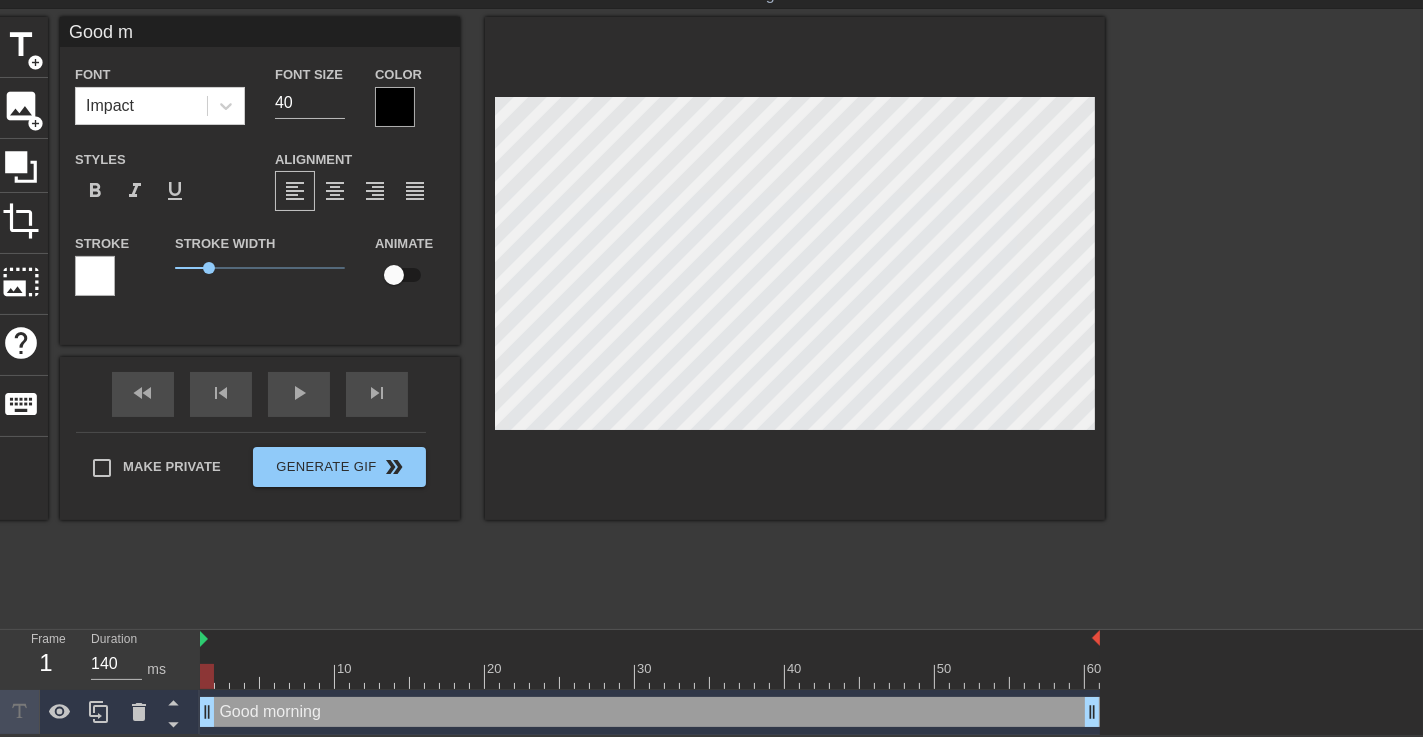 type on "Good" 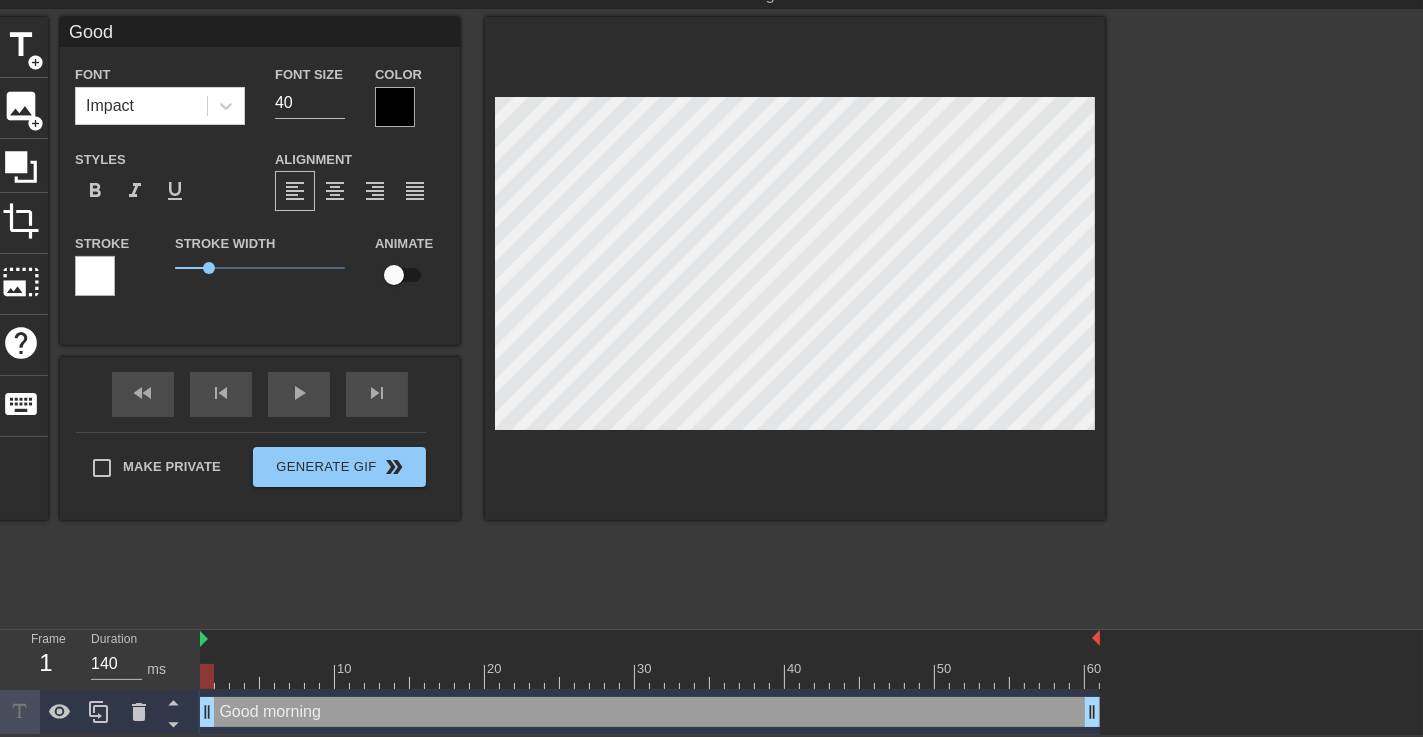 type on "Good" 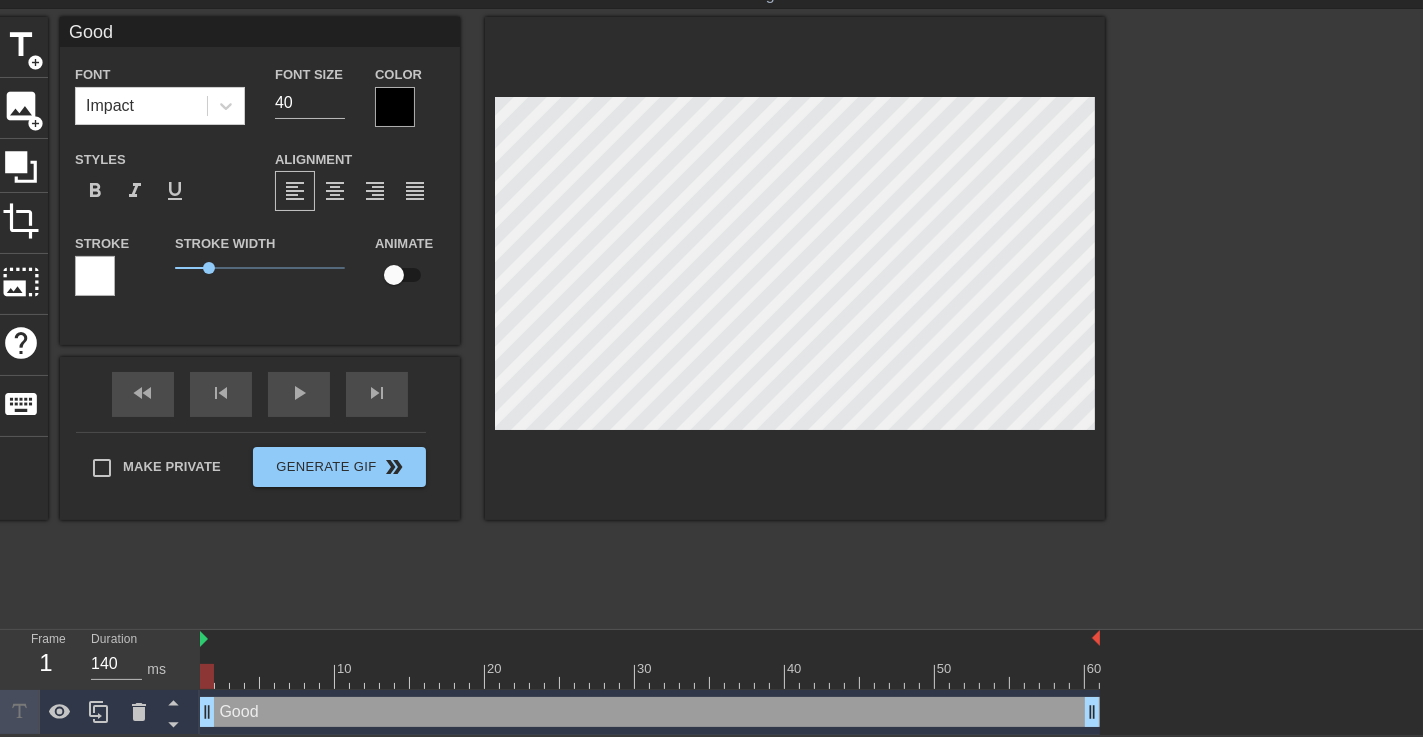 type on "Goo" 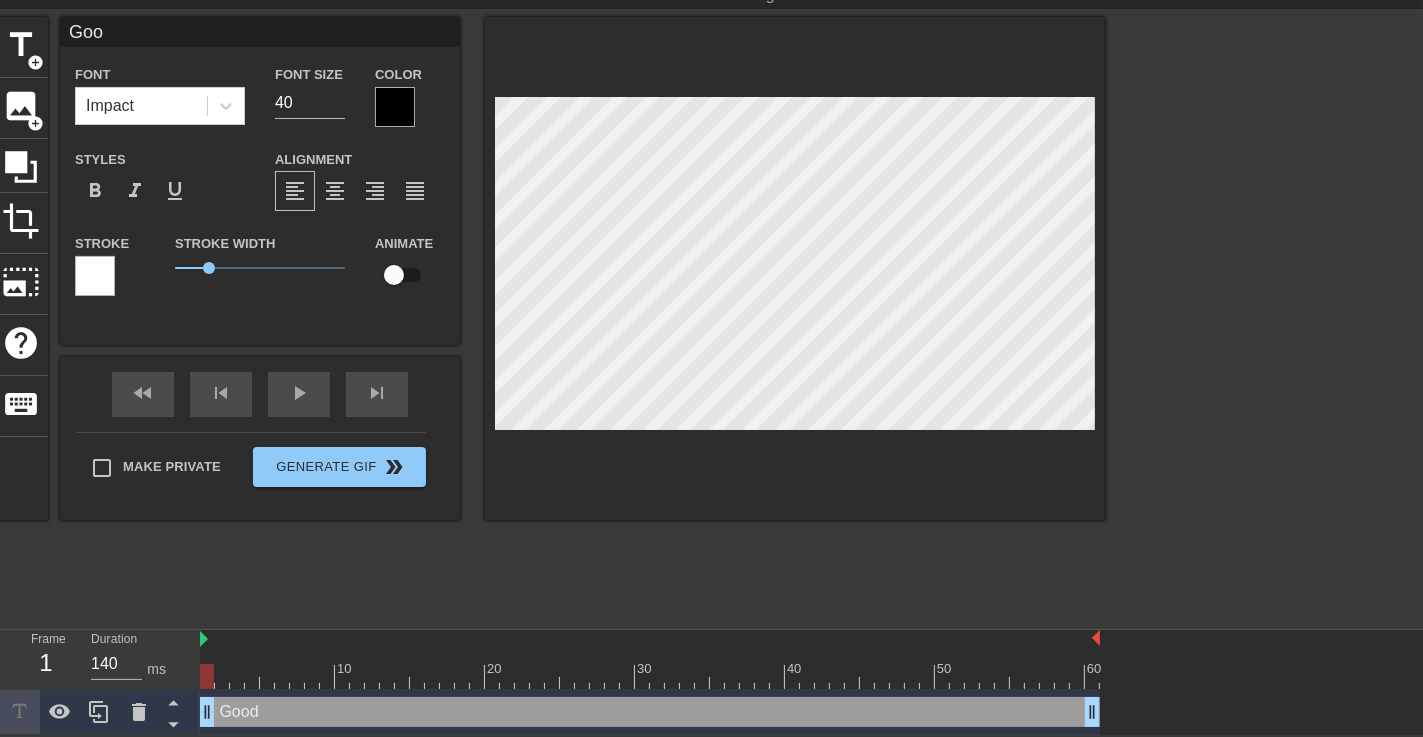 type on "Go" 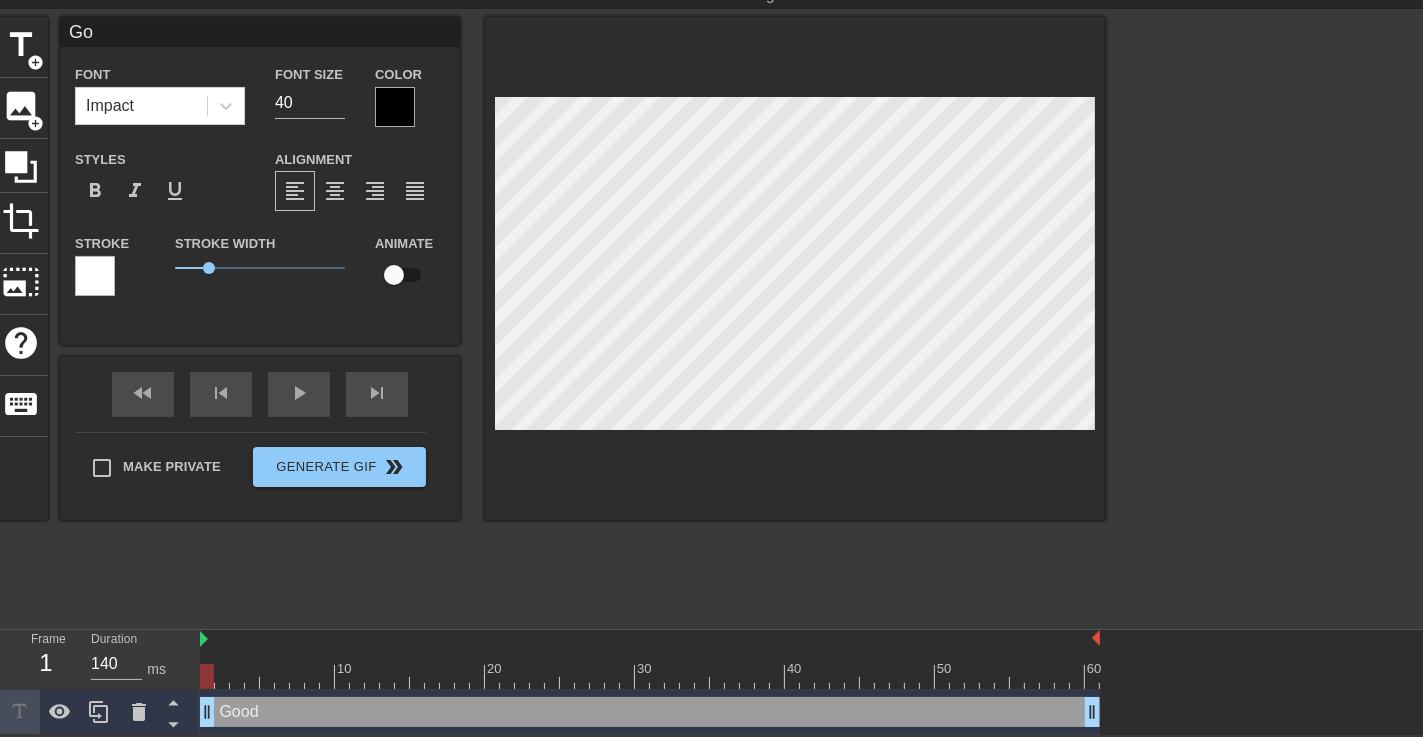 type on "G" 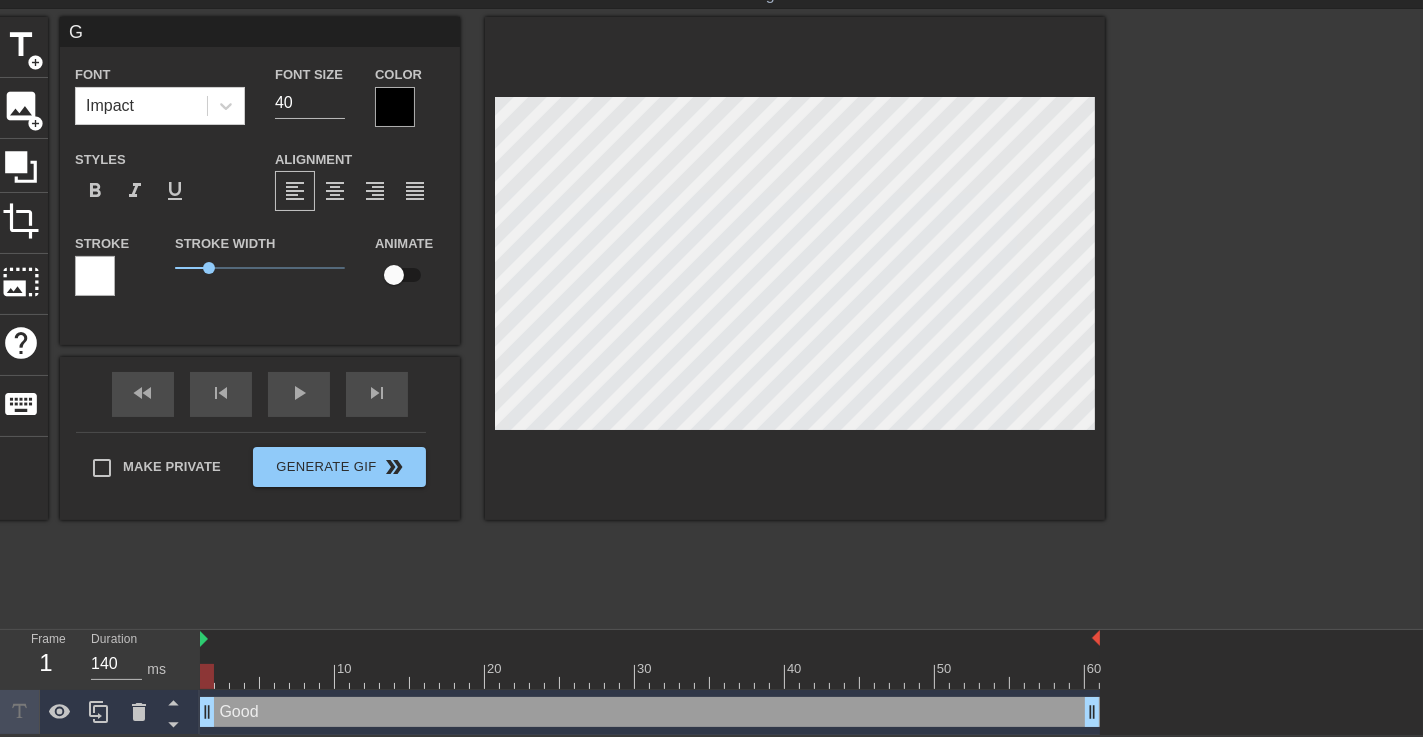 type on "G" 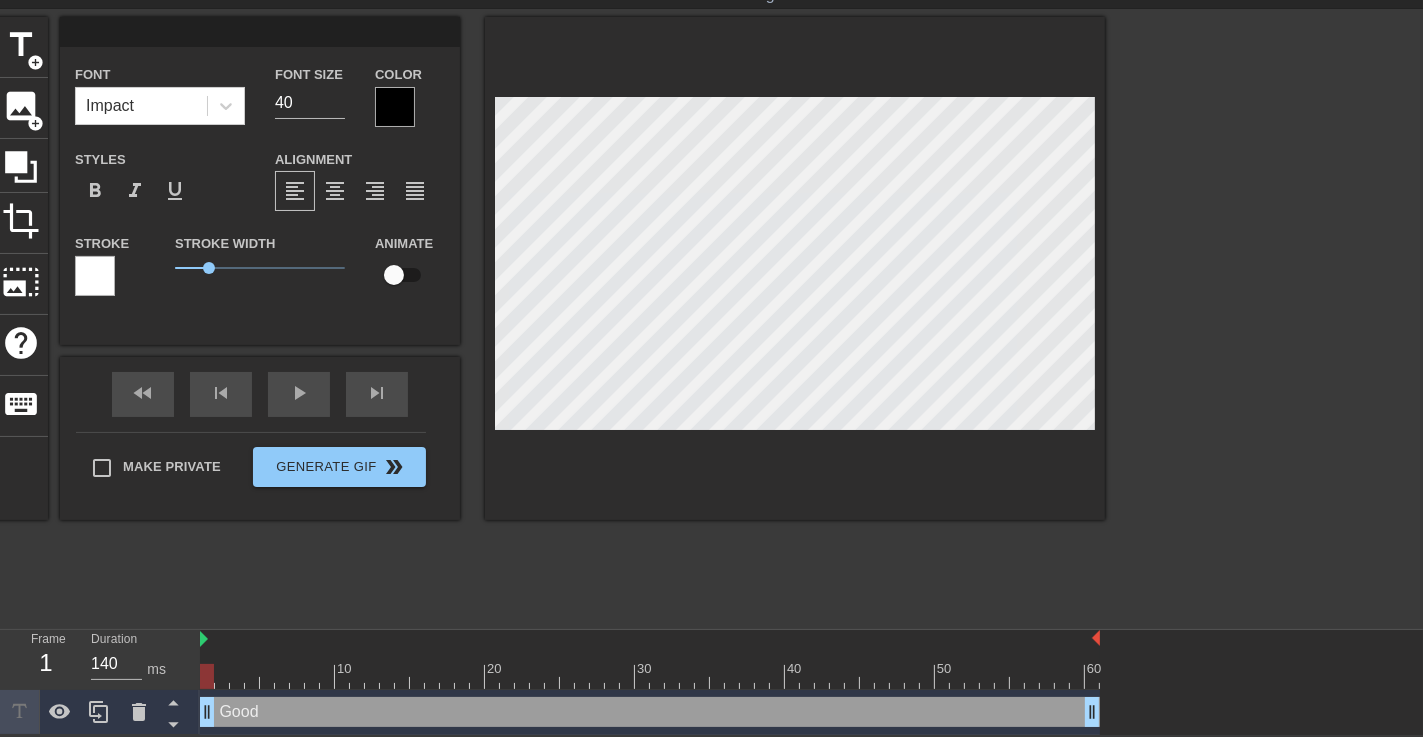 scroll, scrollTop: 2, scrollLeft: 3, axis: both 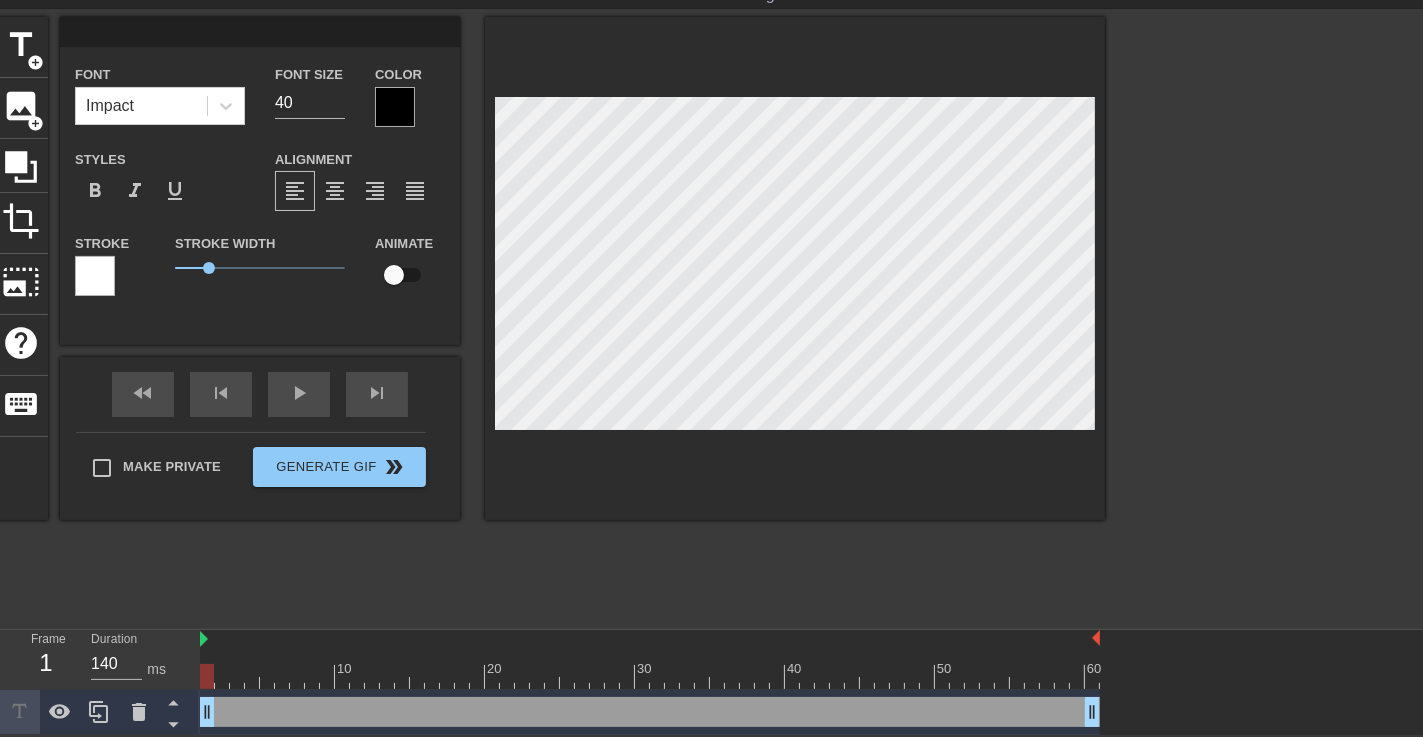 type on "G" 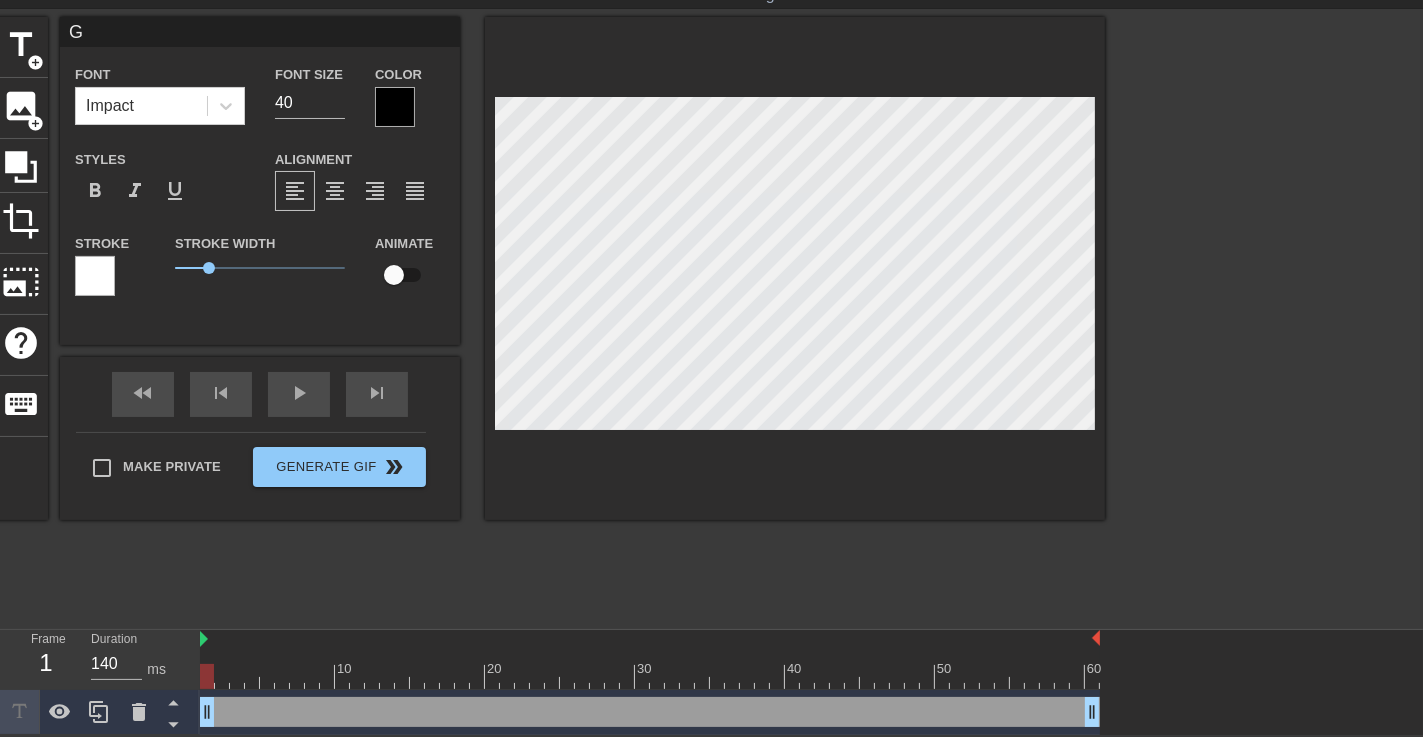 type on "Go" 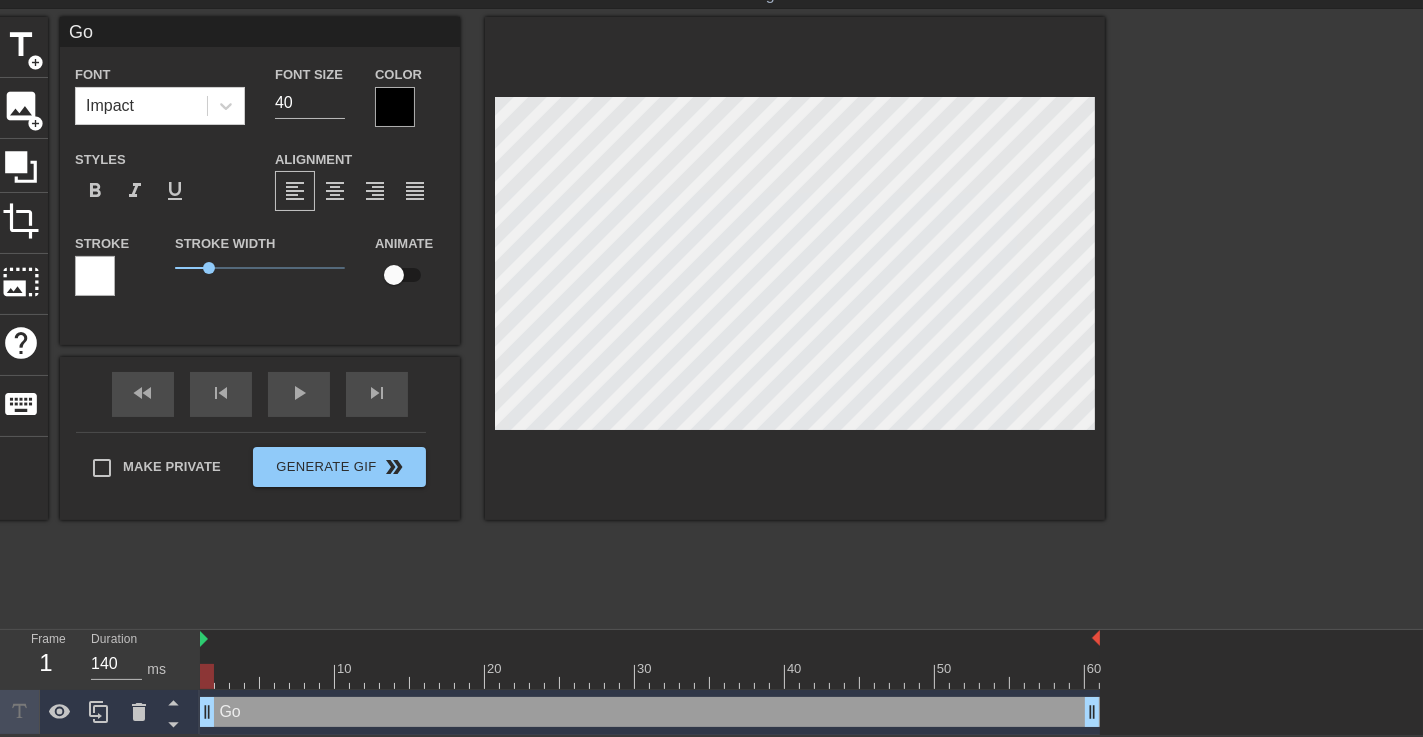 type on "Goo" 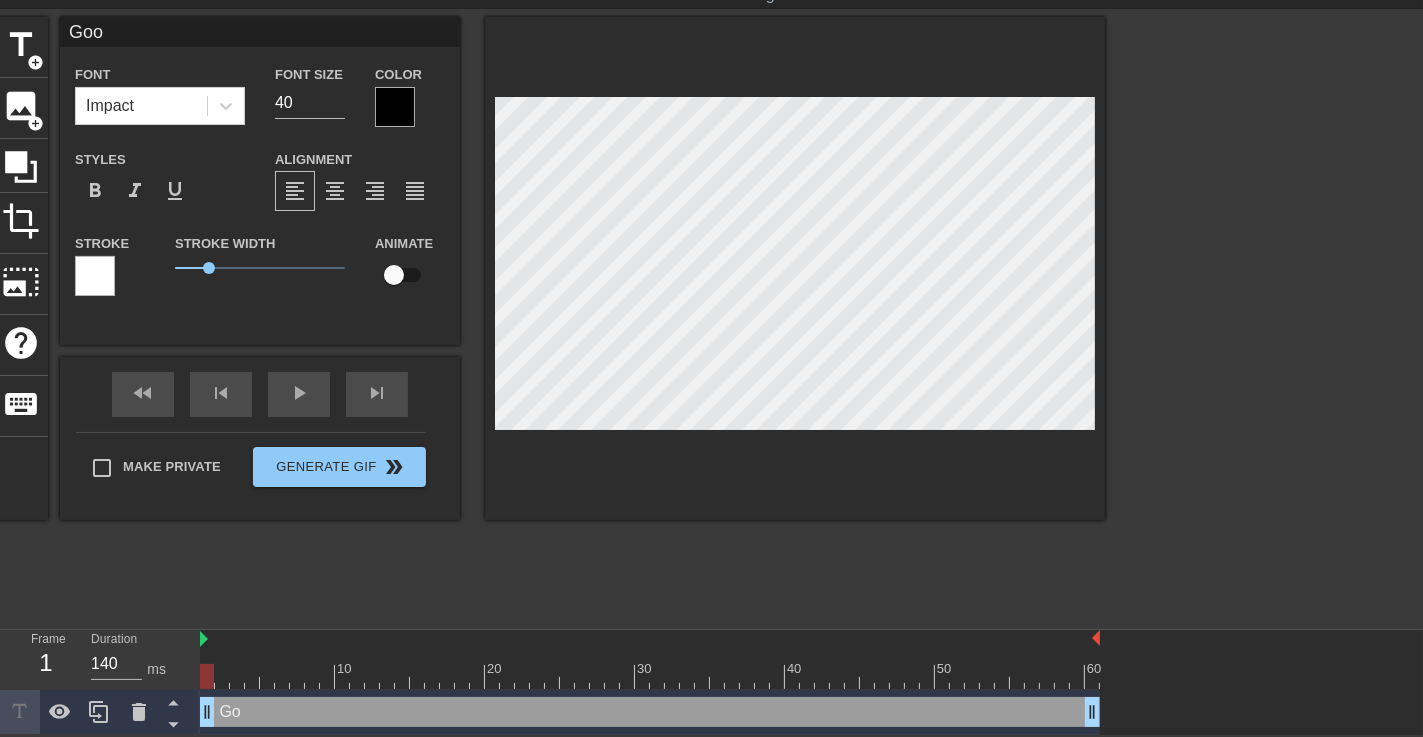 type on "Good" 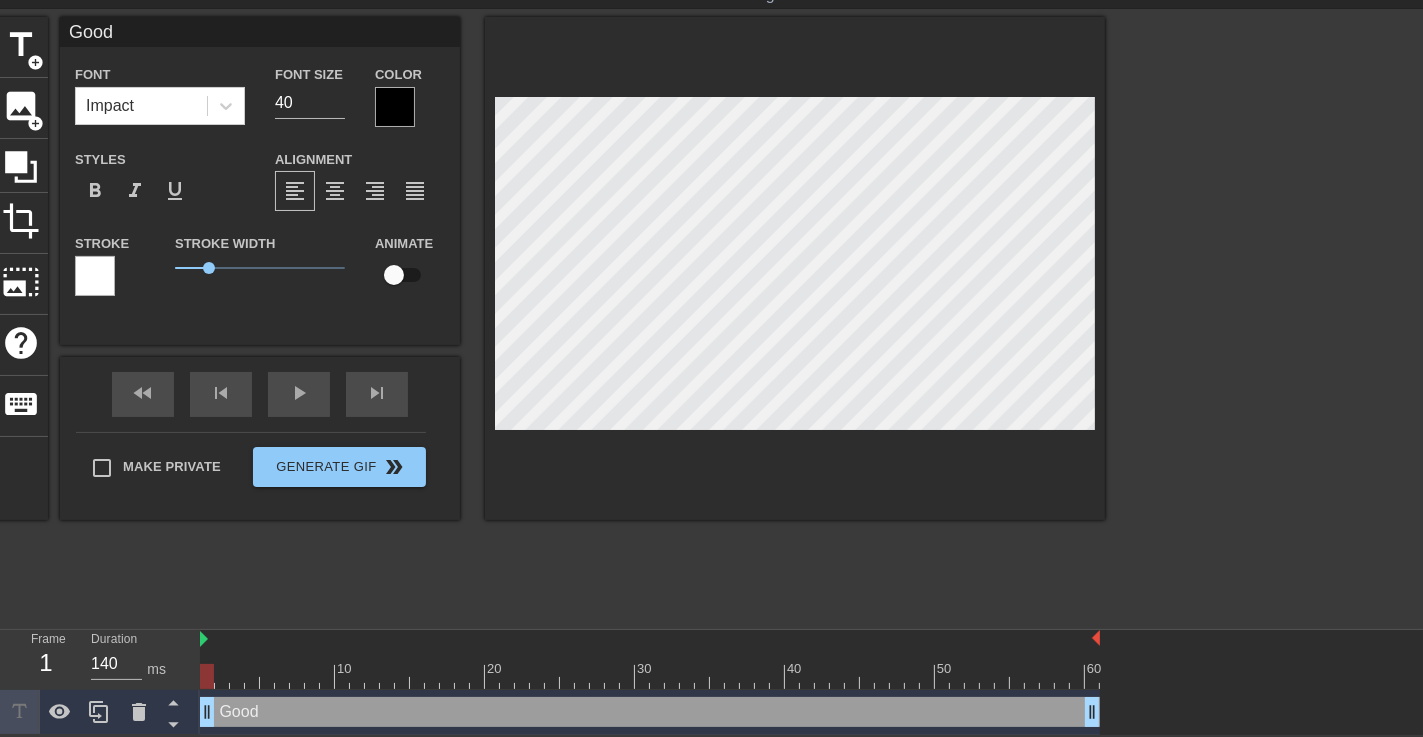 click at bounding box center (795, 268) 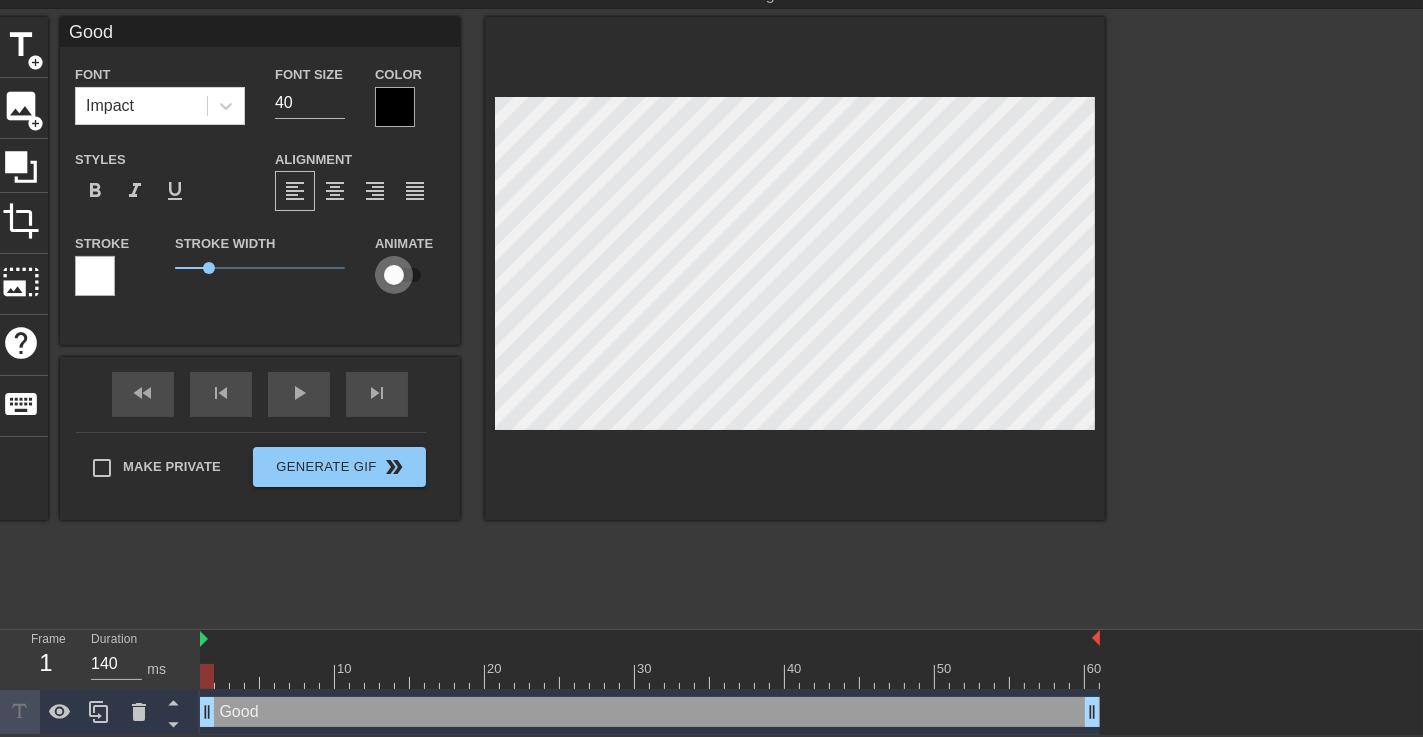 click at bounding box center (394, 275) 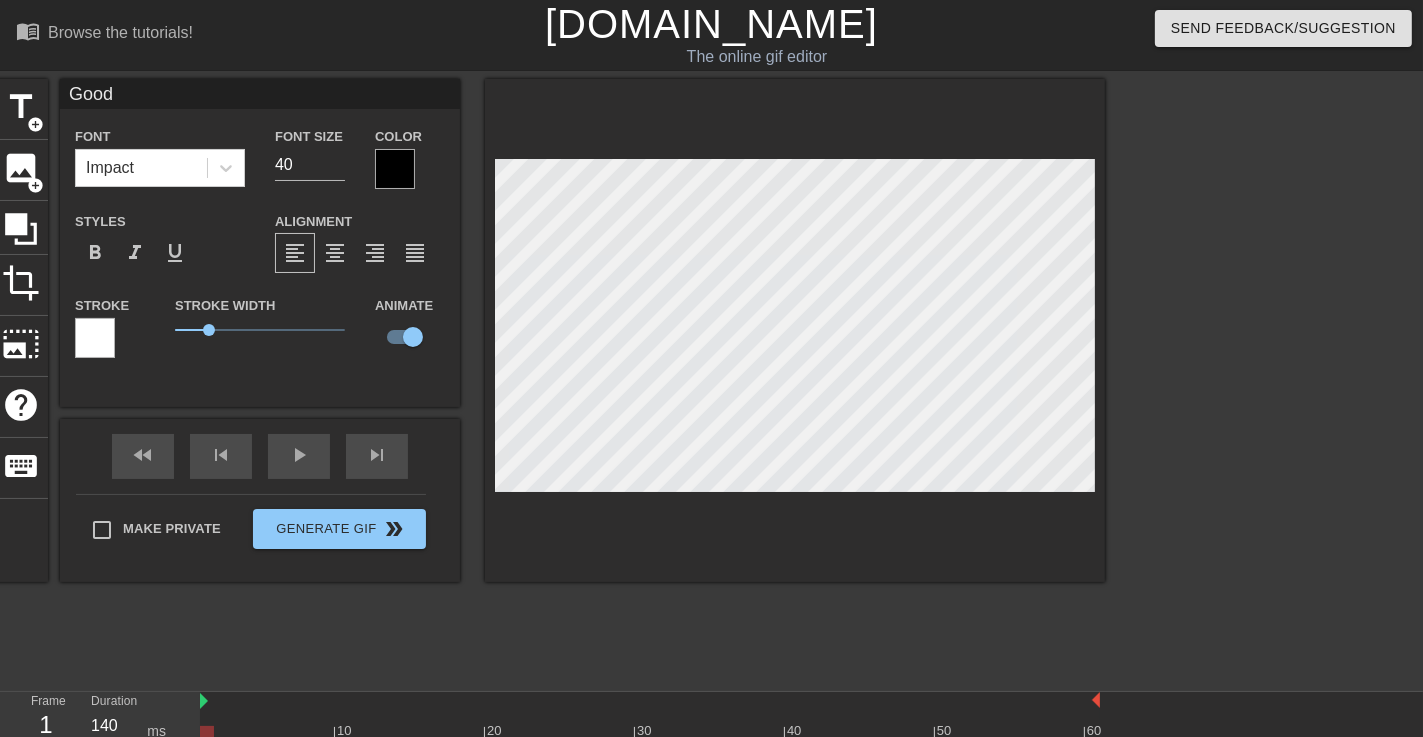 scroll, scrollTop: 64, scrollLeft: 0, axis: vertical 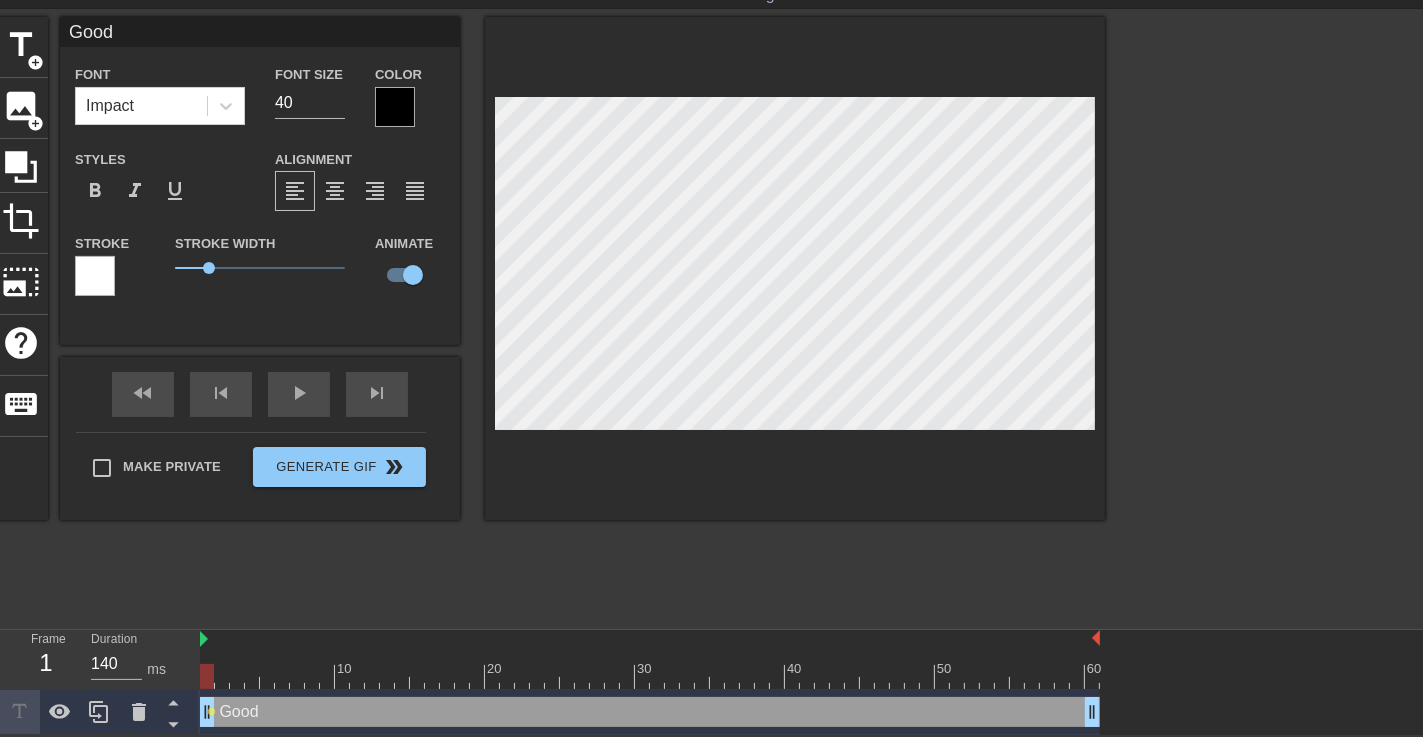 click at bounding box center (1279, 317) 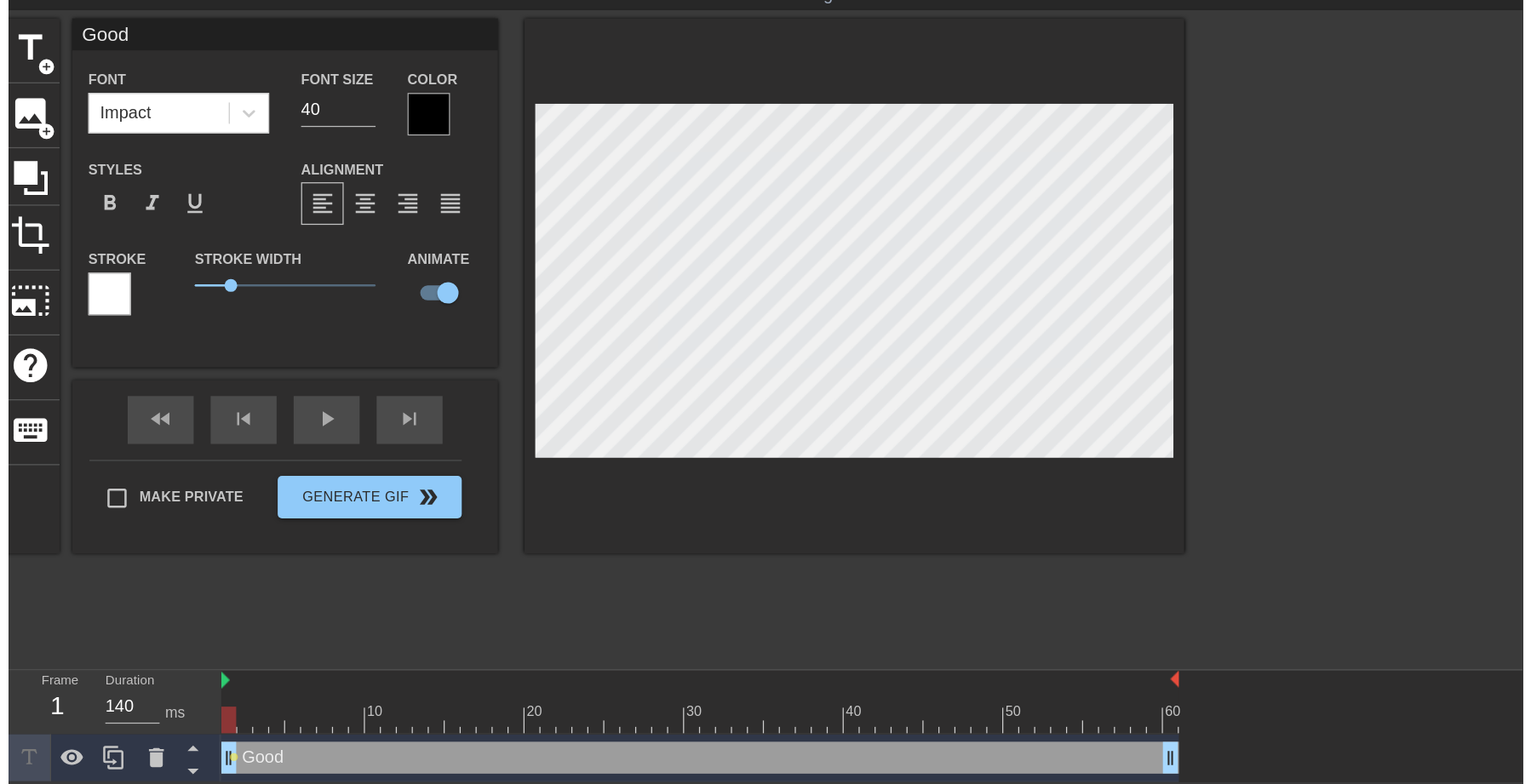 scroll, scrollTop: 0, scrollLeft: 0, axis: both 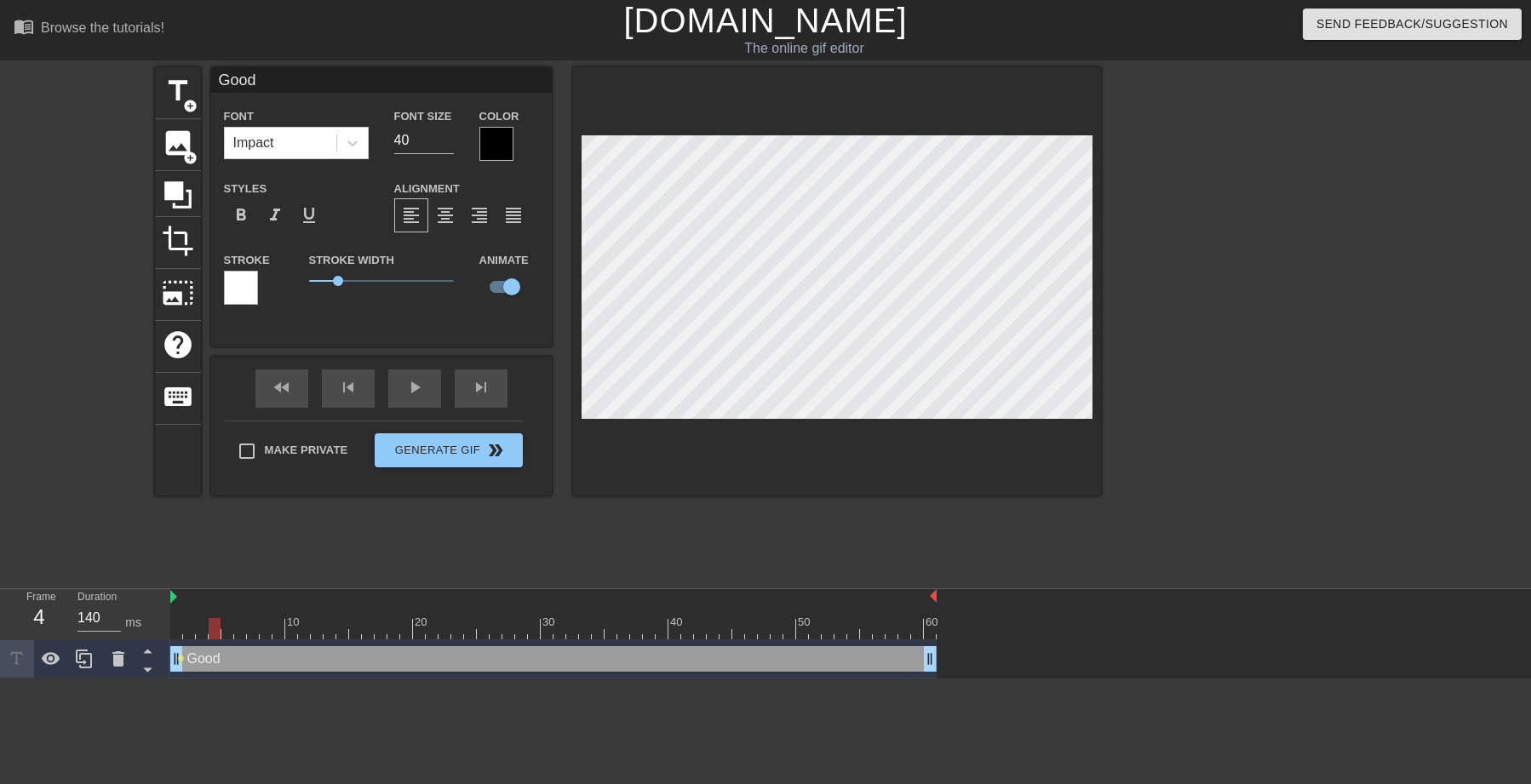 drag, startPoint x: 182, startPoint y: 627, endPoint x: 210, endPoint y: 637, distance: 29.7321 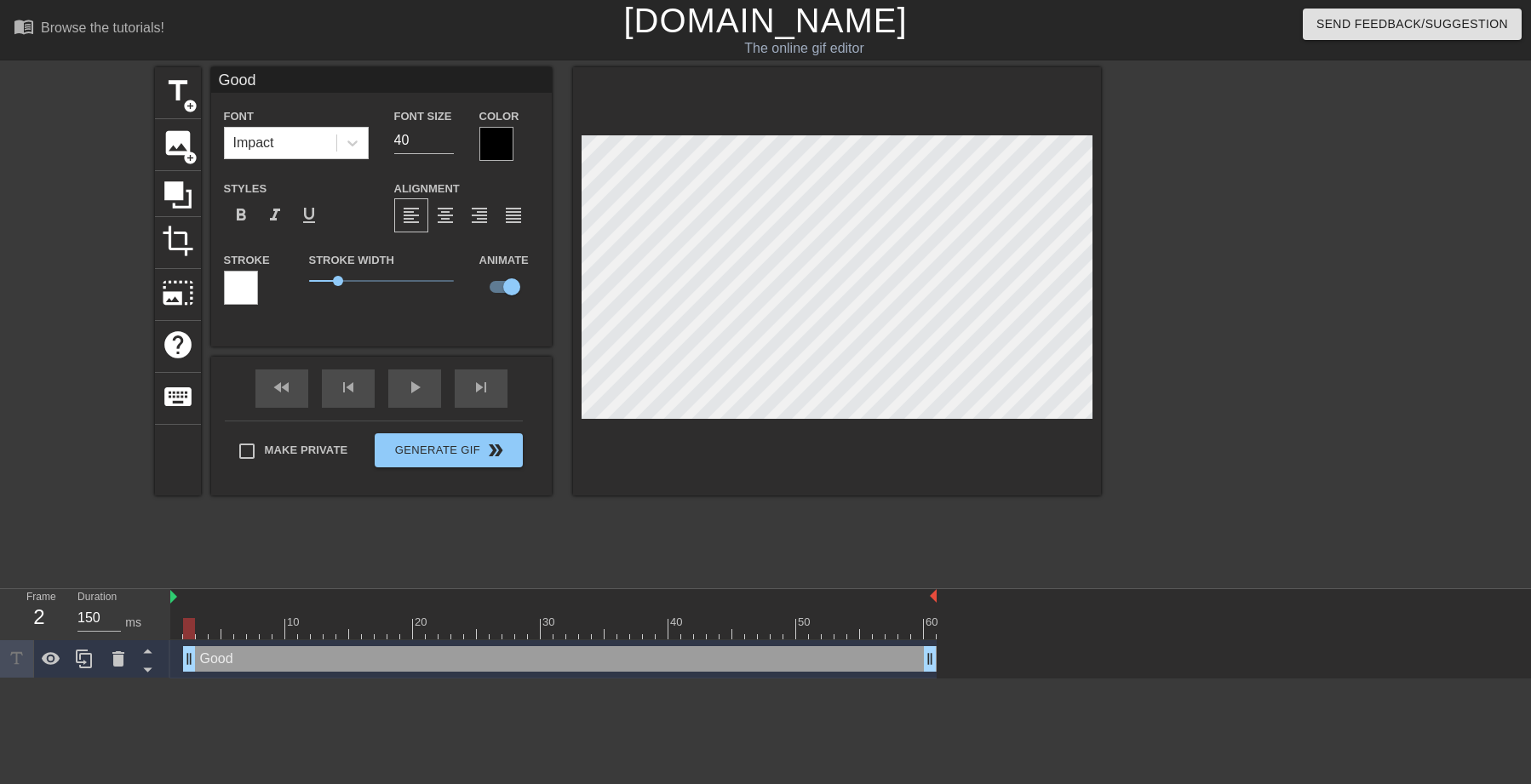 type on "140" 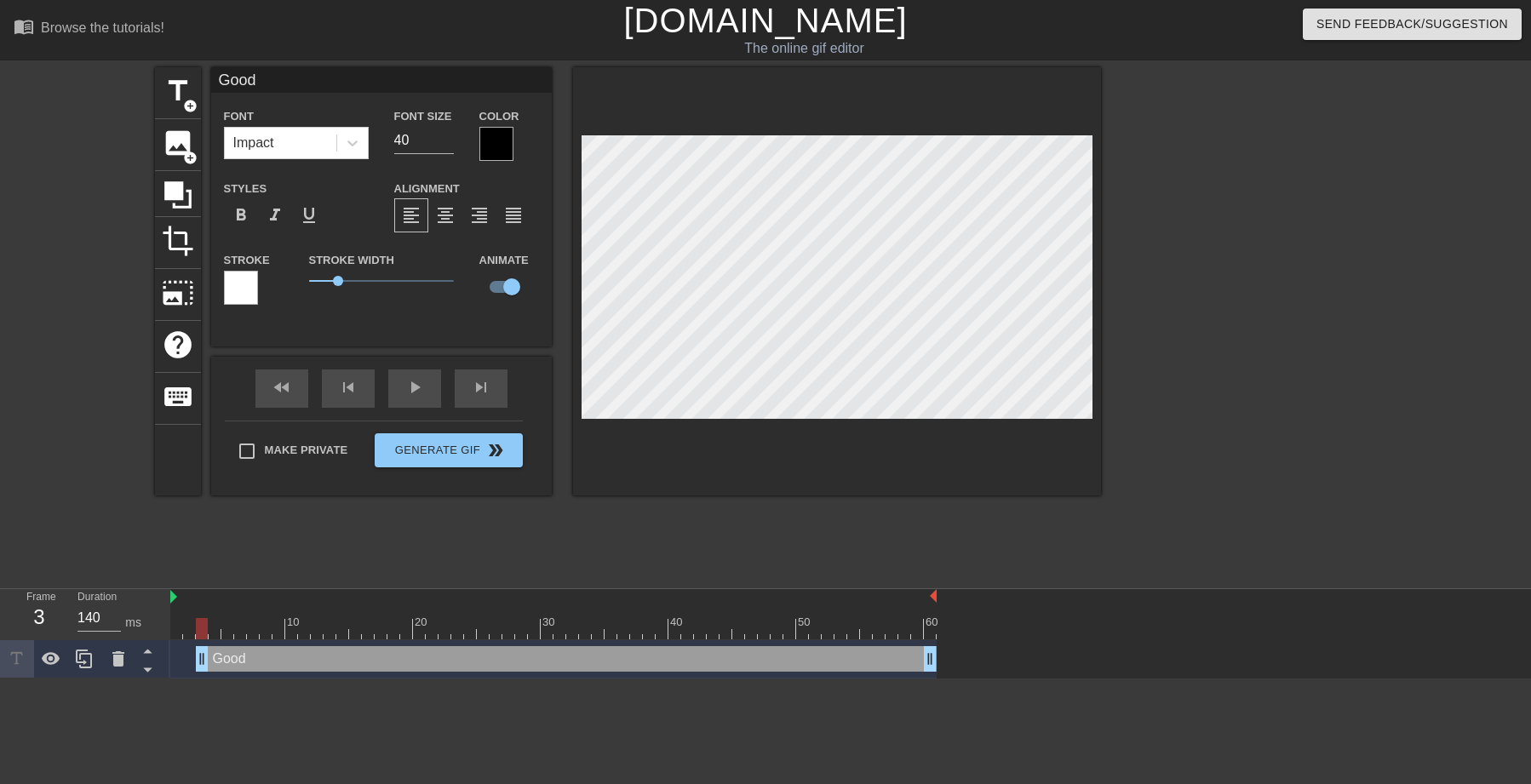 drag, startPoint x: 174, startPoint y: 661, endPoint x: 195, endPoint y: 666, distance: 21.58703 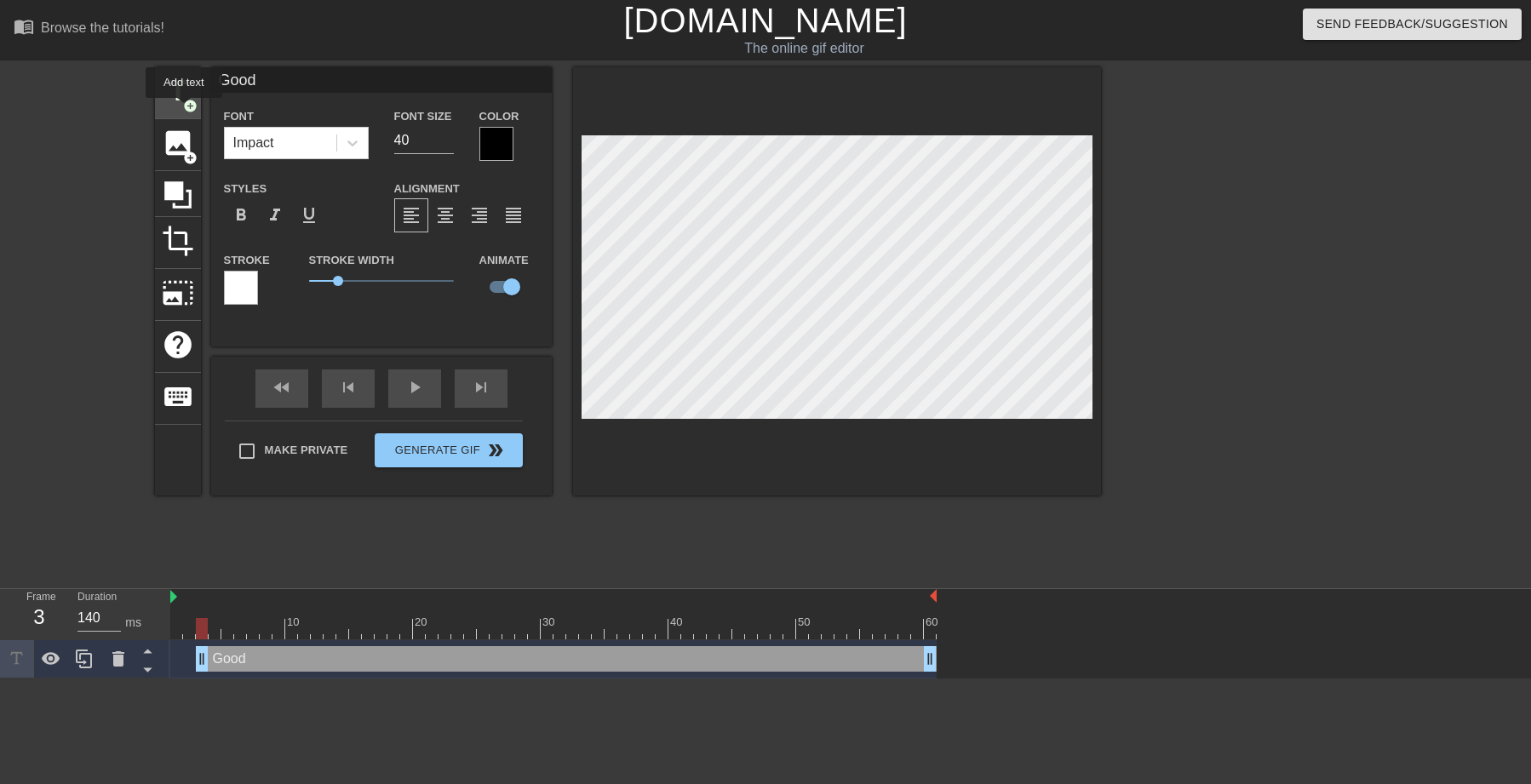 click on "add_circle" at bounding box center (190, 106) 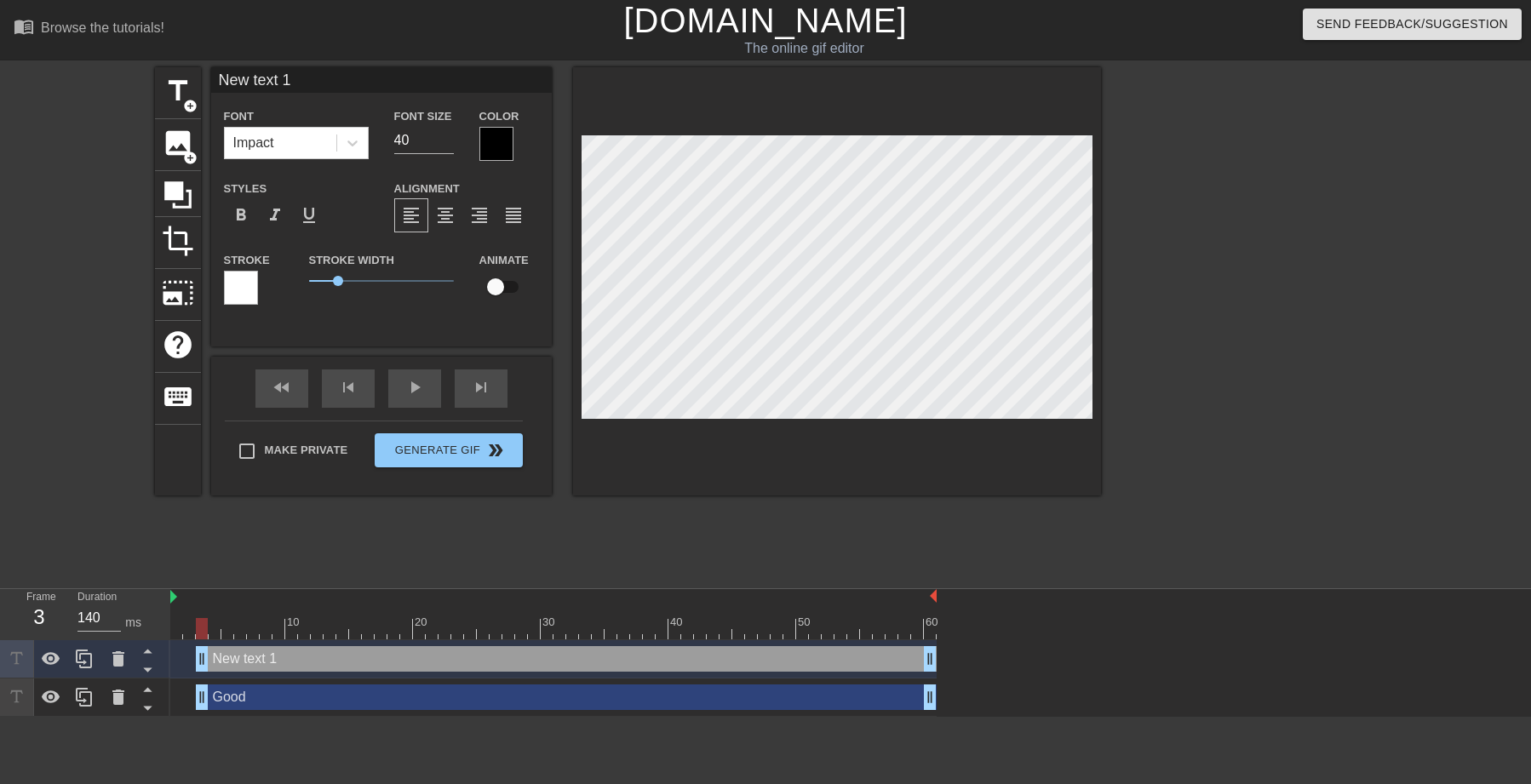 scroll, scrollTop: 3, scrollLeft: 3, axis: both 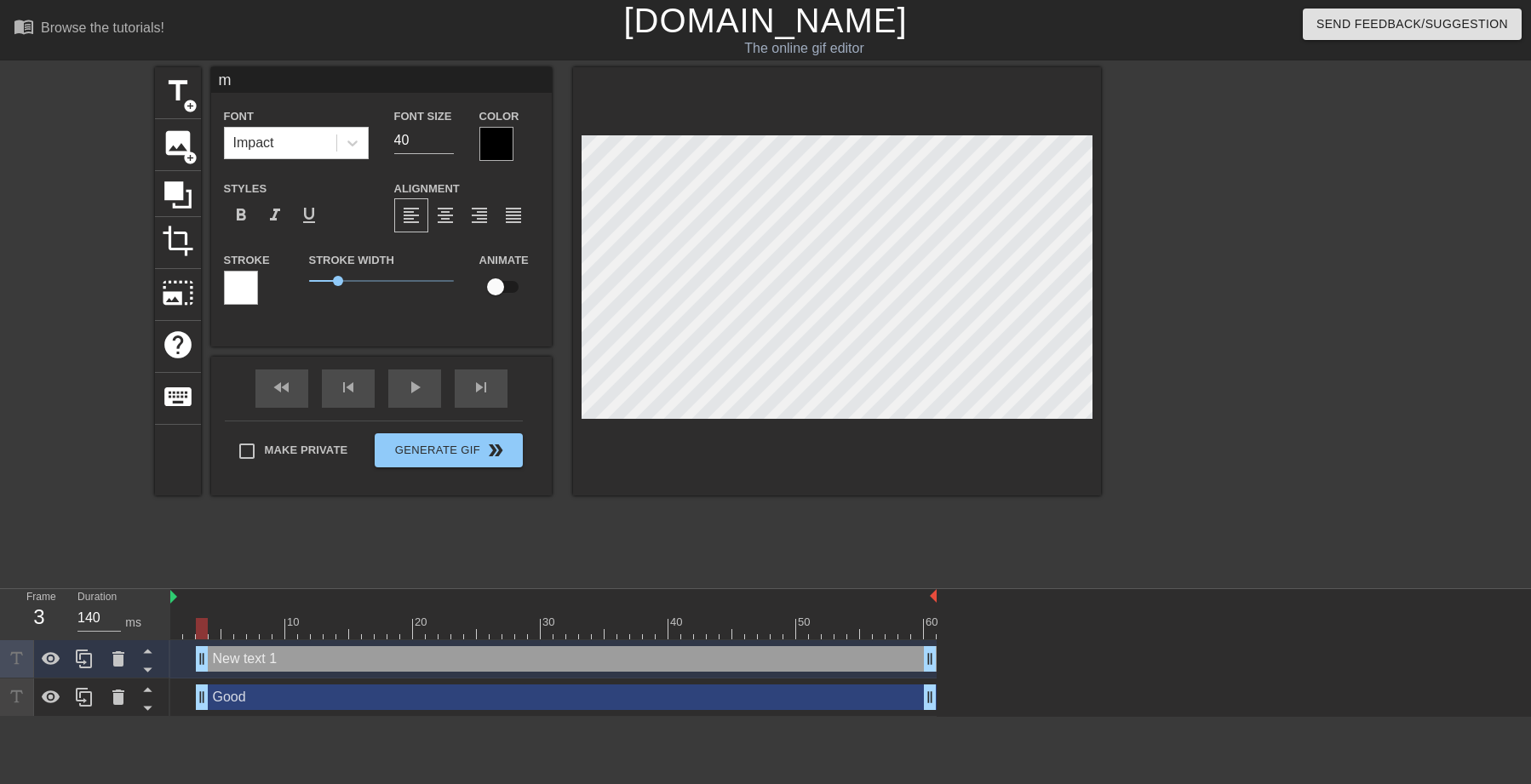 type on "mo" 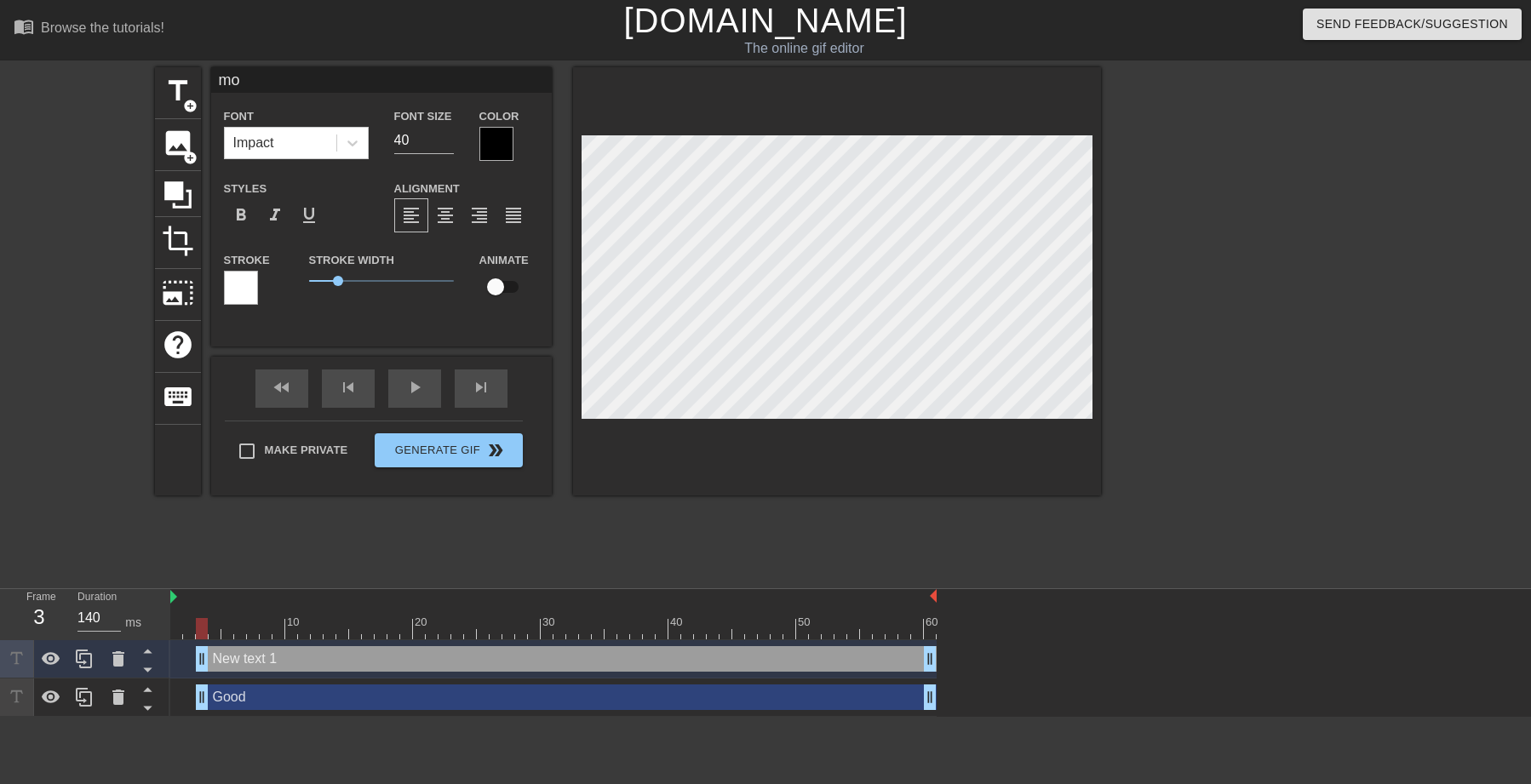 type on "mor" 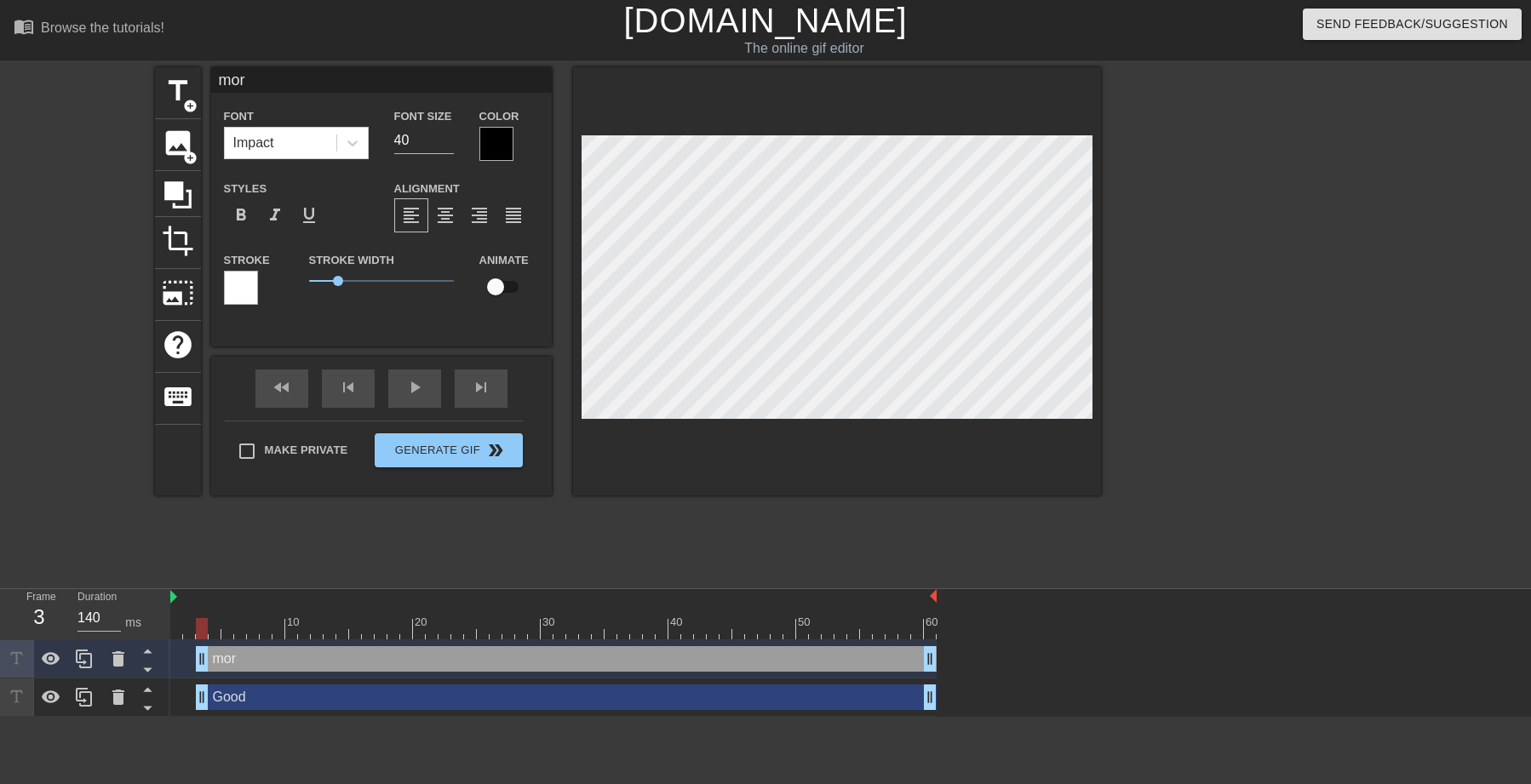 type on "morn" 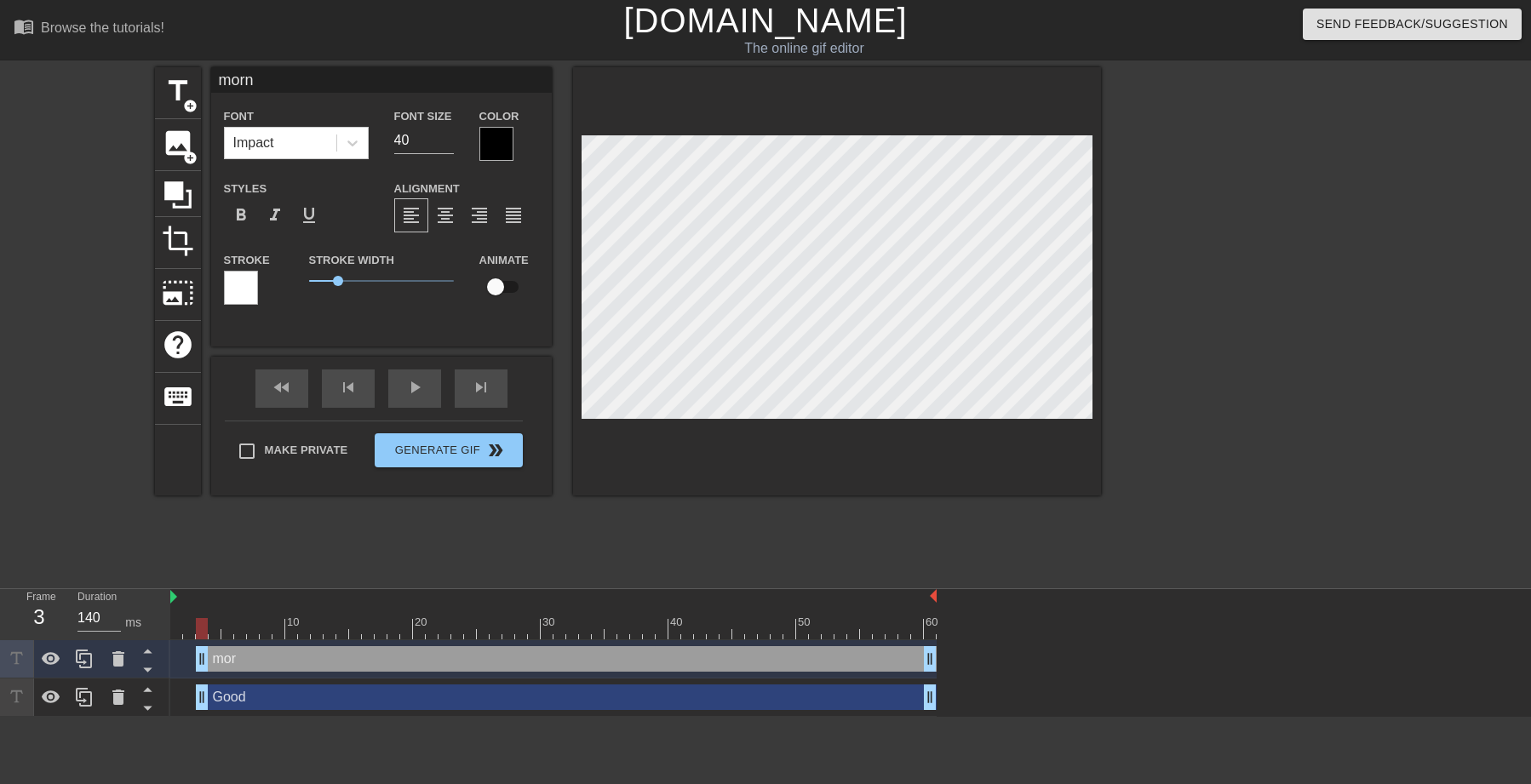 type on "morni" 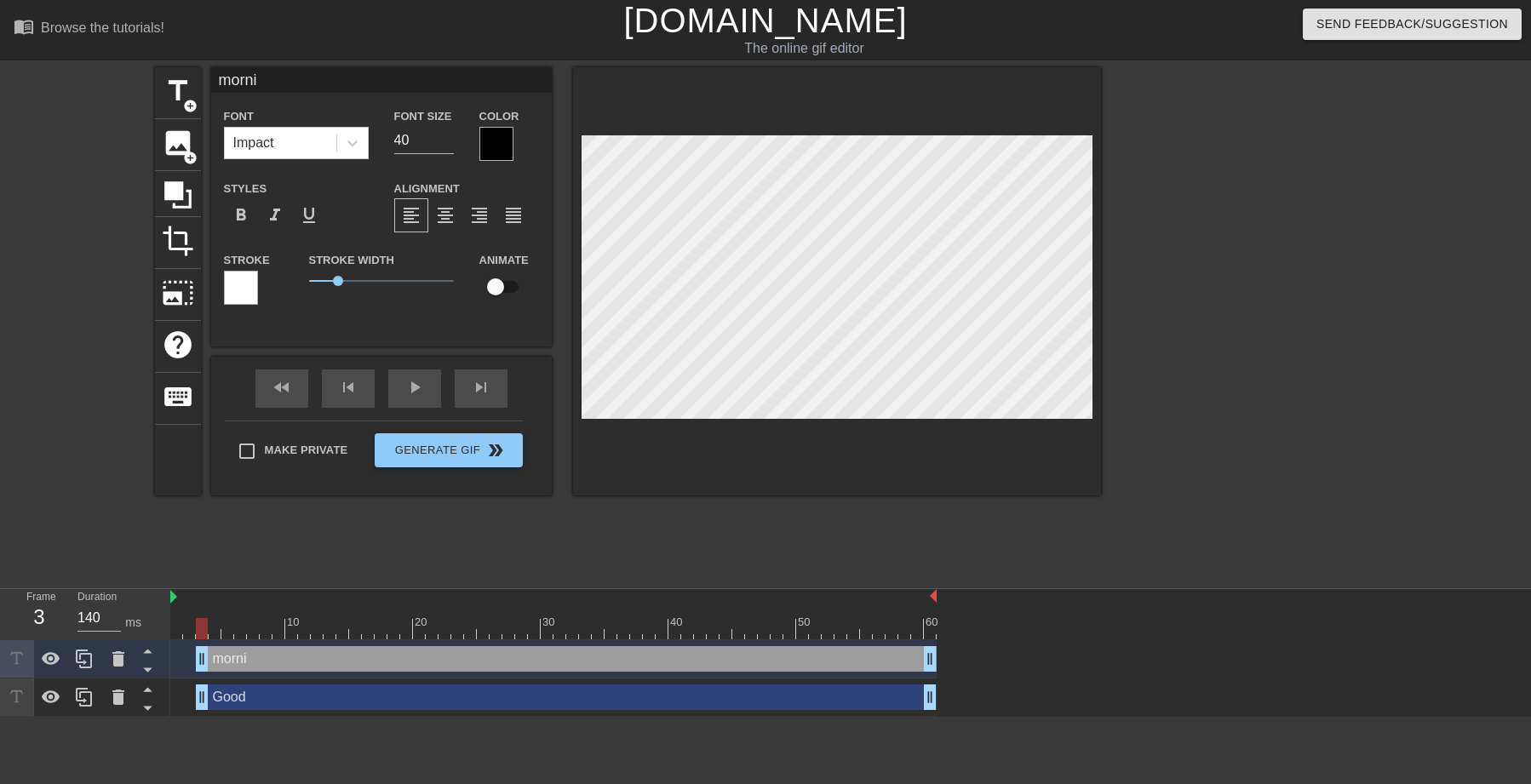 type on "mornin" 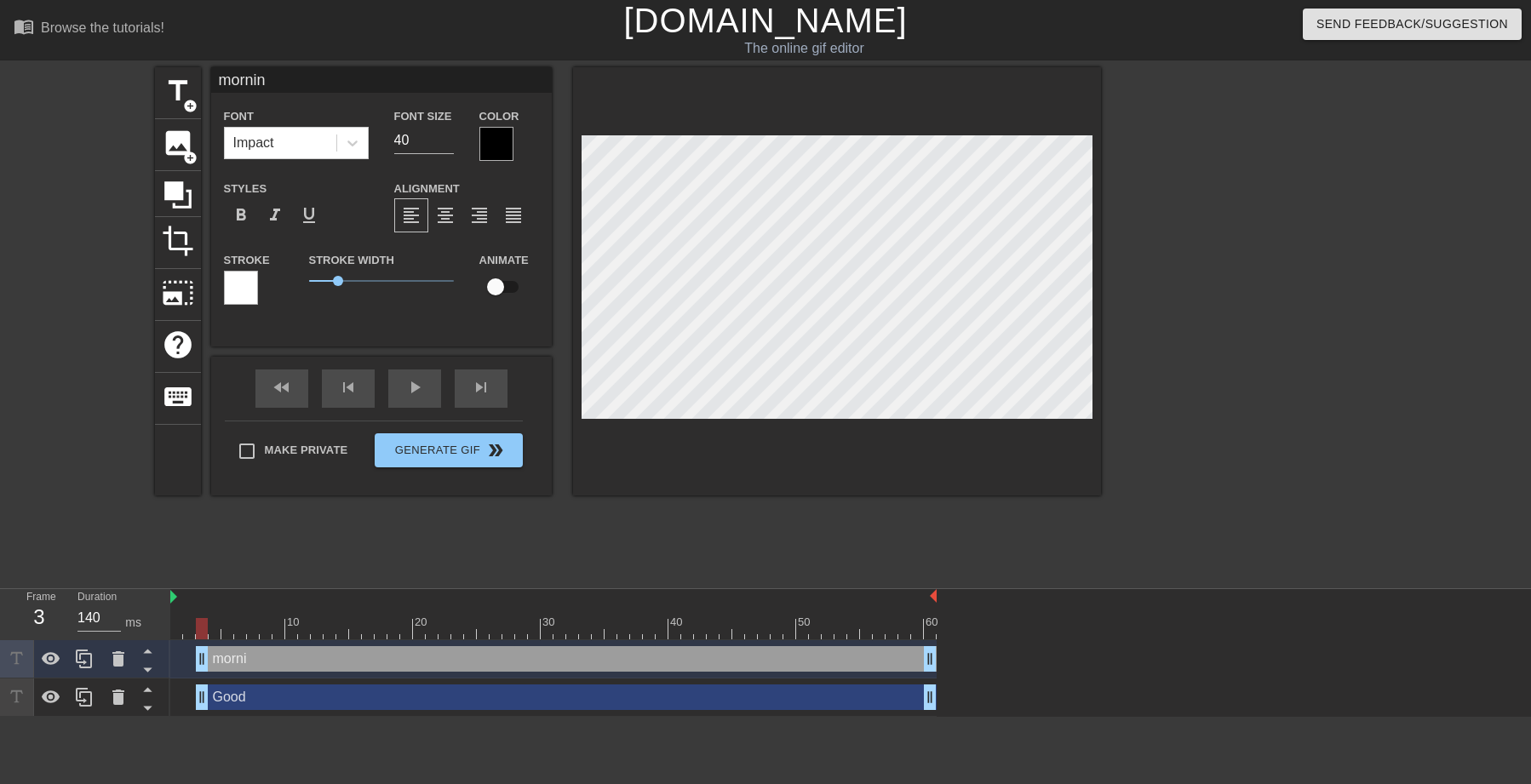 type on "morning" 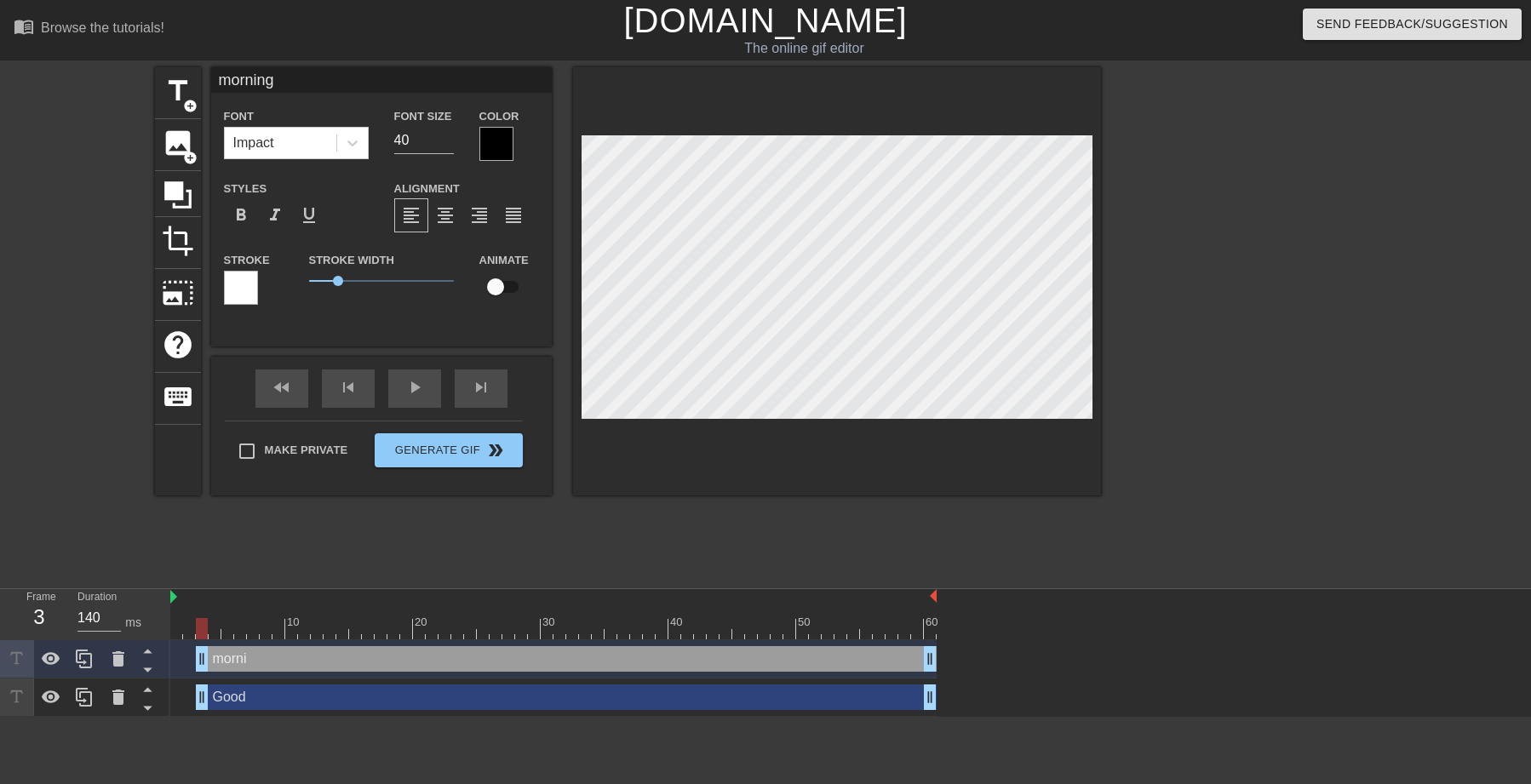 scroll, scrollTop: 3, scrollLeft: 3, axis: both 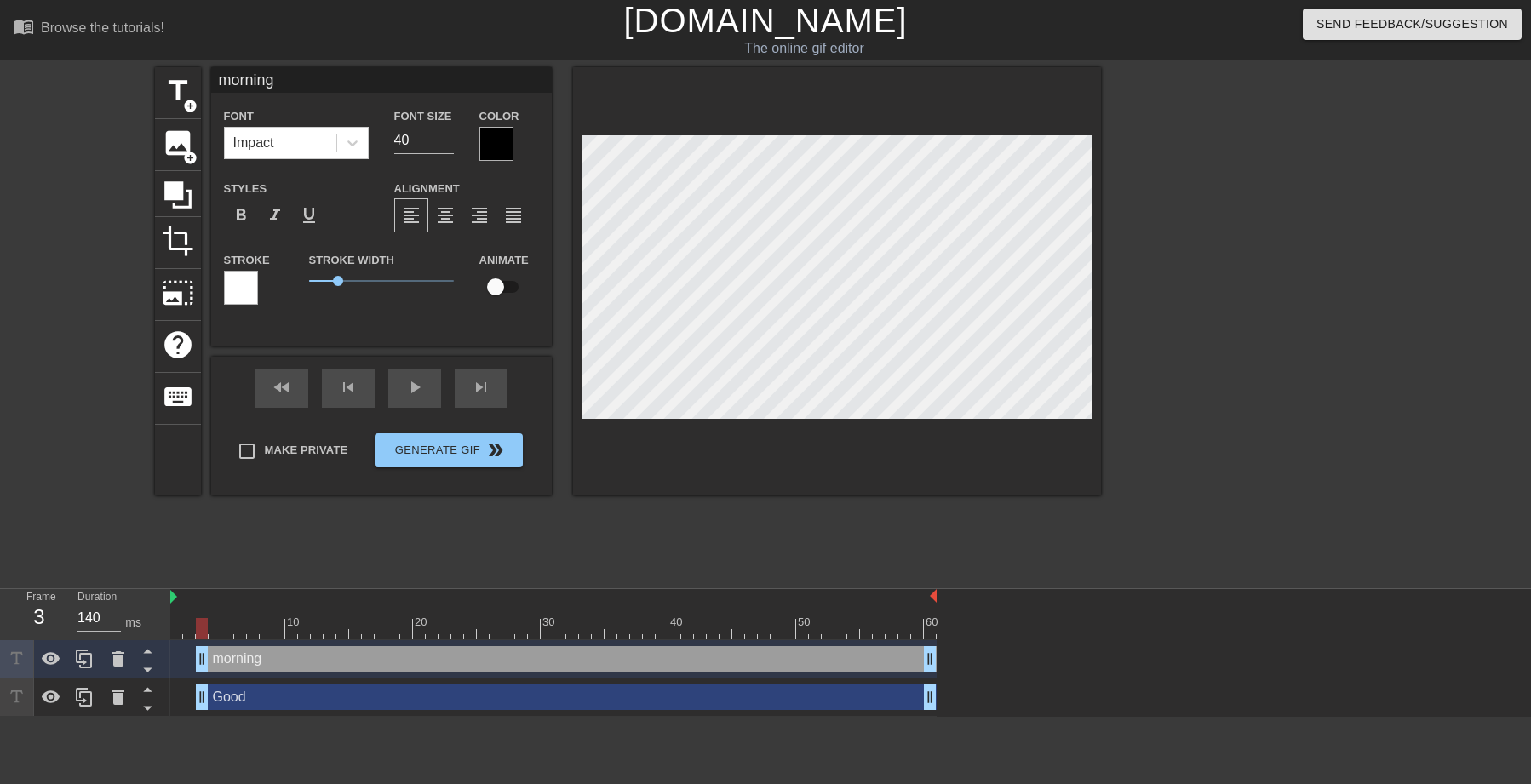 type on "morning," 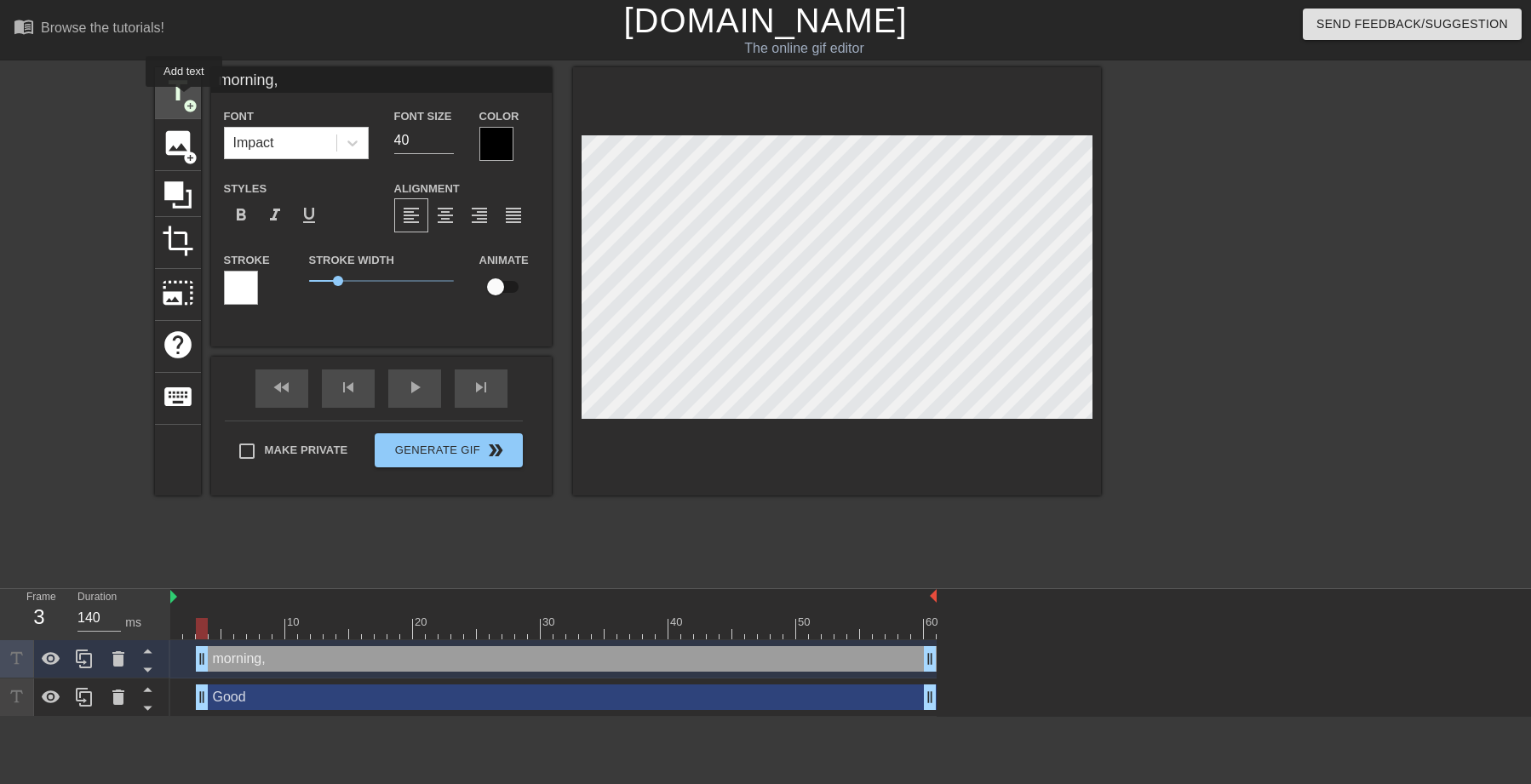 click on "add_circle" at bounding box center (190, 106) 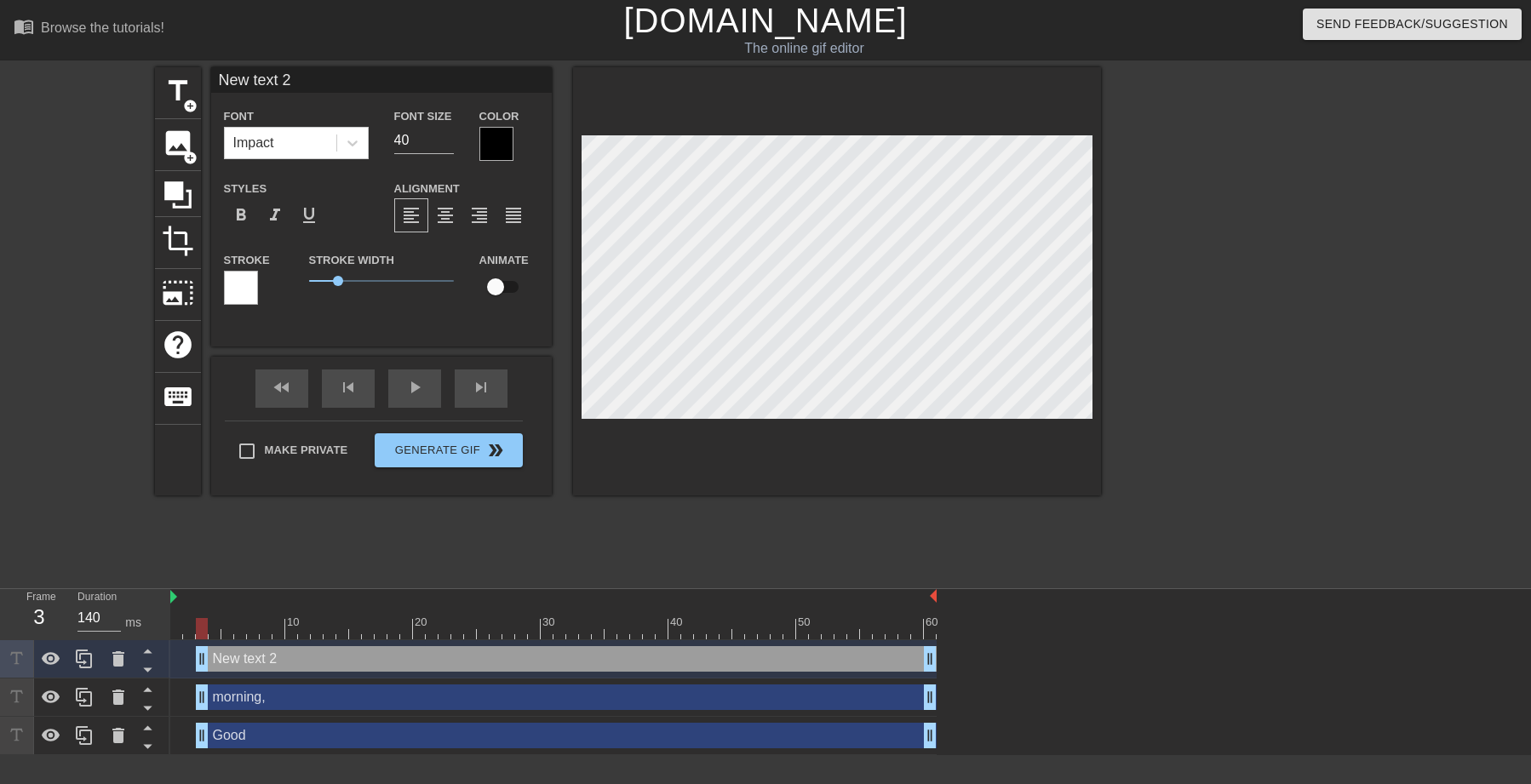 scroll, scrollTop: 3, scrollLeft: 3, axis: both 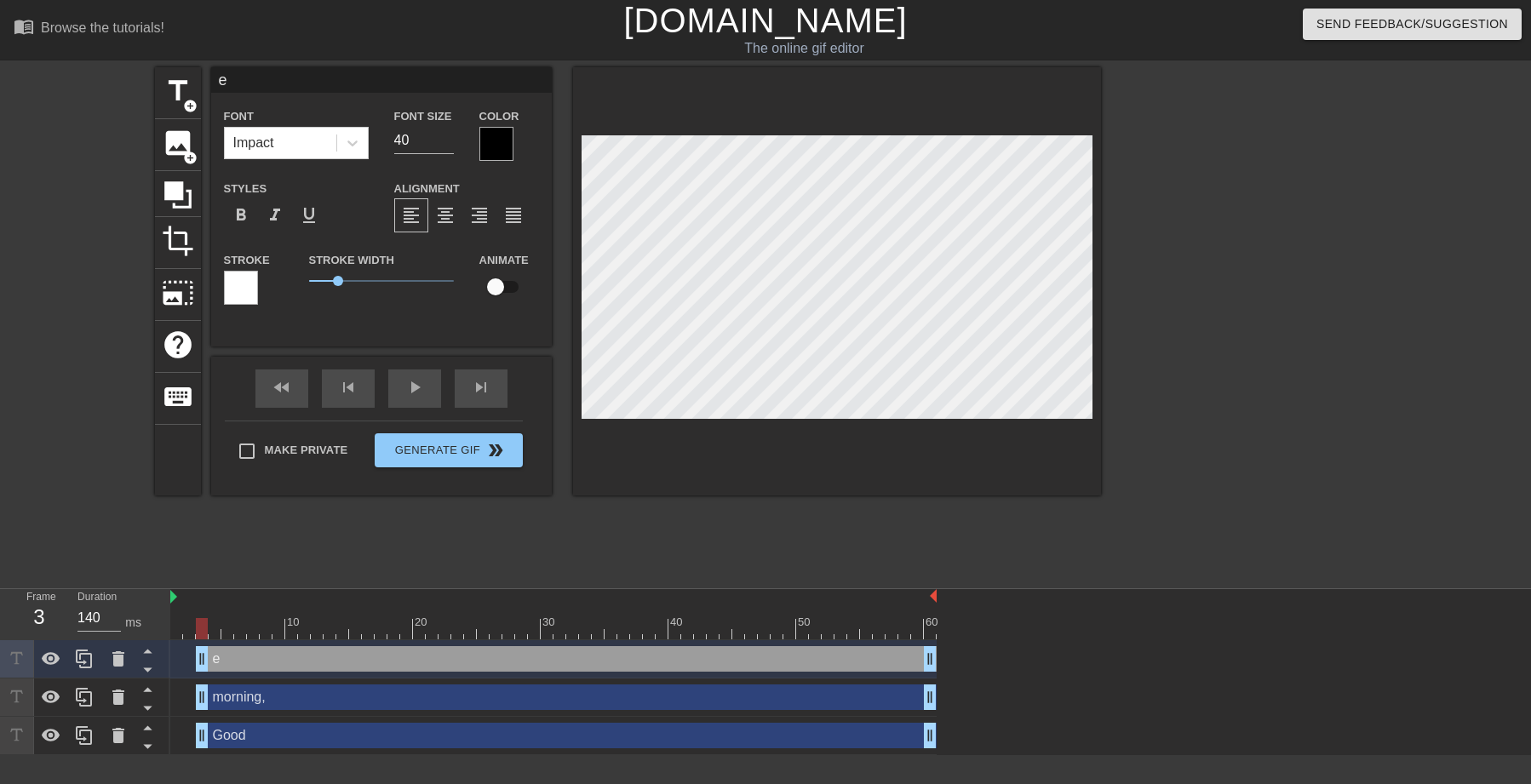 type on "ev" 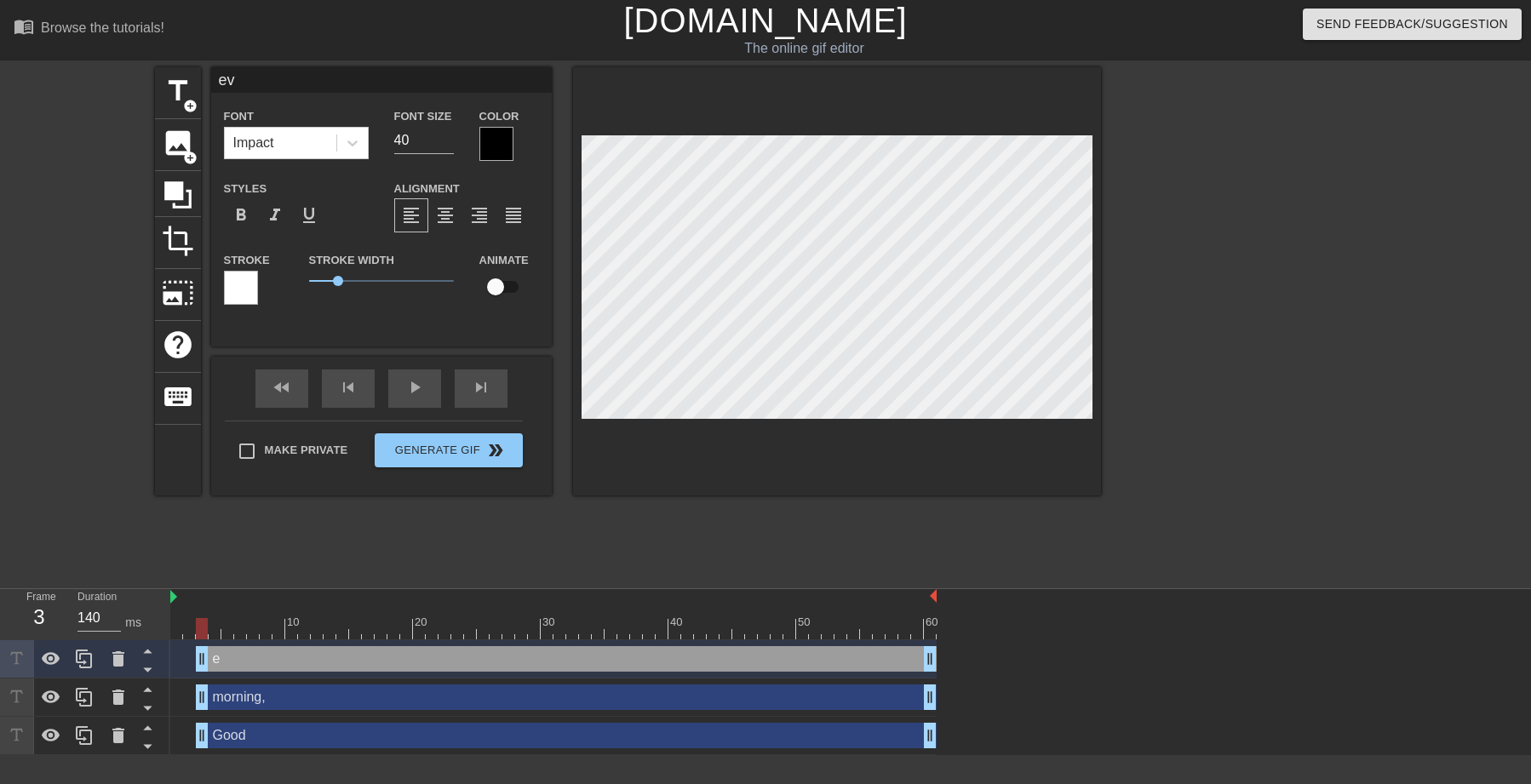 type on "eve" 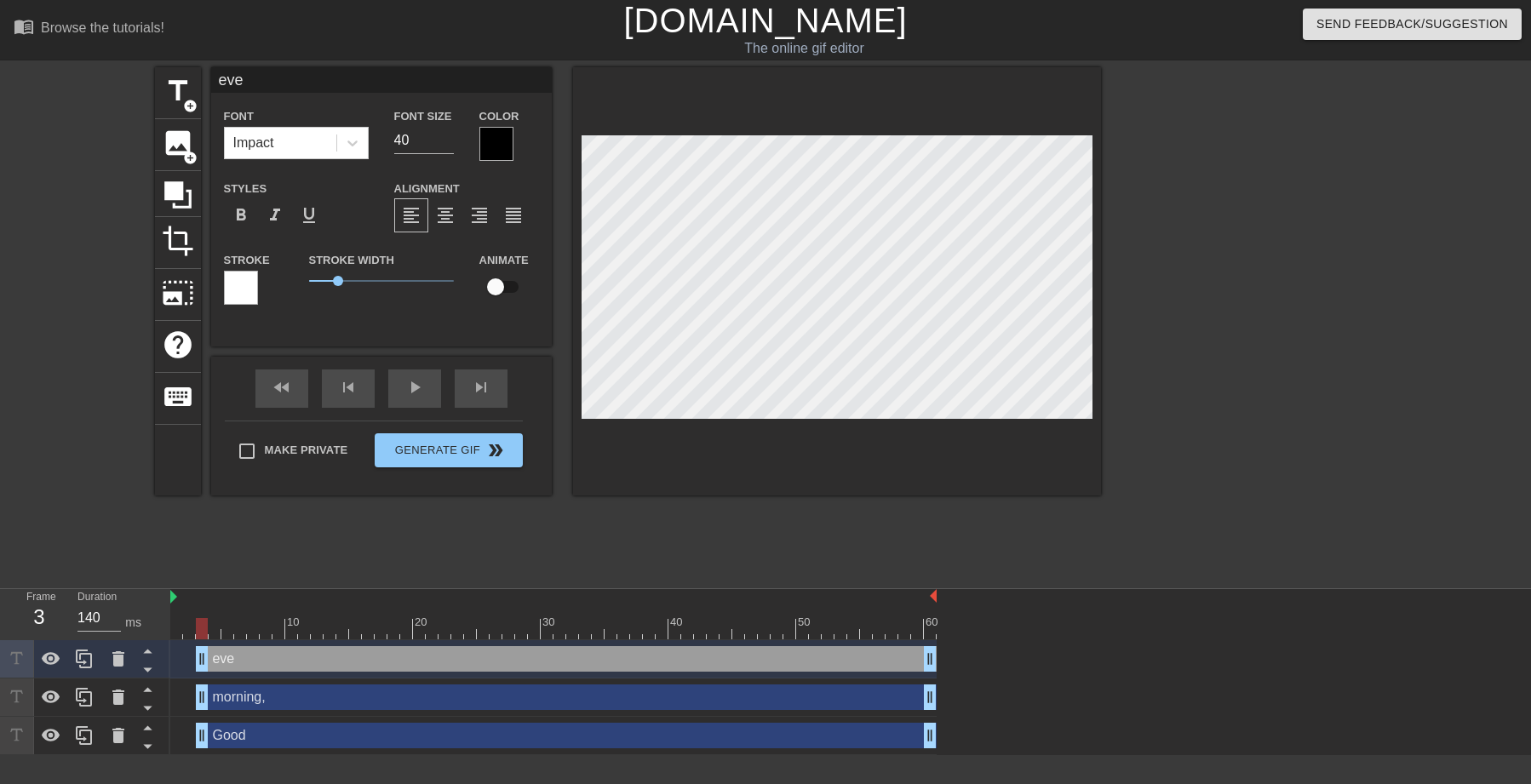 type on "ever" 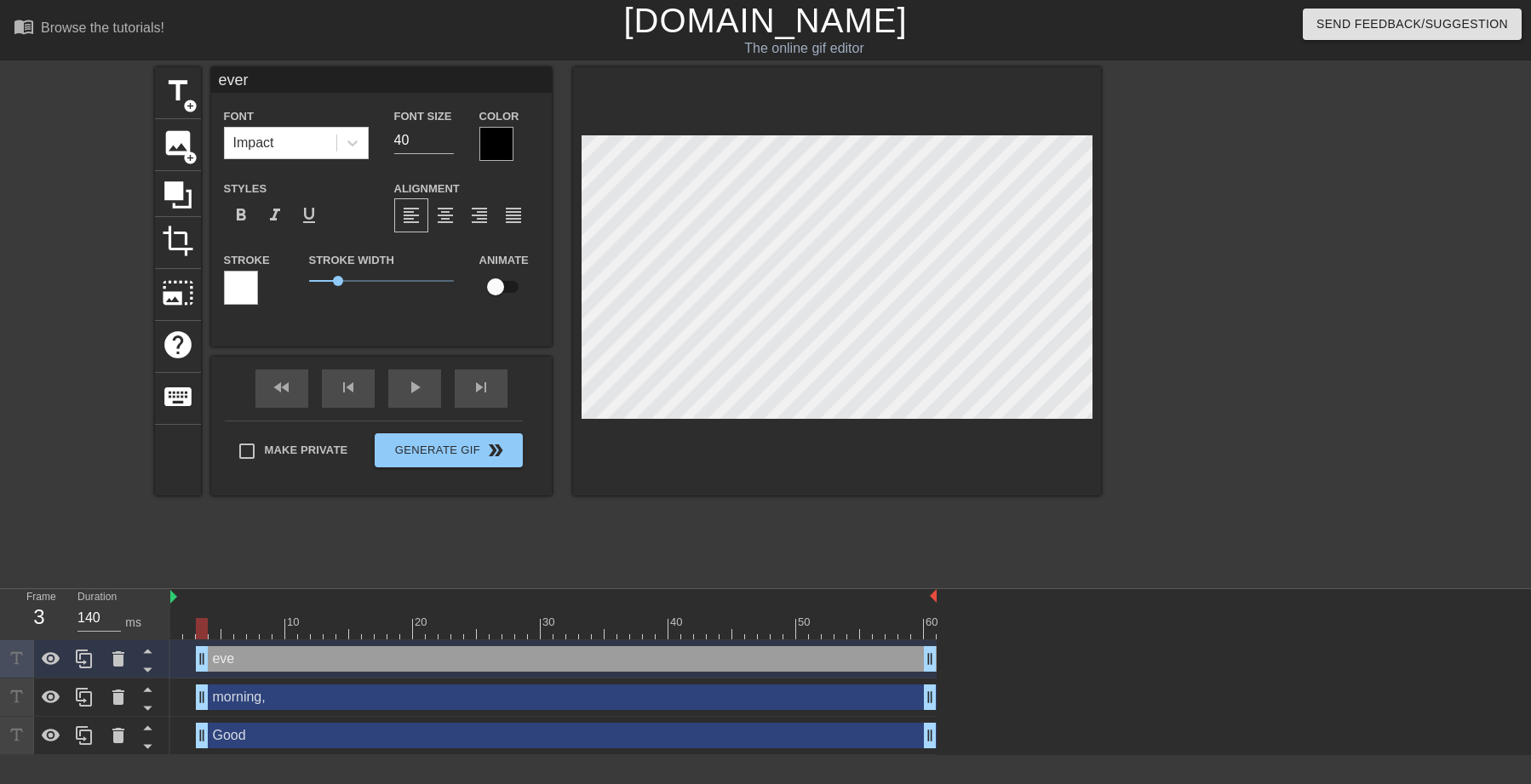 type on "ever" 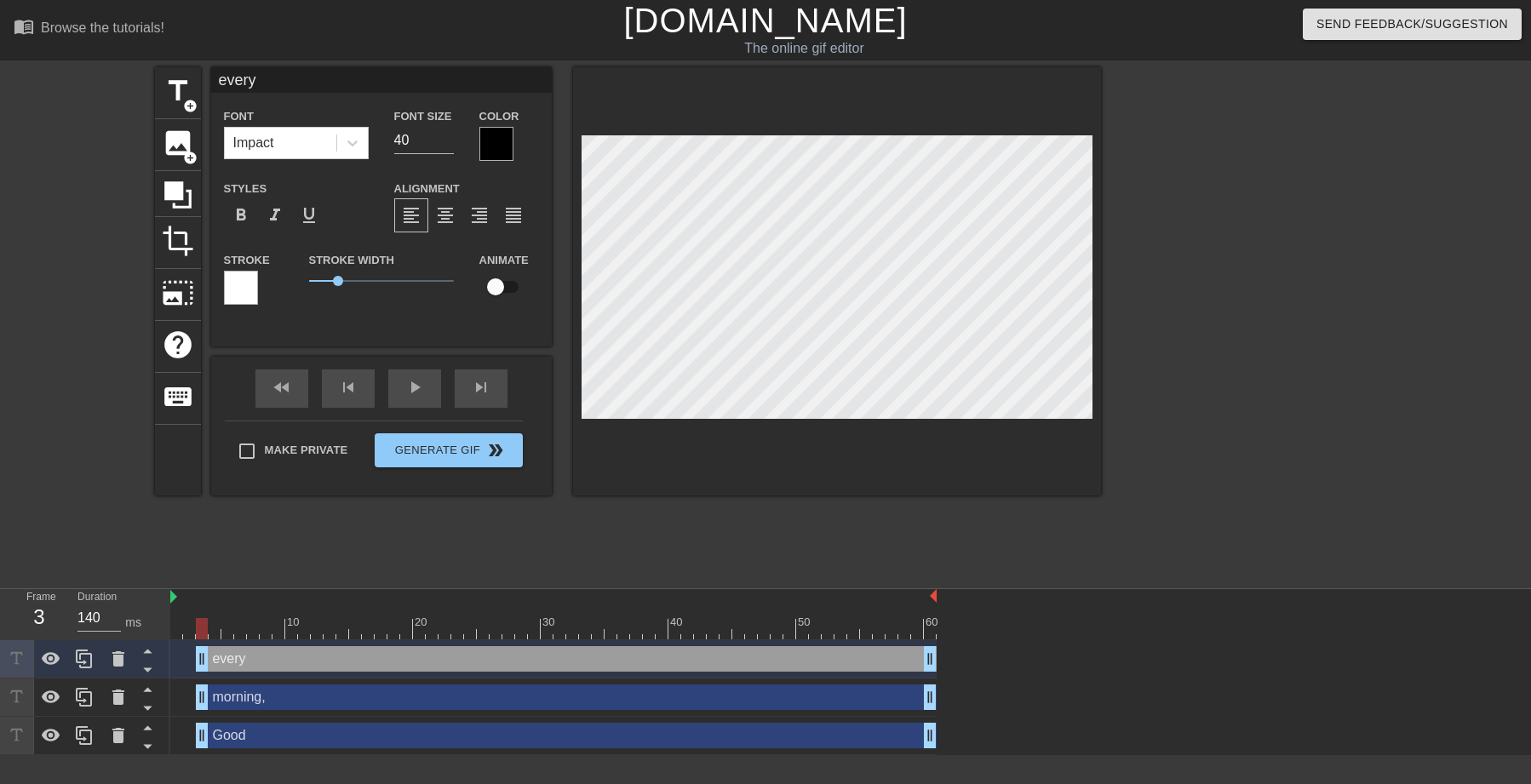 type on "everyo" 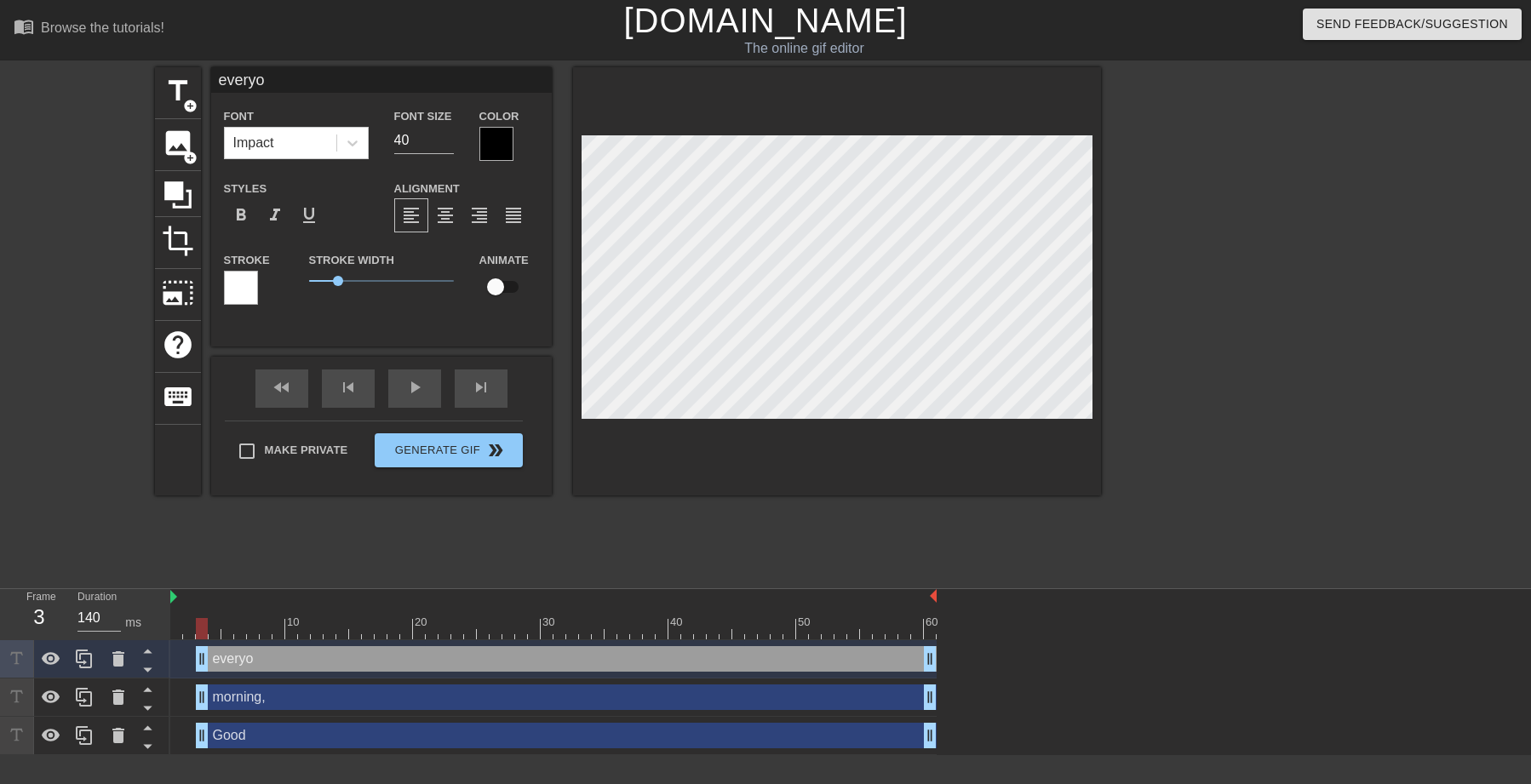 type on "everyon" 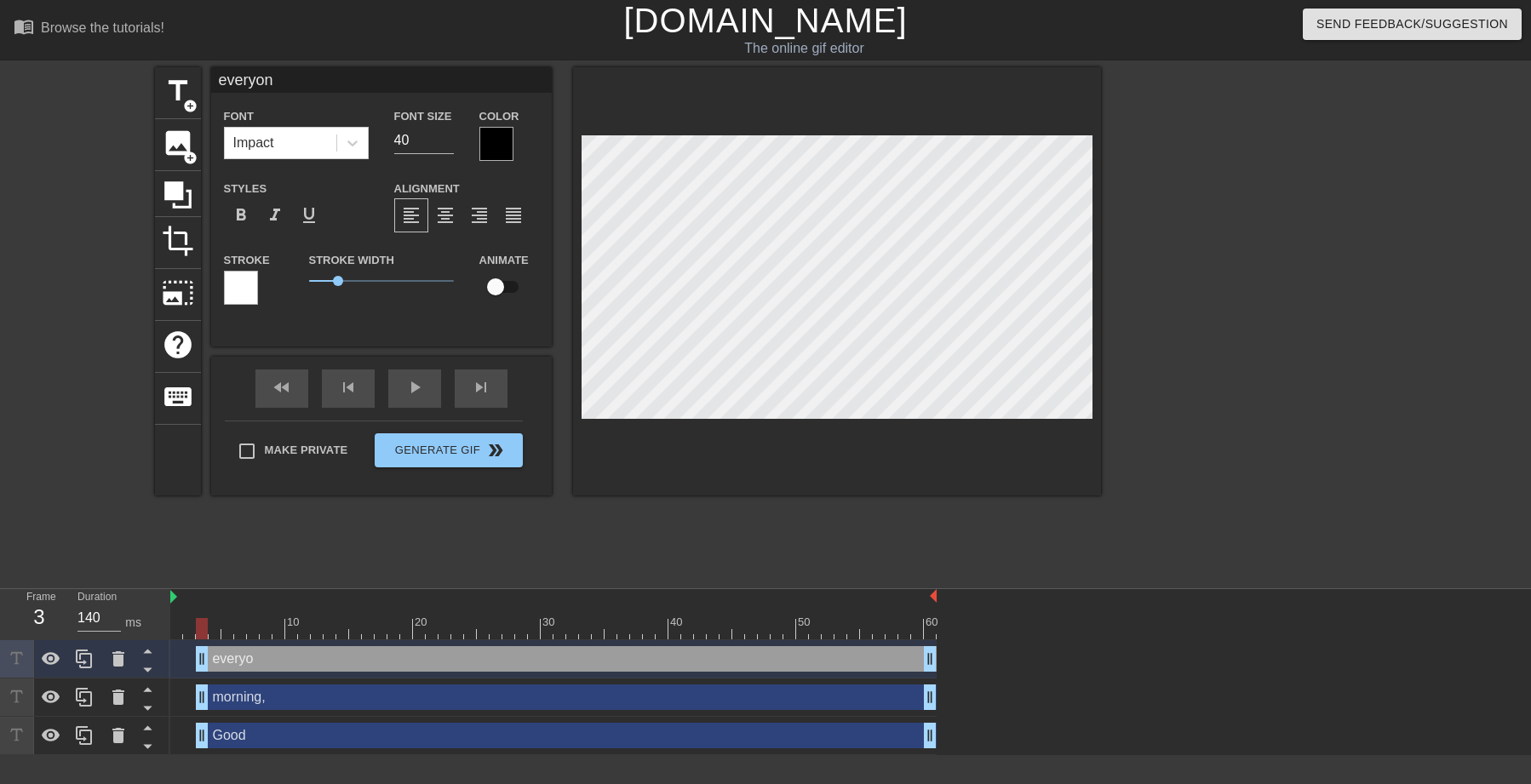type on "everyone" 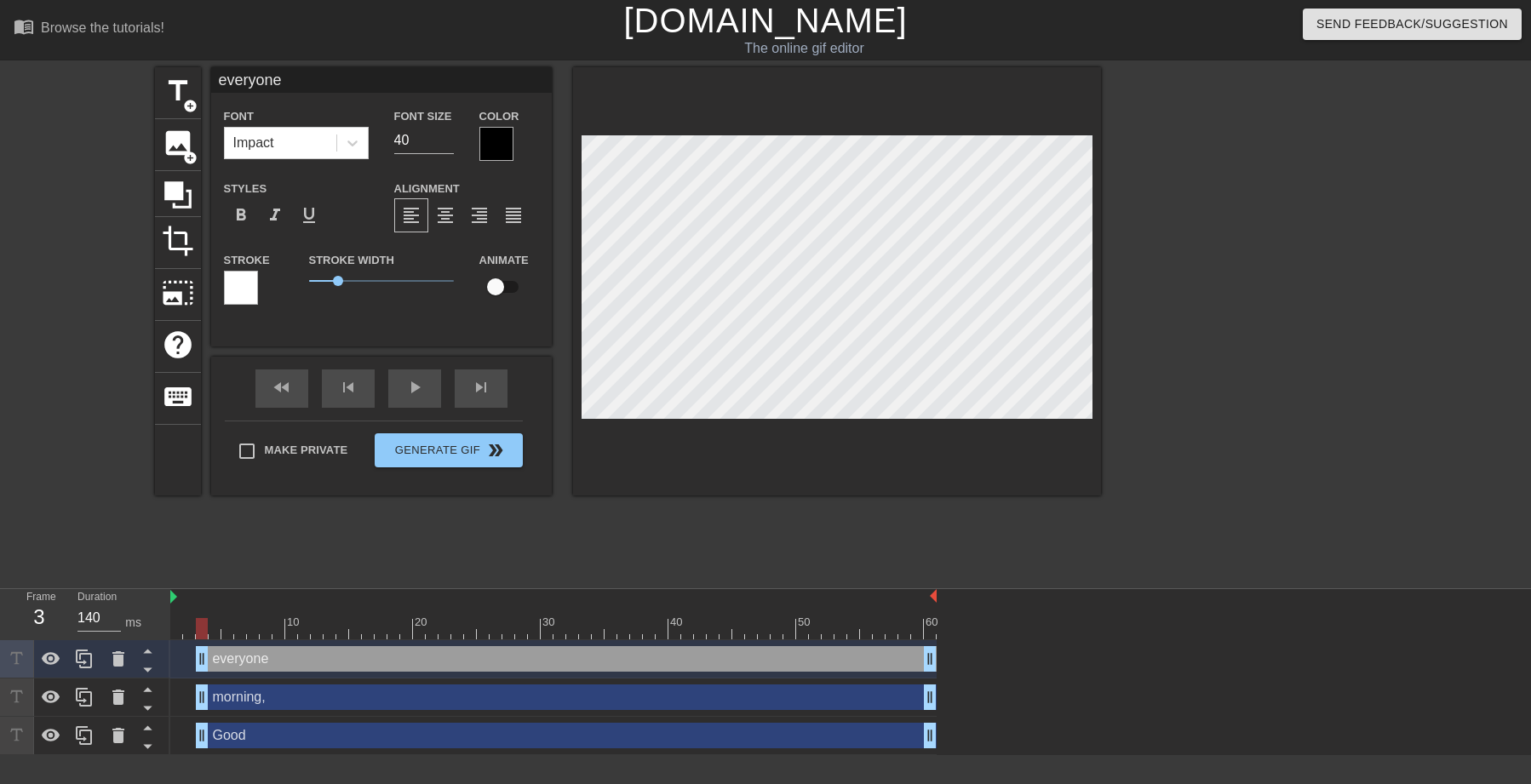type on "everyone!" 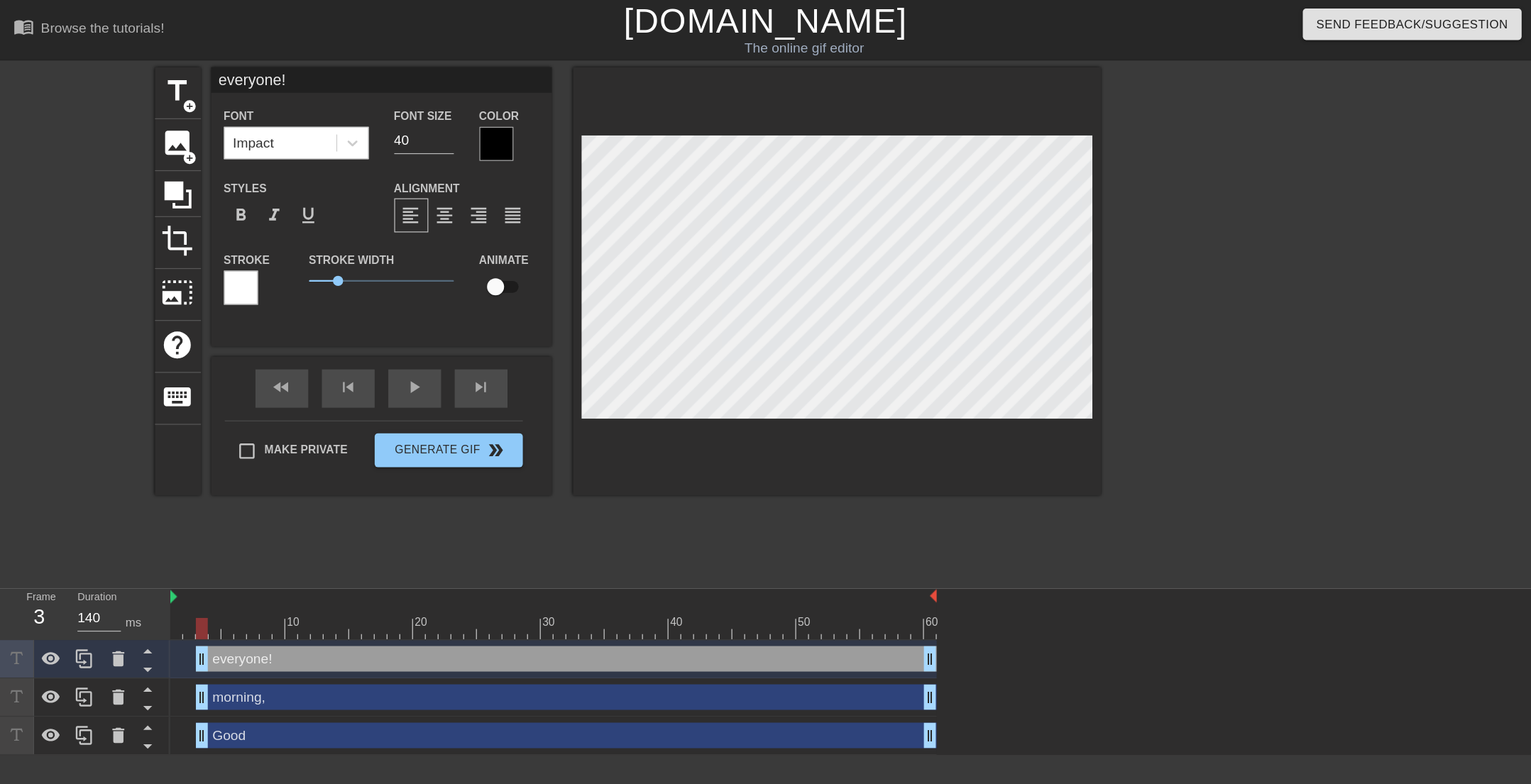 scroll, scrollTop: 2, scrollLeft: 4, axis: both 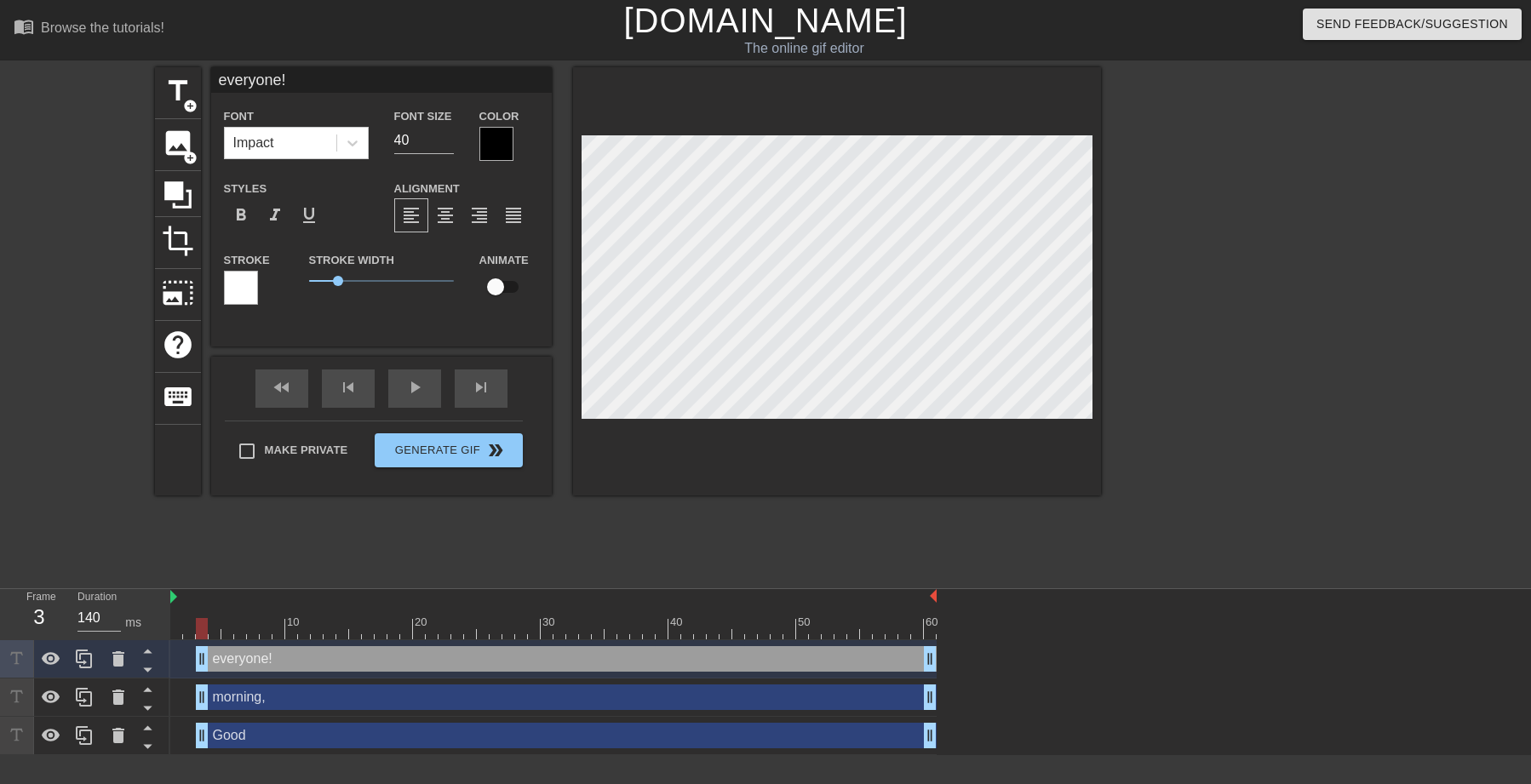 type on "everyone!" 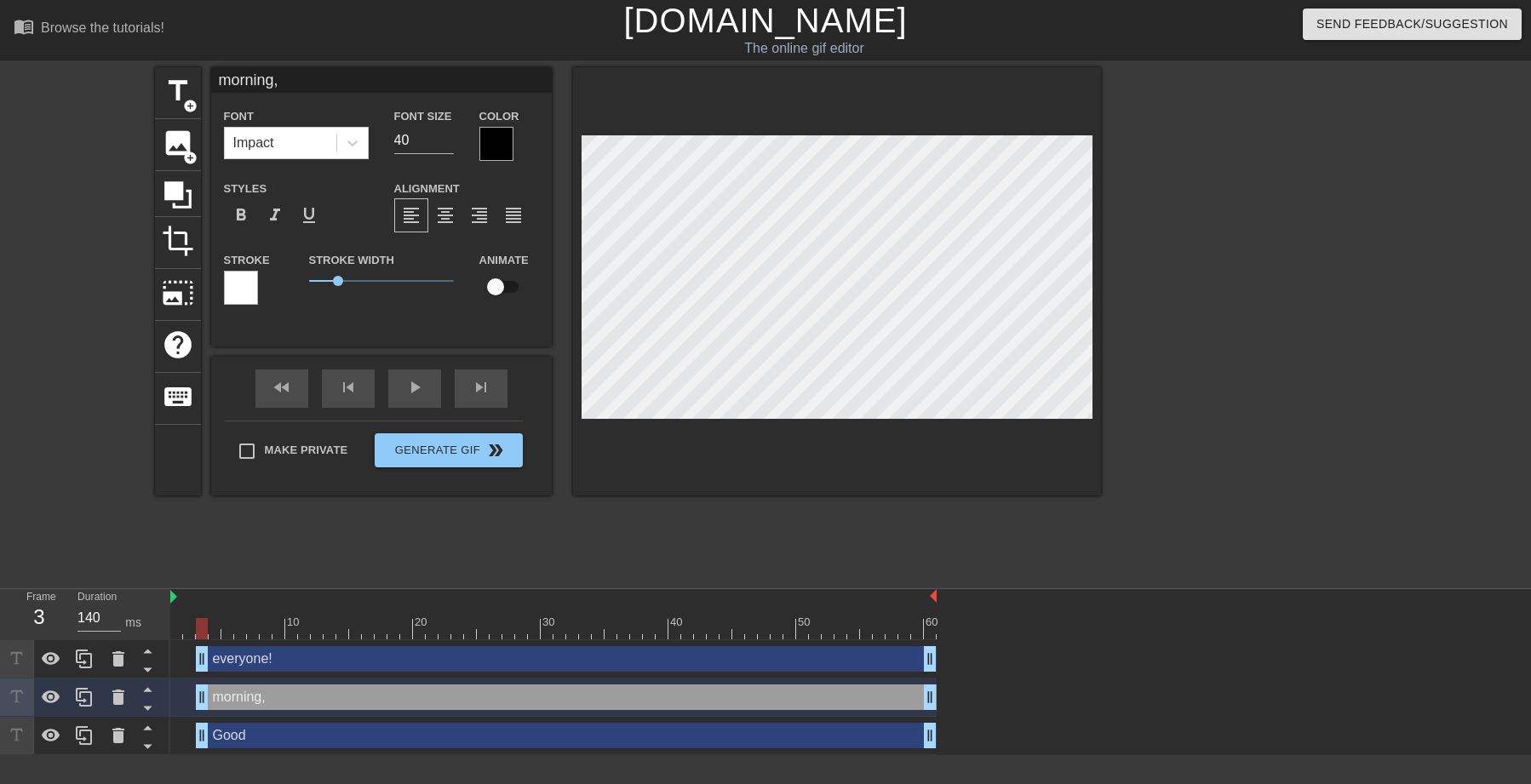 type on "Good" 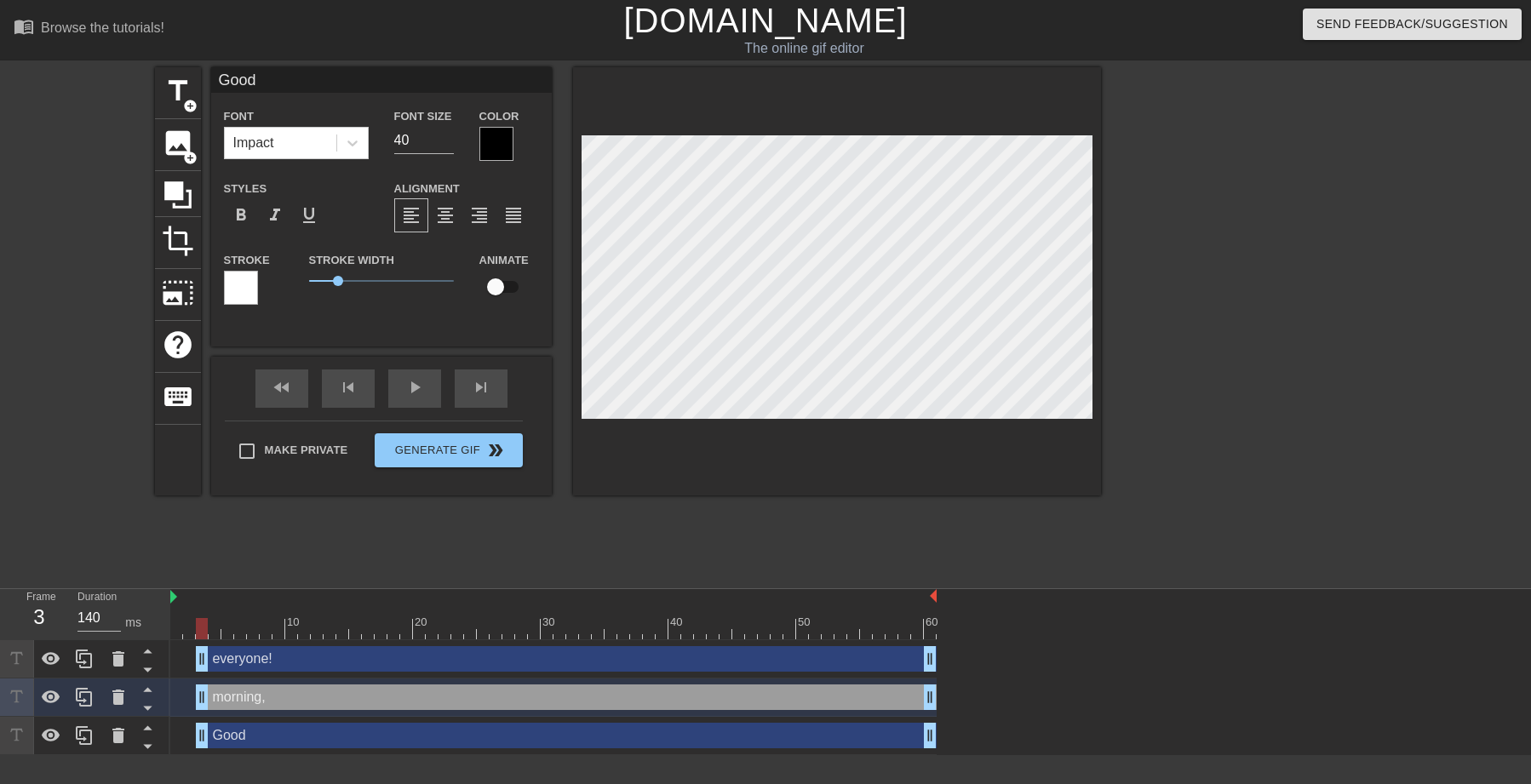 checkbox on "true" 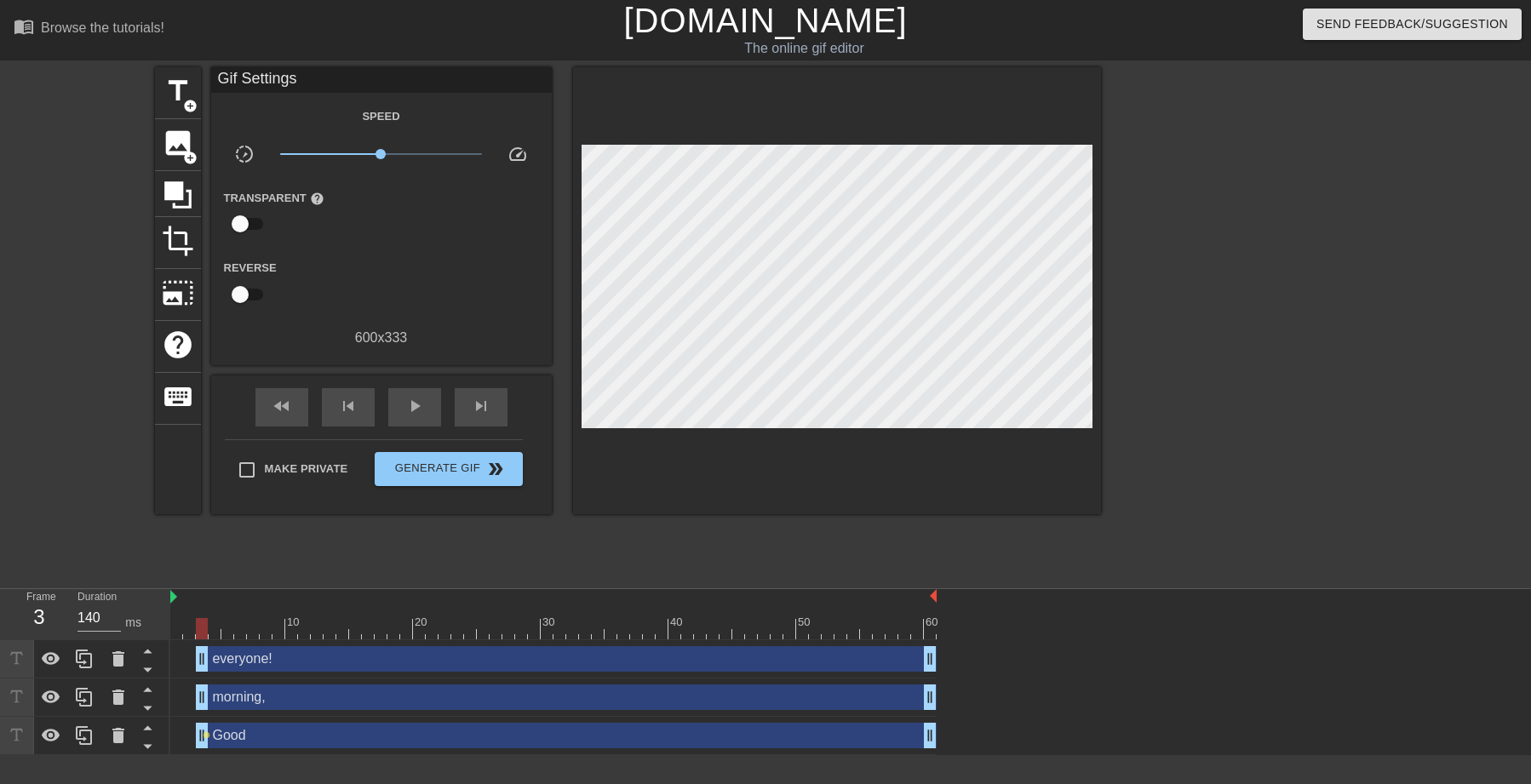 click at bounding box center [1249, 323] 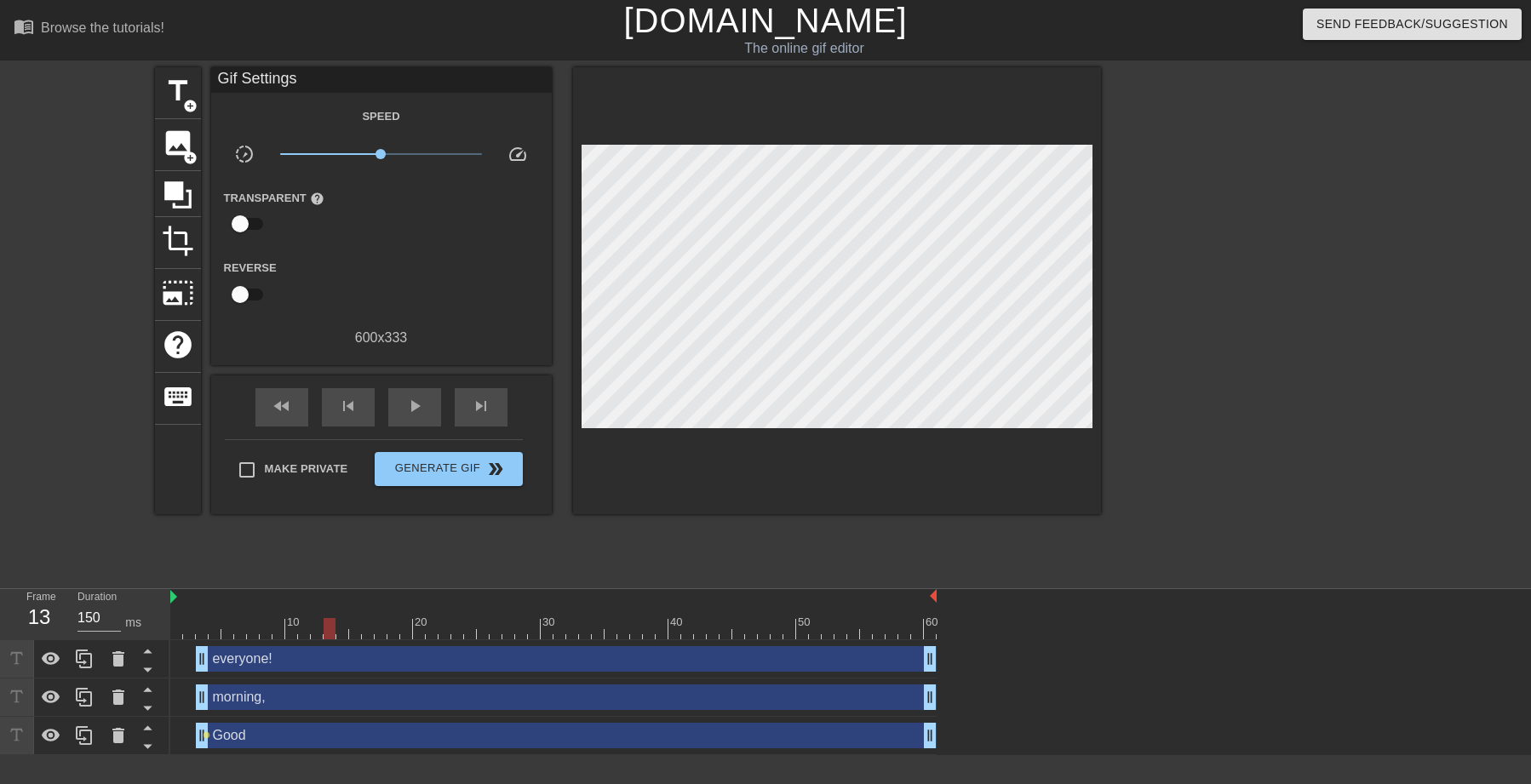 drag, startPoint x: 180, startPoint y: 631, endPoint x: 329, endPoint y: 638, distance: 149.16434 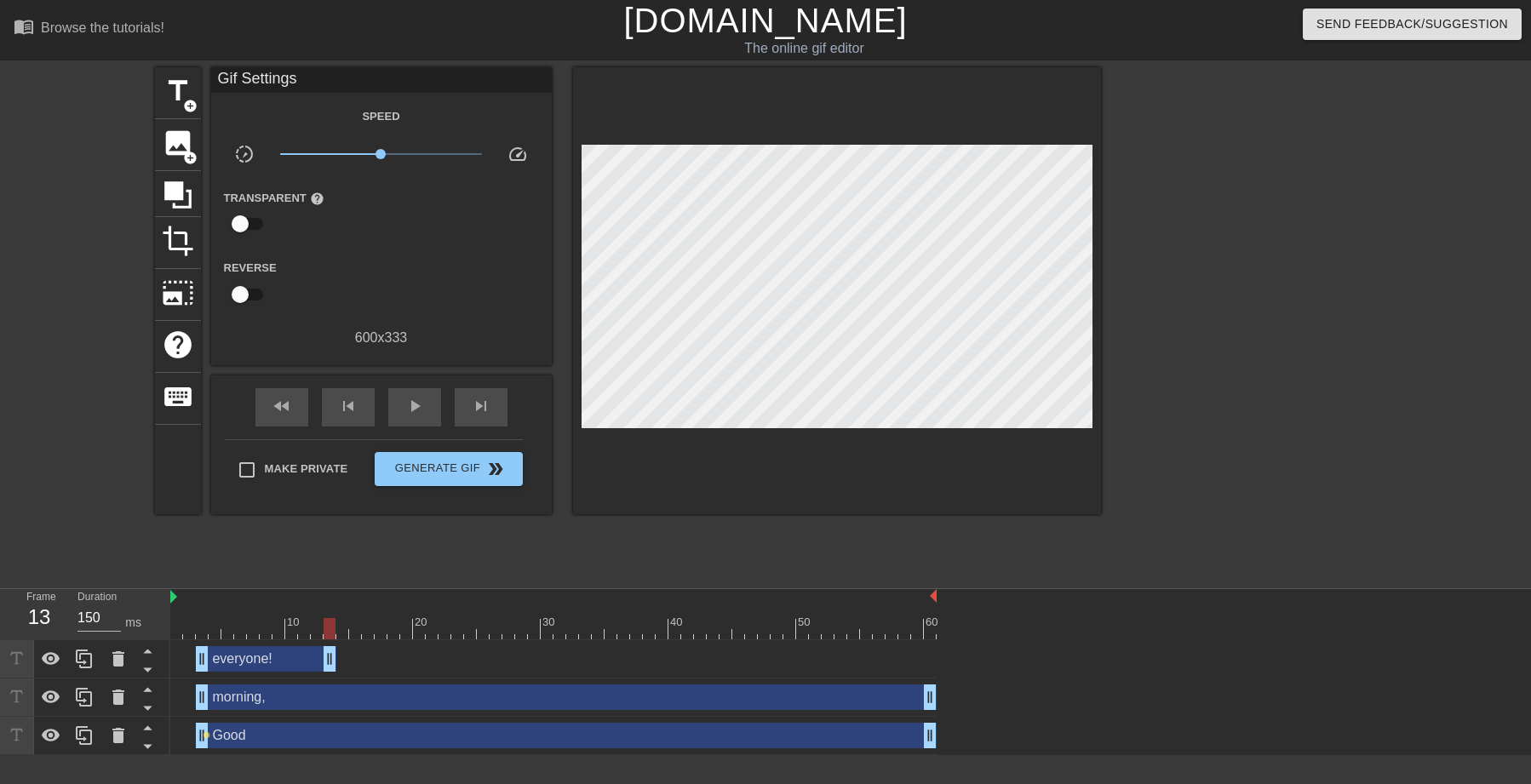 drag, startPoint x: 931, startPoint y: 652, endPoint x: 328, endPoint y: 691, distance: 604.2599 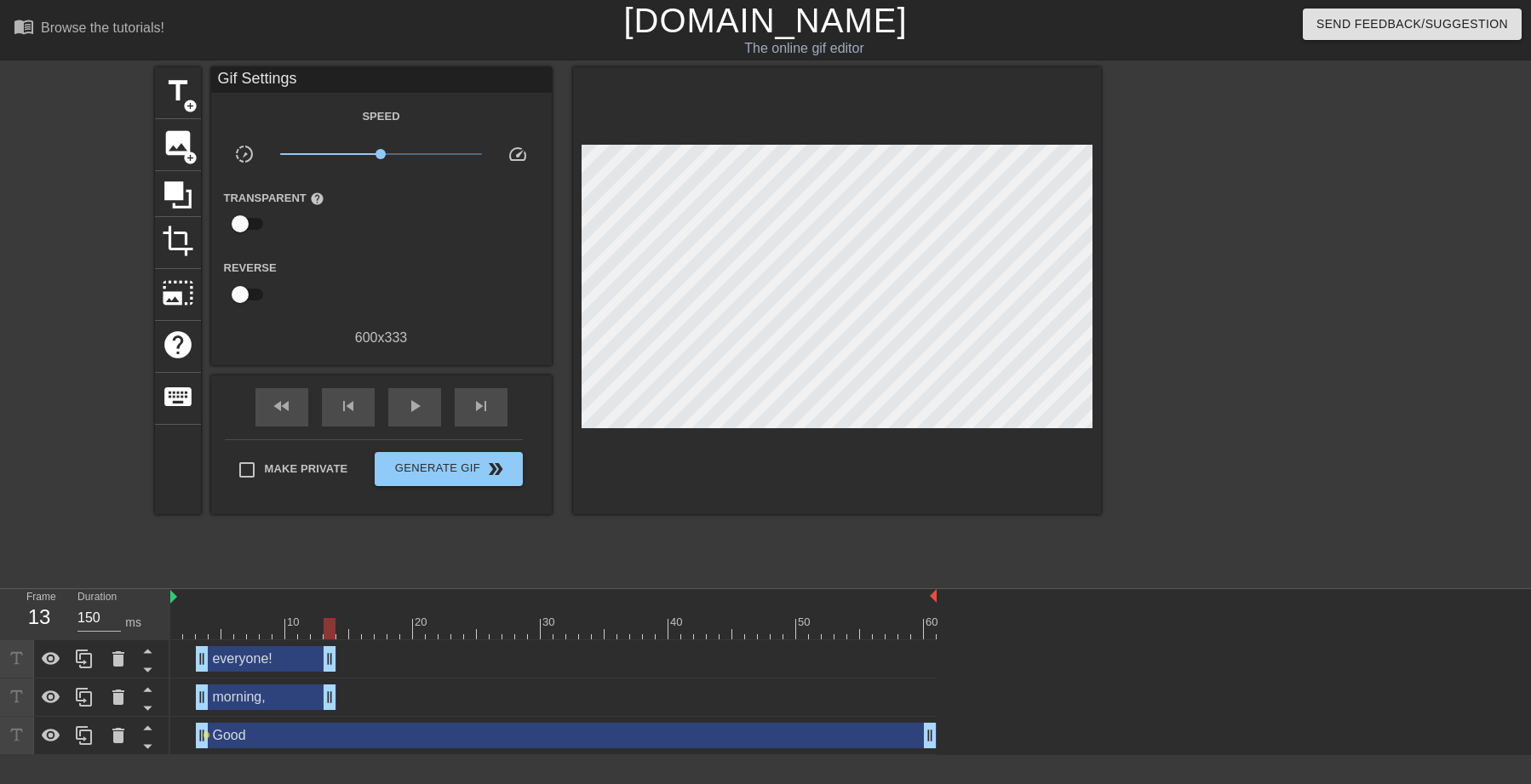 drag, startPoint x: 928, startPoint y: 696, endPoint x: 330, endPoint y: 717, distance: 598.36862 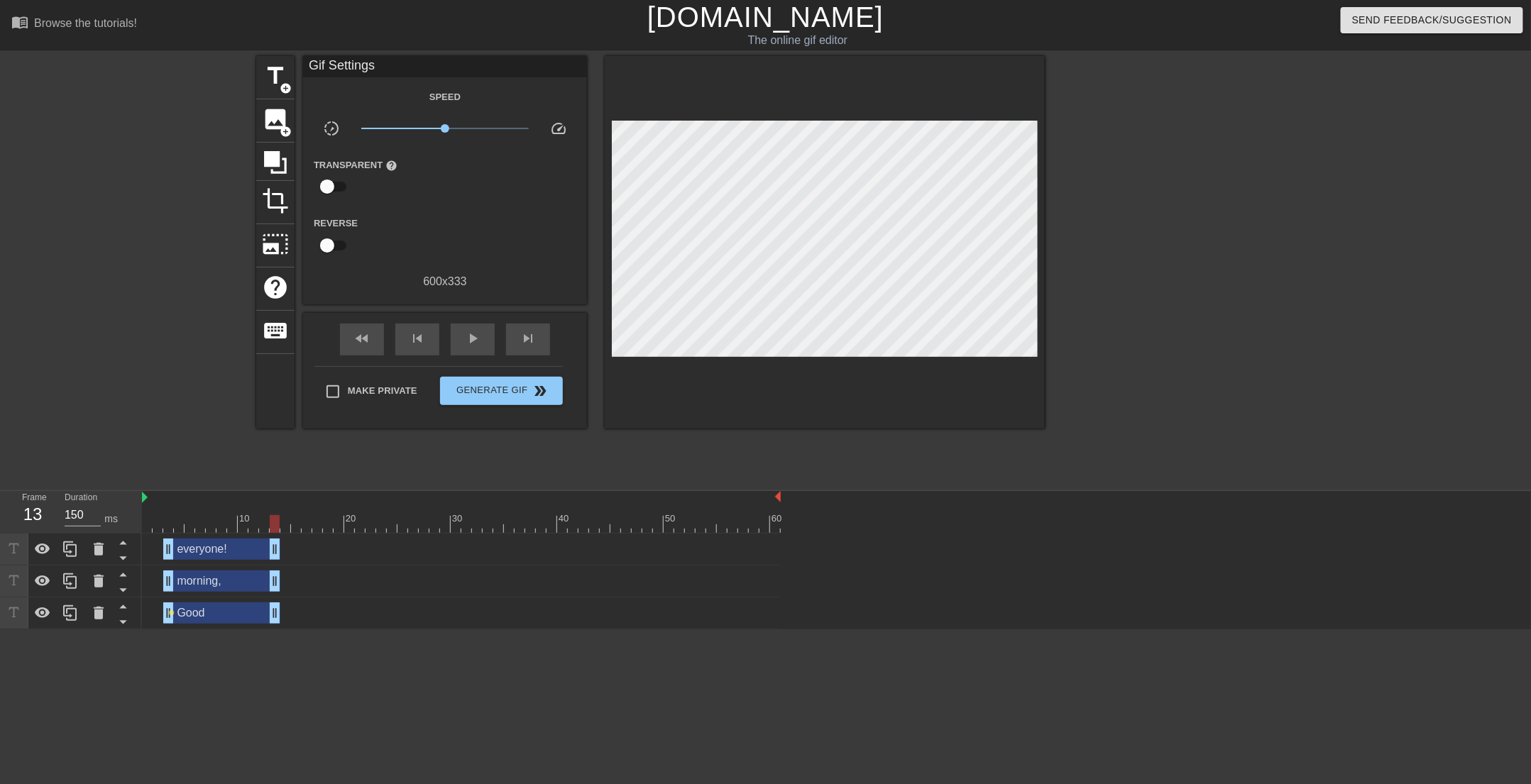 drag, startPoint x: 777, startPoint y: 619, endPoint x: 279, endPoint y: 624, distance: 498.0251 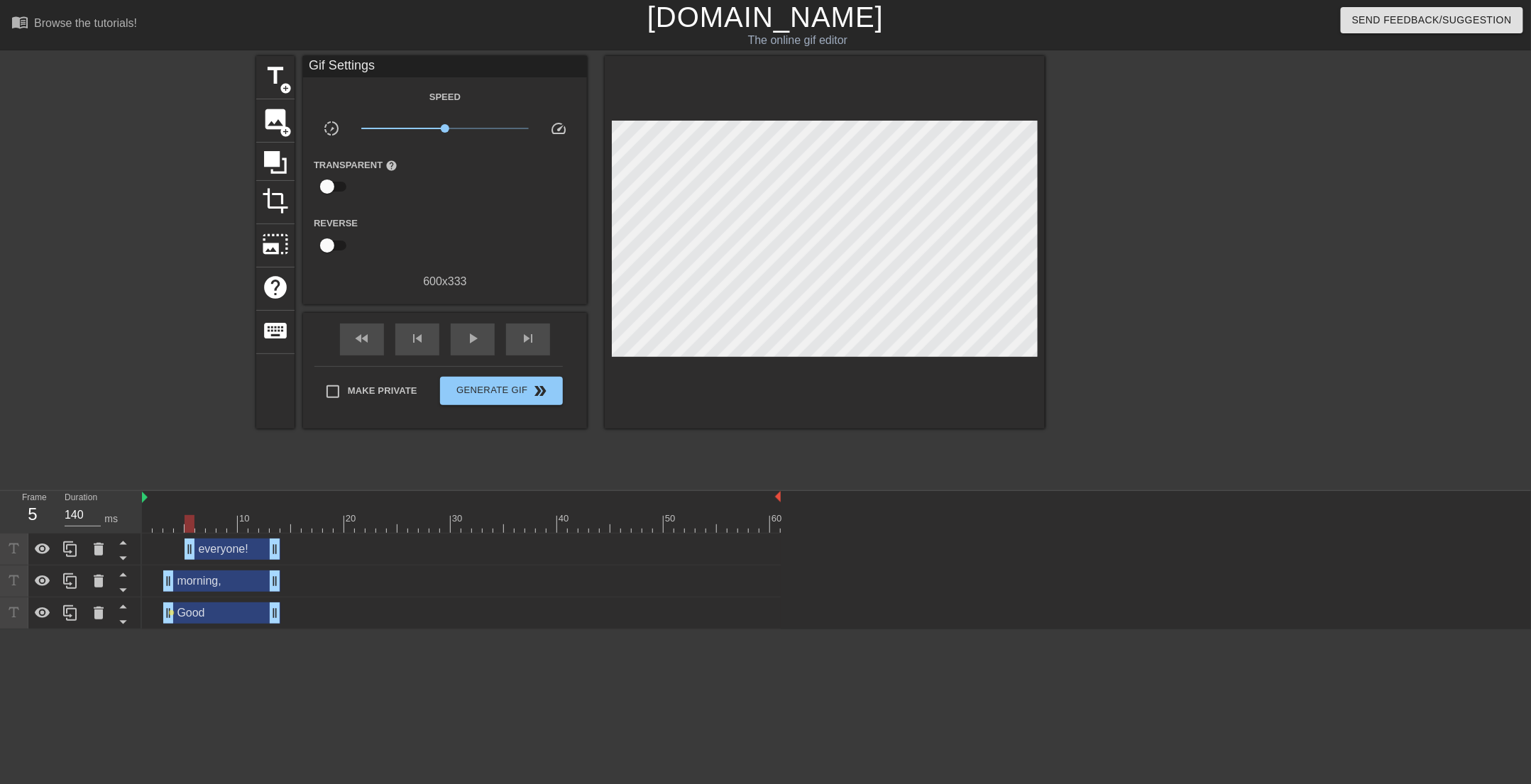 drag, startPoint x: 167, startPoint y: 553, endPoint x: 188, endPoint y: 553, distance: 21 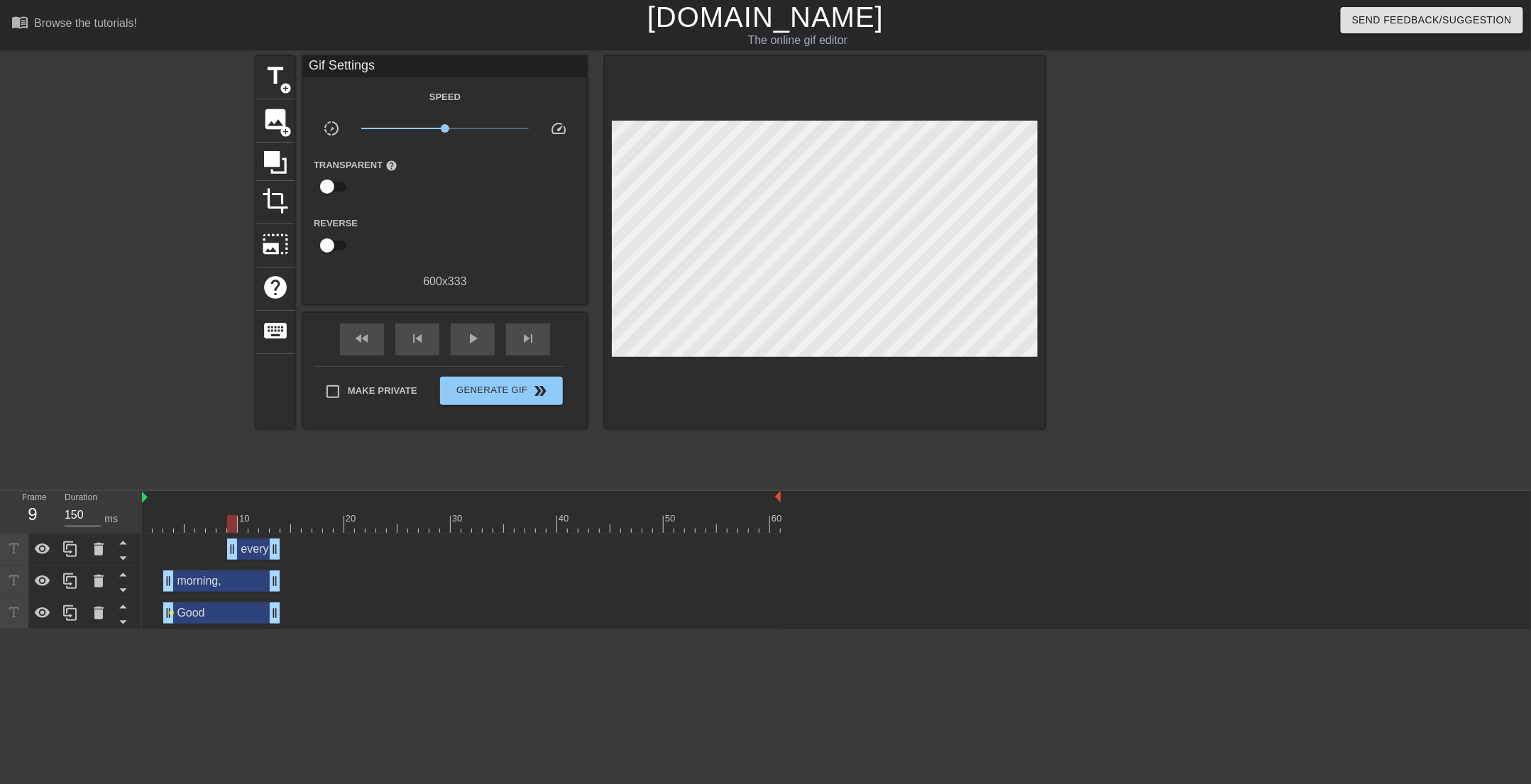 drag, startPoint x: 190, startPoint y: 557, endPoint x: 231, endPoint y: 576, distance: 45.18849 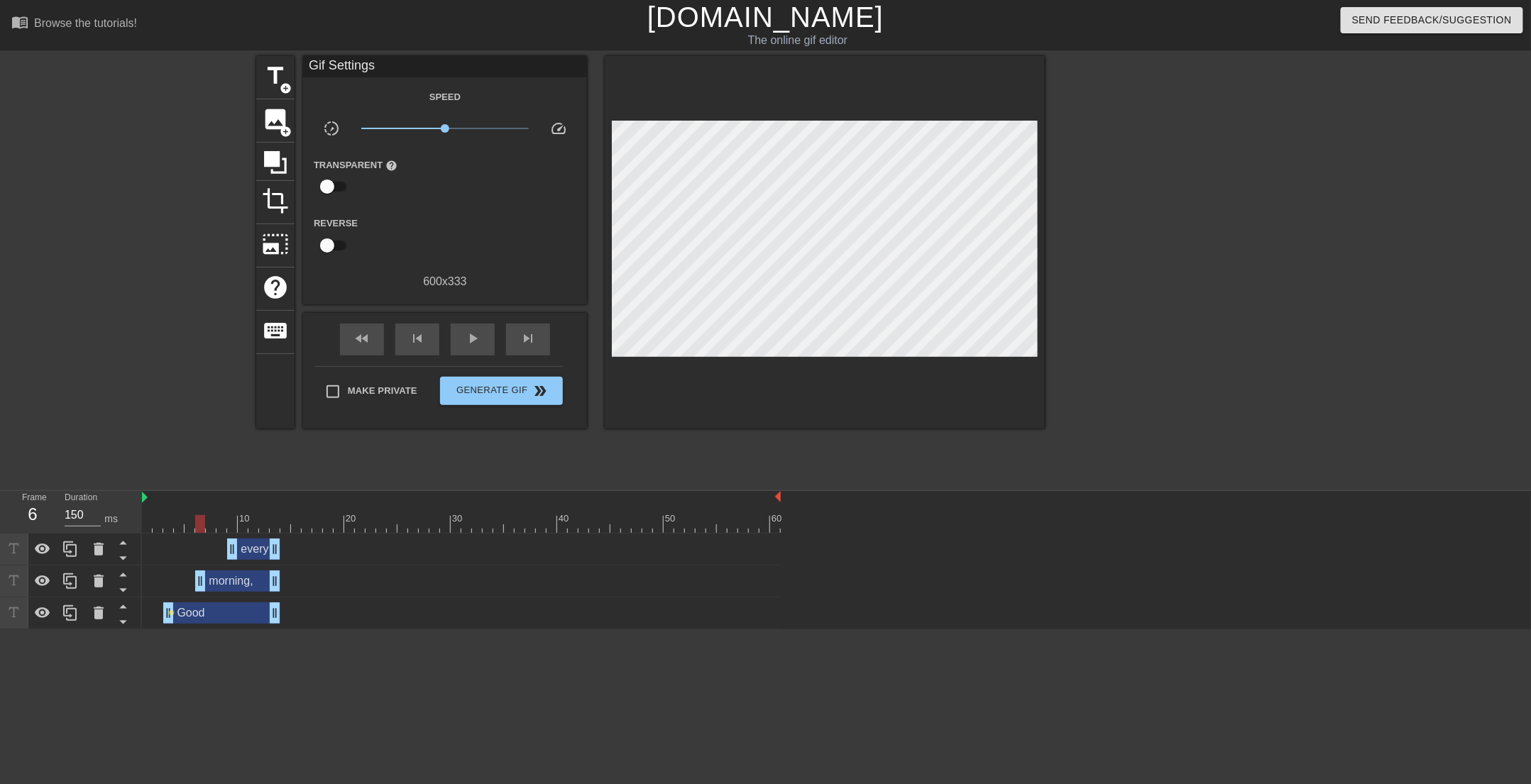 drag, startPoint x: 169, startPoint y: 589, endPoint x: 202, endPoint y: 591, distance: 33.060551 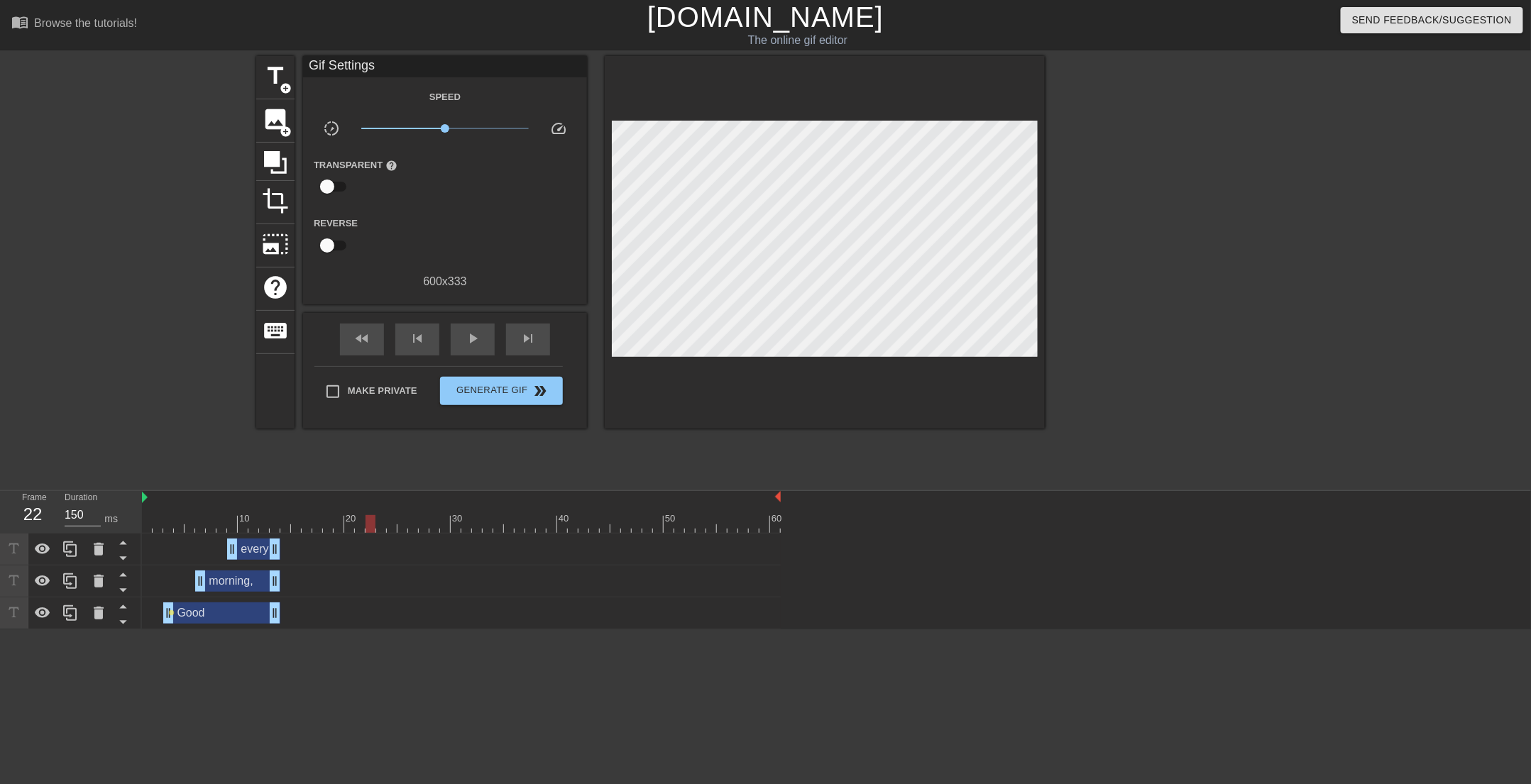 type on "140" 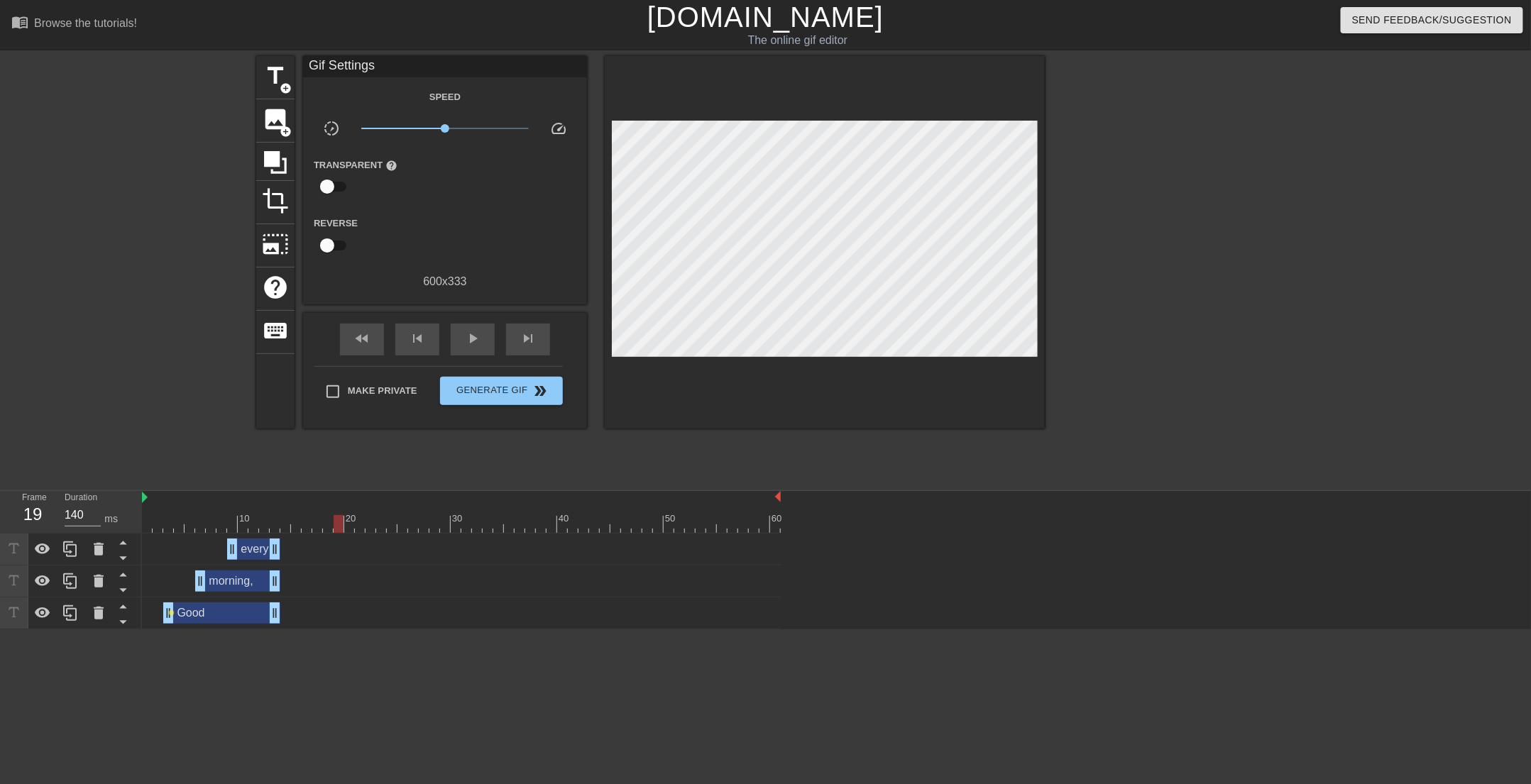 drag, startPoint x: 147, startPoint y: 510, endPoint x: 322, endPoint y: 570, distance: 185 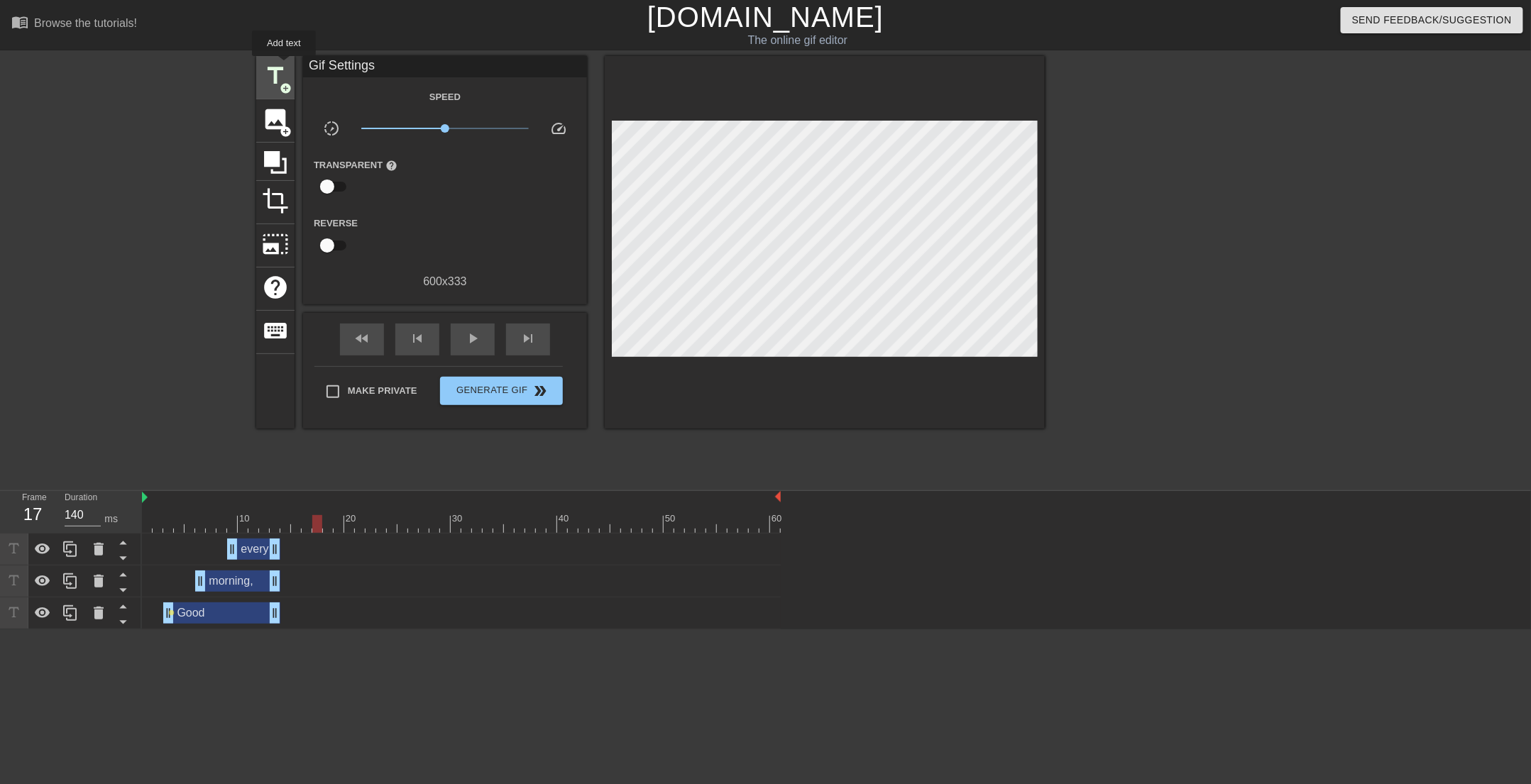 click on "title" at bounding box center [275, 76] 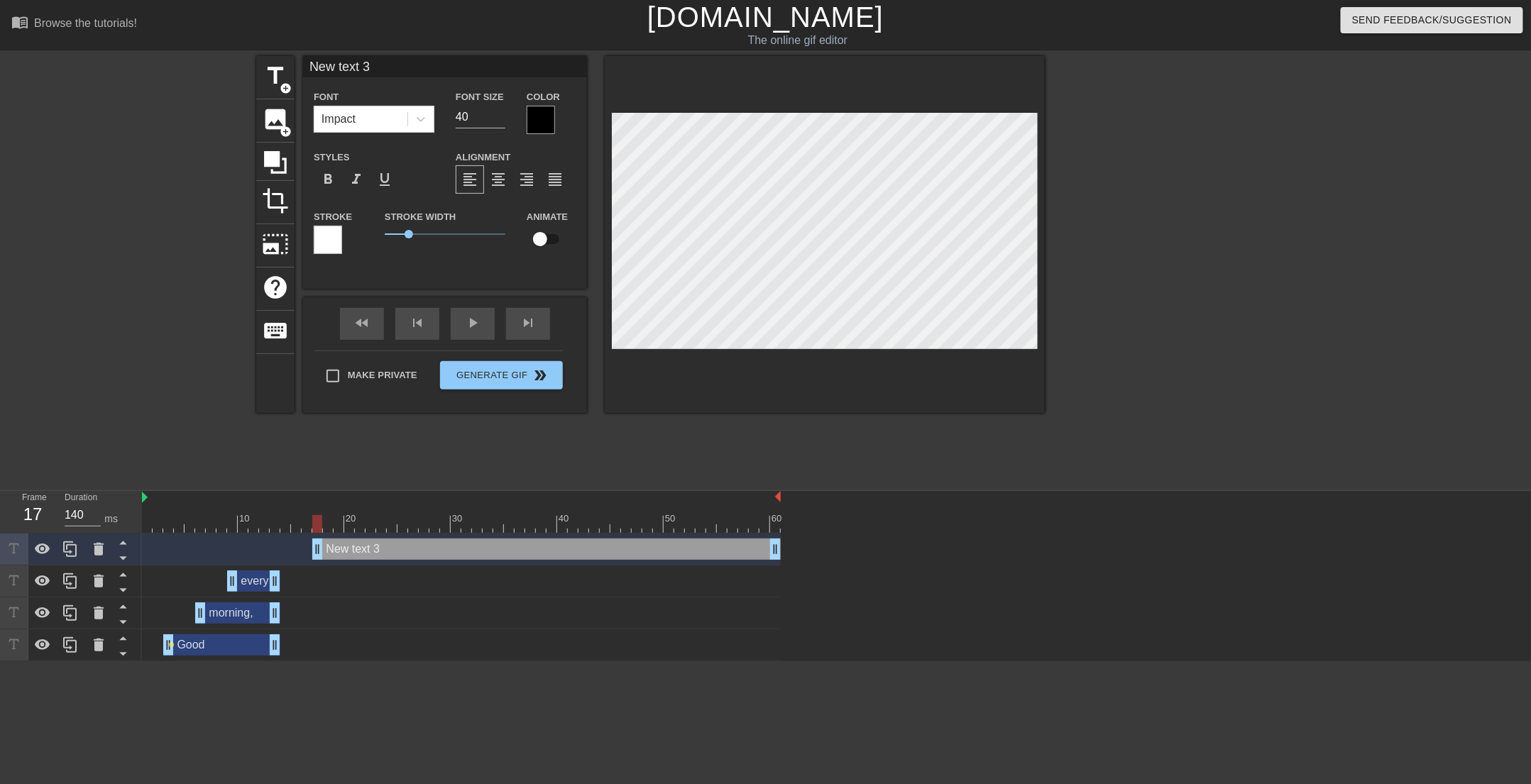 scroll, scrollTop: 1, scrollLeft: 1, axis: both 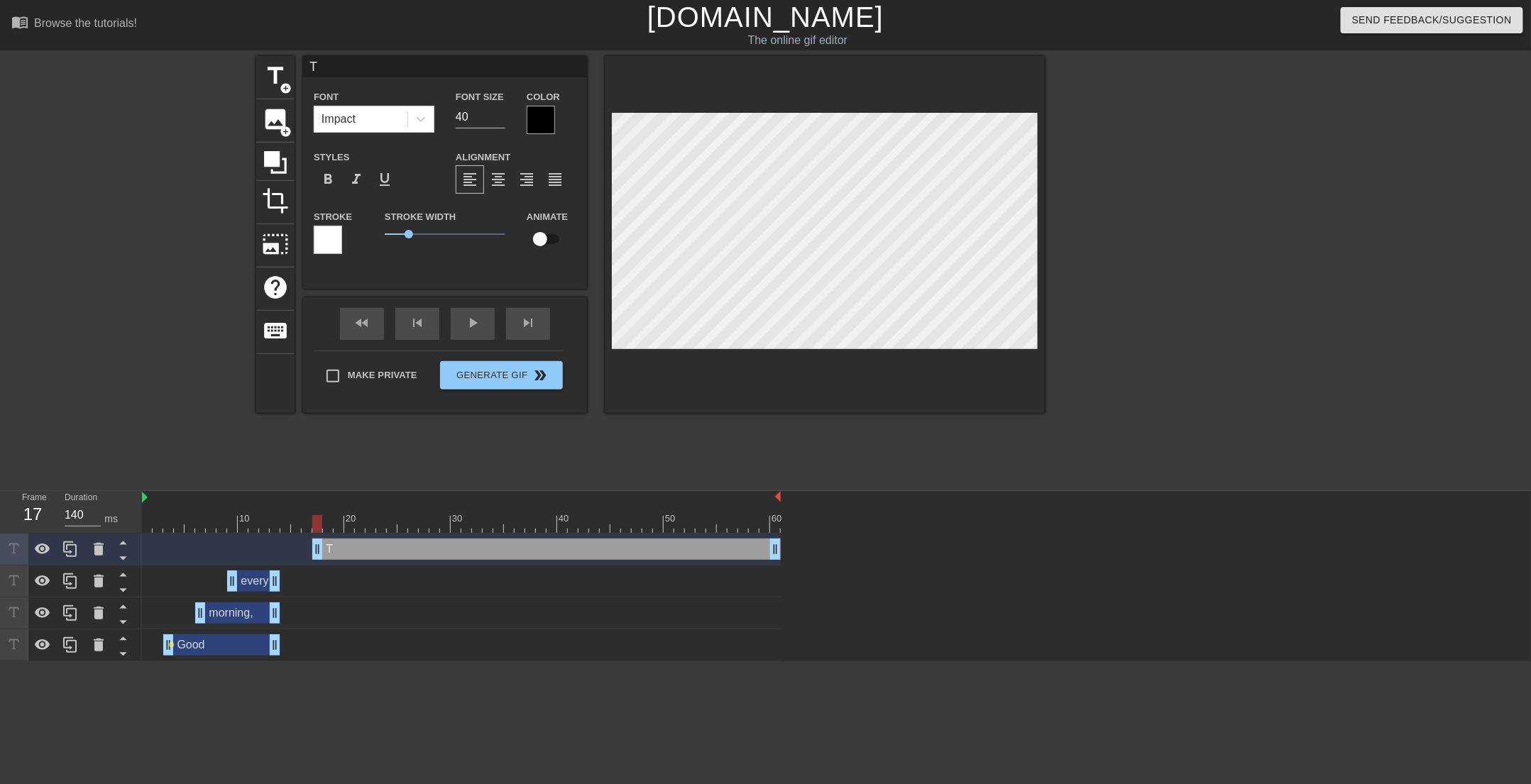 type on "To" 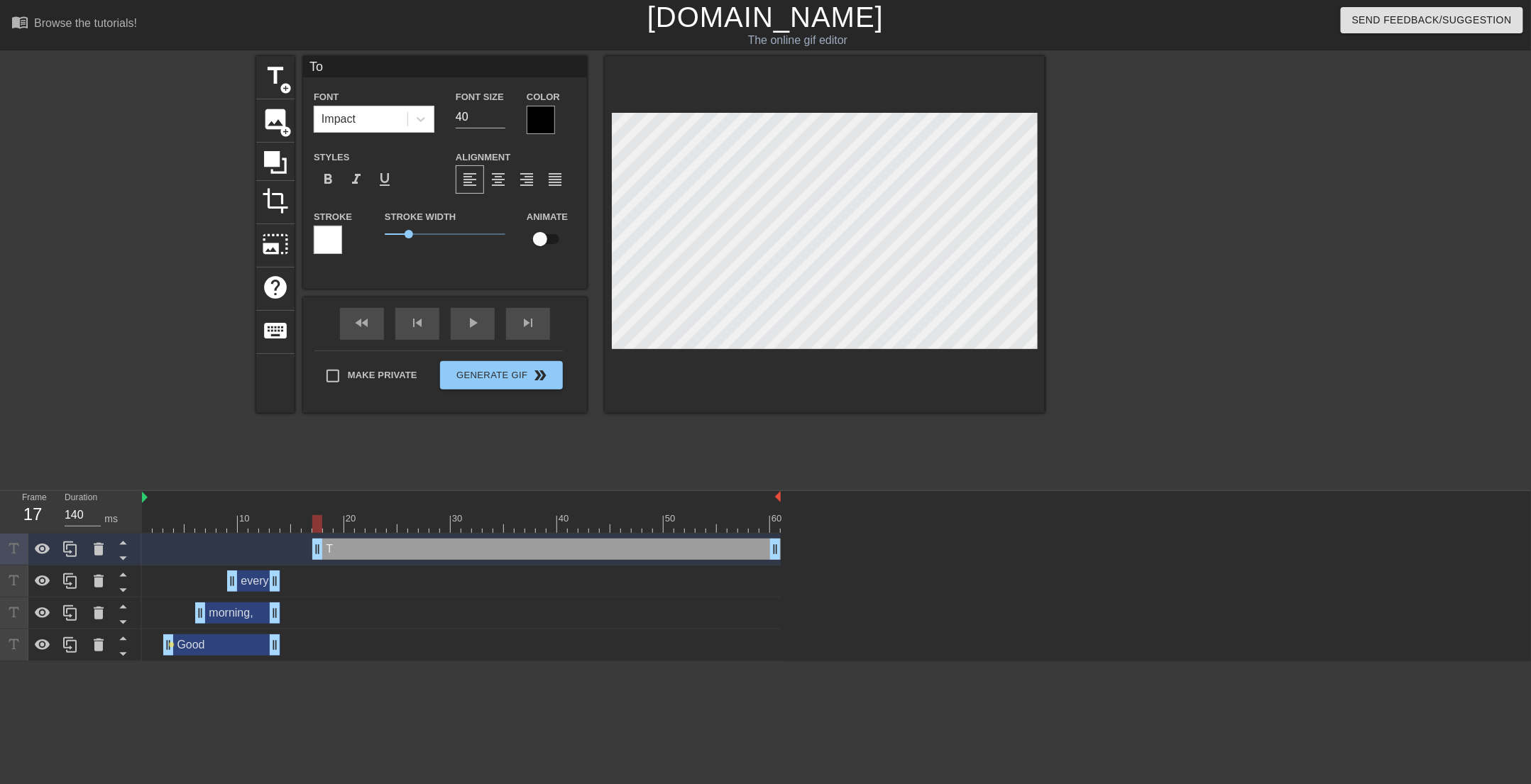 type on "Tod" 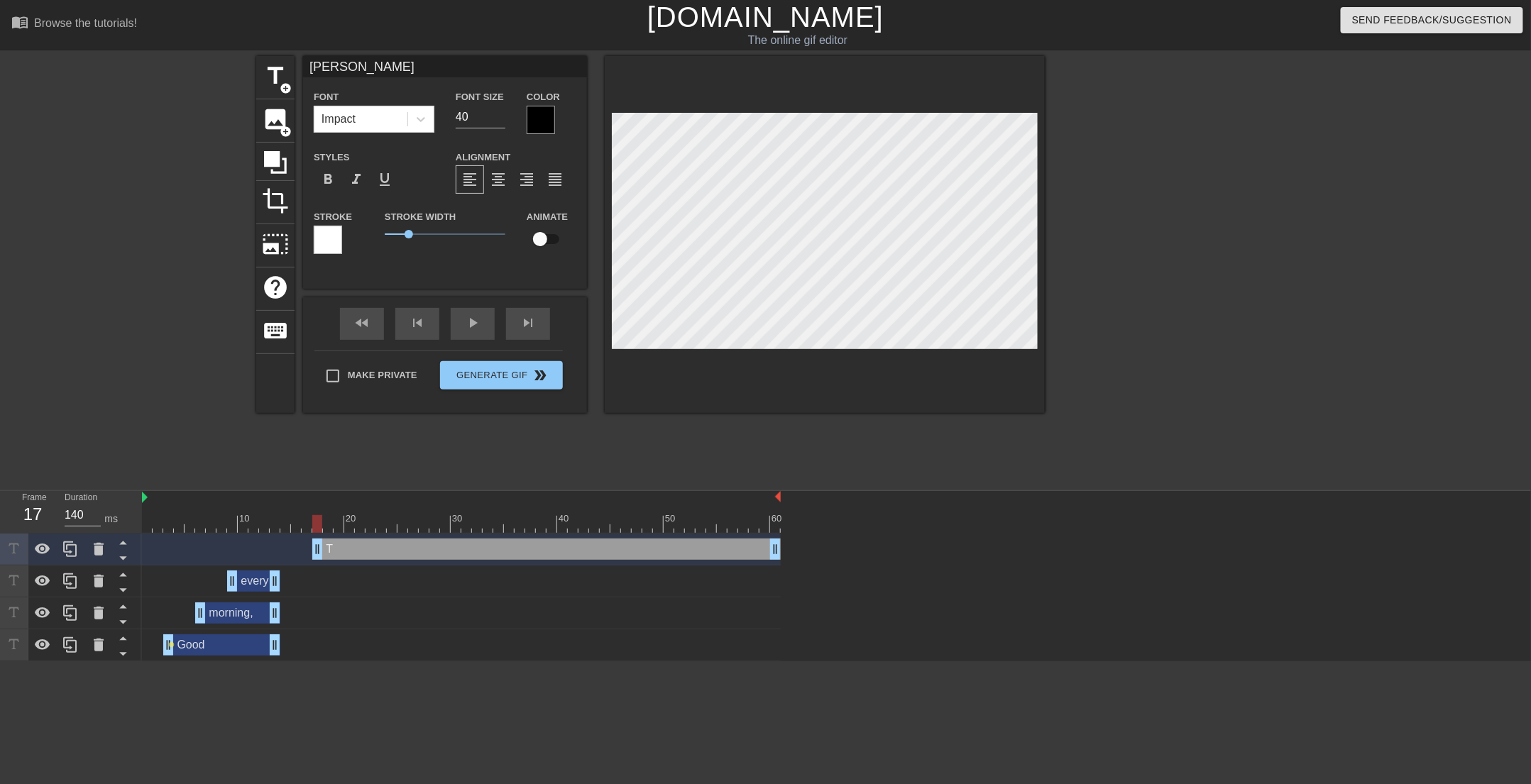 type on "Toda" 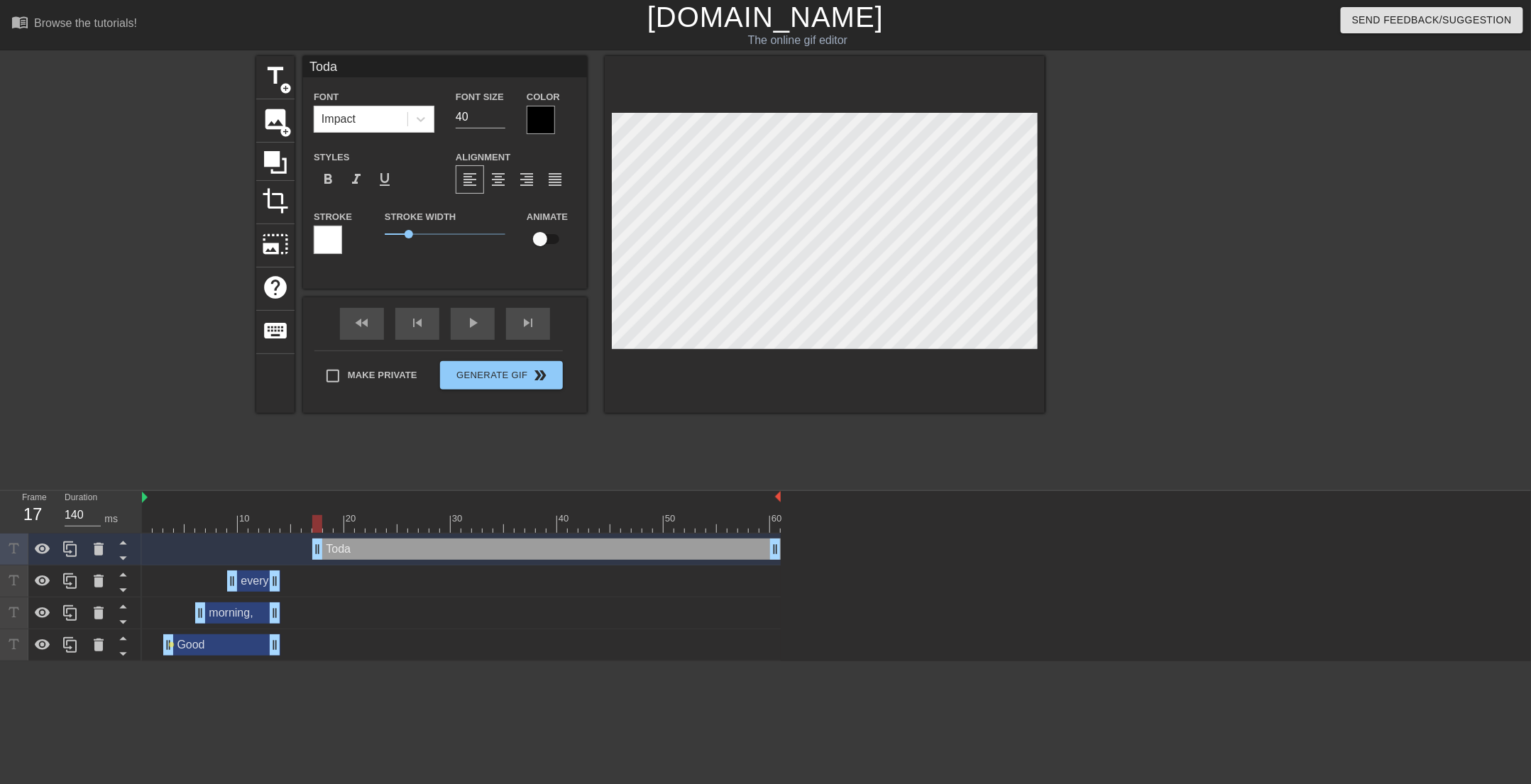 type on "Today" 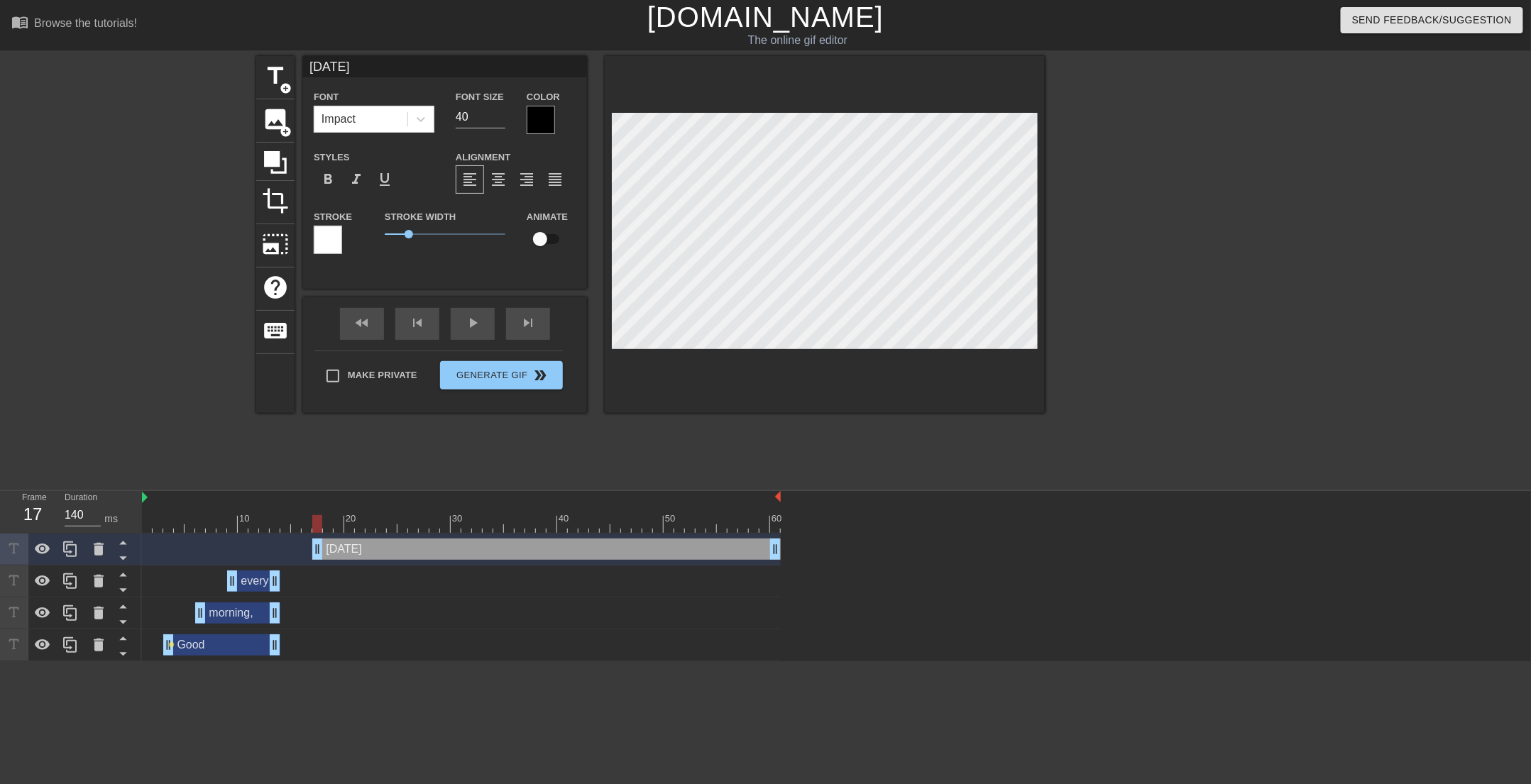 type on "Today'" 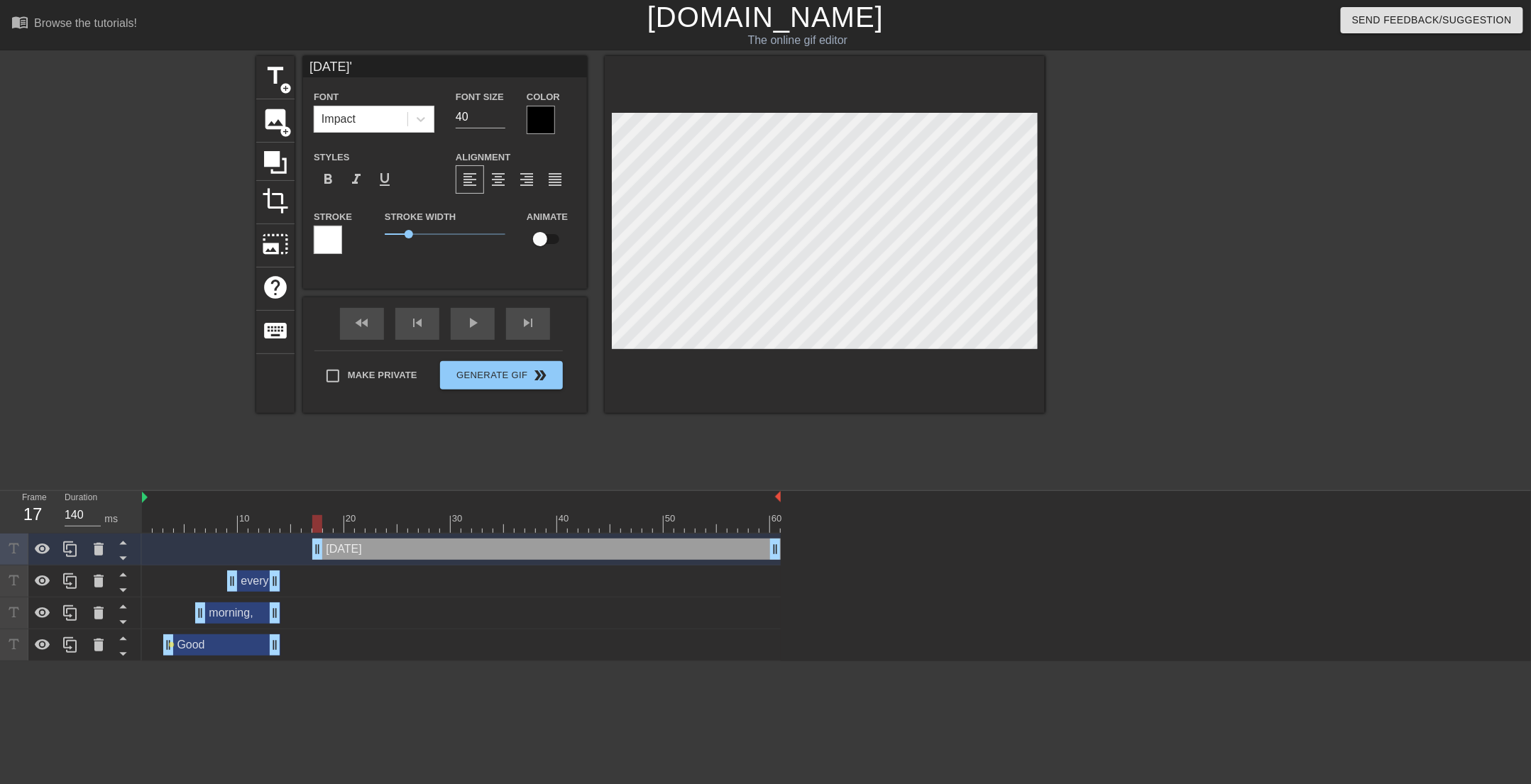 scroll, scrollTop: 1, scrollLeft: 2, axis: both 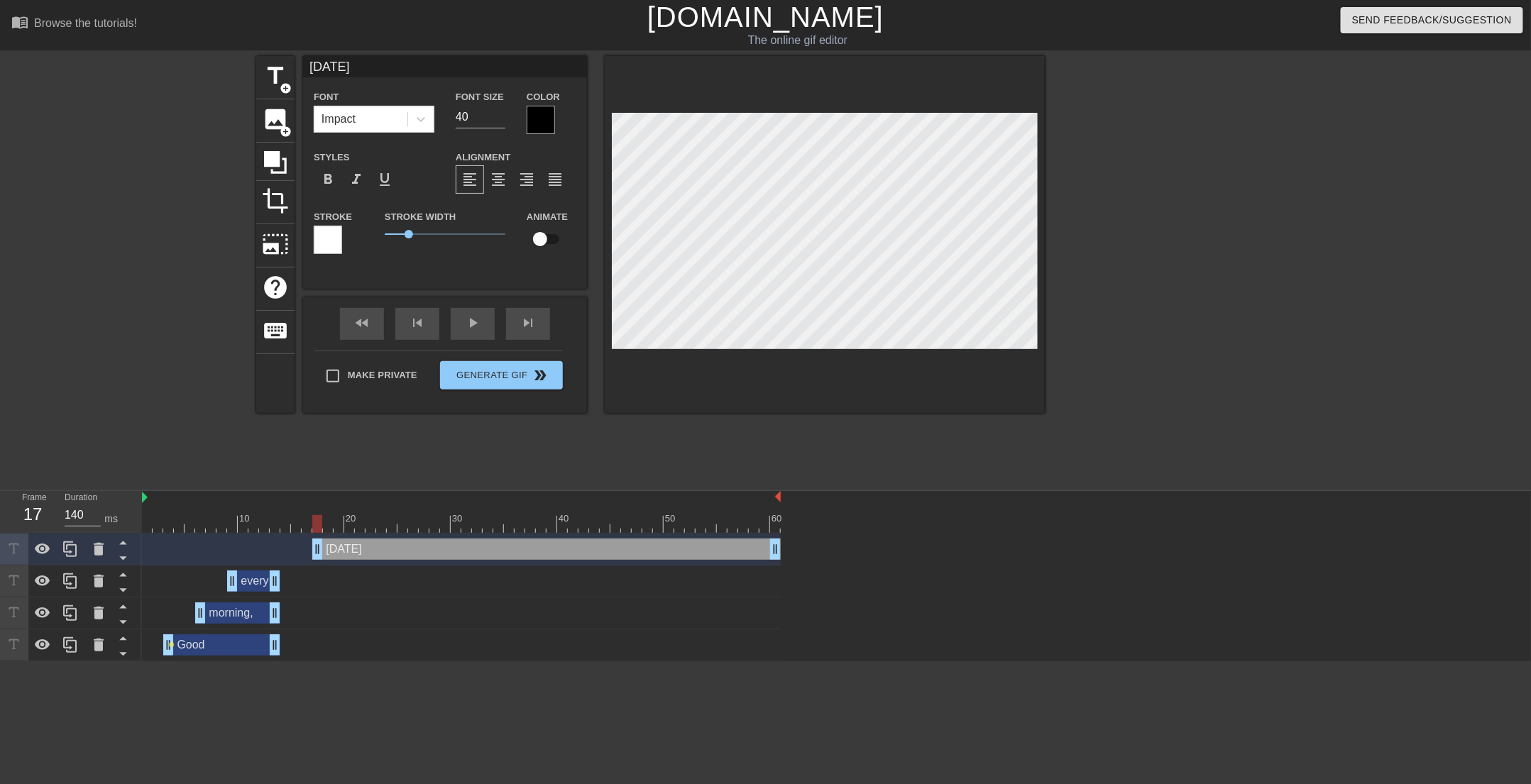 type on "Today's" 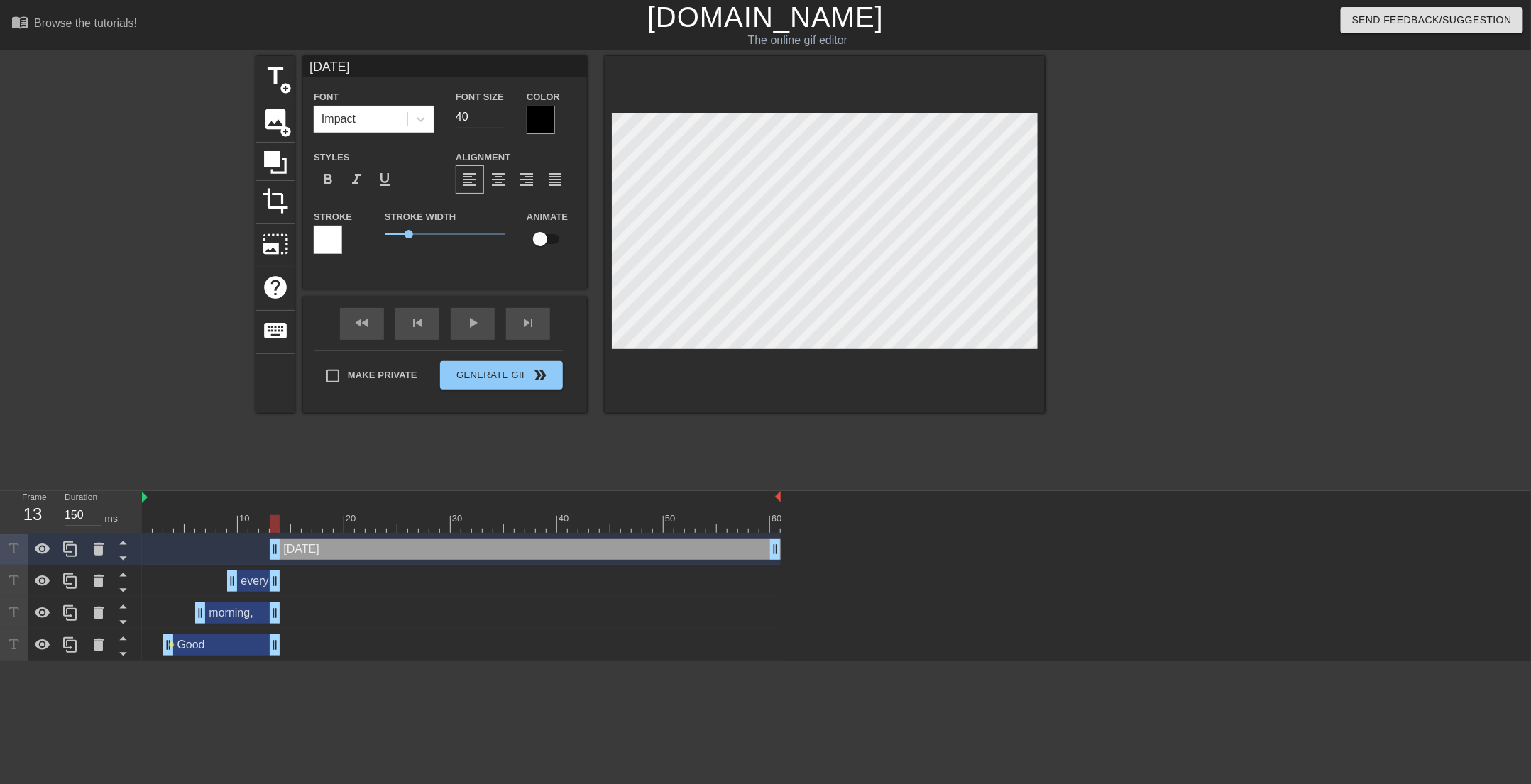 type on "140" 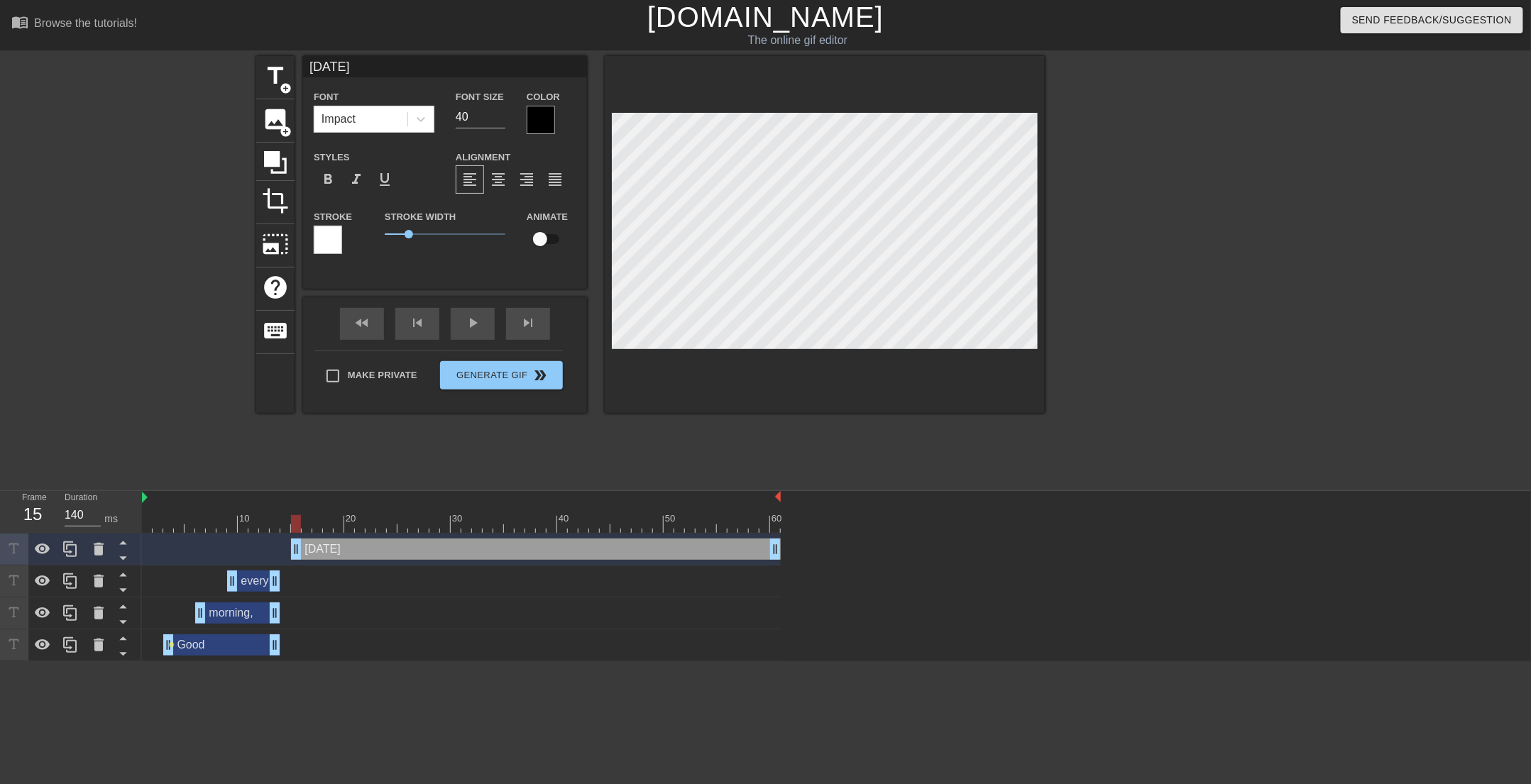 drag, startPoint x: 314, startPoint y: 549, endPoint x: 292, endPoint y: 557, distance: 23.4094 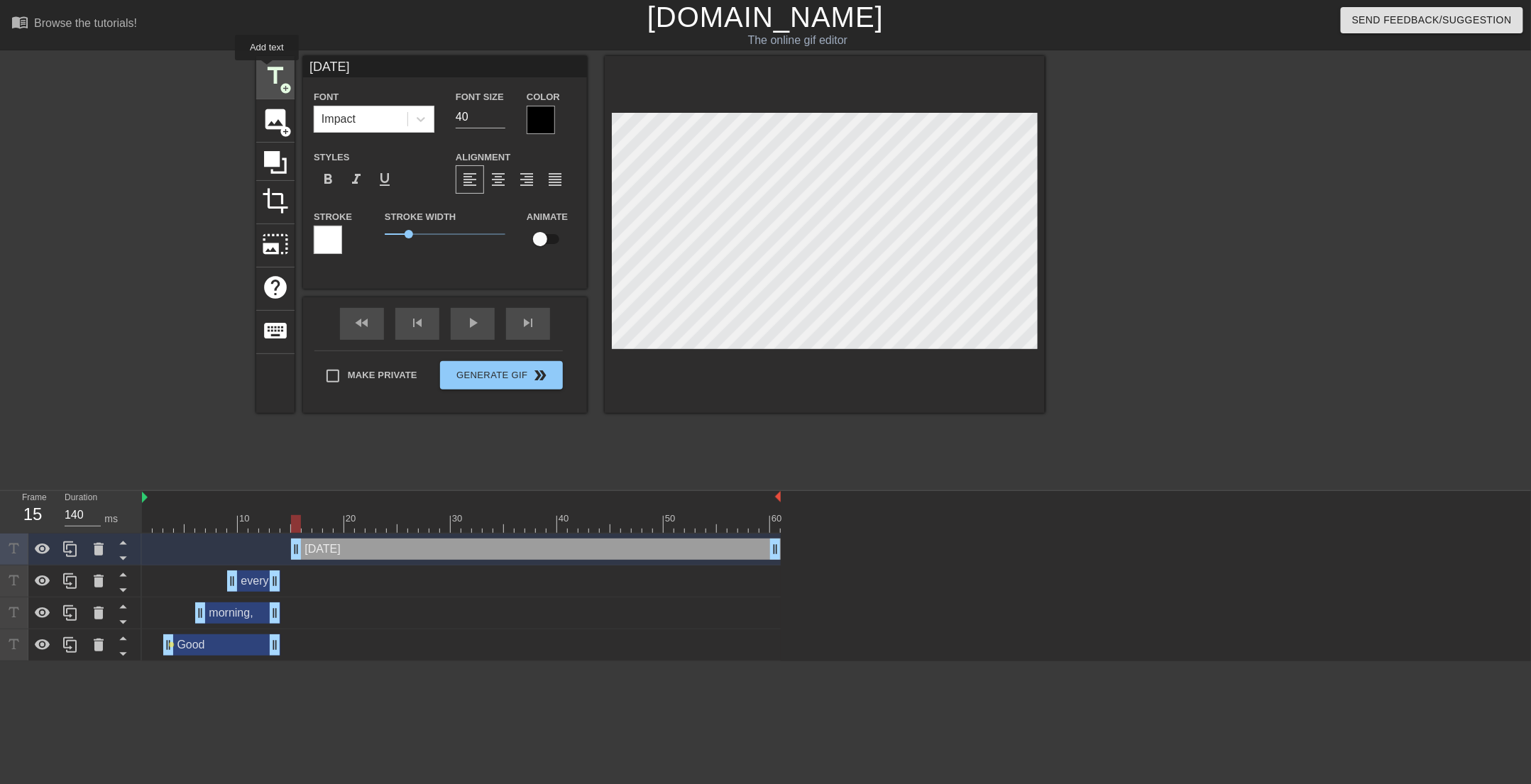 click on "title" at bounding box center (275, 76) 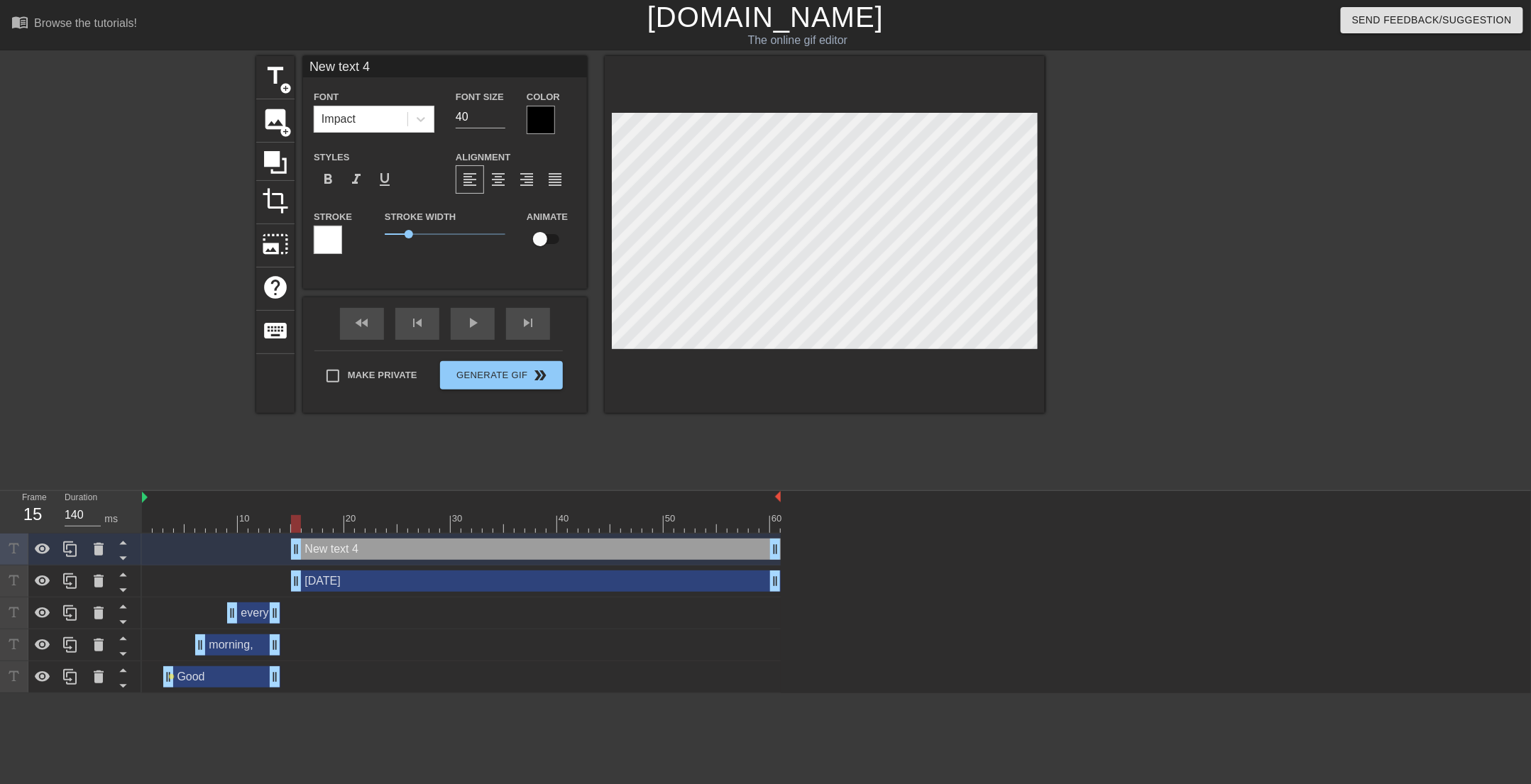 scroll, scrollTop: 1, scrollLeft: 1, axis: both 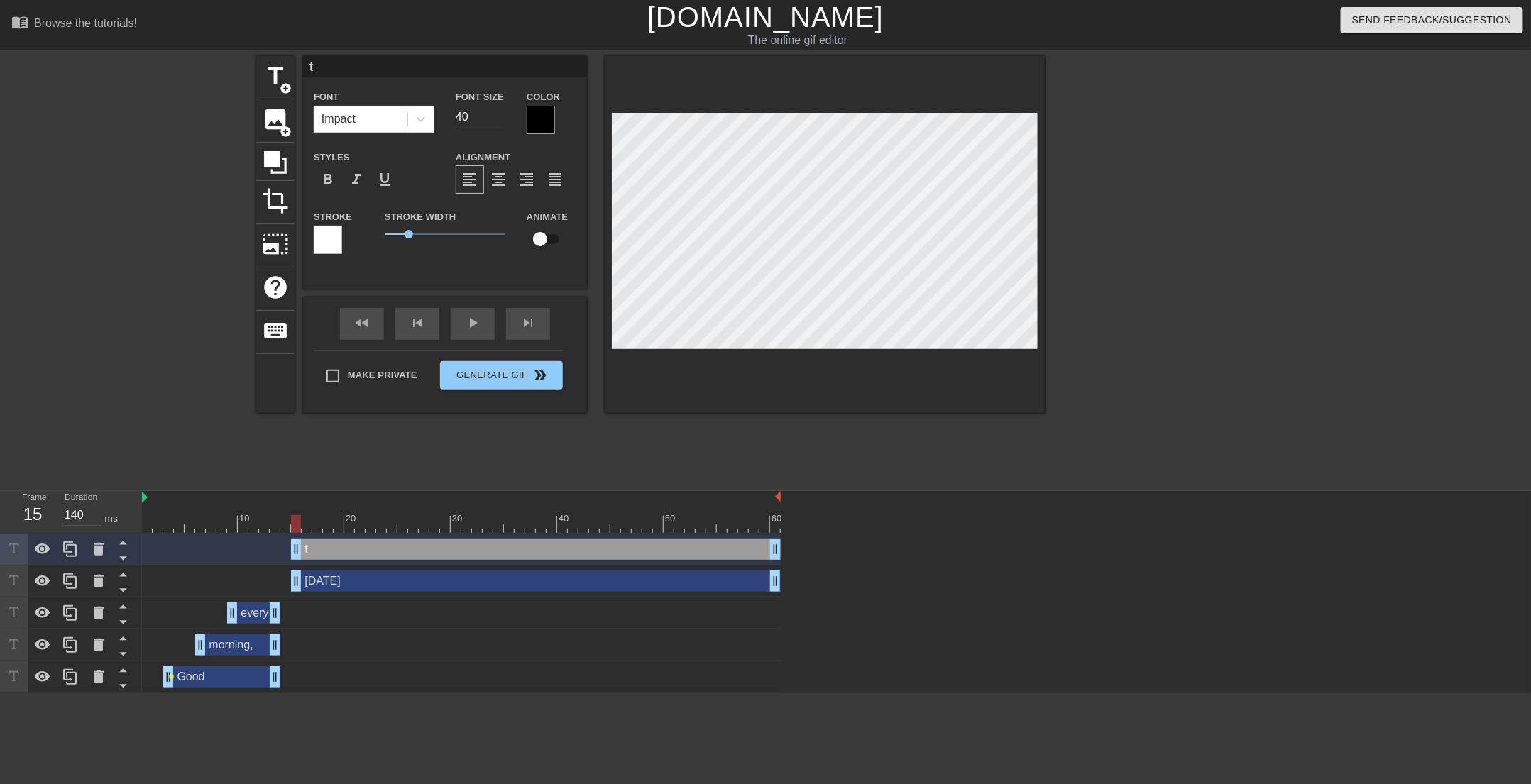 type on "th" 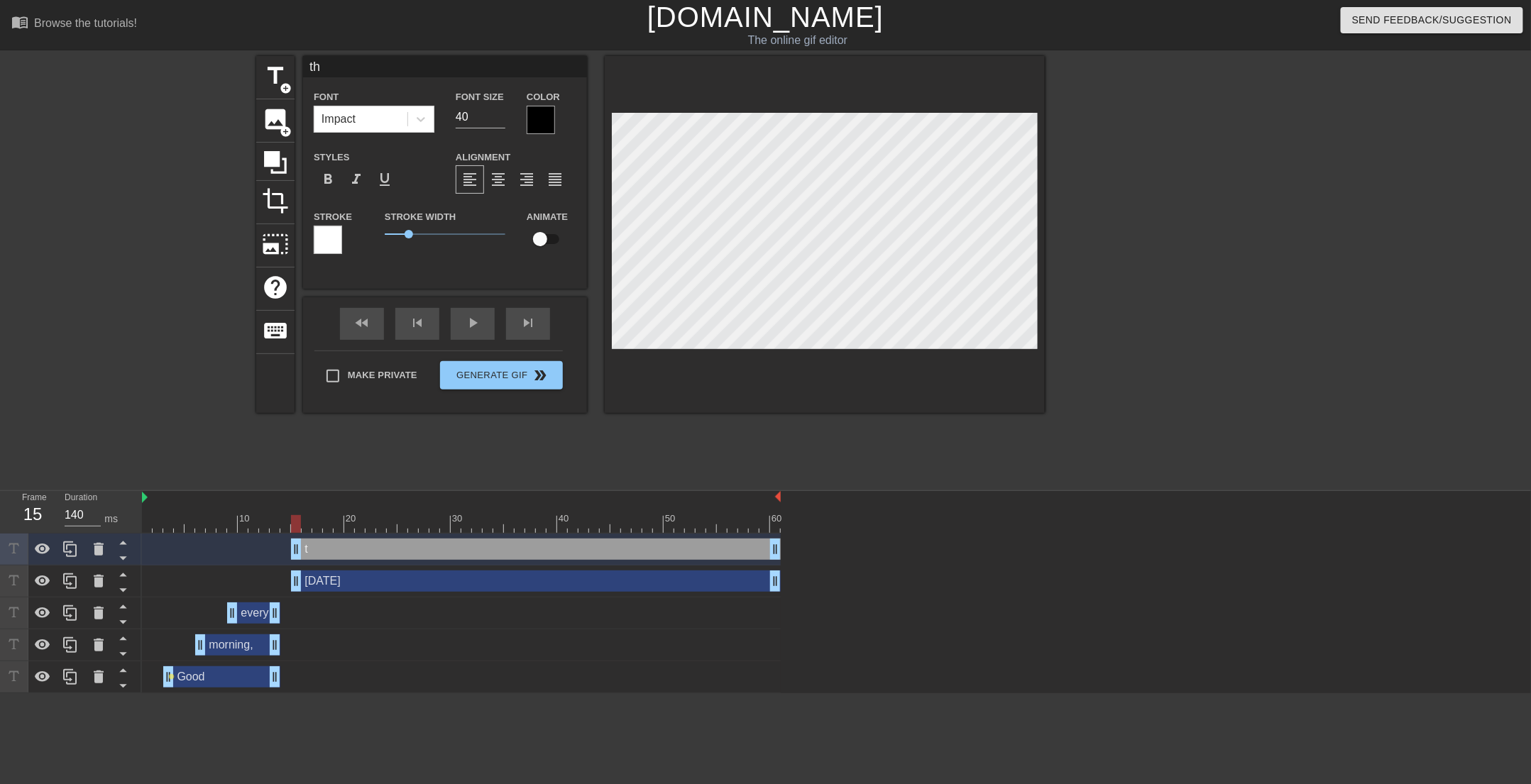 type on "the" 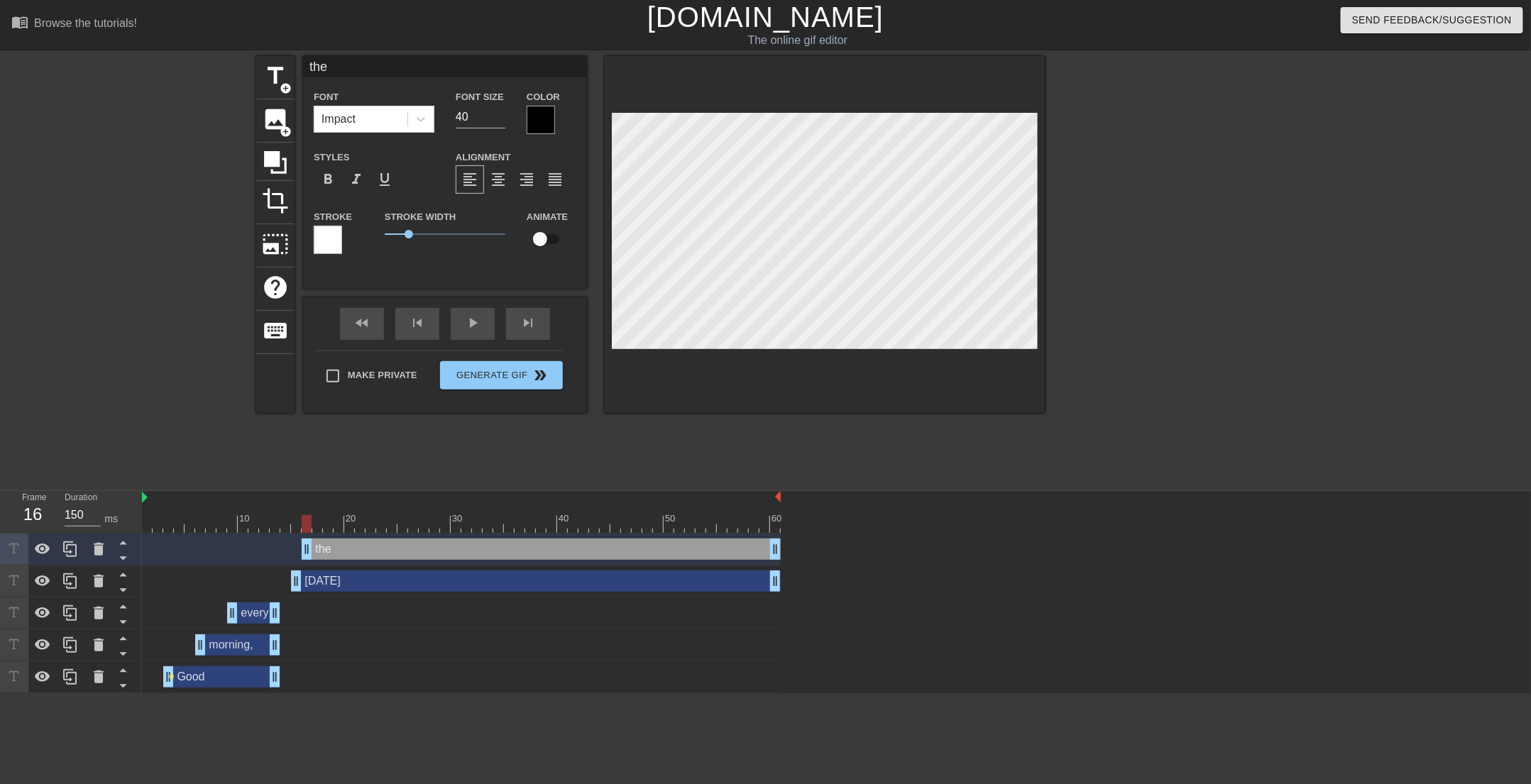type on "140" 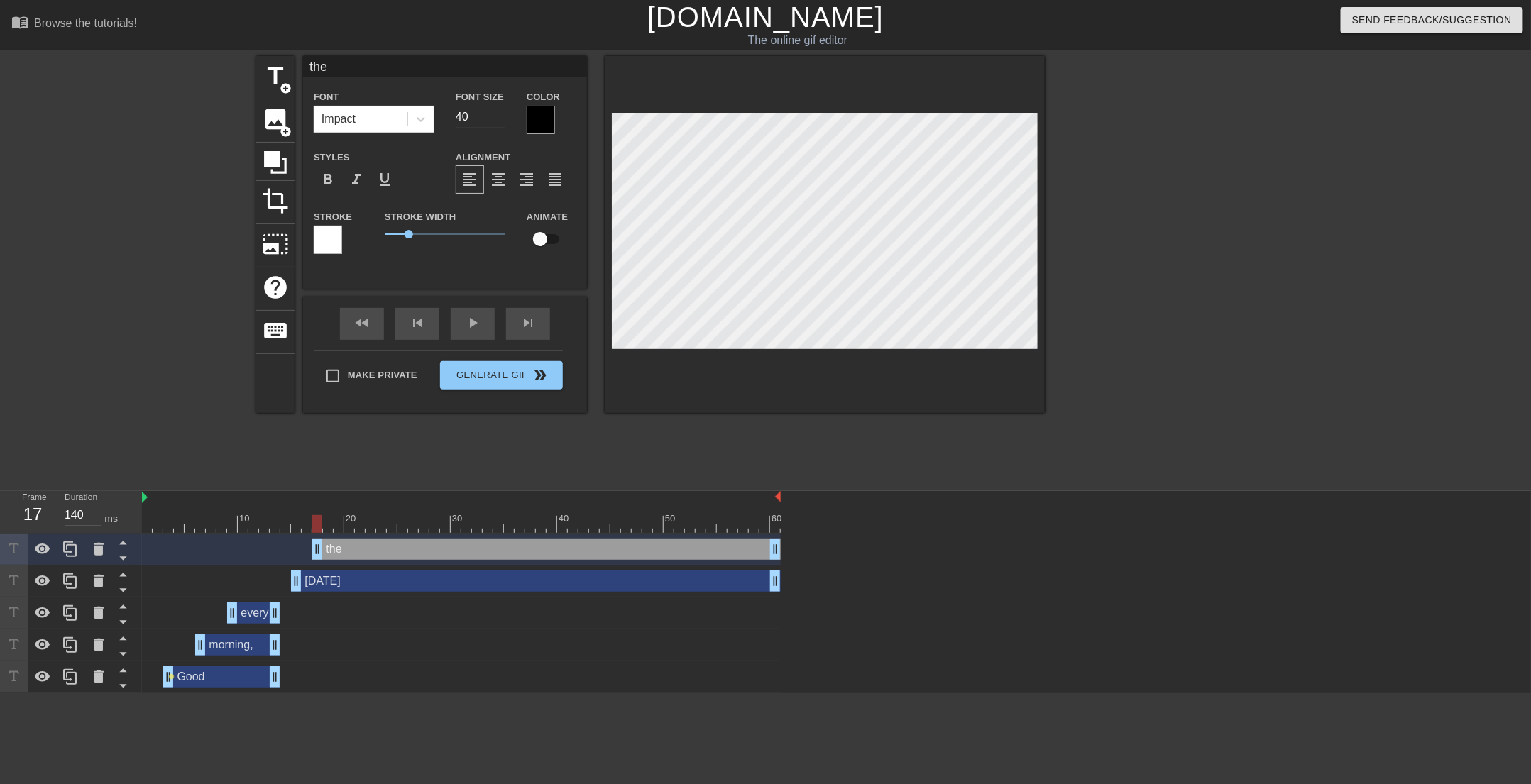 drag, startPoint x: 297, startPoint y: 555, endPoint x: 322, endPoint y: 563, distance: 26 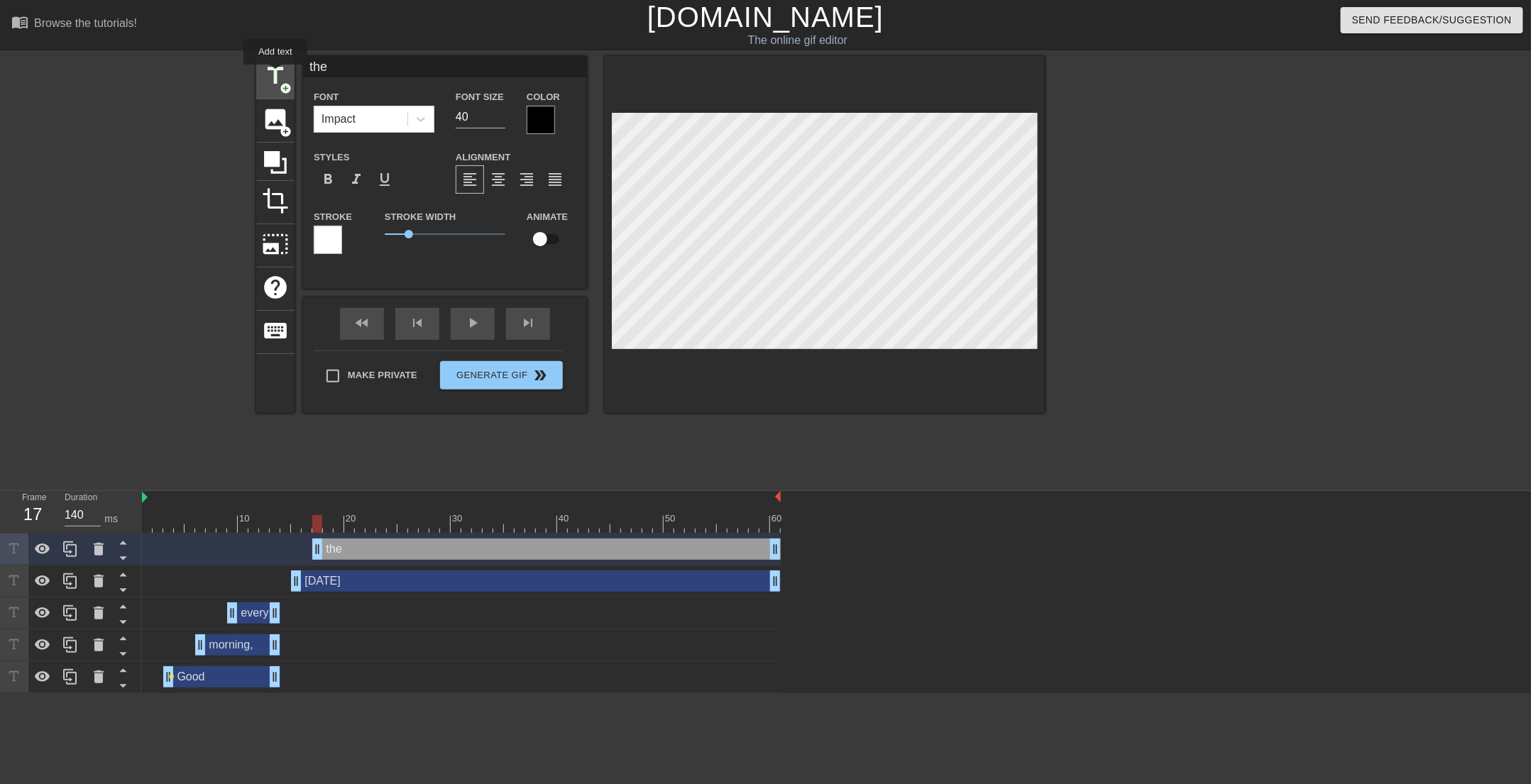 click on "title" at bounding box center (275, 76) 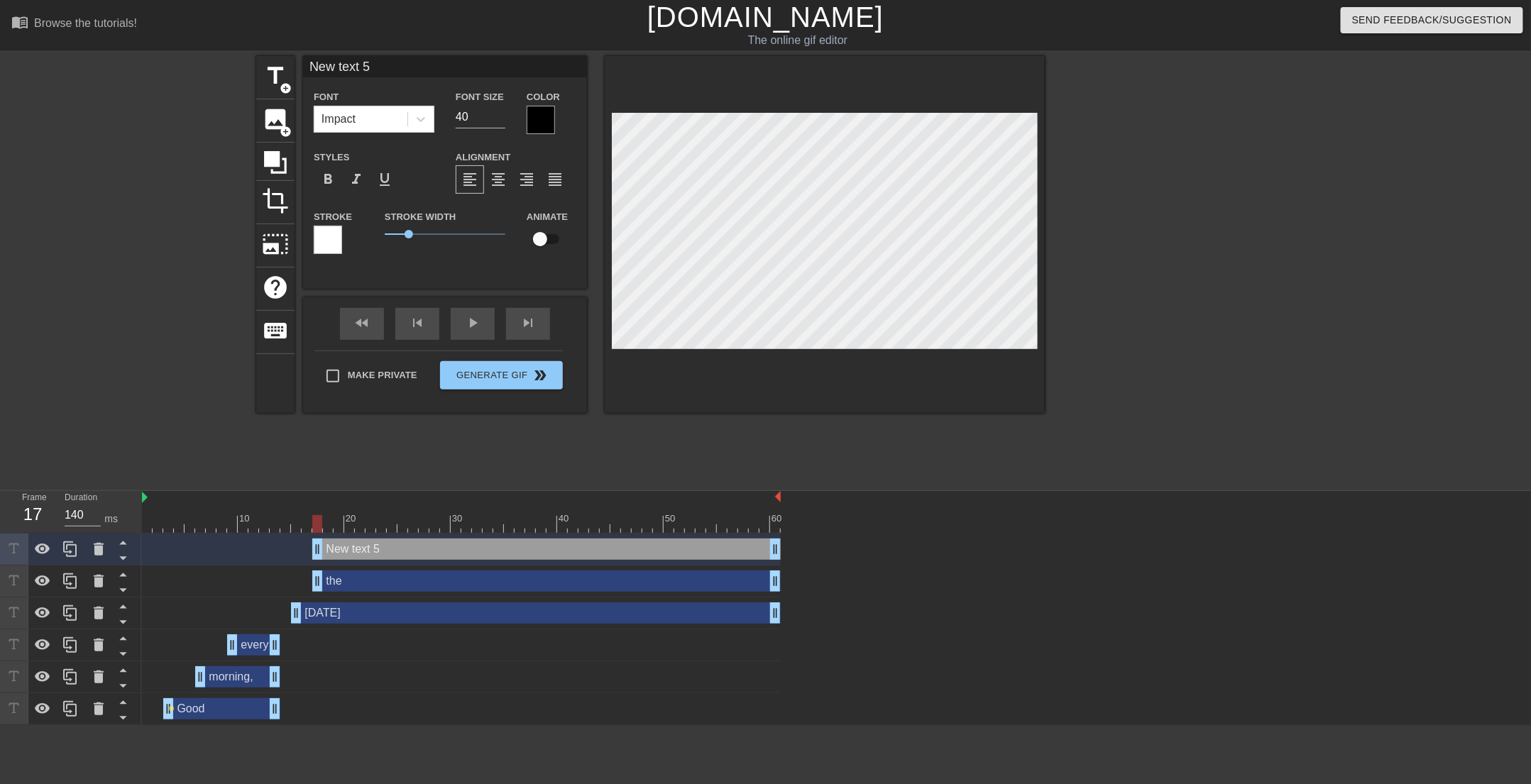 scroll, scrollTop: 1, scrollLeft: 1, axis: both 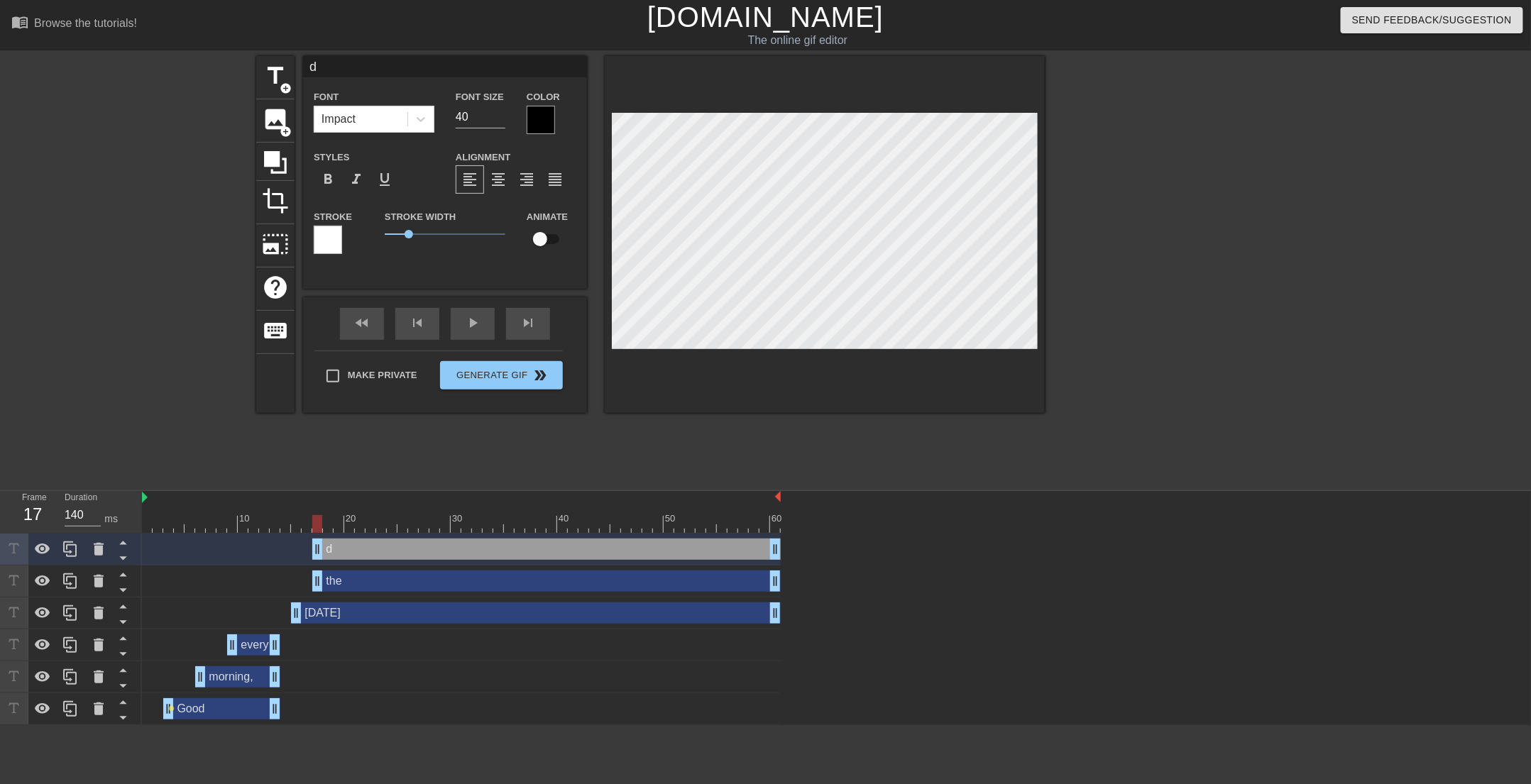 type on "da" 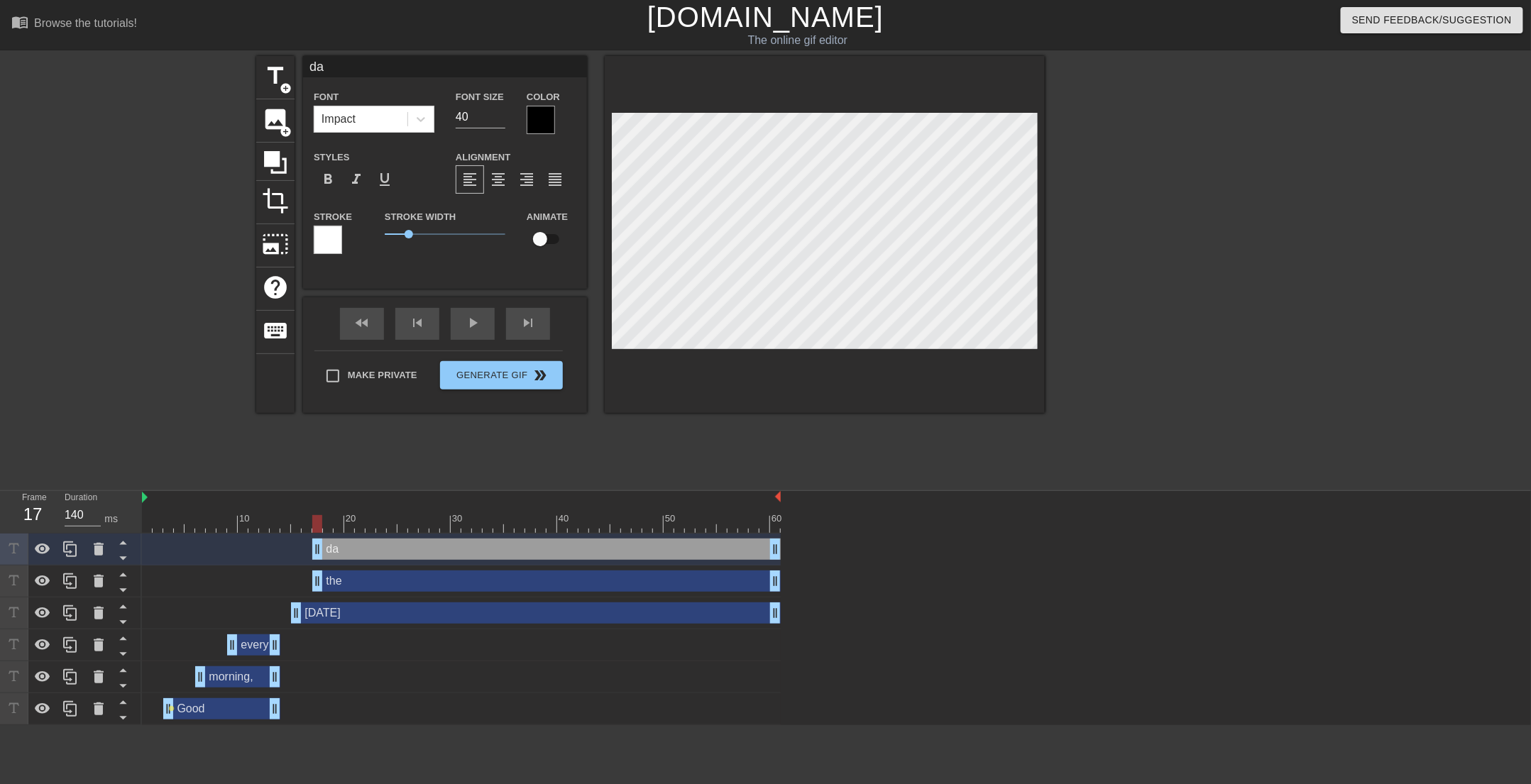 type on "day" 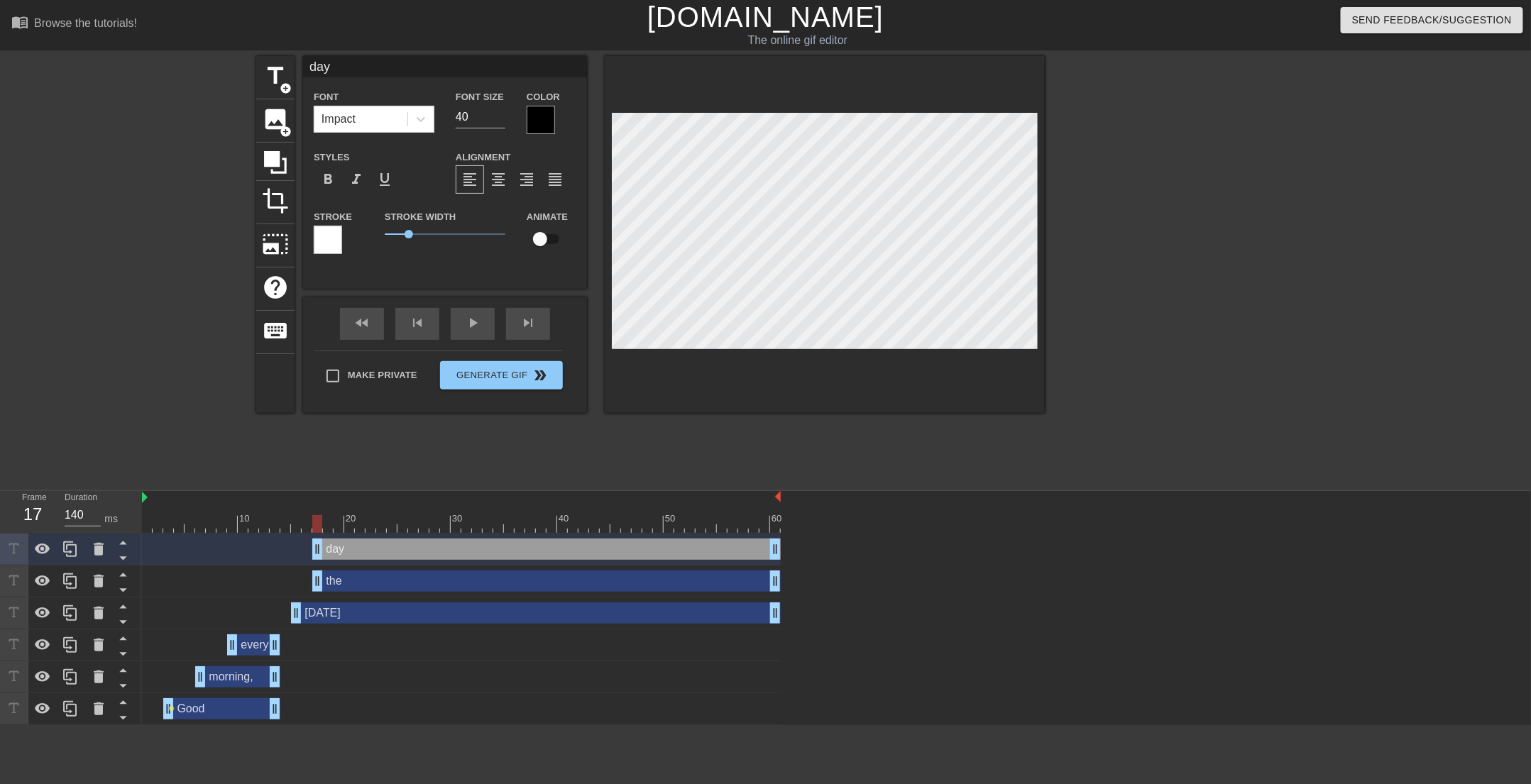 type on "day!" 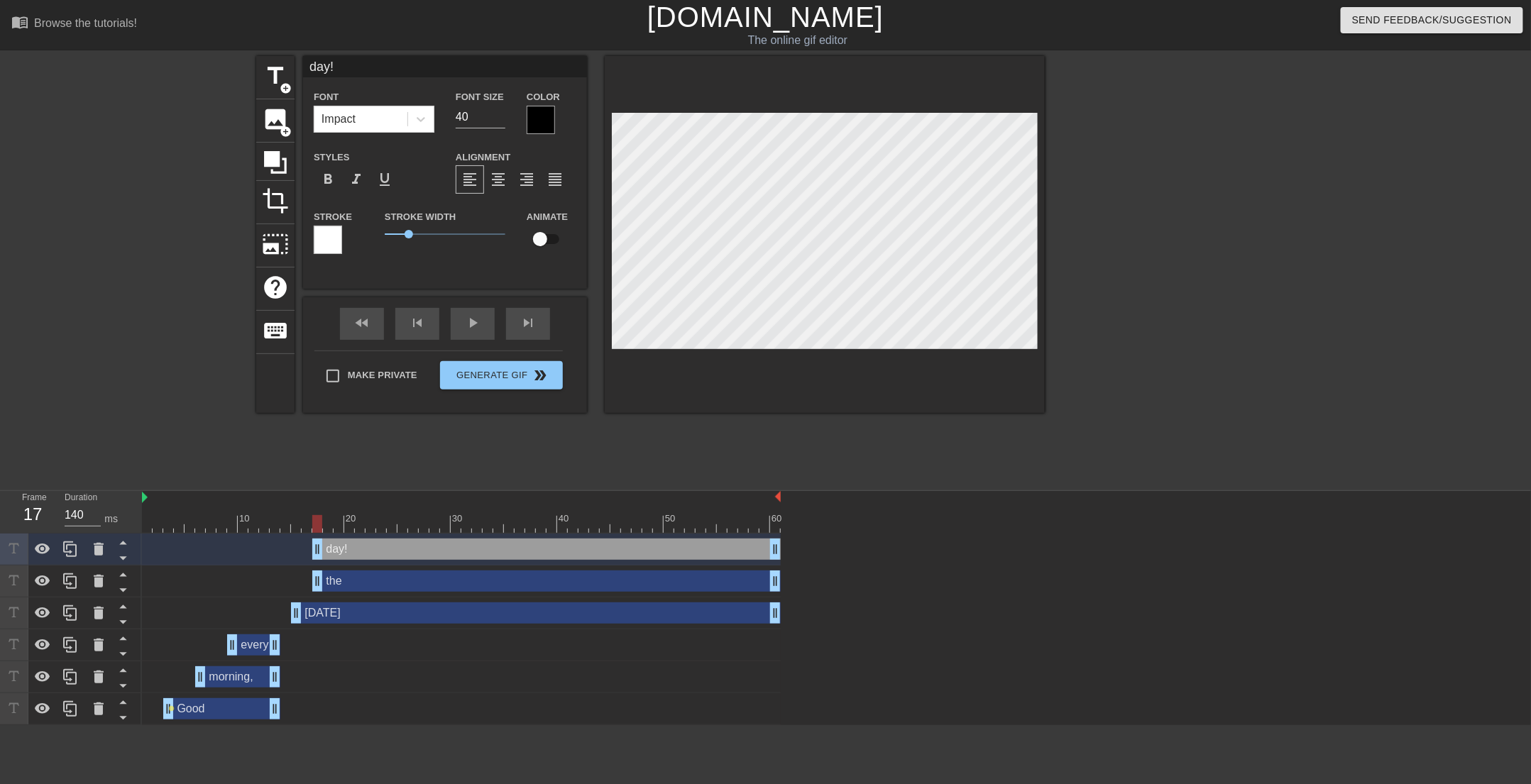 type on "day!!" 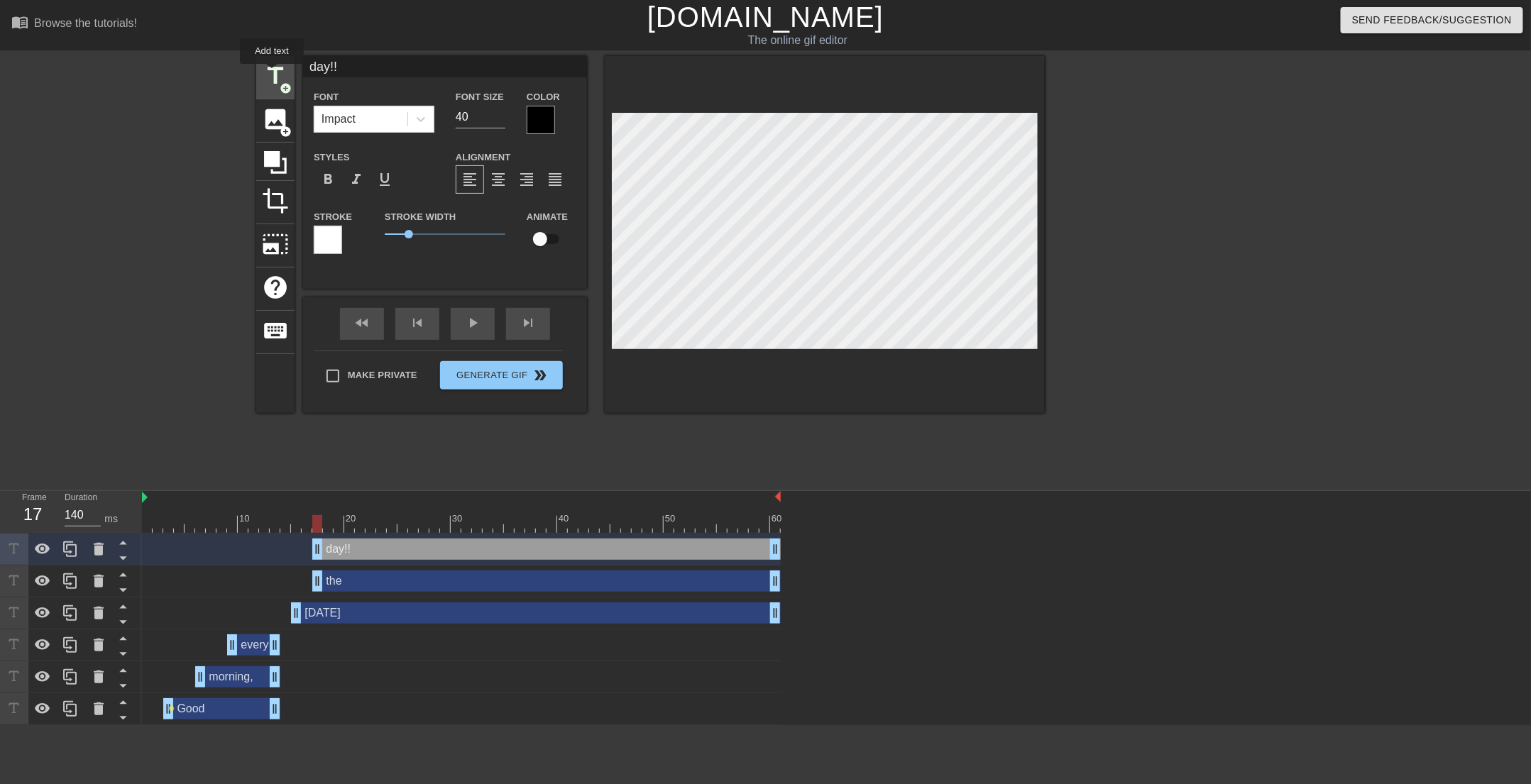 click on "title" at bounding box center (275, 76) 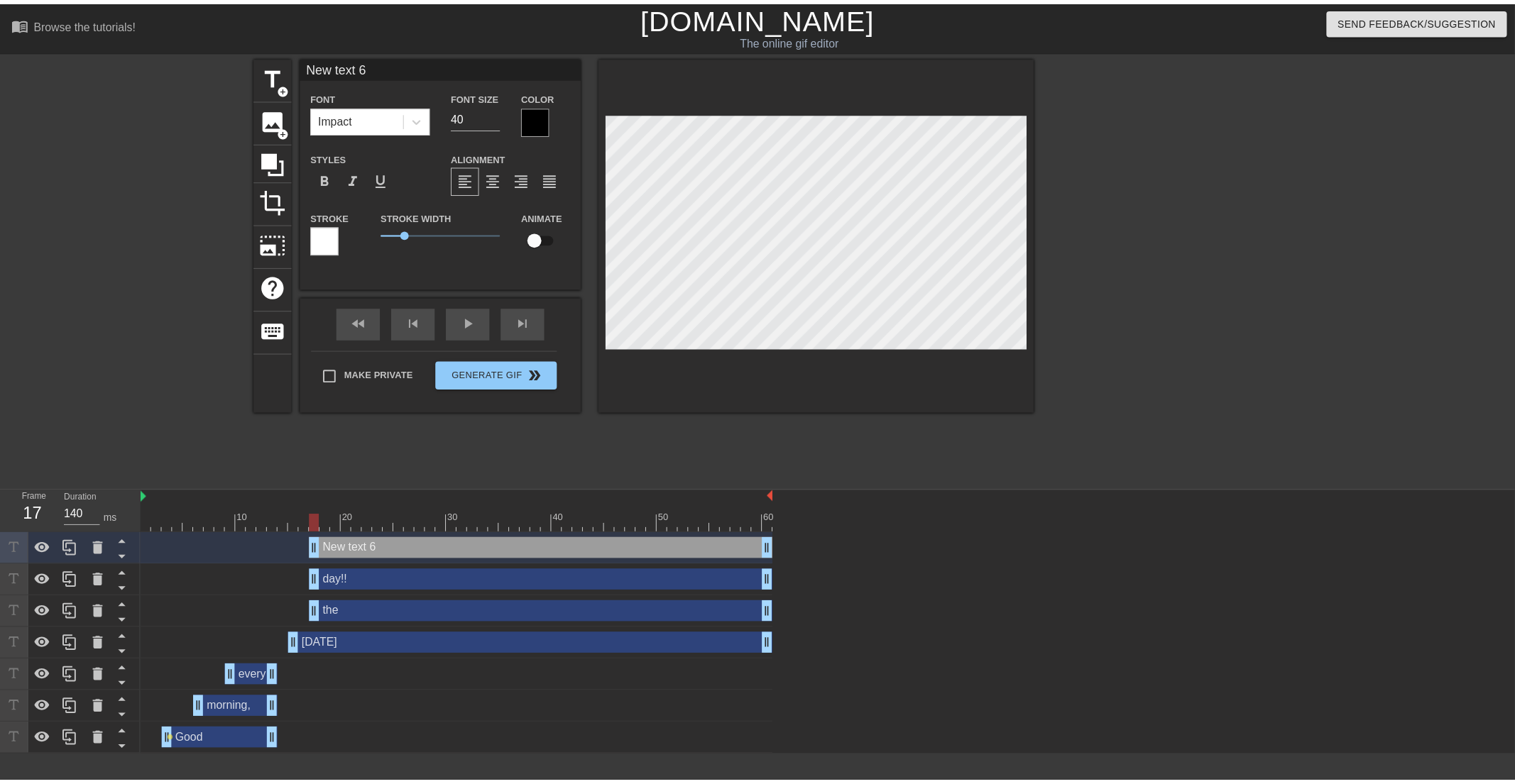 scroll, scrollTop: 1, scrollLeft: 1, axis: both 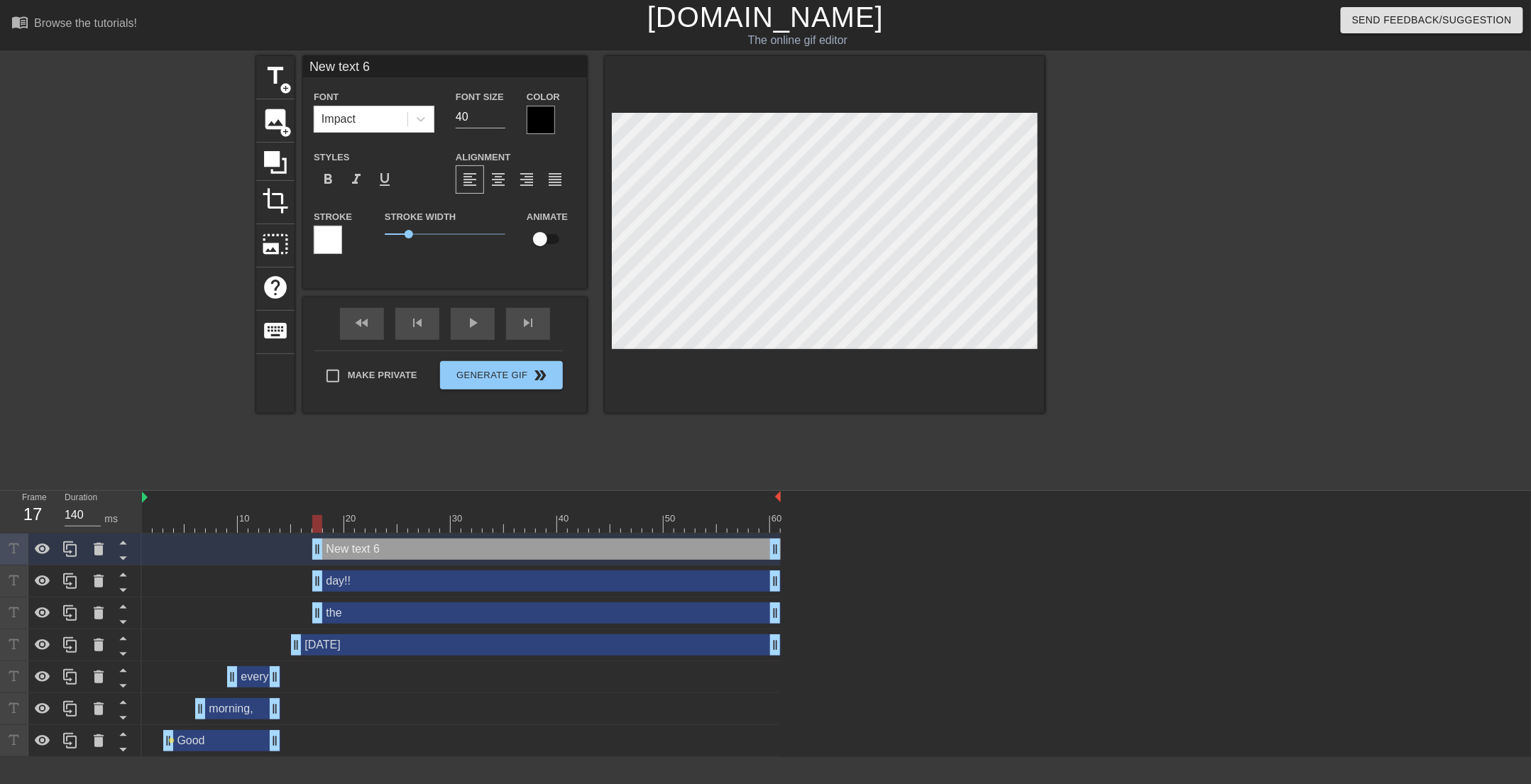 type on "t" 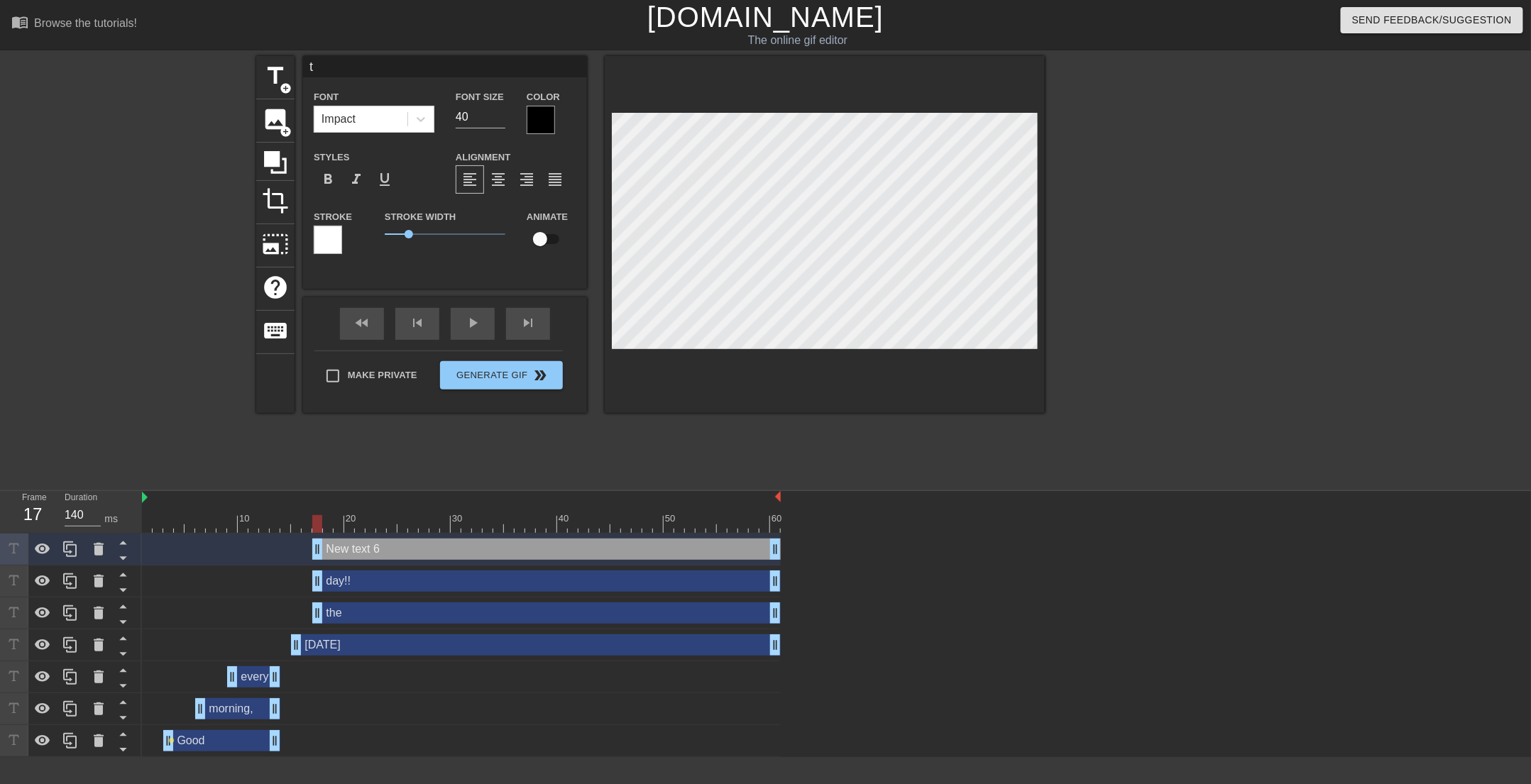 type on "th" 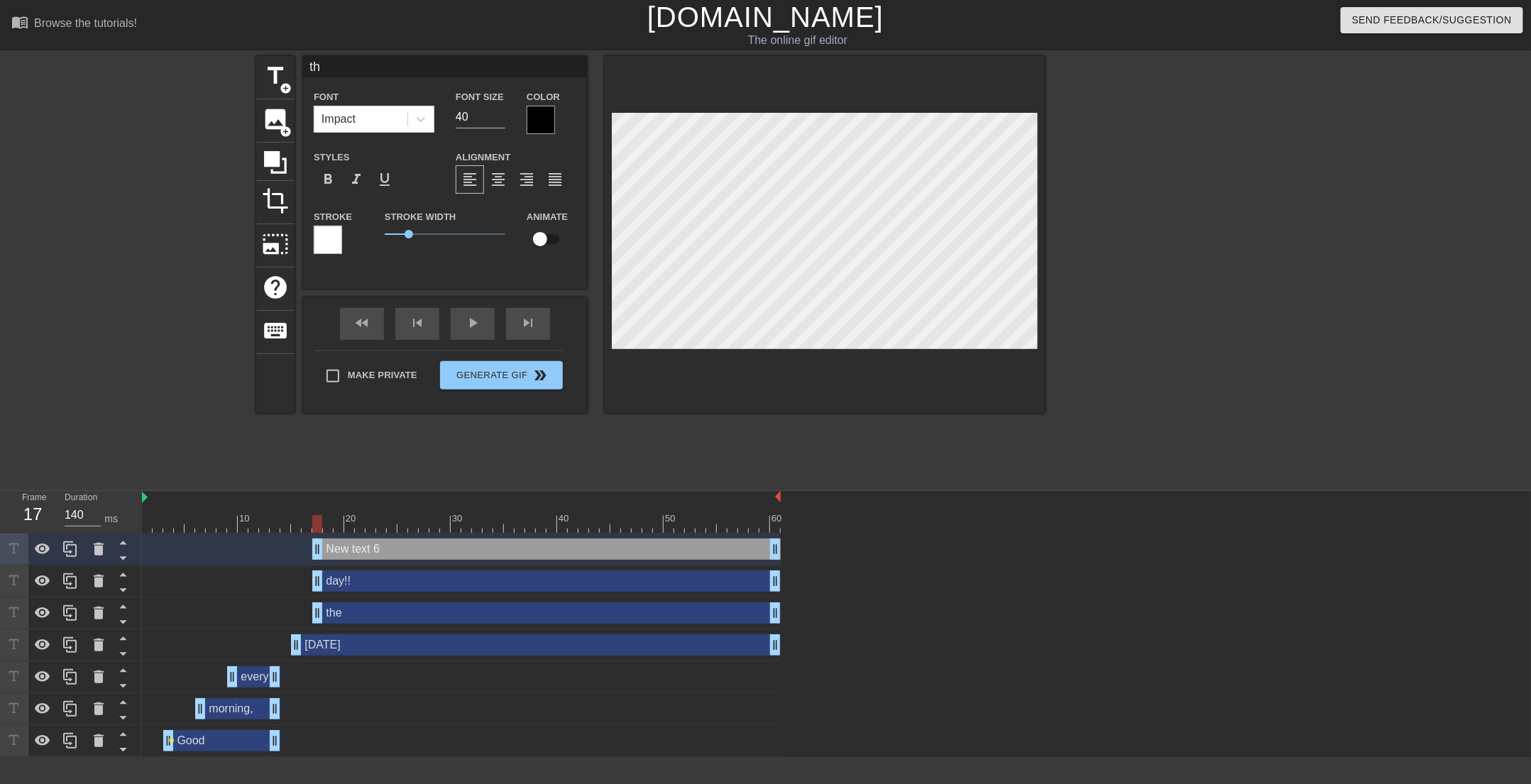 type on "the" 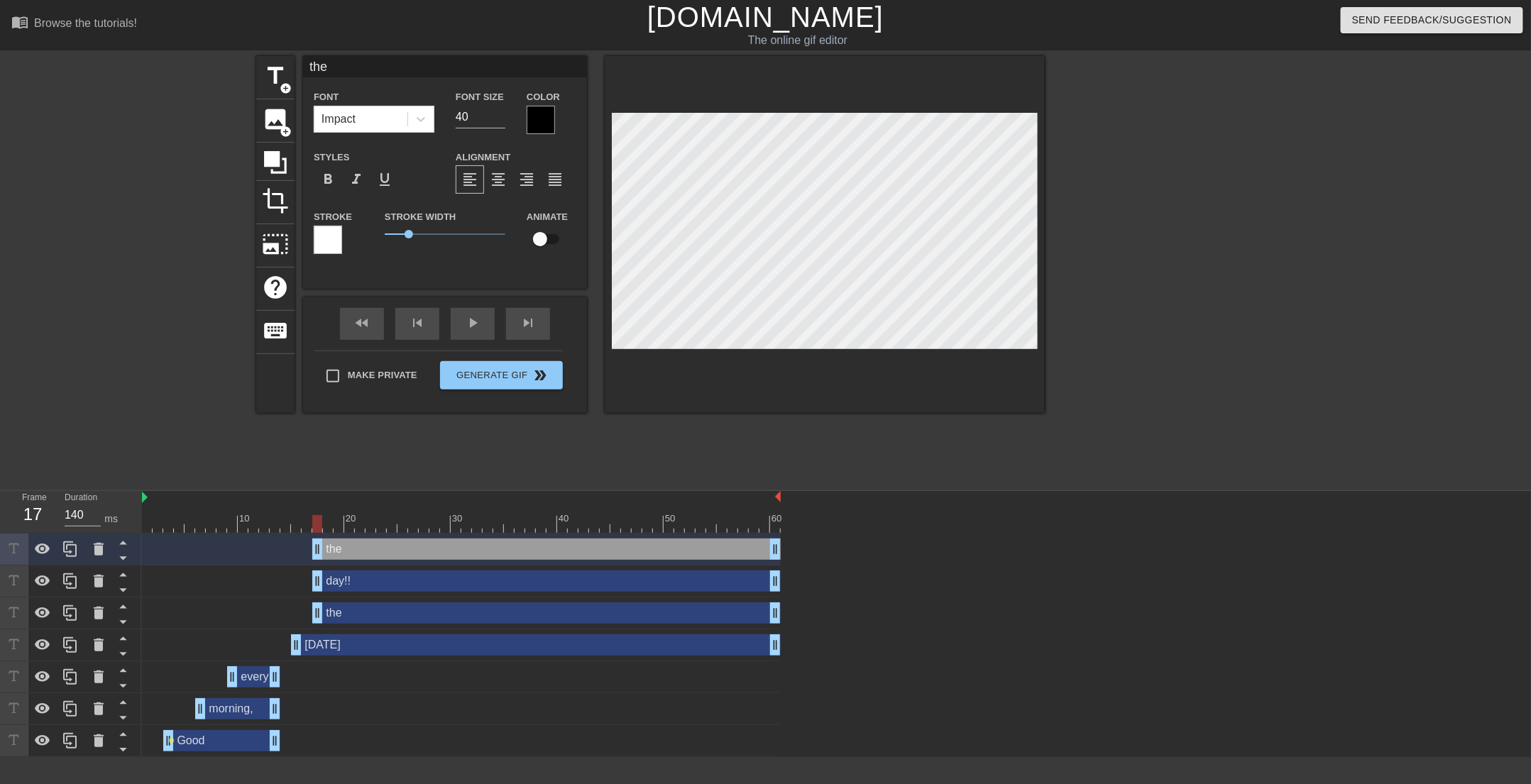 type on "the" 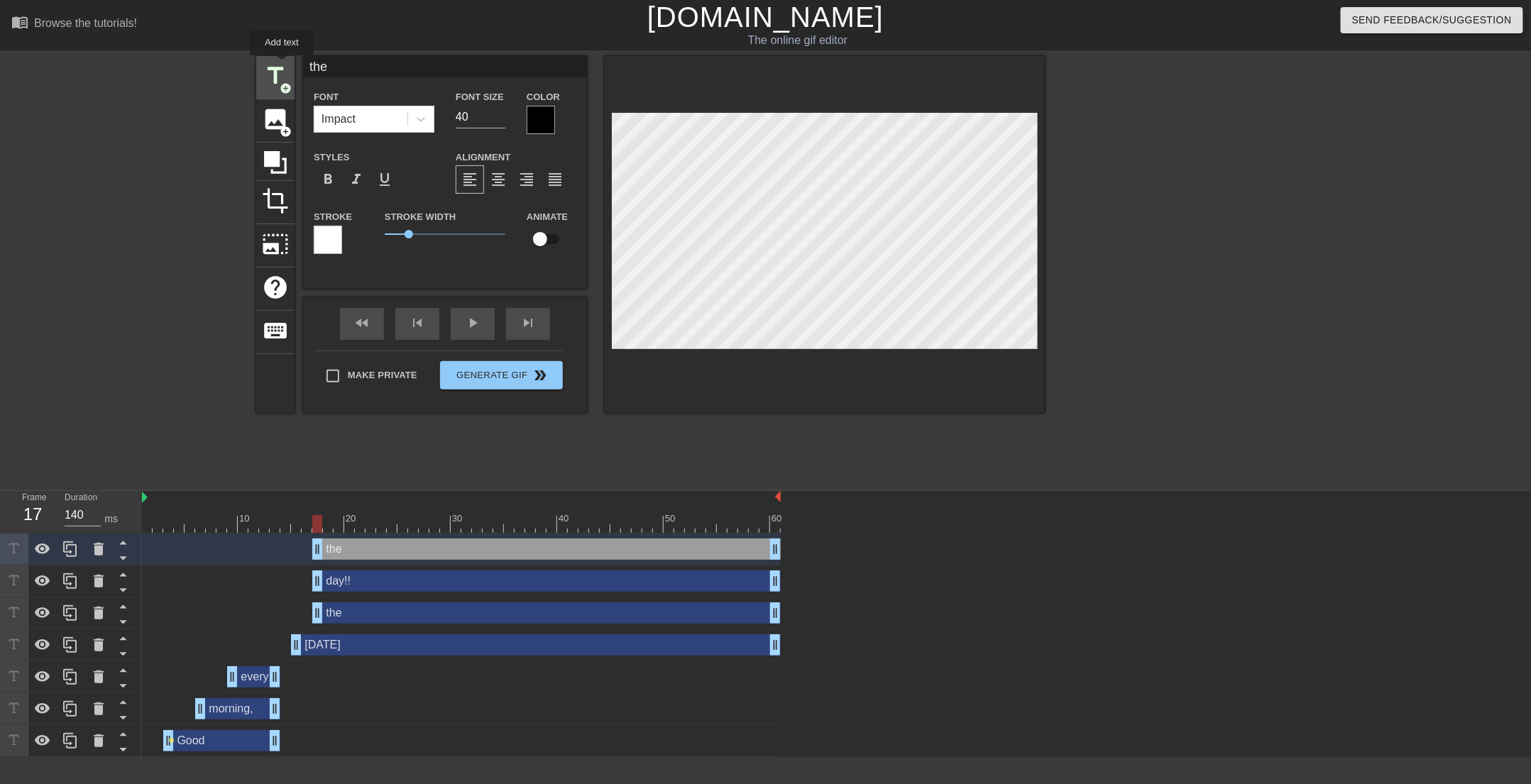 type on "the" 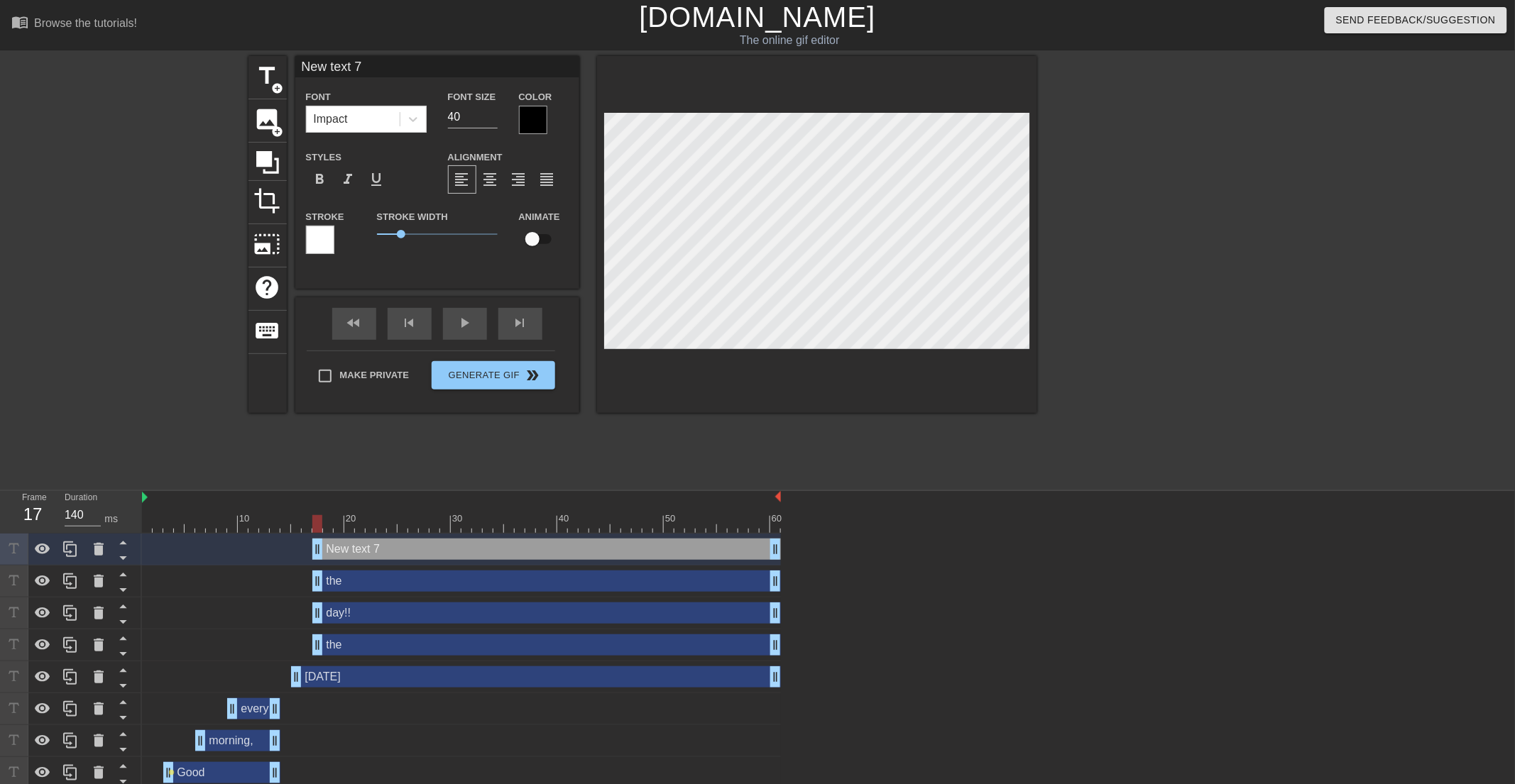 scroll, scrollTop: 1, scrollLeft: 2, axis: both 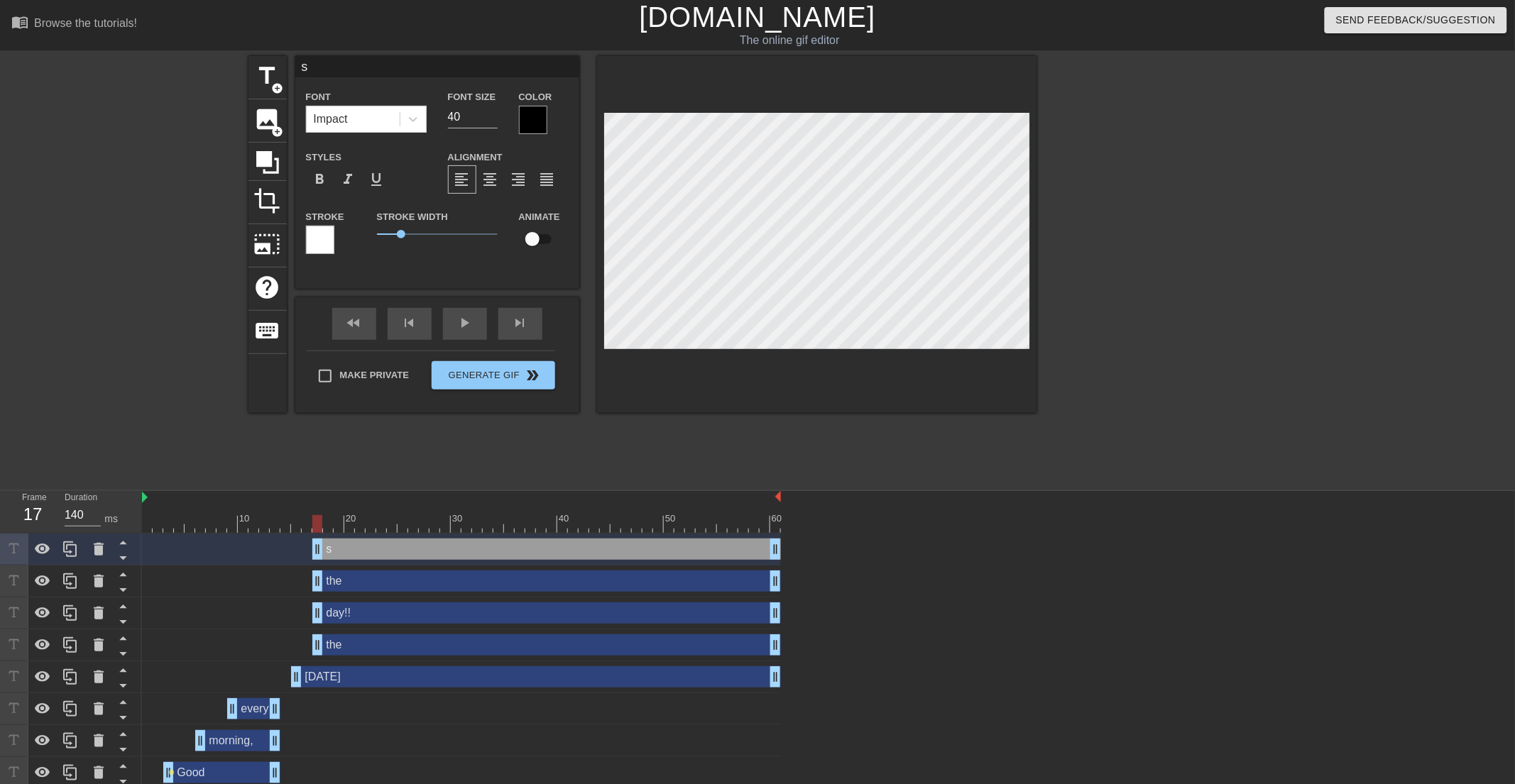 type on "su" 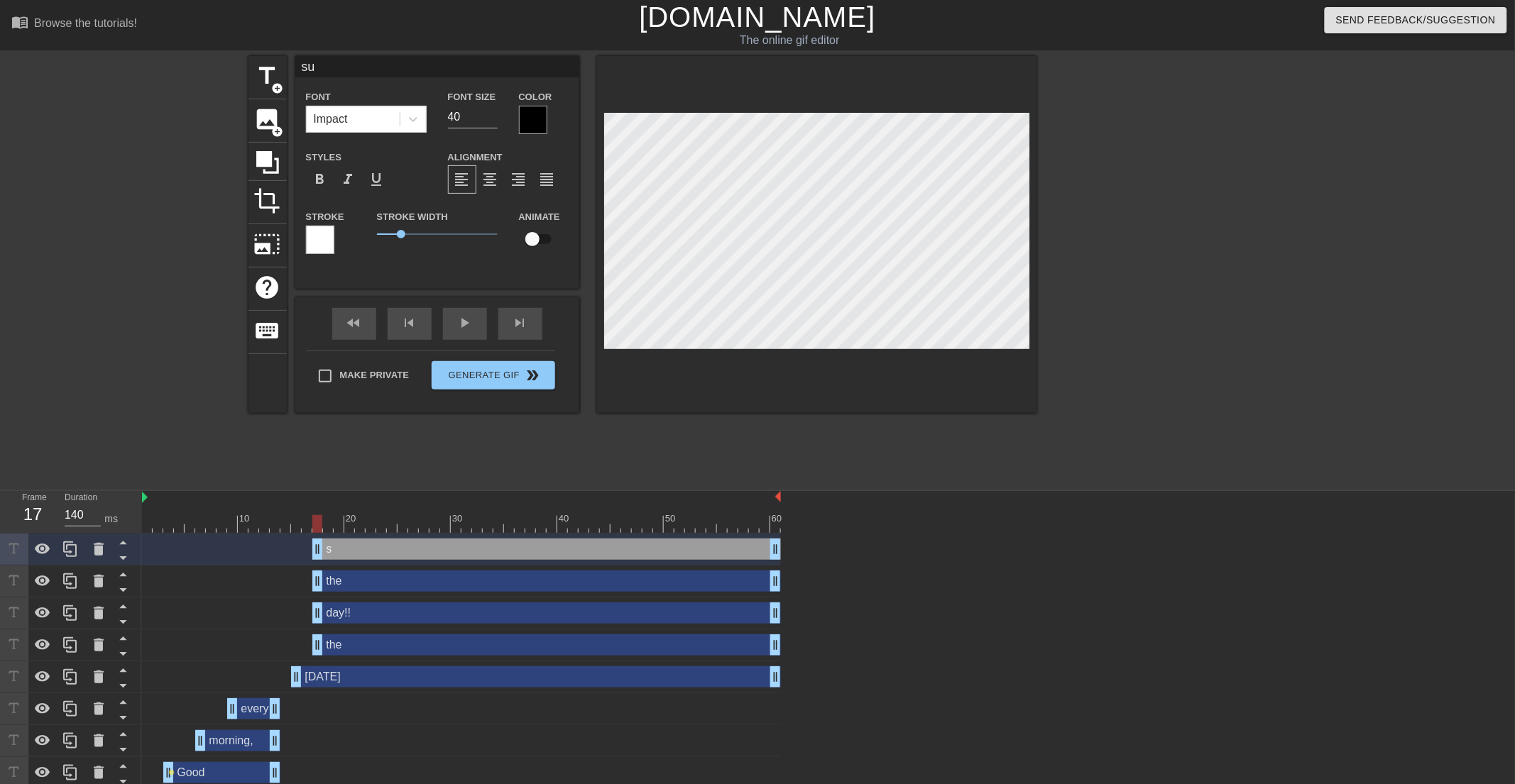 scroll, scrollTop: 1, scrollLeft: 1, axis: both 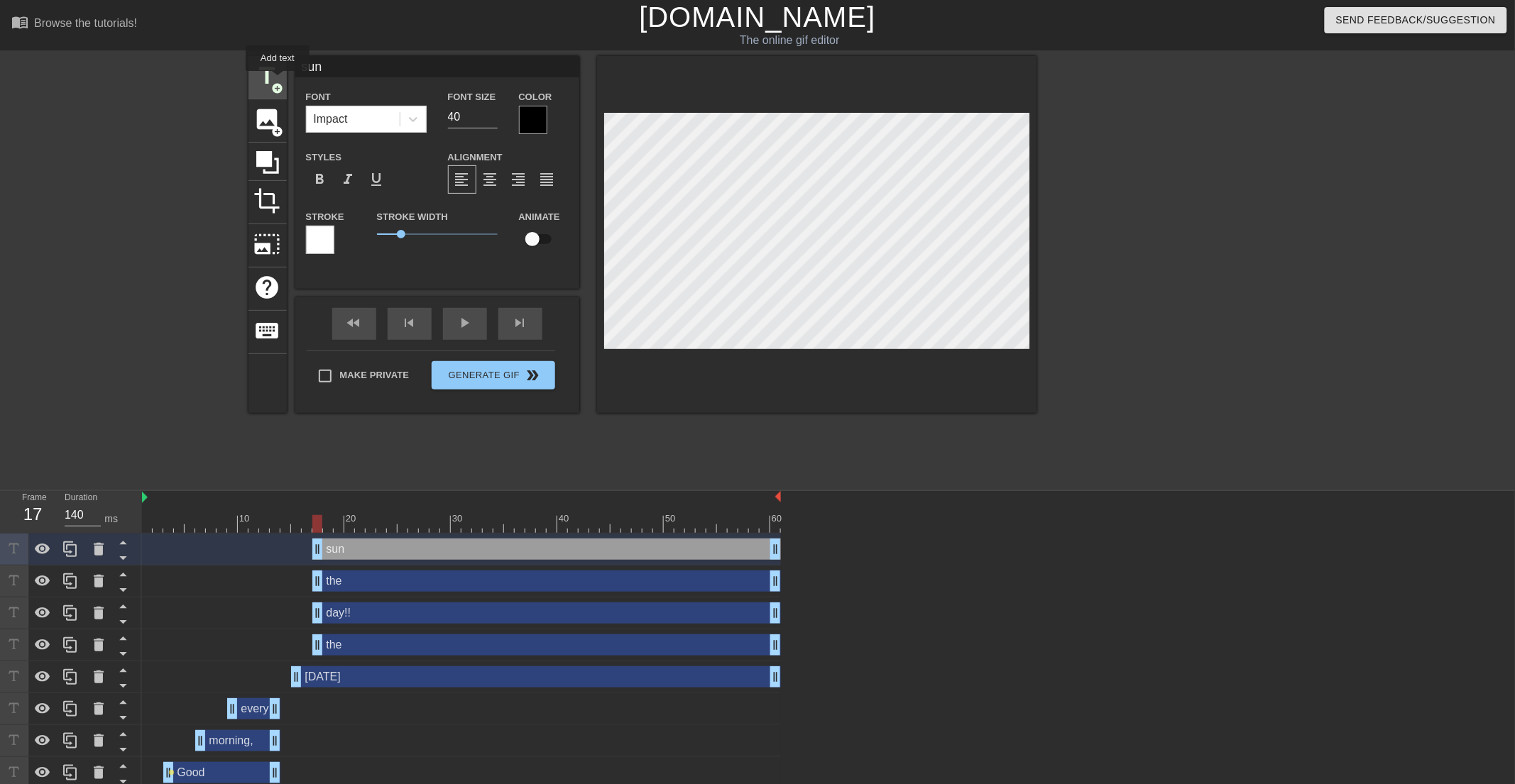 type on "sun" 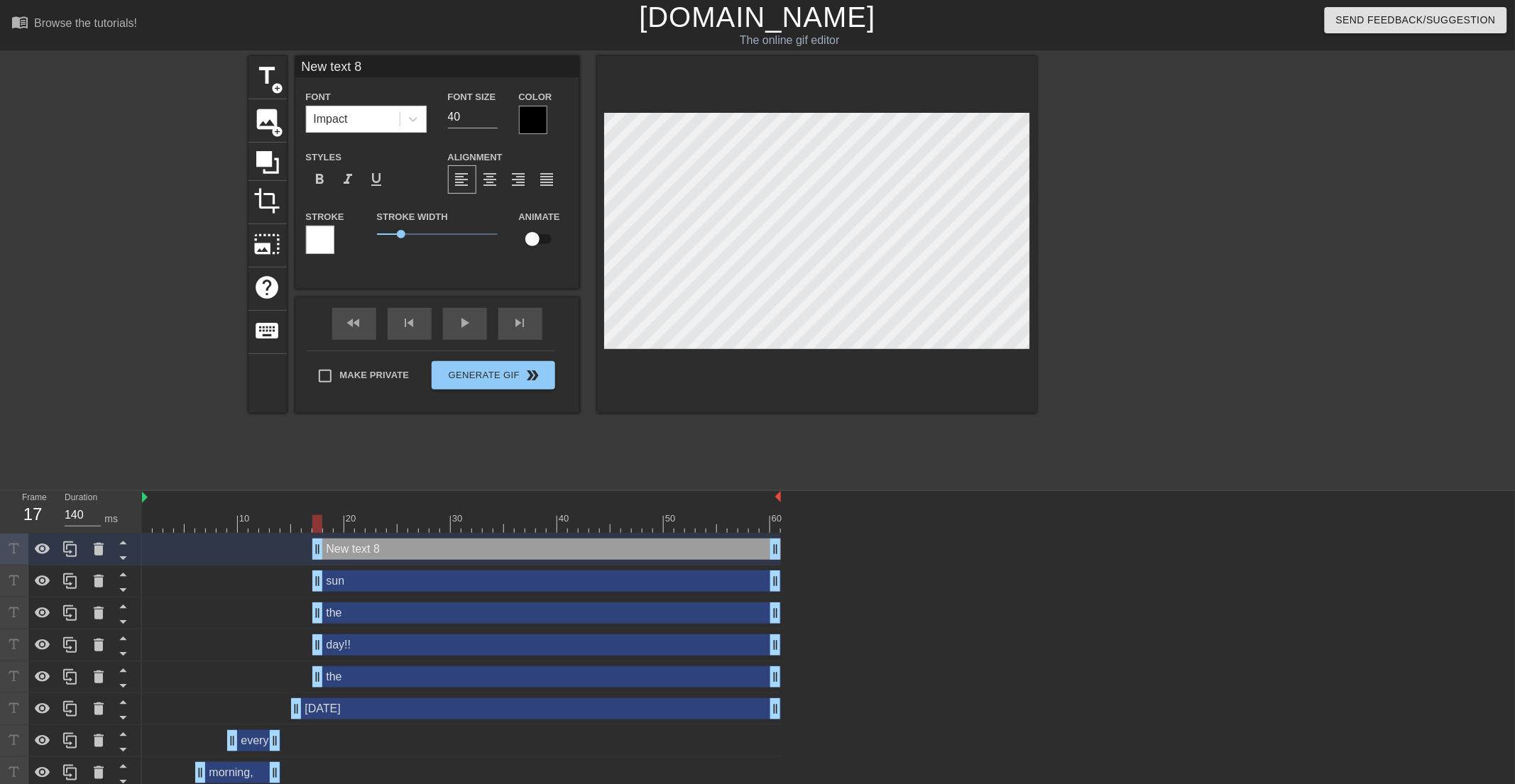 scroll, scrollTop: 1, scrollLeft: 1, axis: both 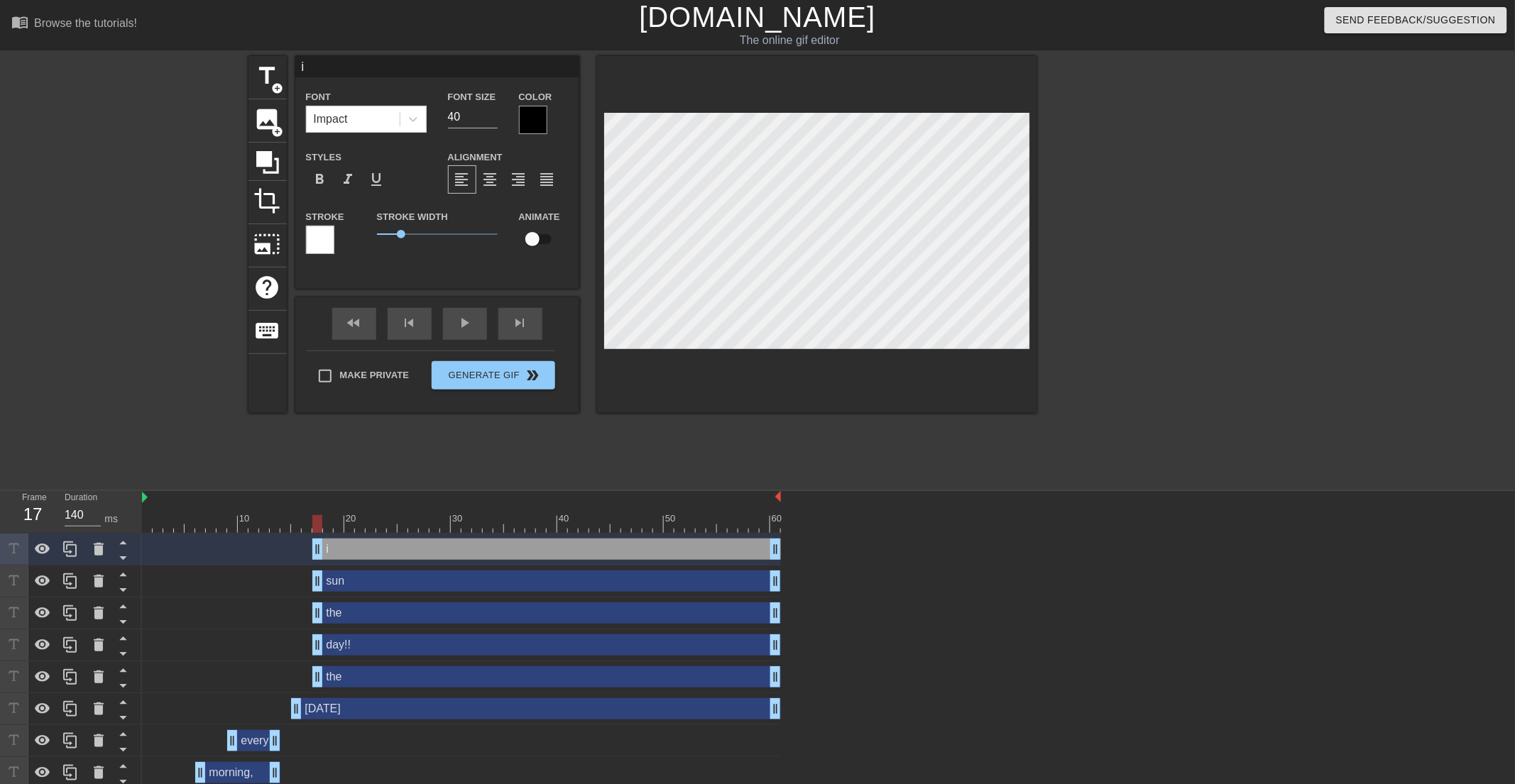 type on "is" 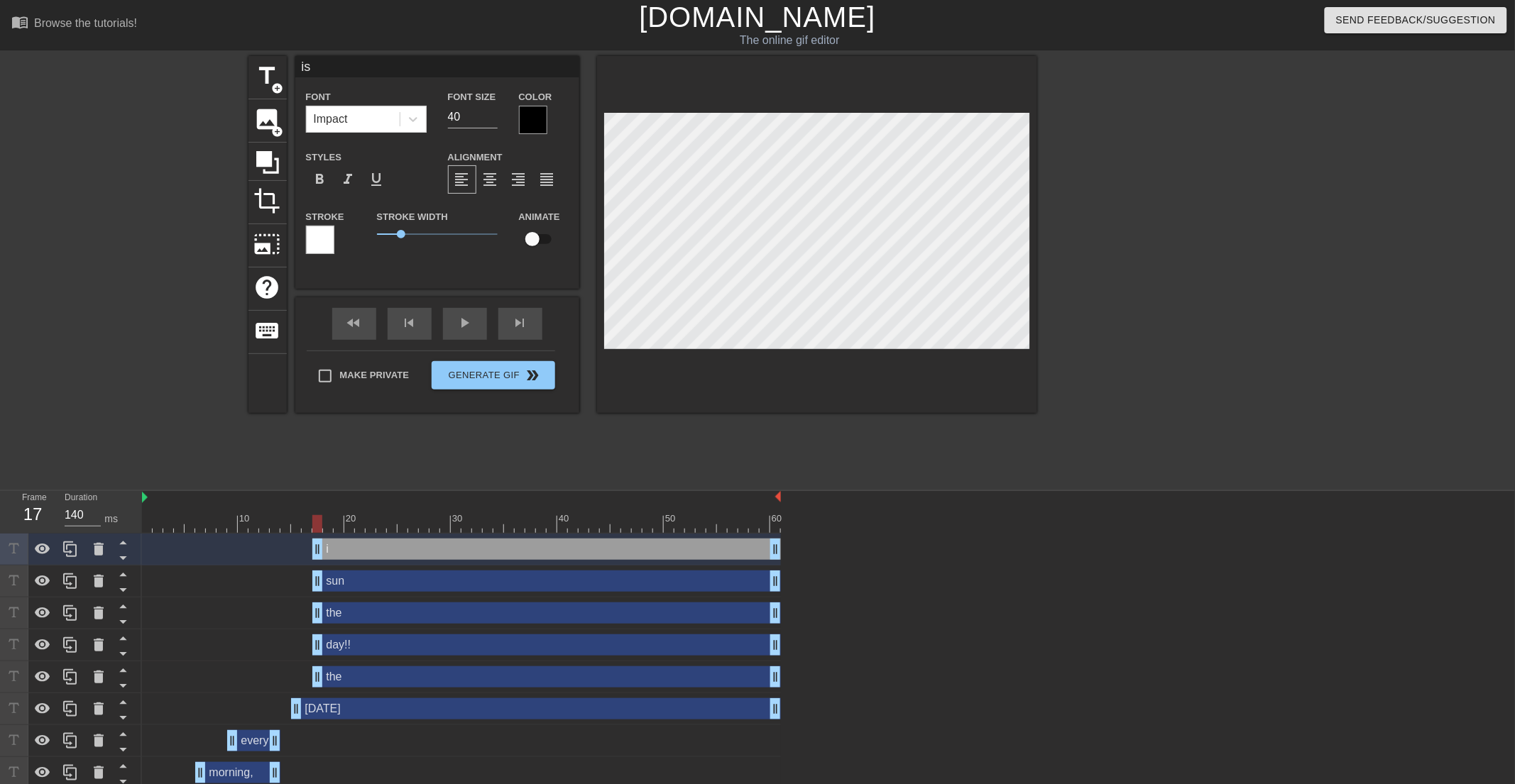 type on "is" 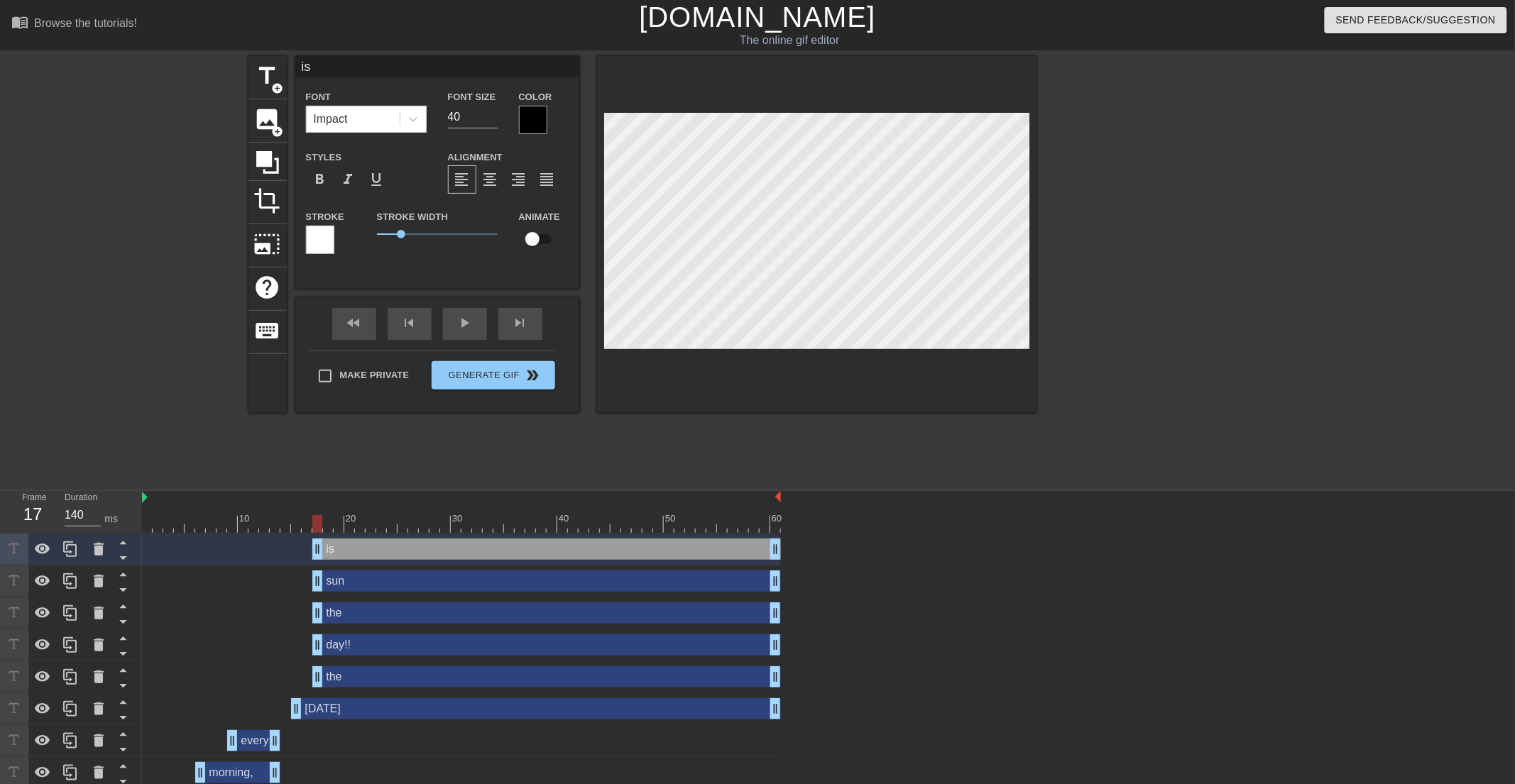type on "is s" 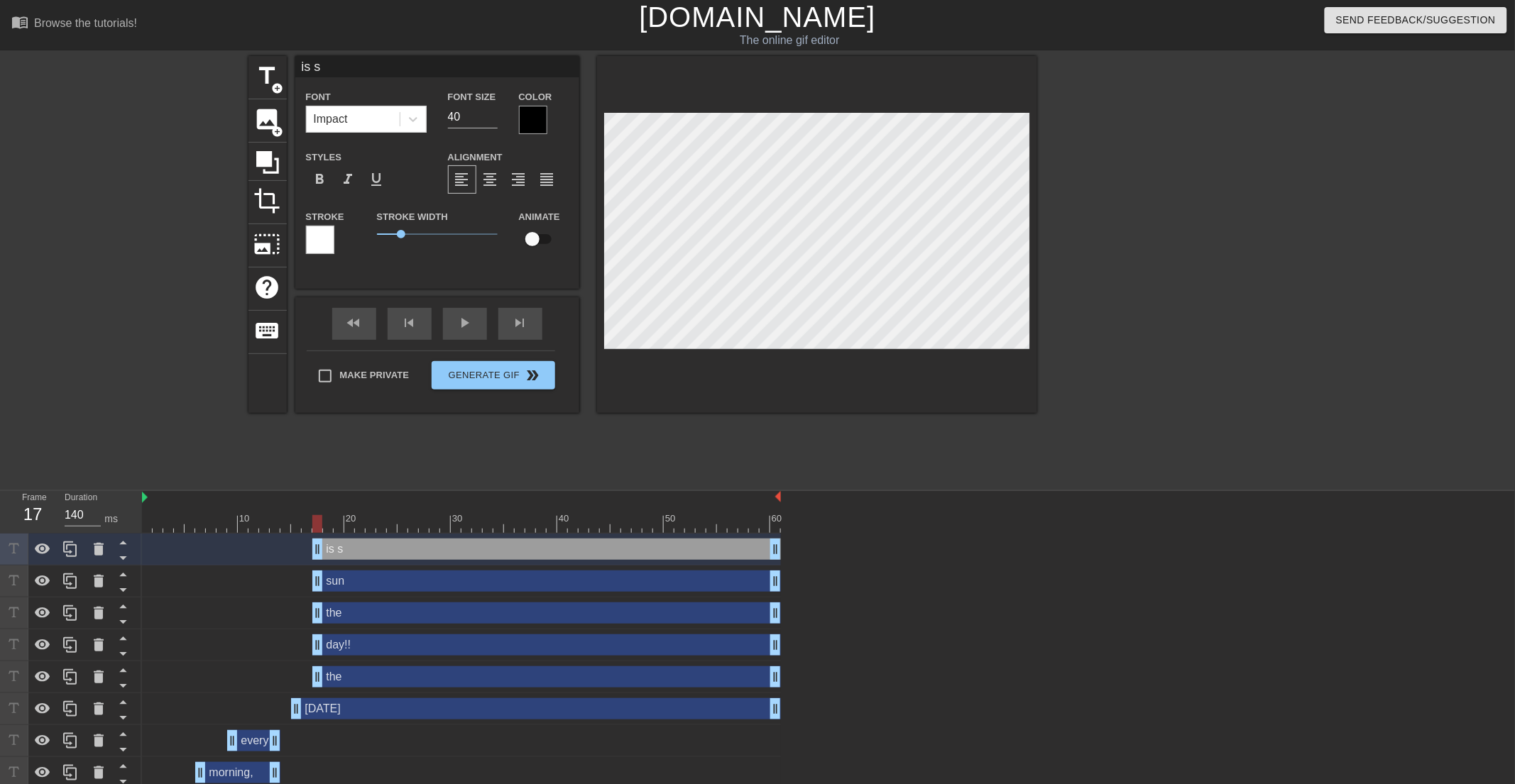 type on "is sh" 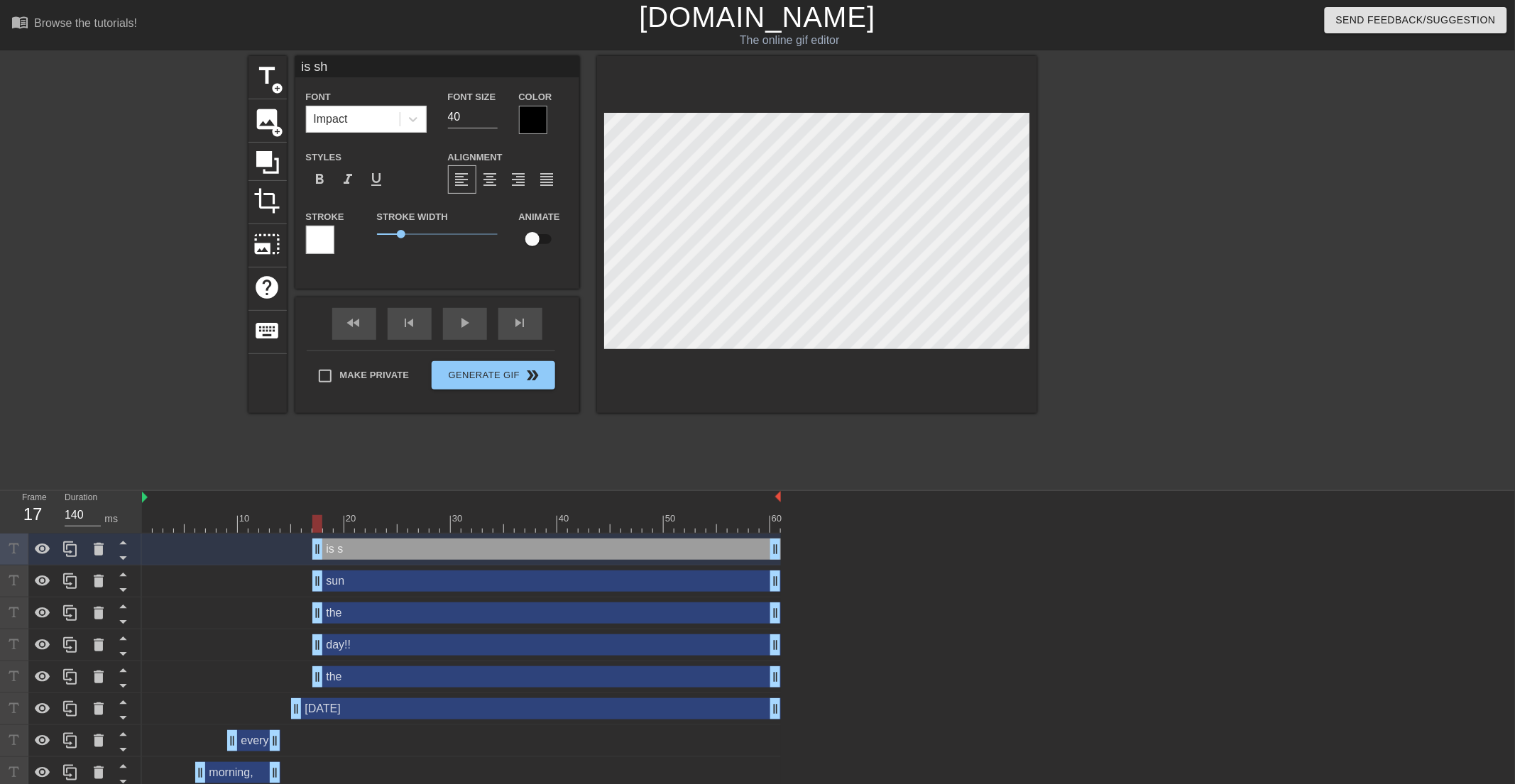 type on "is shi" 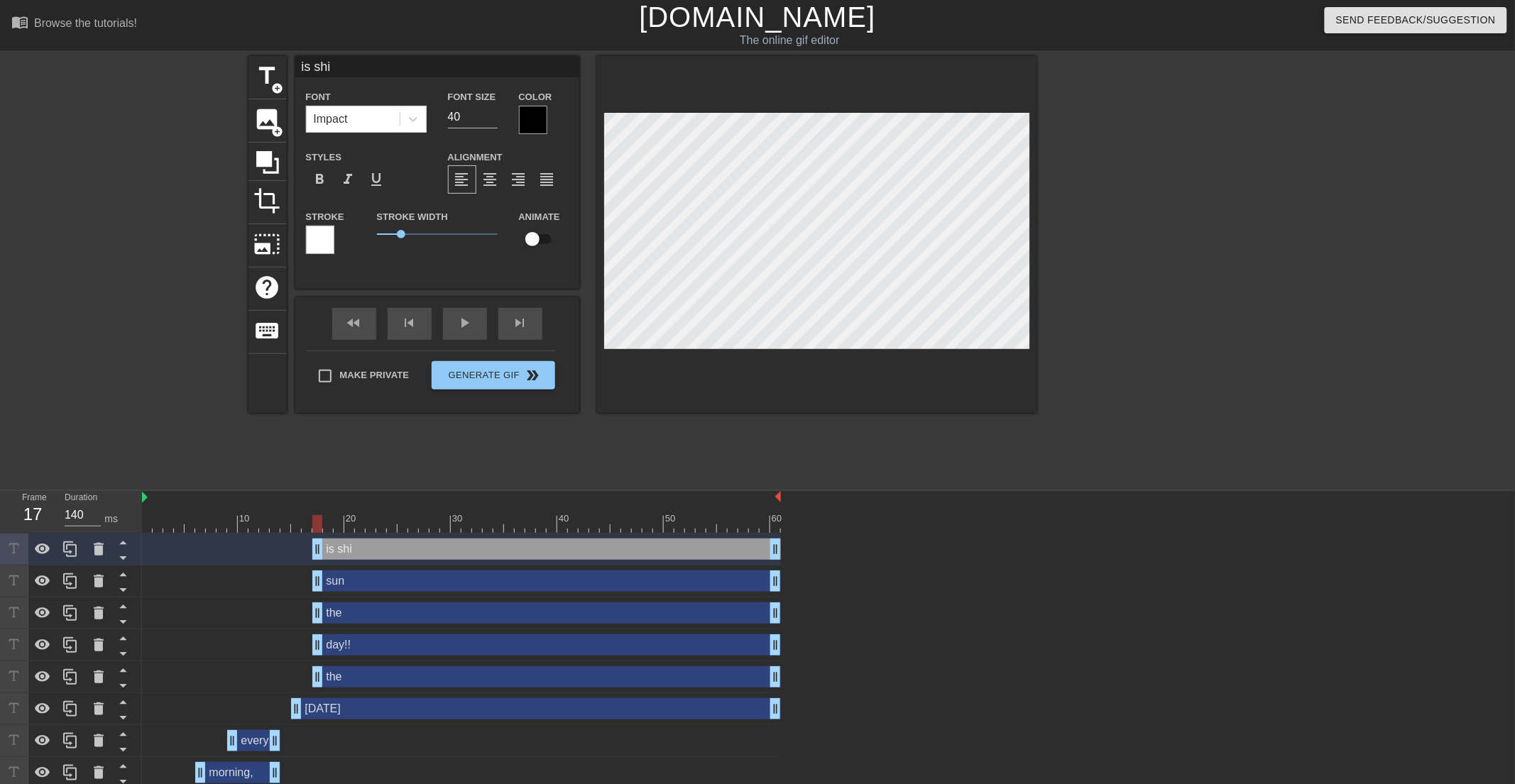 type on "is shin" 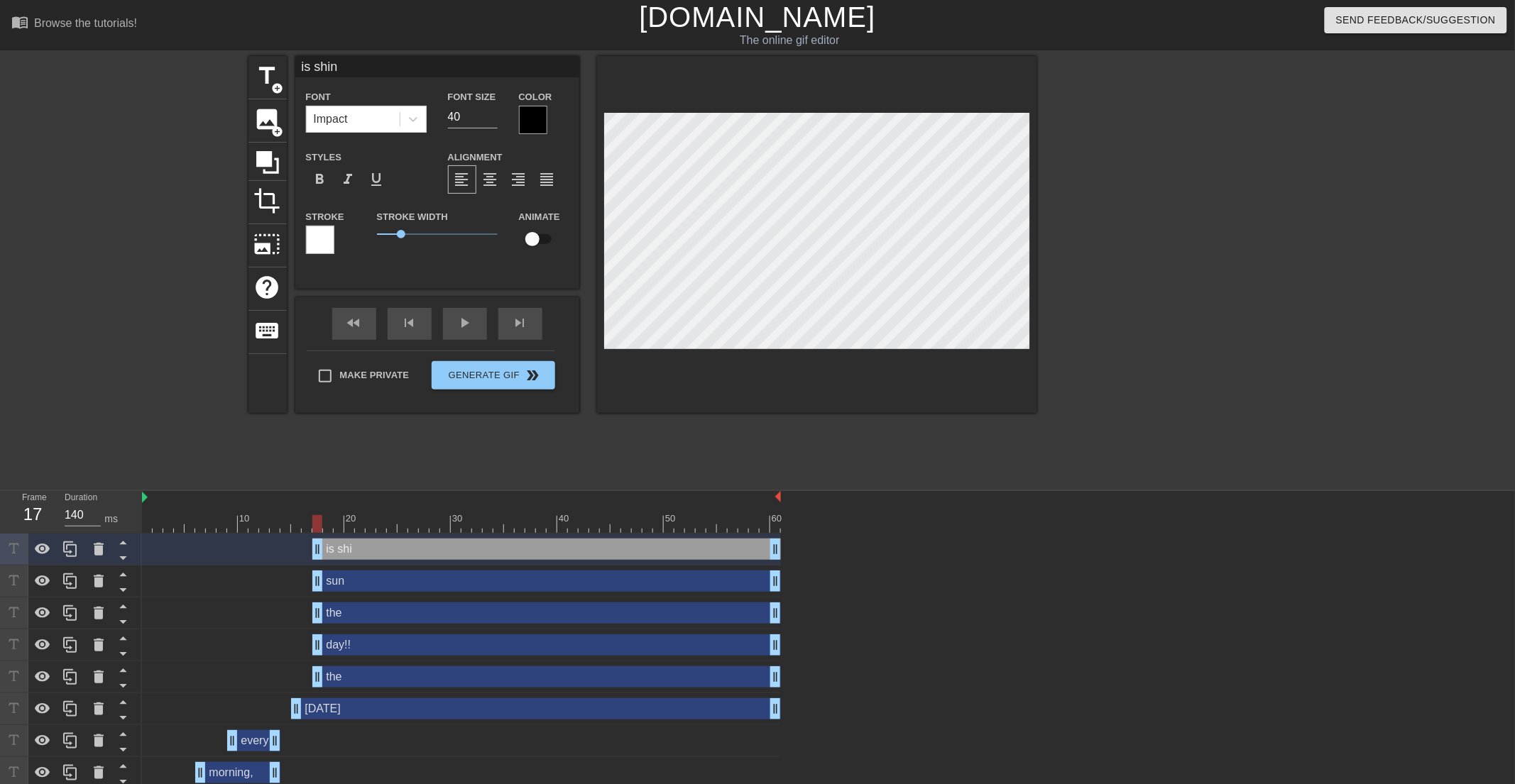 scroll, scrollTop: 1, scrollLeft: 1, axis: both 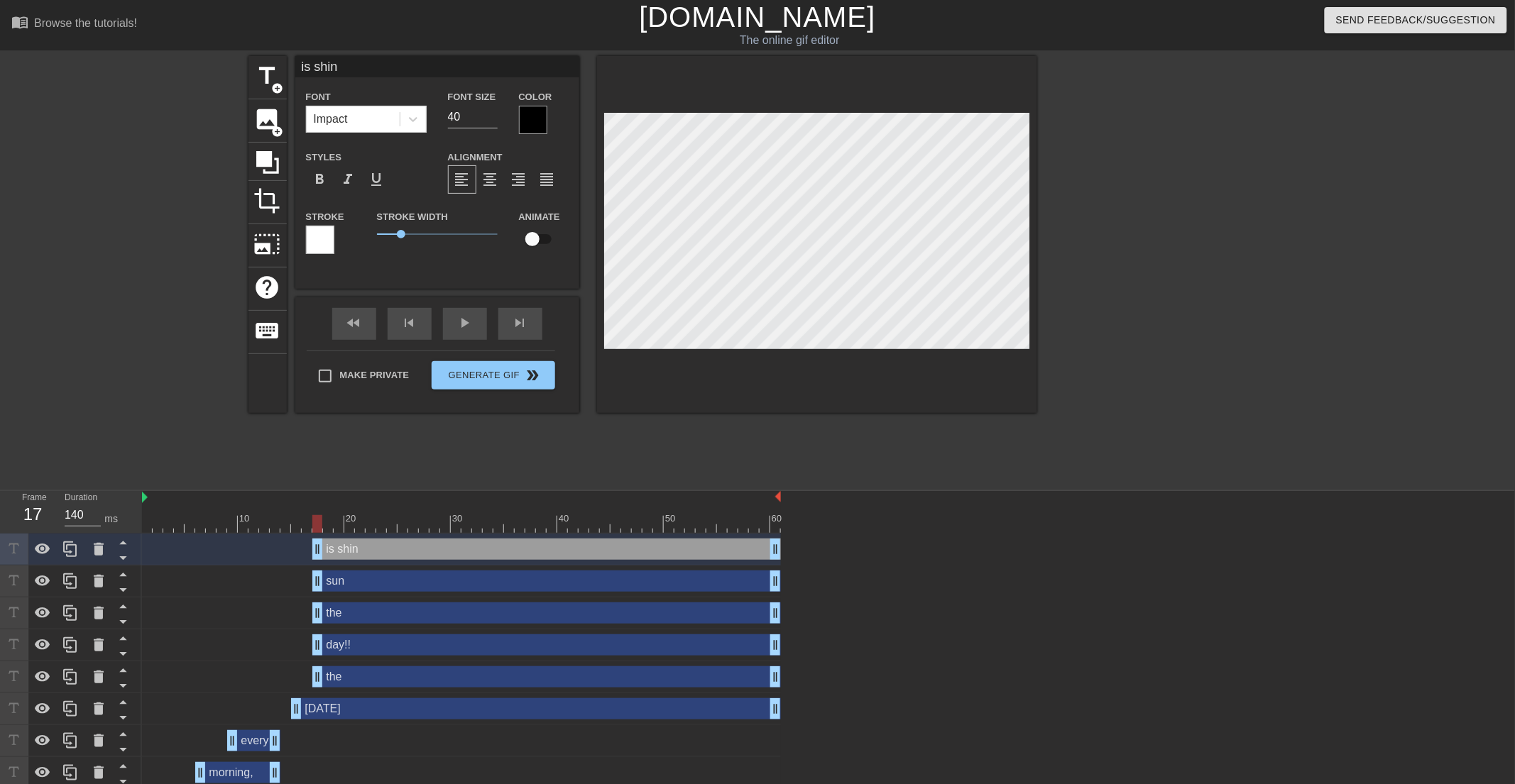 type on "is shi" 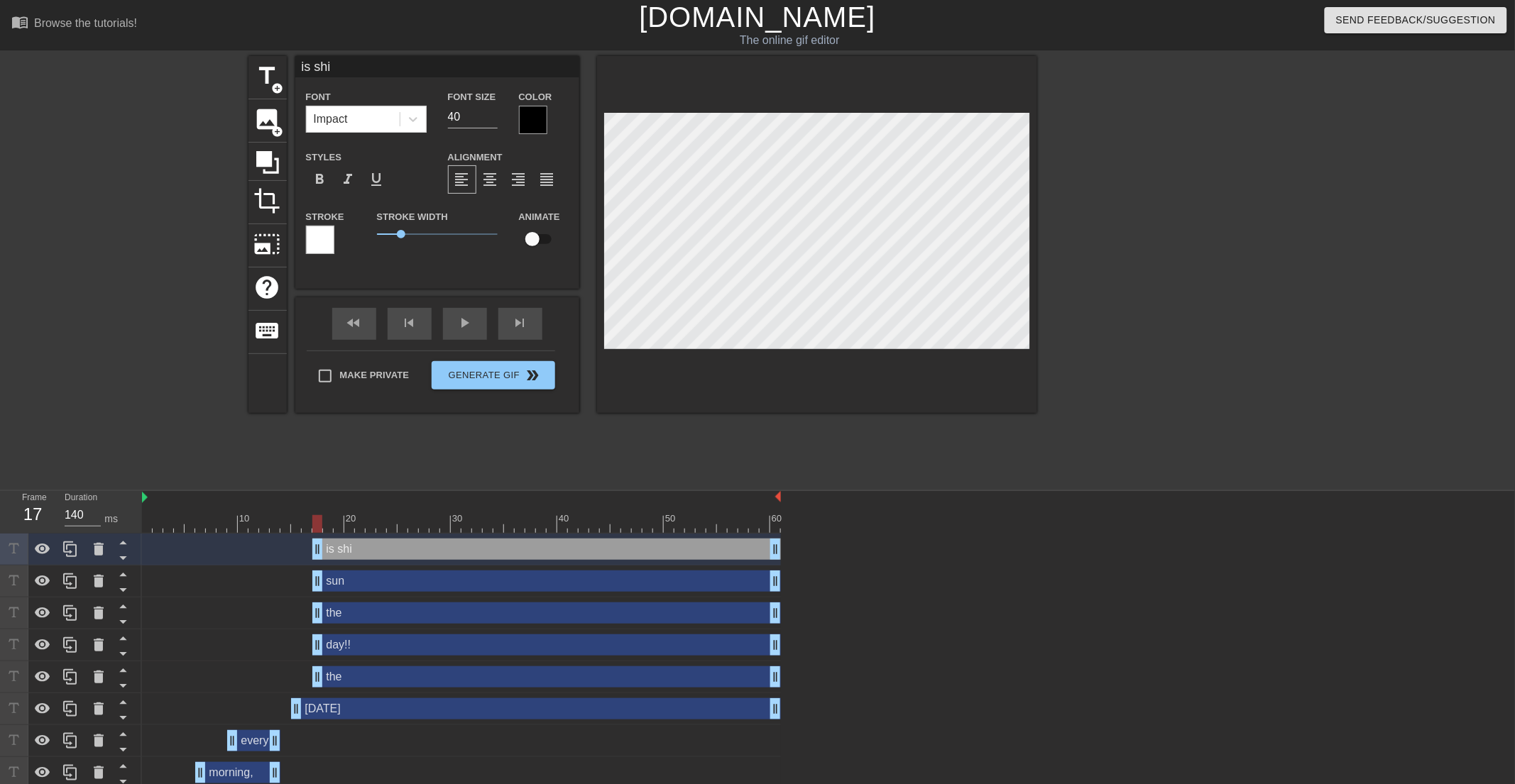 type on "is sh" 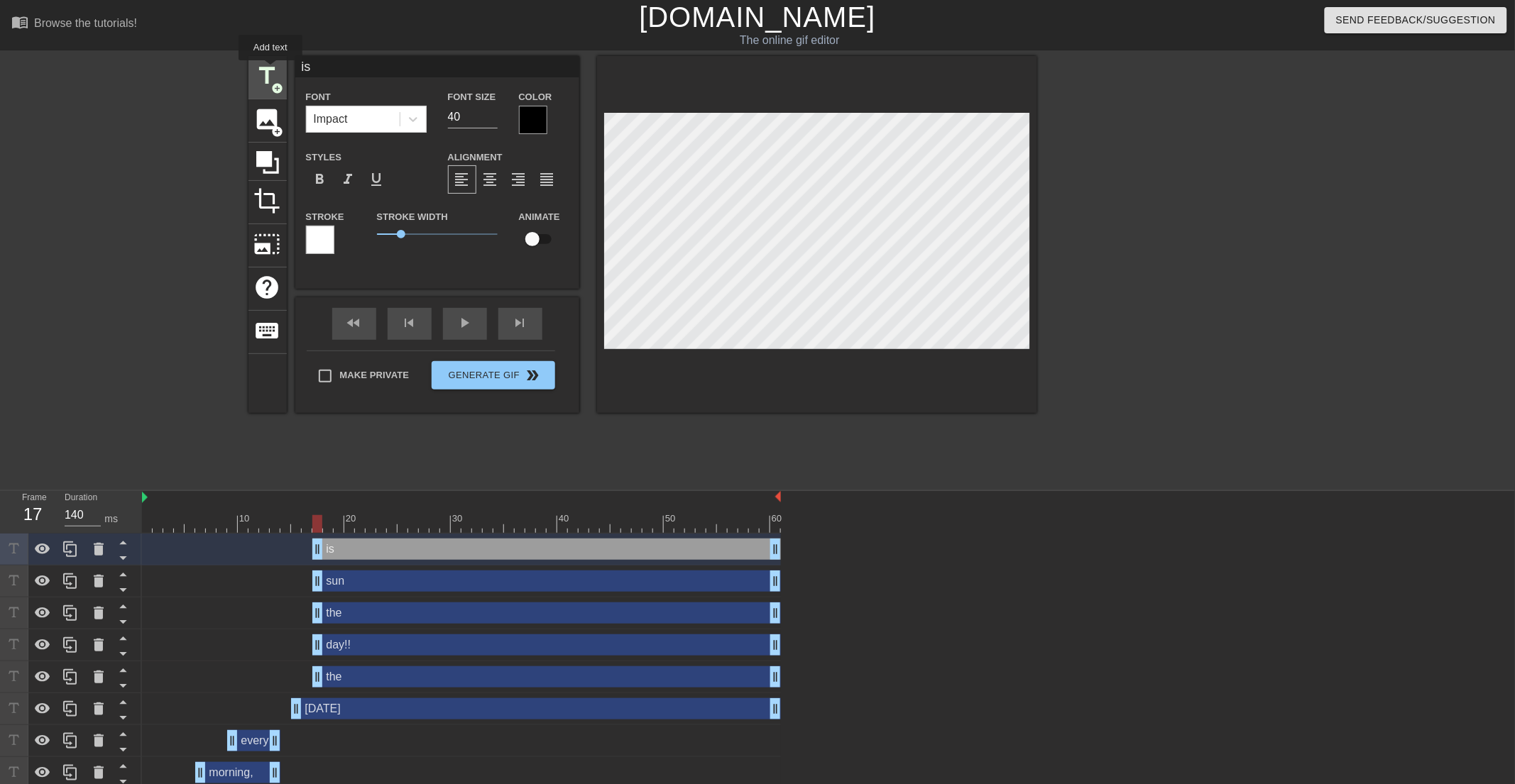 click on "title" at bounding box center [268, 76] 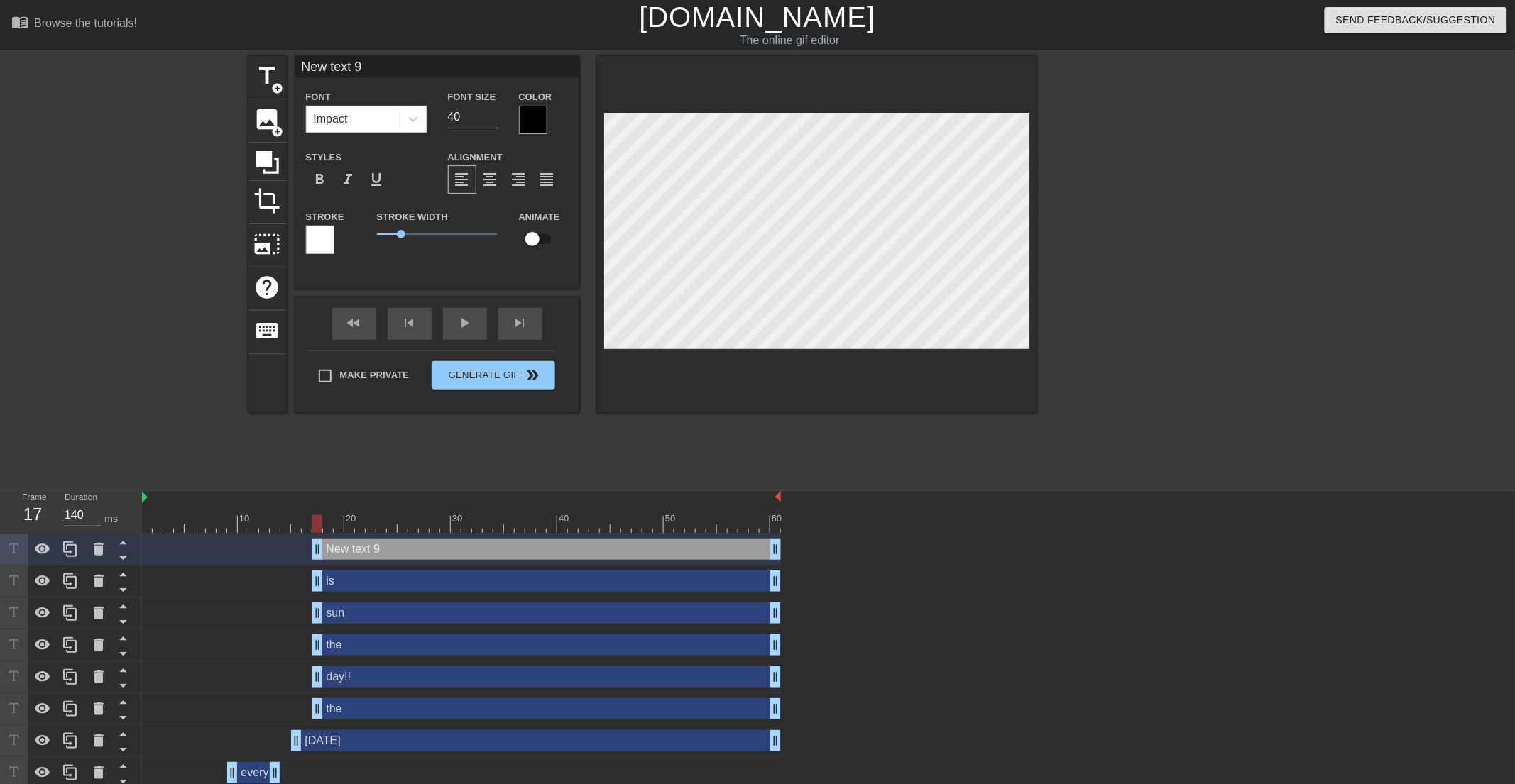 scroll, scrollTop: 1, scrollLeft: 1, axis: both 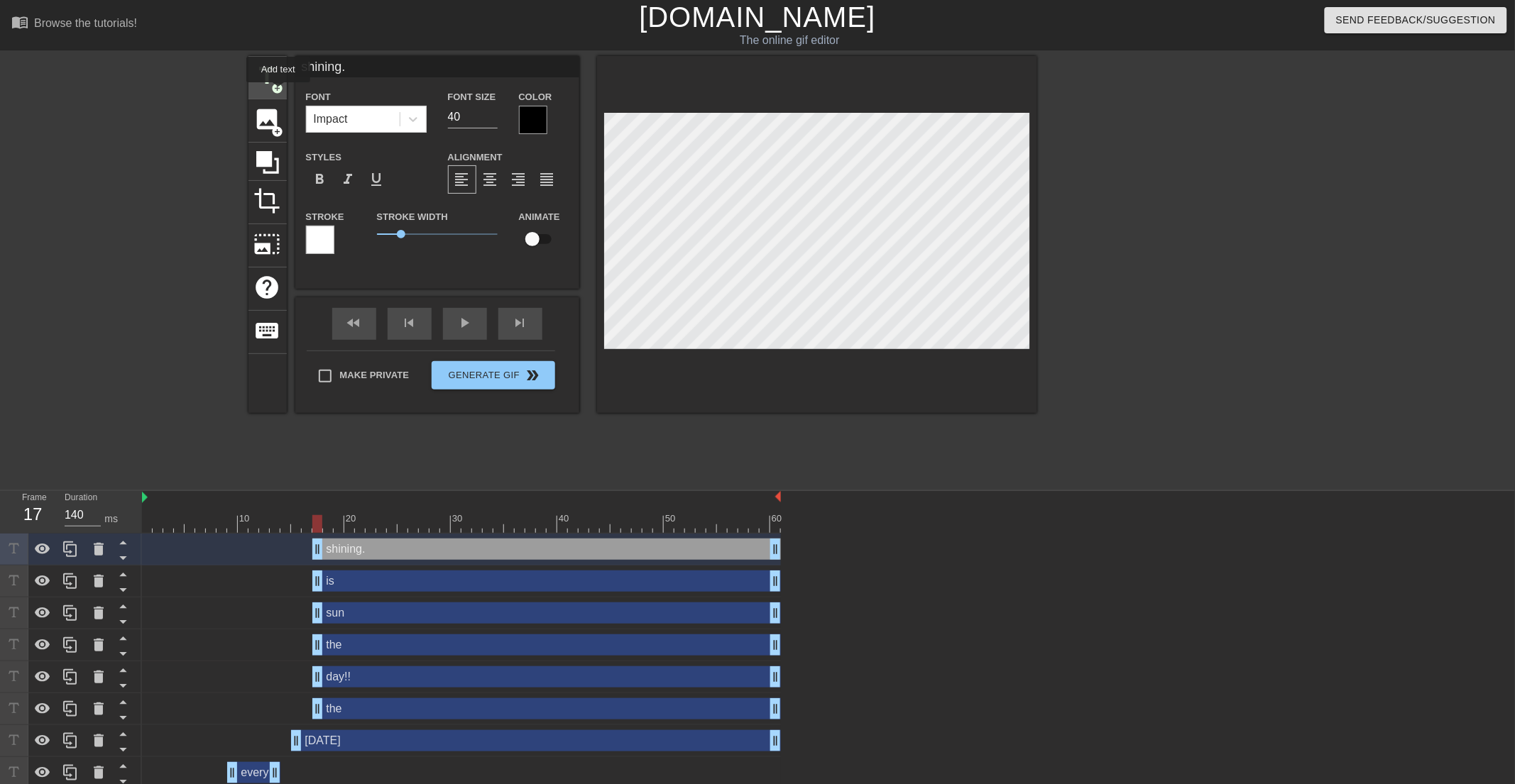 click on "add_circle" at bounding box center (278, 88) 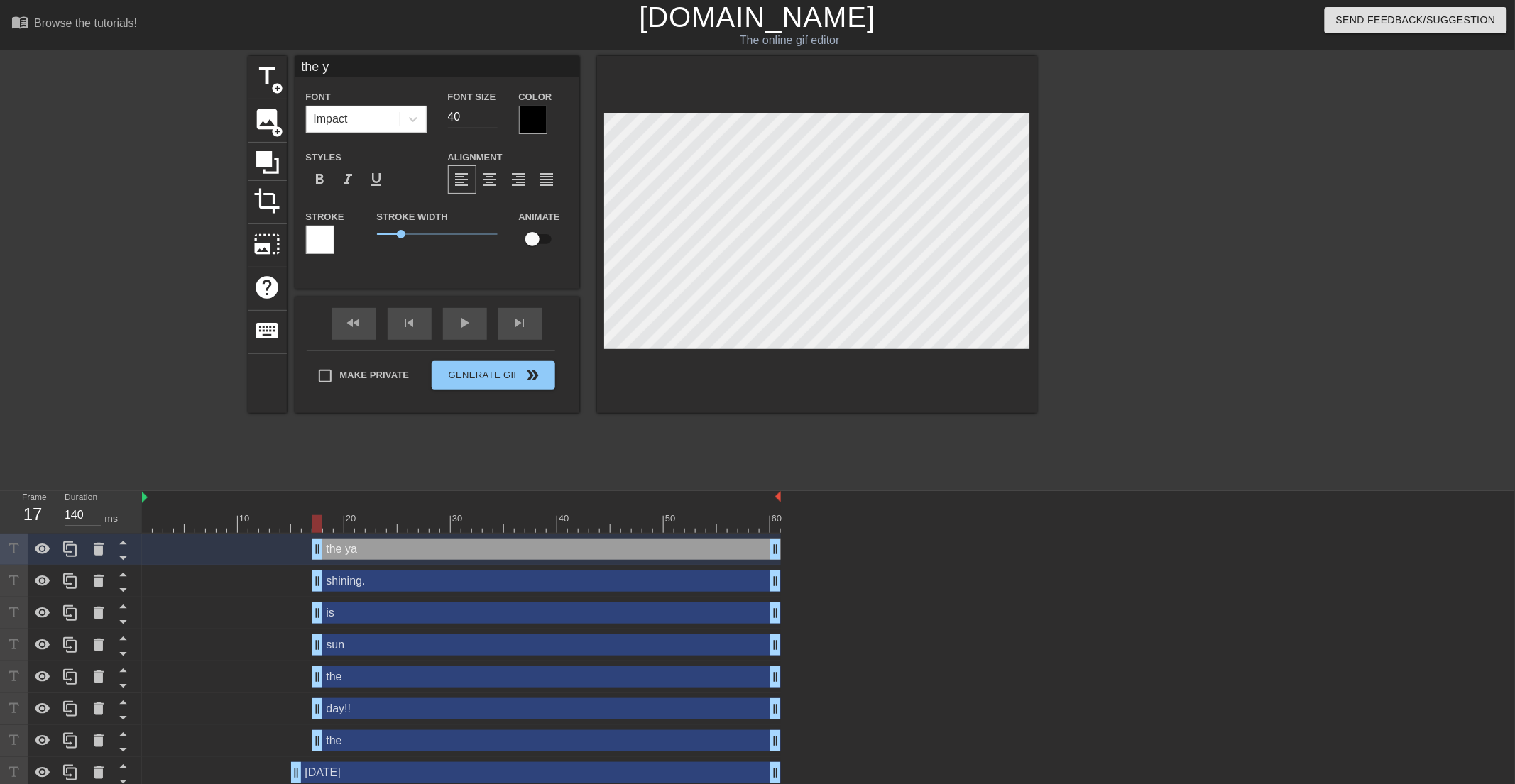 scroll, scrollTop: 1, scrollLeft: 2, axis: both 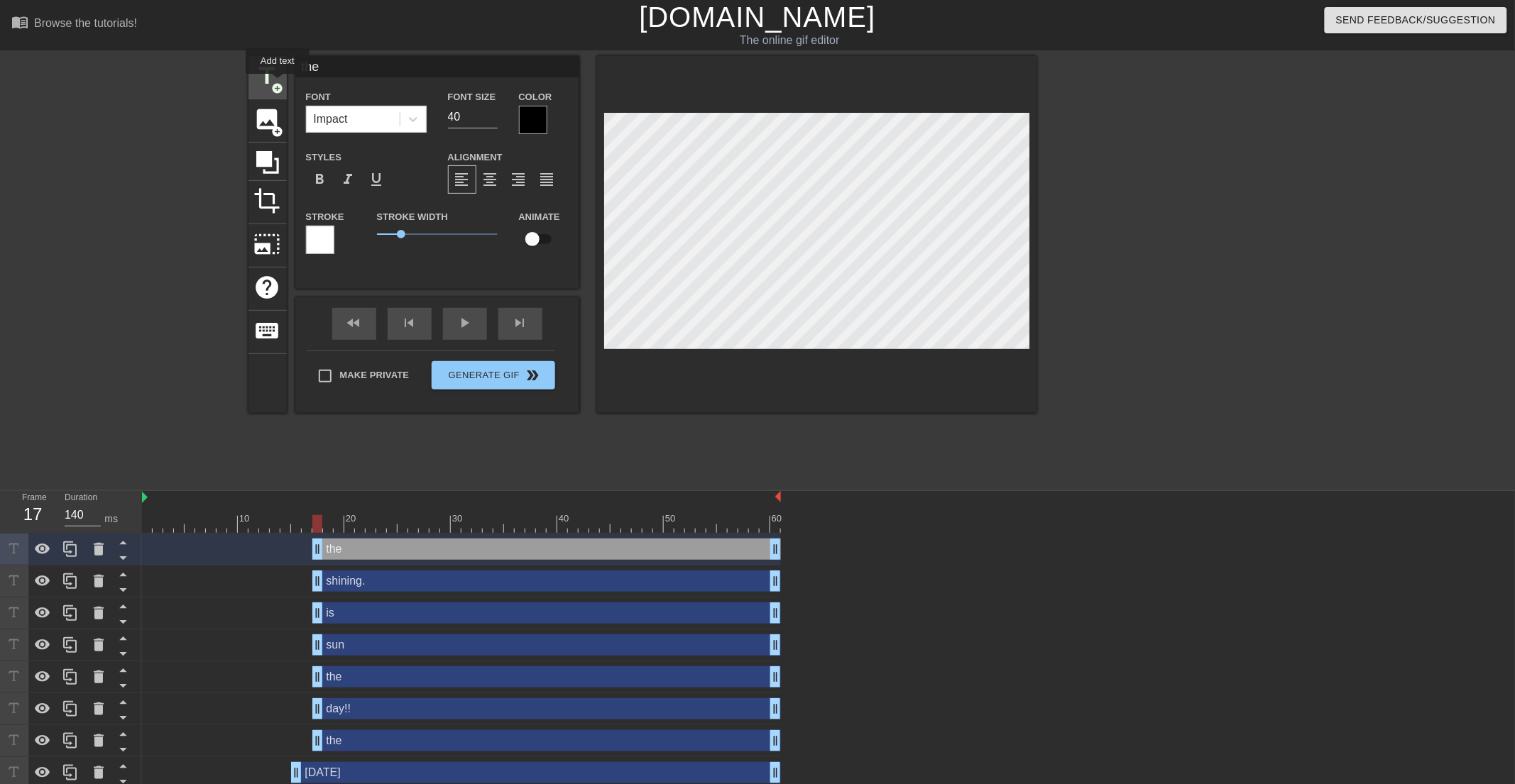 click on "add_circle" at bounding box center [278, 88] 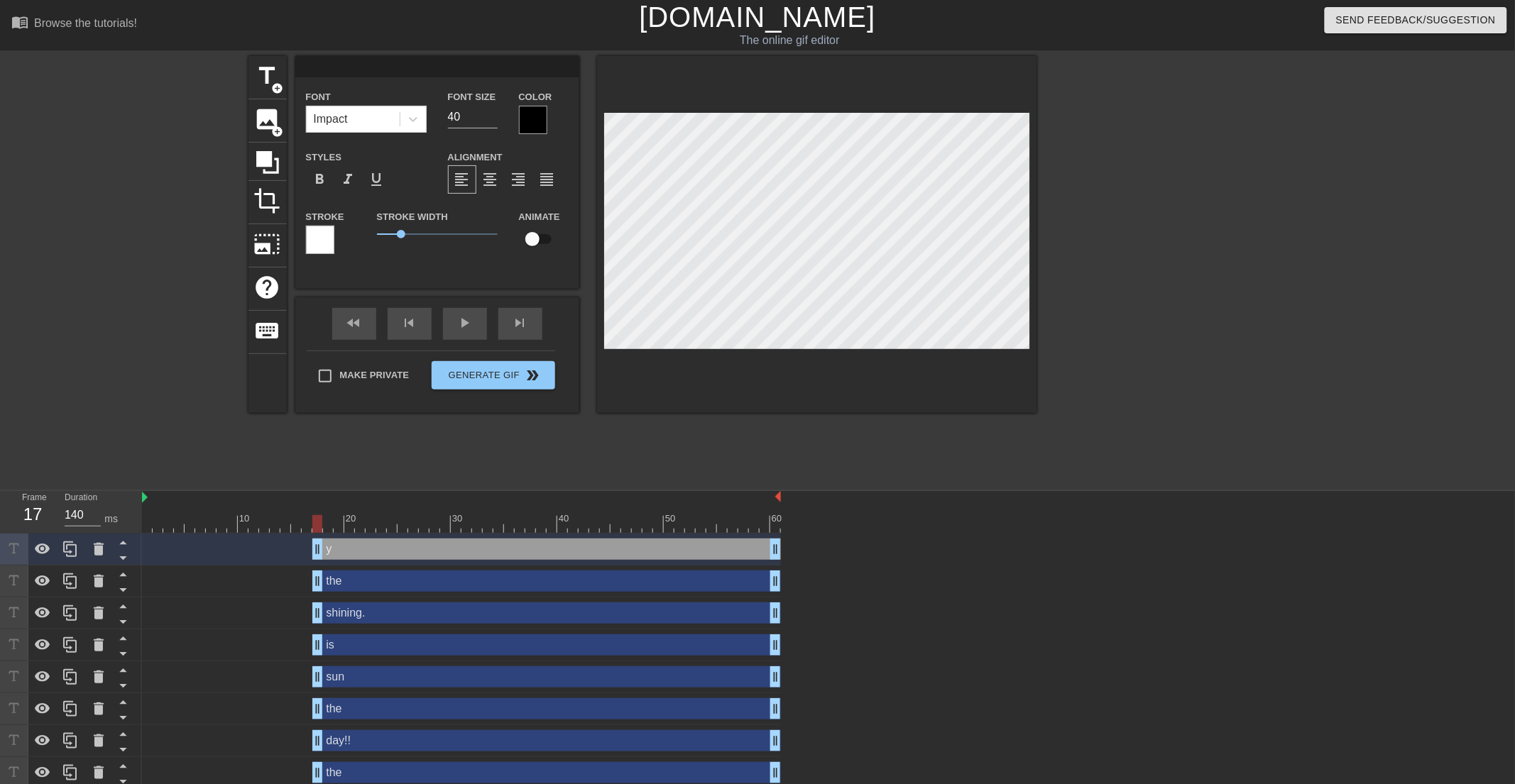 scroll, scrollTop: 1, scrollLeft: 1, axis: both 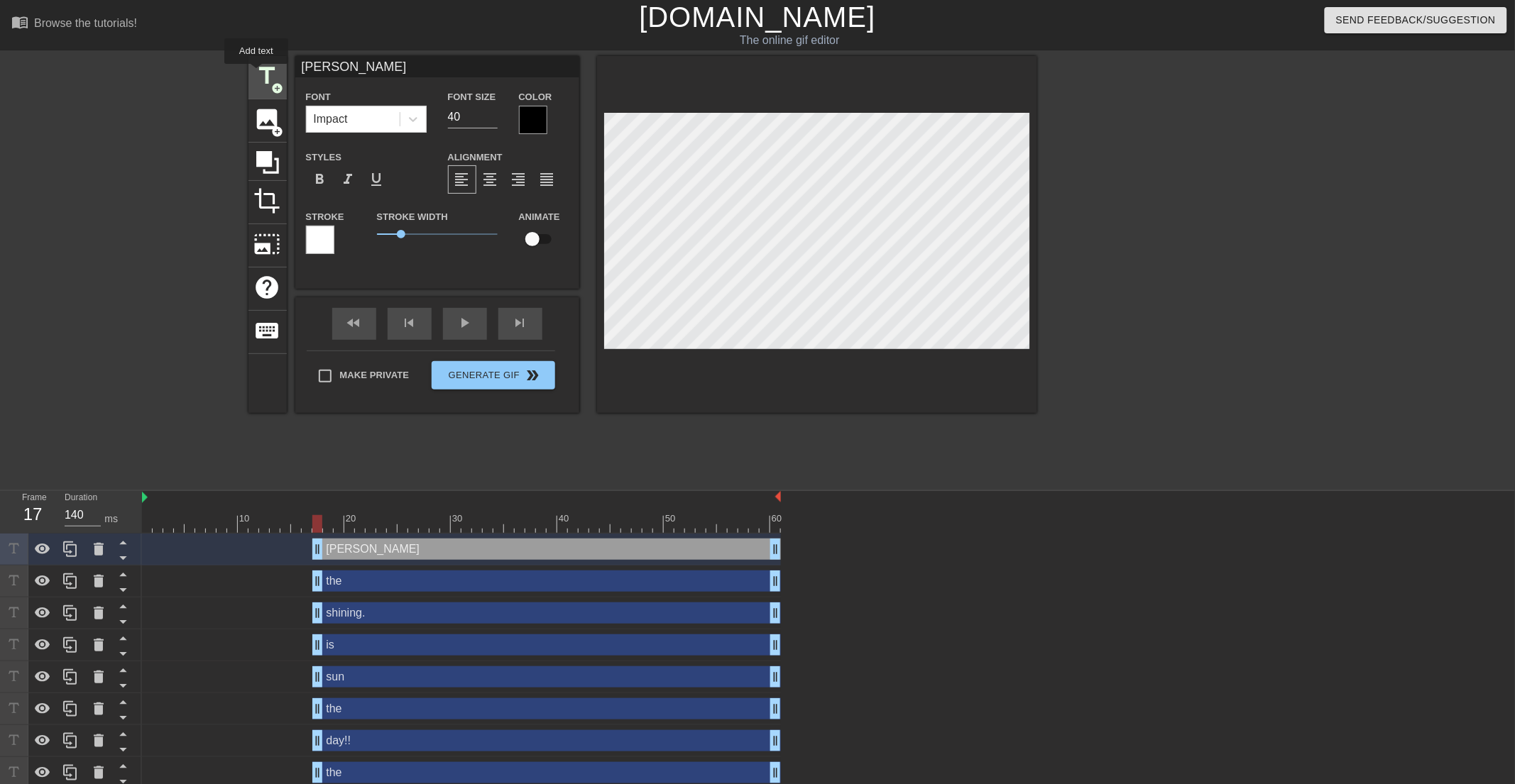 click on "title" at bounding box center [268, 76] 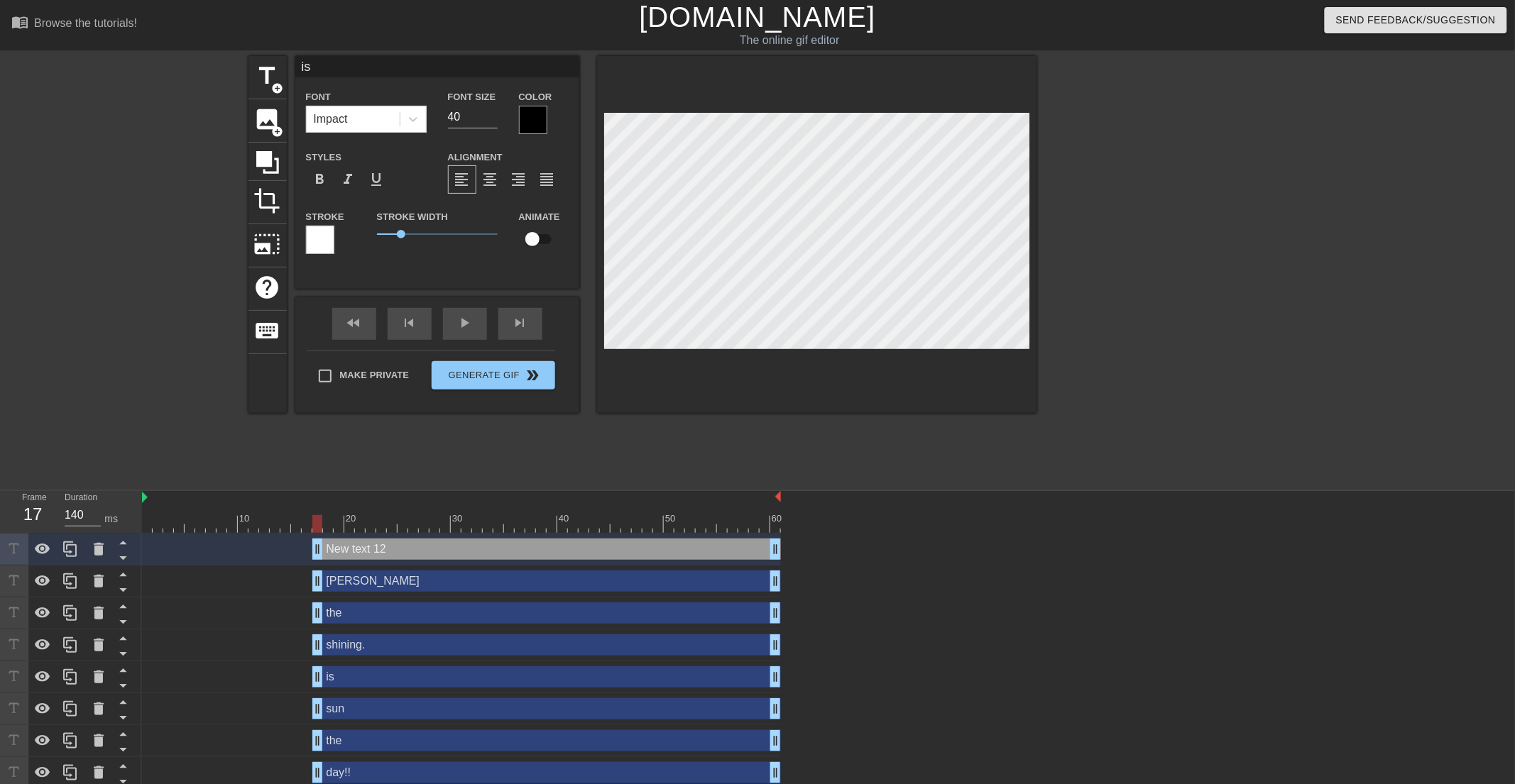 scroll, scrollTop: 1, scrollLeft: 1, axis: both 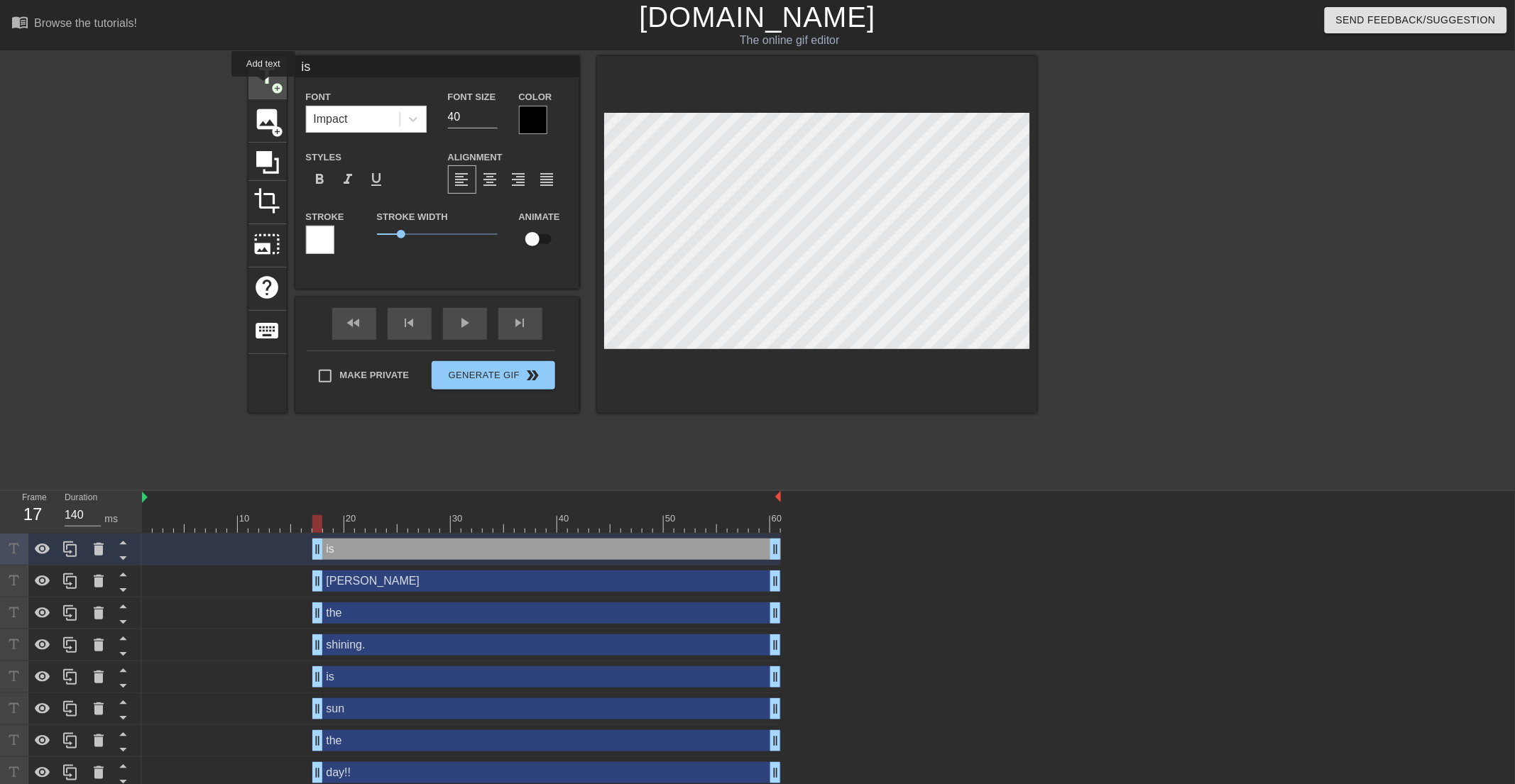 click on "title" at bounding box center [268, 76] 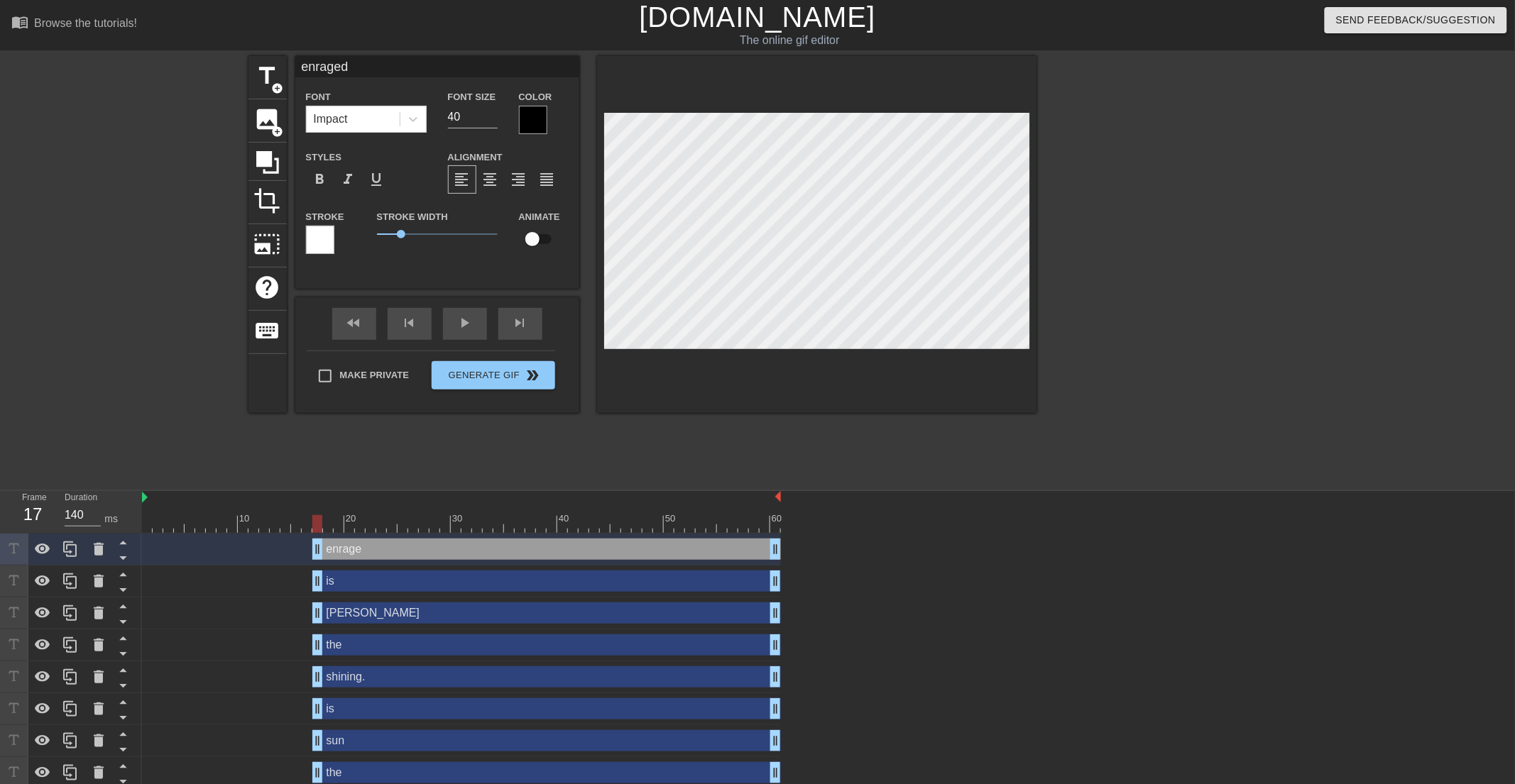 scroll, scrollTop: 1, scrollLeft: 2, axis: both 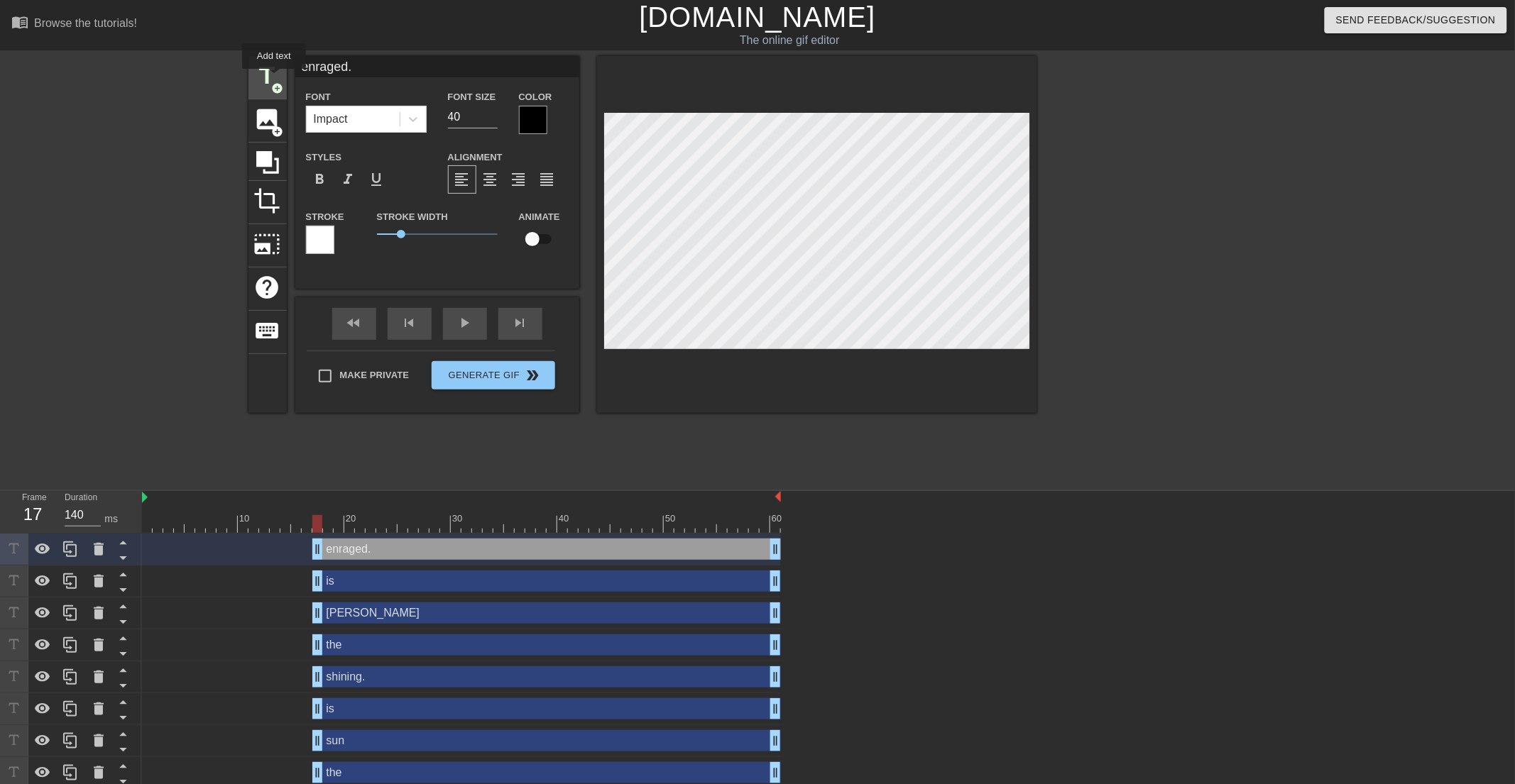 click on "title" at bounding box center [268, 76] 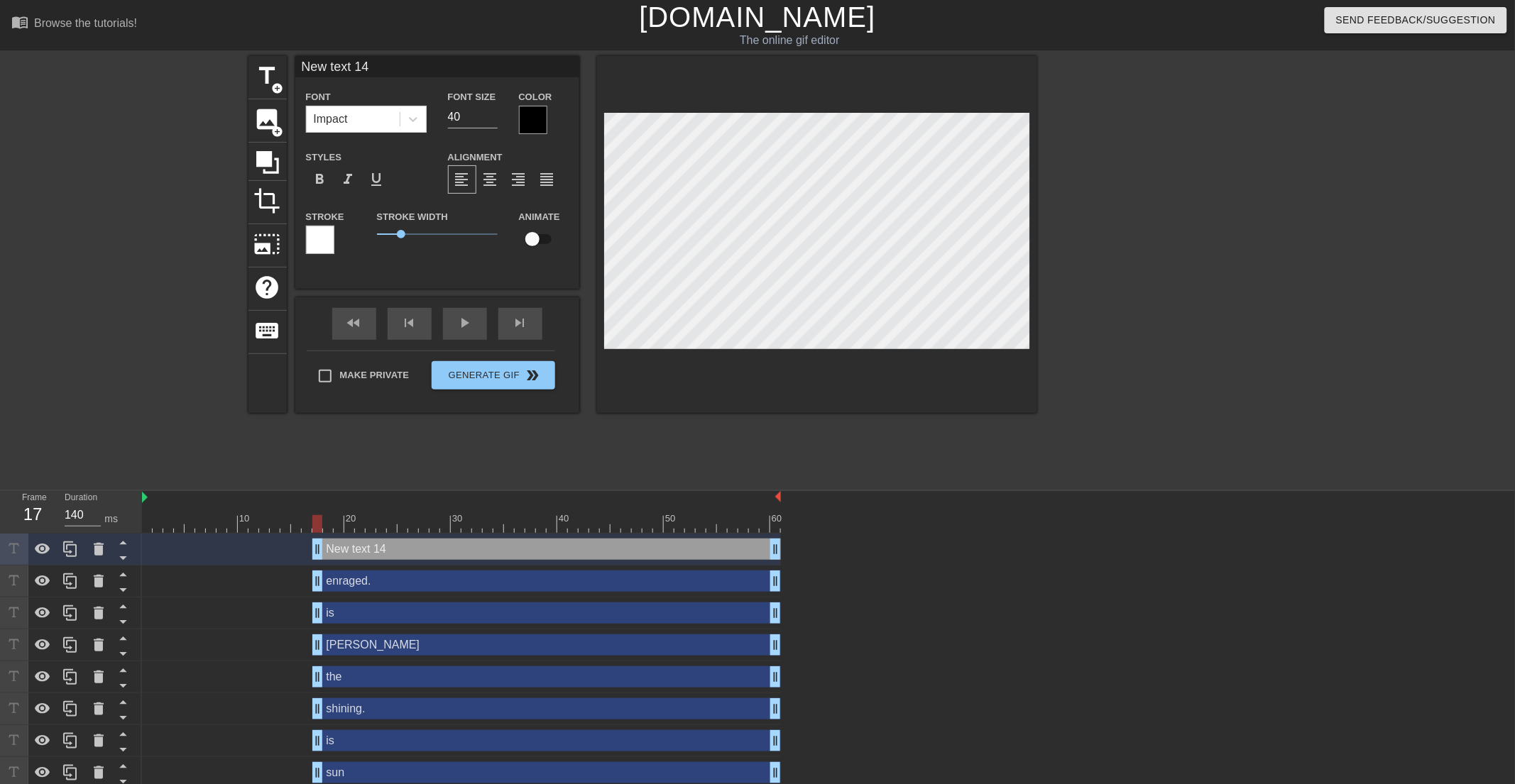 scroll, scrollTop: 1, scrollLeft: 2, axis: both 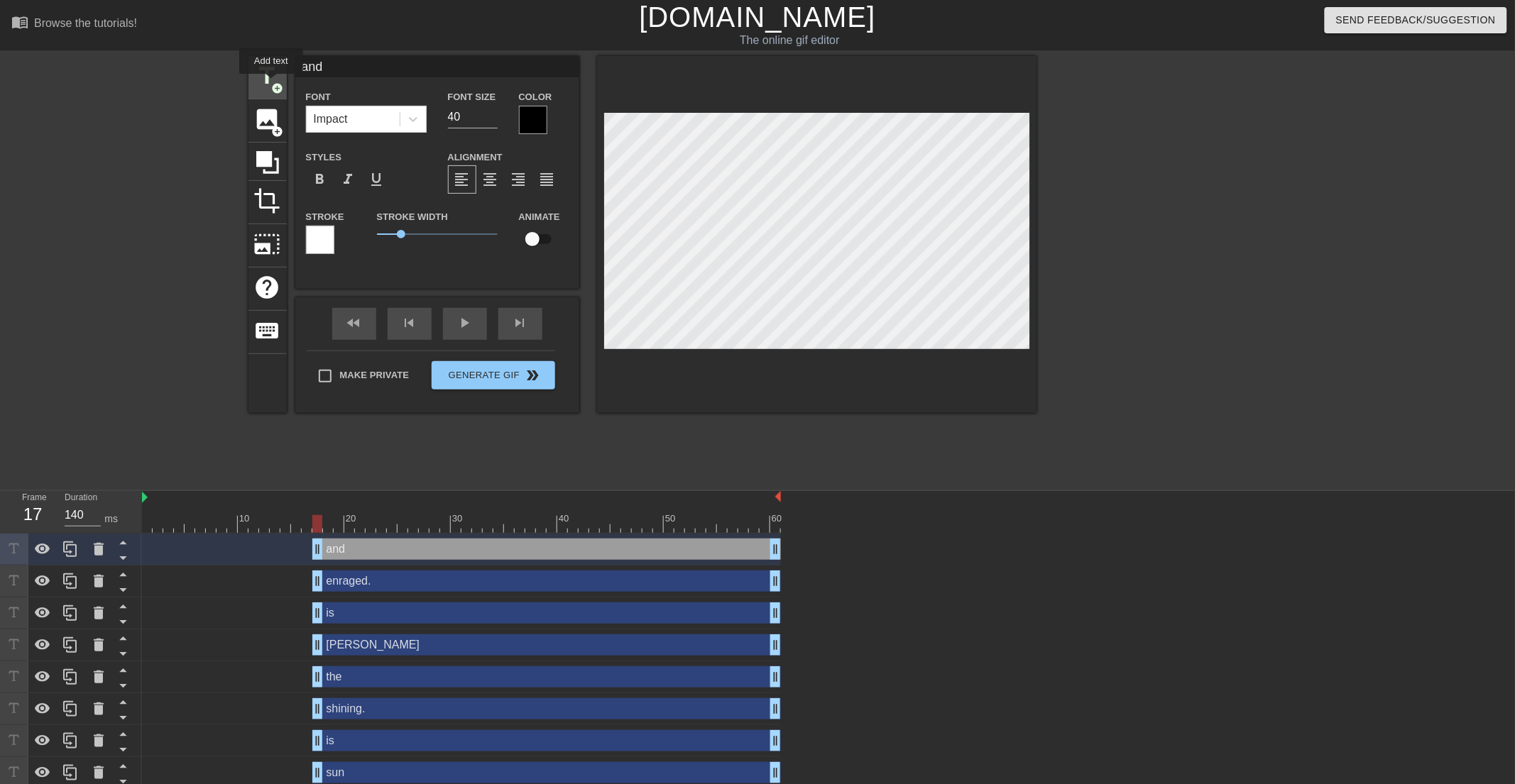click on "add_circle" at bounding box center [278, 88] 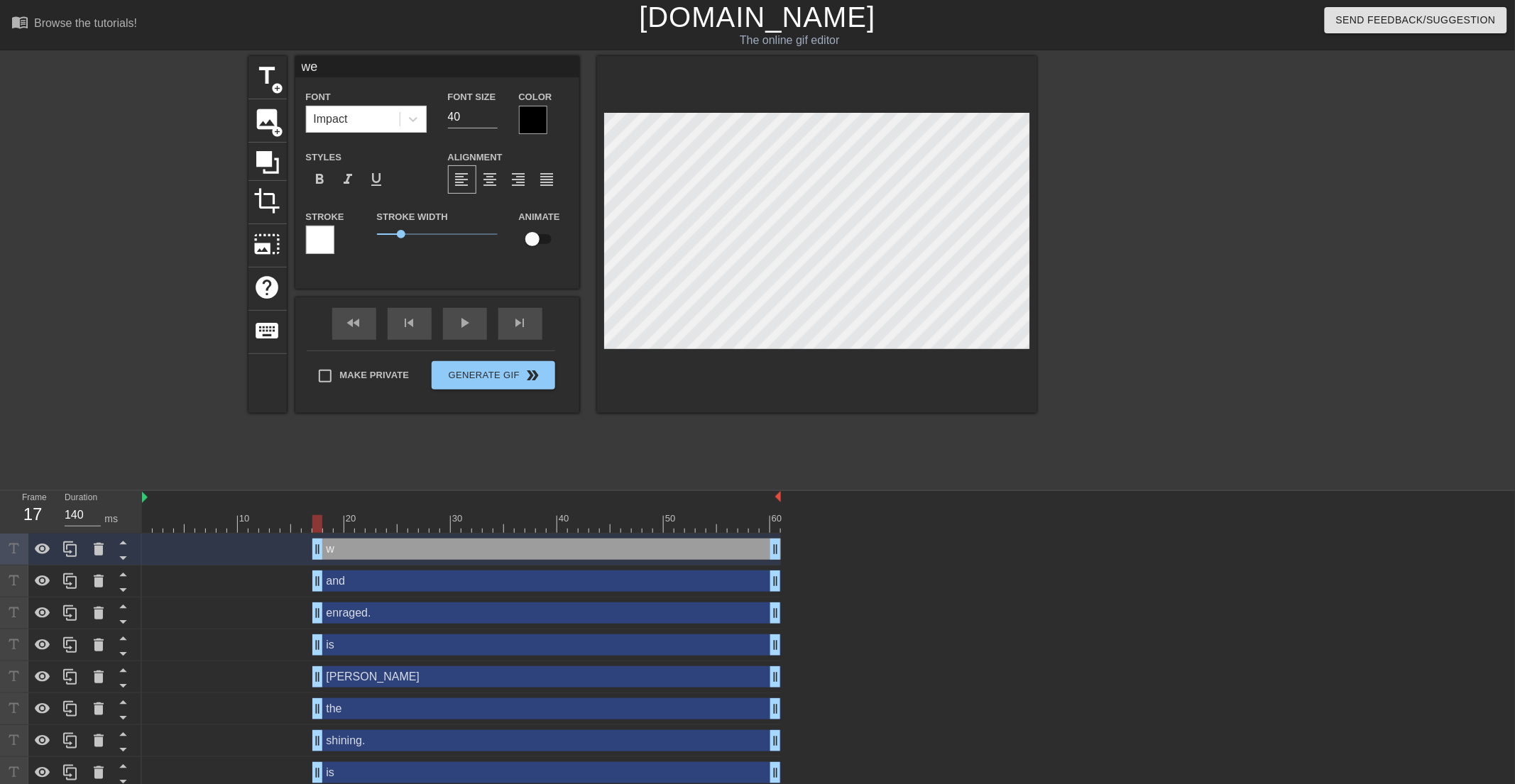 scroll, scrollTop: 1, scrollLeft: 1, axis: both 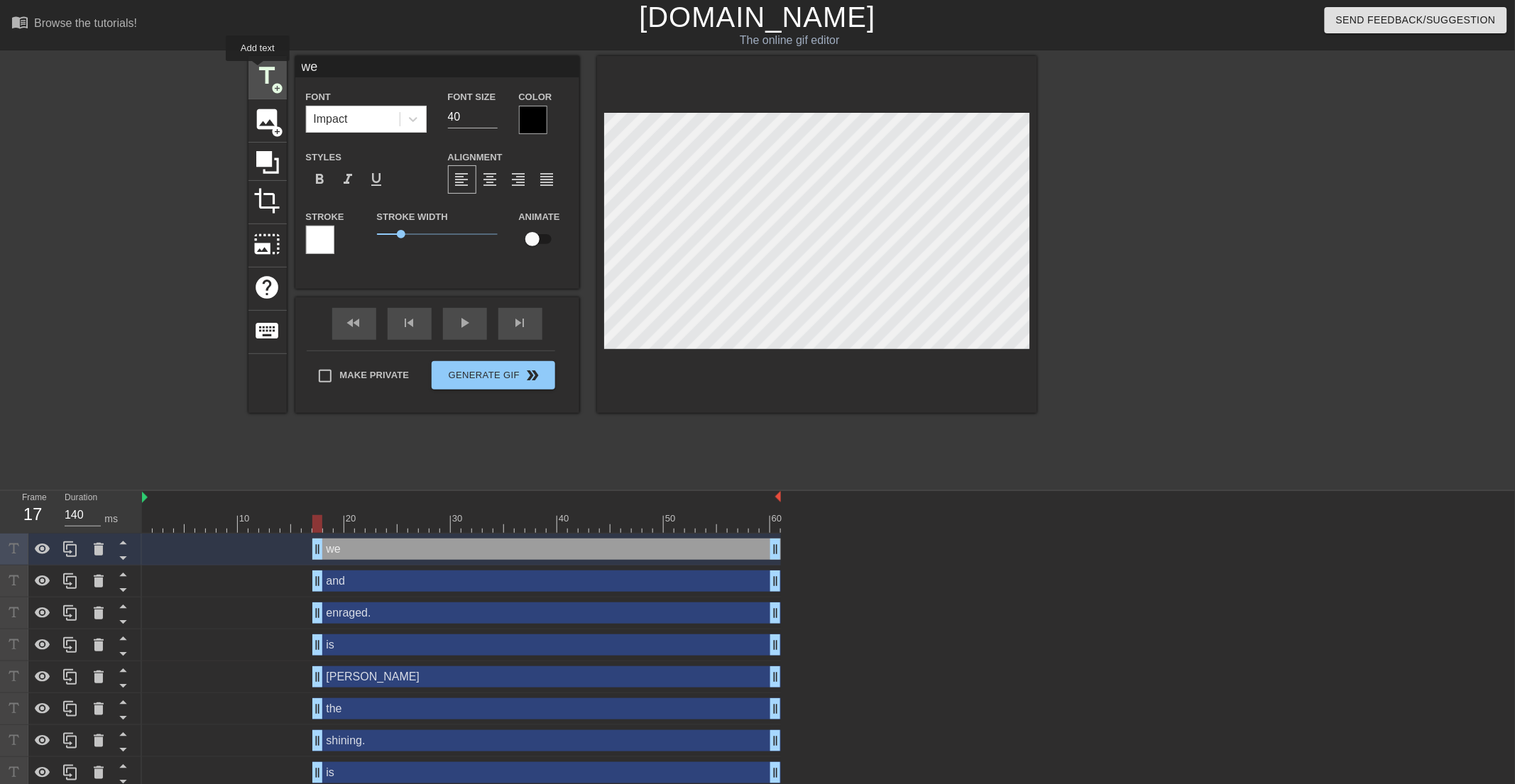 click on "title" at bounding box center [268, 76] 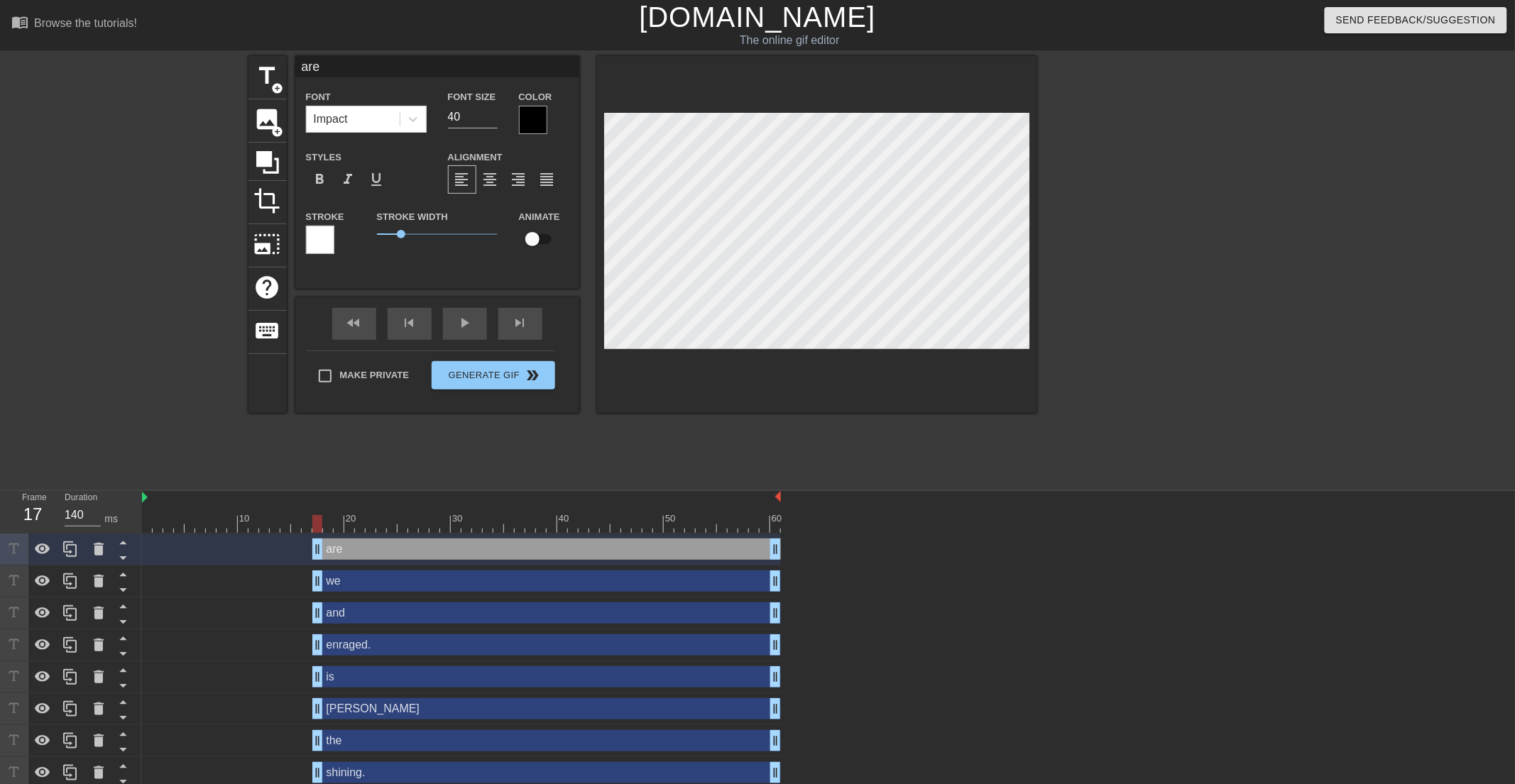 scroll, scrollTop: 1, scrollLeft: 1, axis: both 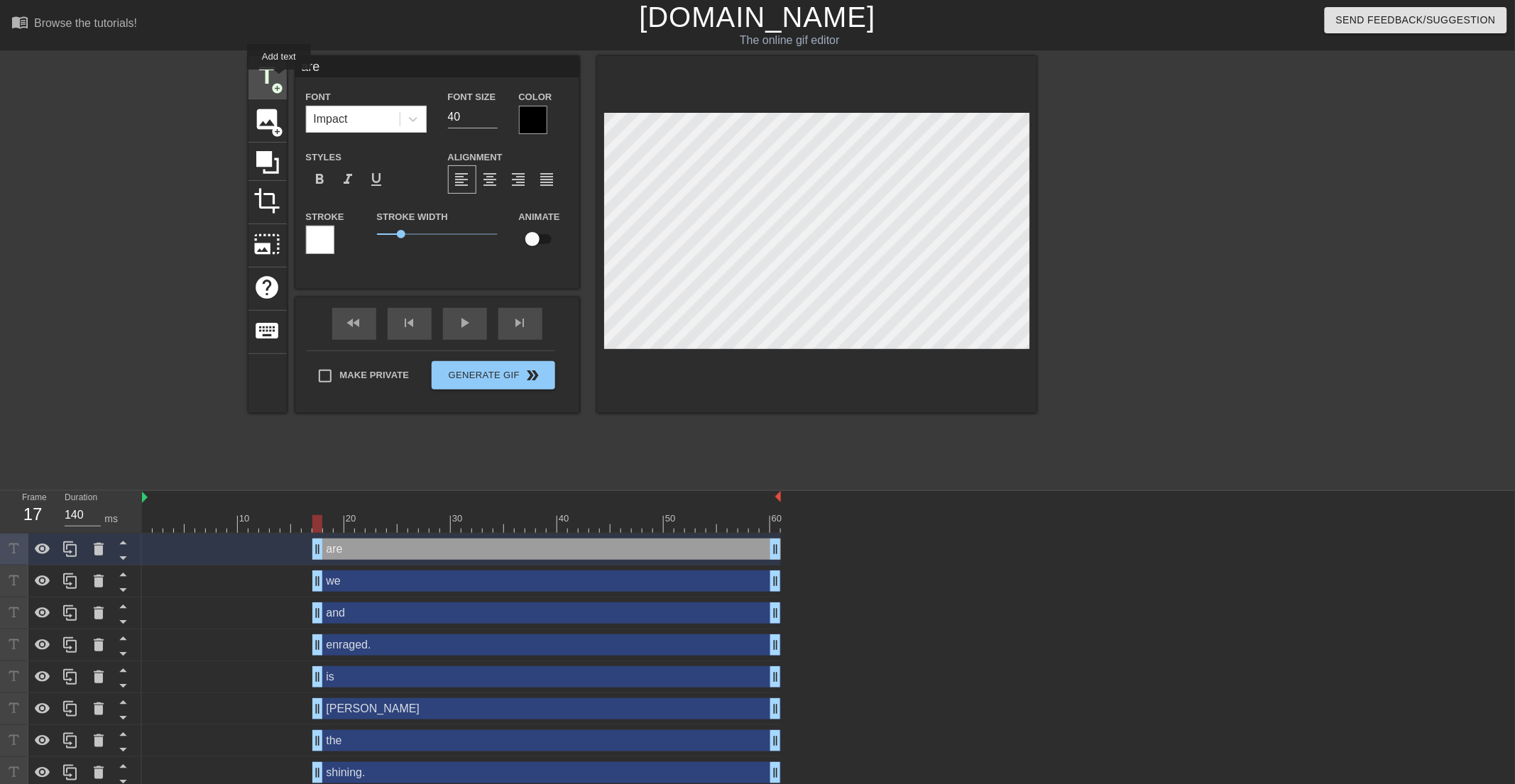 click on "title" at bounding box center (268, 76) 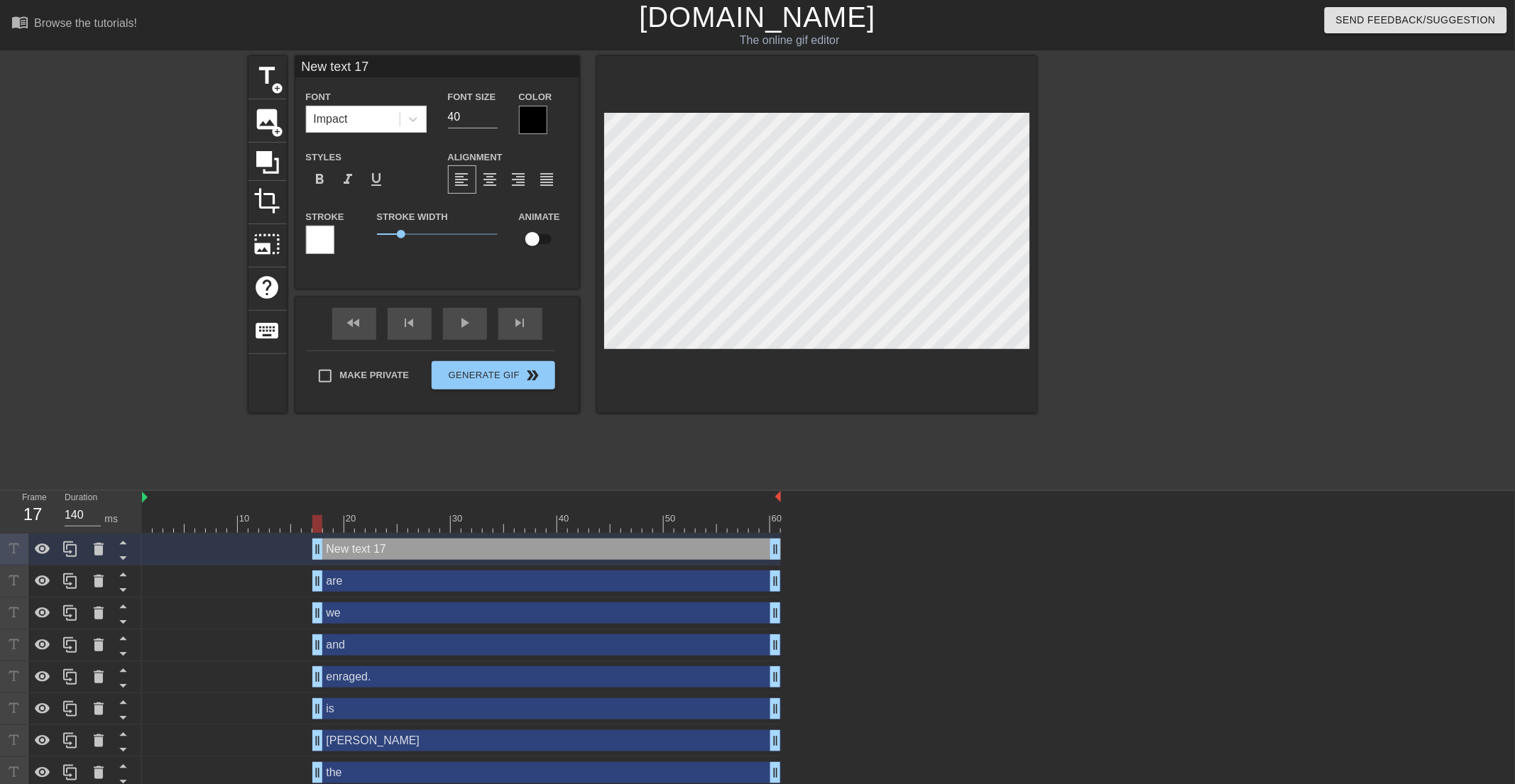 click on "New text 17" at bounding box center [437, 67] 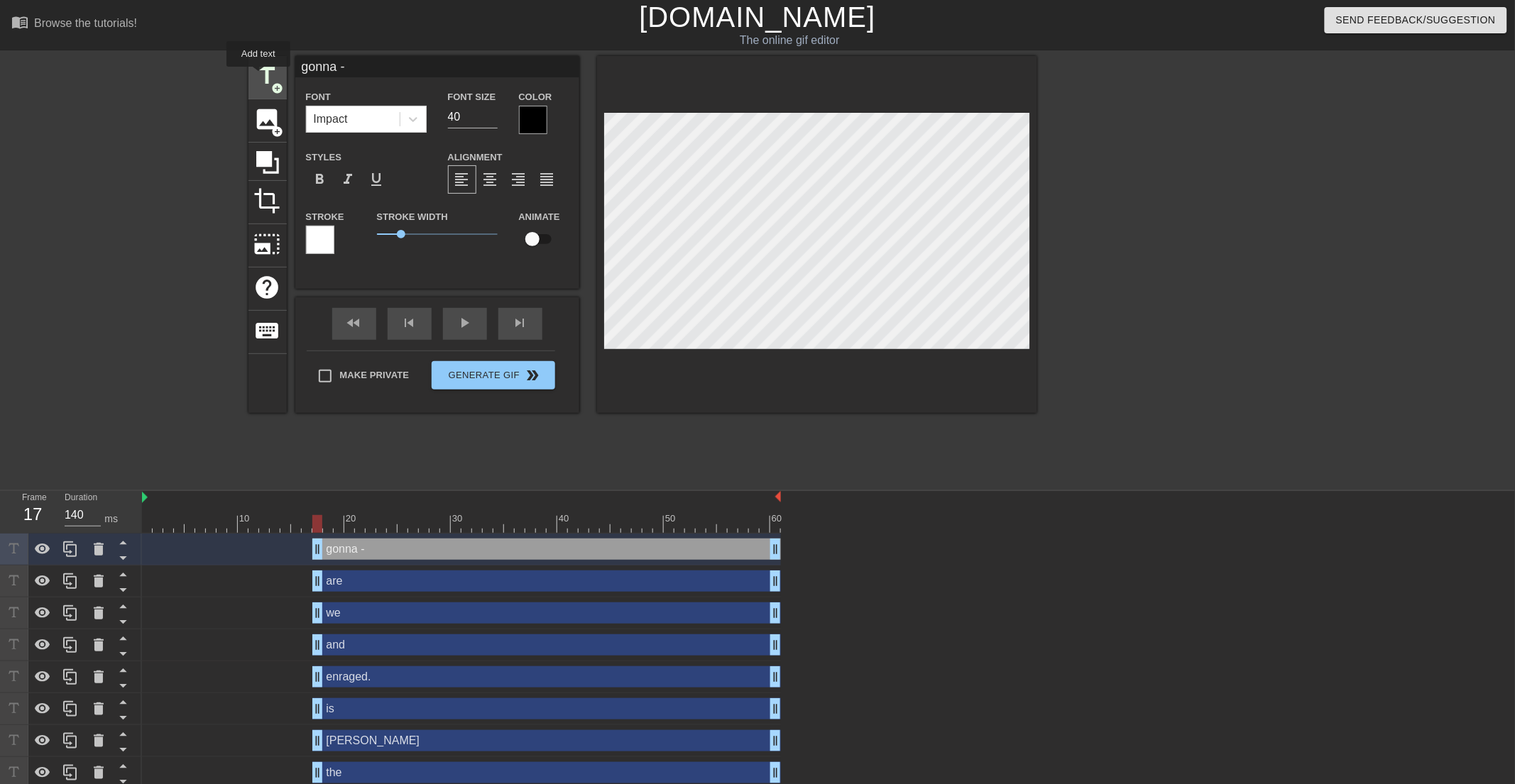 click on "title" at bounding box center [268, 76] 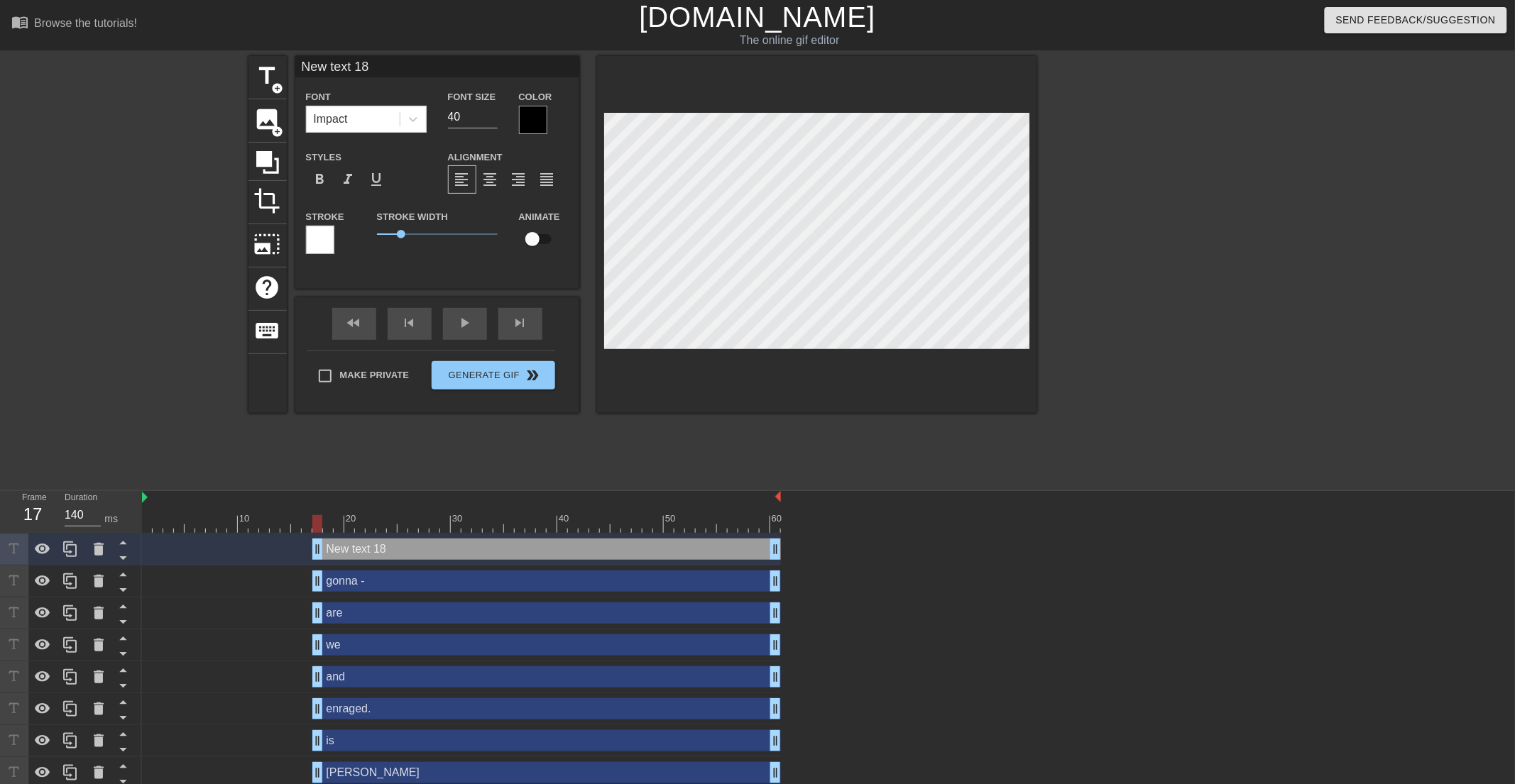scroll, scrollTop: 1, scrollLeft: 2, axis: both 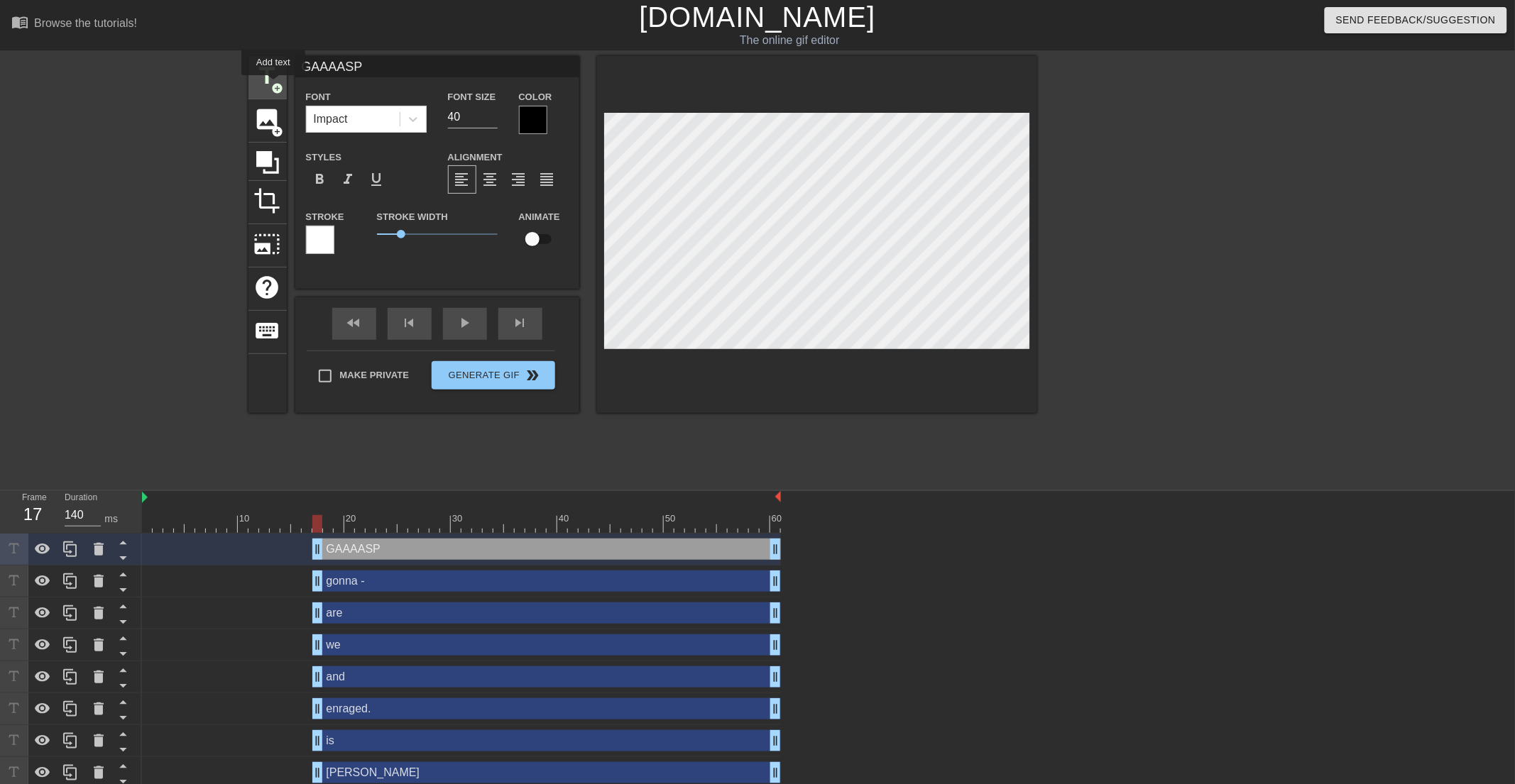 click on "add_circle" at bounding box center [278, 88] 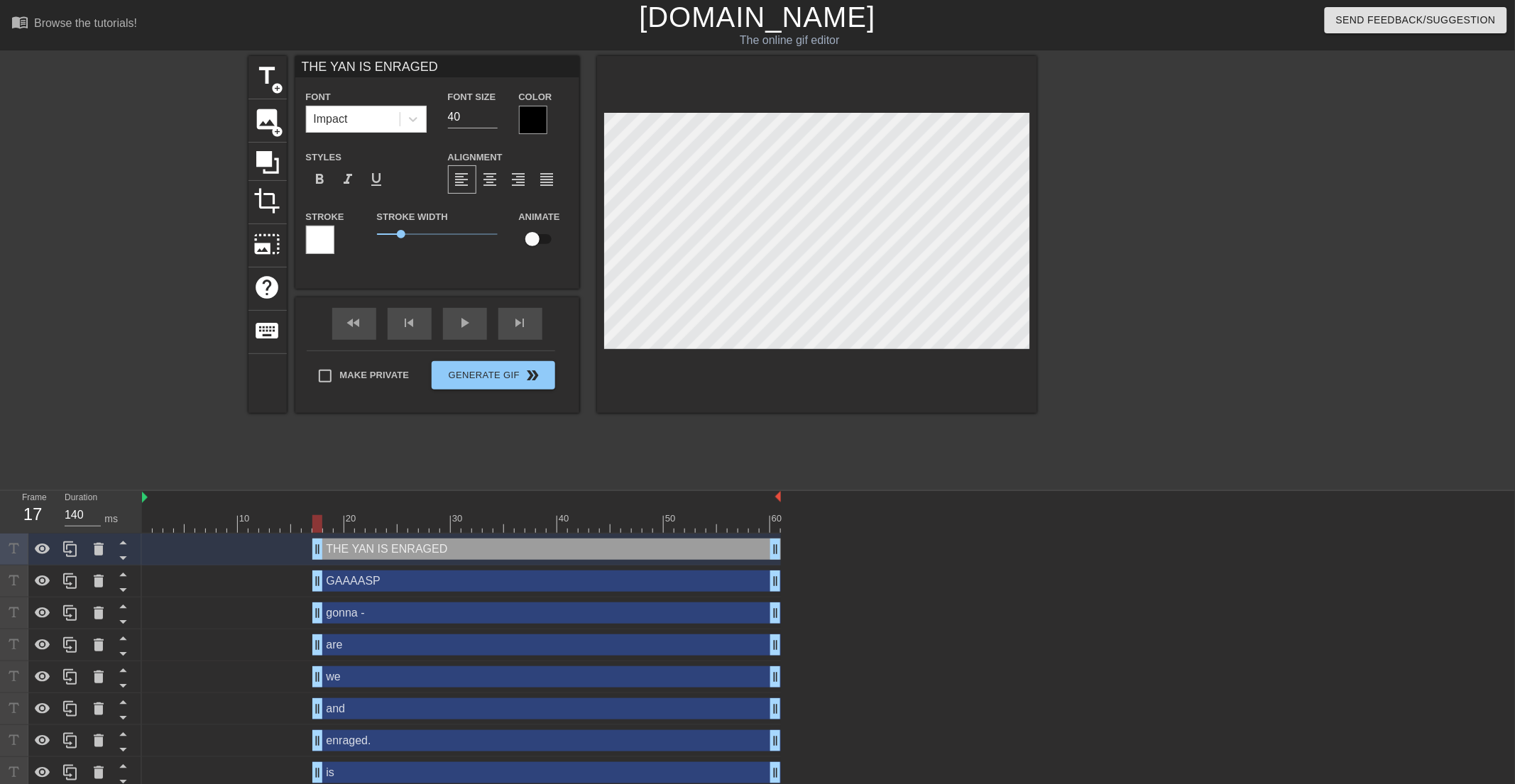 scroll, scrollTop: 1, scrollLeft: 6, axis: both 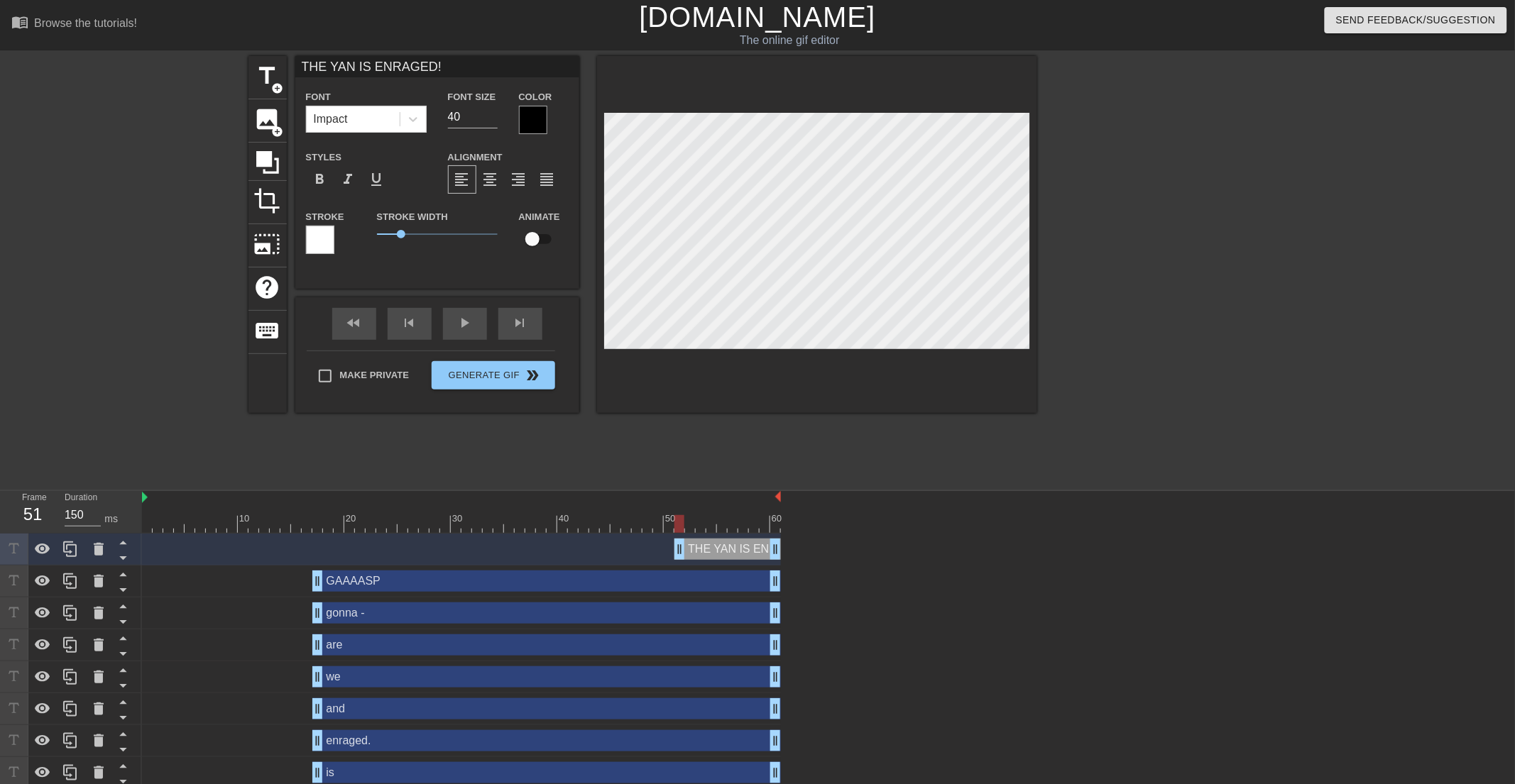drag, startPoint x: 314, startPoint y: 557, endPoint x: 678, endPoint y: 556, distance: 364.001 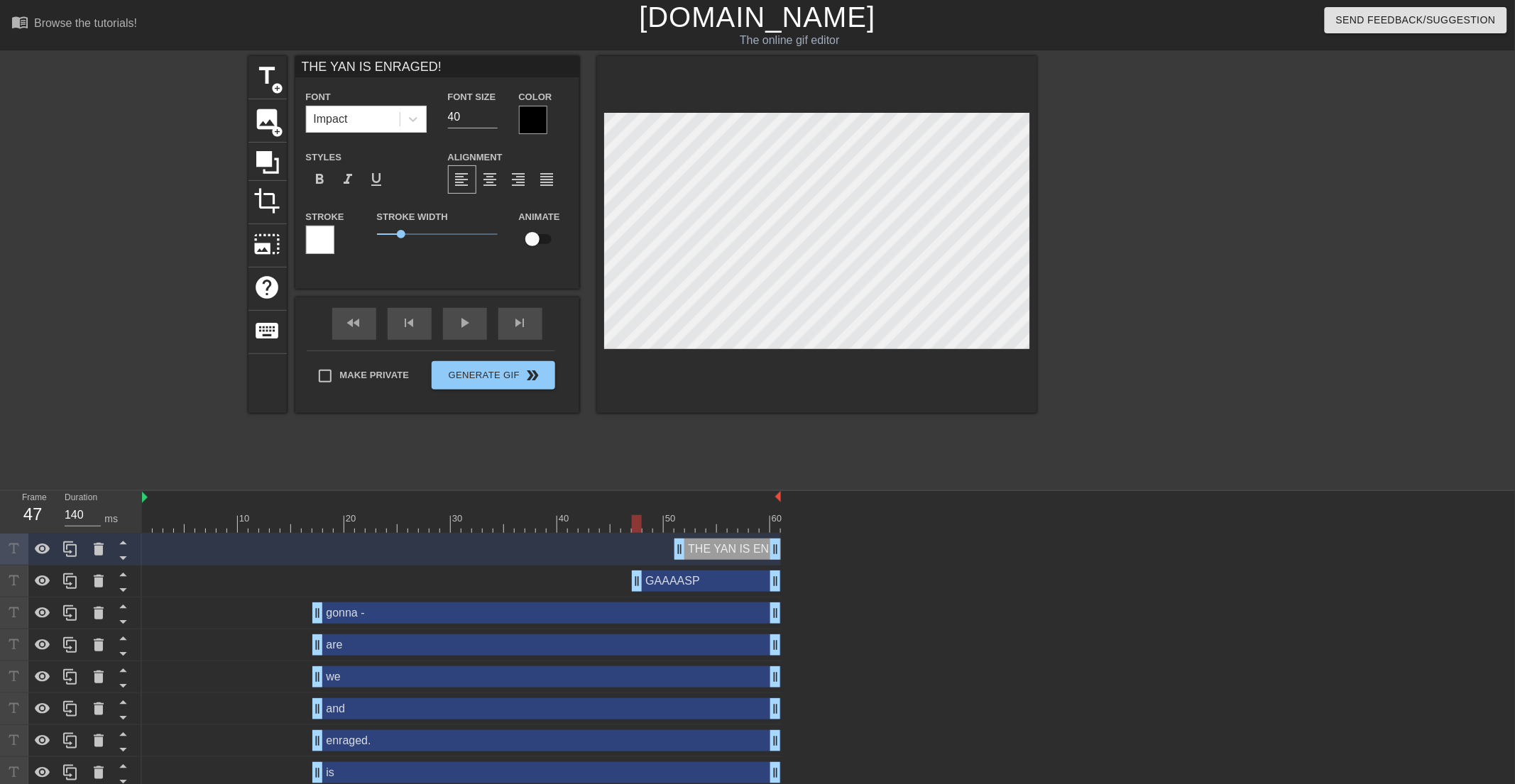 drag, startPoint x: 314, startPoint y: 585, endPoint x: 615, endPoint y: 589, distance: 301.02658 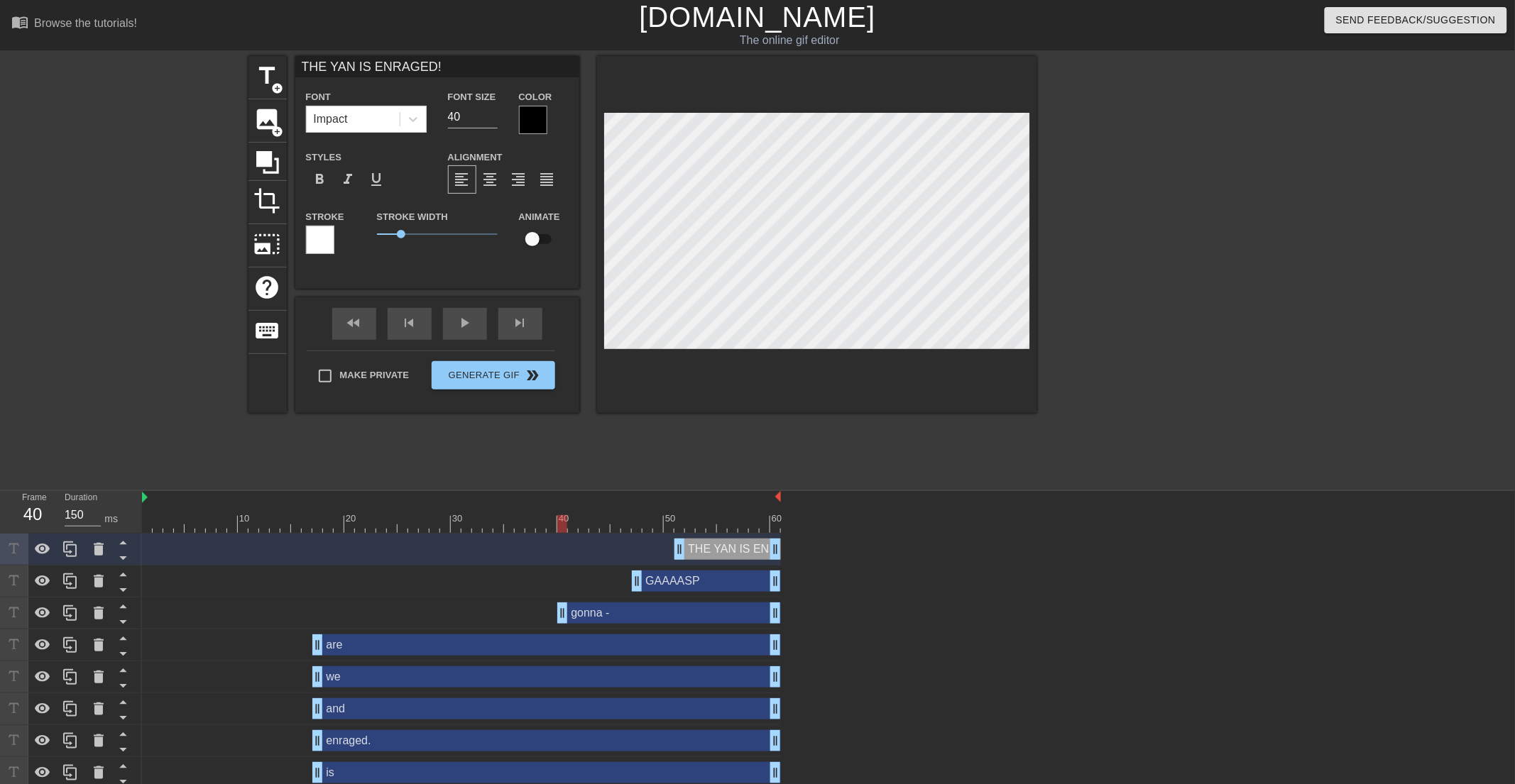 drag, startPoint x: 316, startPoint y: 620, endPoint x: 571, endPoint y: 623, distance: 255.01765 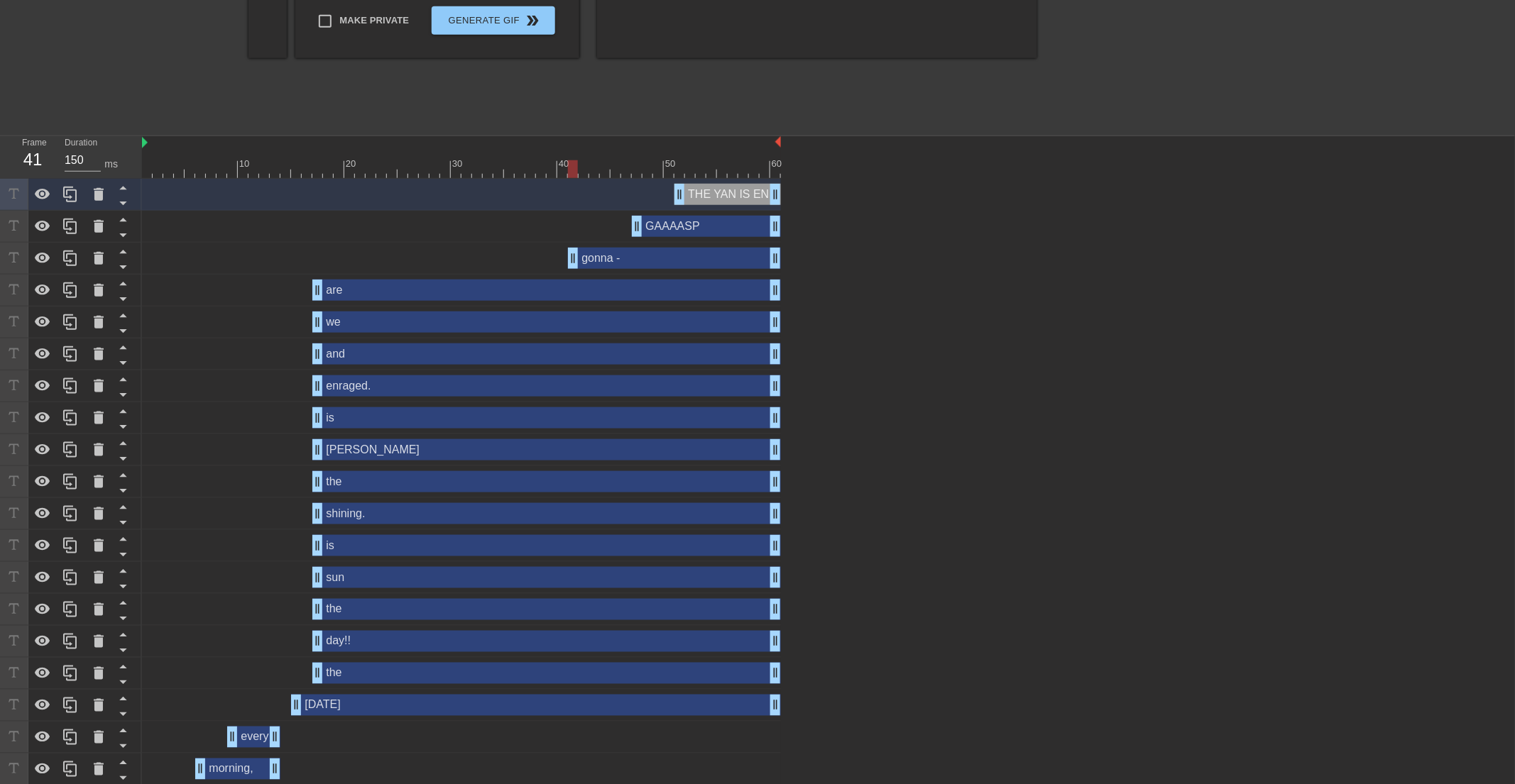 scroll, scrollTop: 390, scrollLeft: 0, axis: vertical 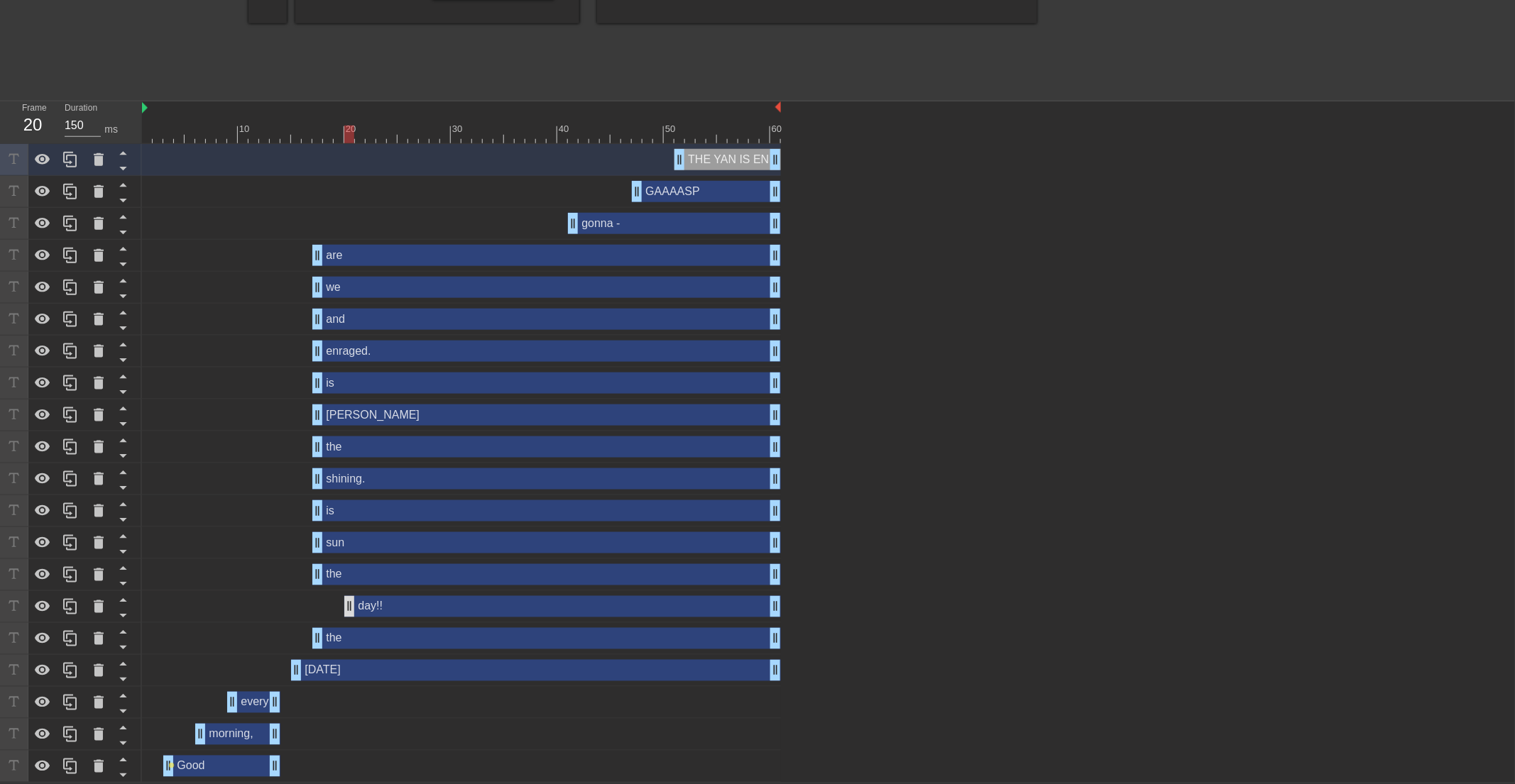 drag, startPoint x: 319, startPoint y: 614, endPoint x: 349, endPoint y: 609, distance: 30.413813 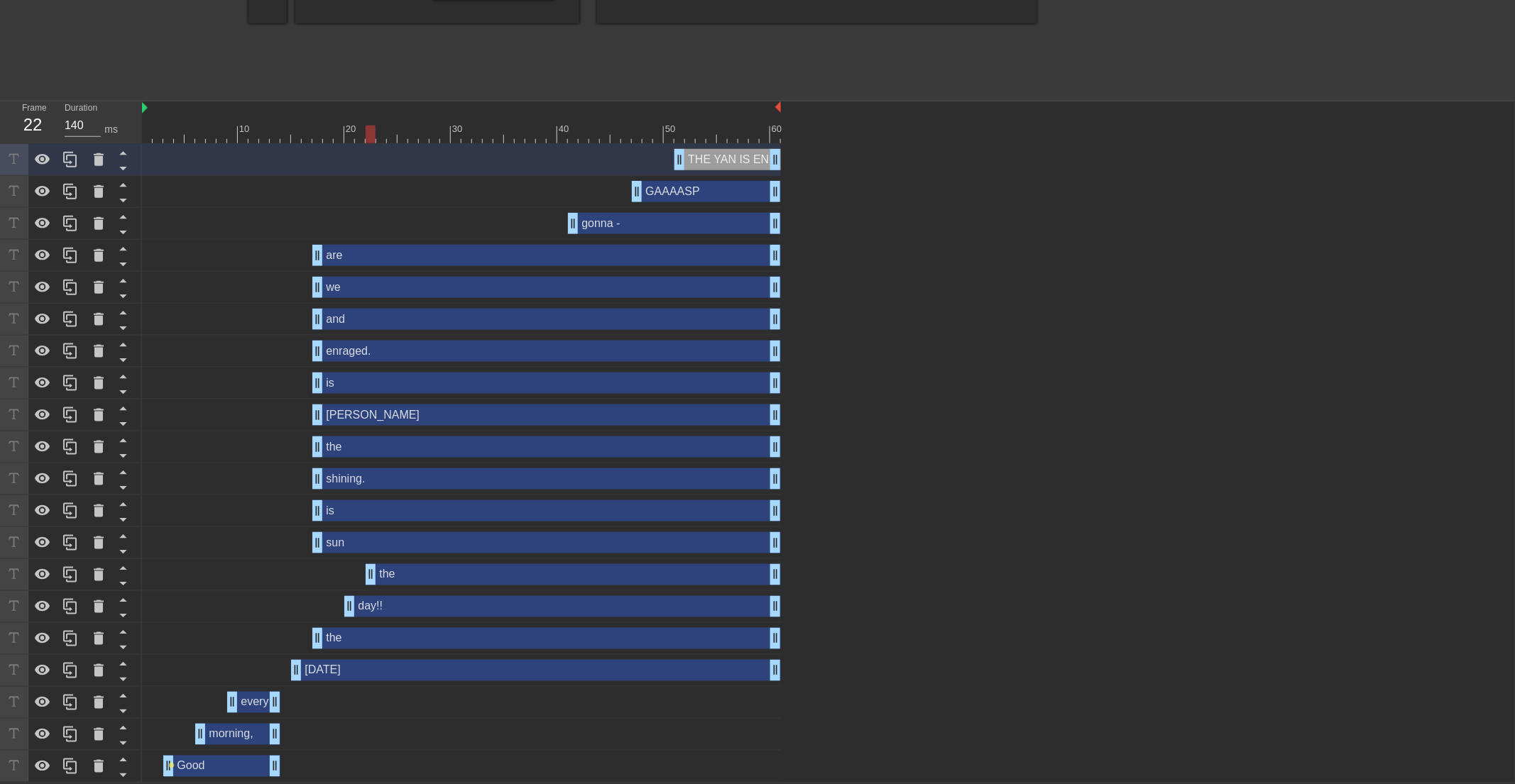 drag, startPoint x: 318, startPoint y: 575, endPoint x: 373, endPoint y: 586, distance: 56.08921 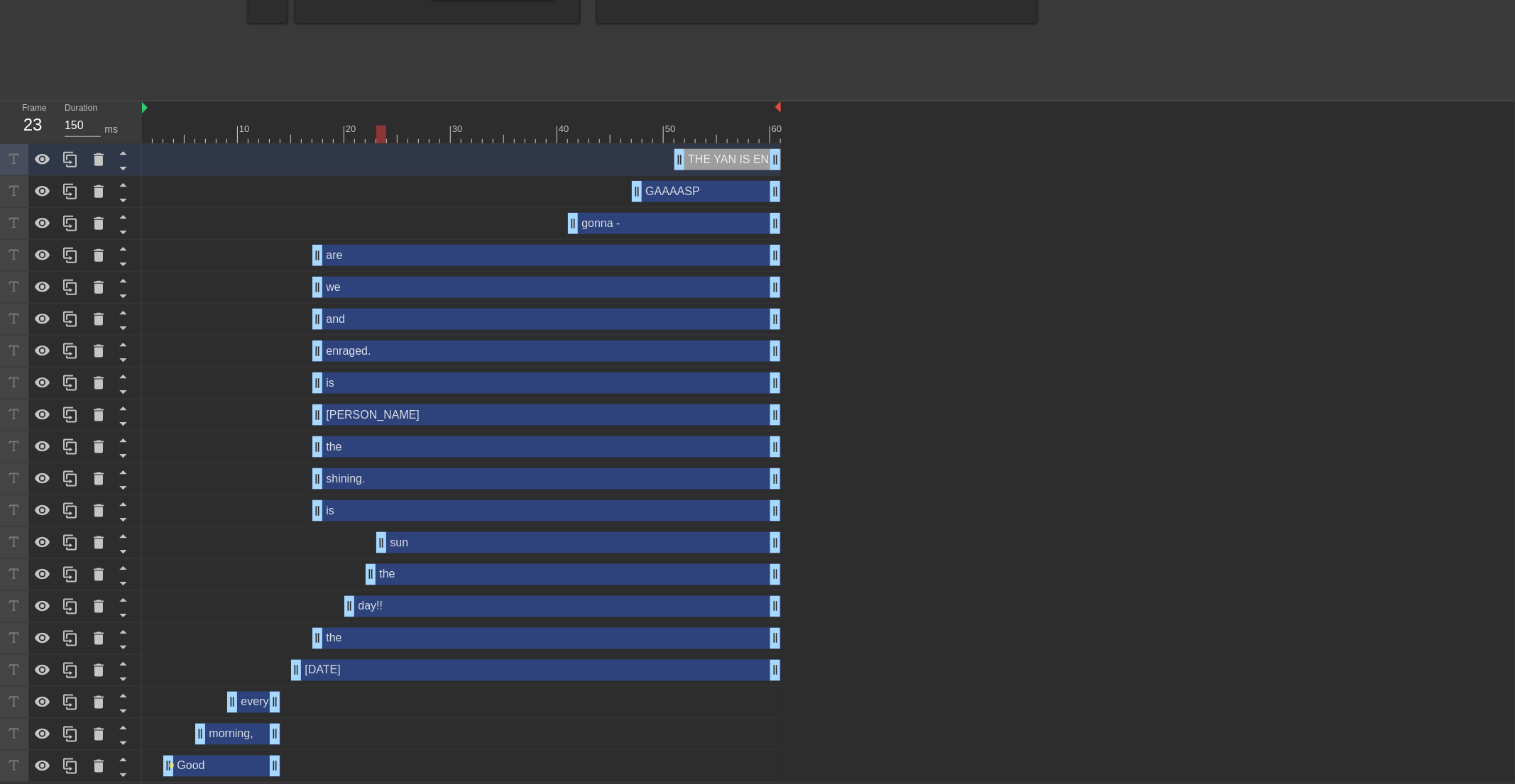 drag, startPoint x: 317, startPoint y: 539, endPoint x: 385, endPoint y: 548, distance: 68.593 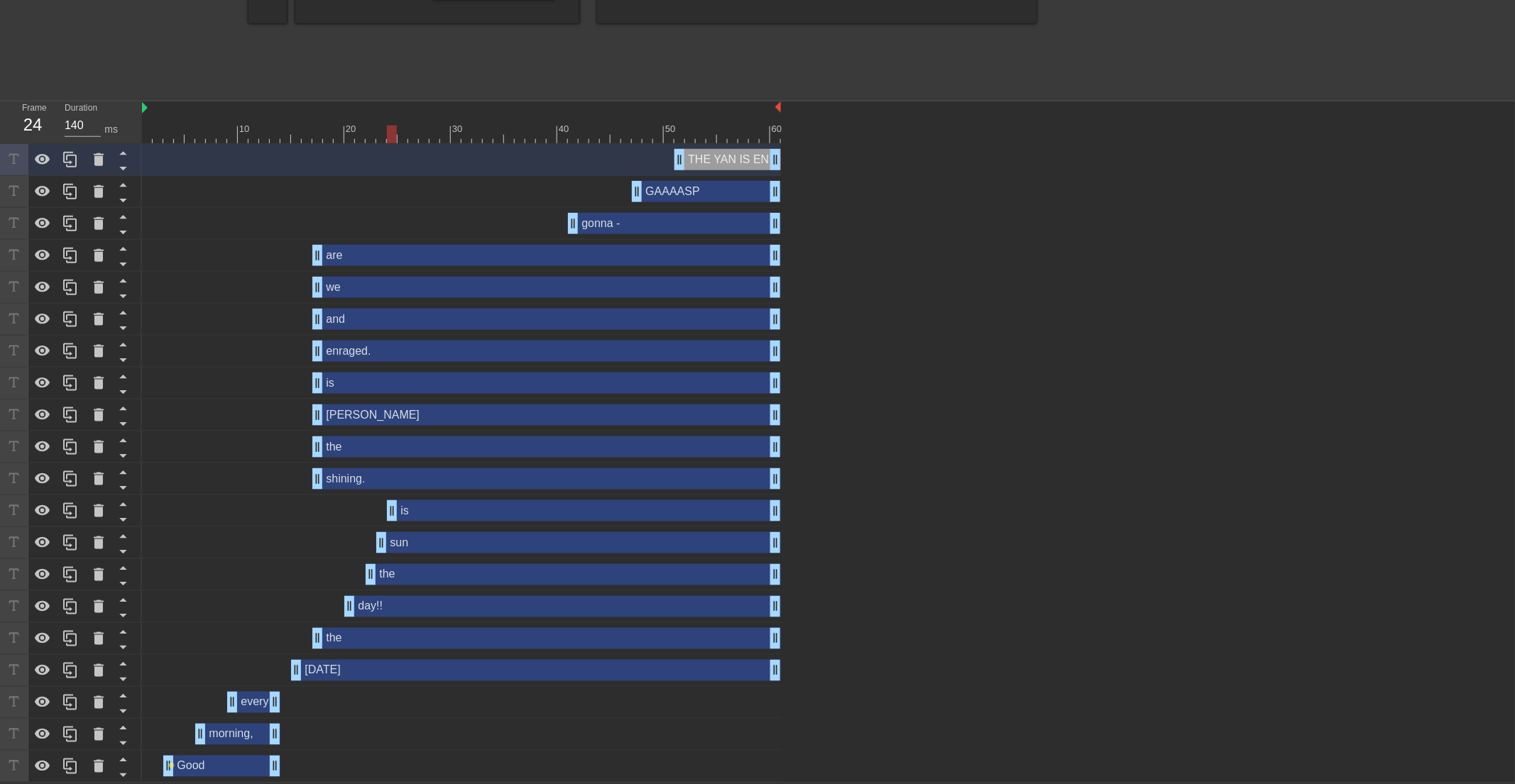drag, startPoint x: 318, startPoint y: 514, endPoint x: 393, endPoint y: 518, distance: 75.10659 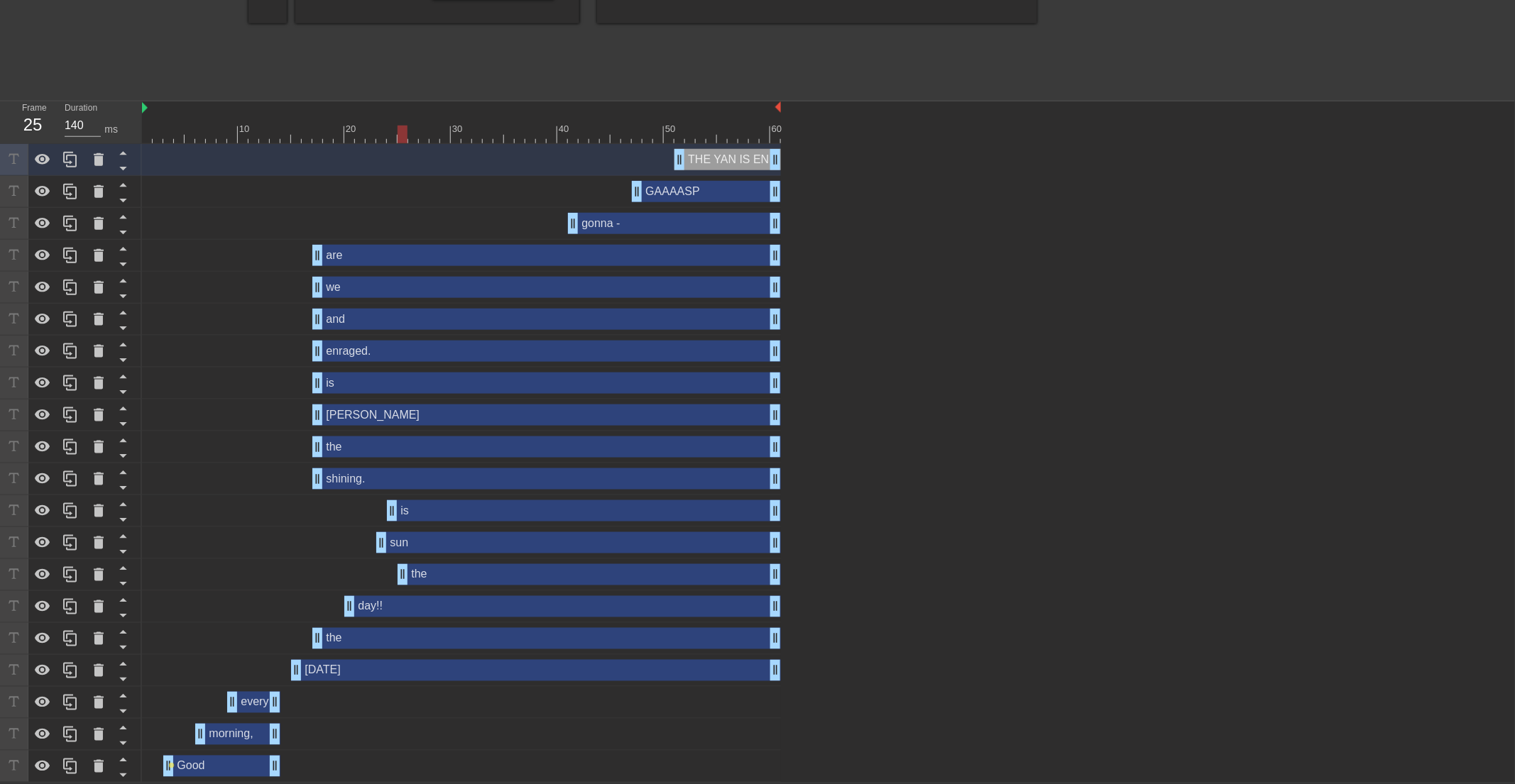 drag, startPoint x: 373, startPoint y: 570, endPoint x: 400, endPoint y: 576, distance: 27.658633 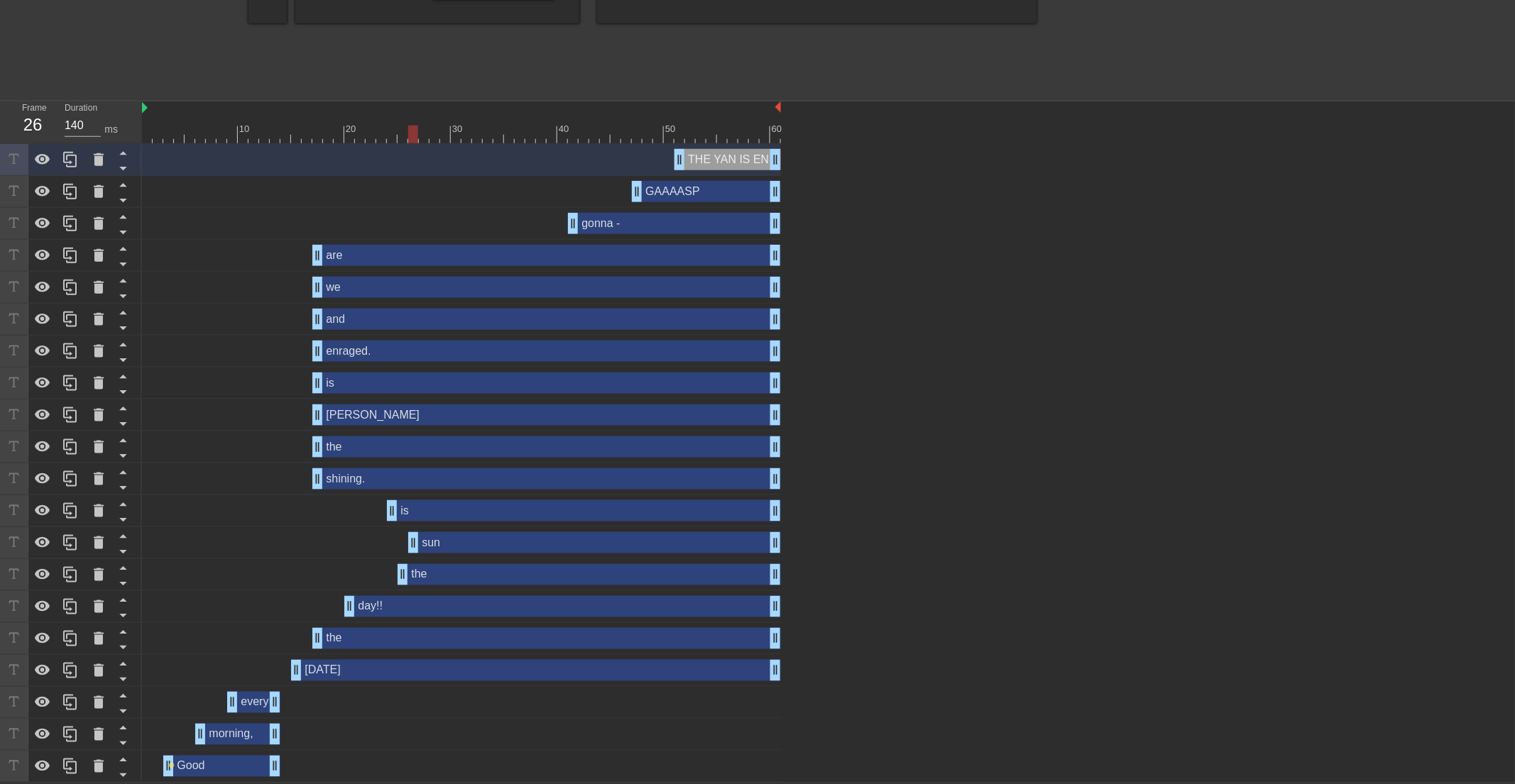 drag, startPoint x: 381, startPoint y: 539, endPoint x: 414, endPoint y: 542, distance: 33.136083 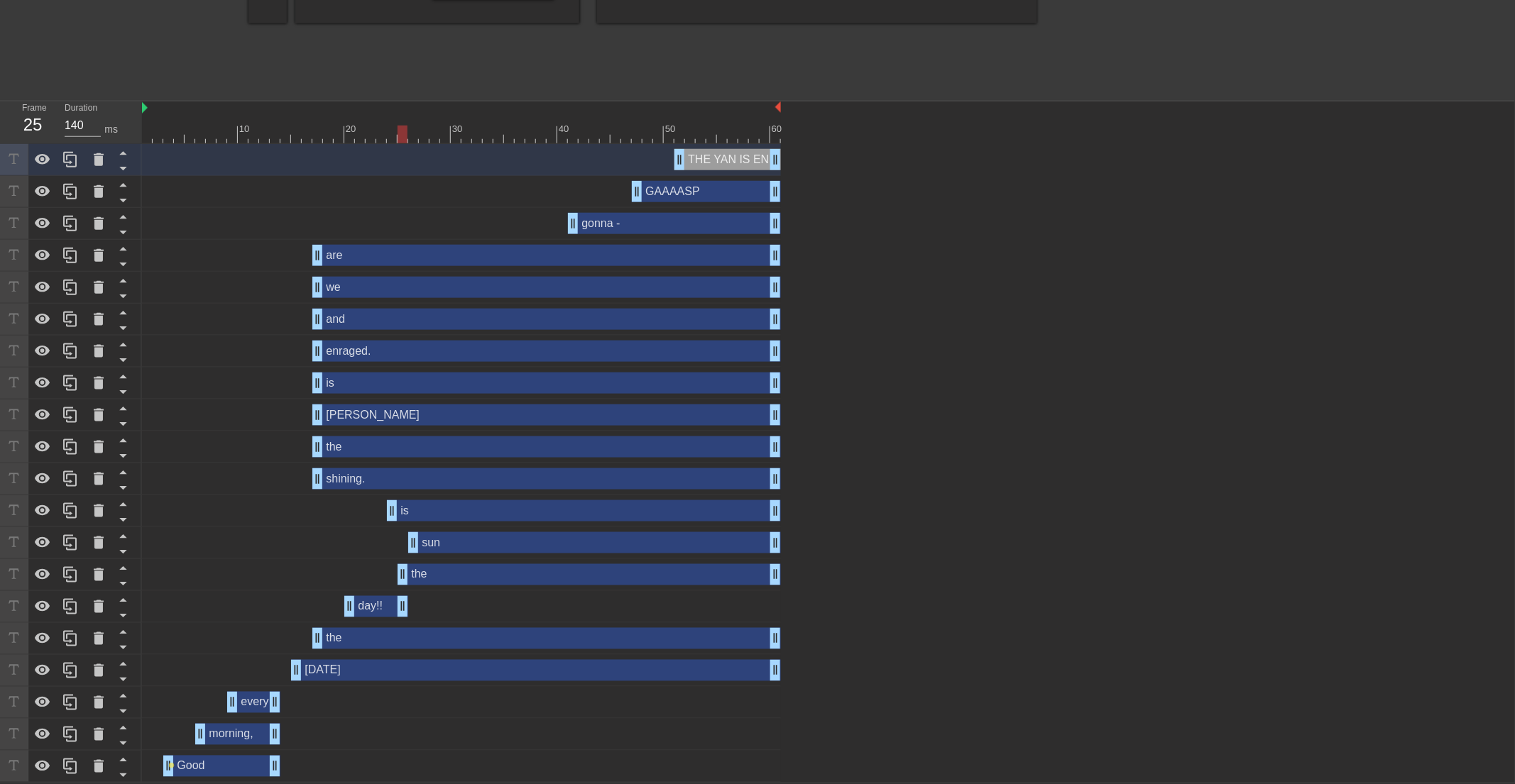 drag, startPoint x: 772, startPoint y: 615, endPoint x: 400, endPoint y: 612, distance: 372.0121 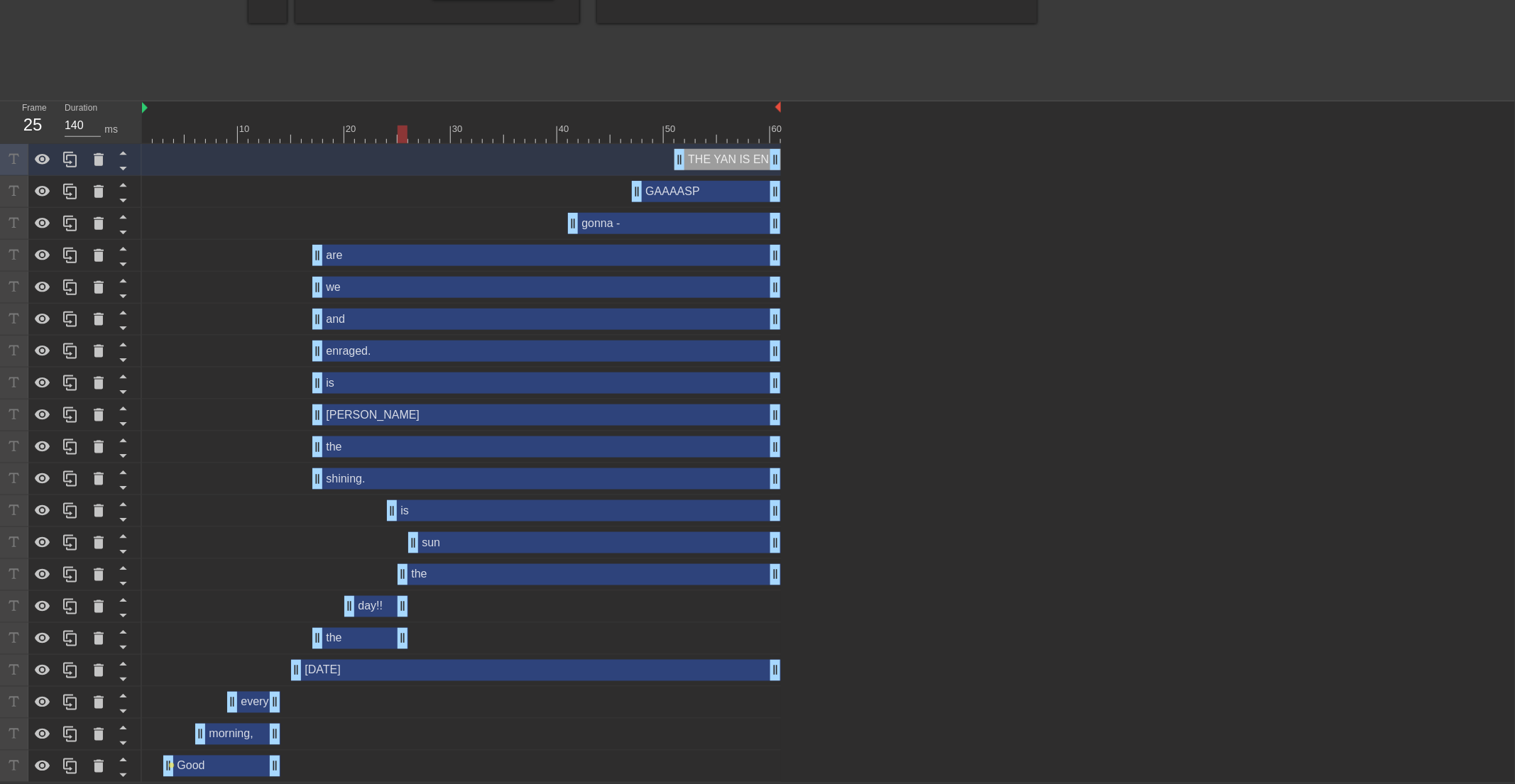 drag, startPoint x: 770, startPoint y: 639, endPoint x: 400, endPoint y: 647, distance: 370.08648 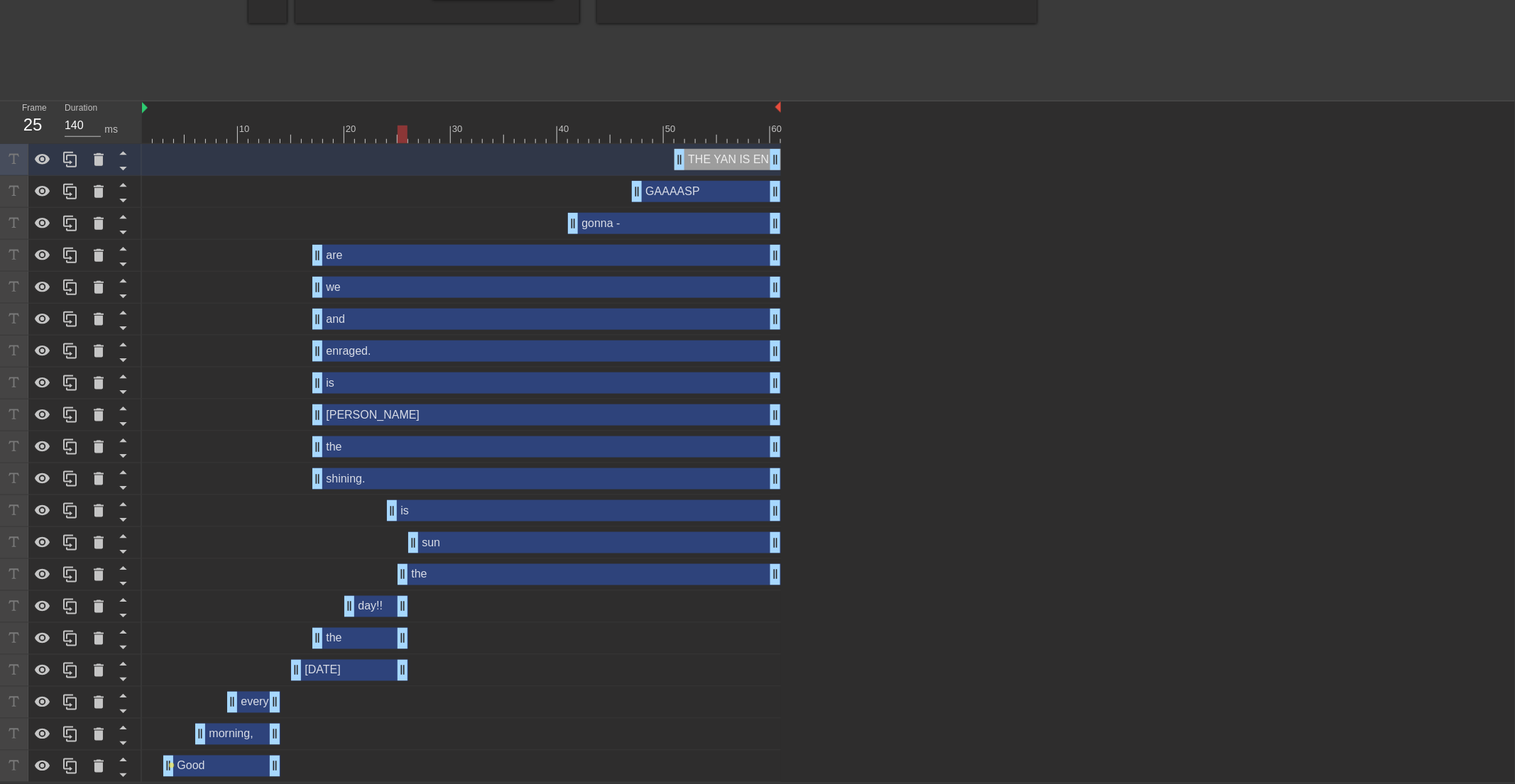 drag, startPoint x: 776, startPoint y: 670, endPoint x: 402, endPoint y: 677, distance: 374.0655 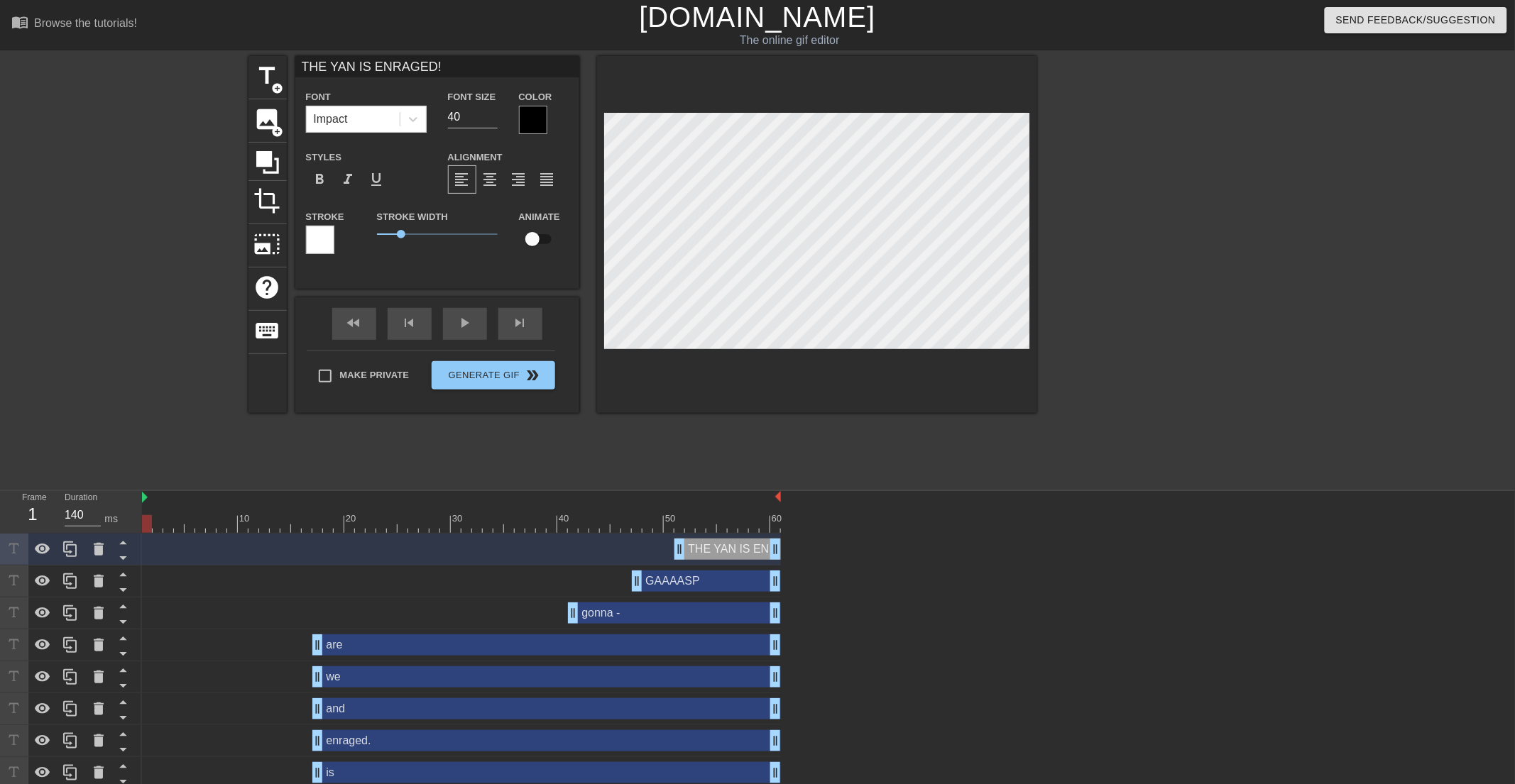 drag, startPoint x: 222, startPoint y: 524, endPoint x: 146, endPoint y: 553, distance: 81.344945 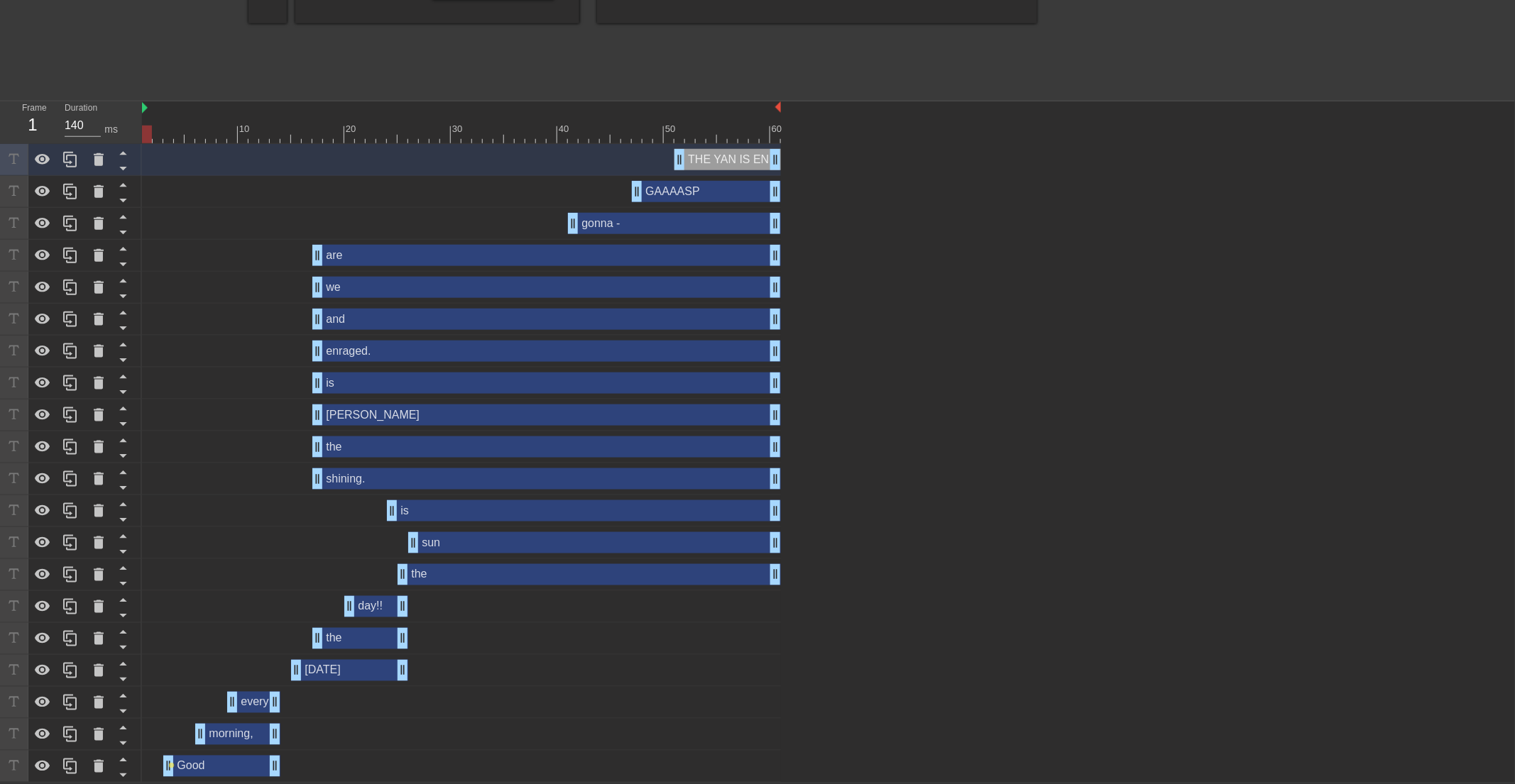scroll, scrollTop: 0, scrollLeft: 0, axis: both 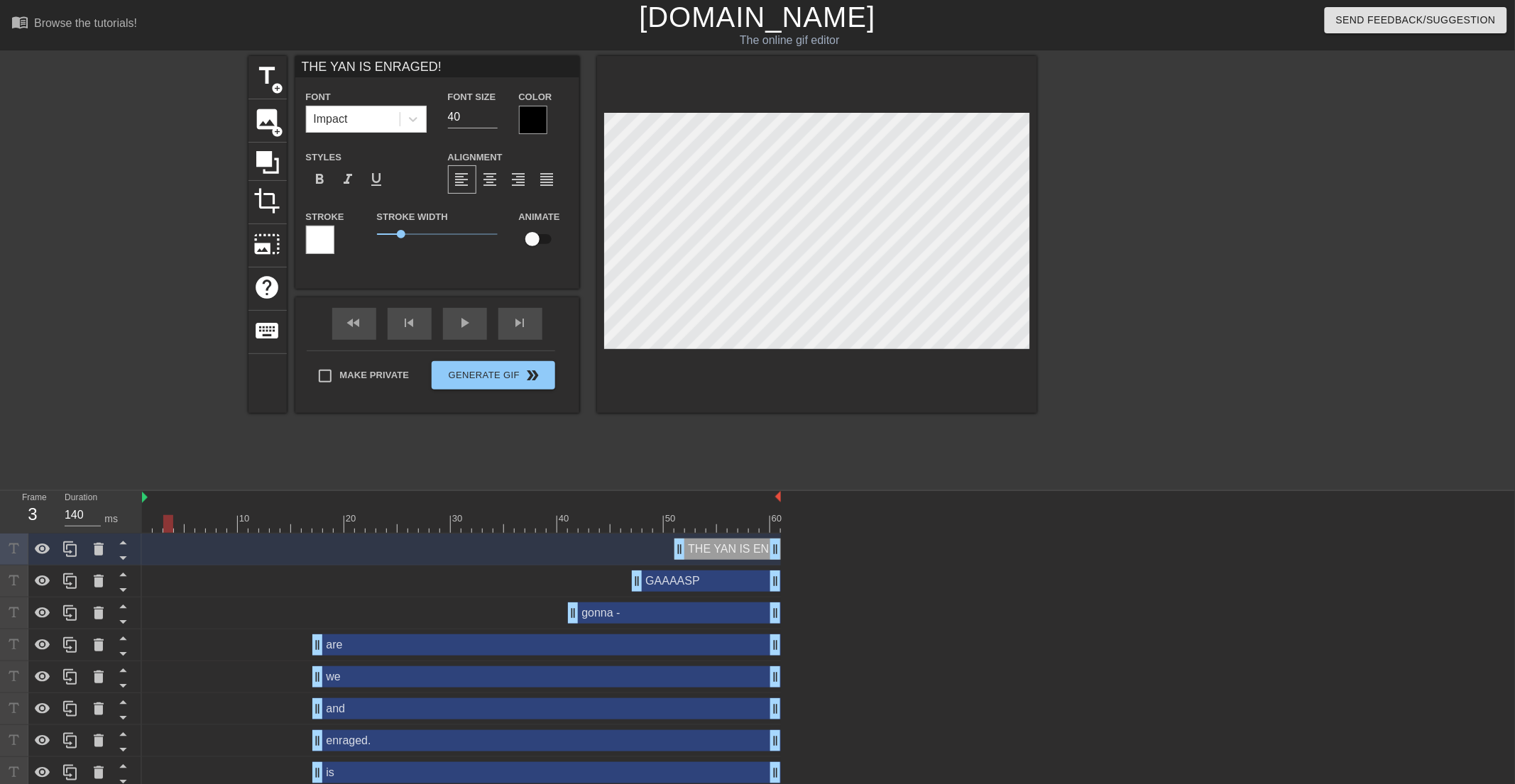 drag, startPoint x: 144, startPoint y: 526, endPoint x: 168, endPoint y: 526, distance: 24 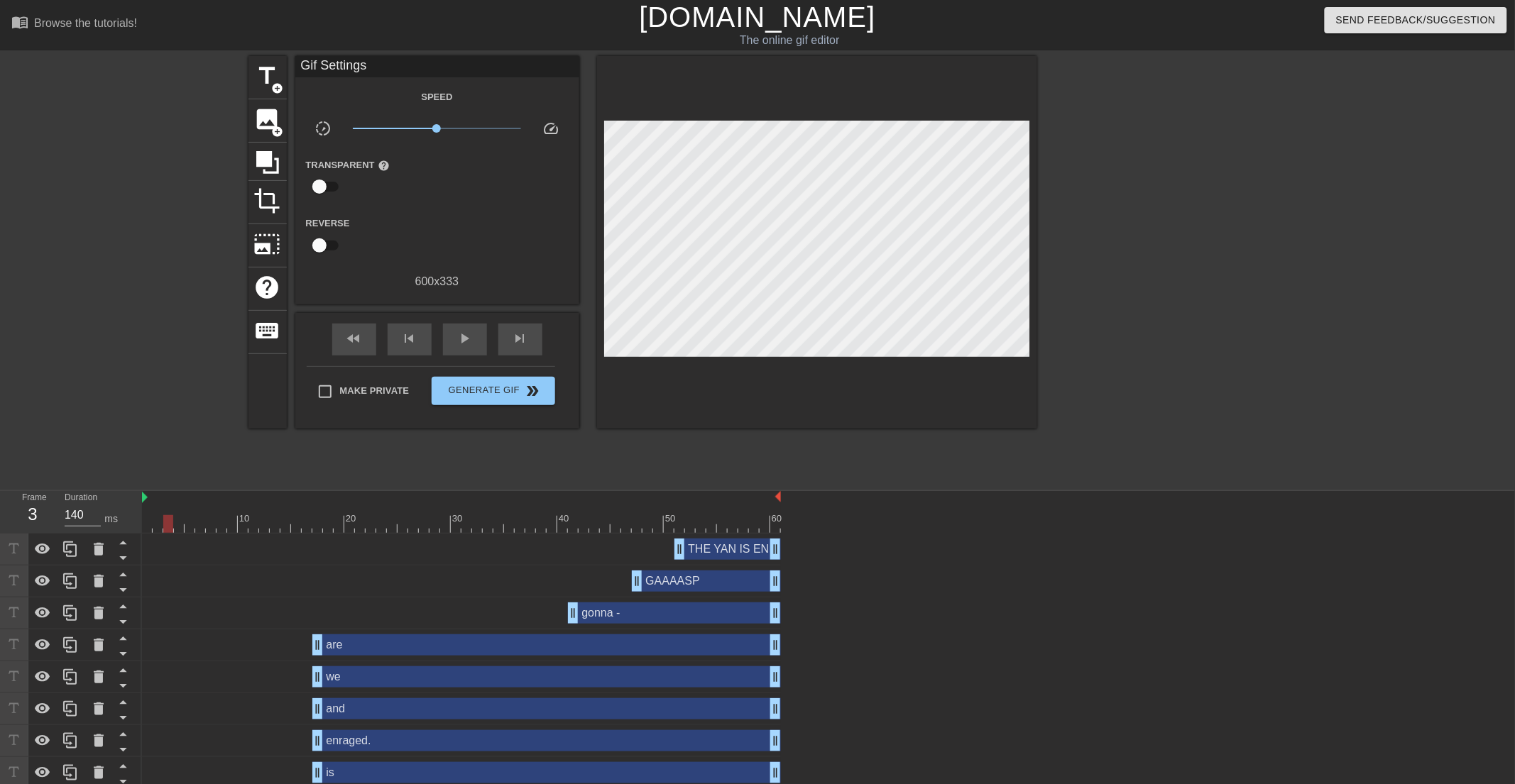 drag, startPoint x: 713, startPoint y: 349, endPoint x: 676, endPoint y: 425, distance: 84.5281 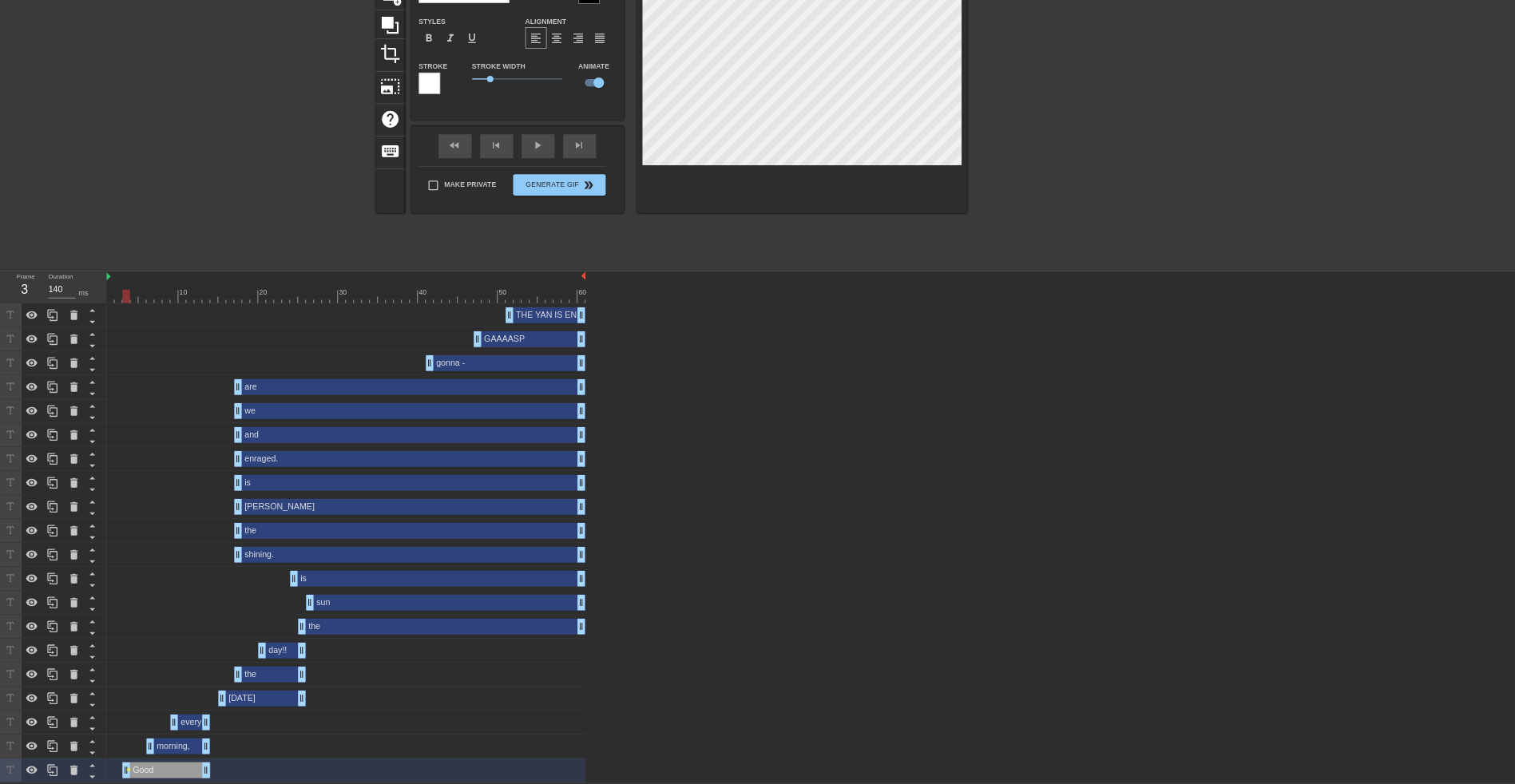 scroll, scrollTop: 0, scrollLeft: 0, axis: both 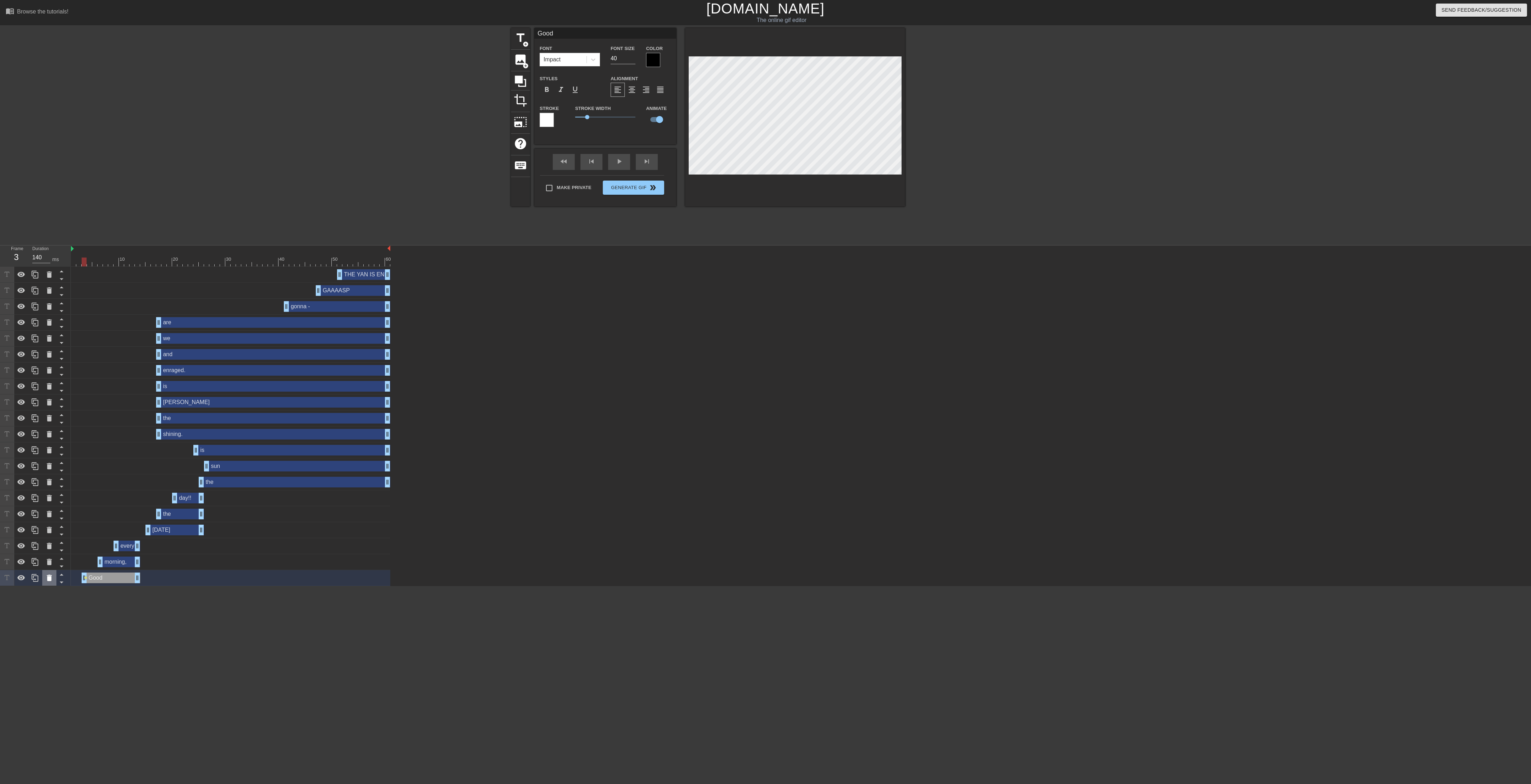 click 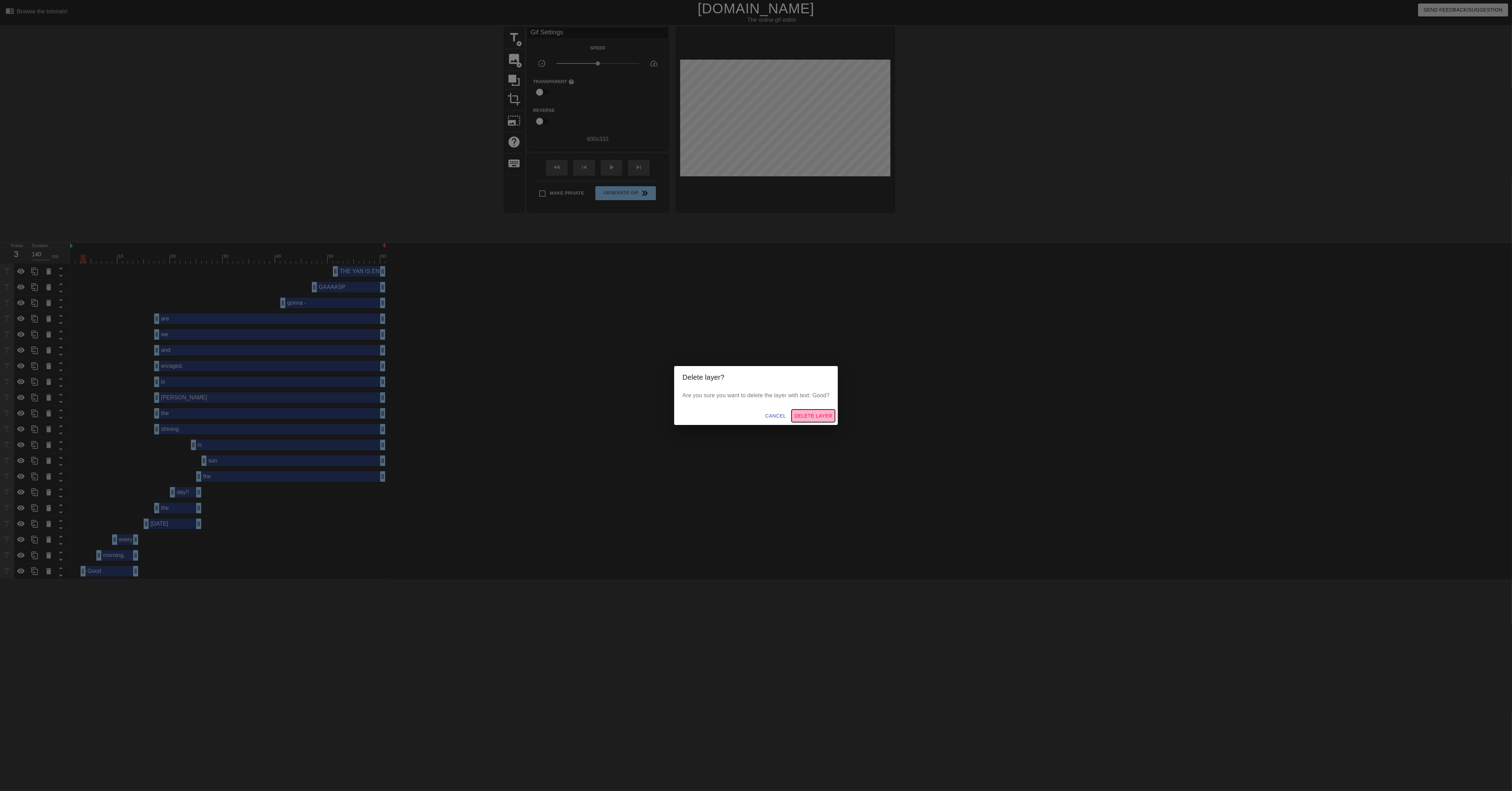 click on "Delete Layer" at bounding box center [813, 416] 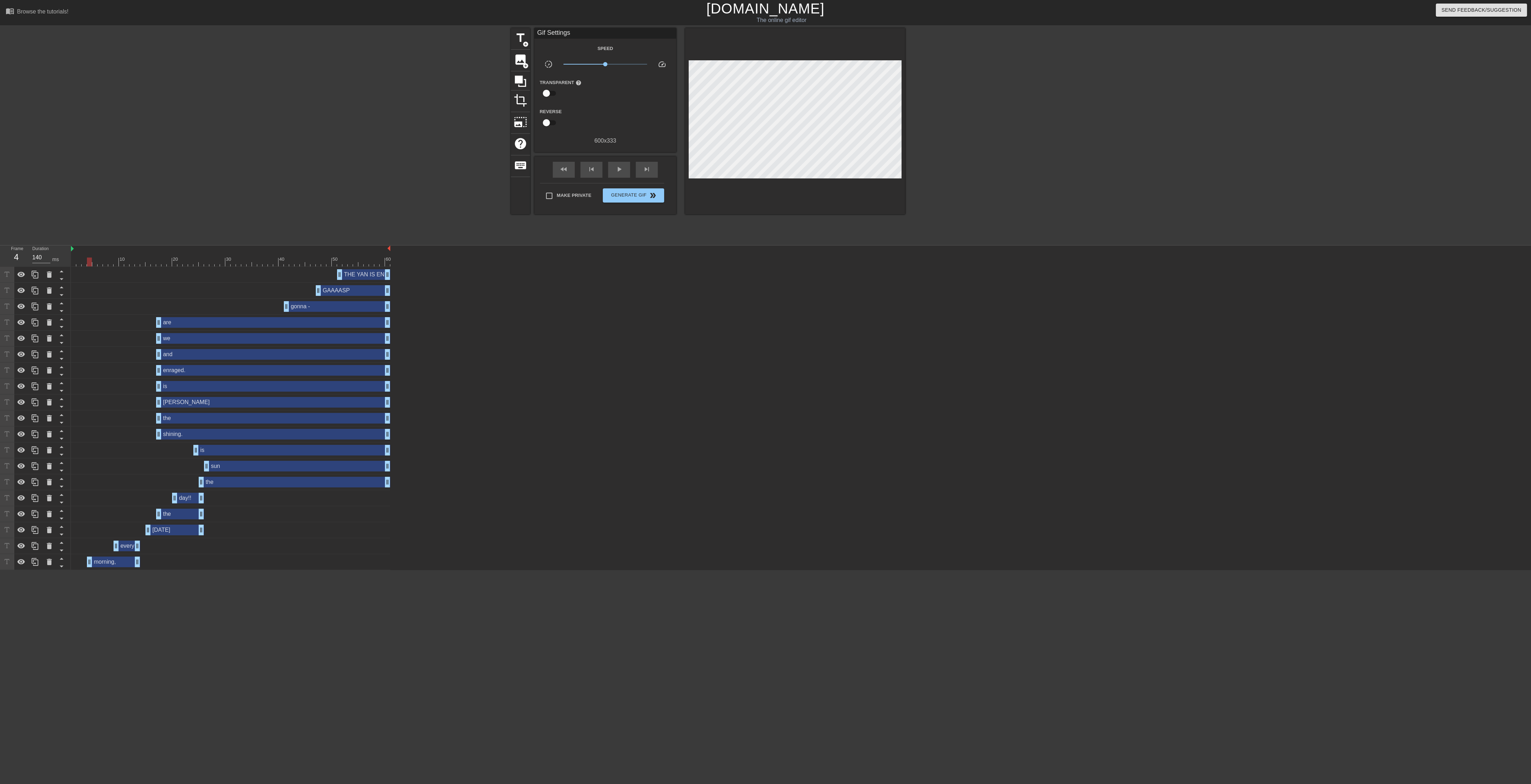 drag, startPoint x: 99, startPoint y: 566, endPoint x: 89, endPoint y: 568, distance: 10.198039 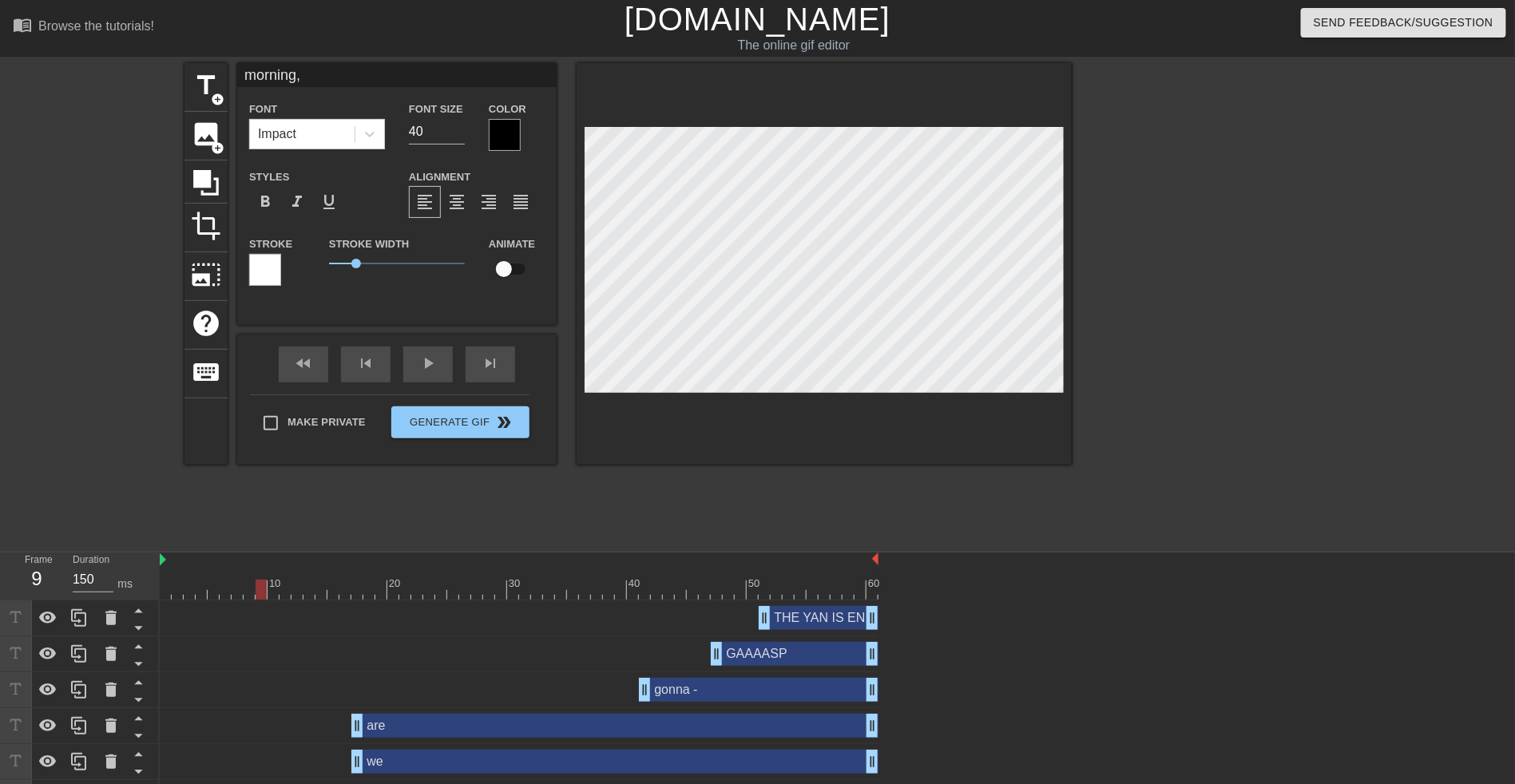 drag, startPoint x: 194, startPoint y: 588, endPoint x: 266, endPoint y: 588, distance: 72 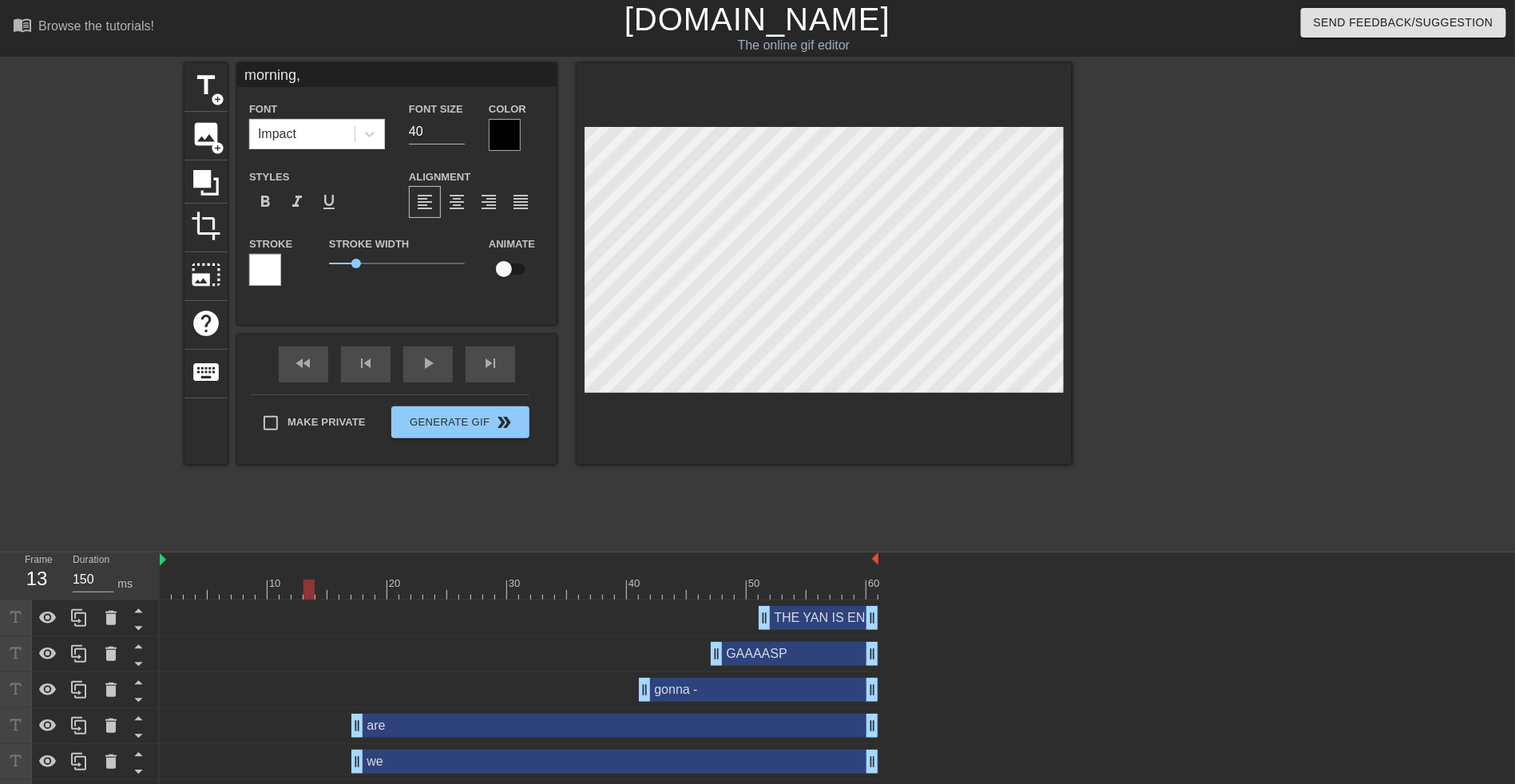 drag, startPoint x: 256, startPoint y: 586, endPoint x: 308, endPoint y: 591, distance: 52.23983 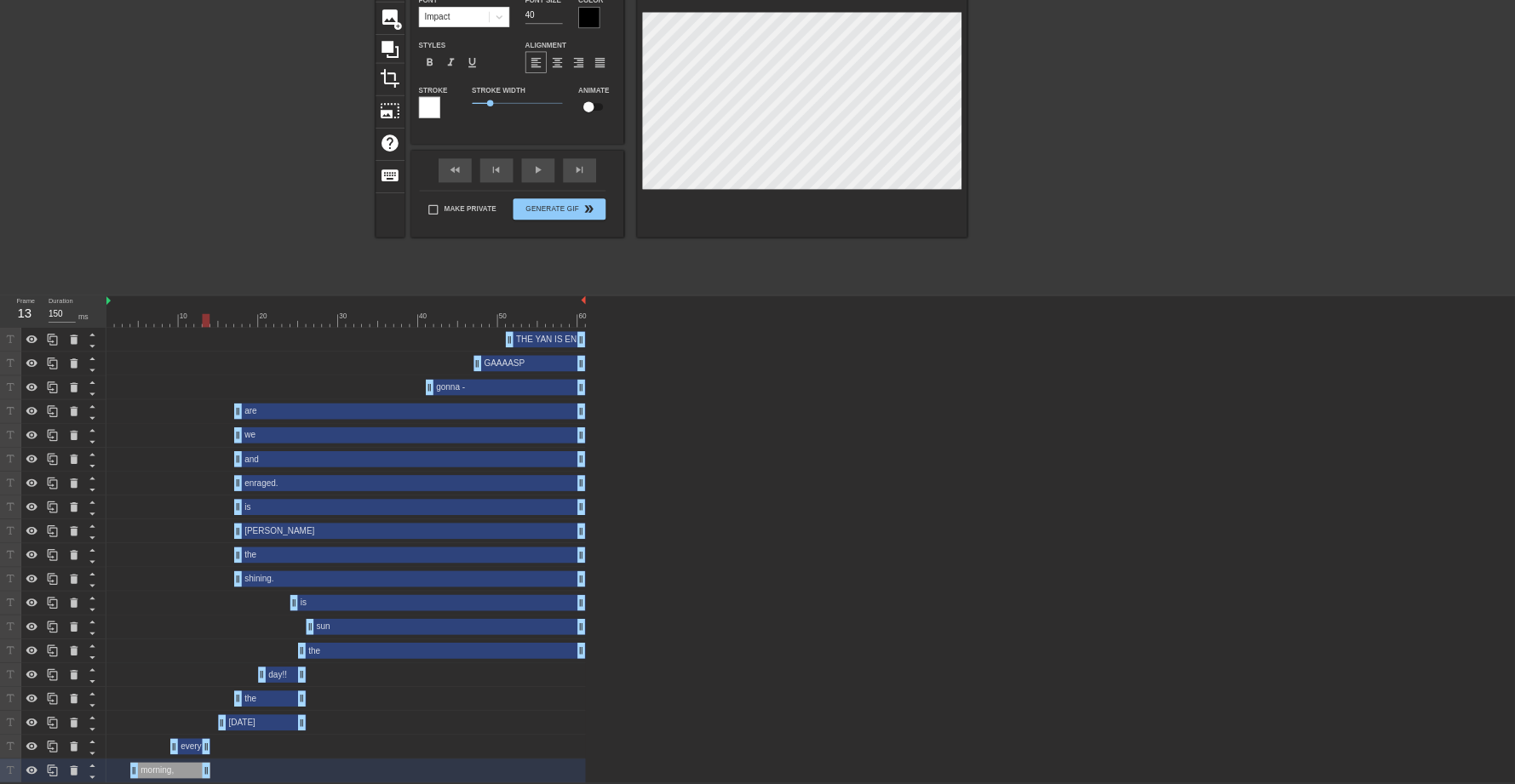 scroll, scrollTop: 0, scrollLeft: 0, axis: both 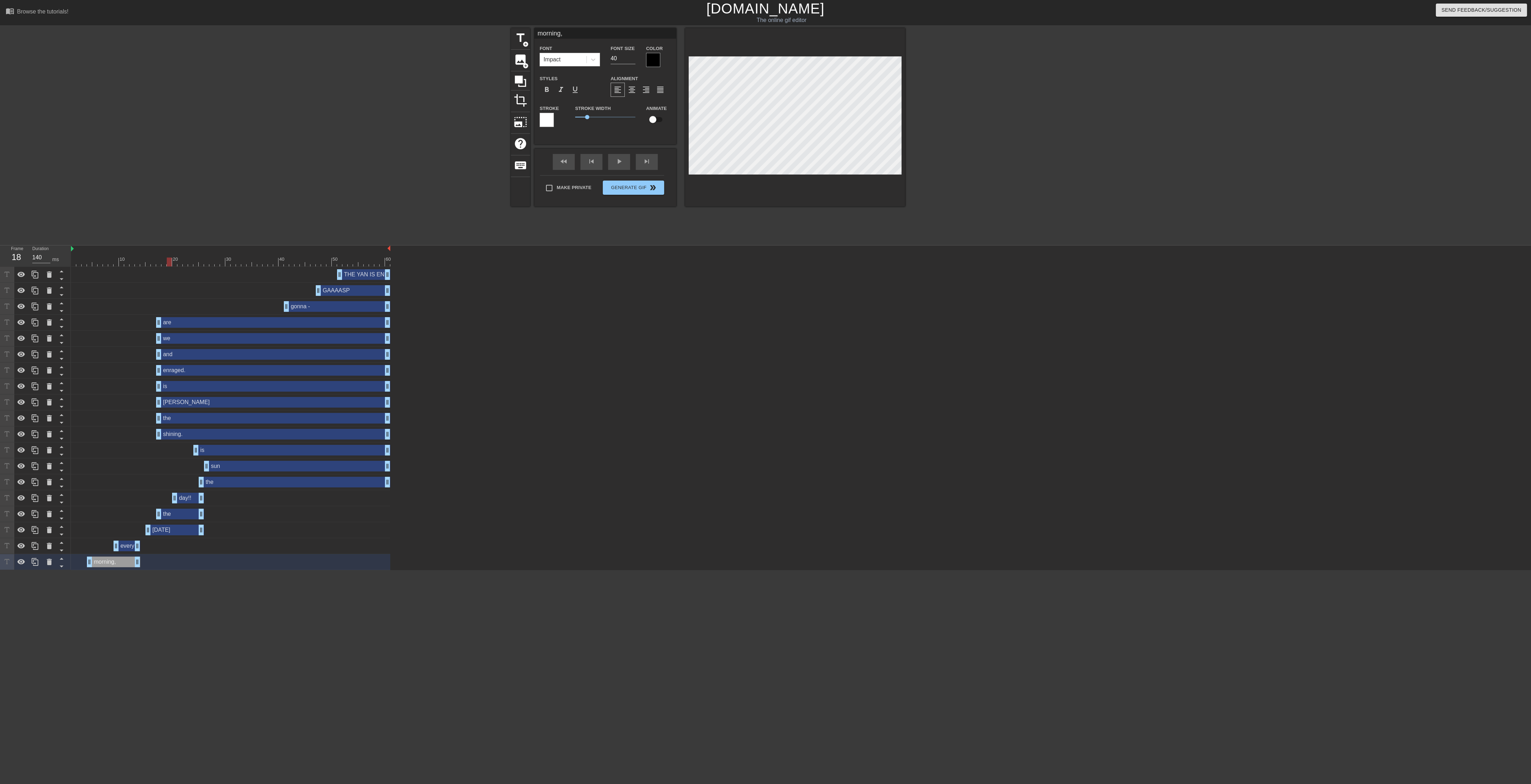 drag, startPoint x: 139, startPoint y: 261, endPoint x: 164, endPoint y: 260, distance: 25.01999 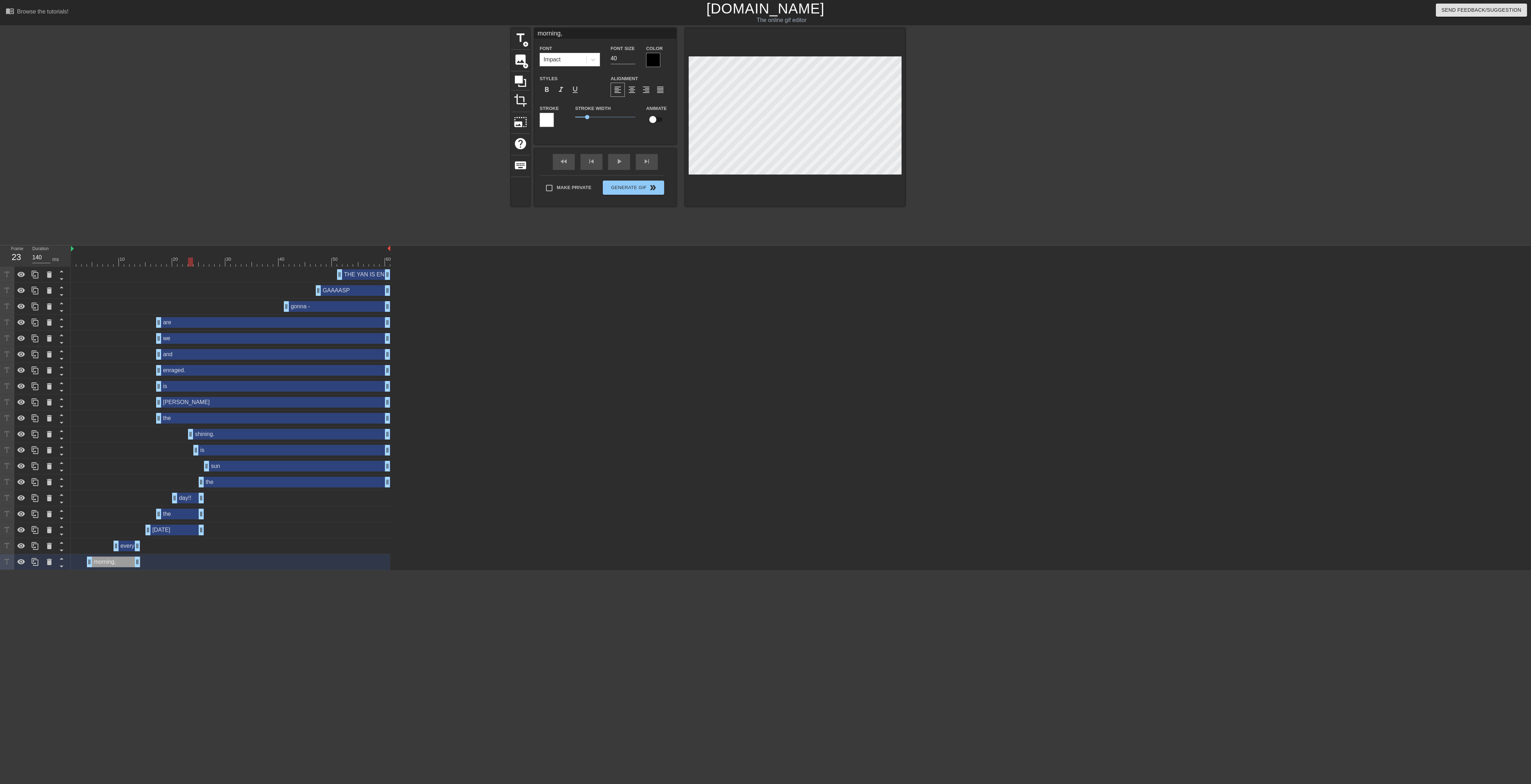 drag, startPoint x: 160, startPoint y: 429, endPoint x: 205, endPoint y: 430, distance: 45.01111 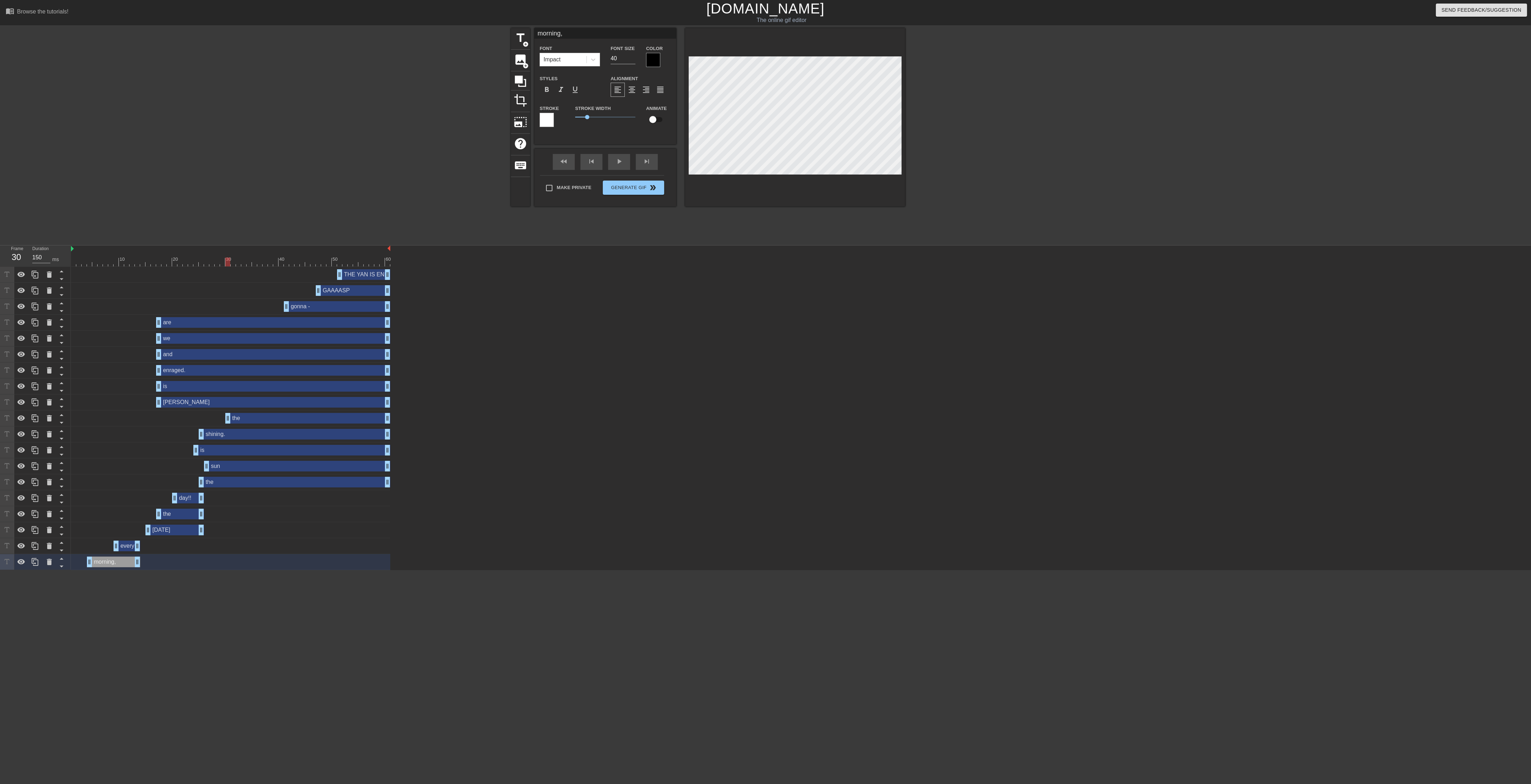 drag, startPoint x: 156, startPoint y: 418, endPoint x: 224, endPoint y: 418, distance: 68 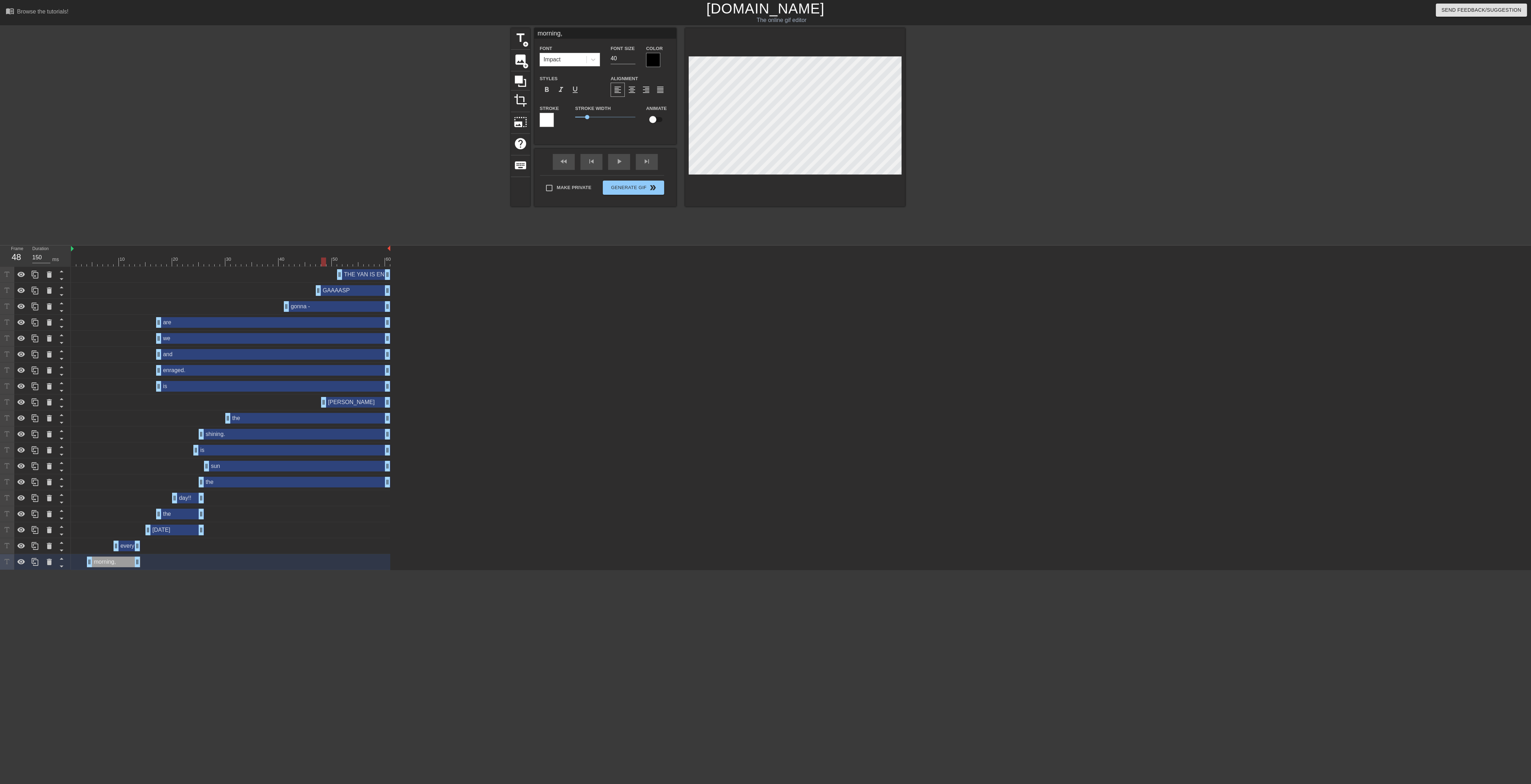 drag, startPoint x: 159, startPoint y: 401, endPoint x: 326, endPoint y: 407, distance: 167.1077 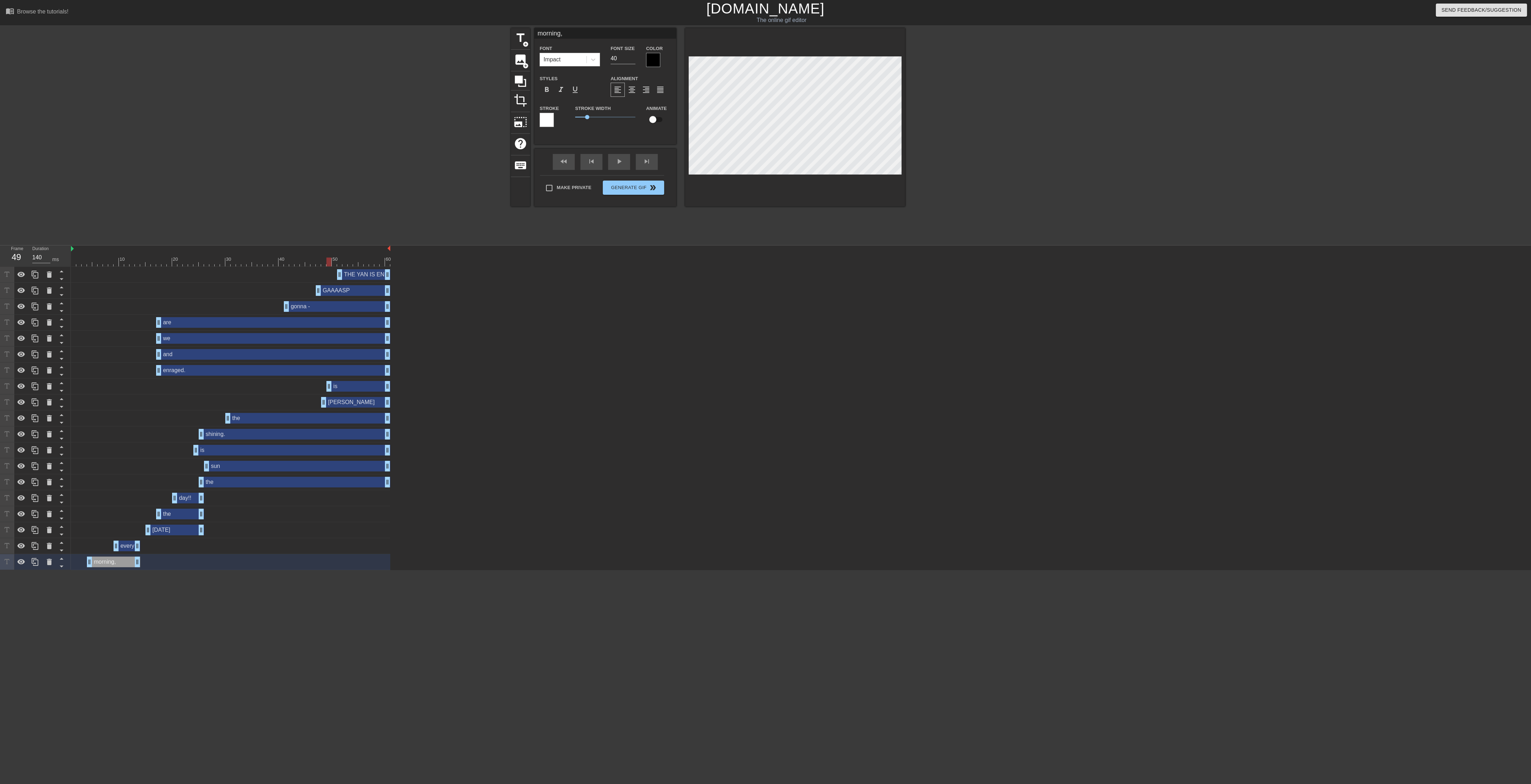 drag, startPoint x: 158, startPoint y: 390, endPoint x: 329, endPoint y: 385, distance: 171.07308 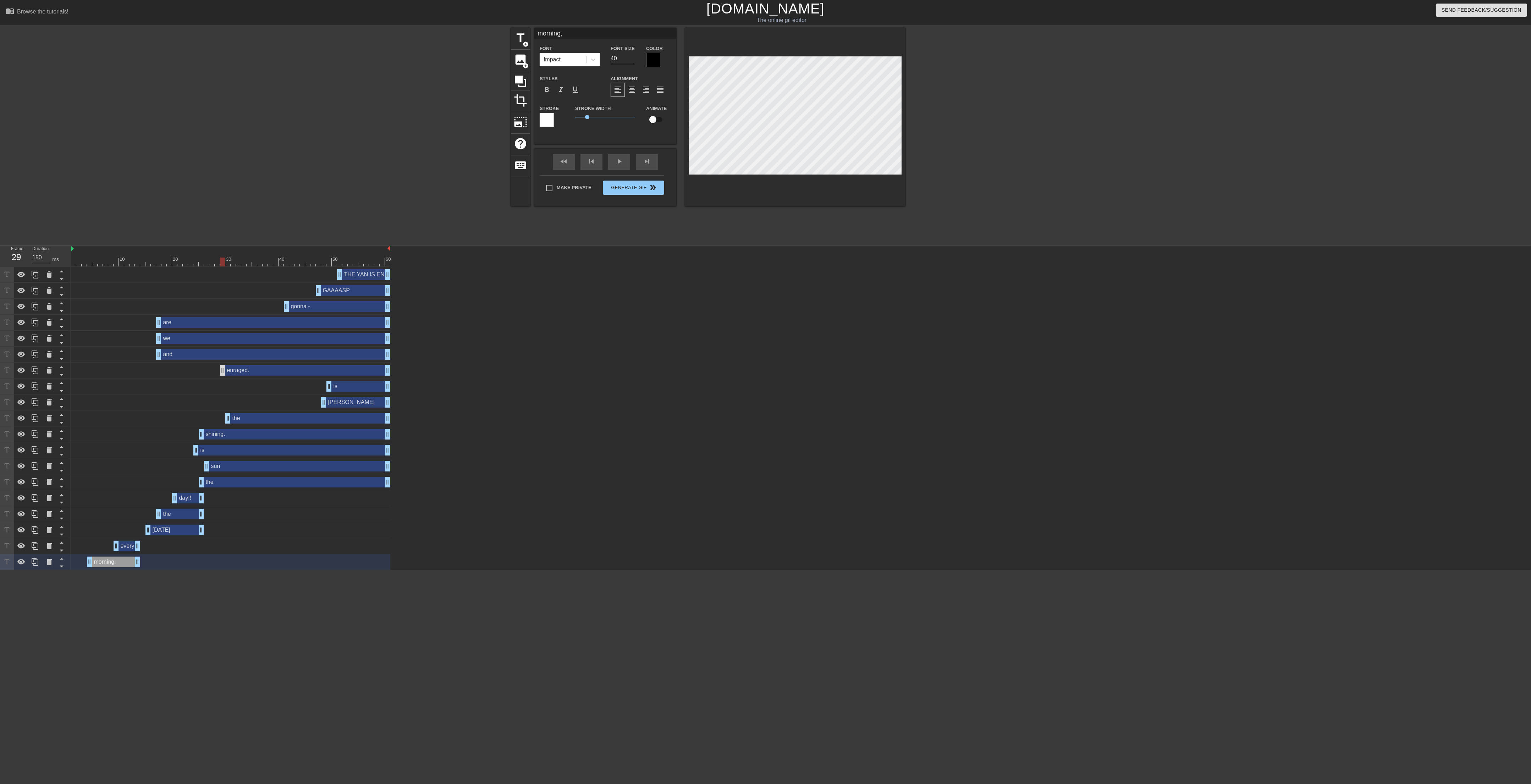 drag, startPoint x: 160, startPoint y: 375, endPoint x: 251, endPoint y: 376, distance: 91.00549 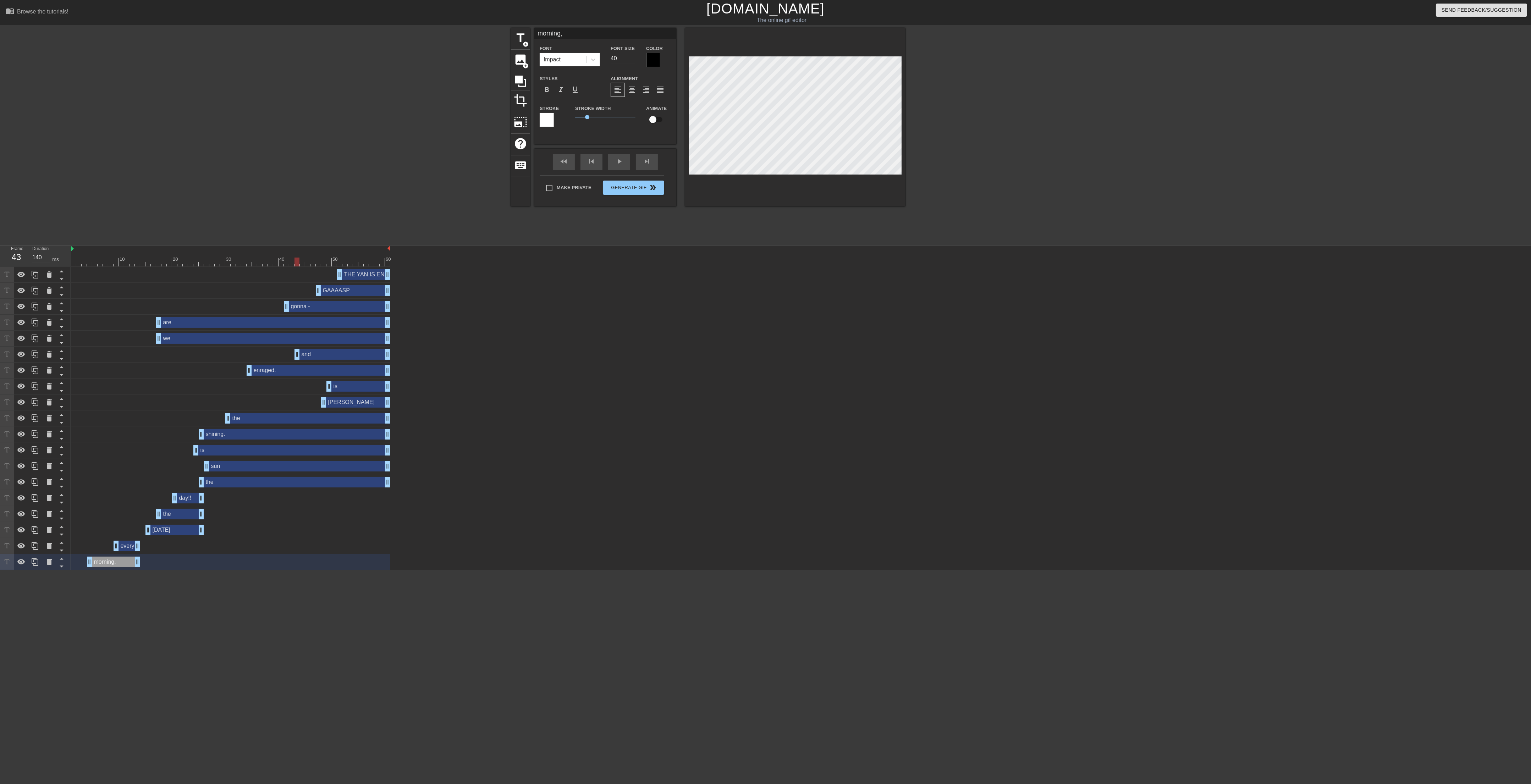 drag, startPoint x: 156, startPoint y: 355, endPoint x: 293, endPoint y: 368, distance: 137.6154 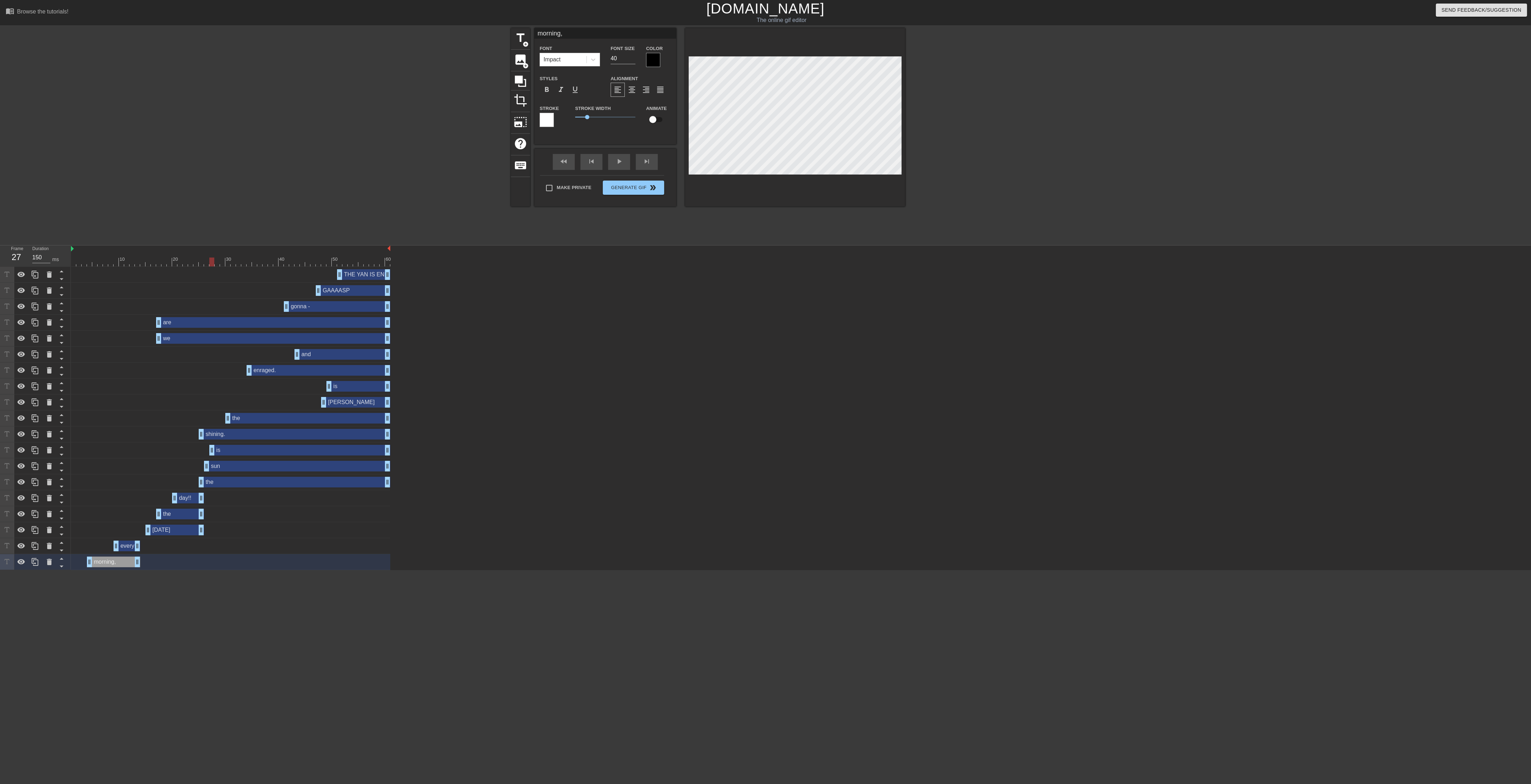 drag, startPoint x: 194, startPoint y: 452, endPoint x: 208, endPoint y: 450, distance: 14.142136 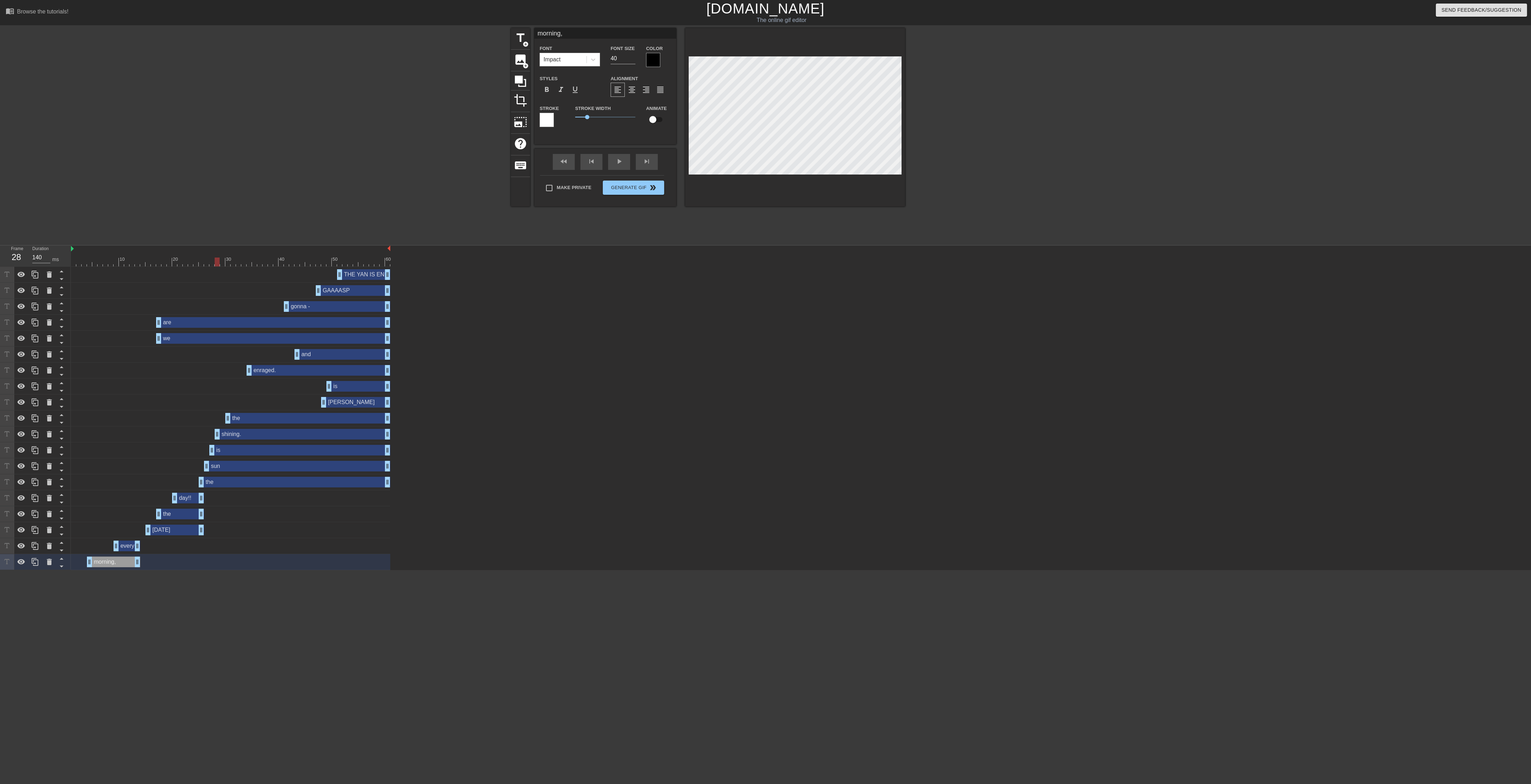 drag, startPoint x: 201, startPoint y: 433, endPoint x: 215, endPoint y: 436, distance: 14.317821 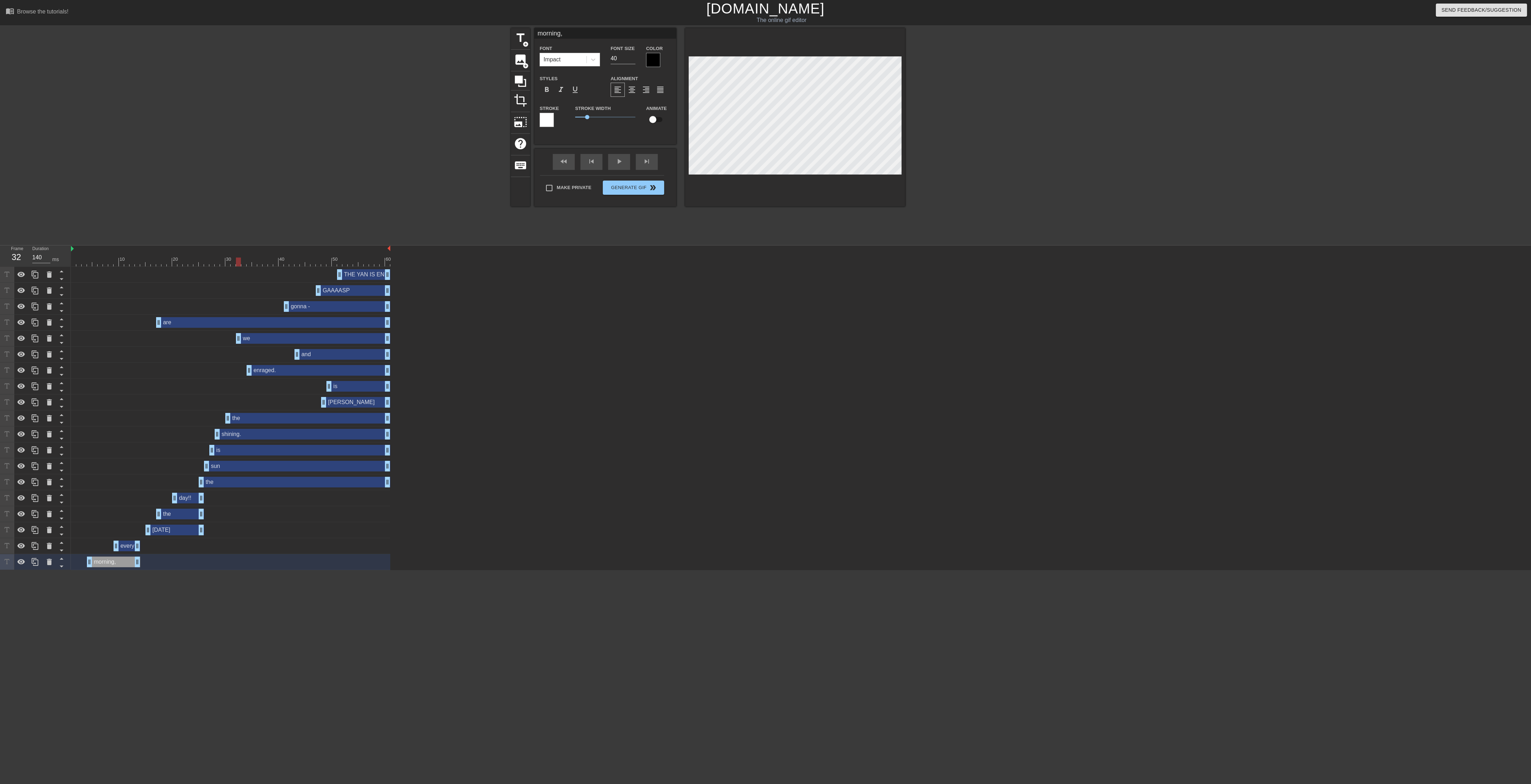 drag, startPoint x: 156, startPoint y: 338, endPoint x: 234, endPoint y: 348, distance: 78.63841 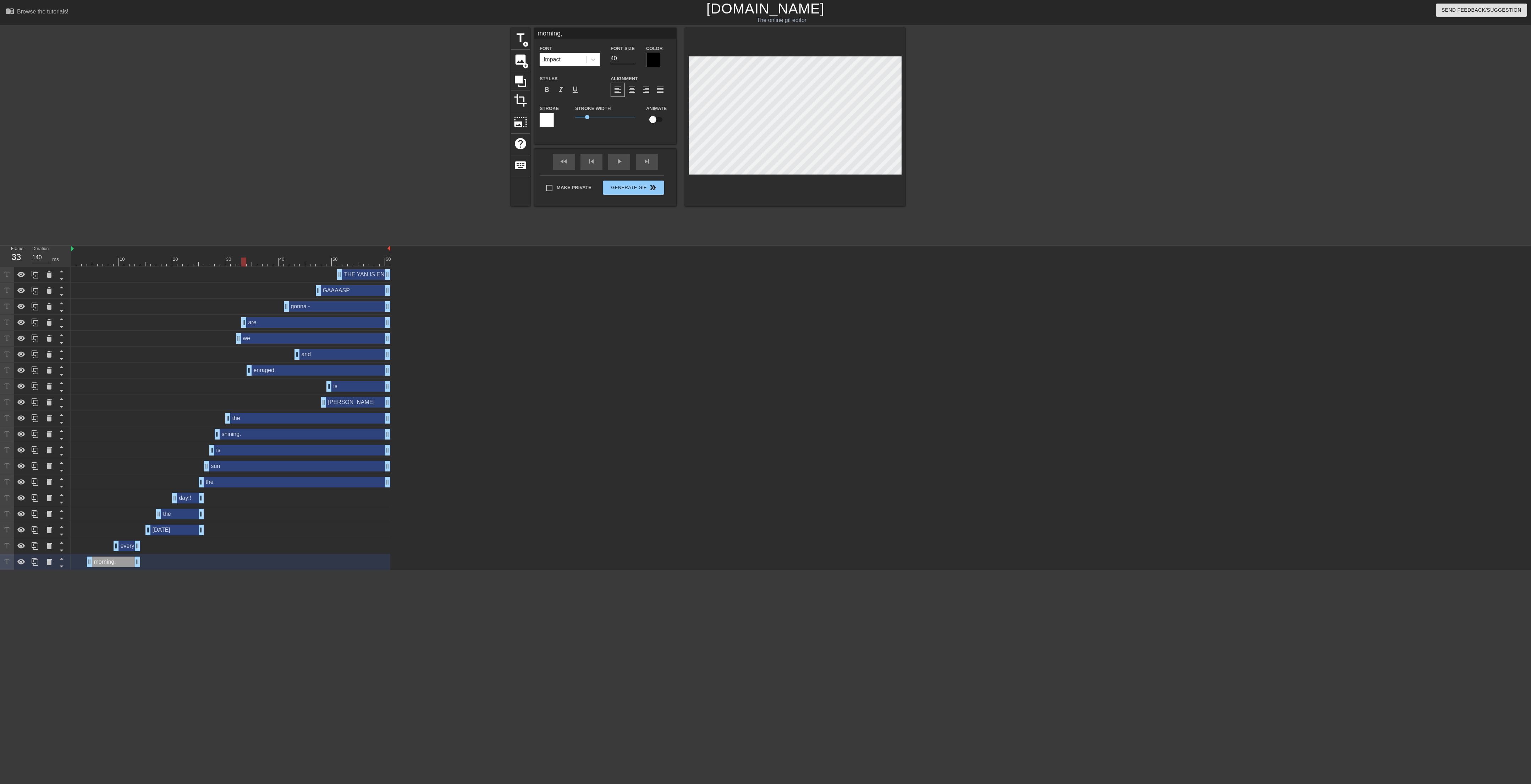 drag, startPoint x: 158, startPoint y: 323, endPoint x: 243, endPoint y: 326, distance: 85.05292 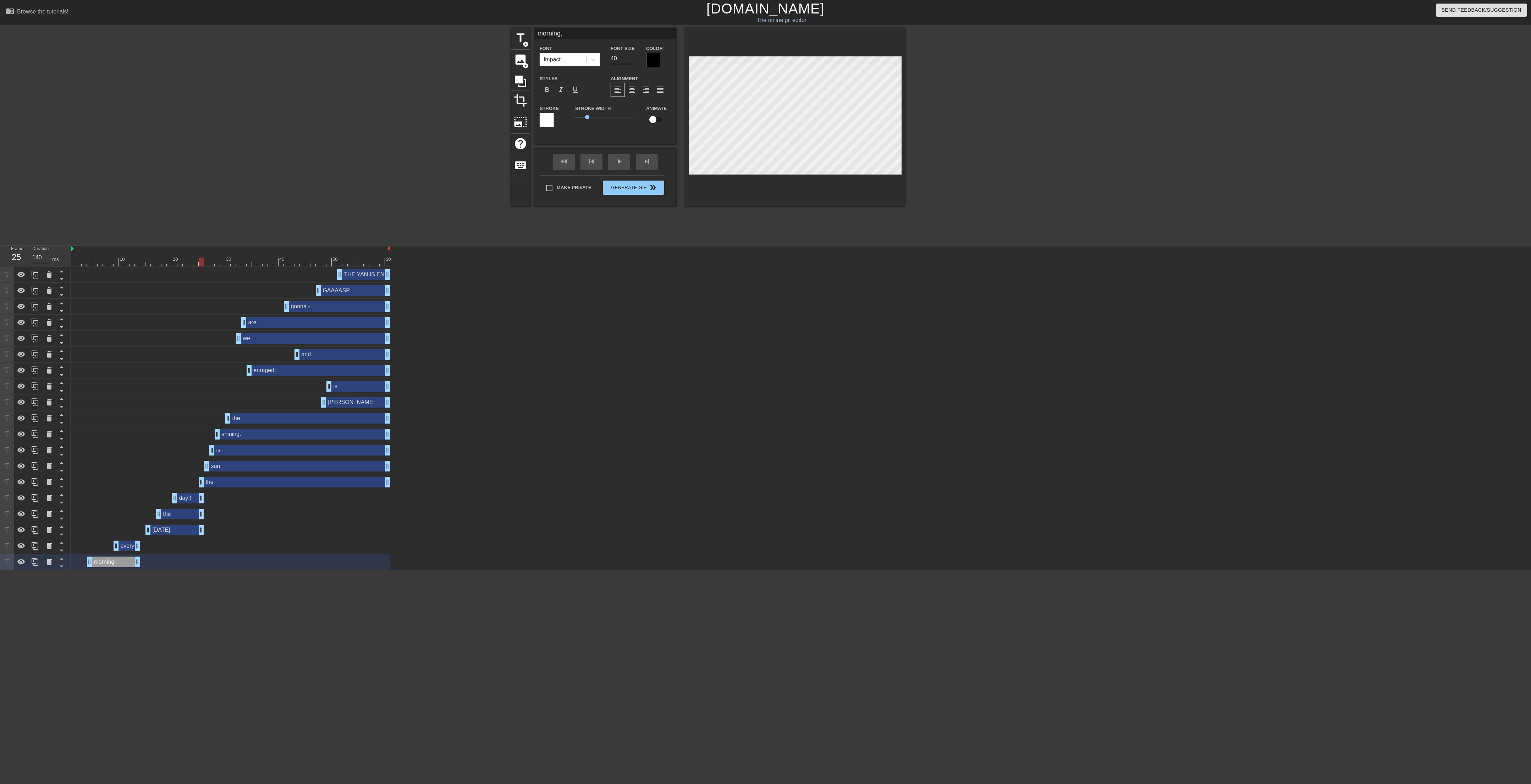 click at bounding box center [231, 262] 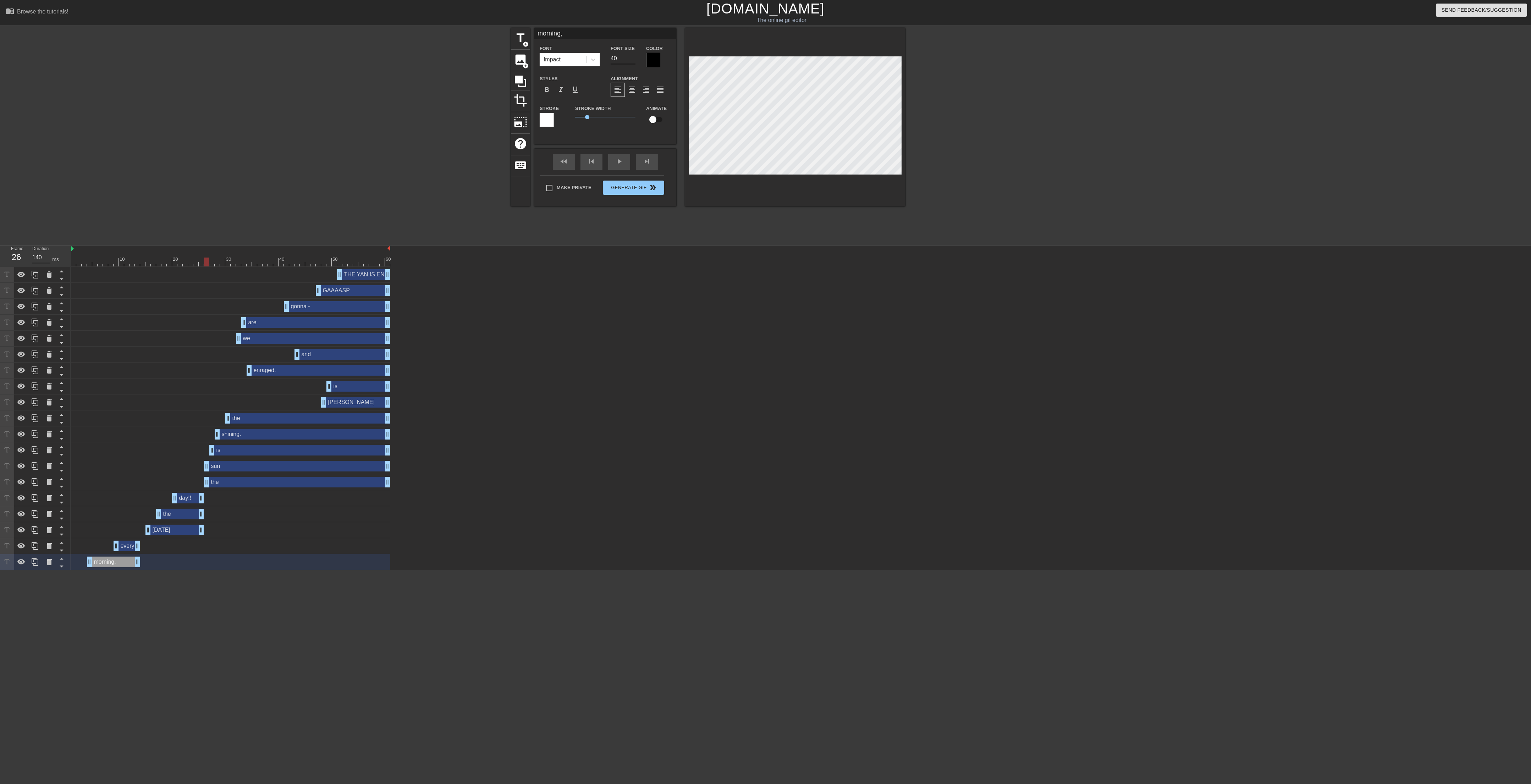 drag, startPoint x: 198, startPoint y: 487, endPoint x: 206, endPoint y: 487, distance: 8 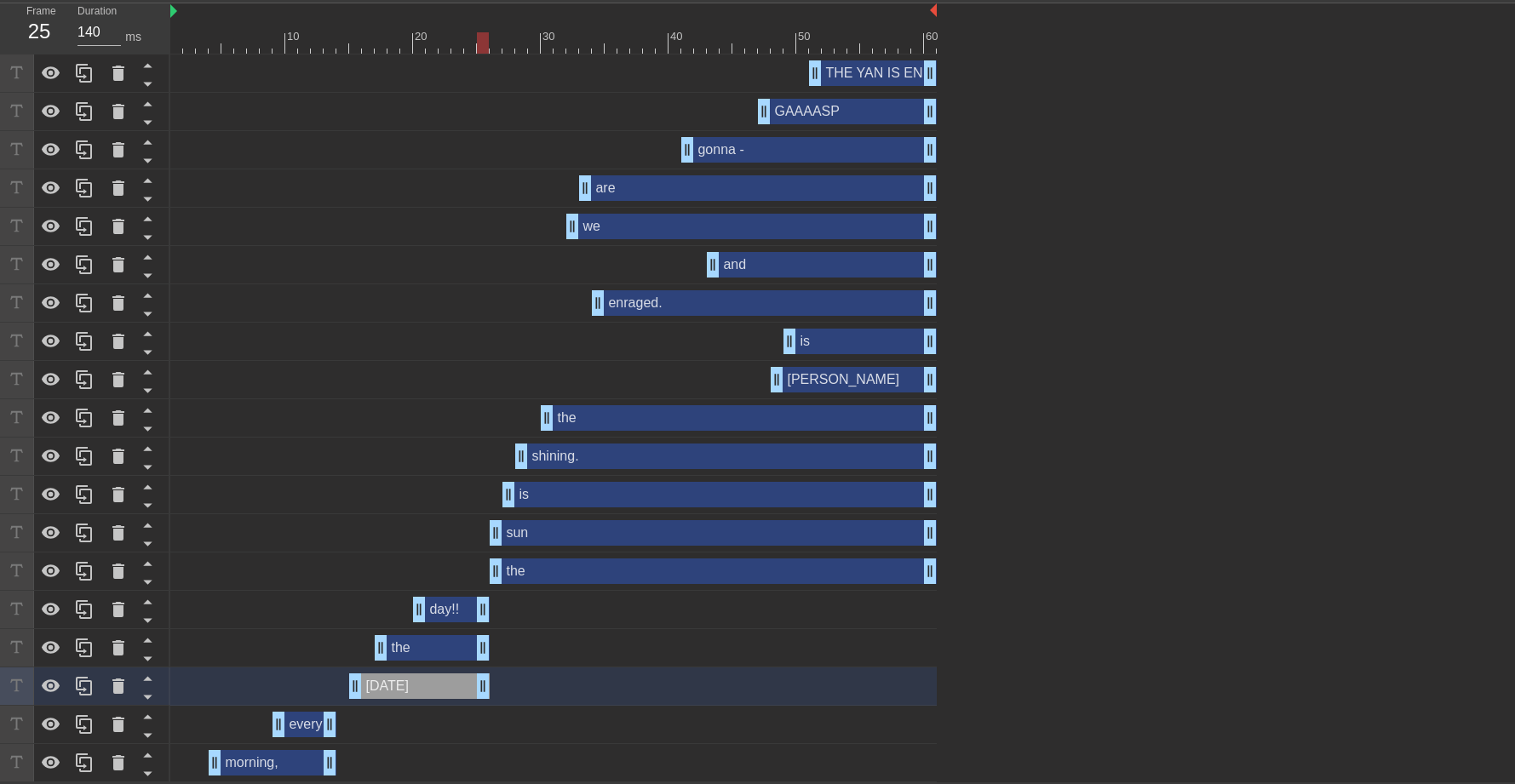 scroll, scrollTop: 232, scrollLeft: 0, axis: vertical 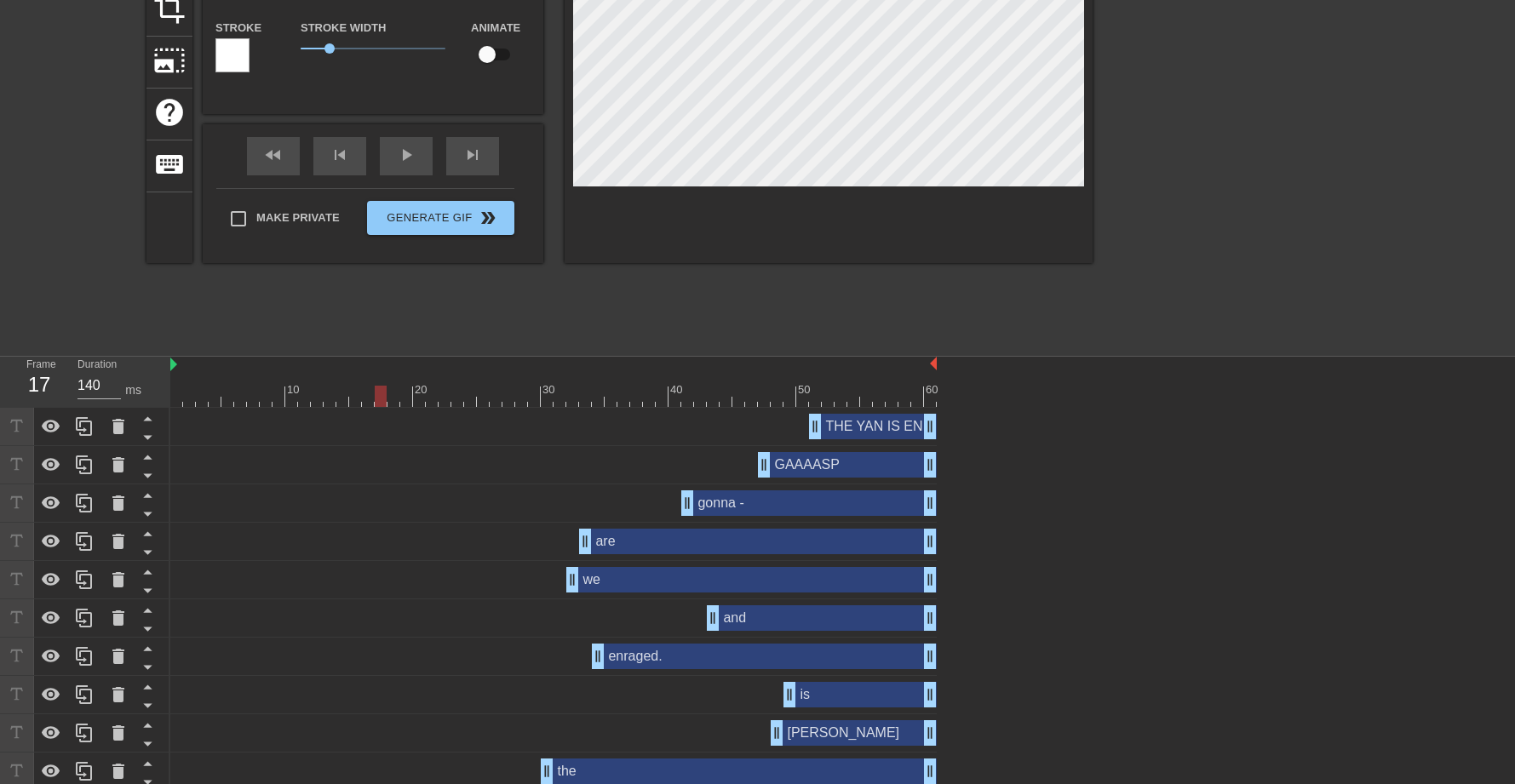 drag, startPoint x: 370, startPoint y: 393, endPoint x: 377, endPoint y: 402, distance: 11.401754 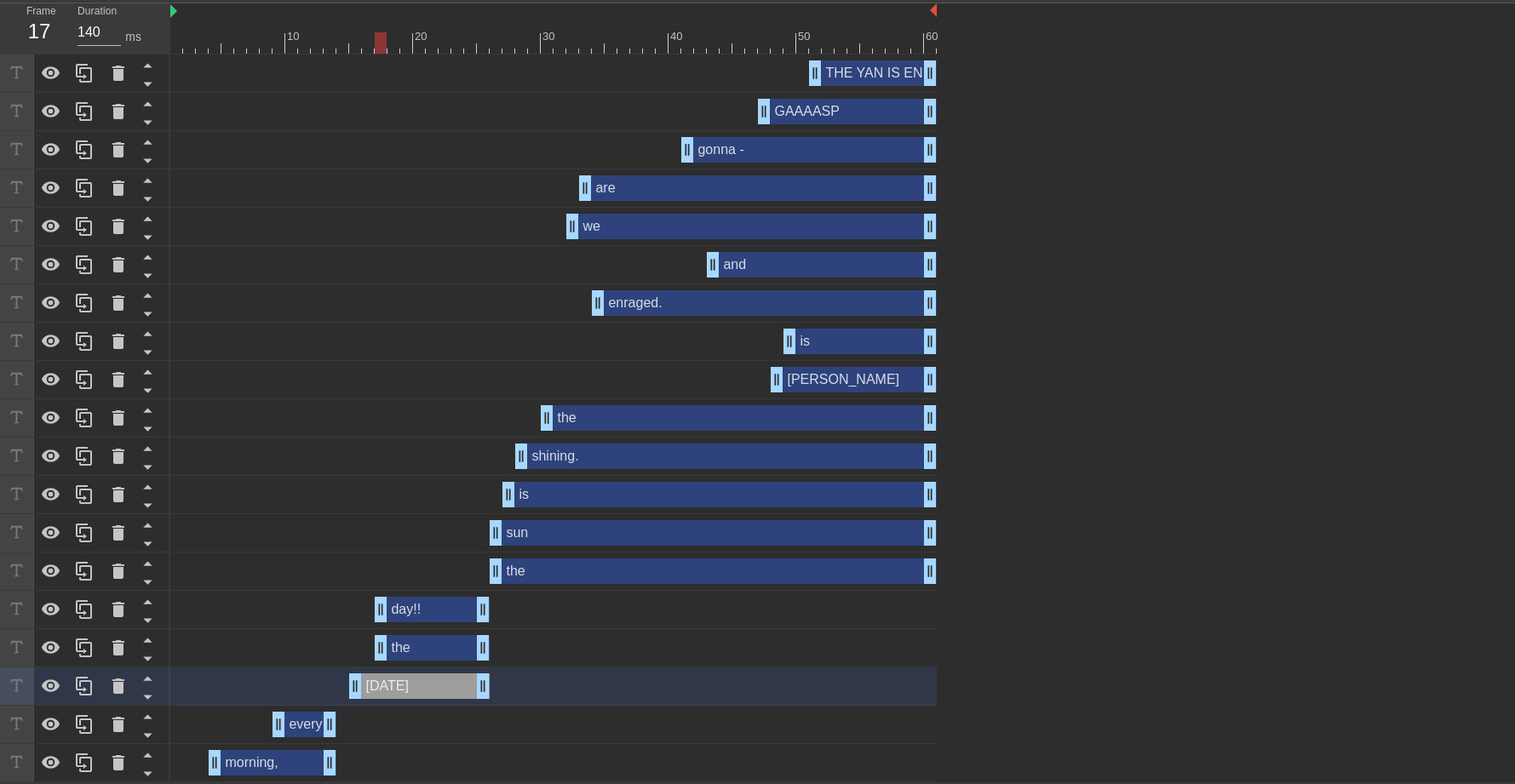 drag, startPoint x: 420, startPoint y: 602, endPoint x: 378, endPoint y: 608, distance: 42.426407 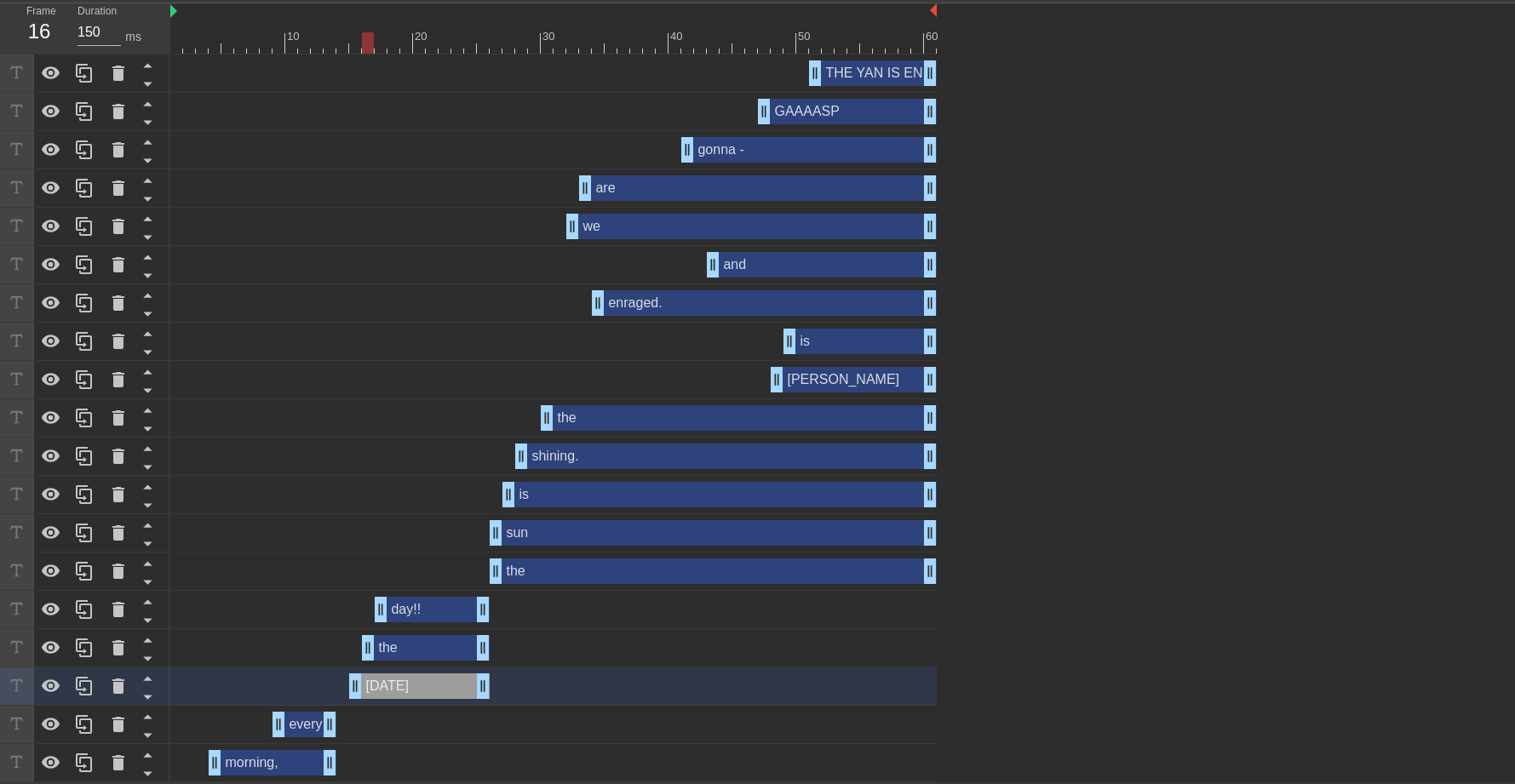 drag, startPoint x: 382, startPoint y: 643, endPoint x: 365, endPoint y: 647, distance: 17.464249 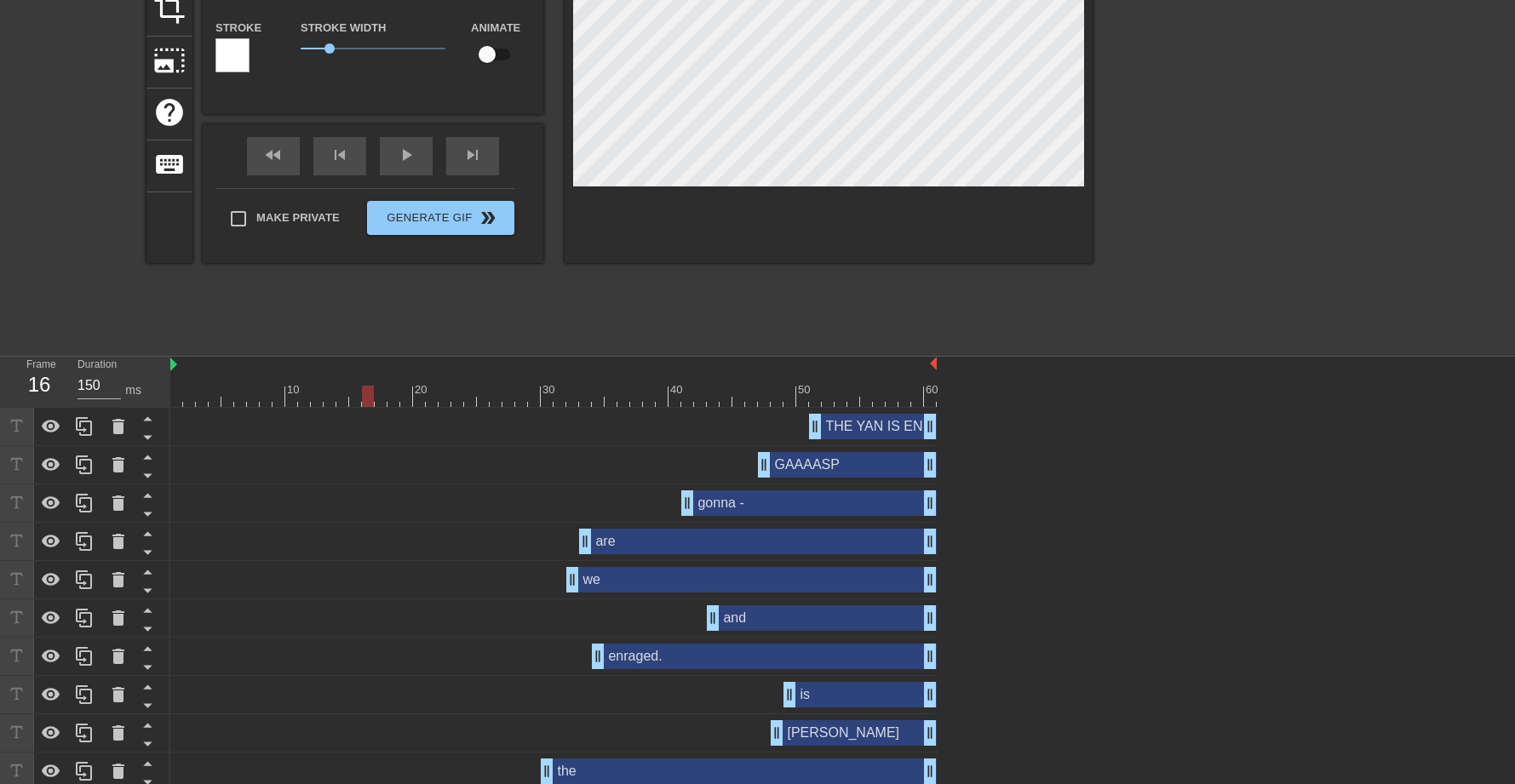 scroll, scrollTop: 0, scrollLeft: 0, axis: both 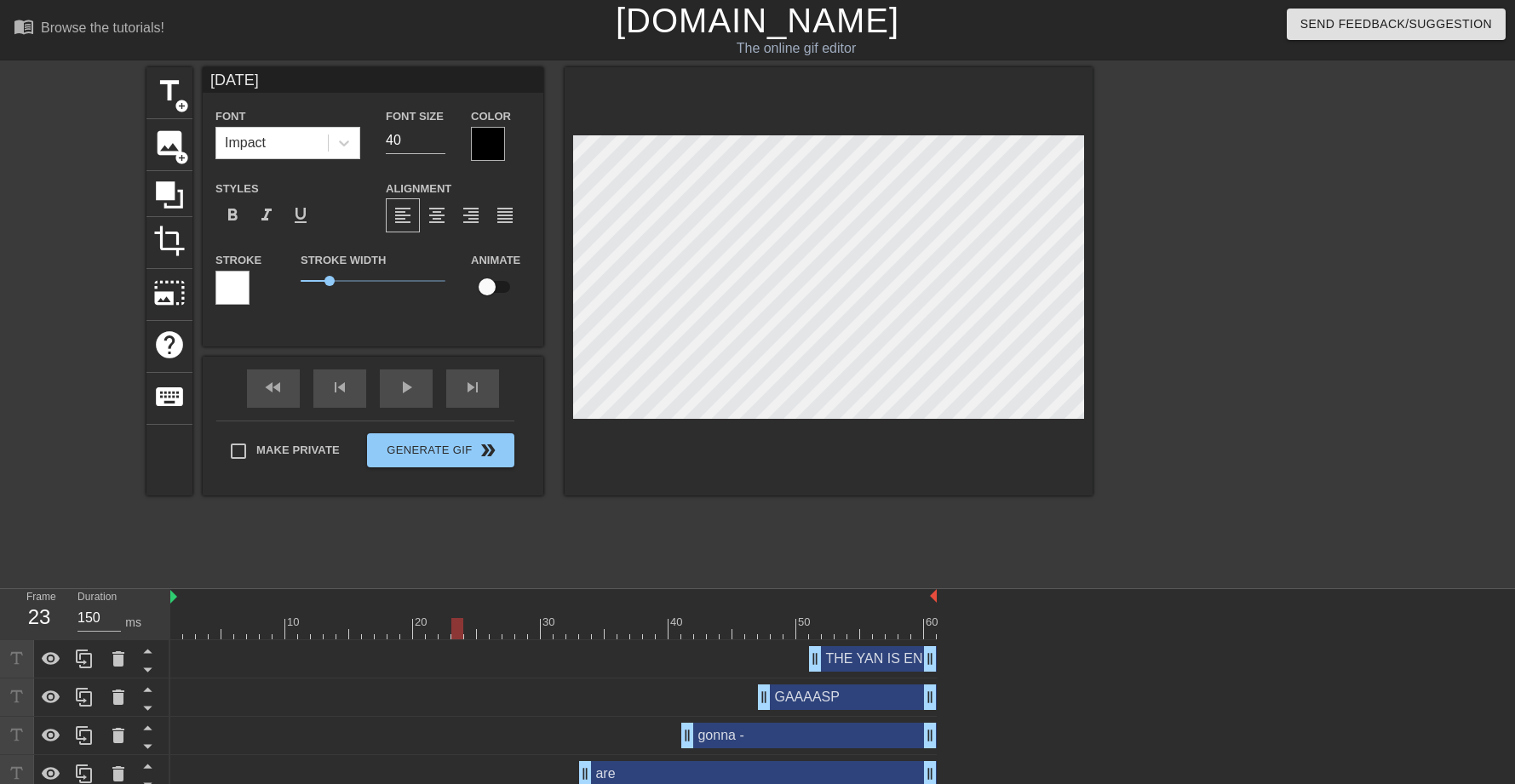 drag, startPoint x: 349, startPoint y: 621, endPoint x: 456, endPoint y: 619, distance: 107.01869 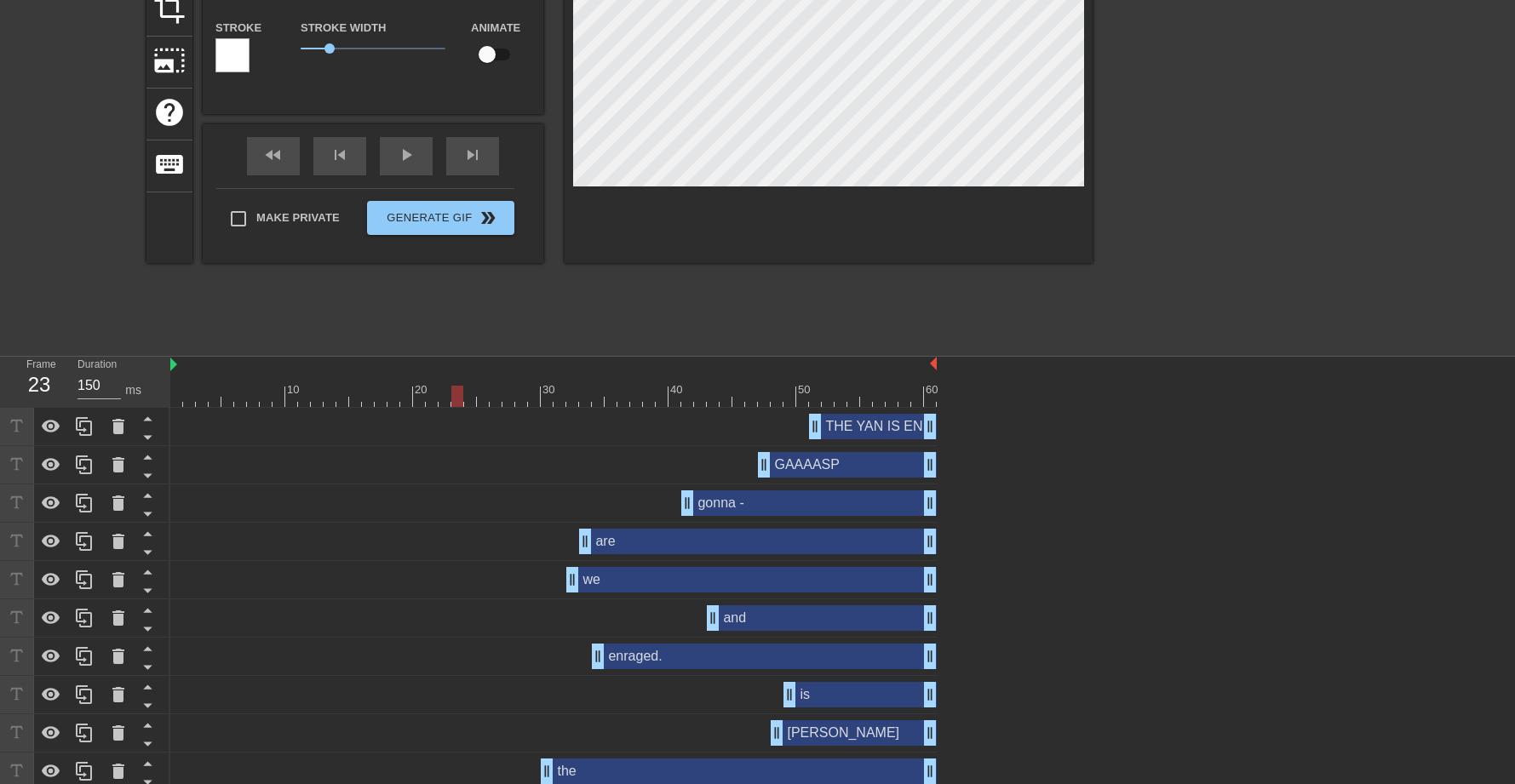 scroll, scrollTop: 0, scrollLeft: 0, axis: both 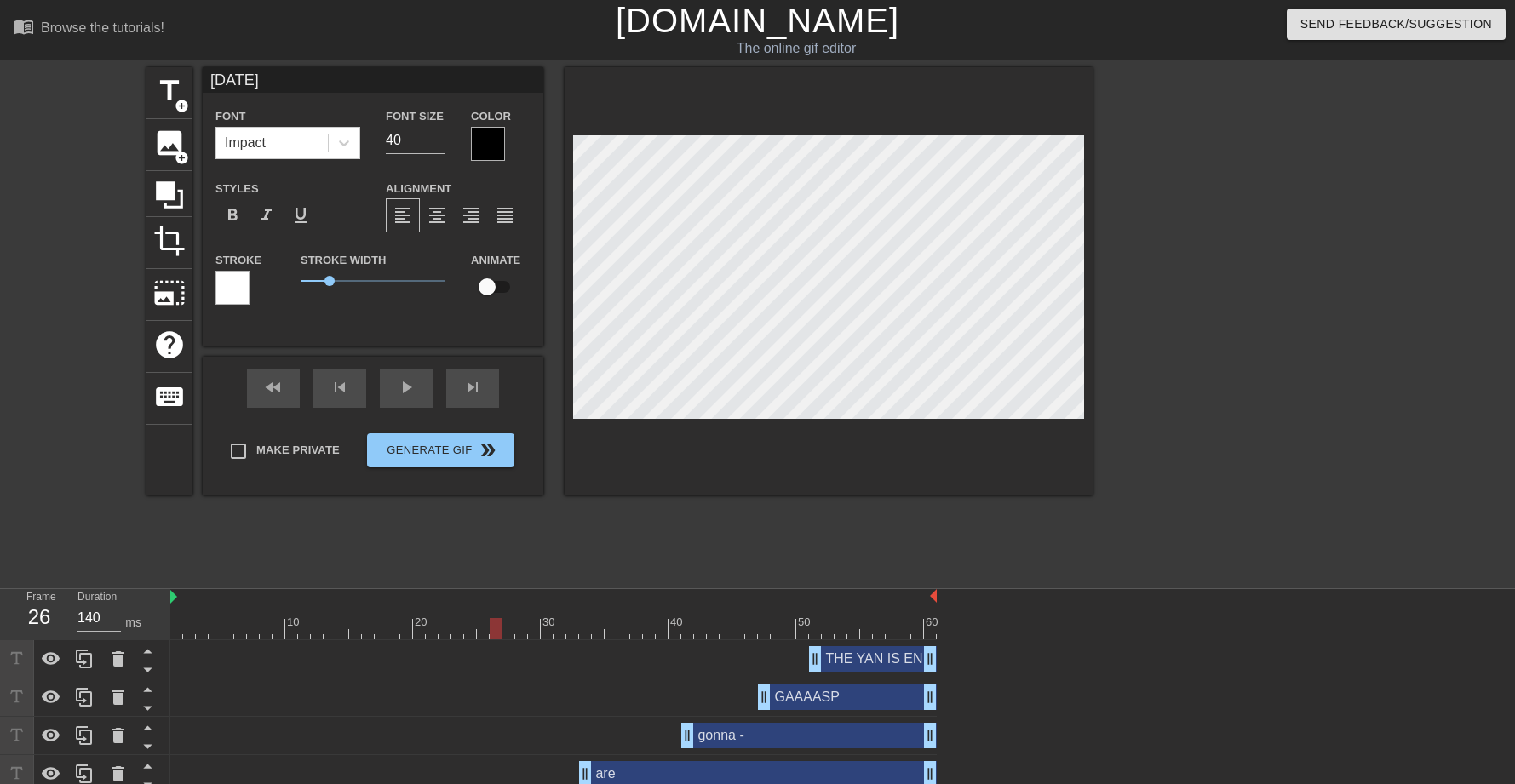 drag, startPoint x: 457, startPoint y: 627, endPoint x: 499, endPoint y: 615, distance: 43.680659 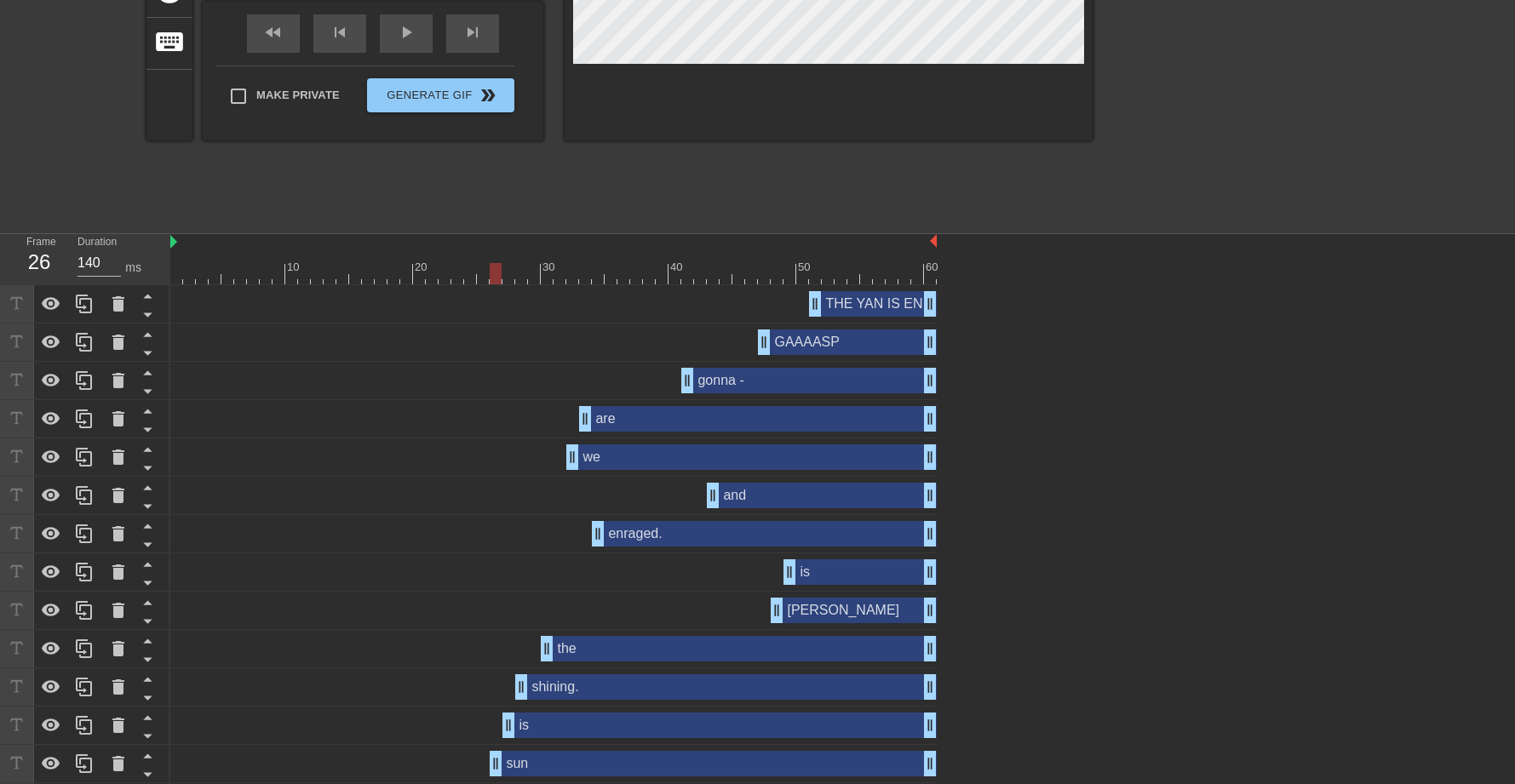 scroll, scrollTop: 587, scrollLeft: 0, axis: vertical 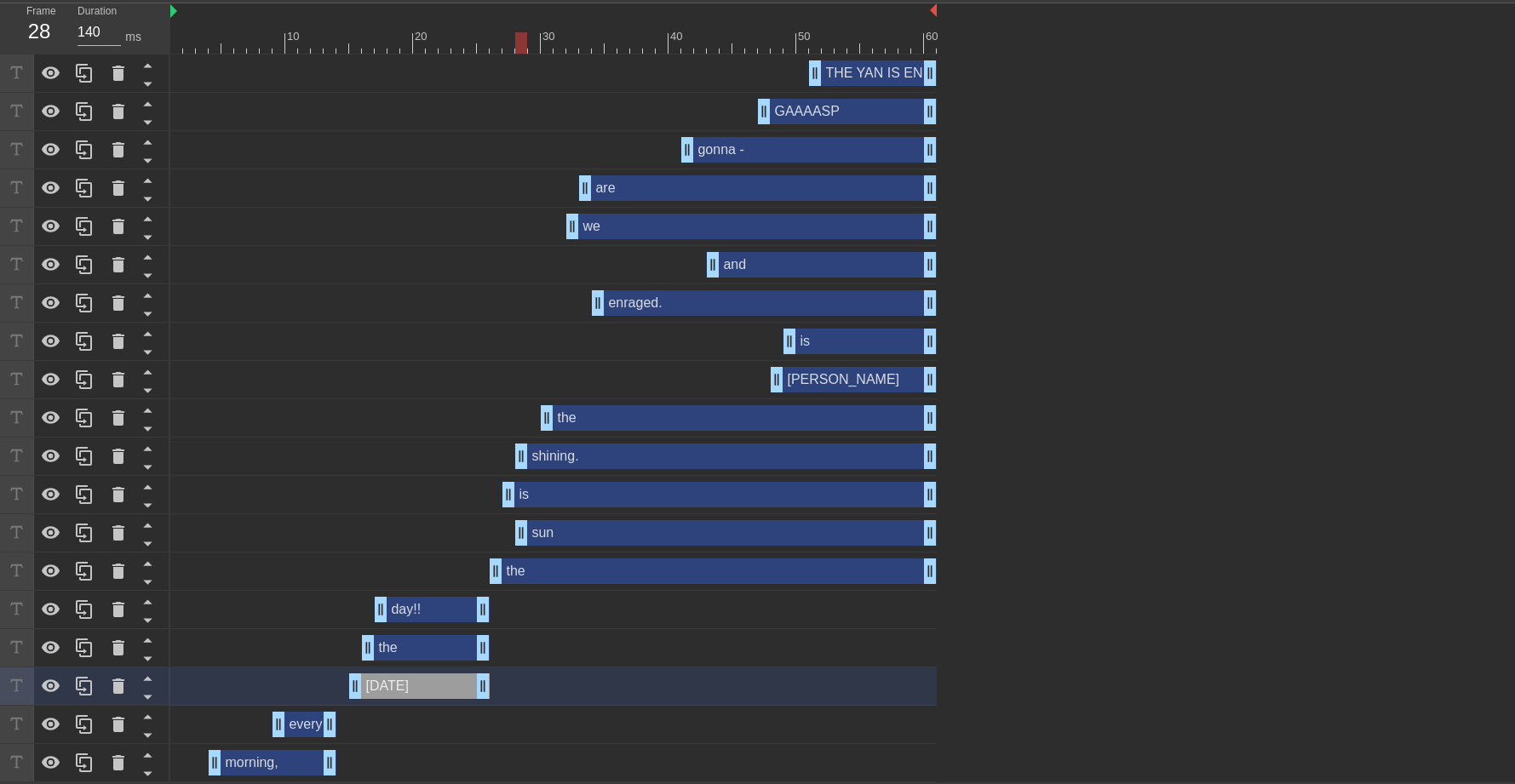 drag, startPoint x: 496, startPoint y: 540, endPoint x: 521, endPoint y: 540, distance: 25 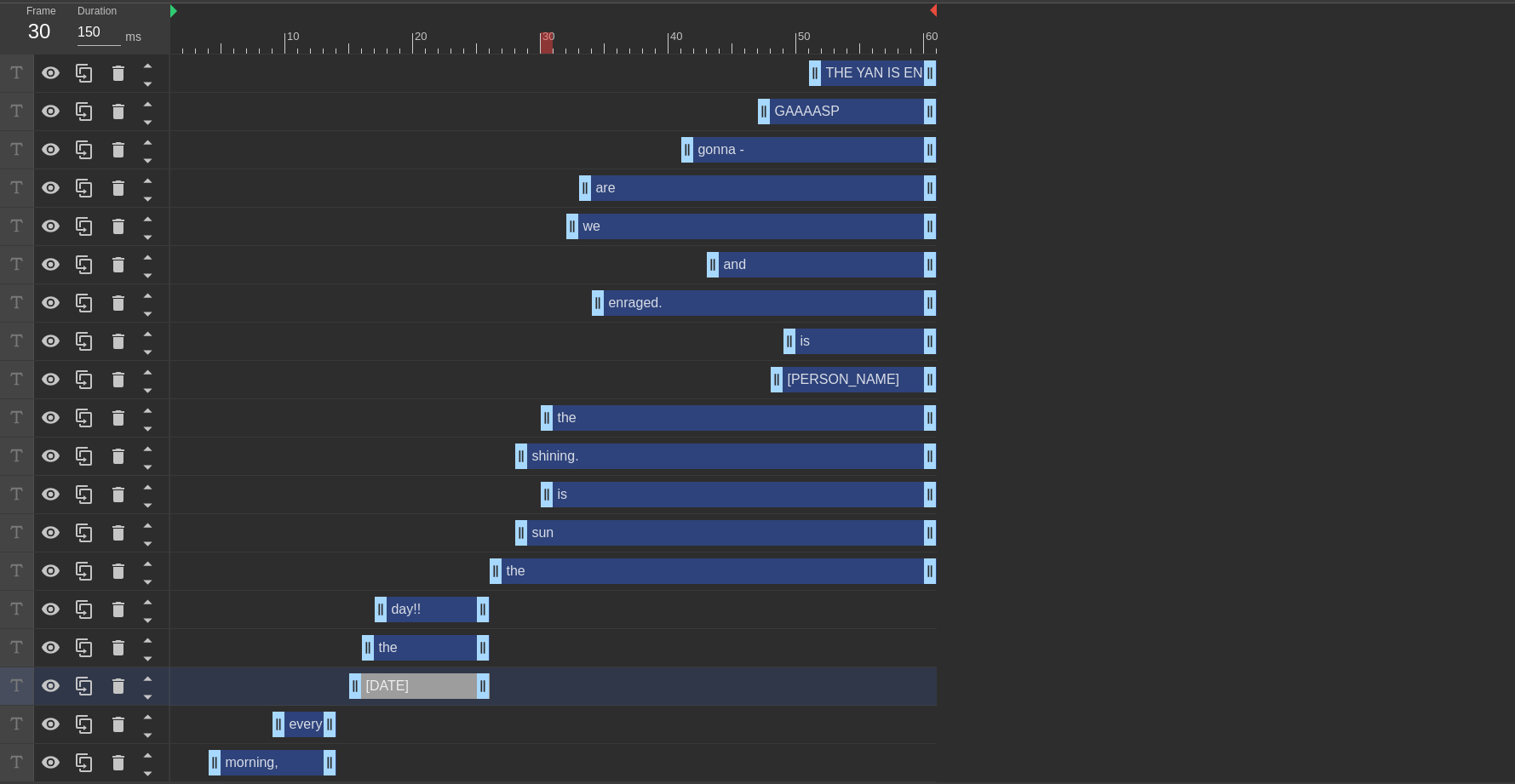 drag, startPoint x: 511, startPoint y: 498, endPoint x: 546, endPoint y: 498, distance: 35 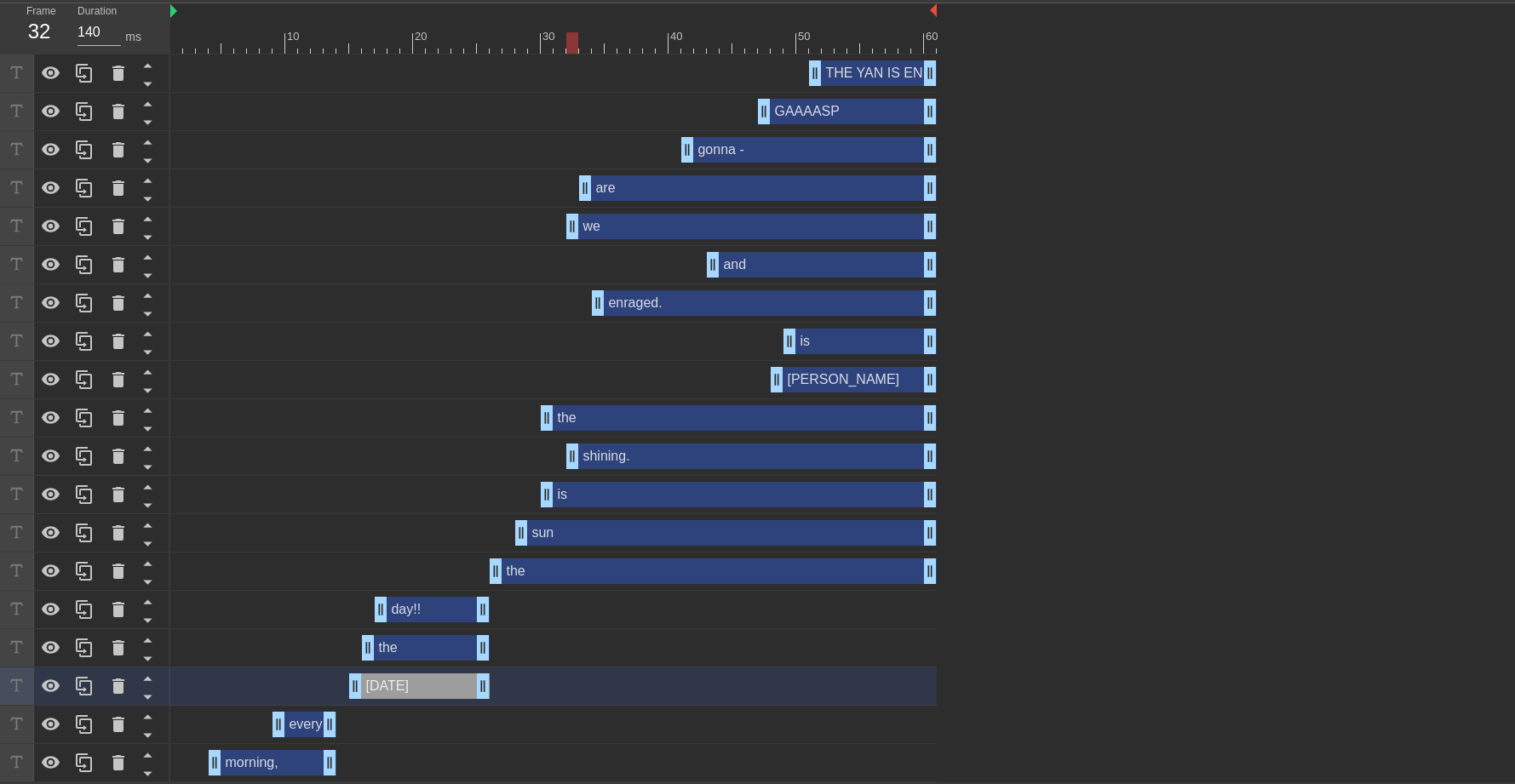 drag, startPoint x: 525, startPoint y: 455, endPoint x: 570, endPoint y: 463, distance: 45.70558 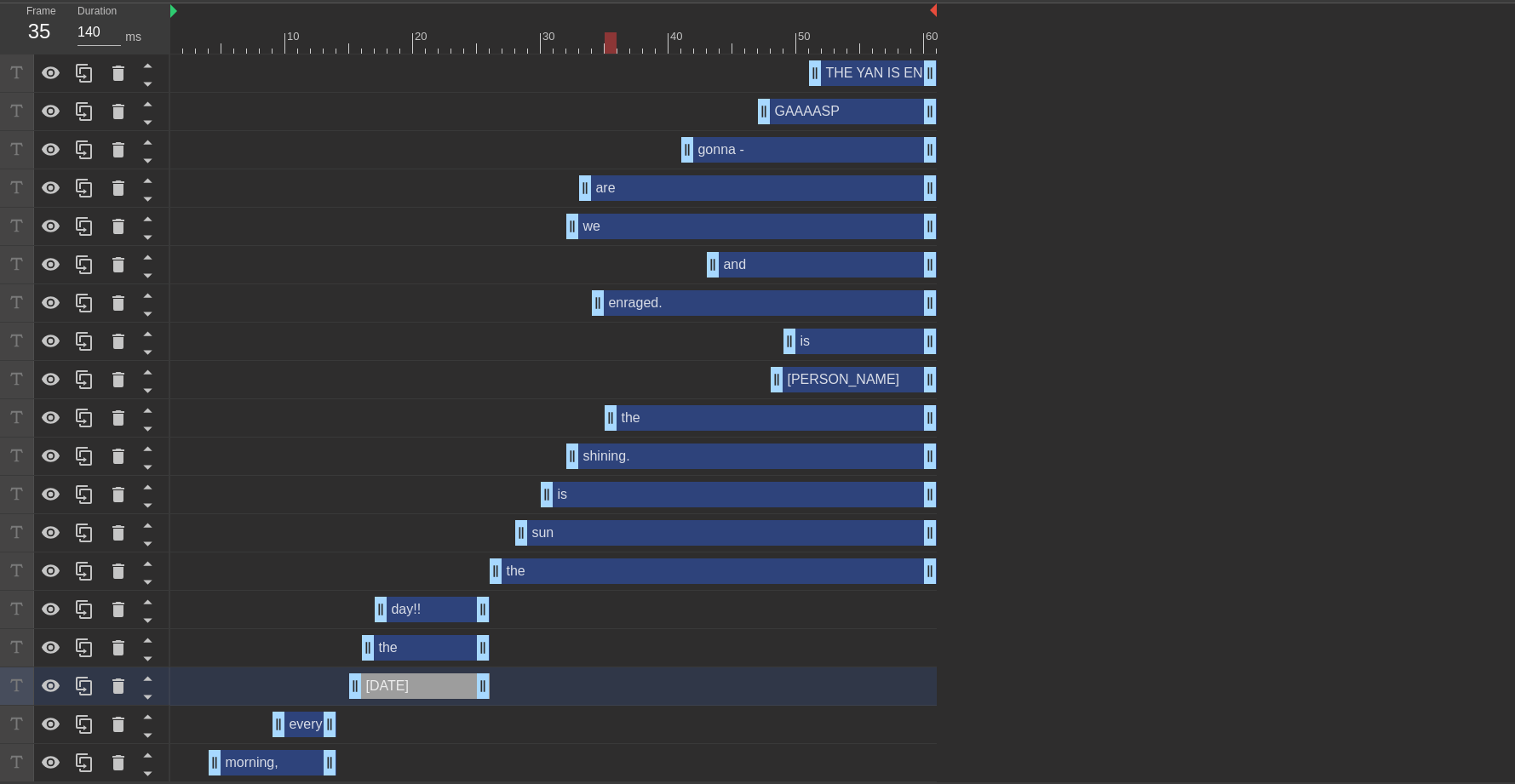 drag, startPoint x: 549, startPoint y: 416, endPoint x: 617, endPoint y: 424, distance: 68.46897 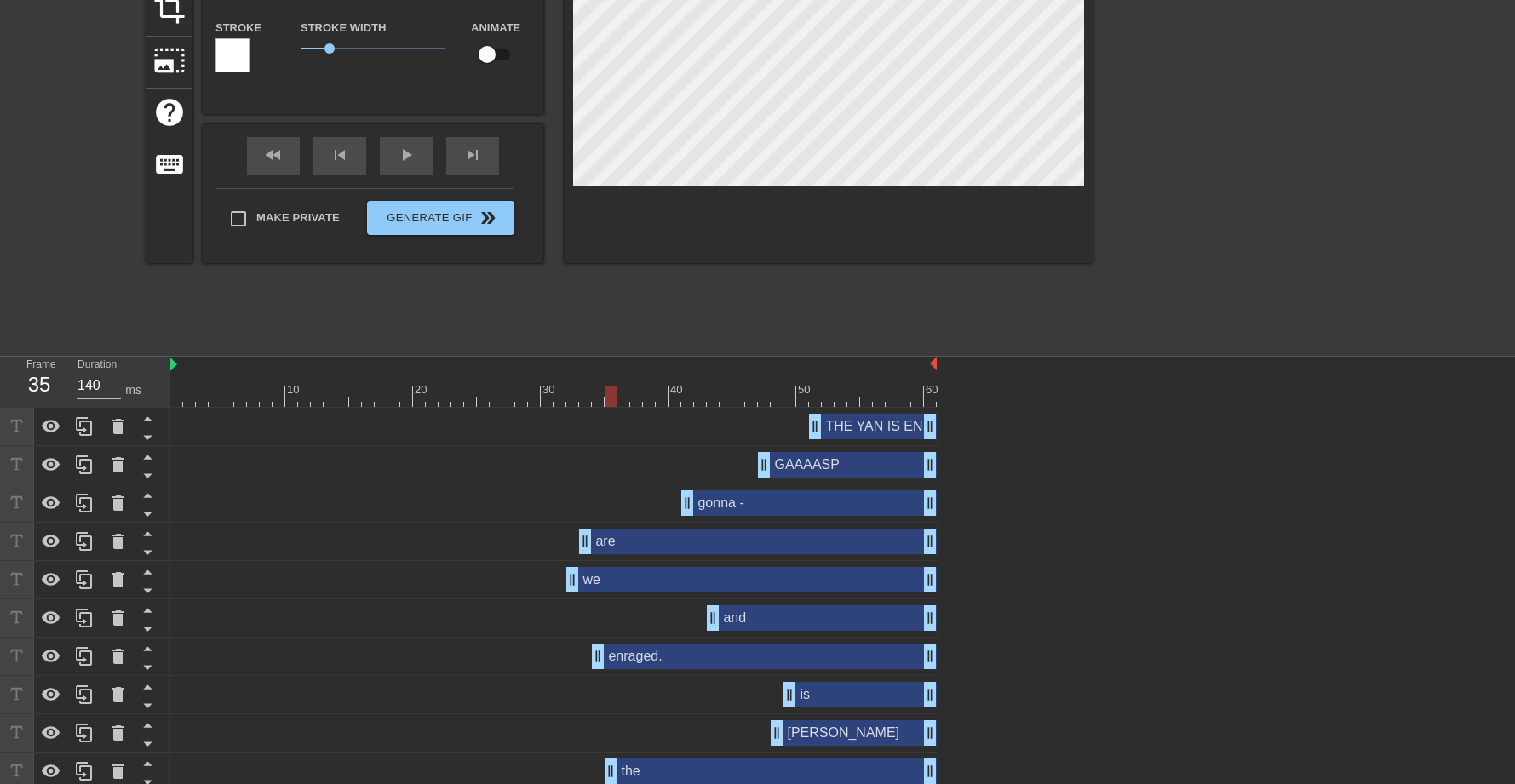 scroll, scrollTop: 587, scrollLeft: 0, axis: vertical 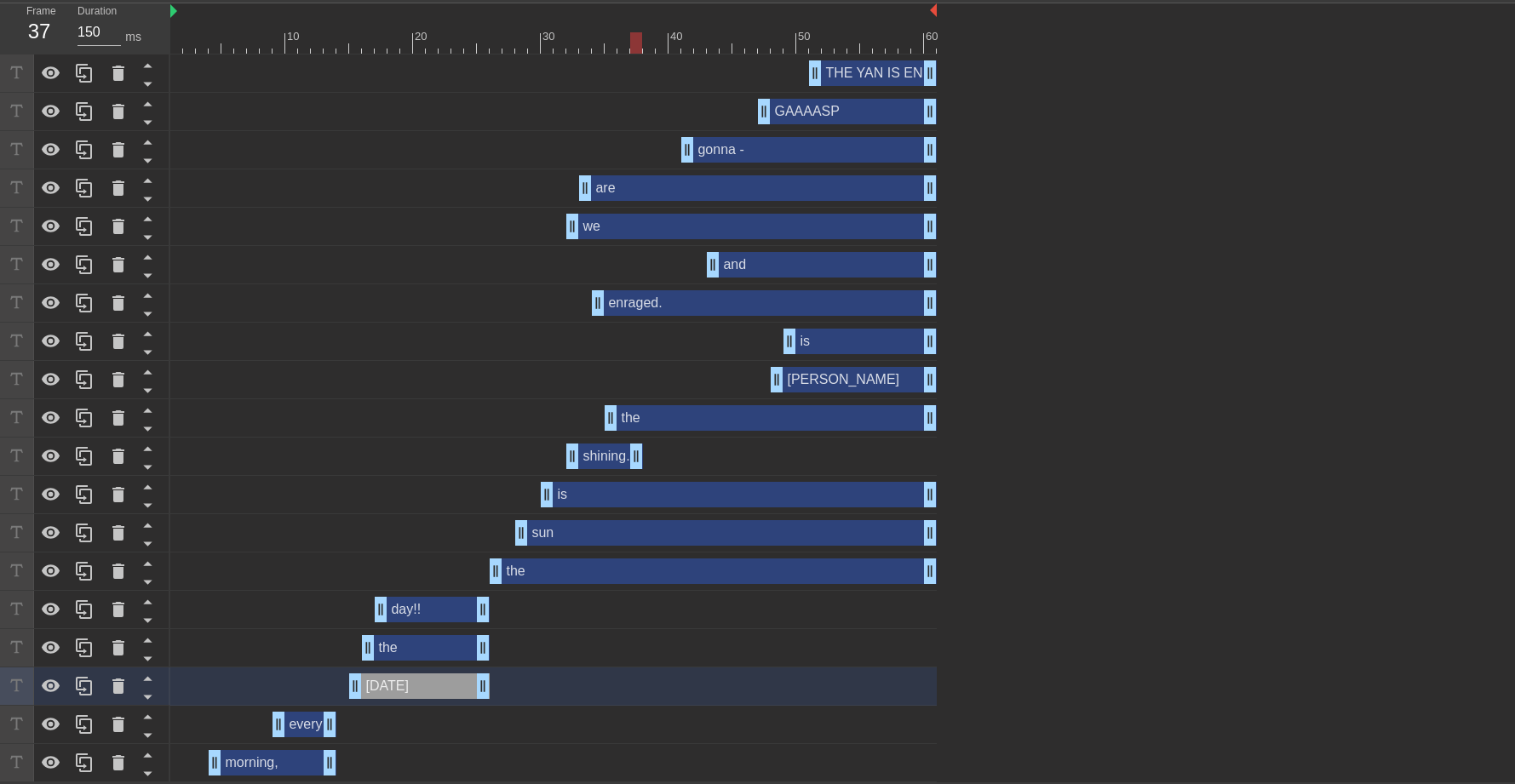 drag, startPoint x: 932, startPoint y: 464, endPoint x: 634, endPoint y: 455, distance: 298.13588 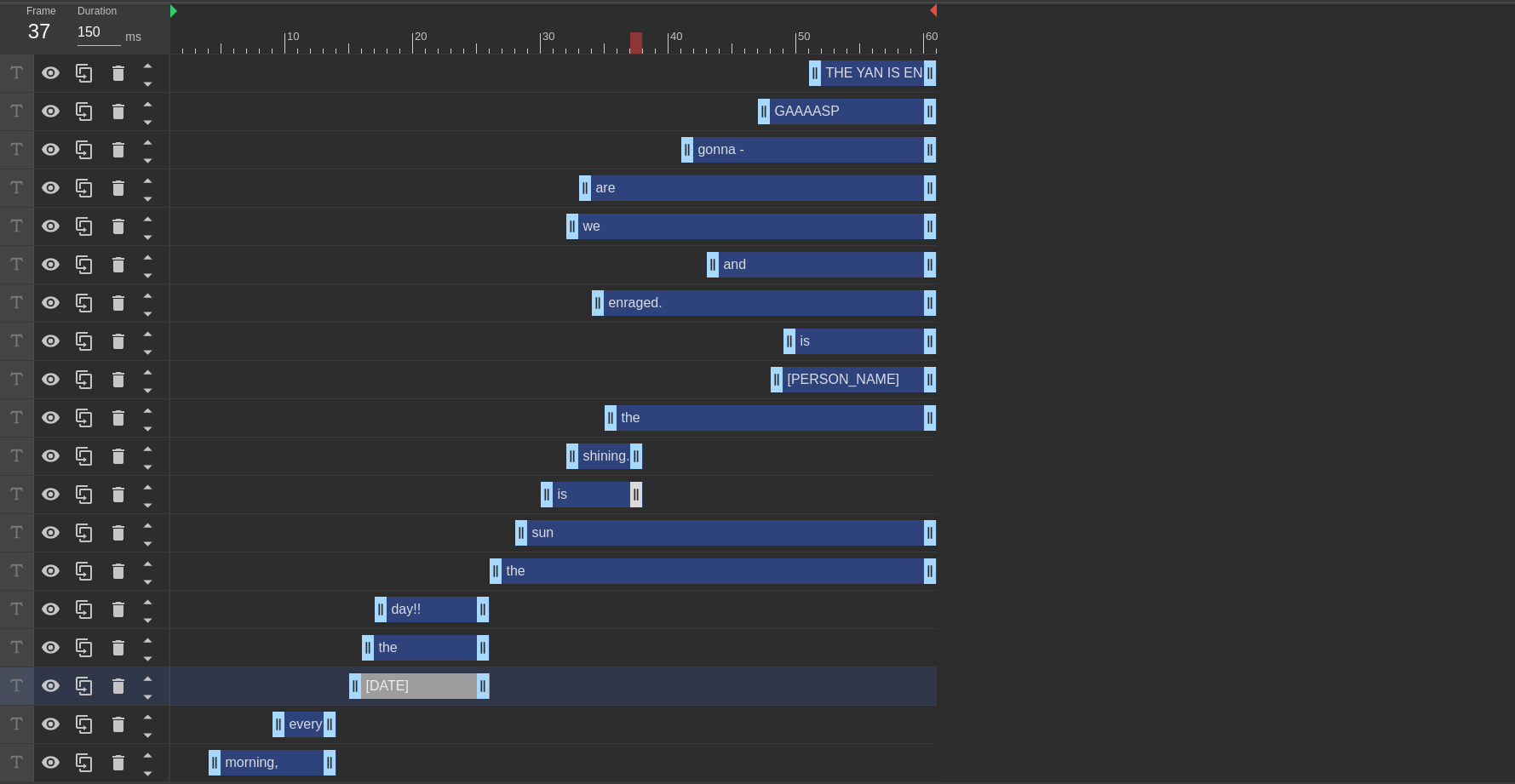 drag, startPoint x: 931, startPoint y: 497, endPoint x: 633, endPoint y: 502, distance: 298.04194 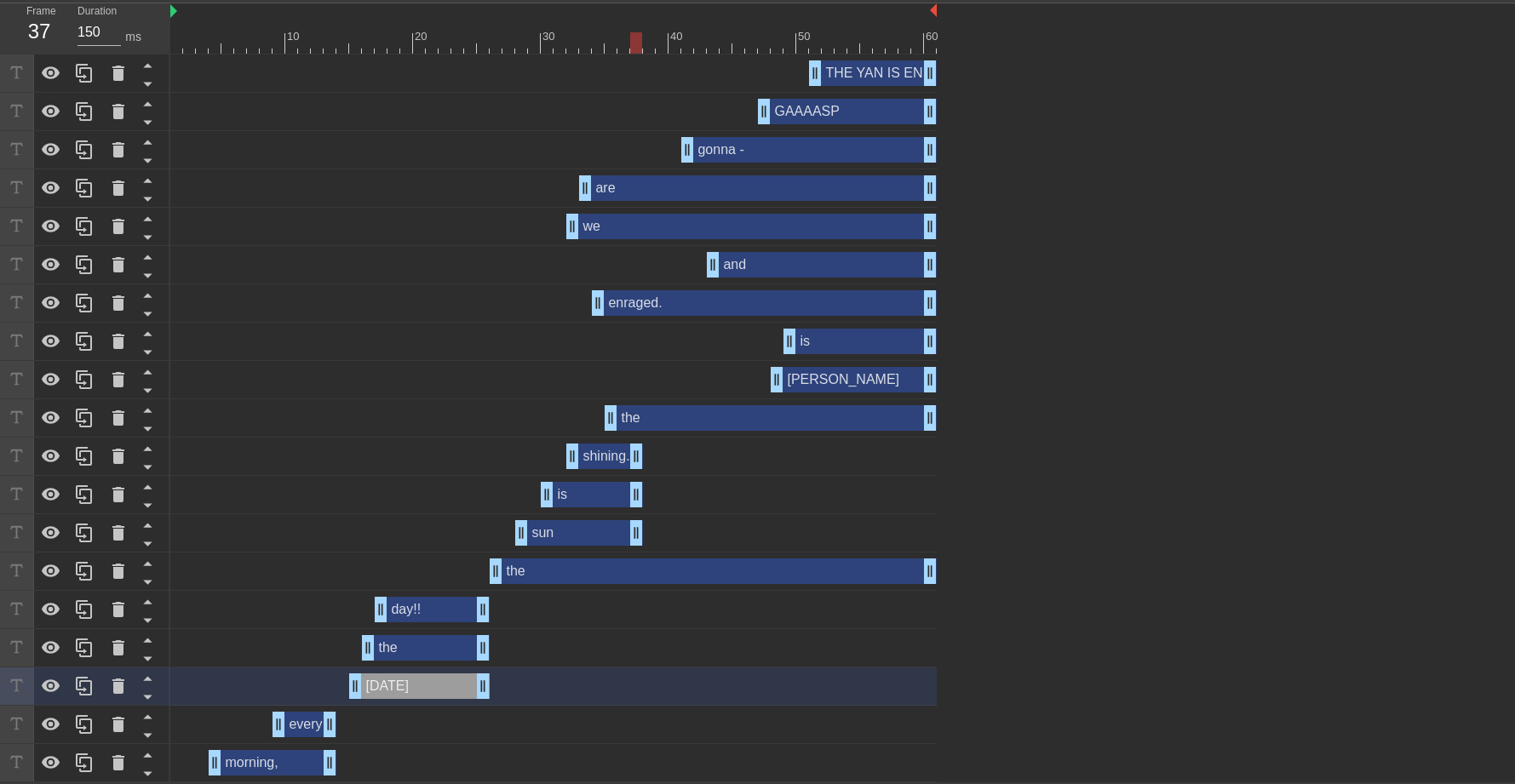 drag, startPoint x: 933, startPoint y: 534, endPoint x: 636, endPoint y: 535, distance: 297.00168 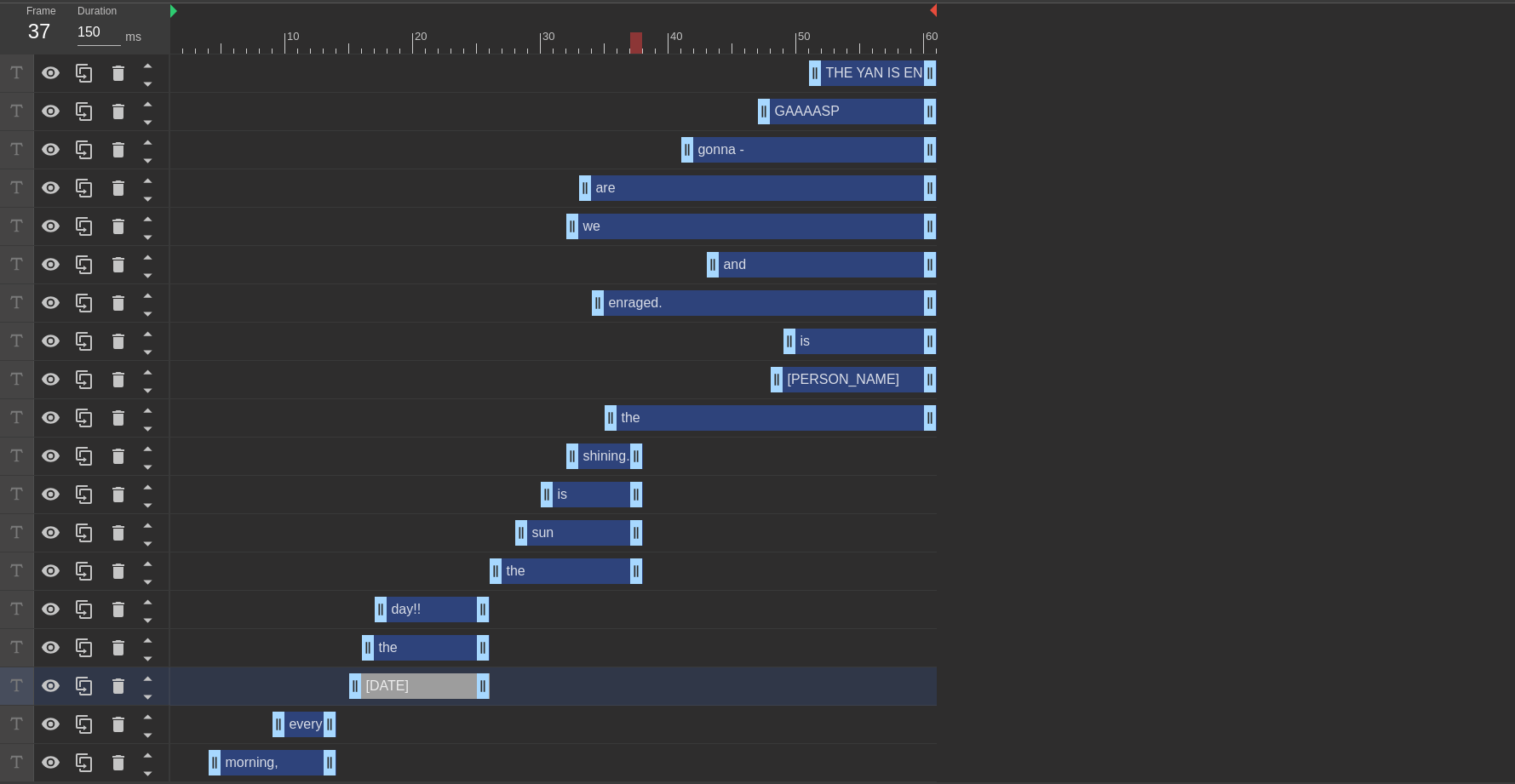 drag, startPoint x: 933, startPoint y: 571, endPoint x: 642, endPoint y: 584, distance: 291.2902 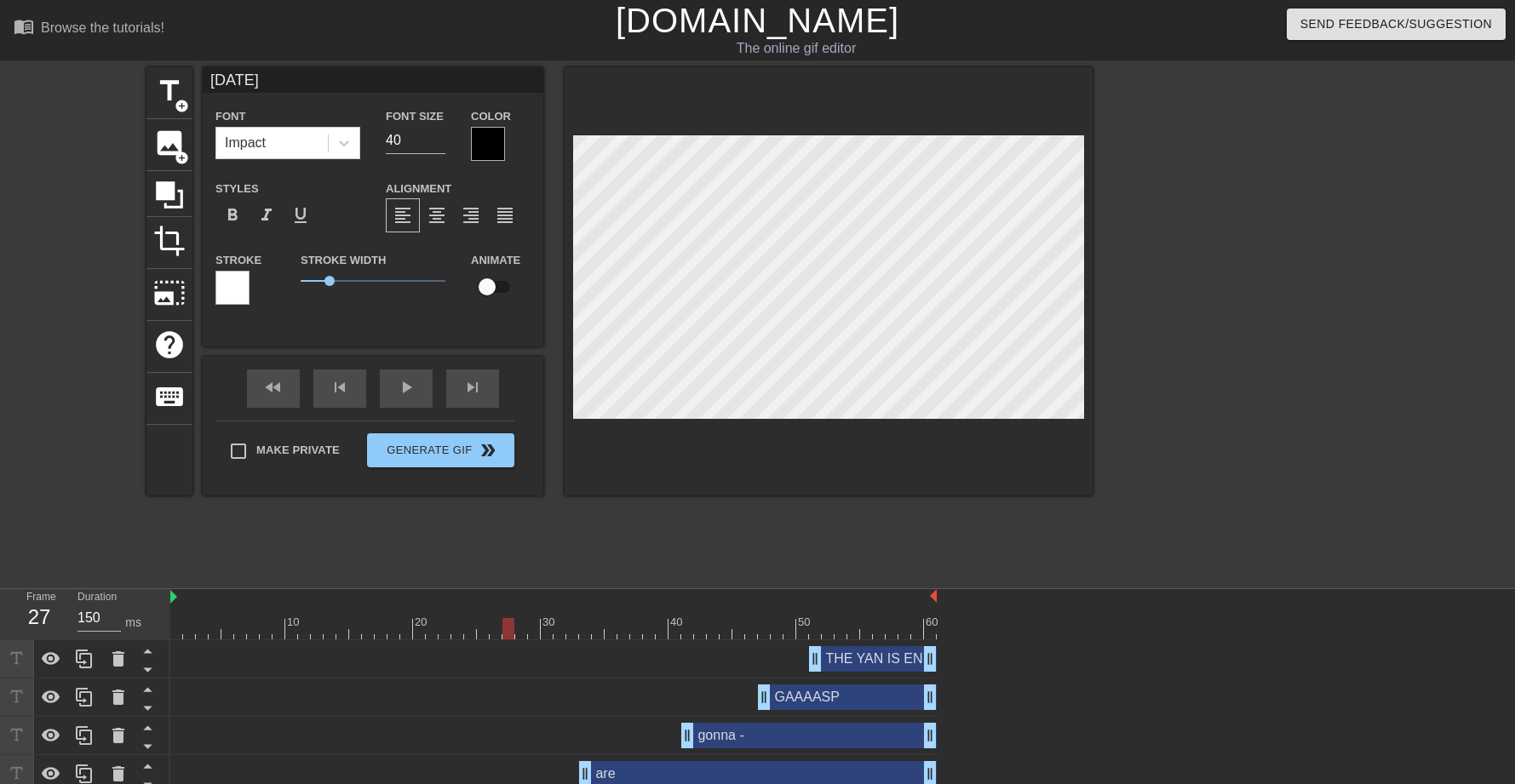 drag, startPoint x: 628, startPoint y: 624, endPoint x: 507, endPoint y: 628, distance: 121.0661 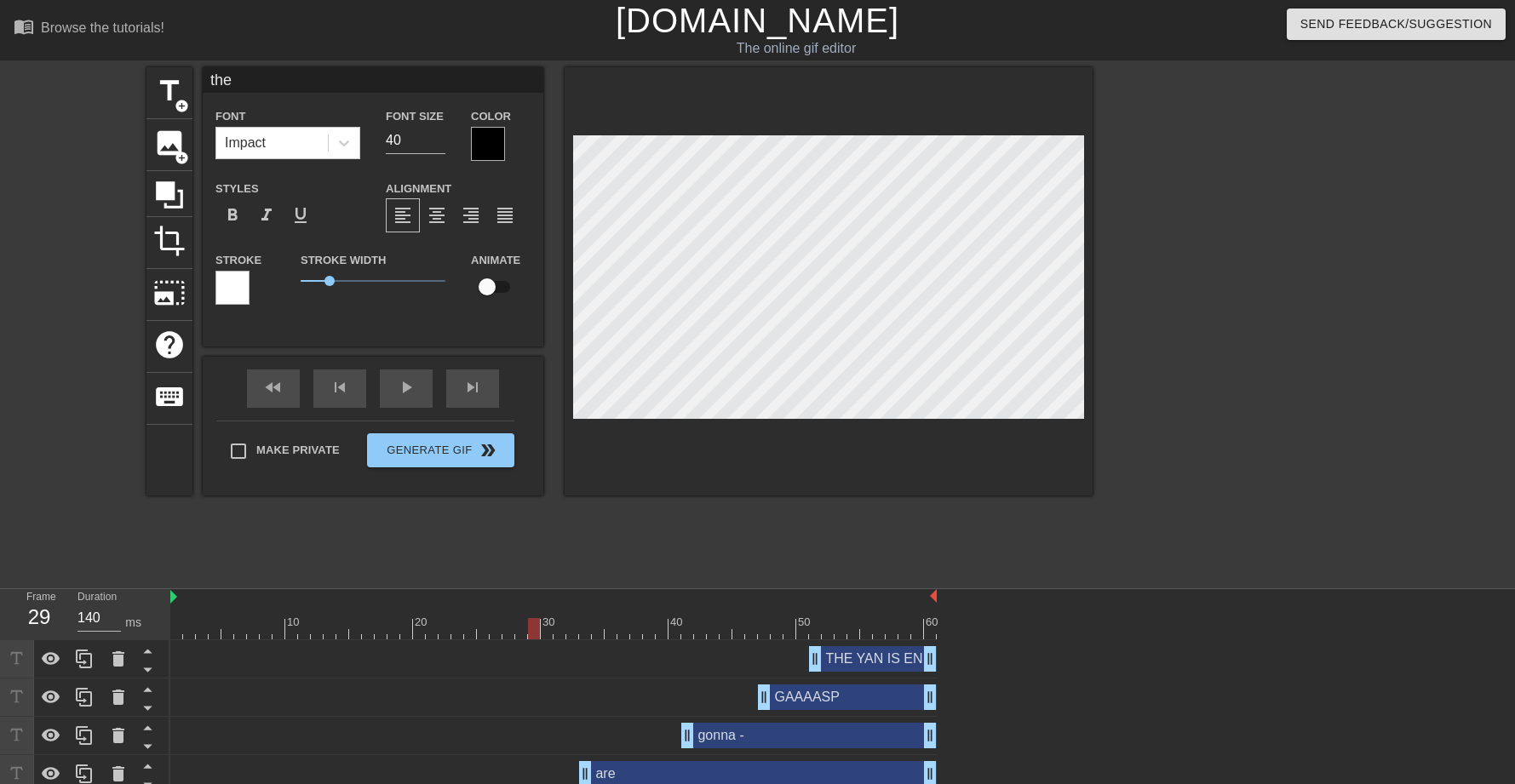 drag, startPoint x: 511, startPoint y: 620, endPoint x: 528, endPoint y: 624, distance: 17.464249 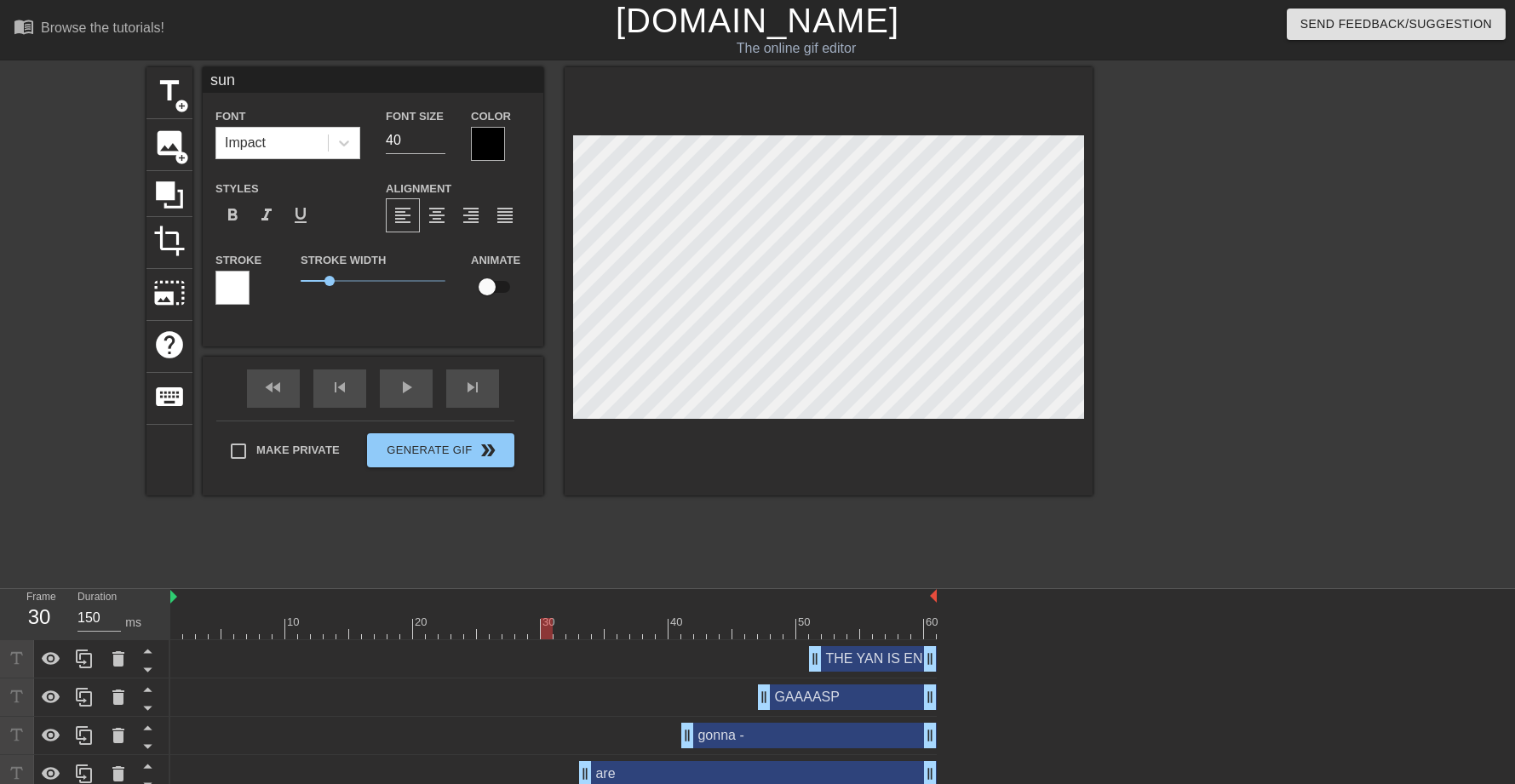 drag, startPoint x: 527, startPoint y: 622, endPoint x: 546, endPoint y: 622, distance: 19 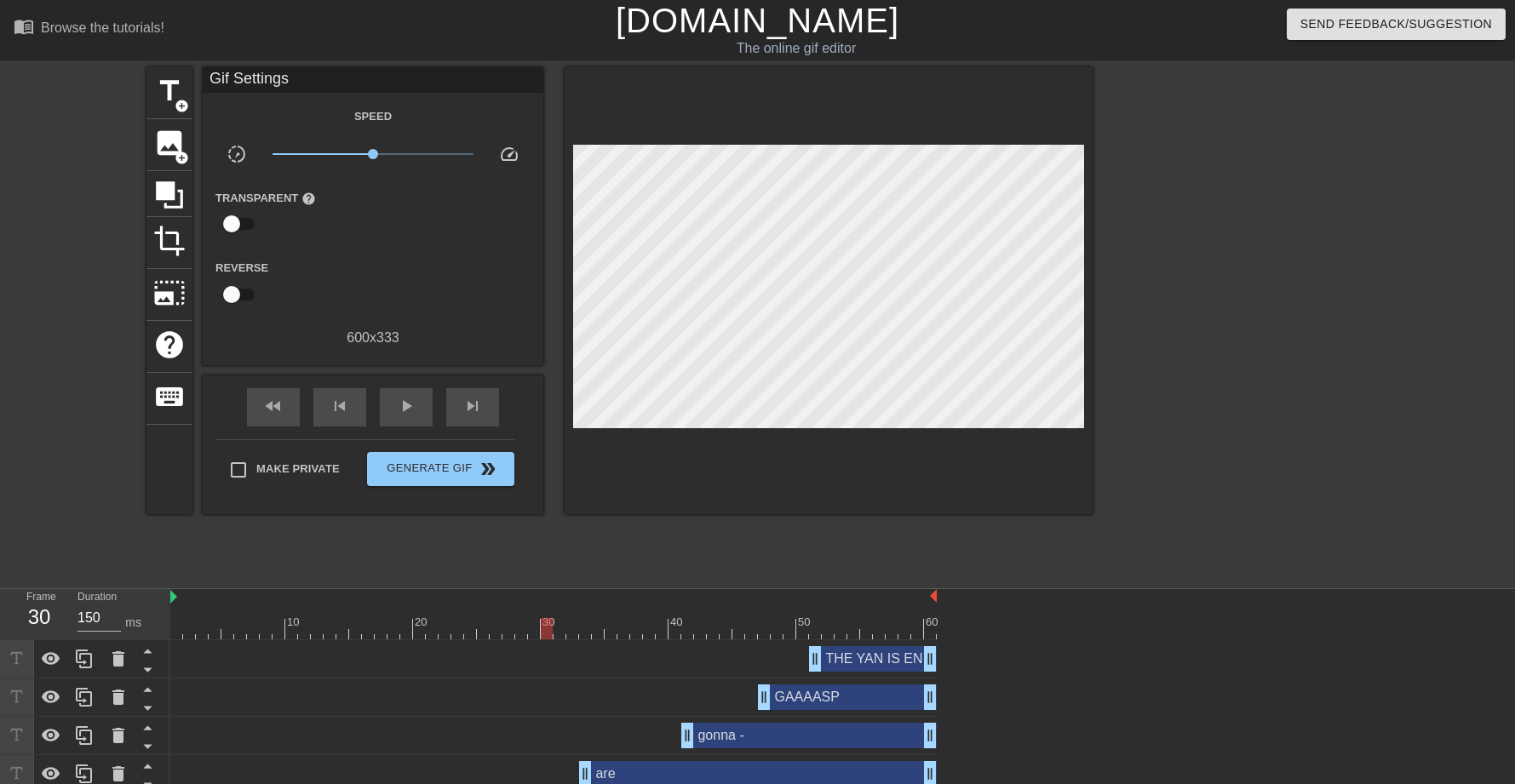 click at bounding box center [829, 290] 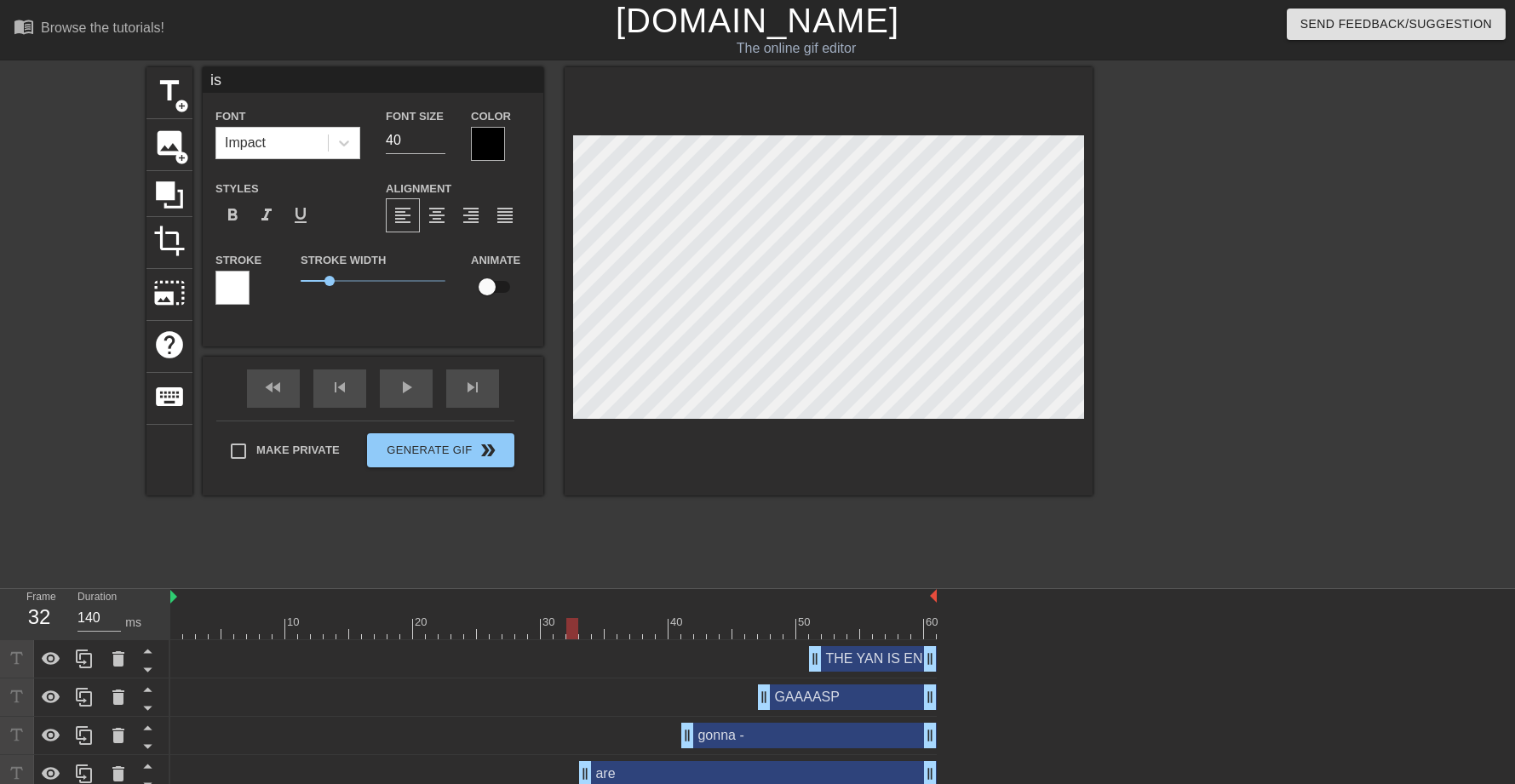 drag, startPoint x: 547, startPoint y: 624, endPoint x: 568, endPoint y: 627, distance: 21.213203 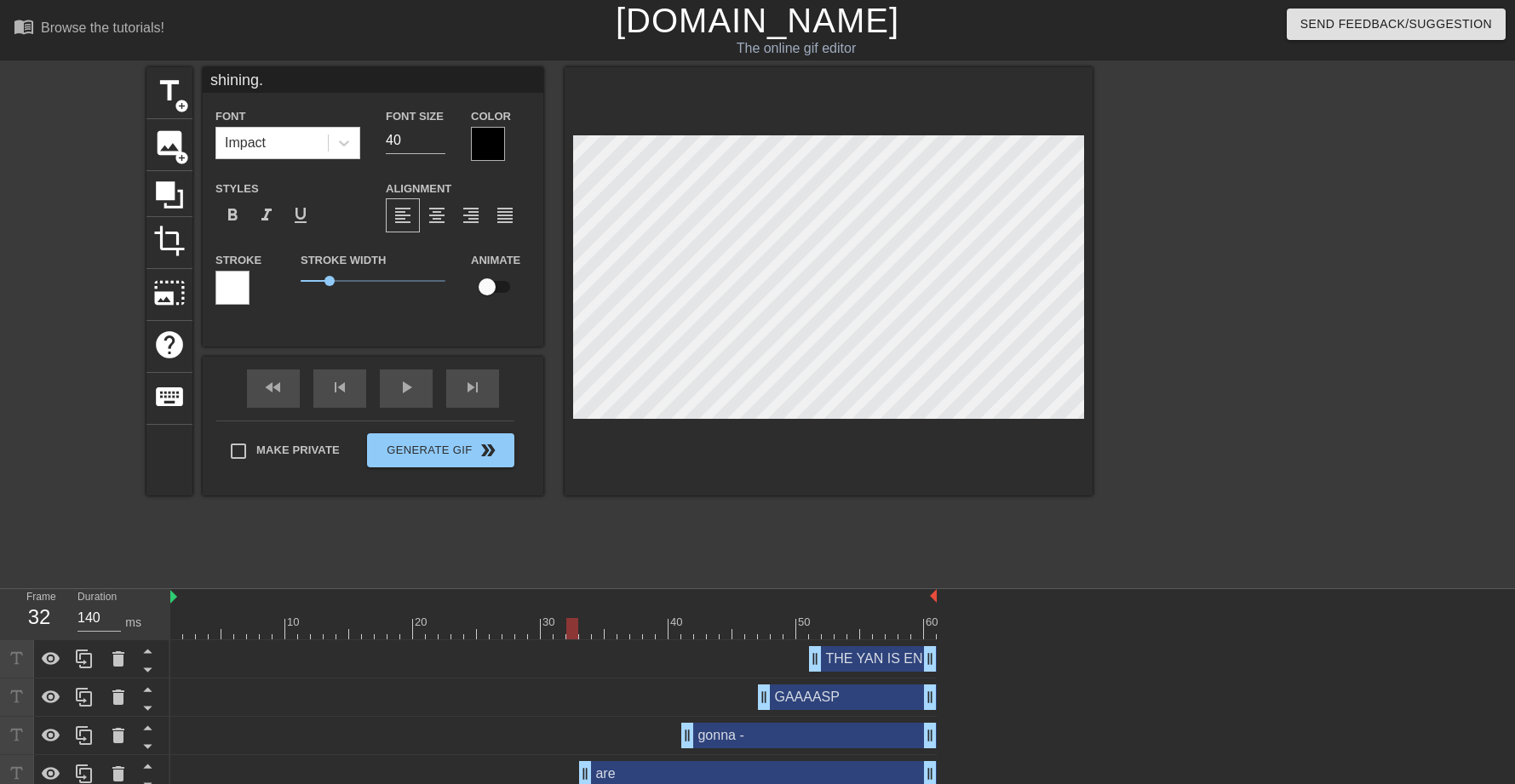 scroll, scrollTop: 355, scrollLeft: 0, axis: vertical 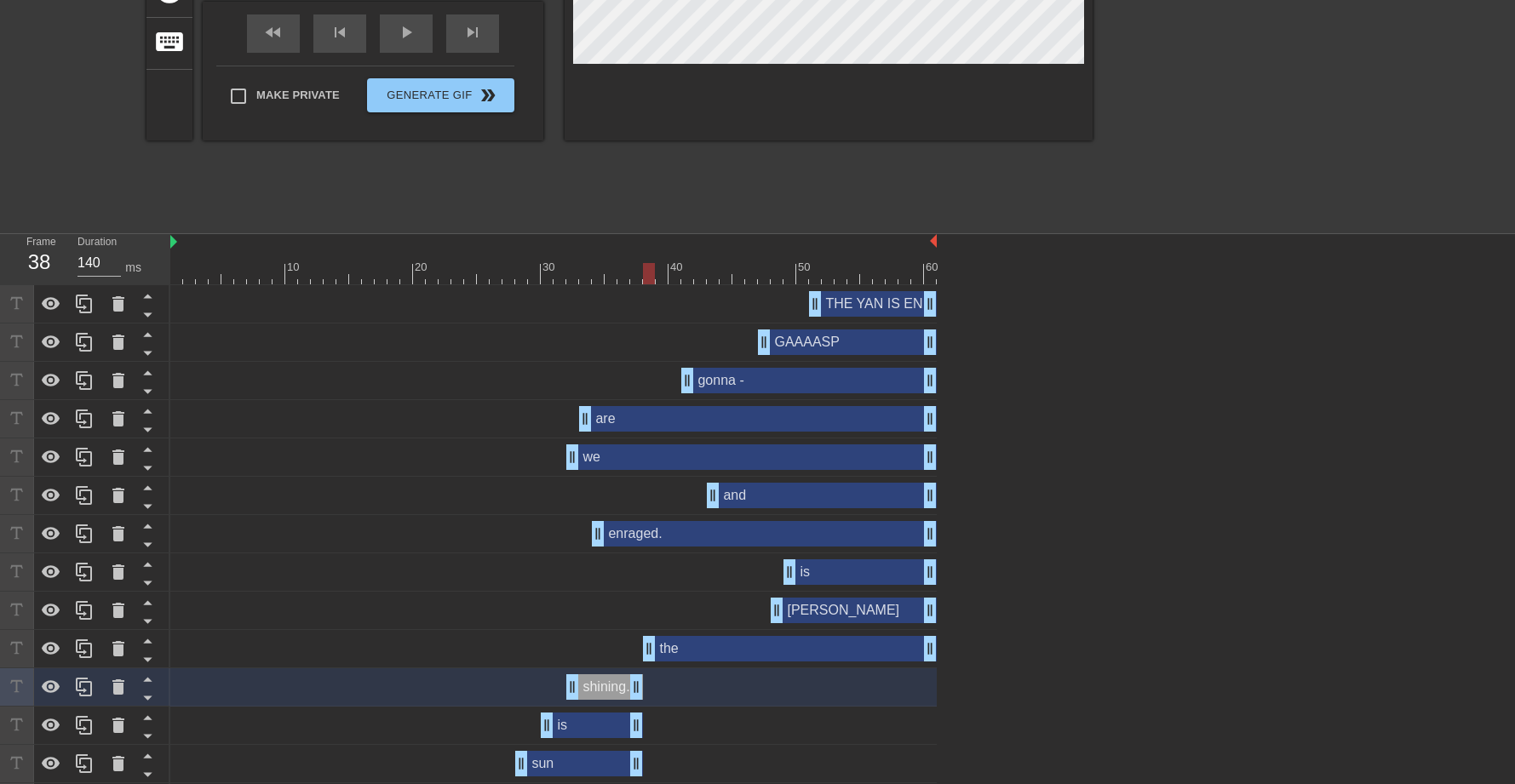 drag, startPoint x: 607, startPoint y: 642, endPoint x: 651, endPoint y: 650, distance: 44.72136 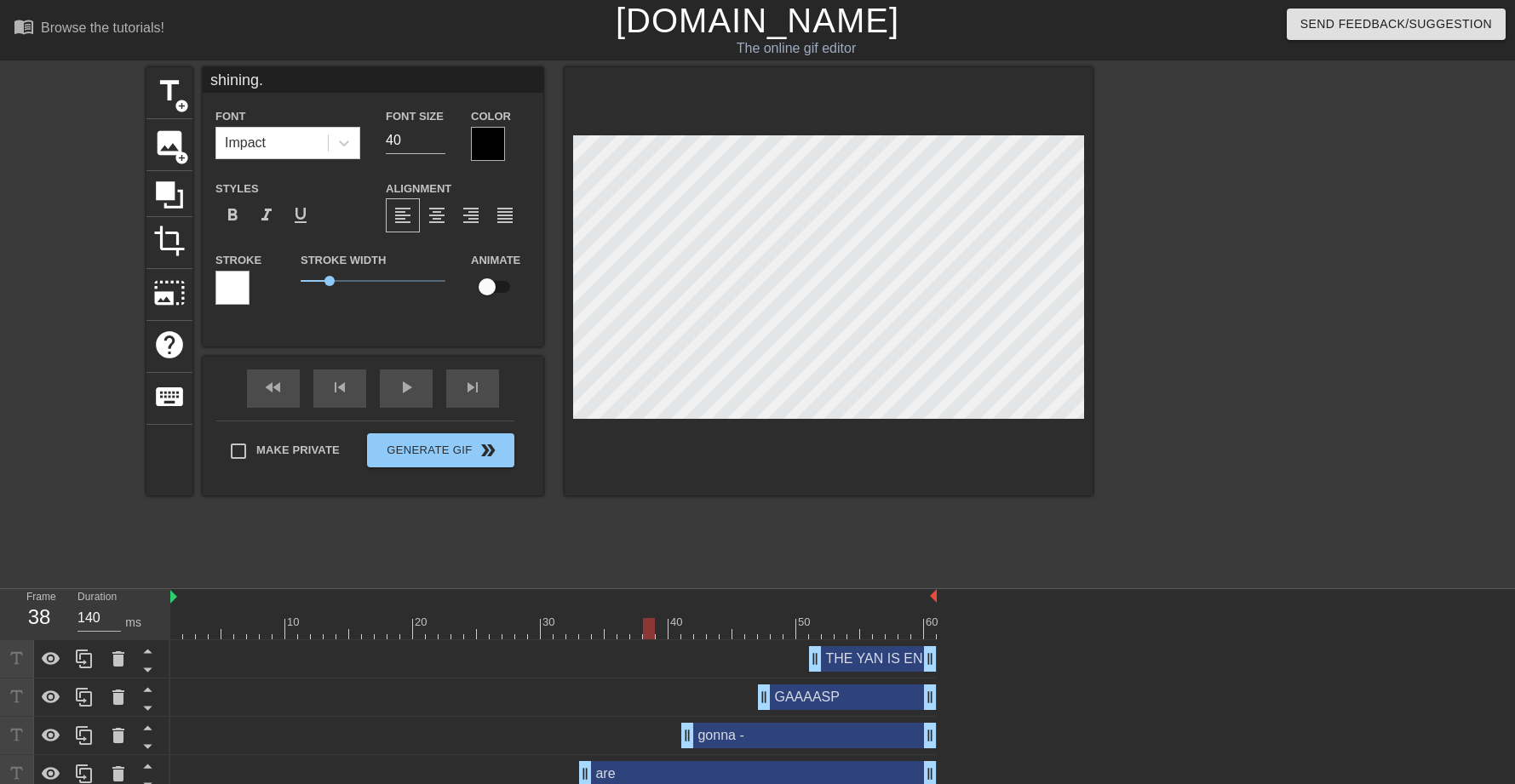 scroll, scrollTop: 355, scrollLeft: 0, axis: vertical 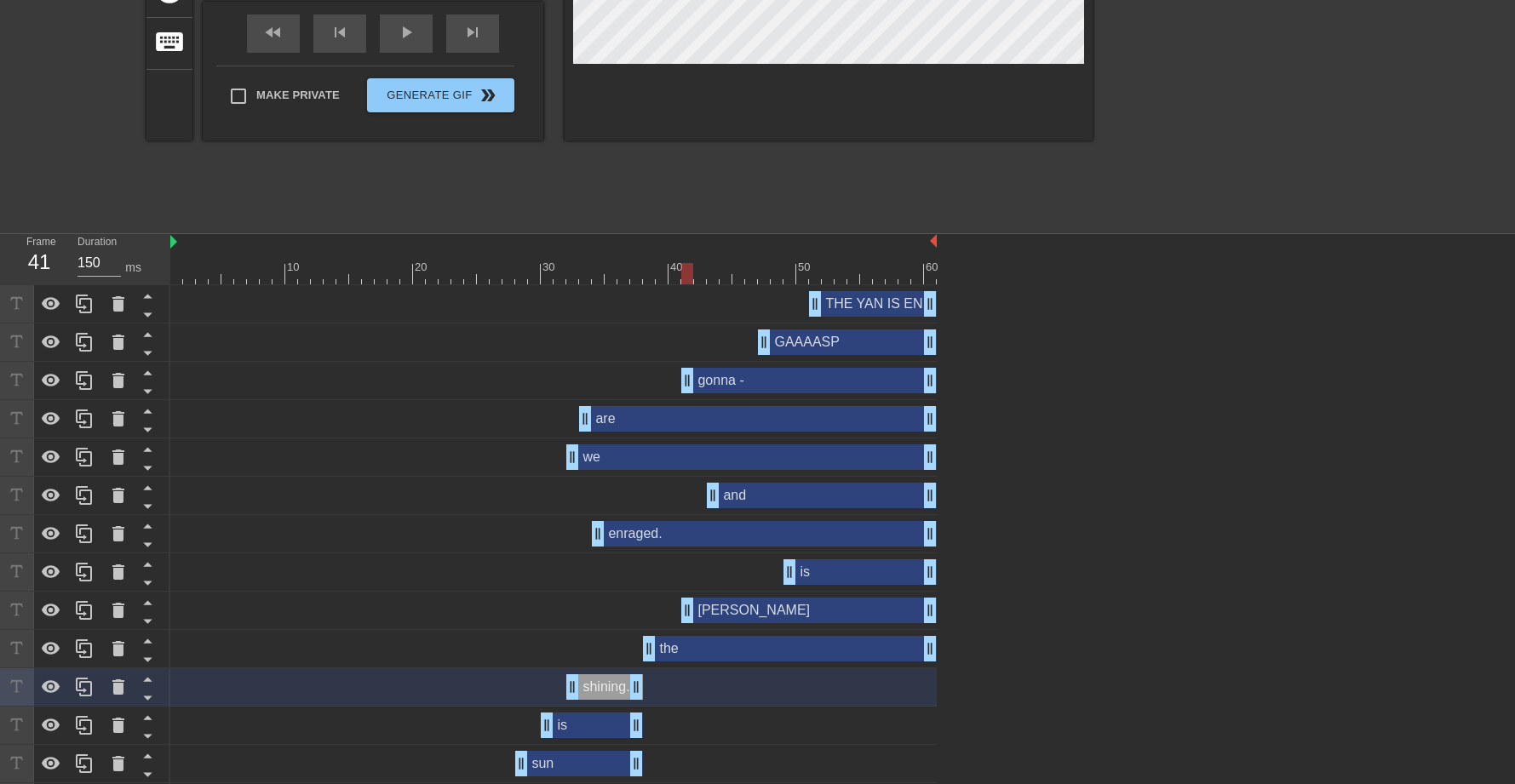 drag, startPoint x: 774, startPoint y: 609, endPoint x: 686, endPoint y: 627, distance: 89.82205 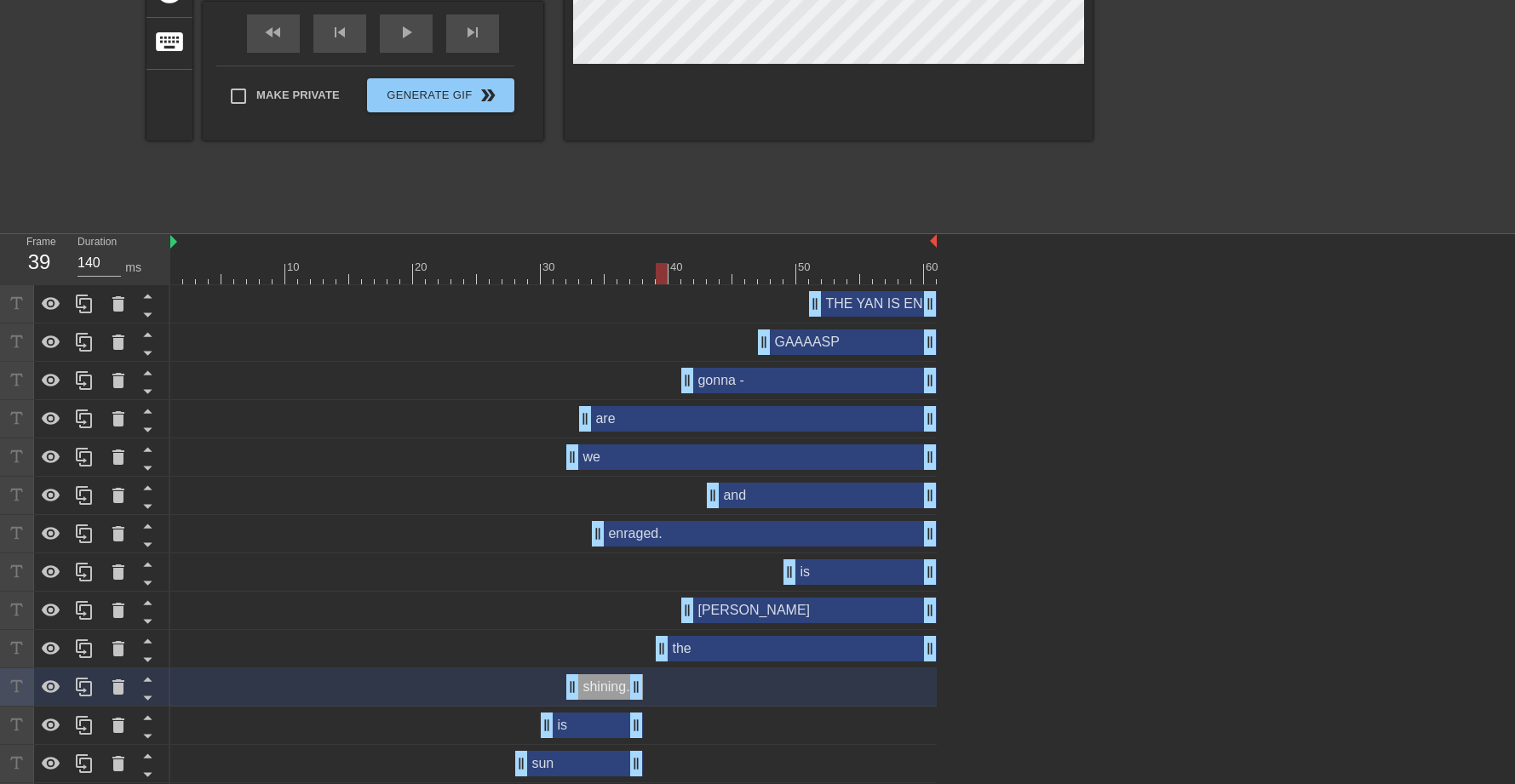 drag, startPoint x: 651, startPoint y: 660, endPoint x: 660, endPoint y: 659, distance: 9.055385 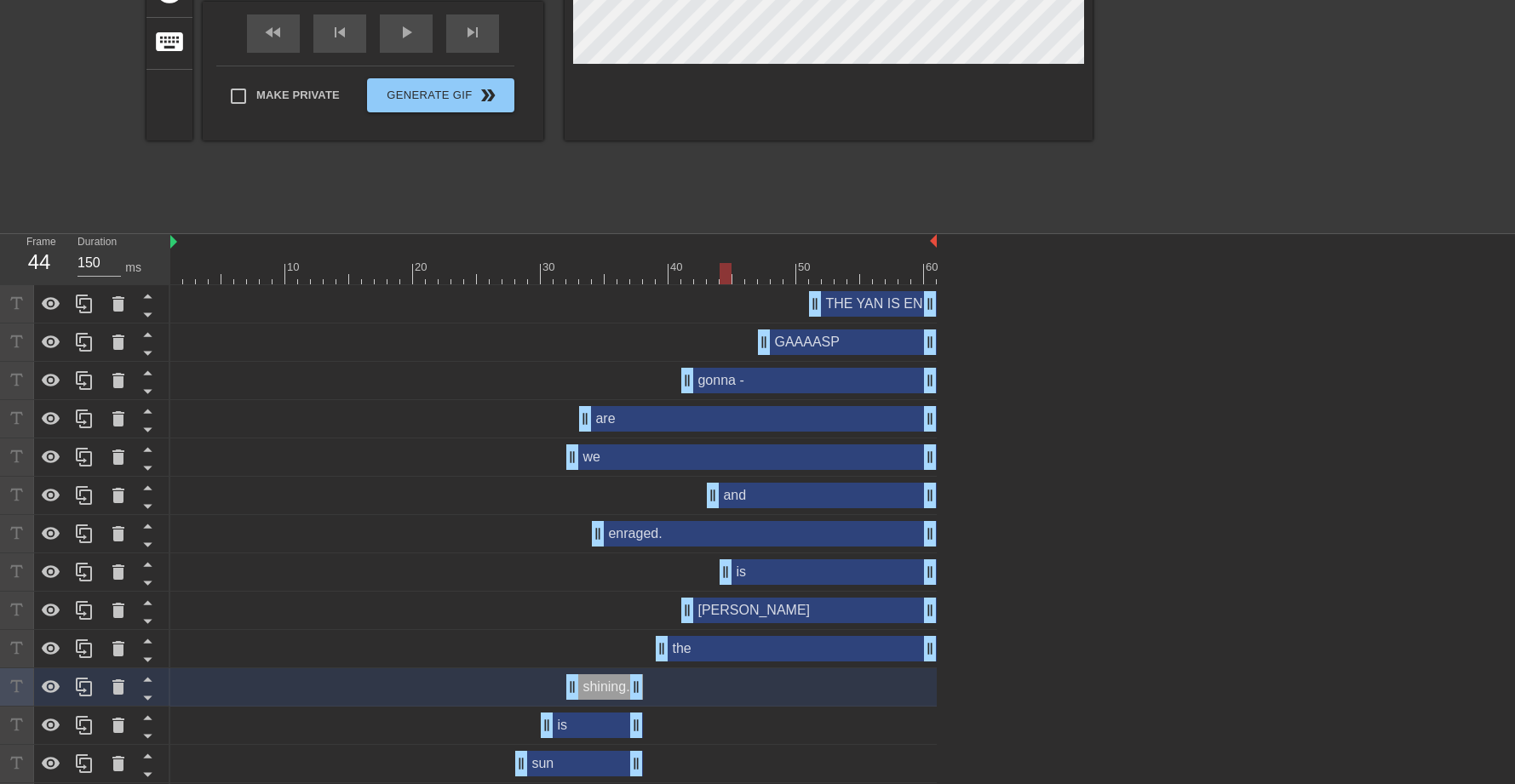 drag, startPoint x: 793, startPoint y: 577, endPoint x: 722, endPoint y: 598, distance: 74.040529 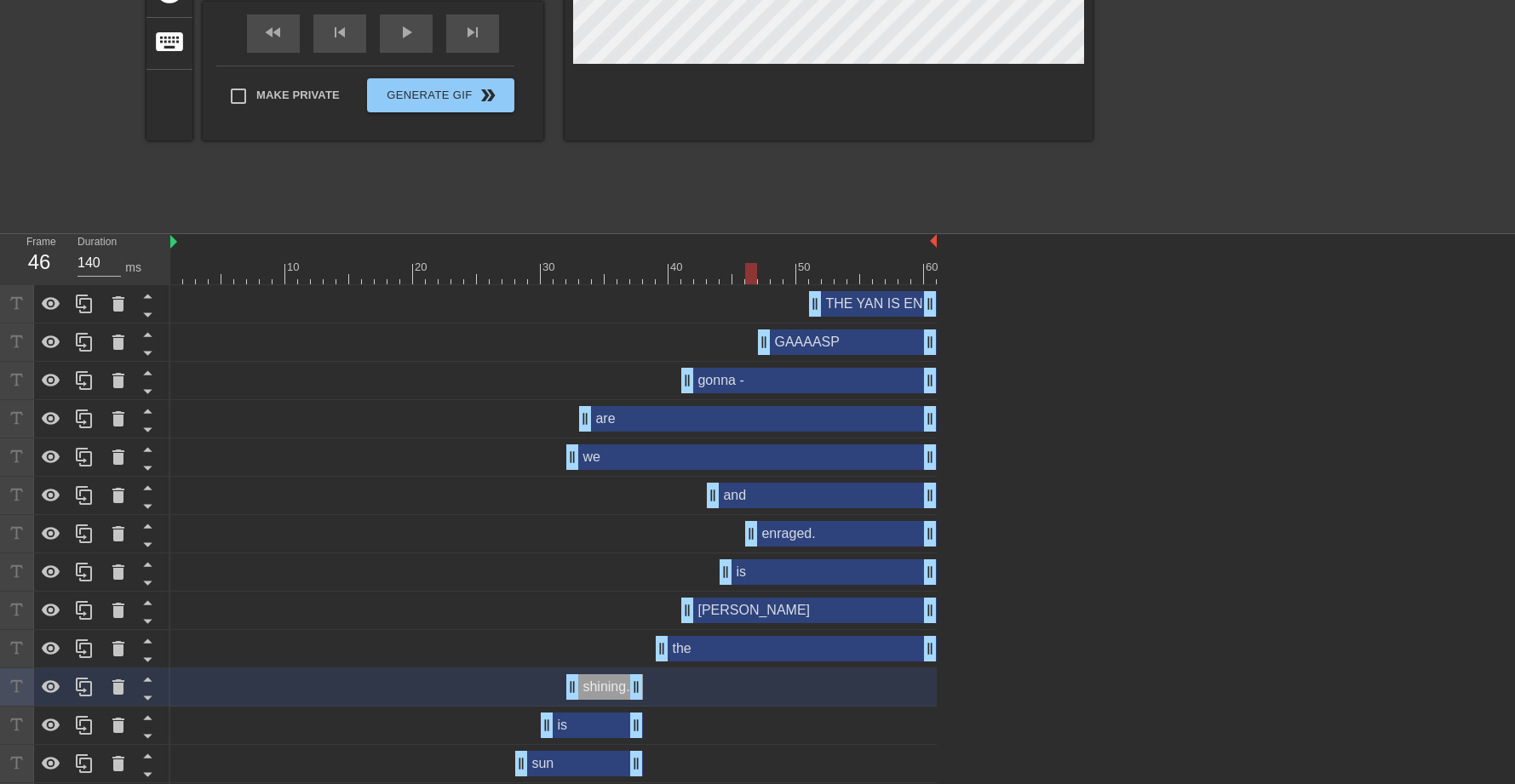 drag, startPoint x: 604, startPoint y: 535, endPoint x: 752, endPoint y: 547, distance: 148.48569 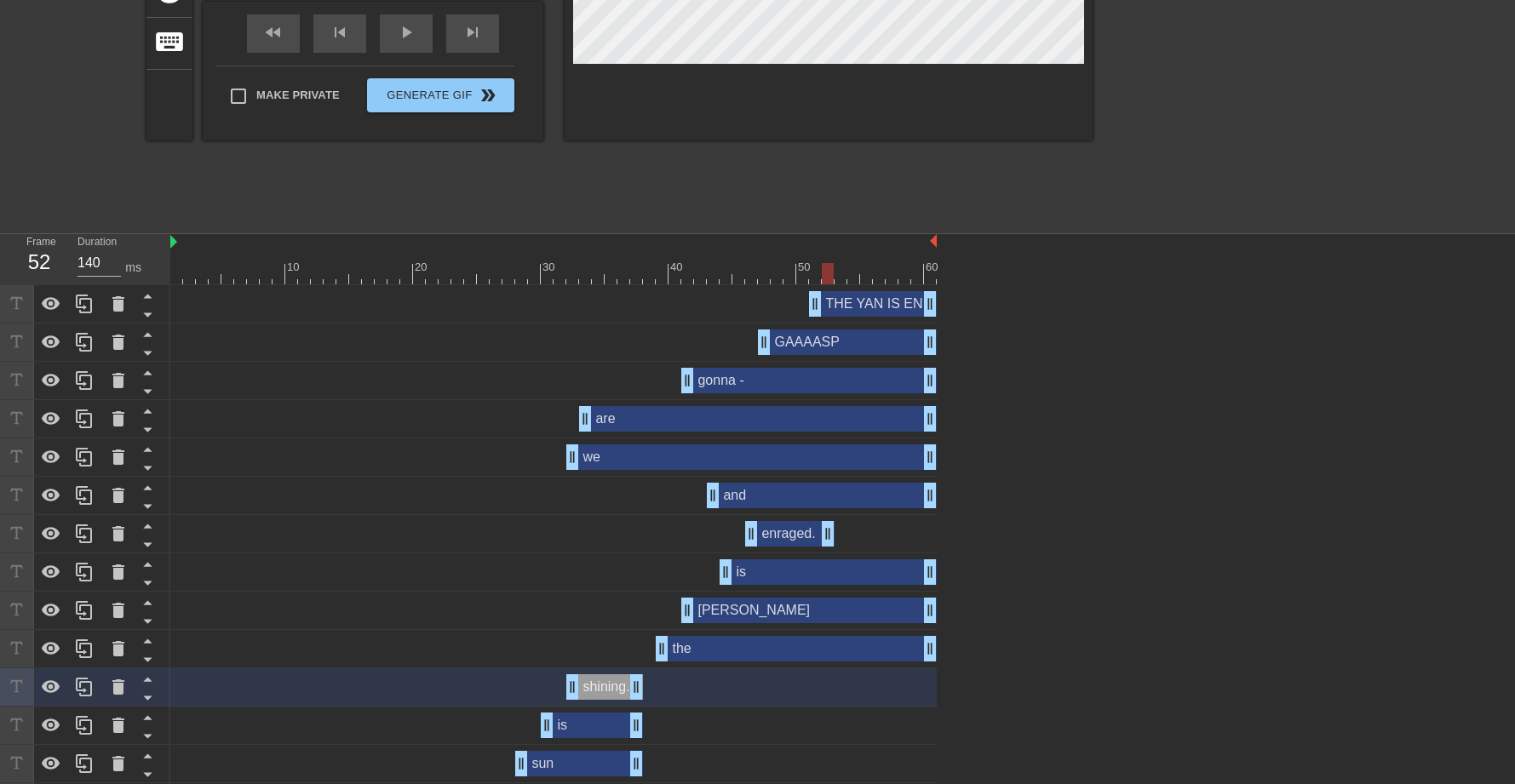 drag, startPoint x: 932, startPoint y: 542, endPoint x: 823, endPoint y: 553, distance: 109.55364 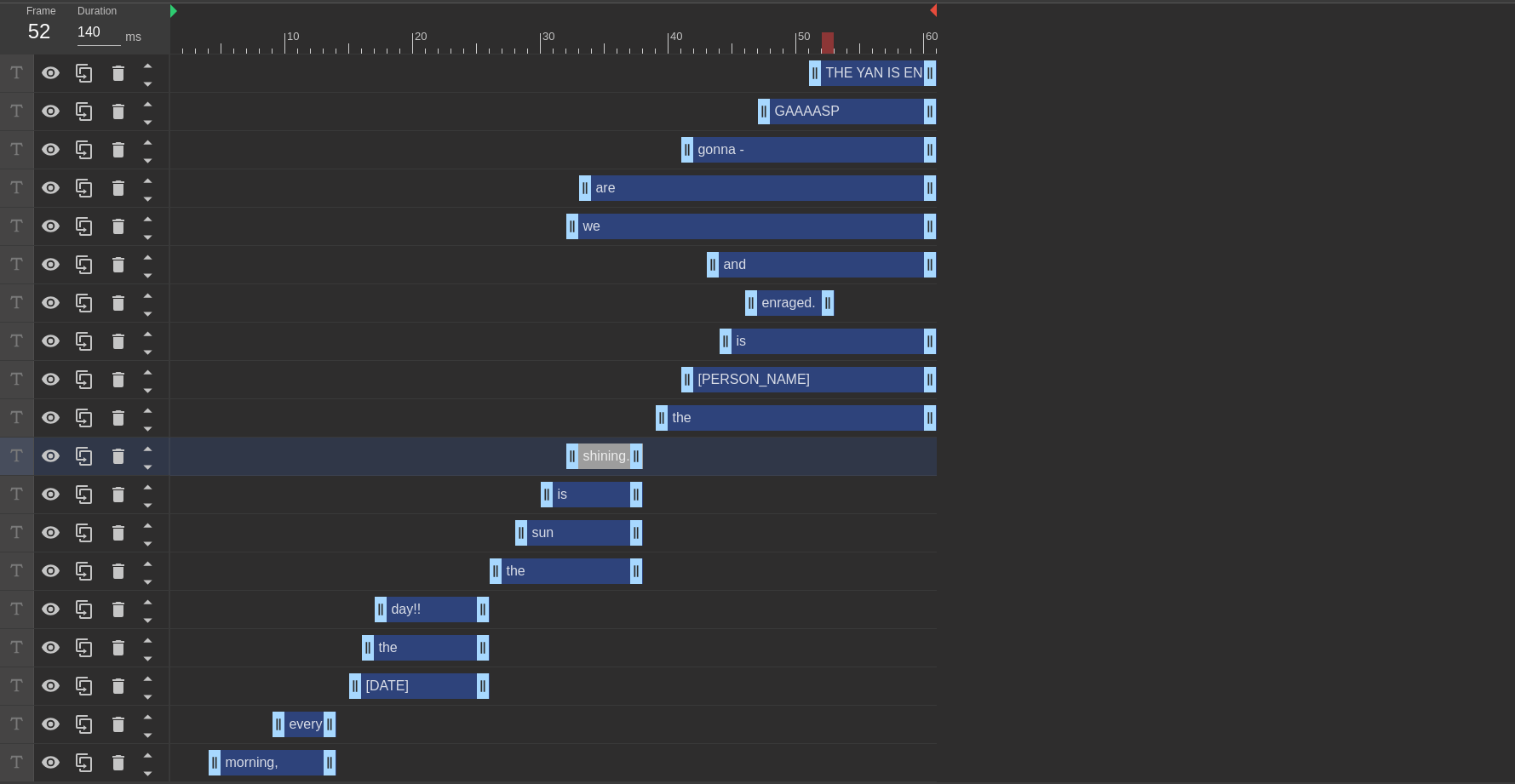 scroll, scrollTop: 232, scrollLeft: 0, axis: vertical 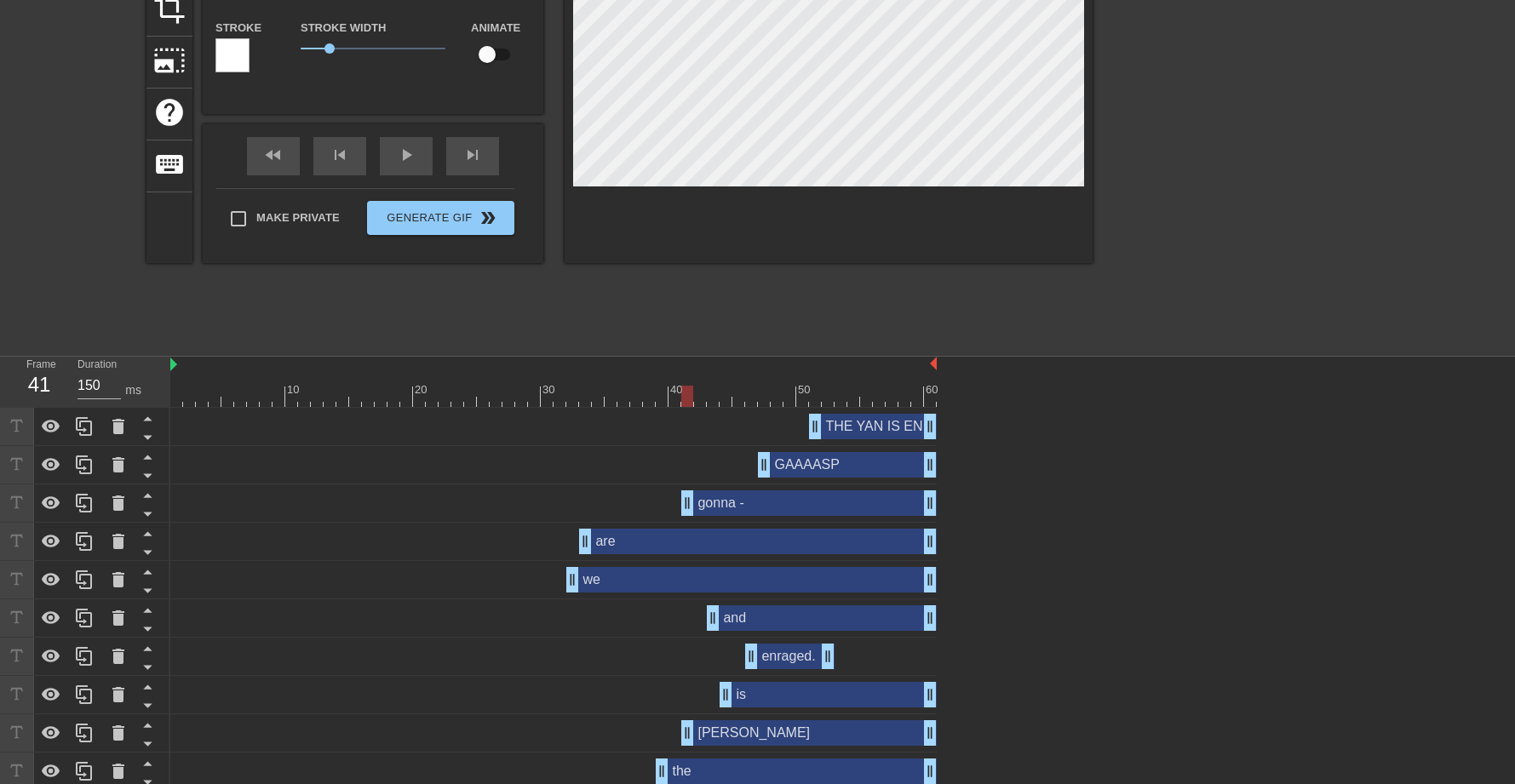 drag, startPoint x: 256, startPoint y: 399, endPoint x: 691, endPoint y: 444, distance: 437.3214 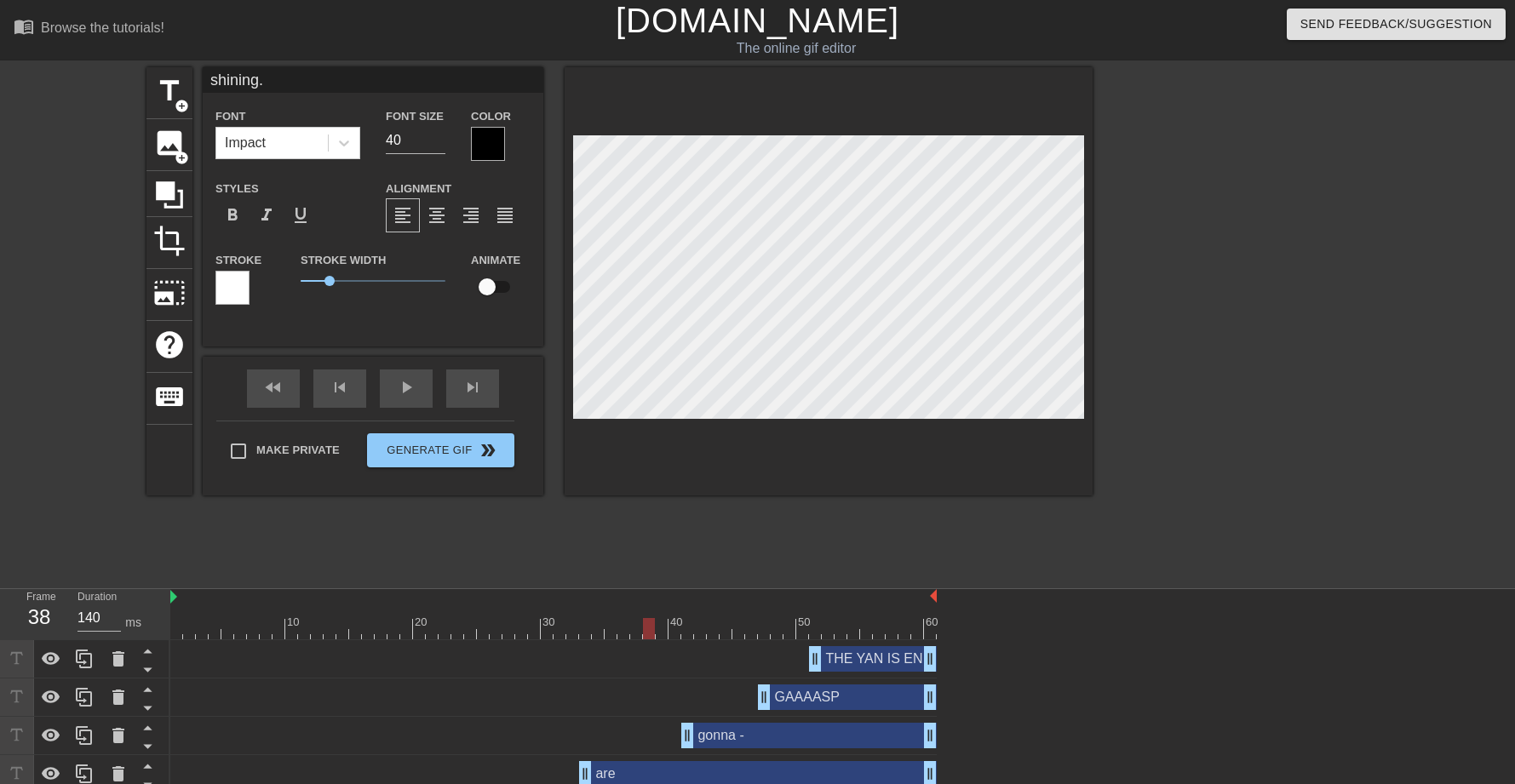 drag, startPoint x: 324, startPoint y: 597, endPoint x: 643, endPoint y: 639, distance: 321.75301 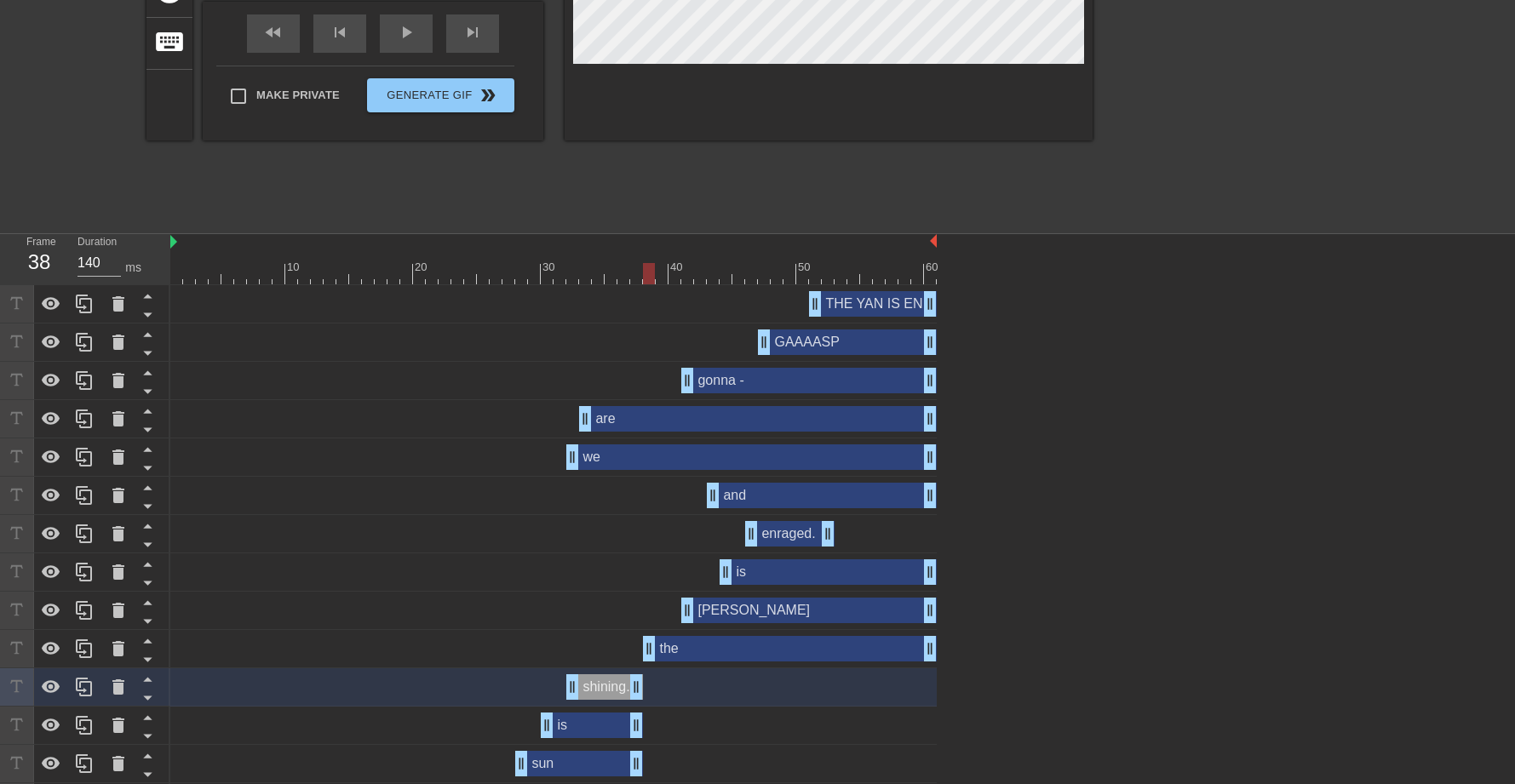 drag, startPoint x: 665, startPoint y: 653, endPoint x: 654, endPoint y: 655, distance: 11.18034 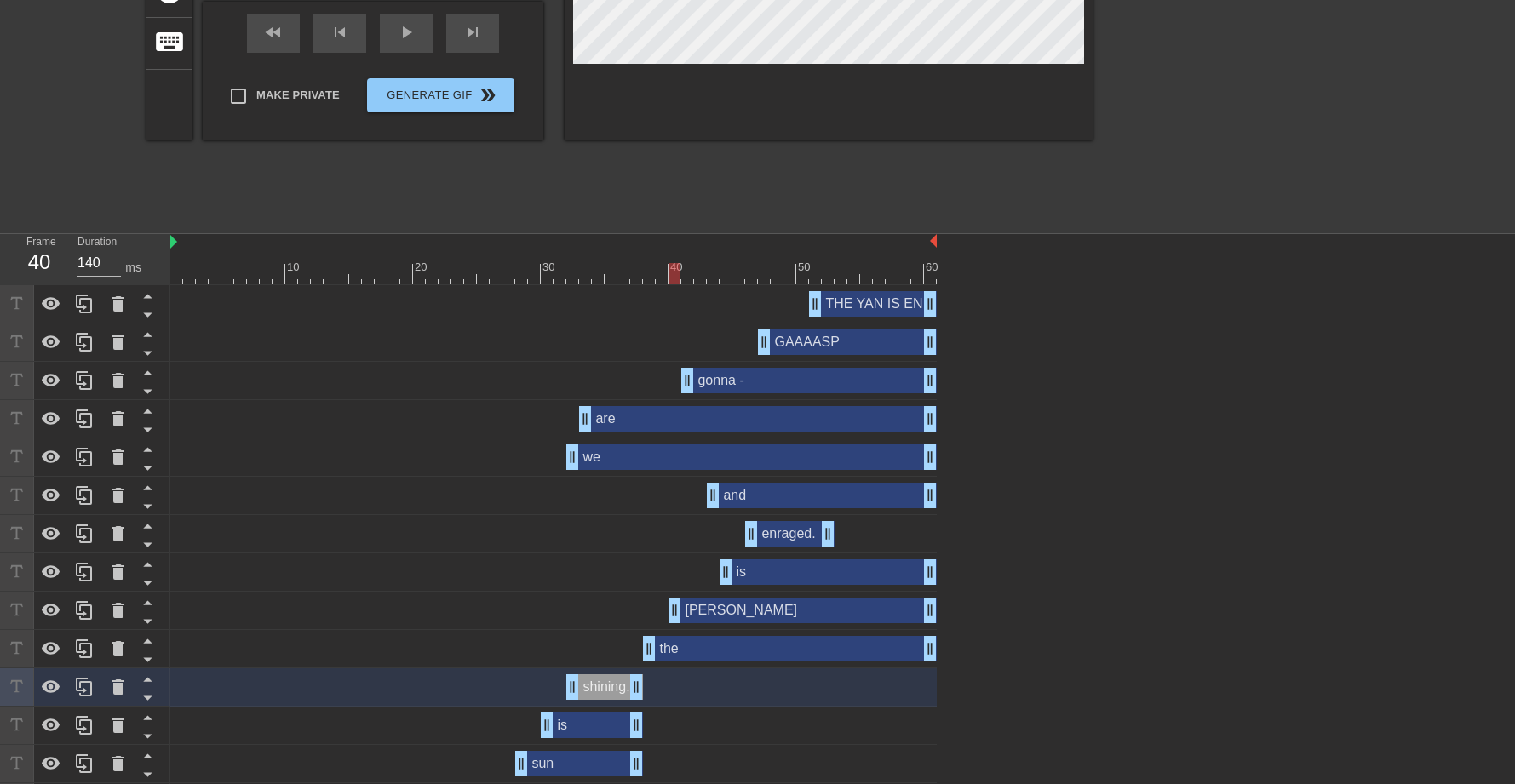 drag, startPoint x: 683, startPoint y: 609, endPoint x: 673, endPoint y: 610, distance: 10.049876 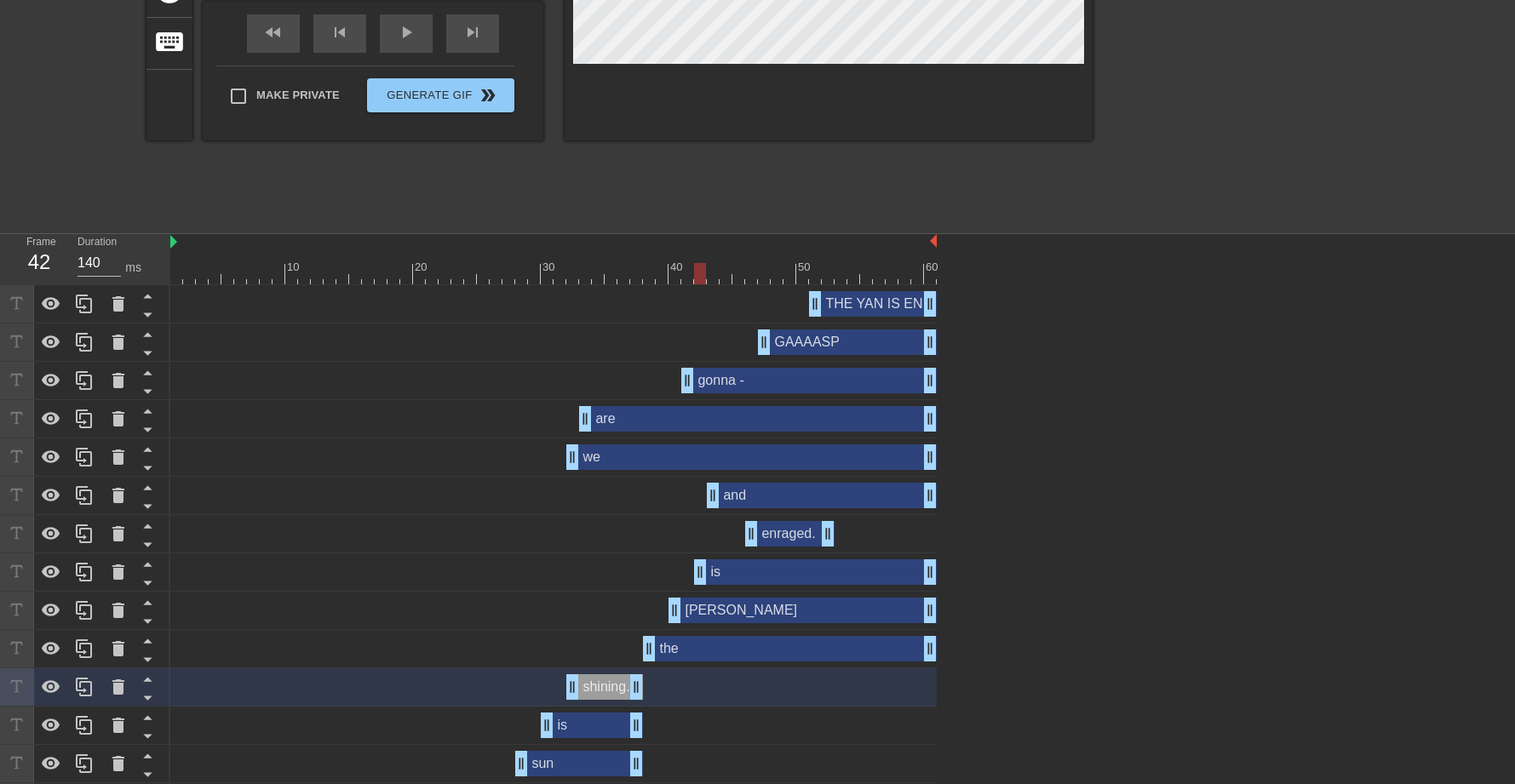 drag, startPoint x: 729, startPoint y: 575, endPoint x: 704, endPoint y: 588, distance: 28.178006 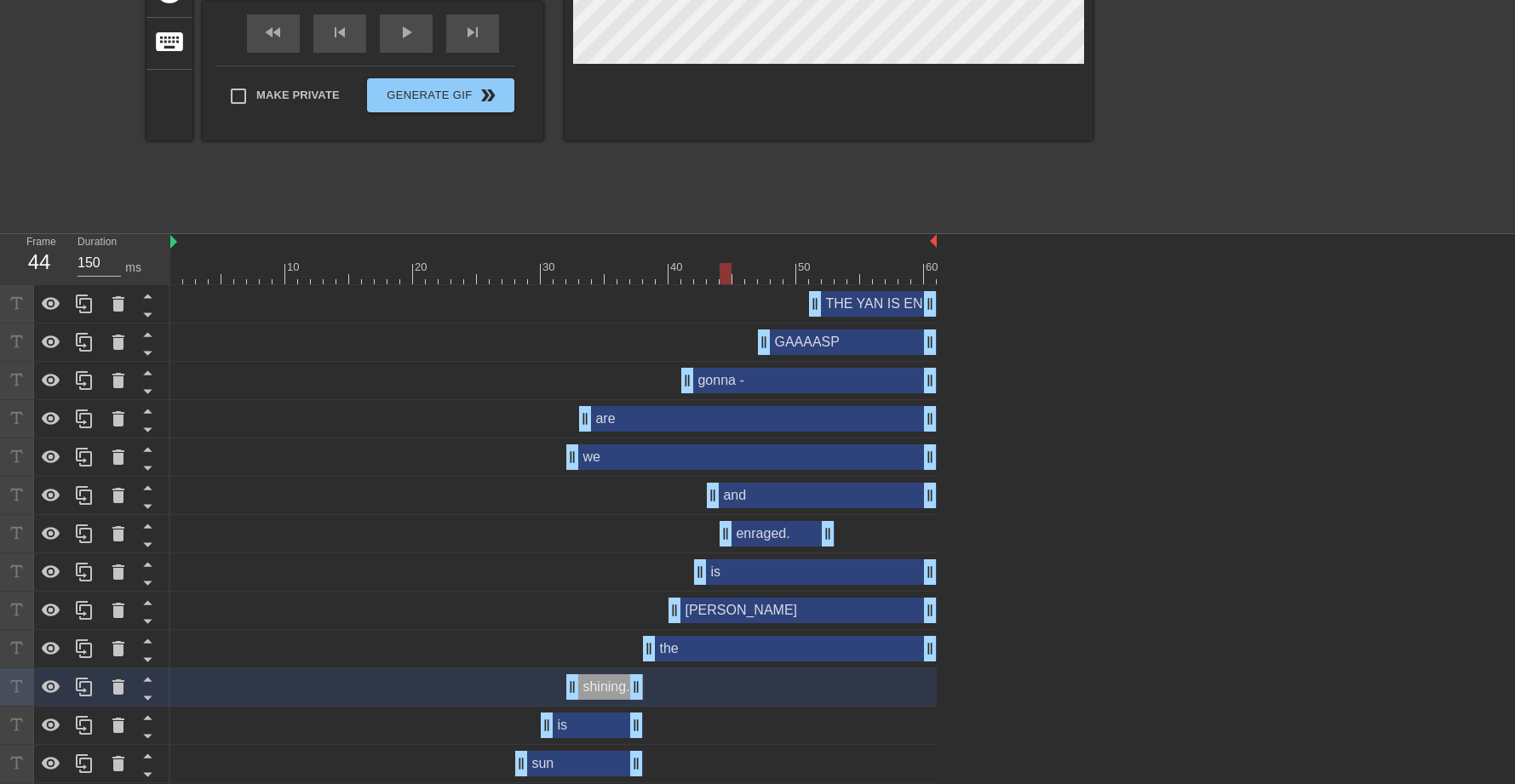 drag, startPoint x: 754, startPoint y: 532, endPoint x: 728, endPoint y: 541, distance: 27.51363 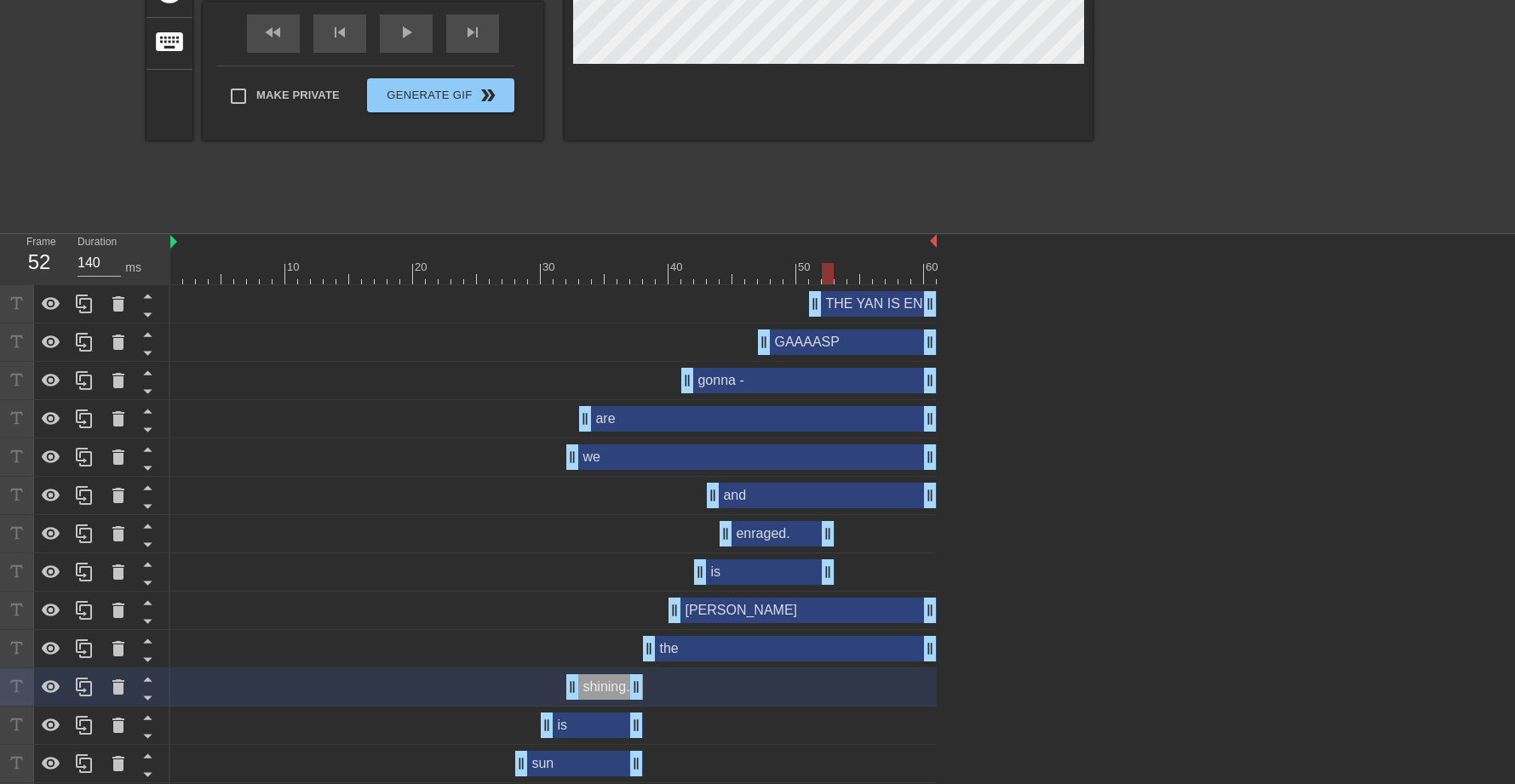 drag, startPoint x: 929, startPoint y: 570, endPoint x: 828, endPoint y: 587, distance: 102.4207 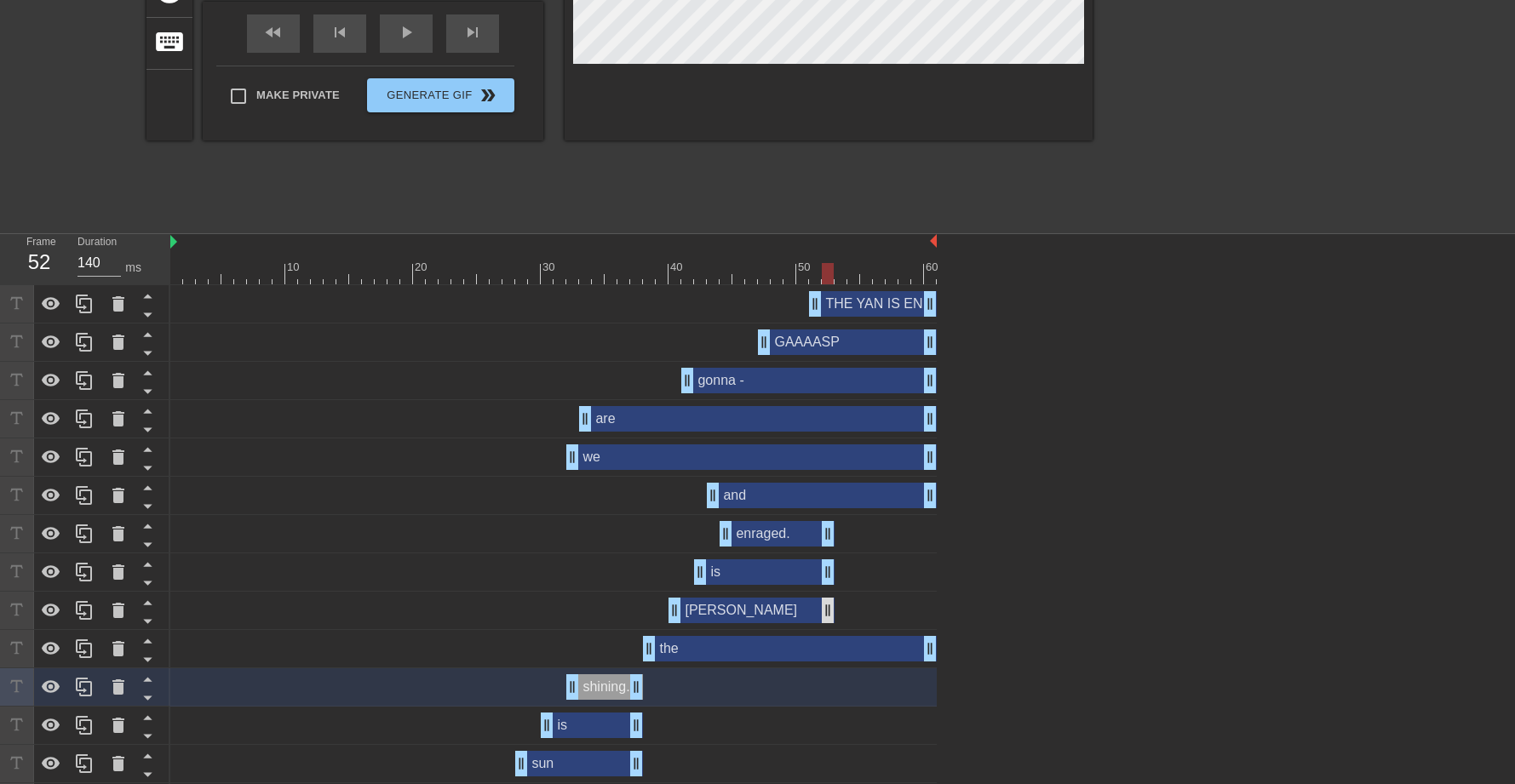 drag, startPoint x: 931, startPoint y: 606, endPoint x: 827, endPoint y: 618, distance: 104.69002 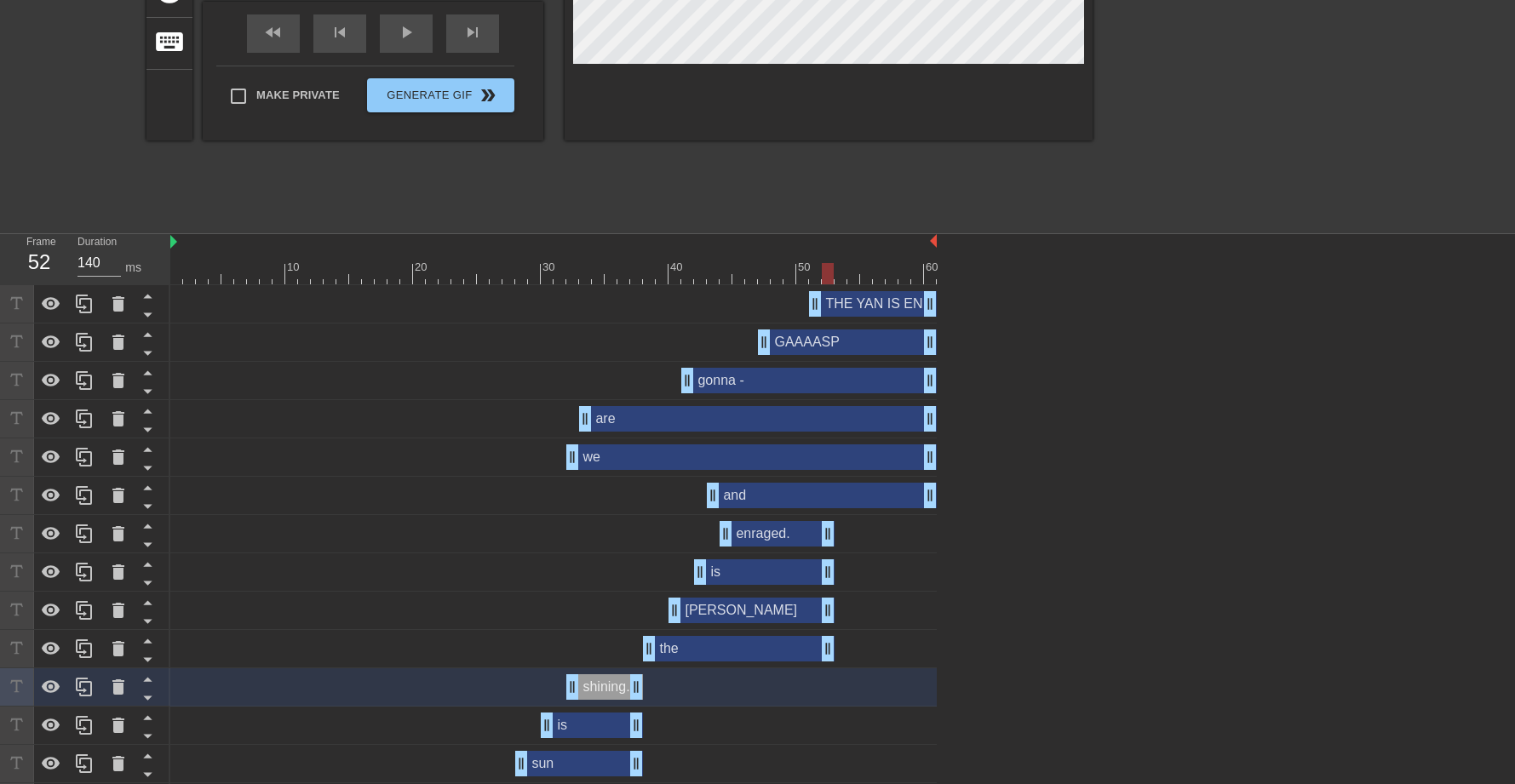 drag, startPoint x: 928, startPoint y: 641, endPoint x: 829, endPoint y: 655, distance: 99.984999 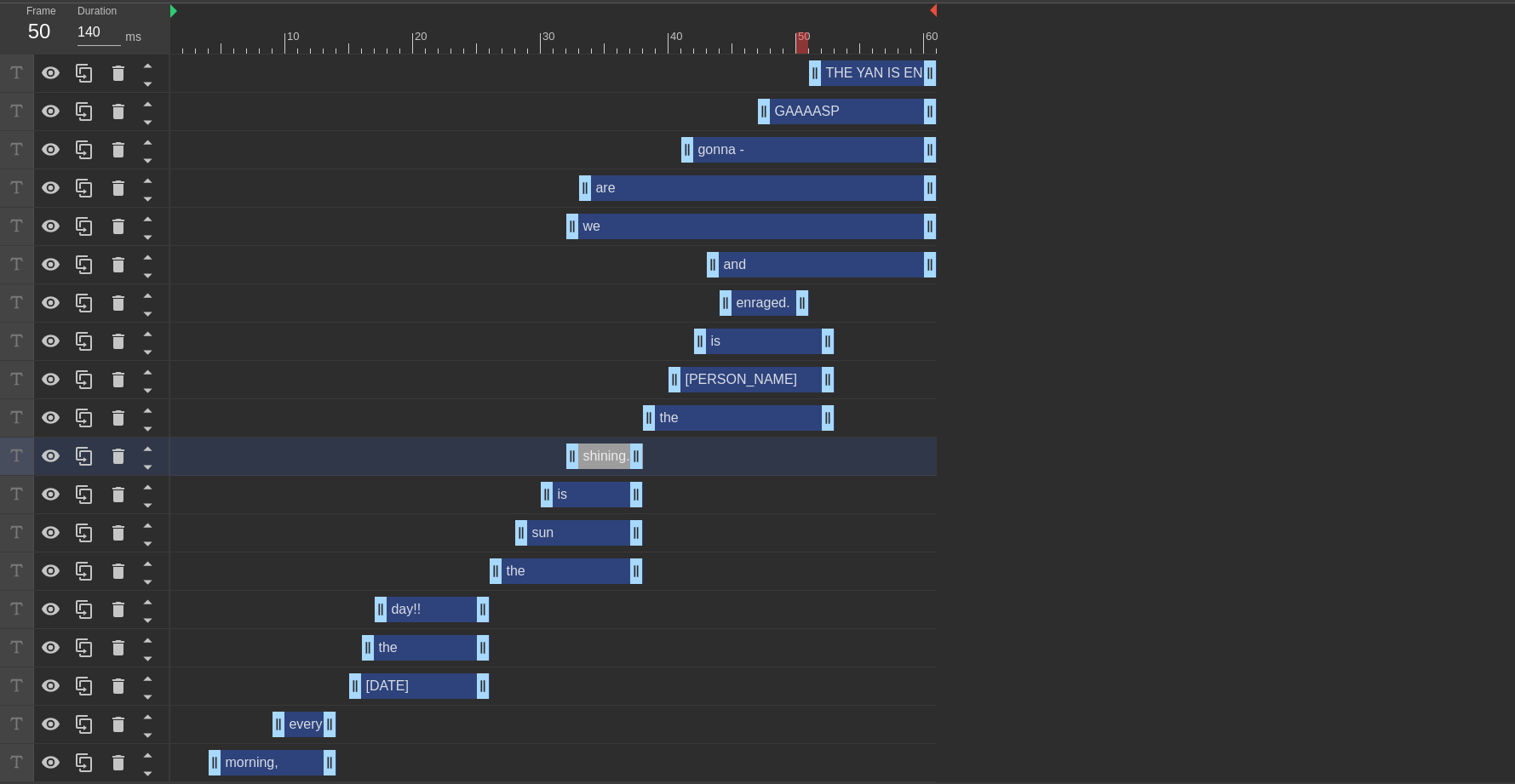 drag, startPoint x: 822, startPoint y: 301, endPoint x: 794, endPoint y: 318, distance: 32.756679 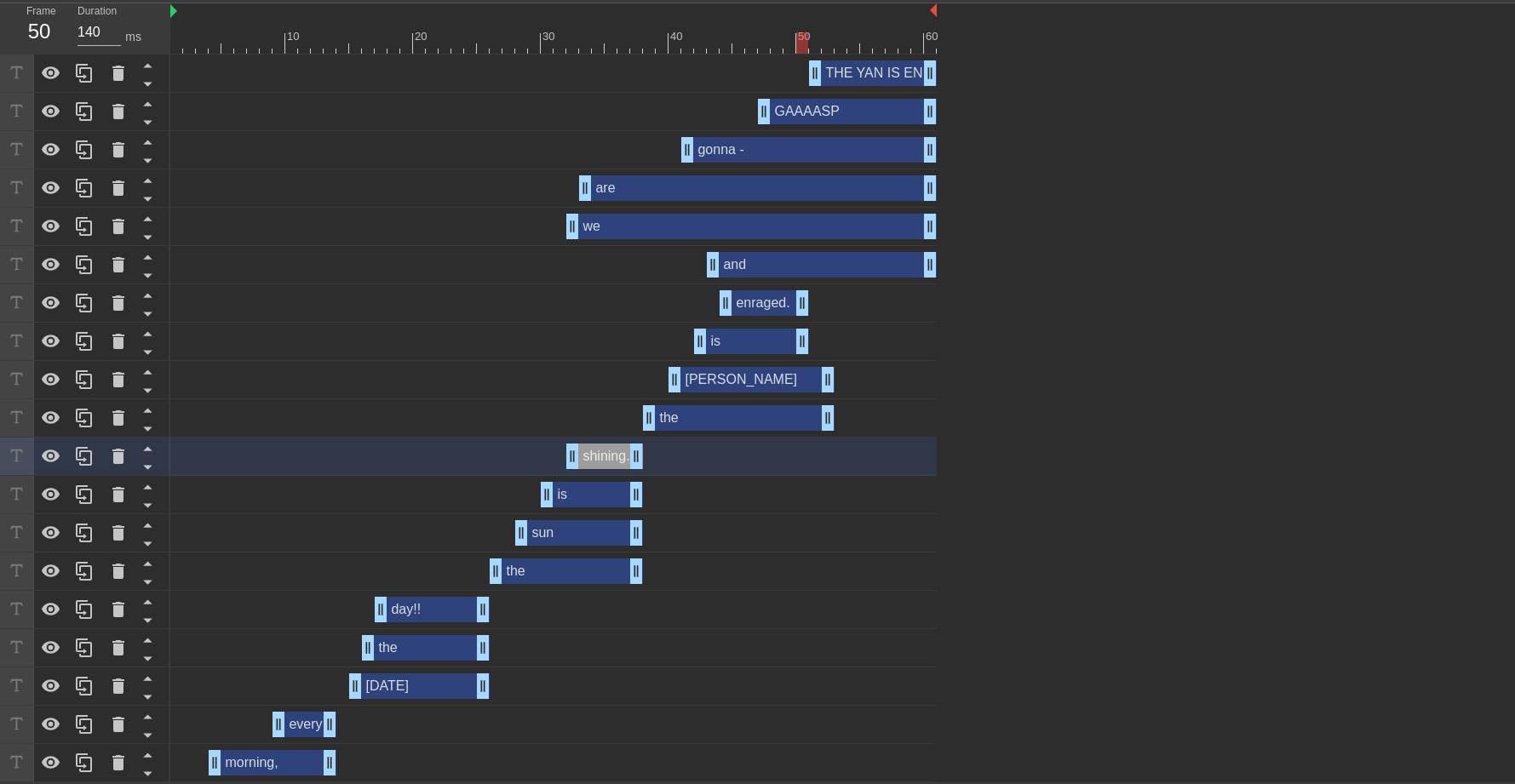 drag, startPoint x: 827, startPoint y: 336, endPoint x: 803, endPoint y: 346, distance: 26 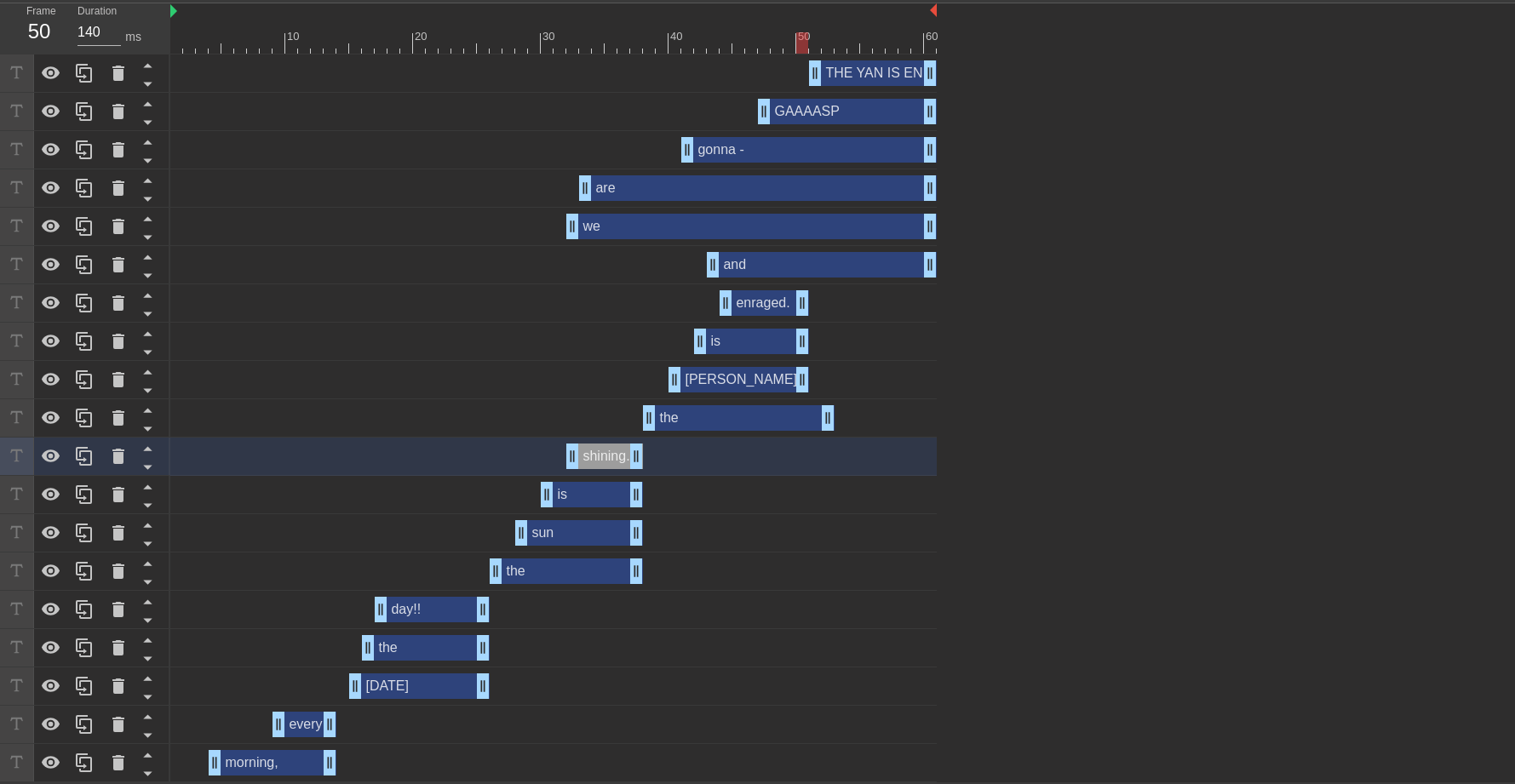 drag, startPoint x: 830, startPoint y: 375, endPoint x: 801, endPoint y: 384, distance: 30.364453 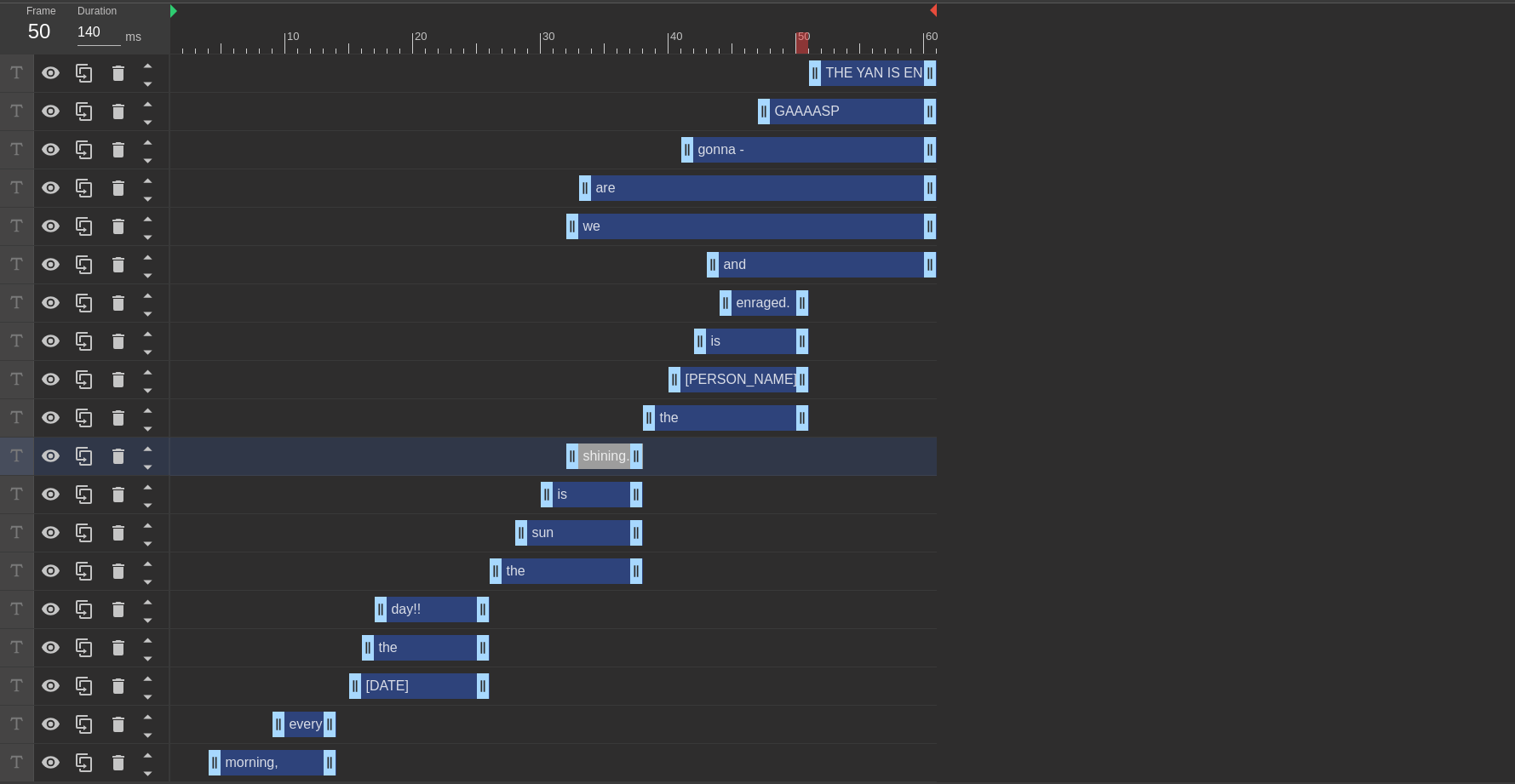 drag, startPoint x: 828, startPoint y: 409, endPoint x: 805, endPoint y: 426, distance: 28.6007 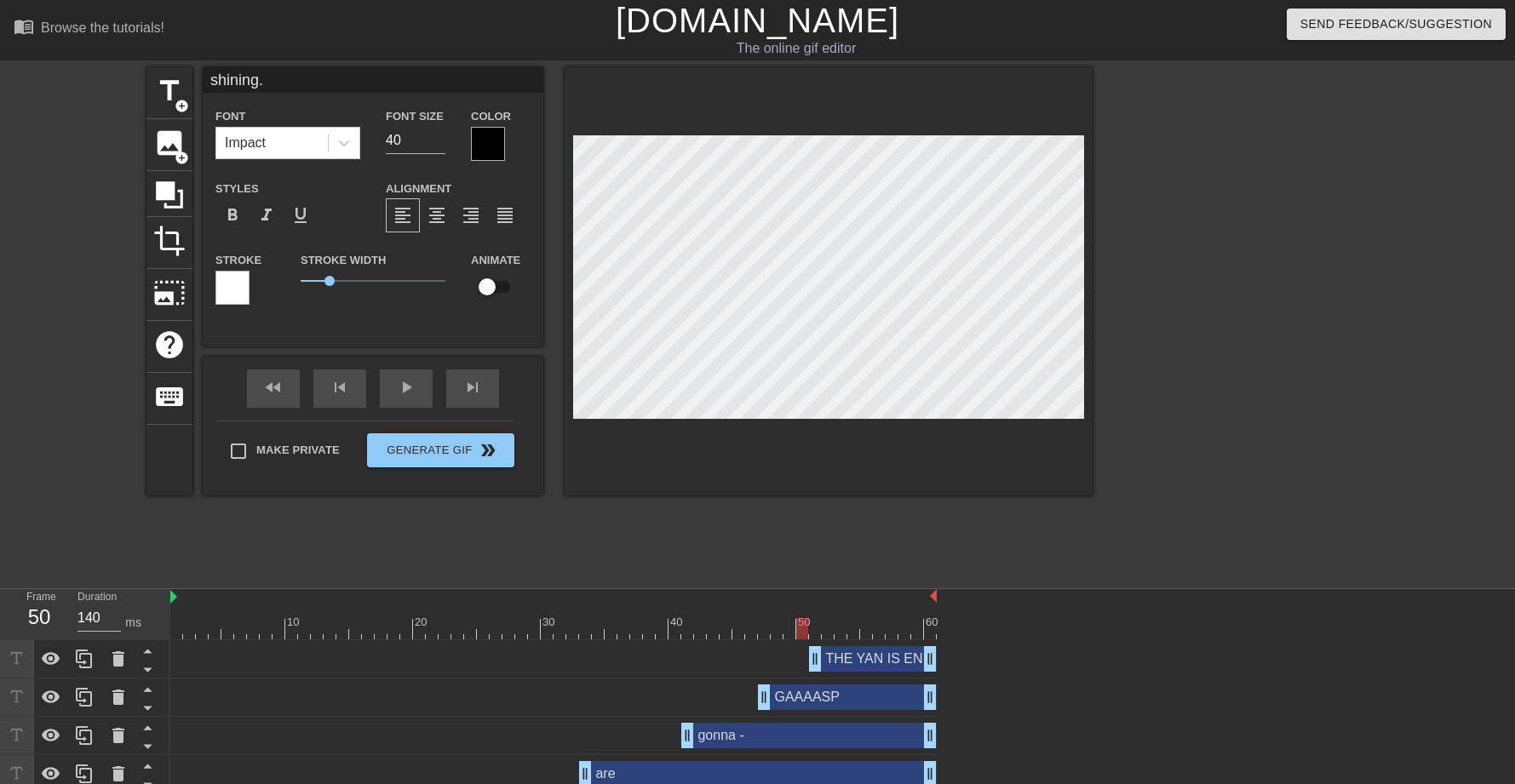 scroll, scrollTop: 355, scrollLeft: 0, axis: vertical 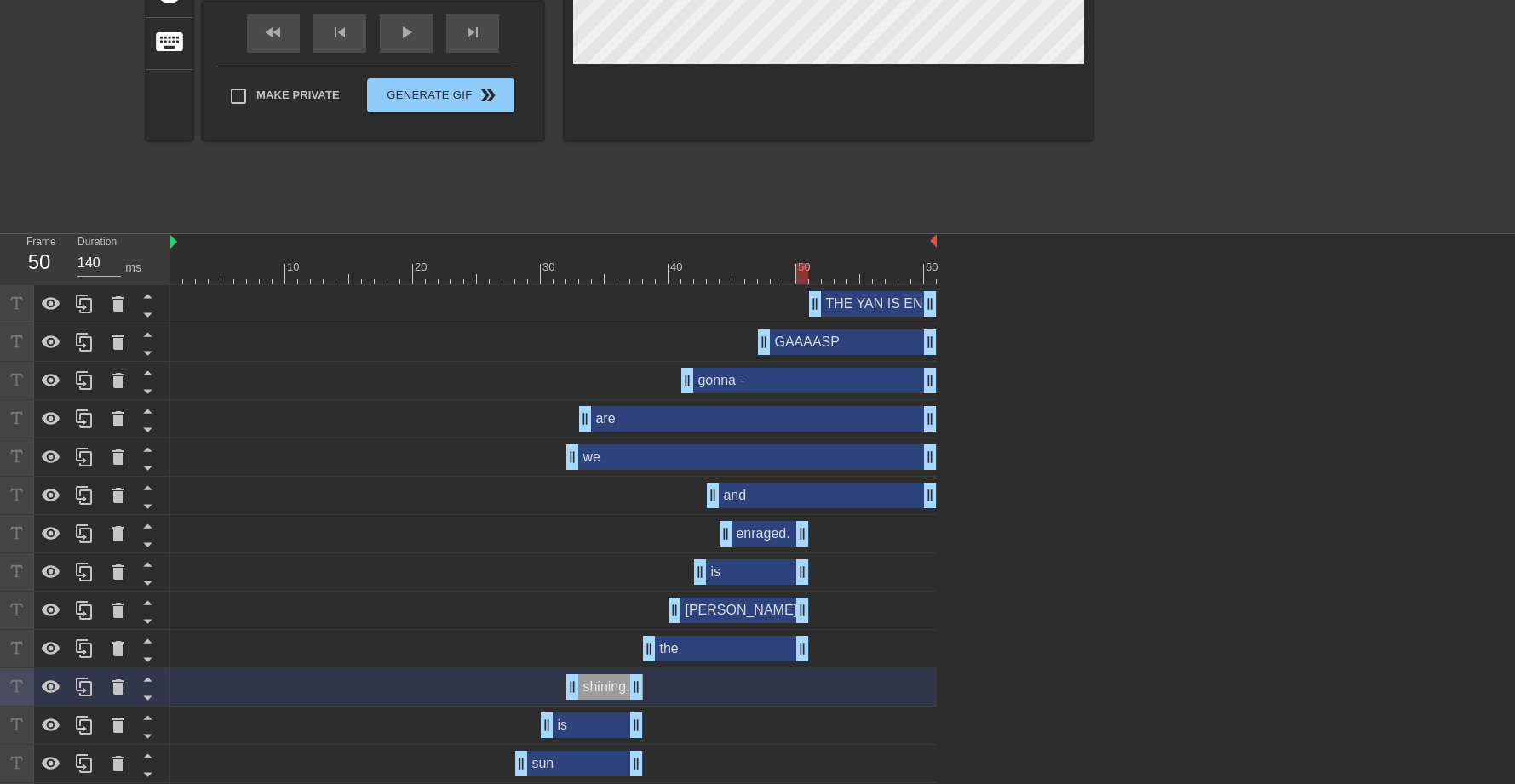 drag, startPoint x: 801, startPoint y: 267, endPoint x: 794, endPoint y: 275, distance: 10.630146 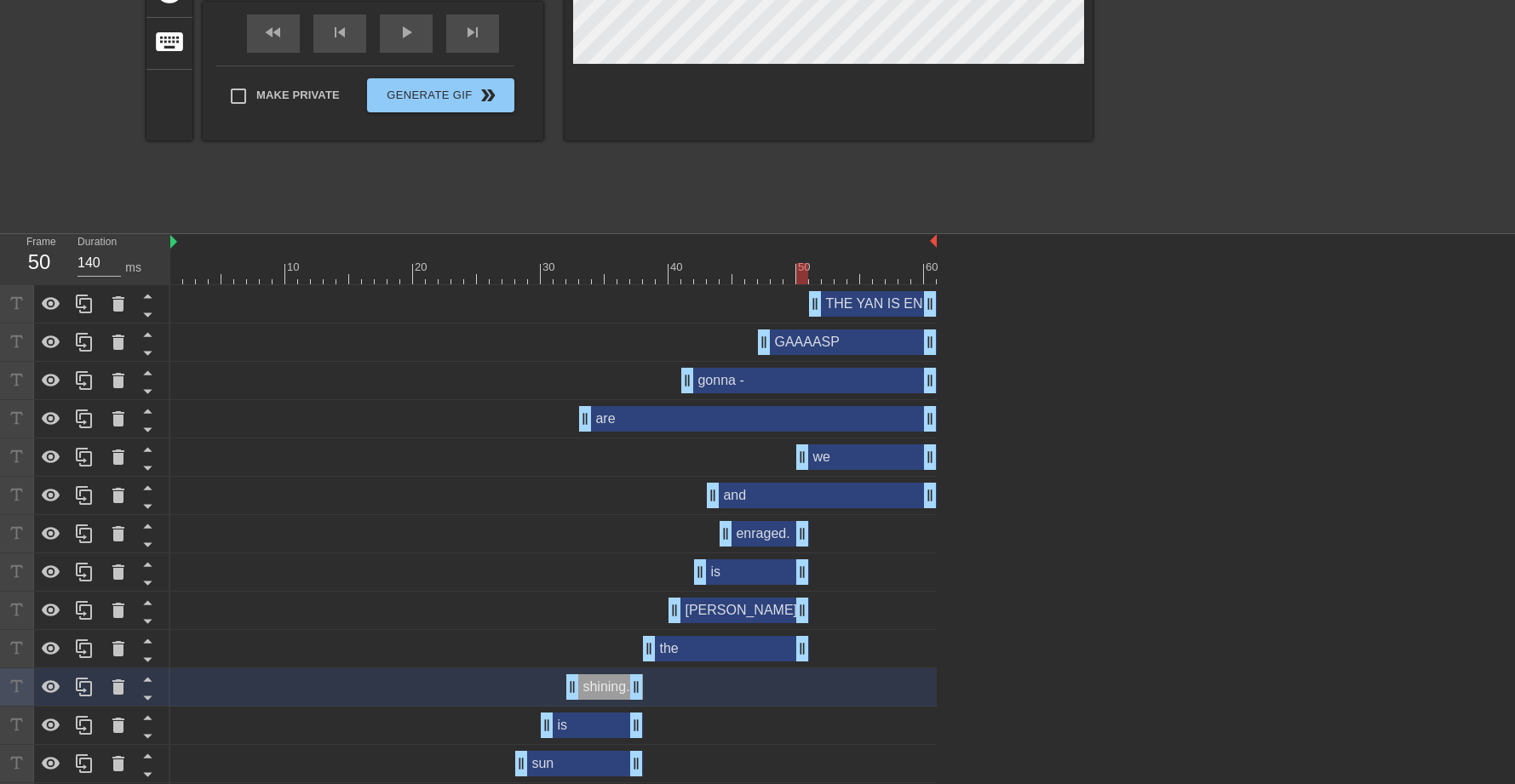 drag, startPoint x: 571, startPoint y: 461, endPoint x: 804, endPoint y: 474, distance: 233.36238 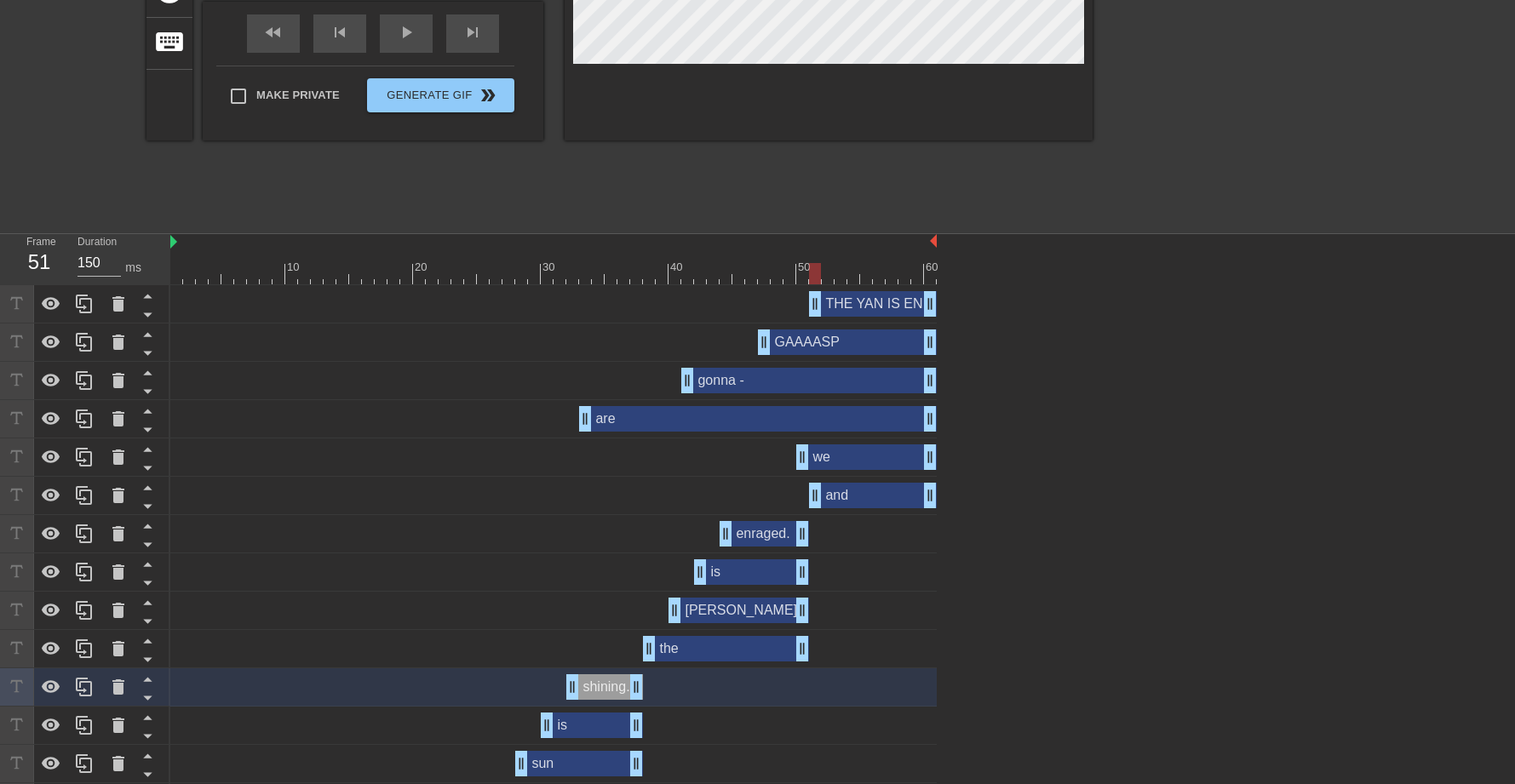 drag, startPoint x: 719, startPoint y: 499, endPoint x: 823, endPoint y: 498, distance: 104.00481 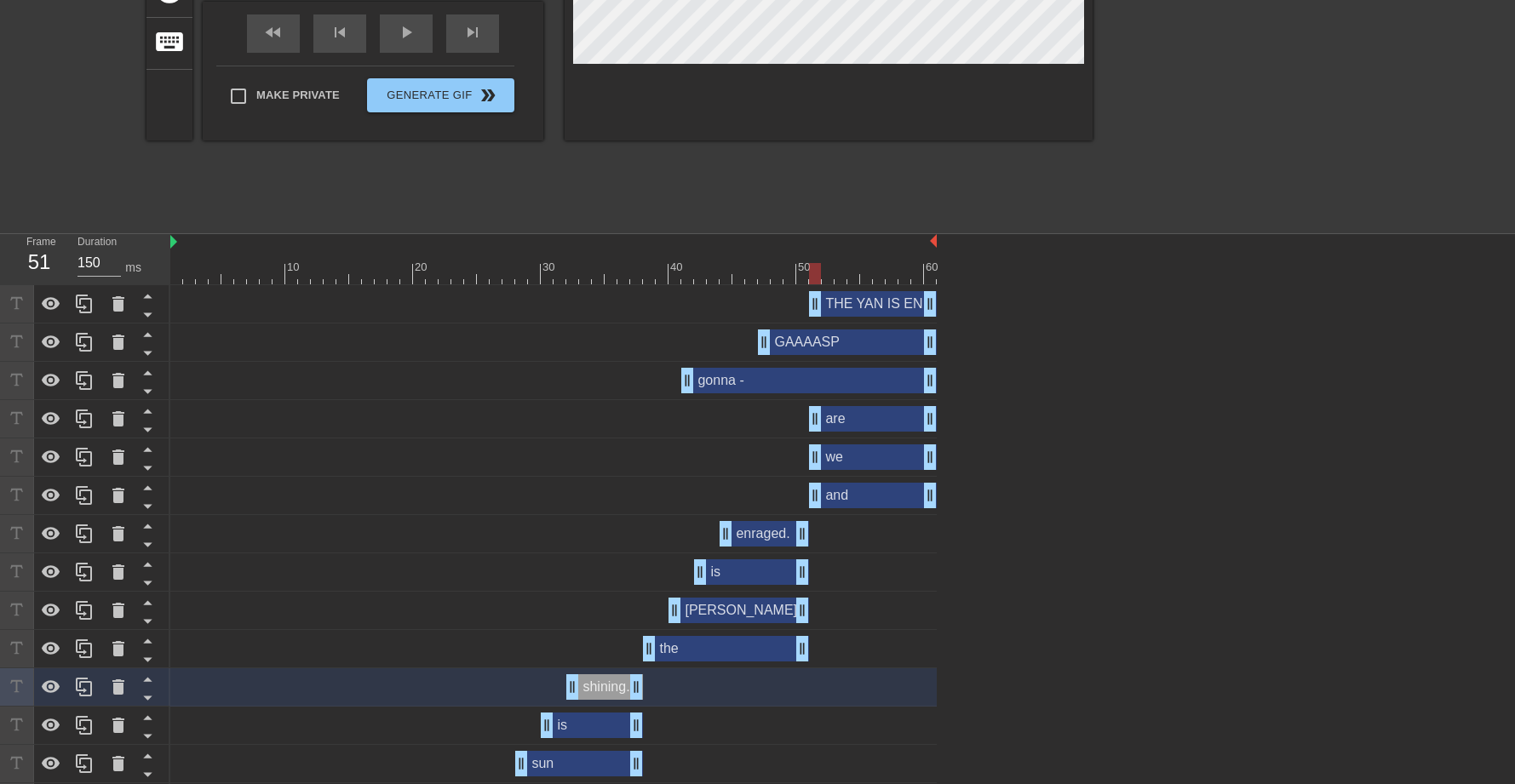 drag, startPoint x: 579, startPoint y: 422, endPoint x: 806, endPoint y: 433, distance: 227.26636 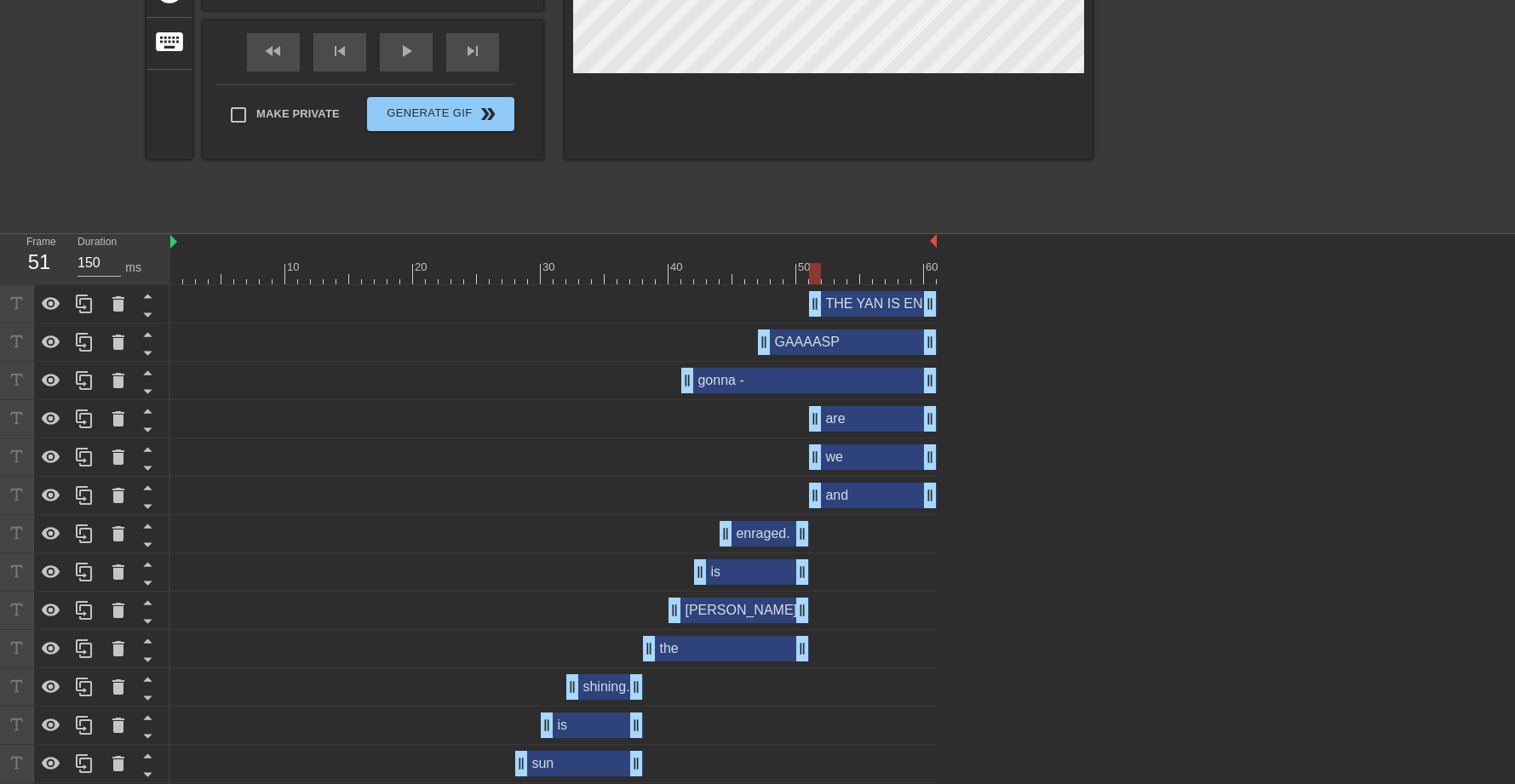 click on "gonna - drag_handle drag_handle" at bounding box center [554, 381] 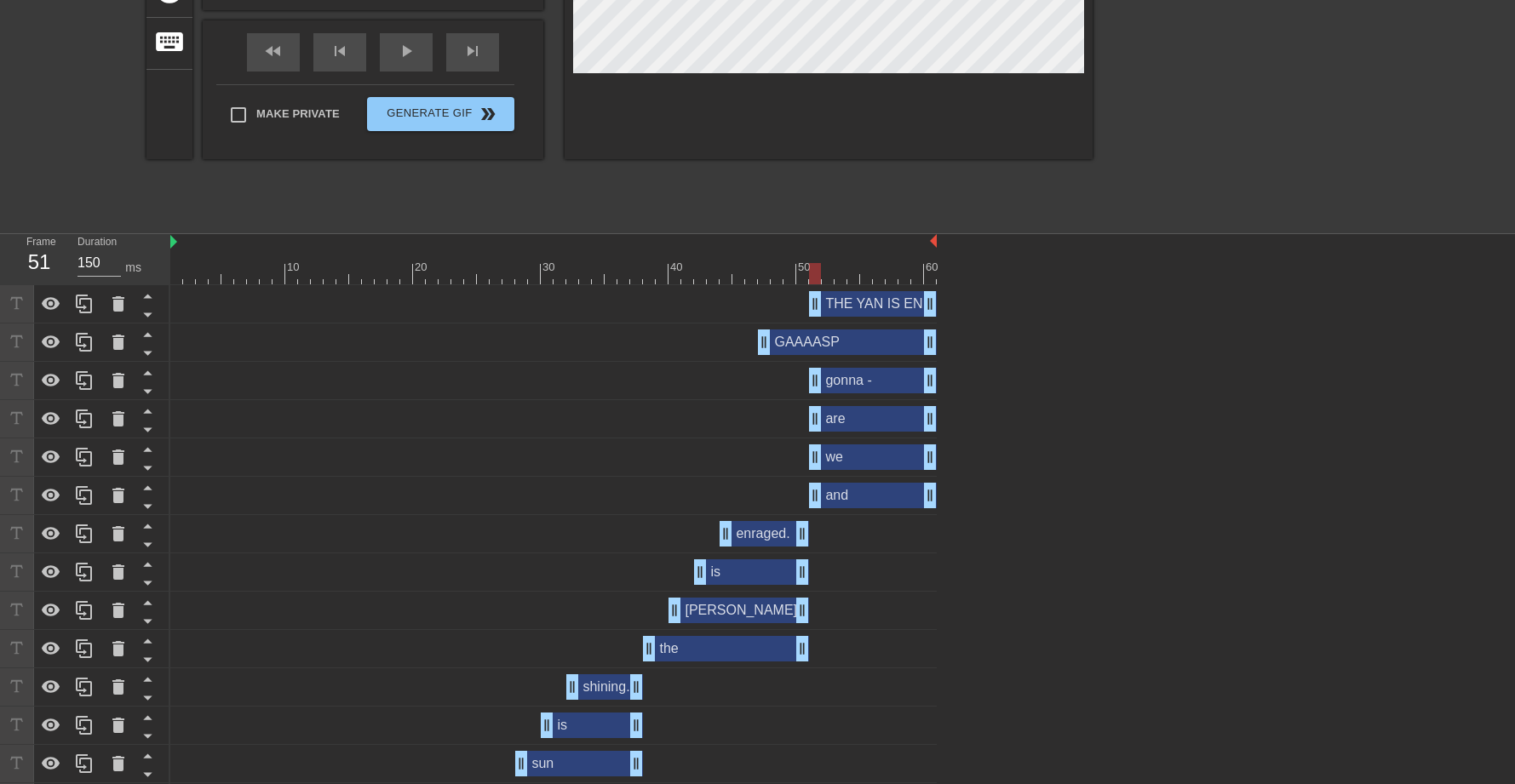 drag, startPoint x: 689, startPoint y: 383, endPoint x: 812, endPoint y: 398, distance: 123.91126 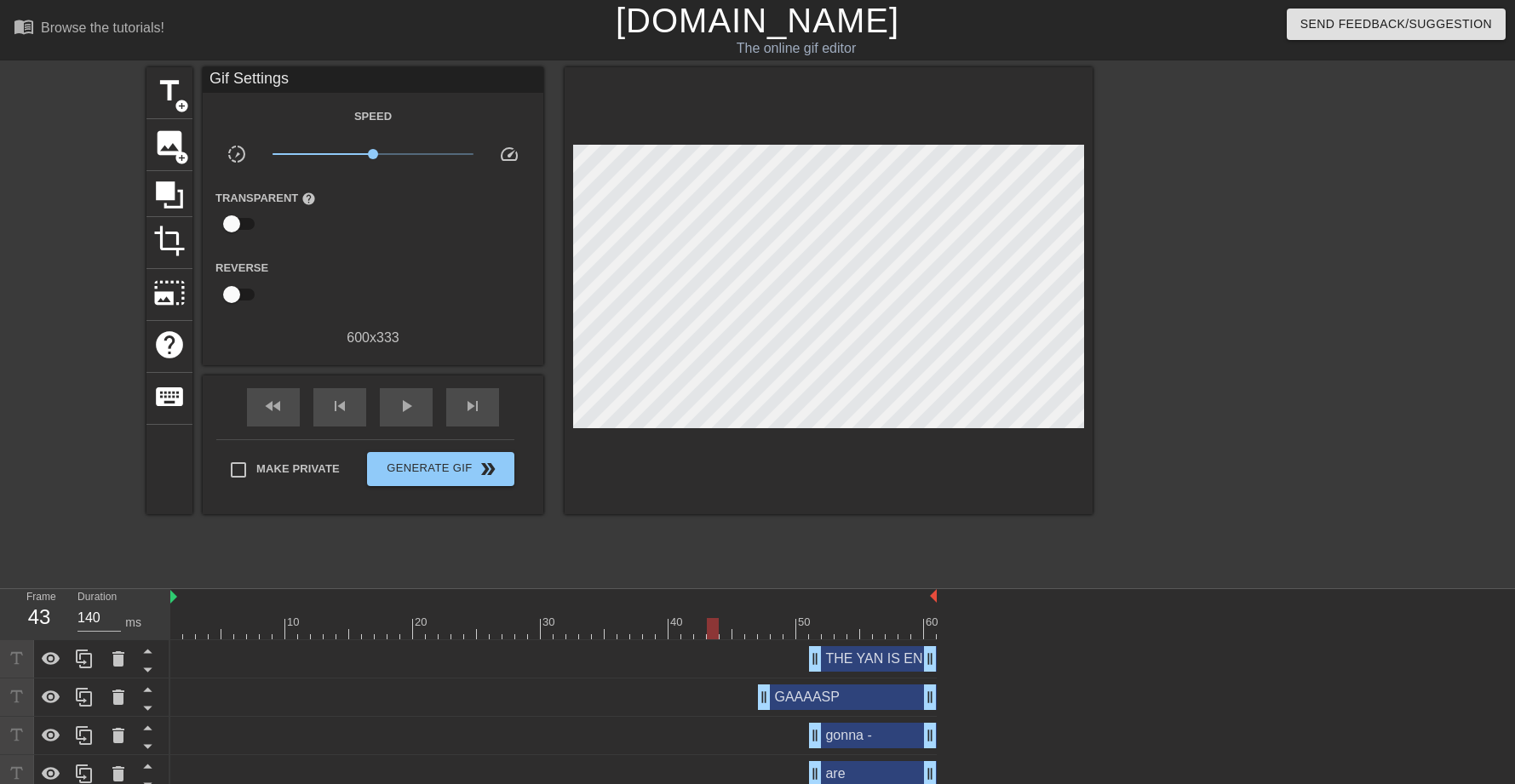 drag, startPoint x: 535, startPoint y: 625, endPoint x: 709, endPoint y: 659, distance: 177.29072 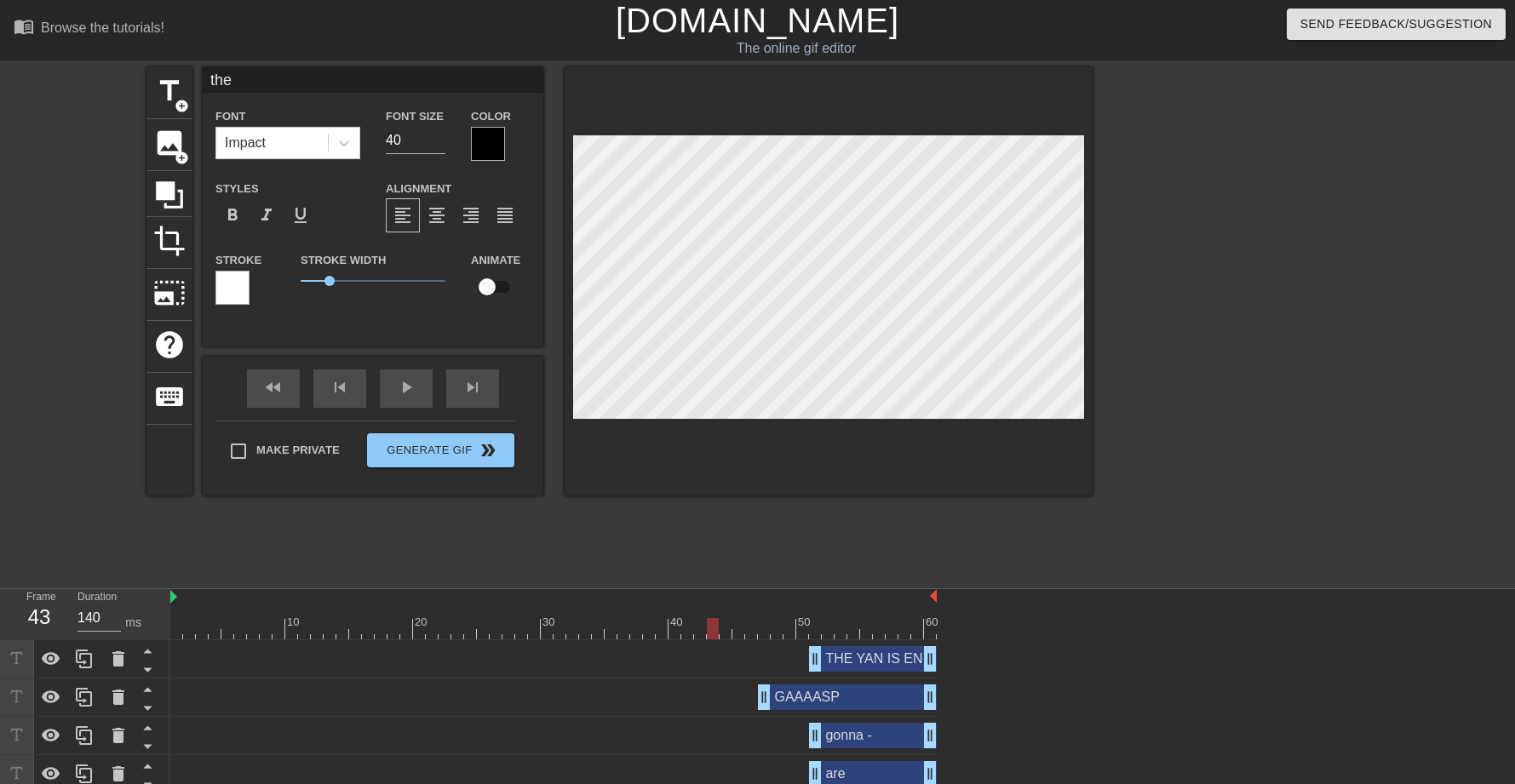 scroll, scrollTop: 355, scrollLeft: 0, axis: vertical 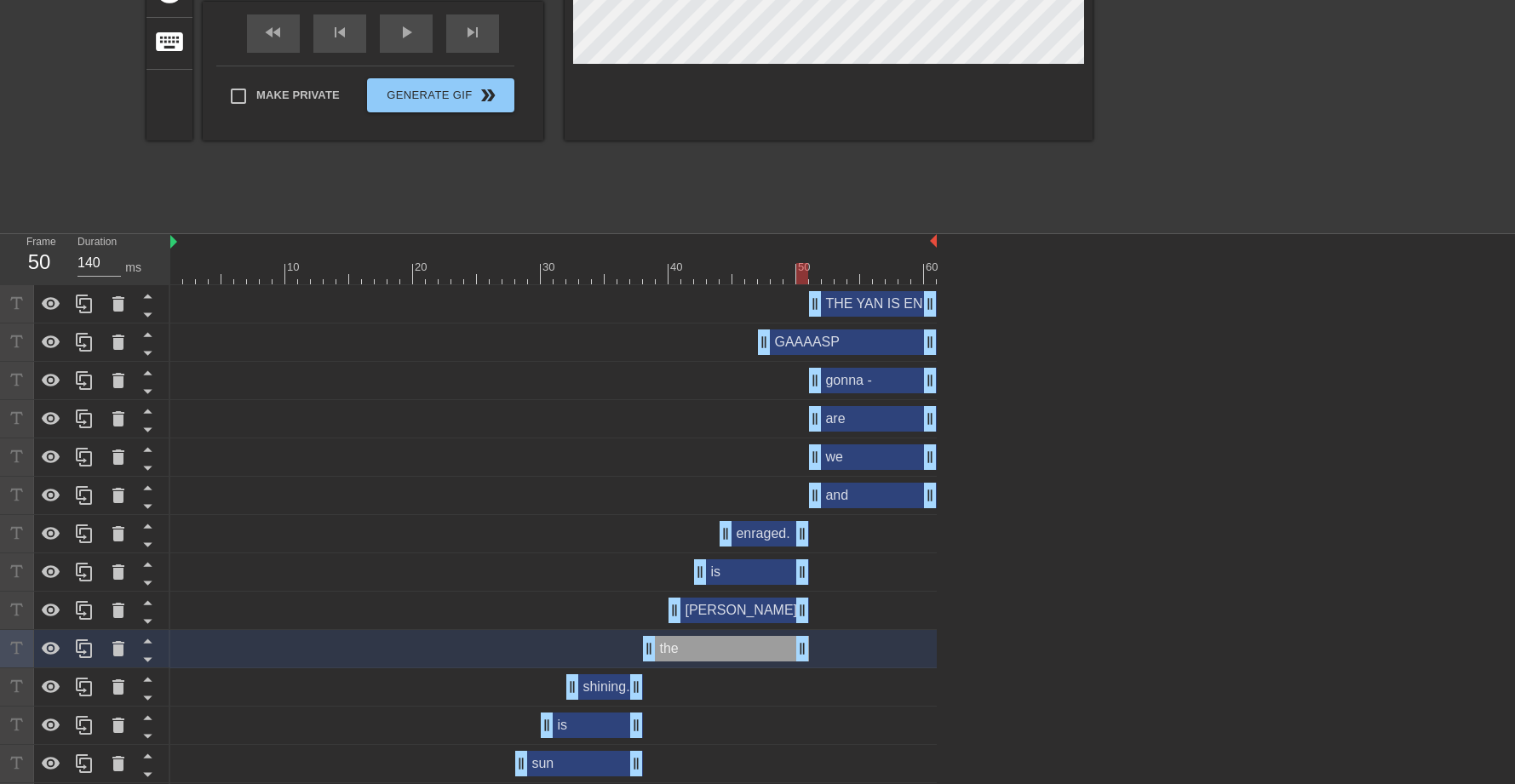 drag, startPoint x: 716, startPoint y: 269, endPoint x: 802, endPoint y: 288, distance: 88.07383 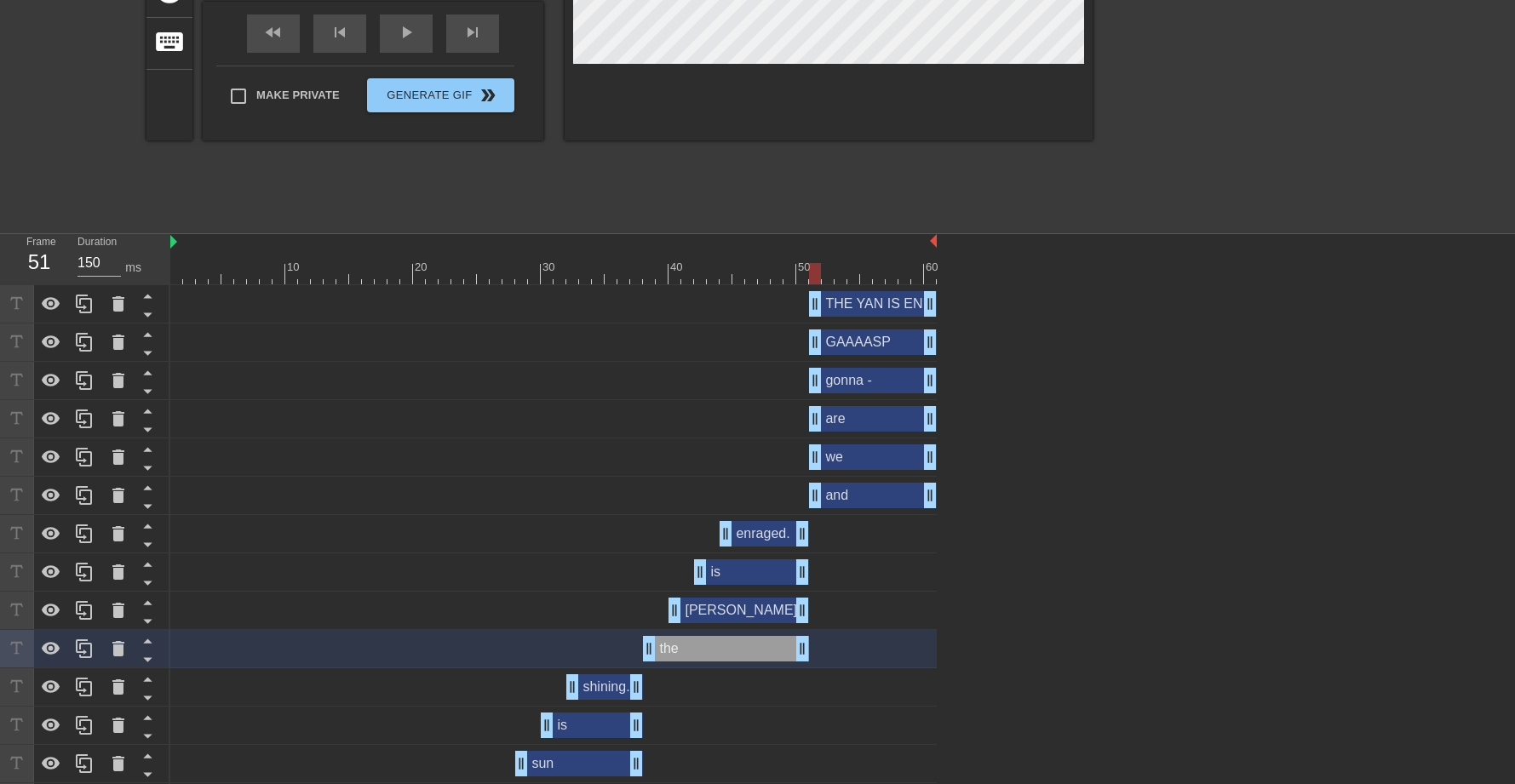drag, startPoint x: 760, startPoint y: 346, endPoint x: 809, endPoint y: 343, distance: 49.09175 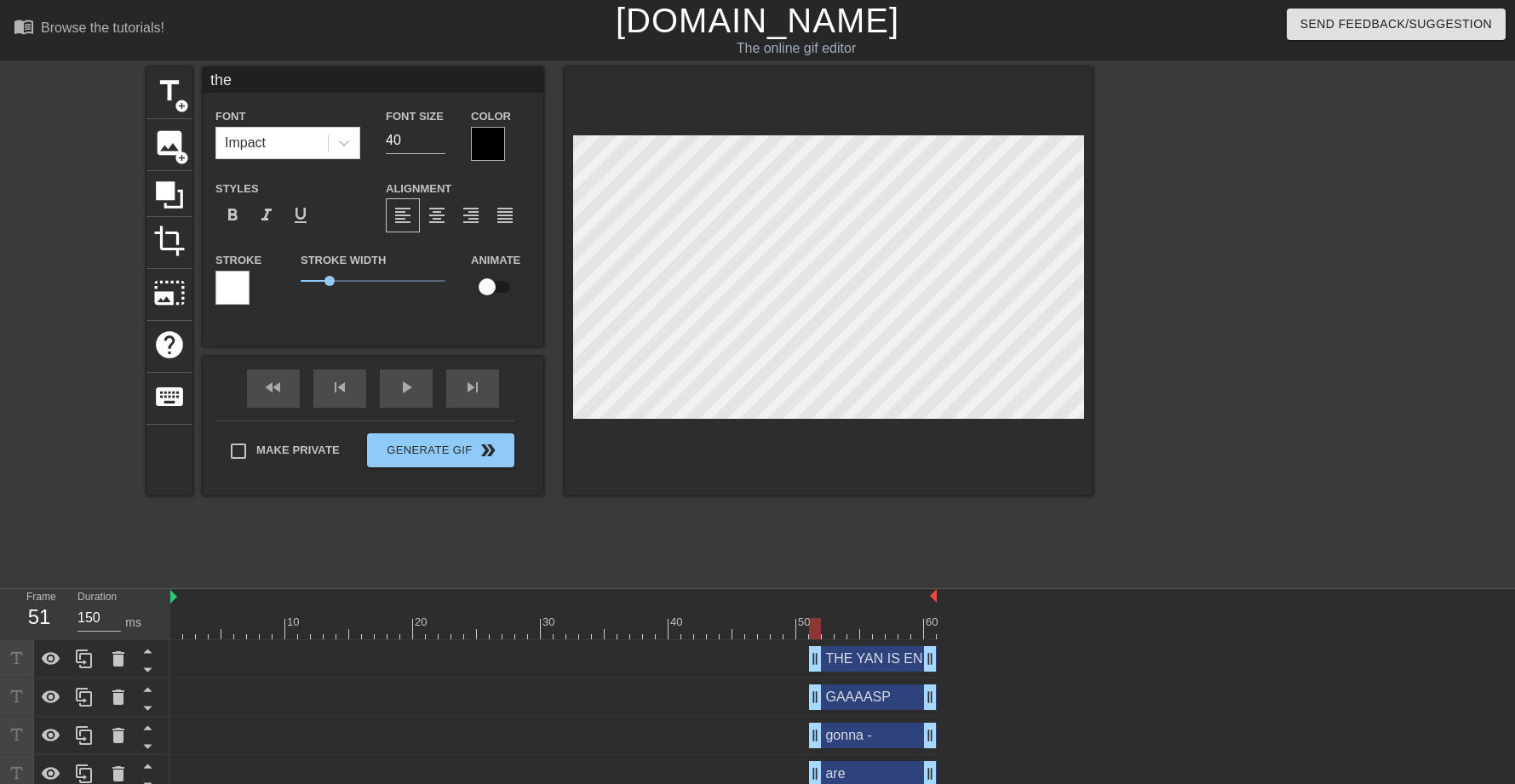 scroll, scrollTop: 355, scrollLeft: 0, axis: vertical 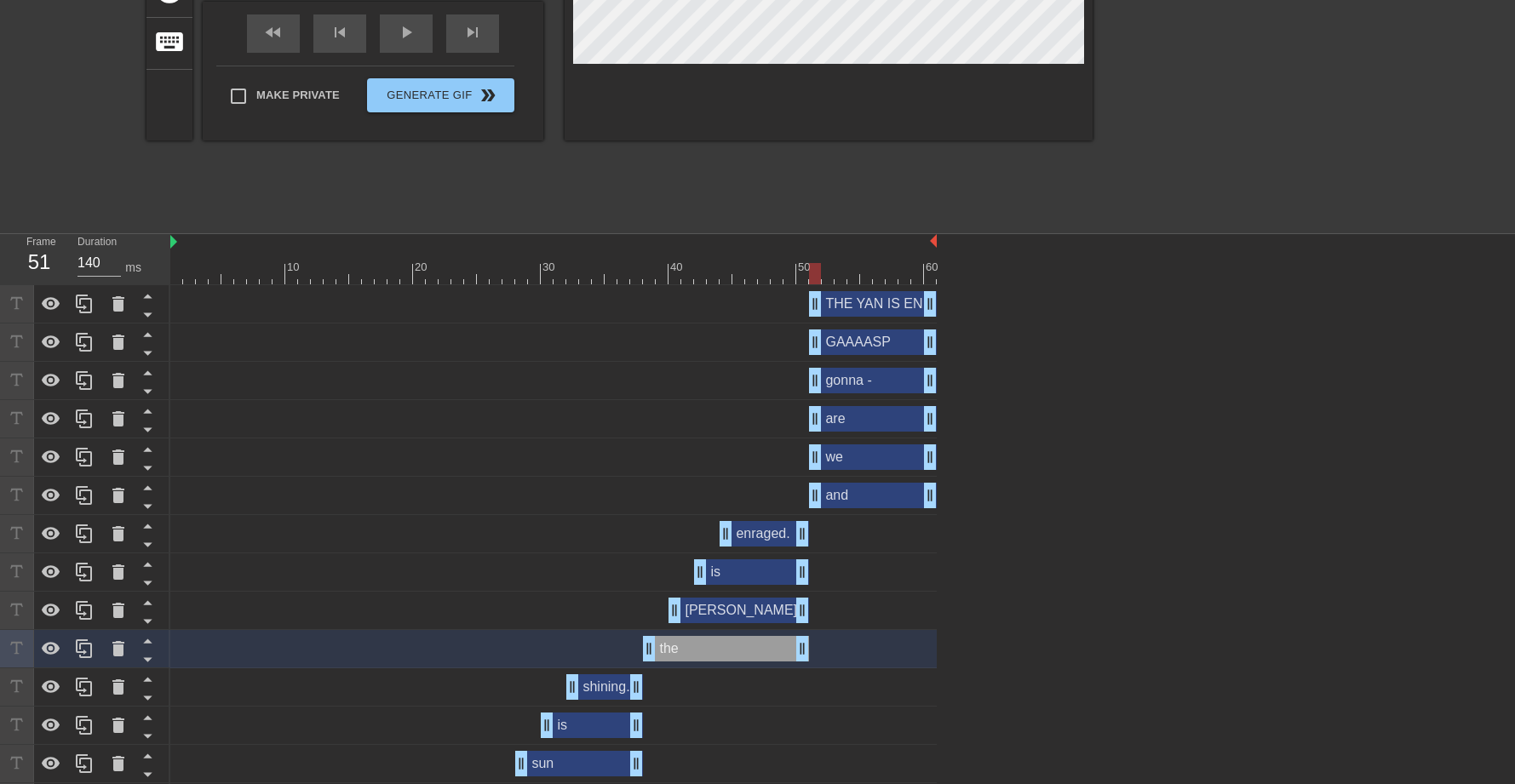 click at bounding box center [554, 273] 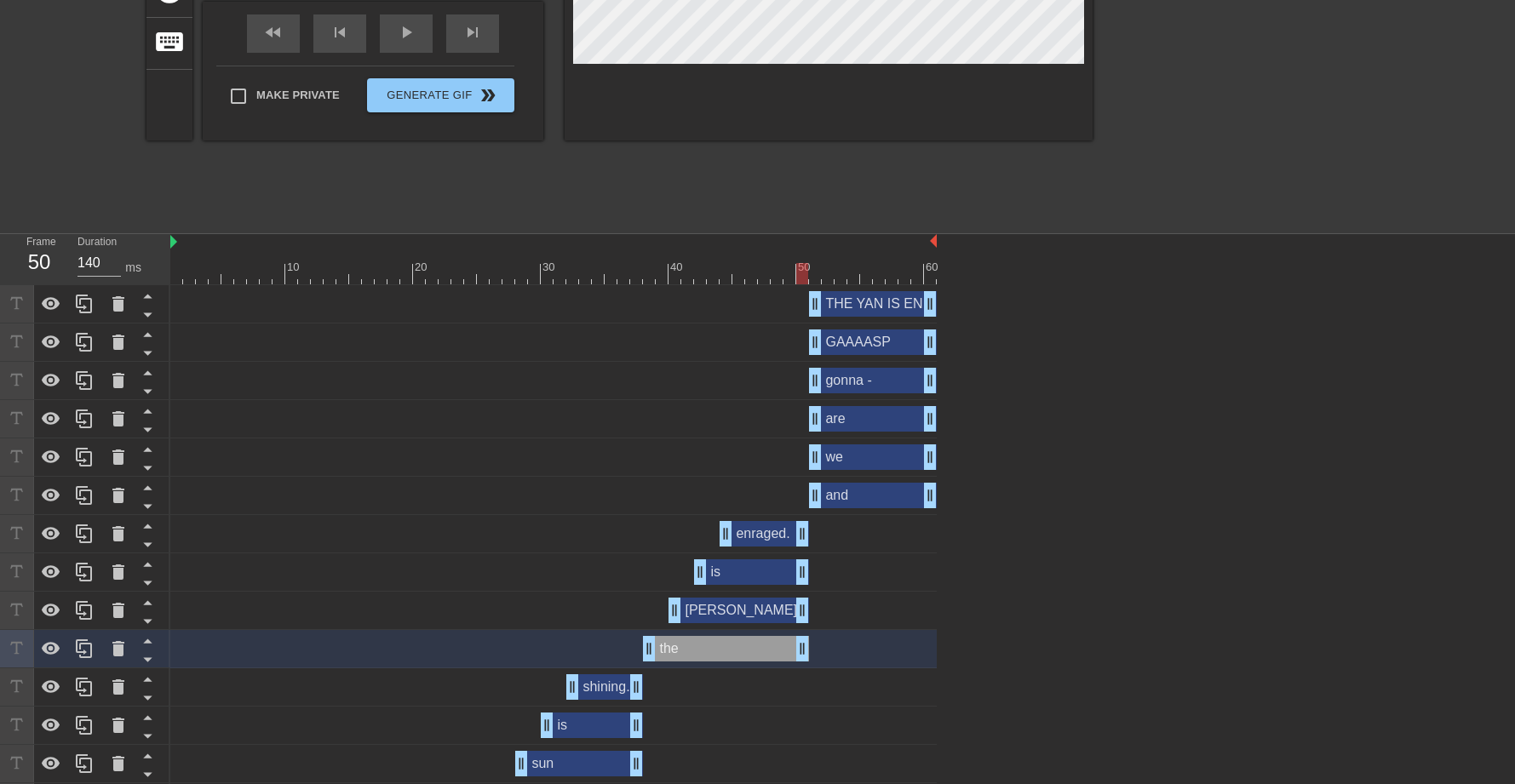 scroll, scrollTop: 0, scrollLeft: 0, axis: both 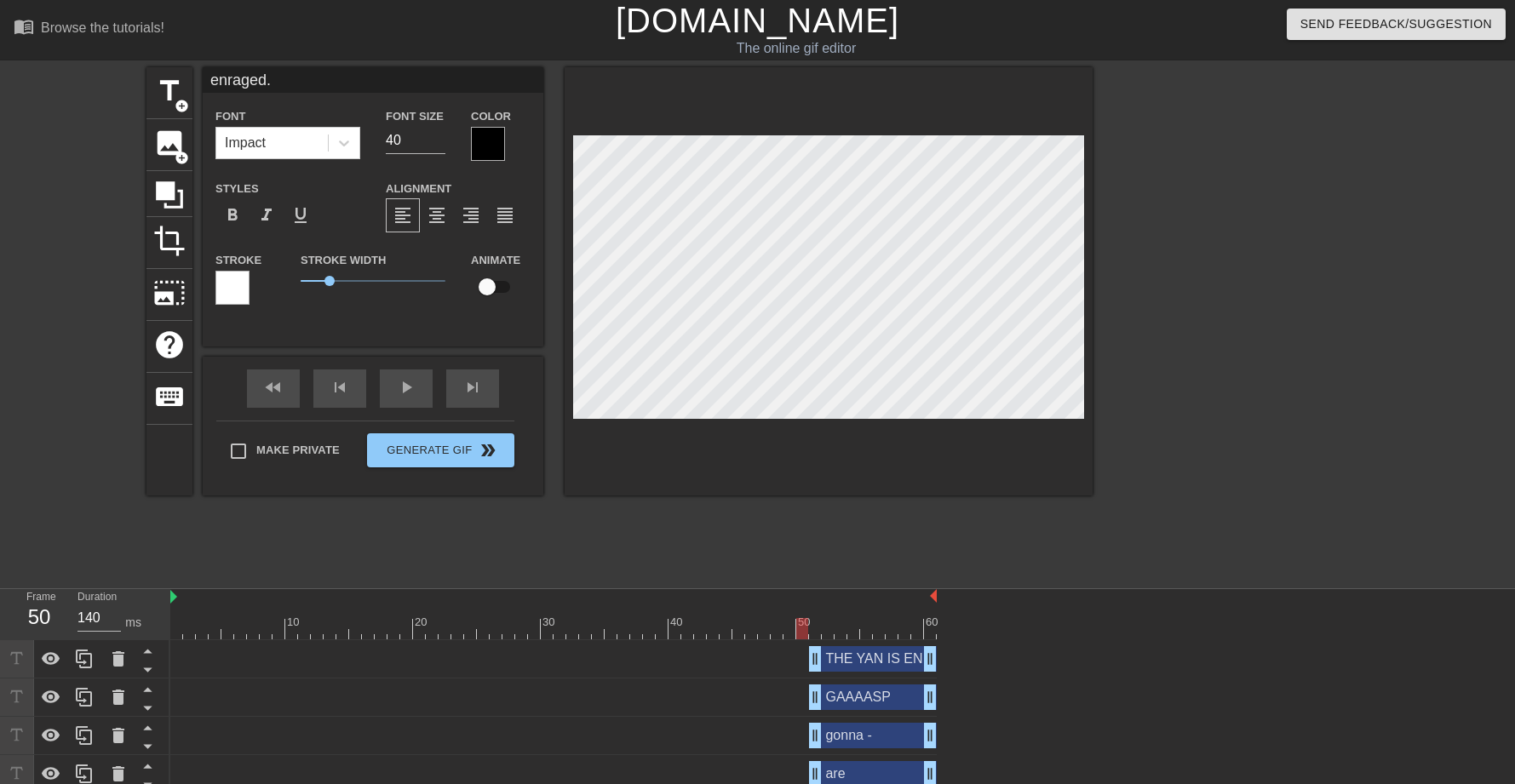 click at bounding box center (1241, 323) 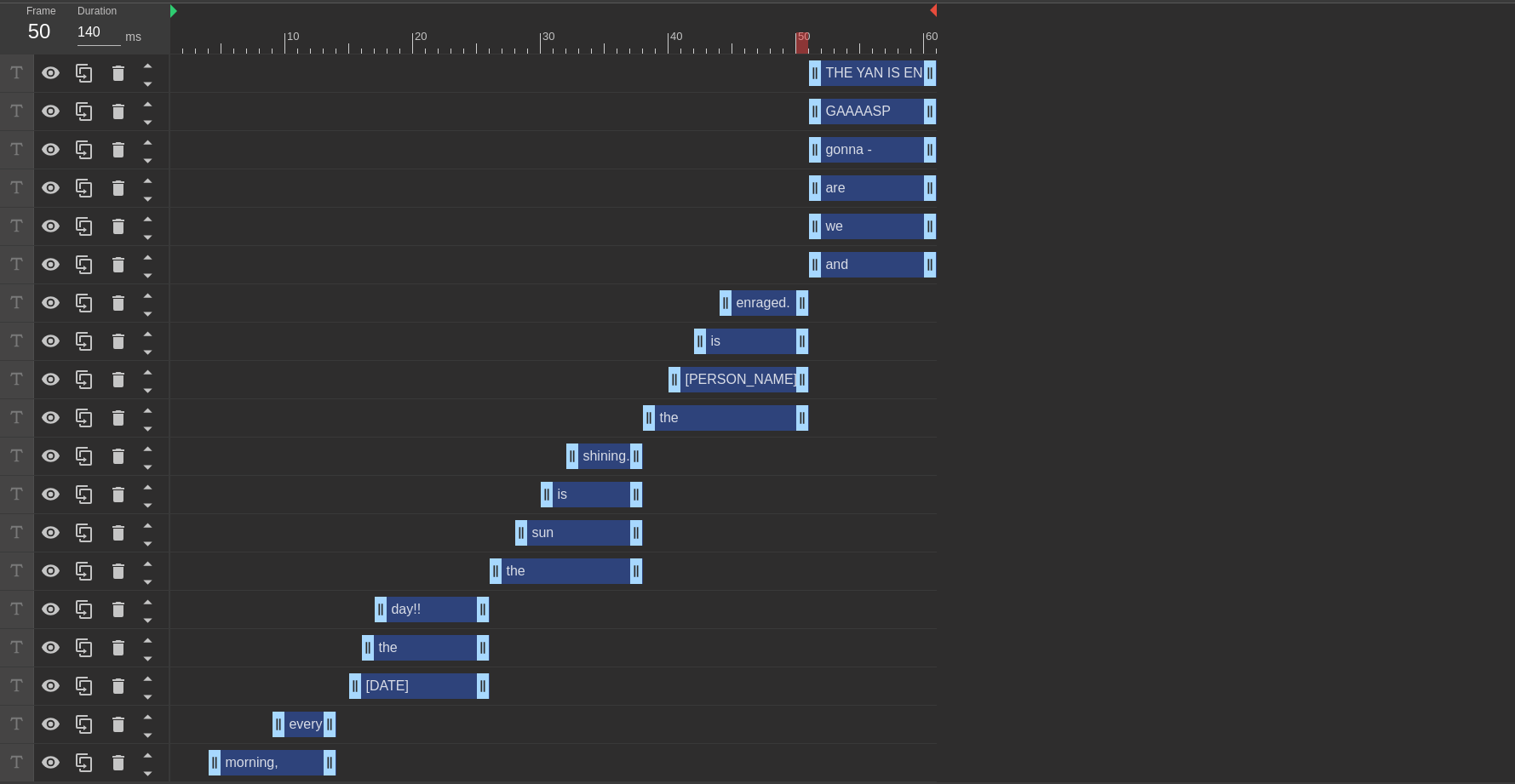 scroll, scrollTop: 232, scrollLeft: 0, axis: vertical 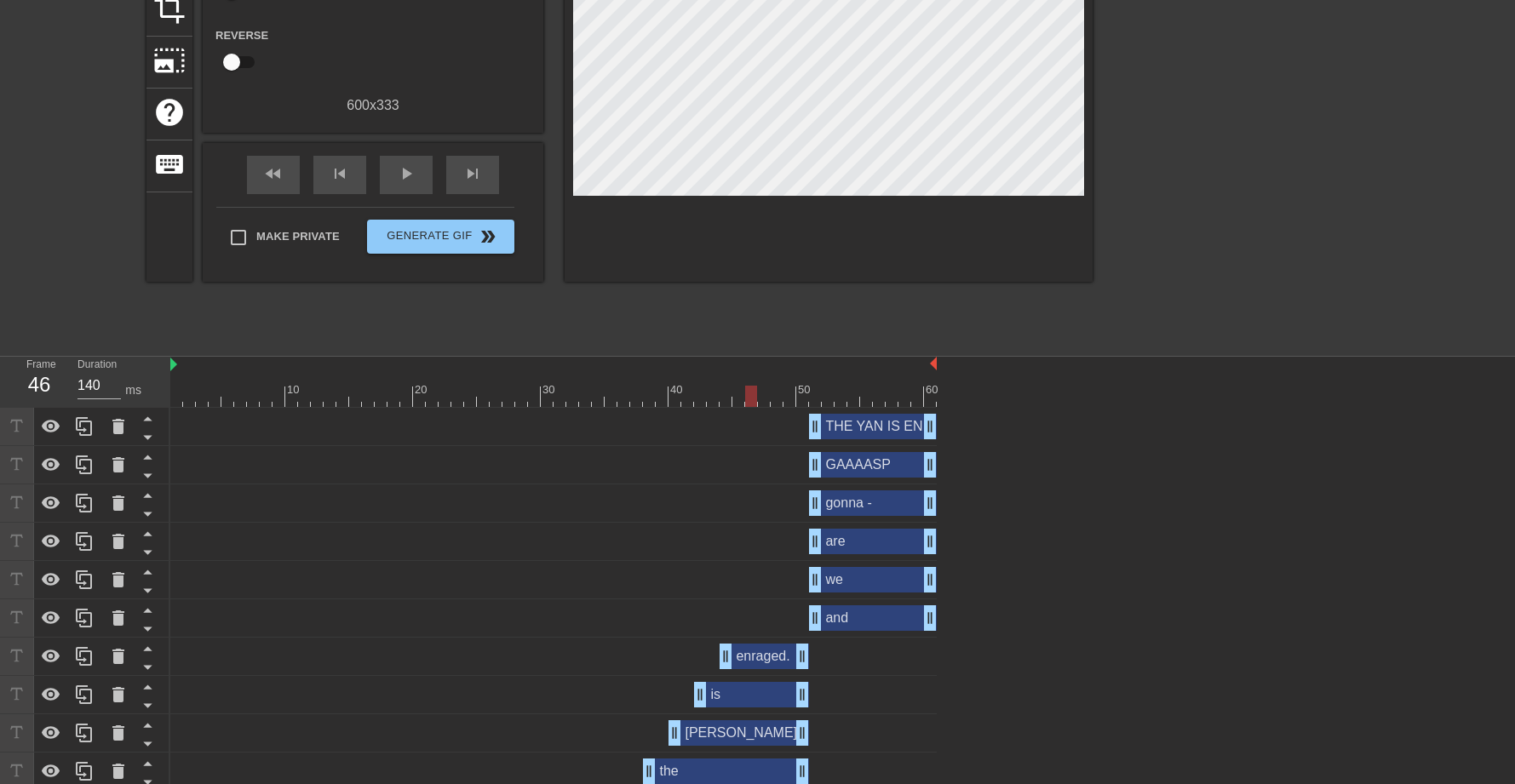 drag, startPoint x: 576, startPoint y: 392, endPoint x: 756, endPoint y: 409, distance: 180.801 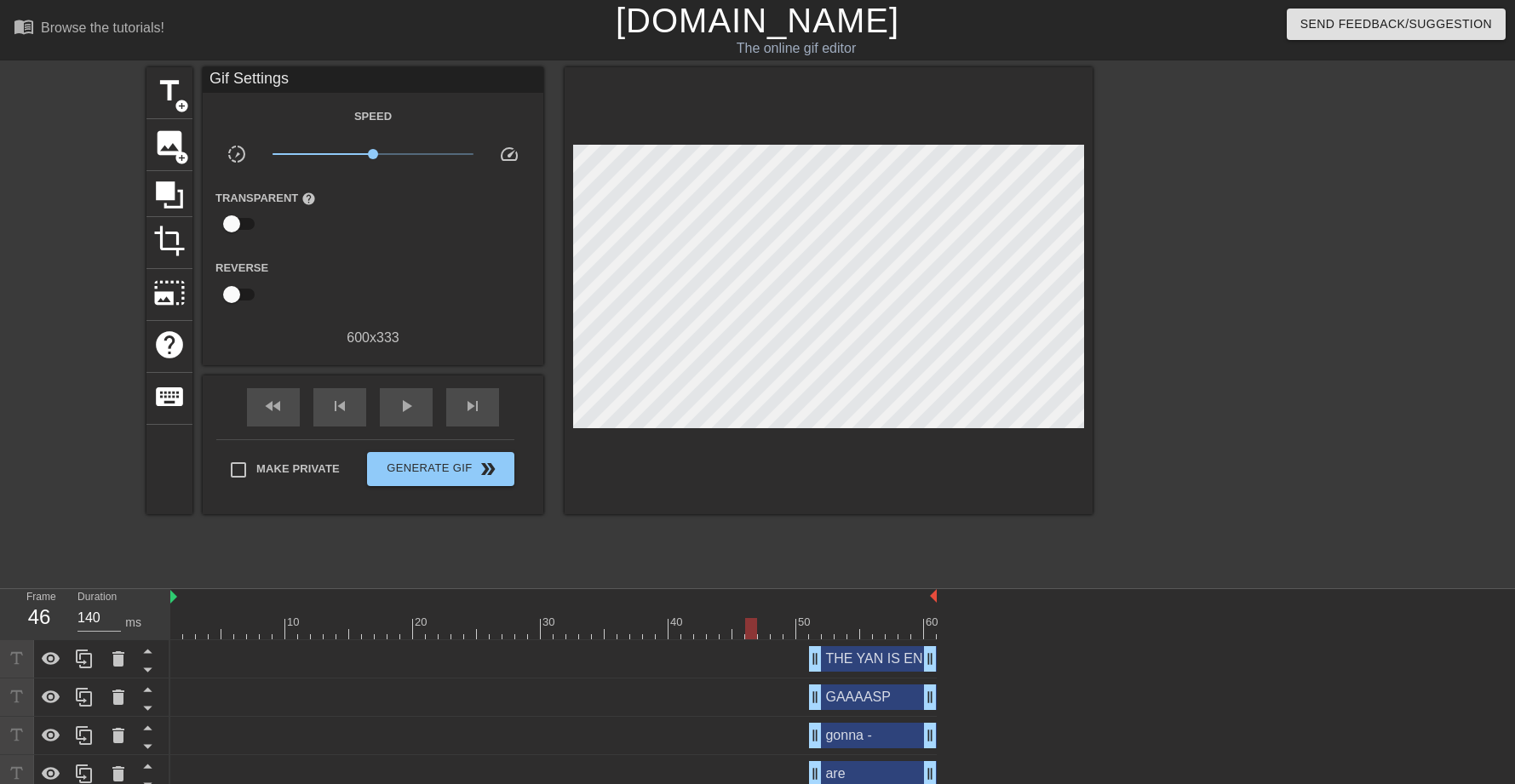 click on "[DOMAIN_NAME]" at bounding box center (757, 20) 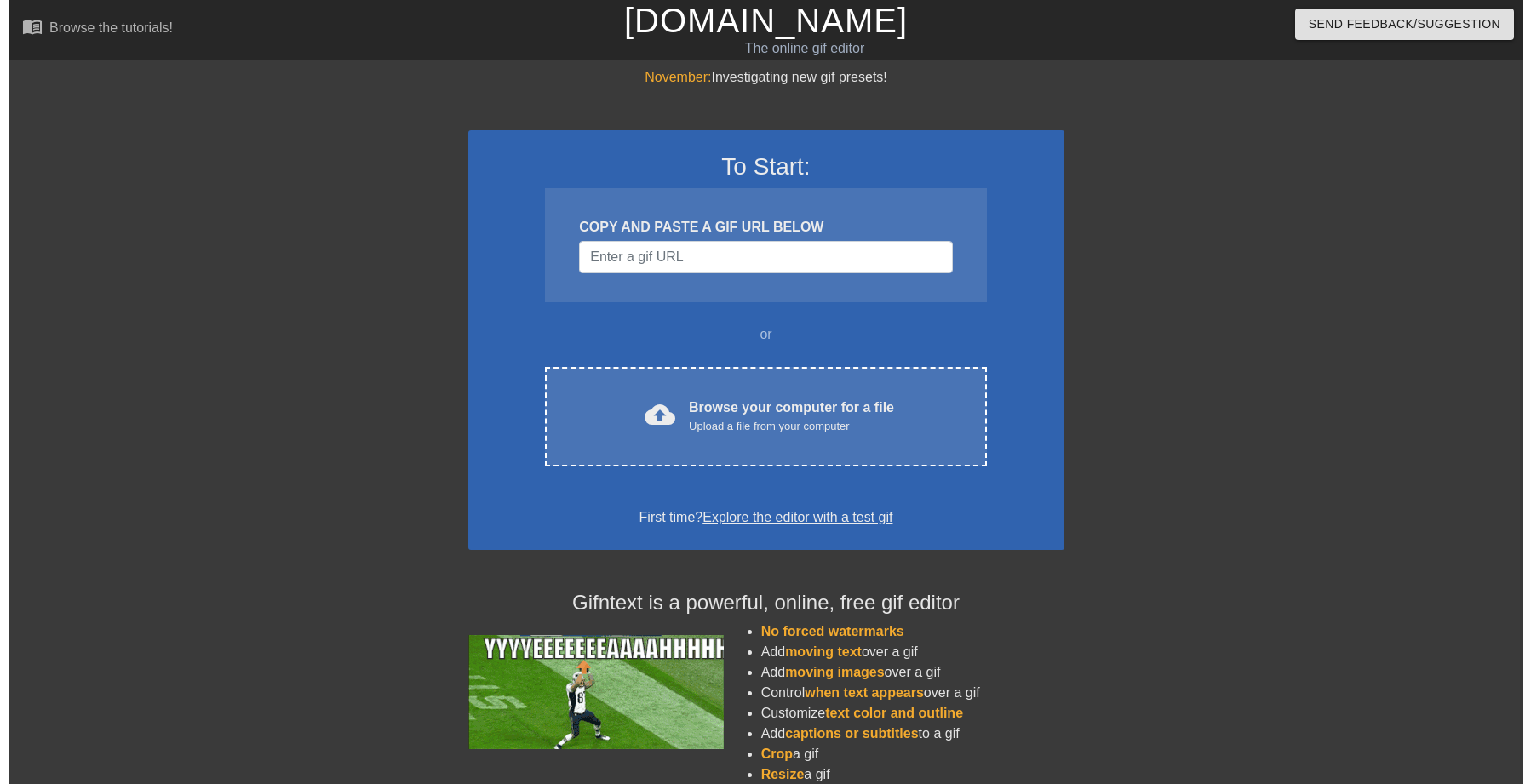 scroll, scrollTop: 0, scrollLeft: 0, axis: both 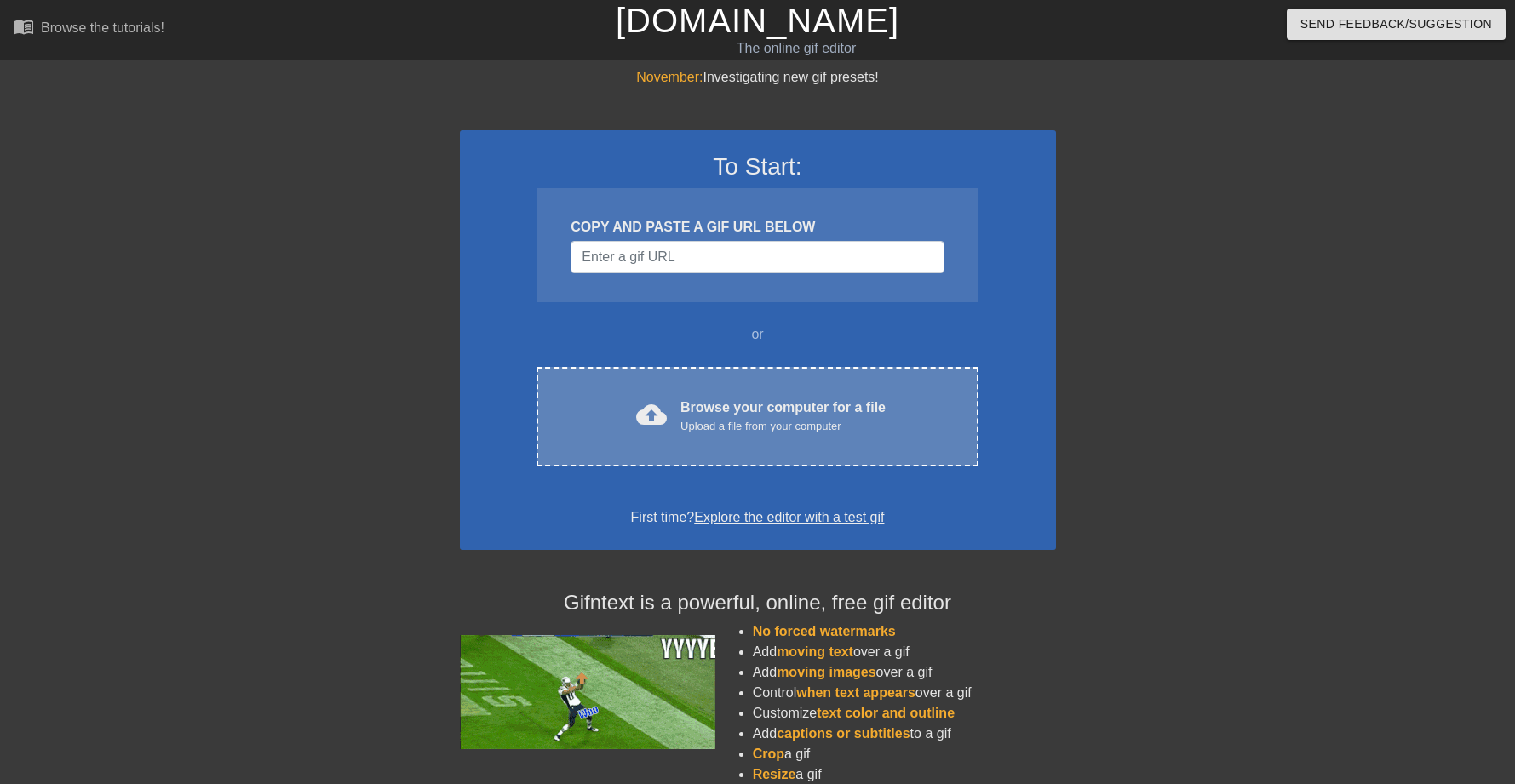 click on "Browse your computer for a file Upload a file from your computer" at bounding box center (783, 416) 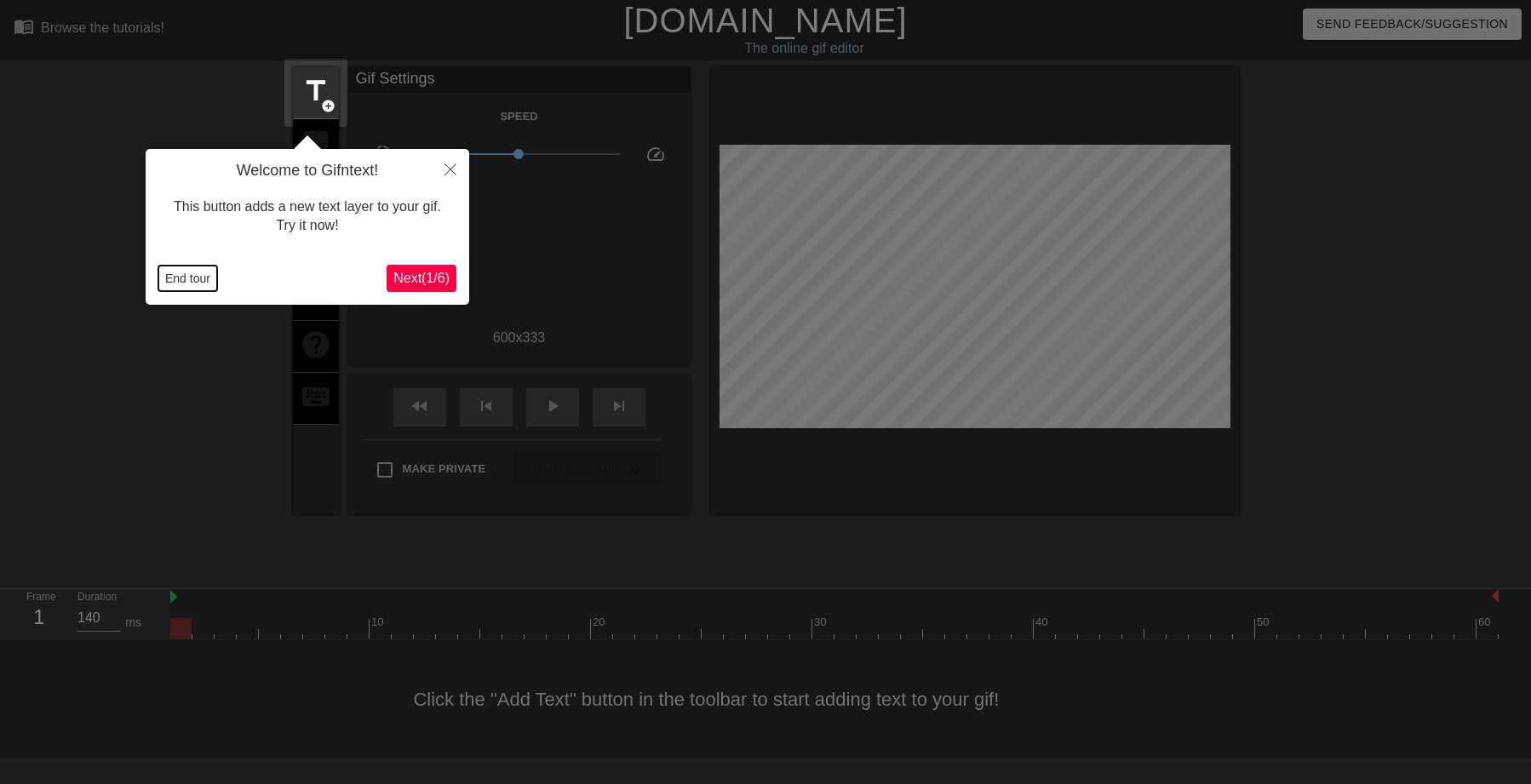 click on "End tour" at bounding box center [187, 278] 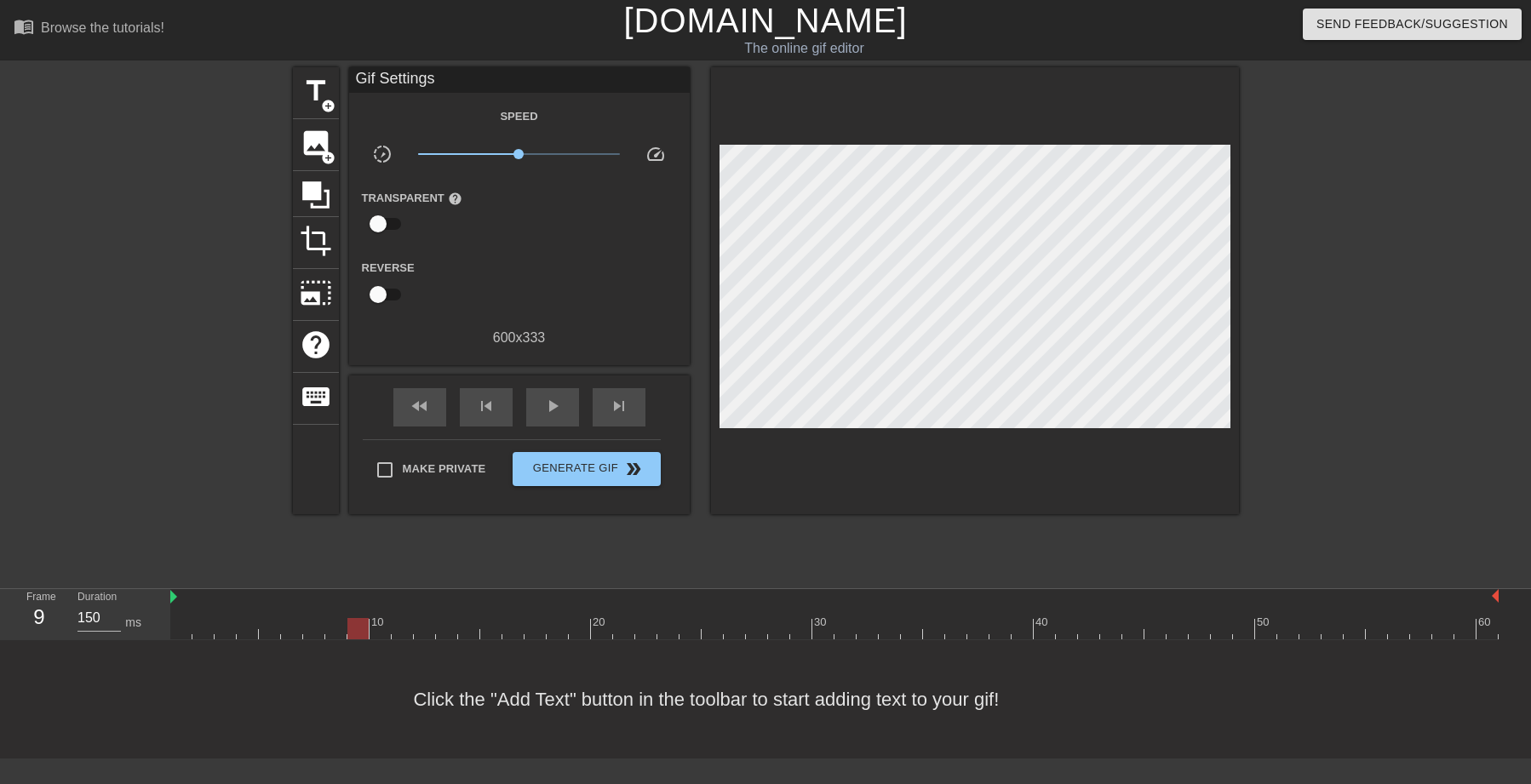 type on "140" 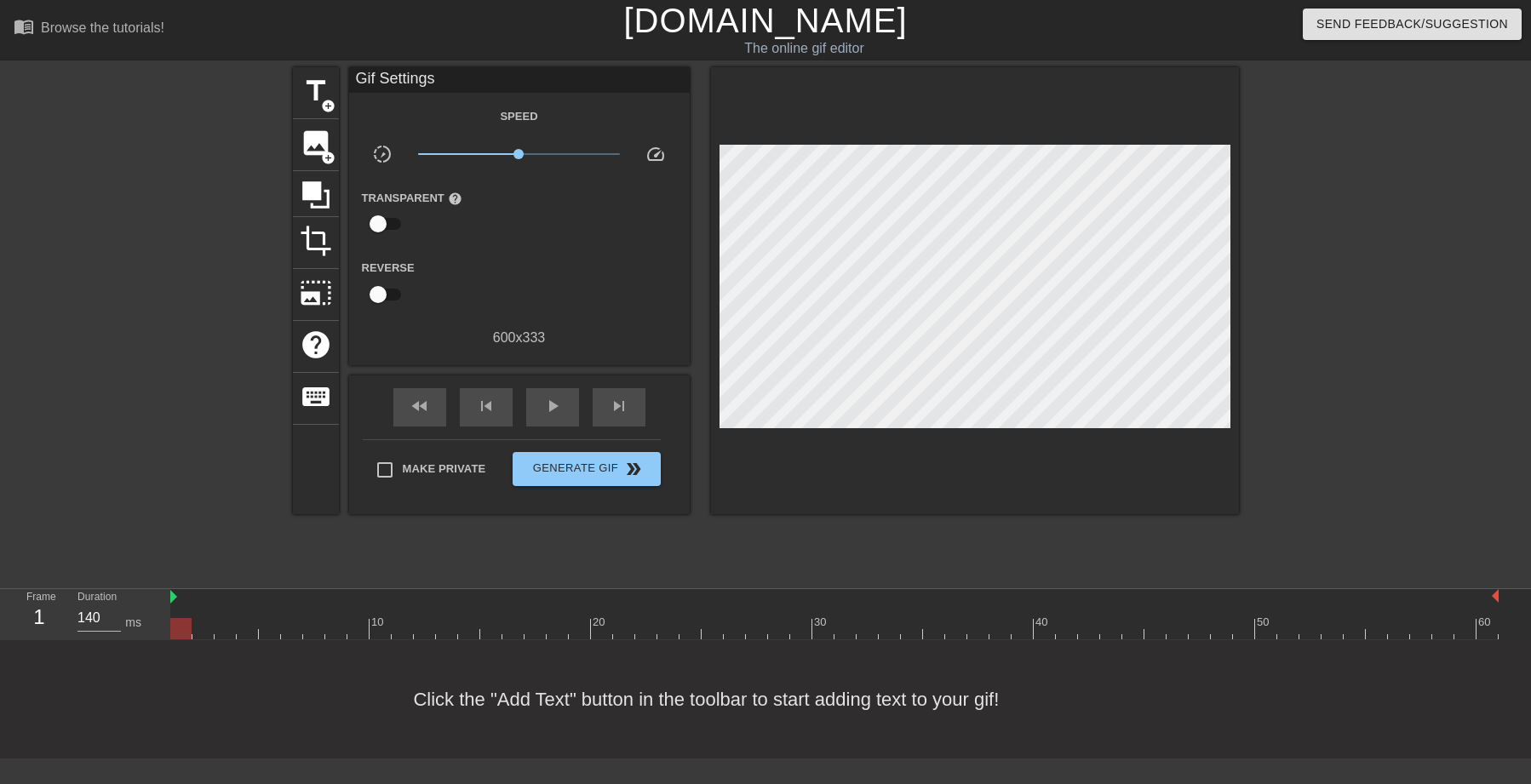 drag, startPoint x: 183, startPoint y: 630, endPoint x: 51, endPoint y: 638, distance: 132.2422 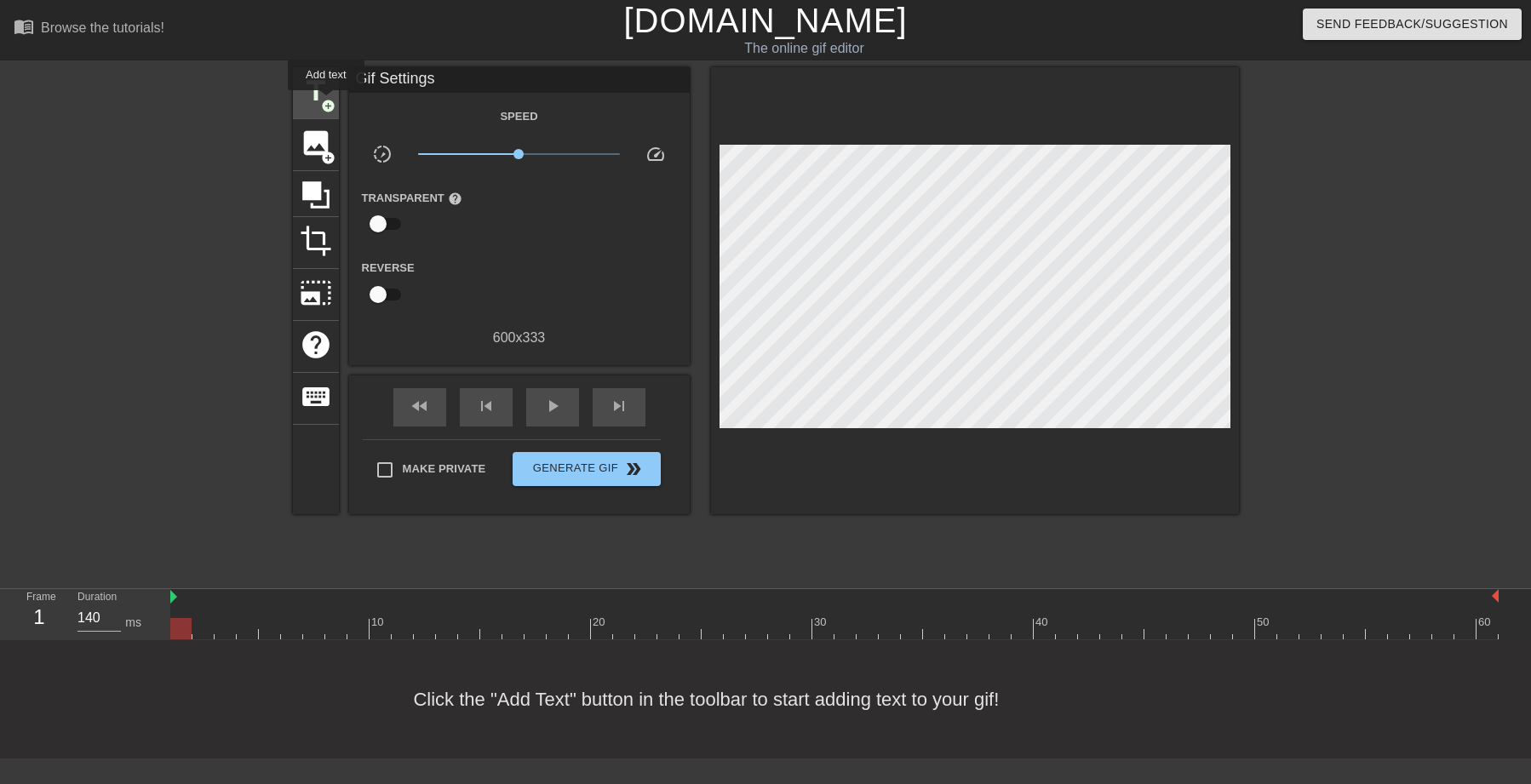 click on "add_circle" at bounding box center [328, 106] 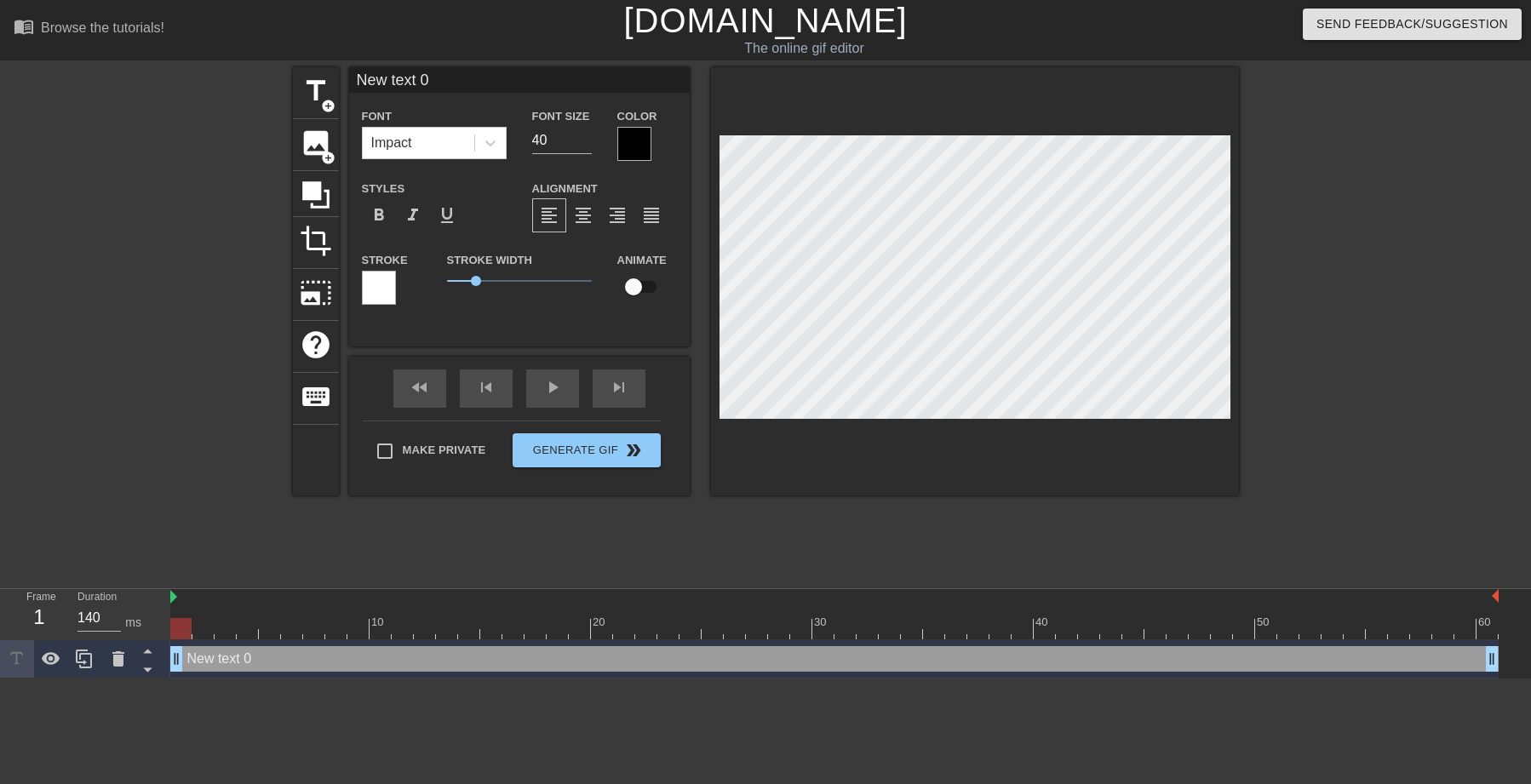 scroll, scrollTop: 3, scrollLeft: 3, axis: both 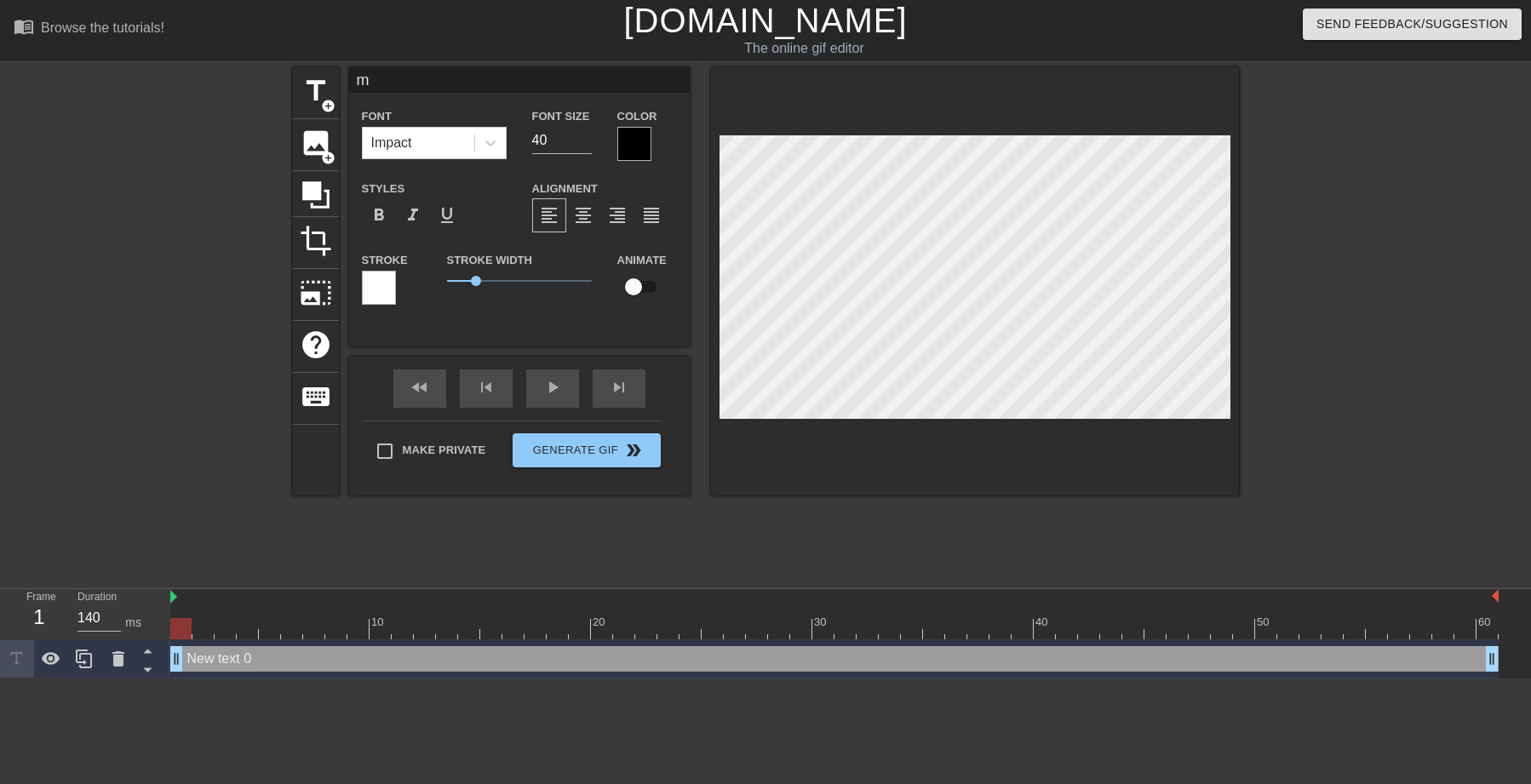 type on "mo" 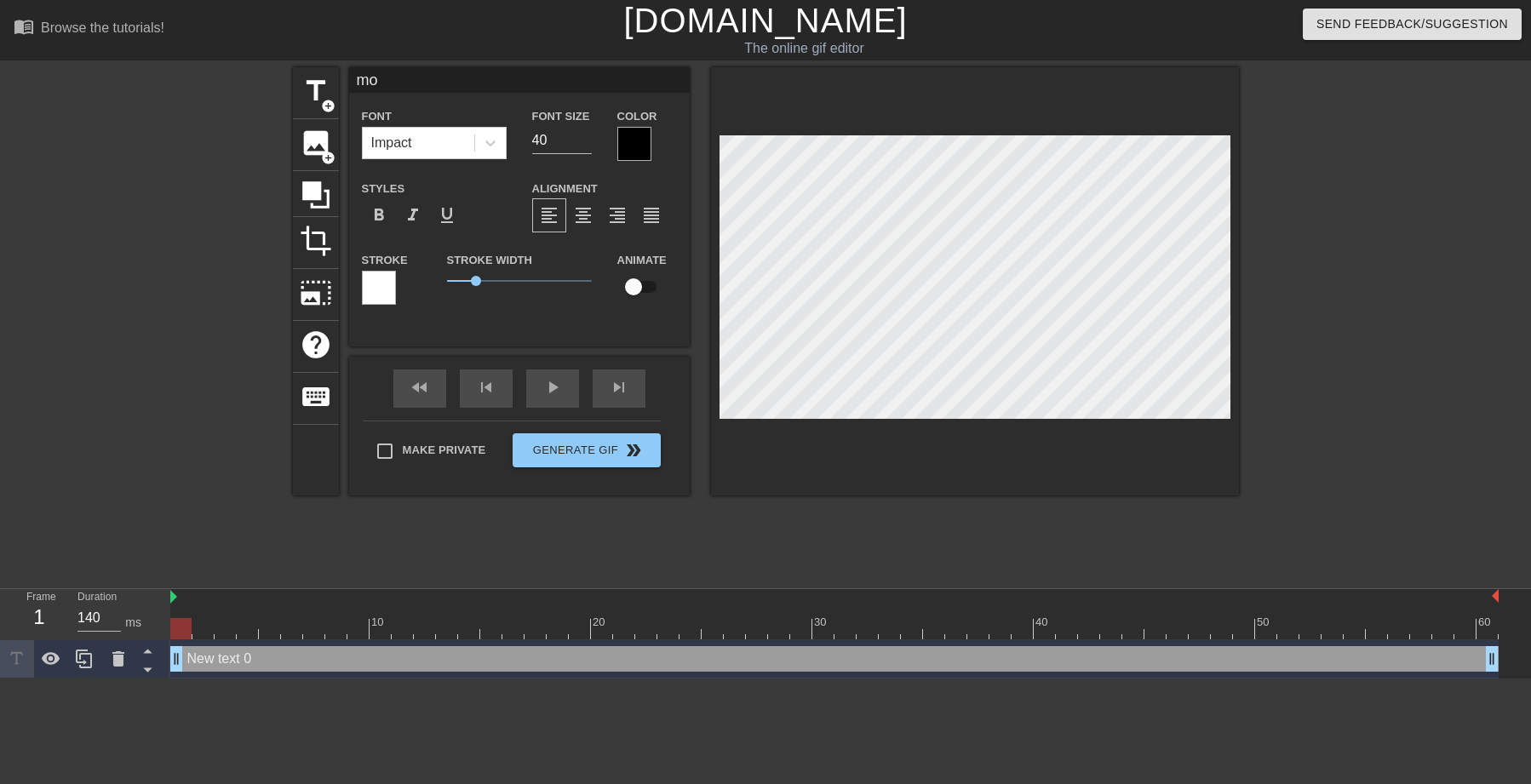 type on "mo" 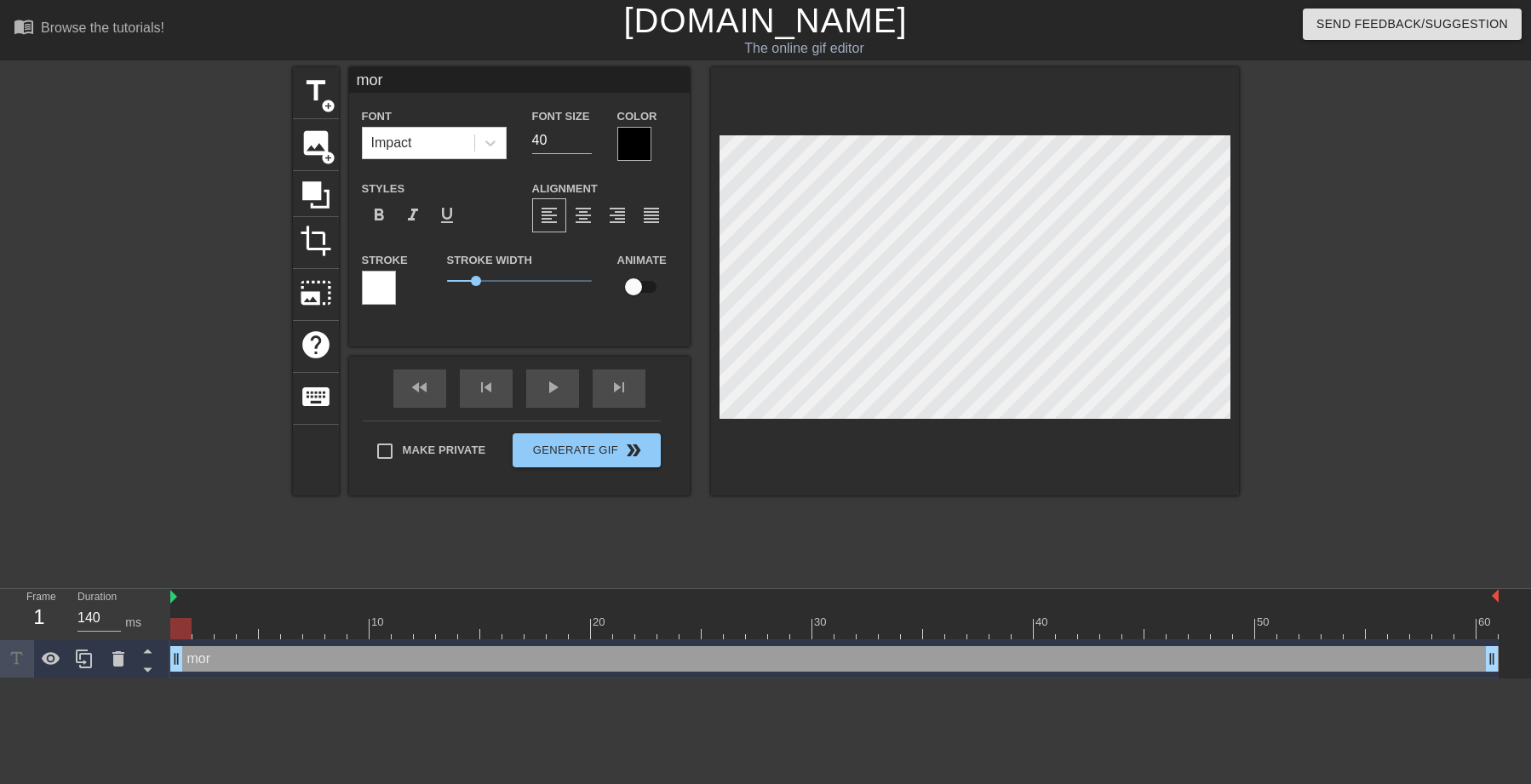 type on "morn" 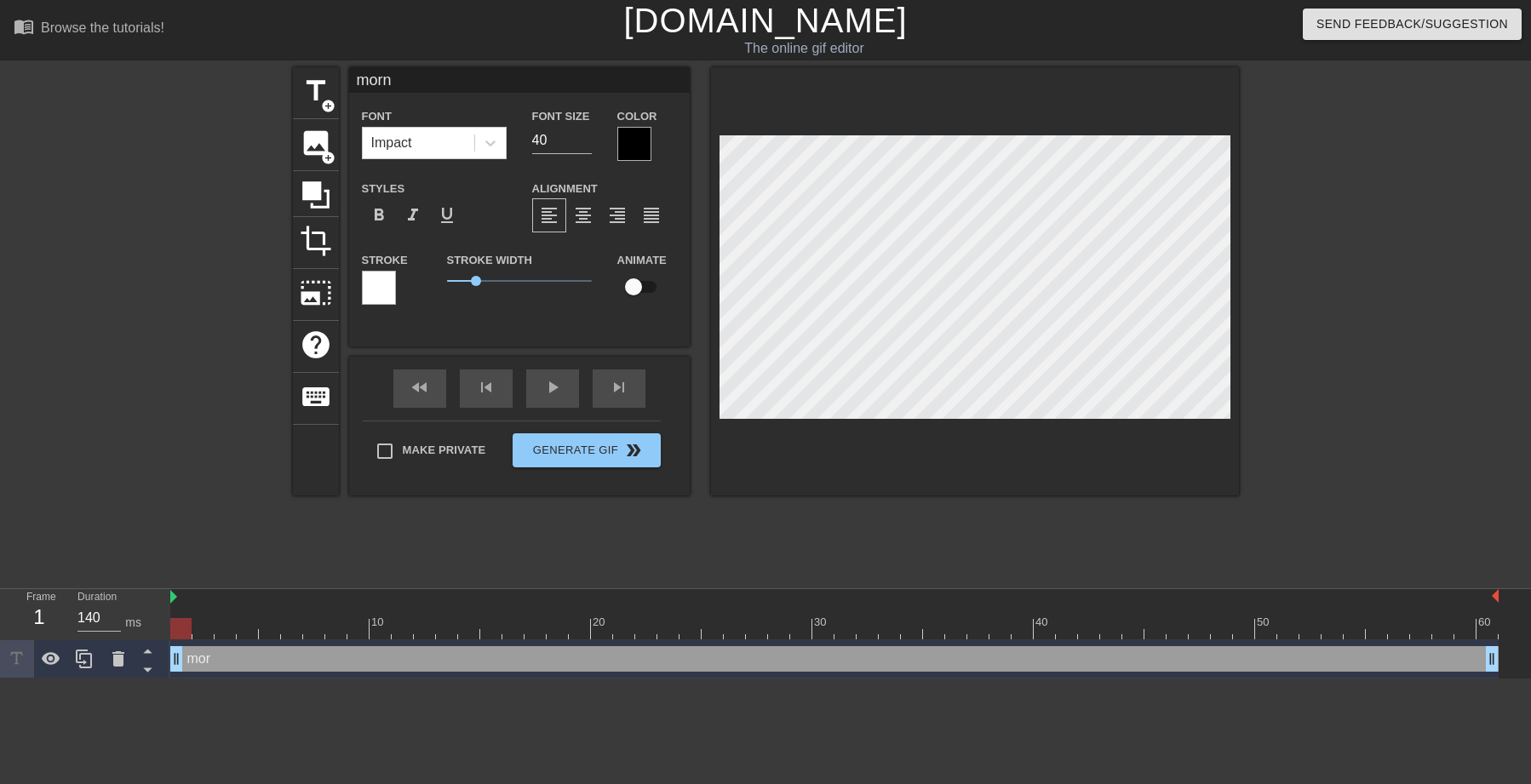 type on "morni" 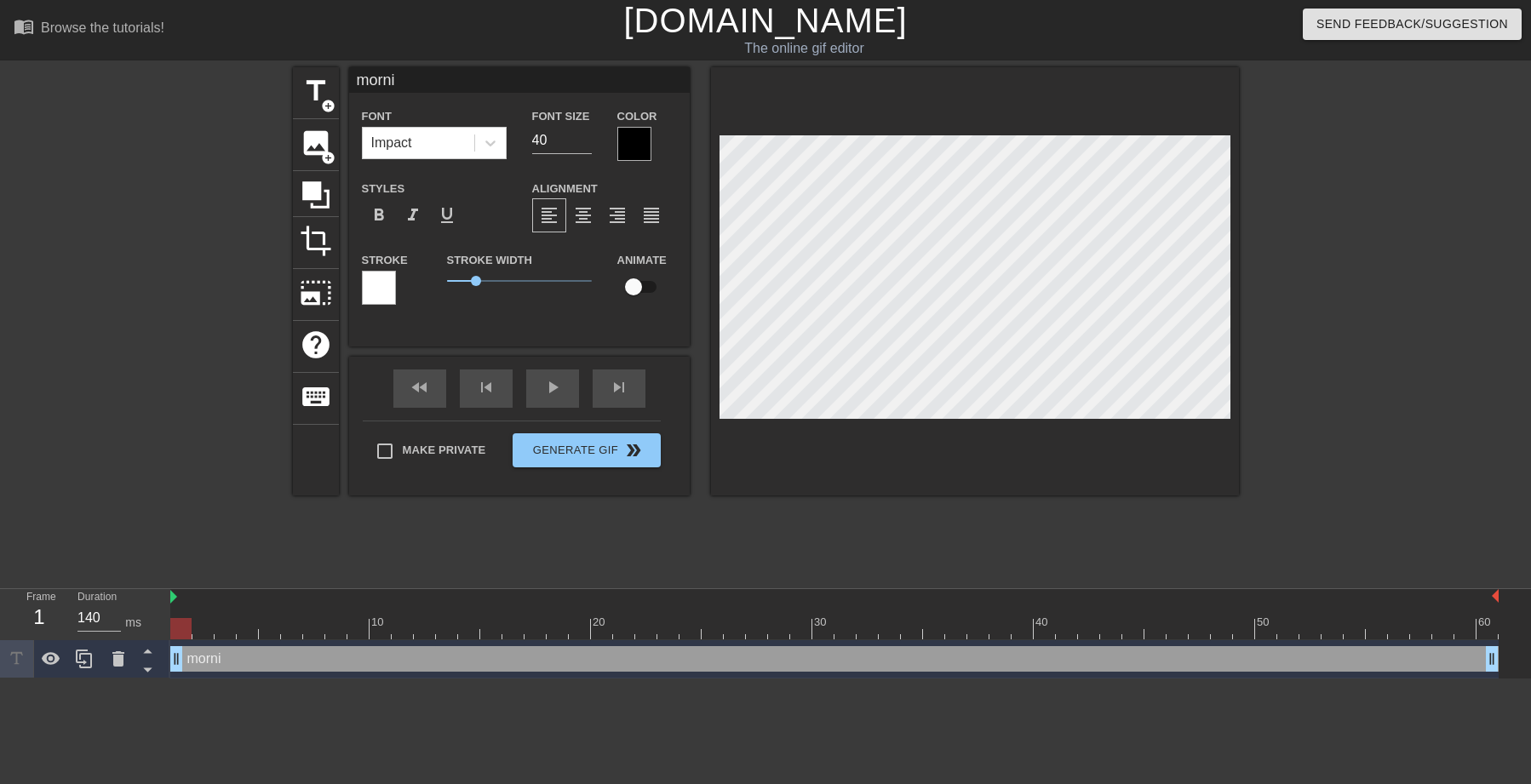 type on "mornin" 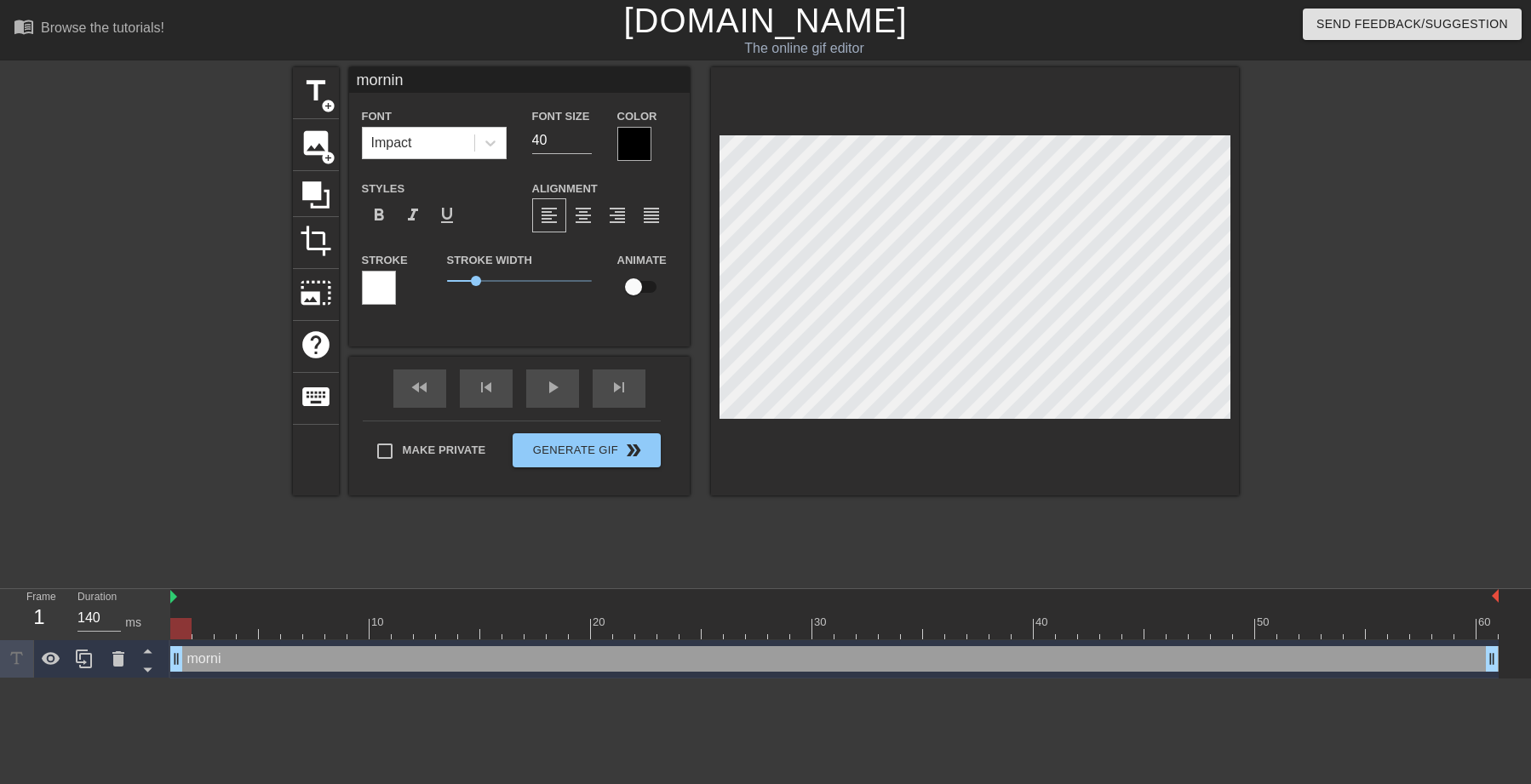 type on "morning" 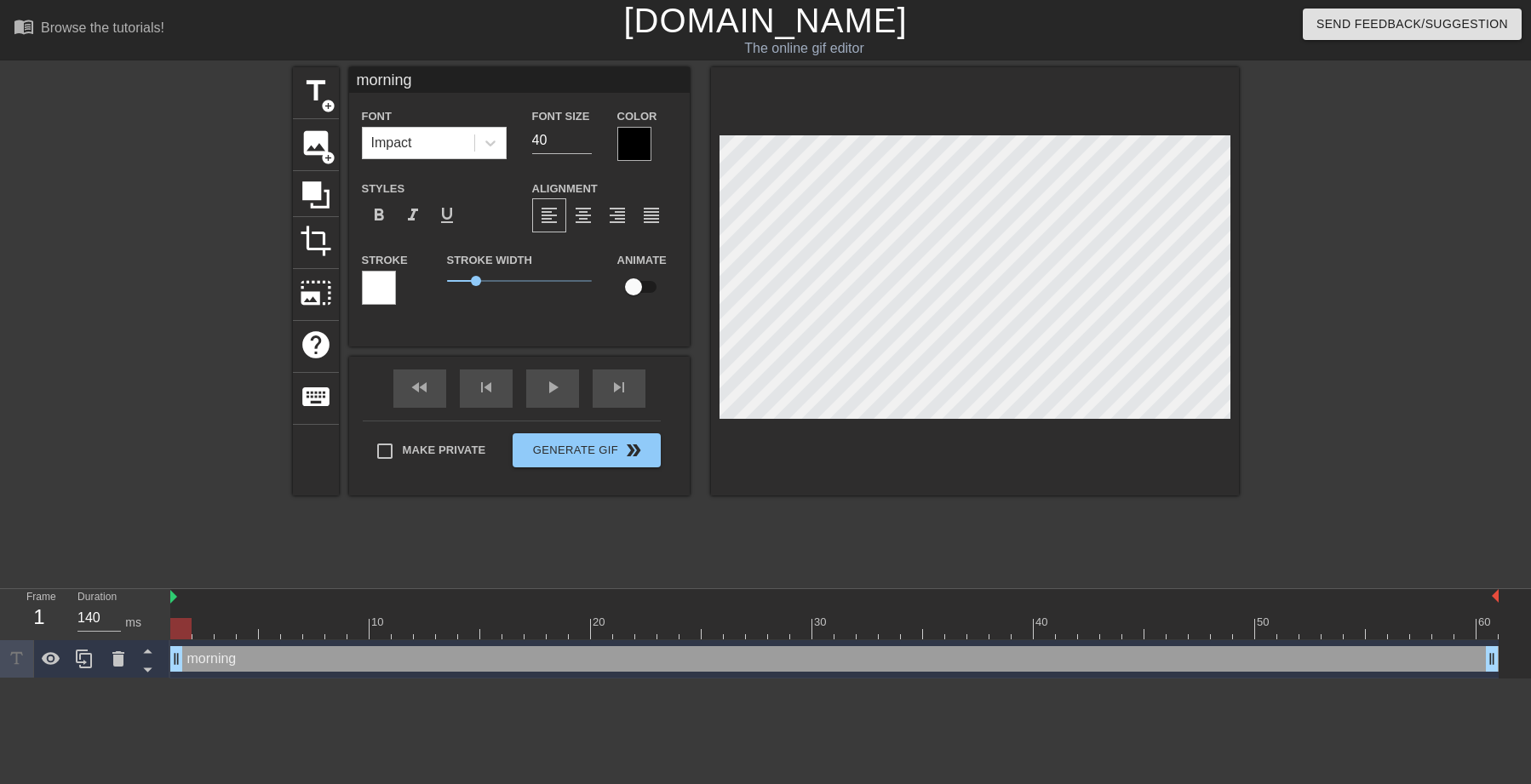 scroll, scrollTop: 3, scrollLeft: 3, axis: both 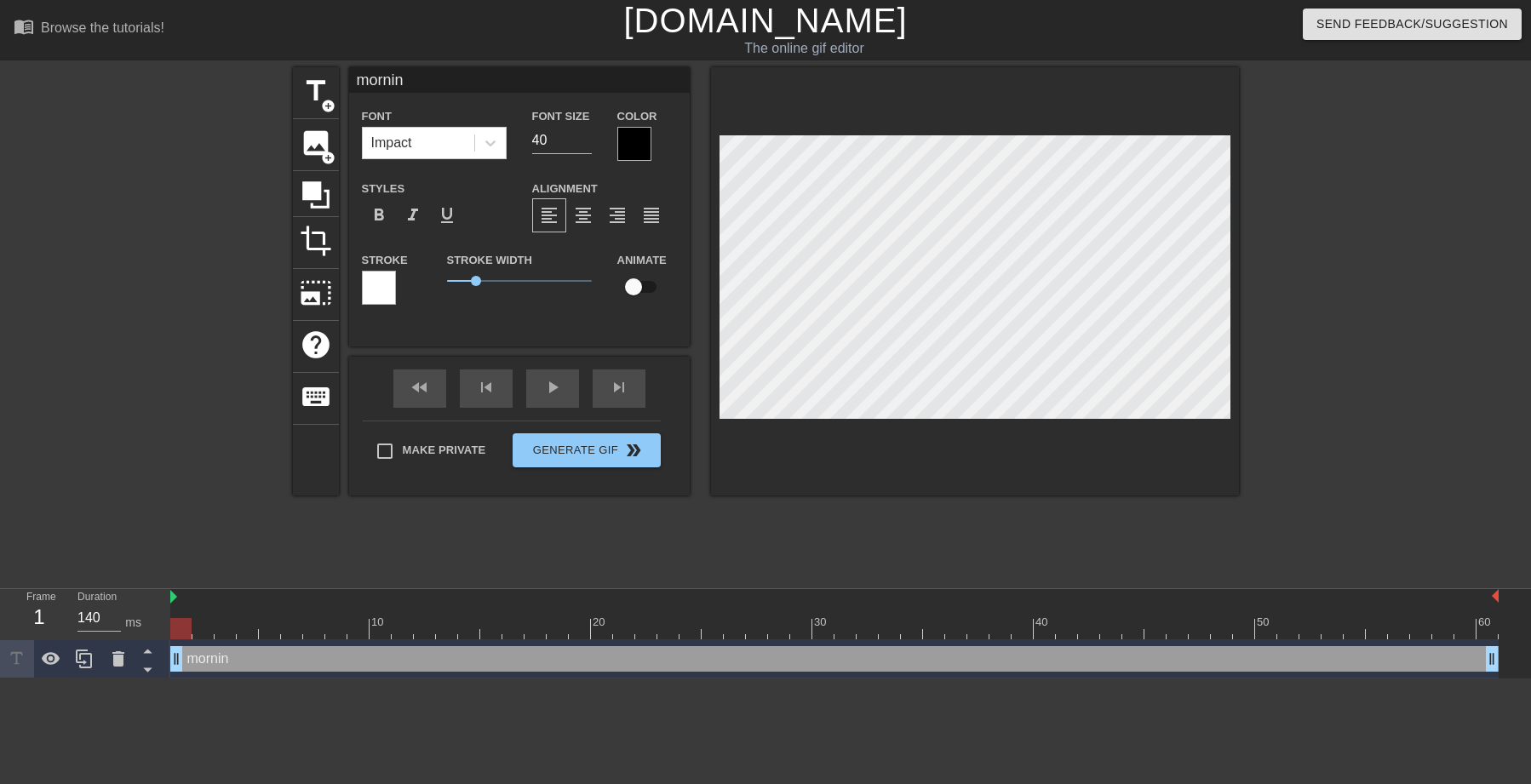 type on "morni" 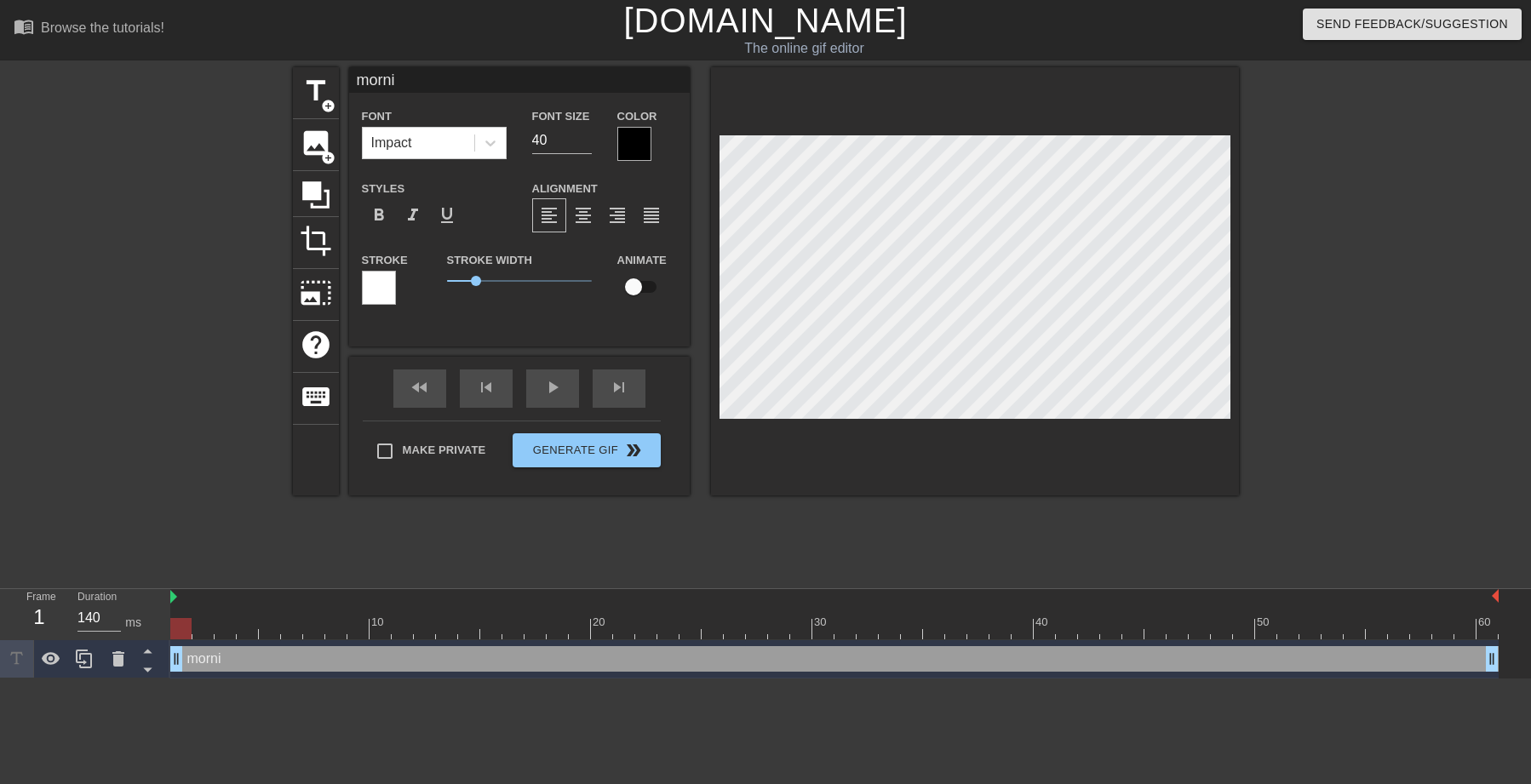 type on "morn" 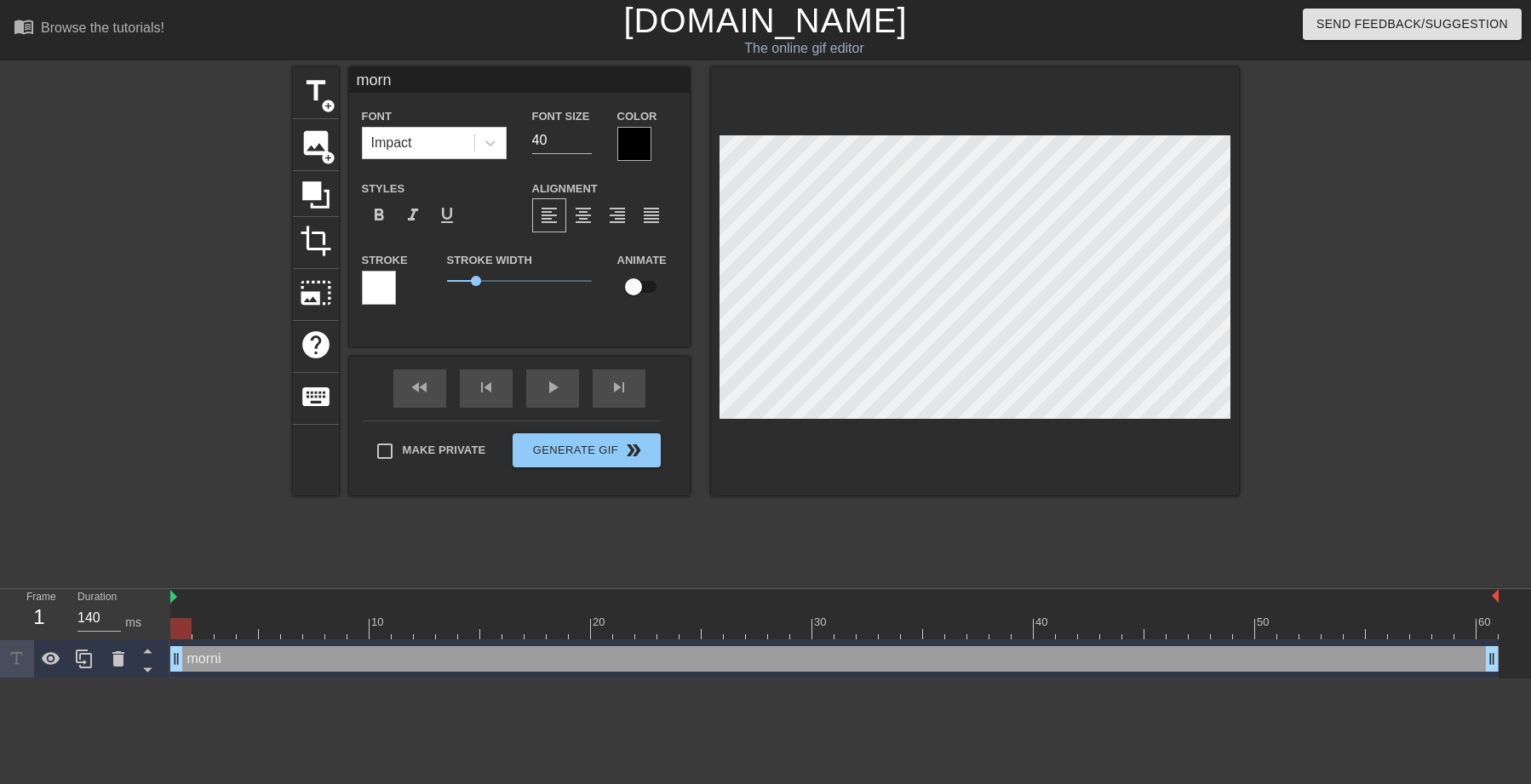 type on "mor" 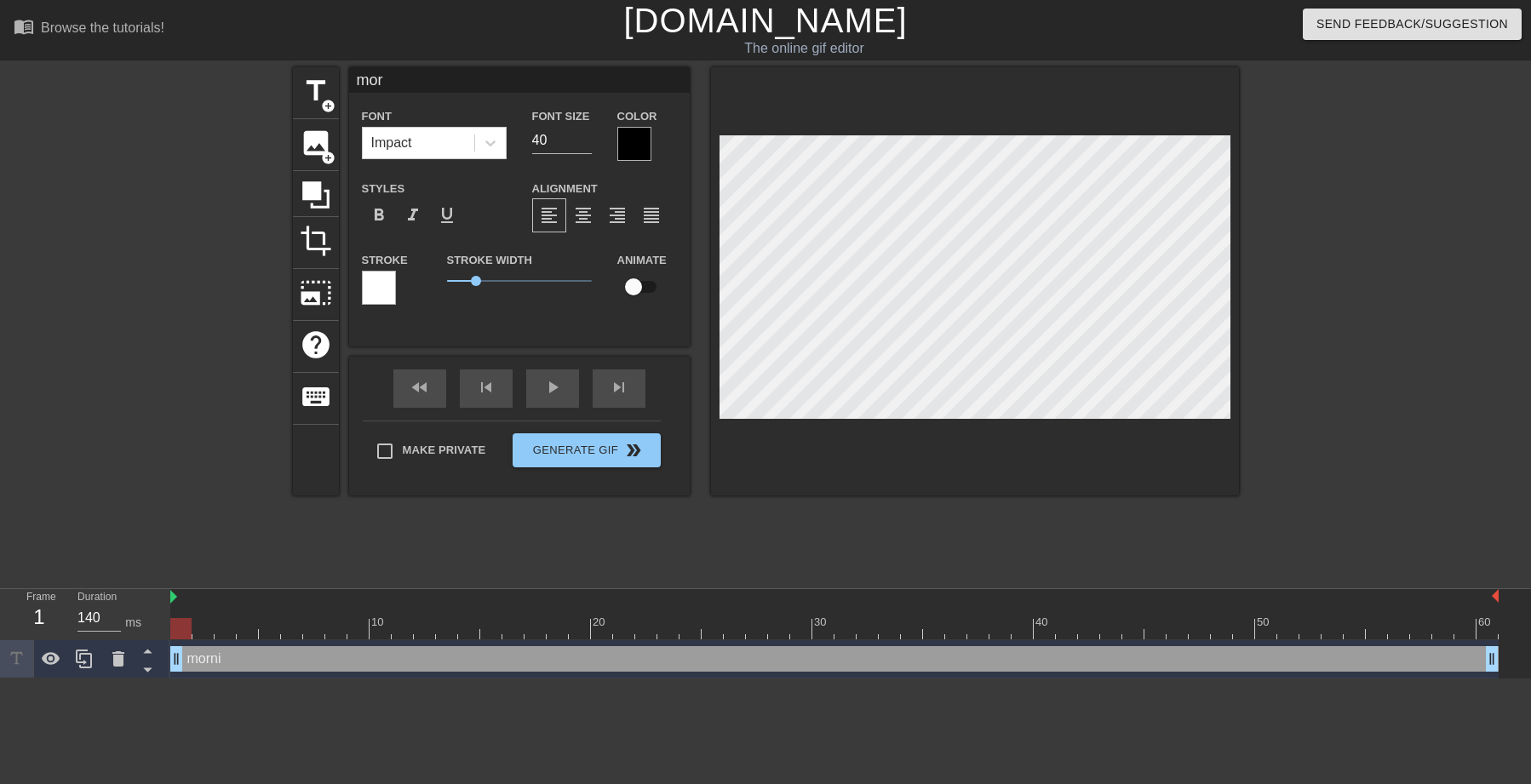 type on "mo" 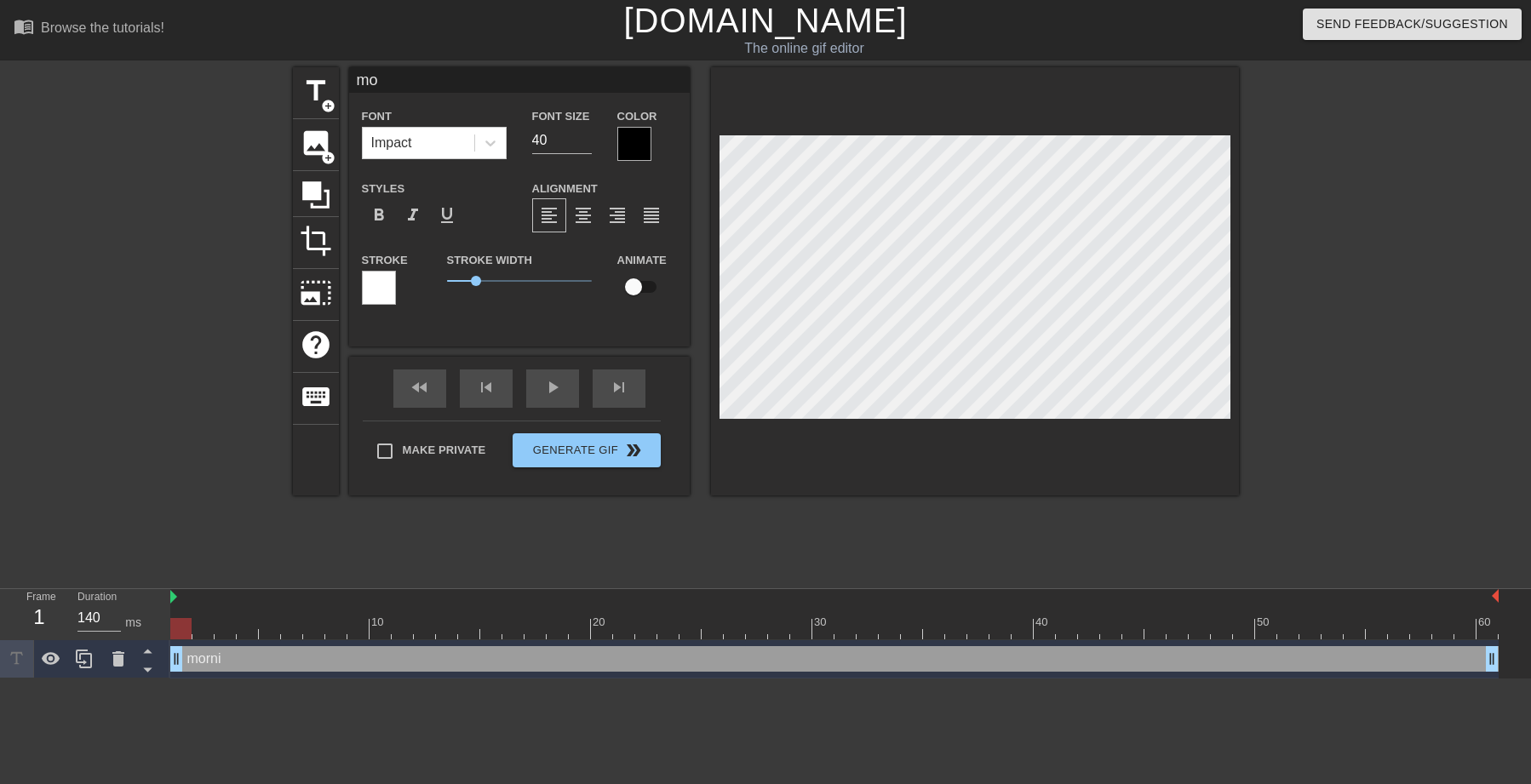 type on "m" 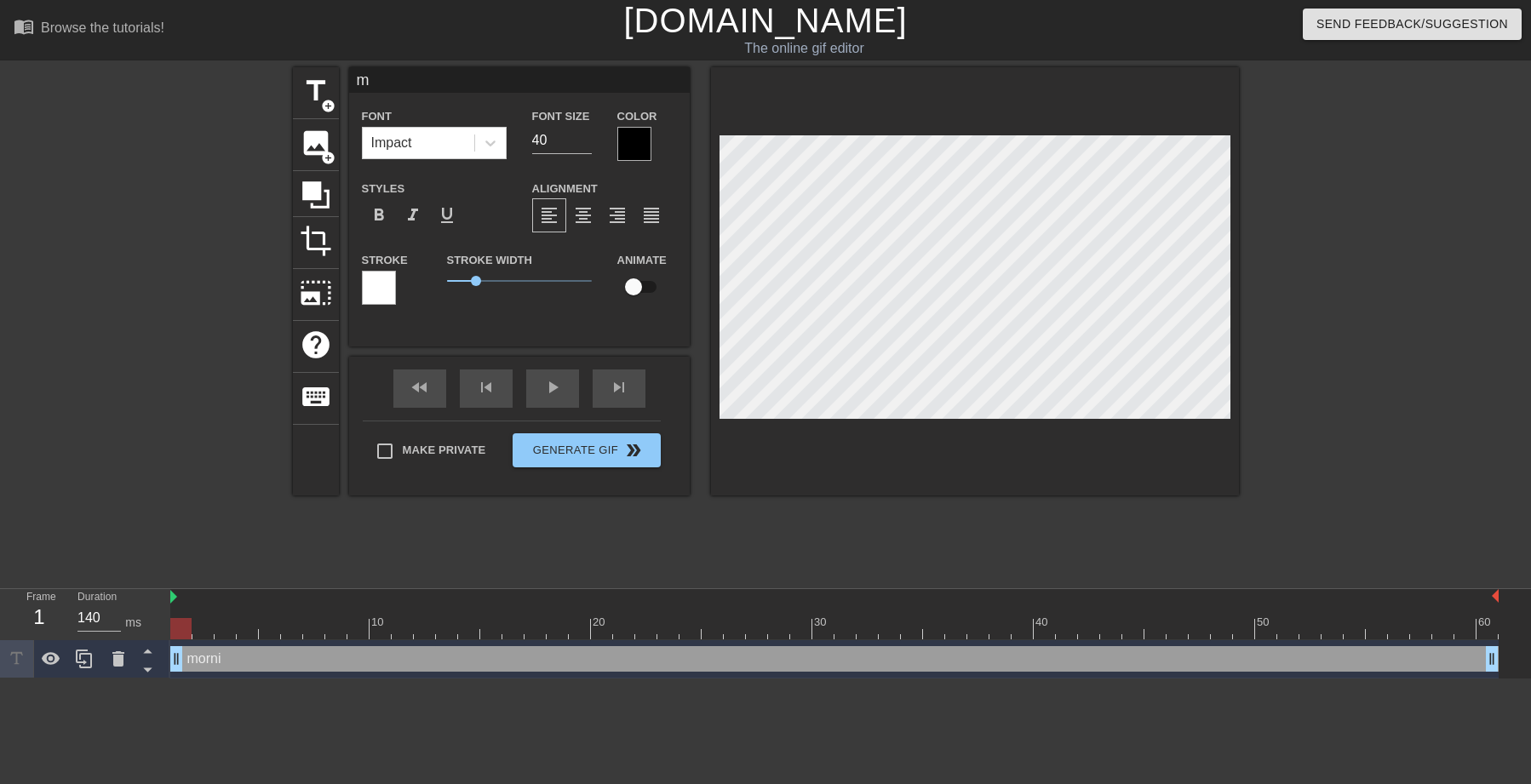 type 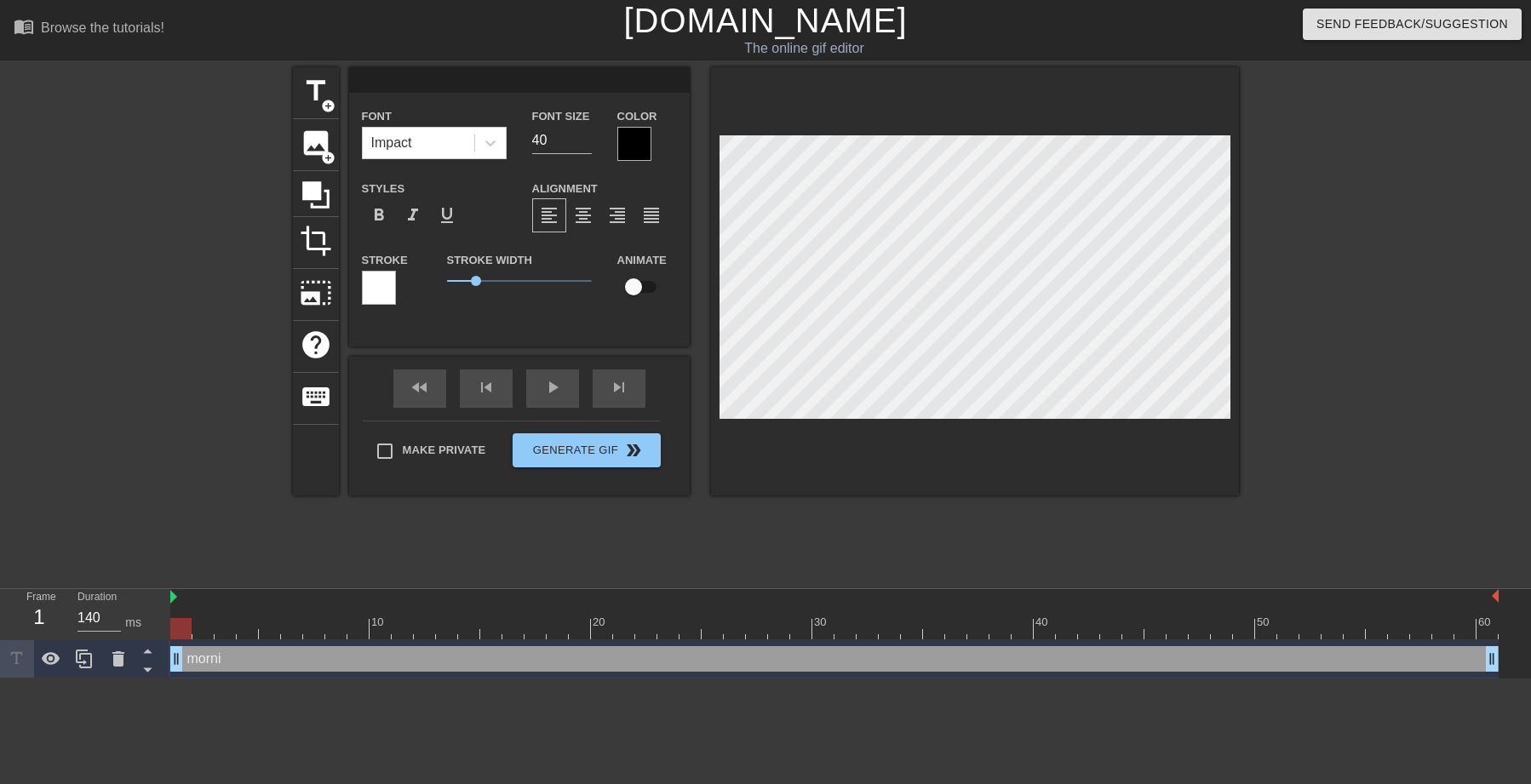 scroll, scrollTop: 3, scrollLeft: 3, axis: both 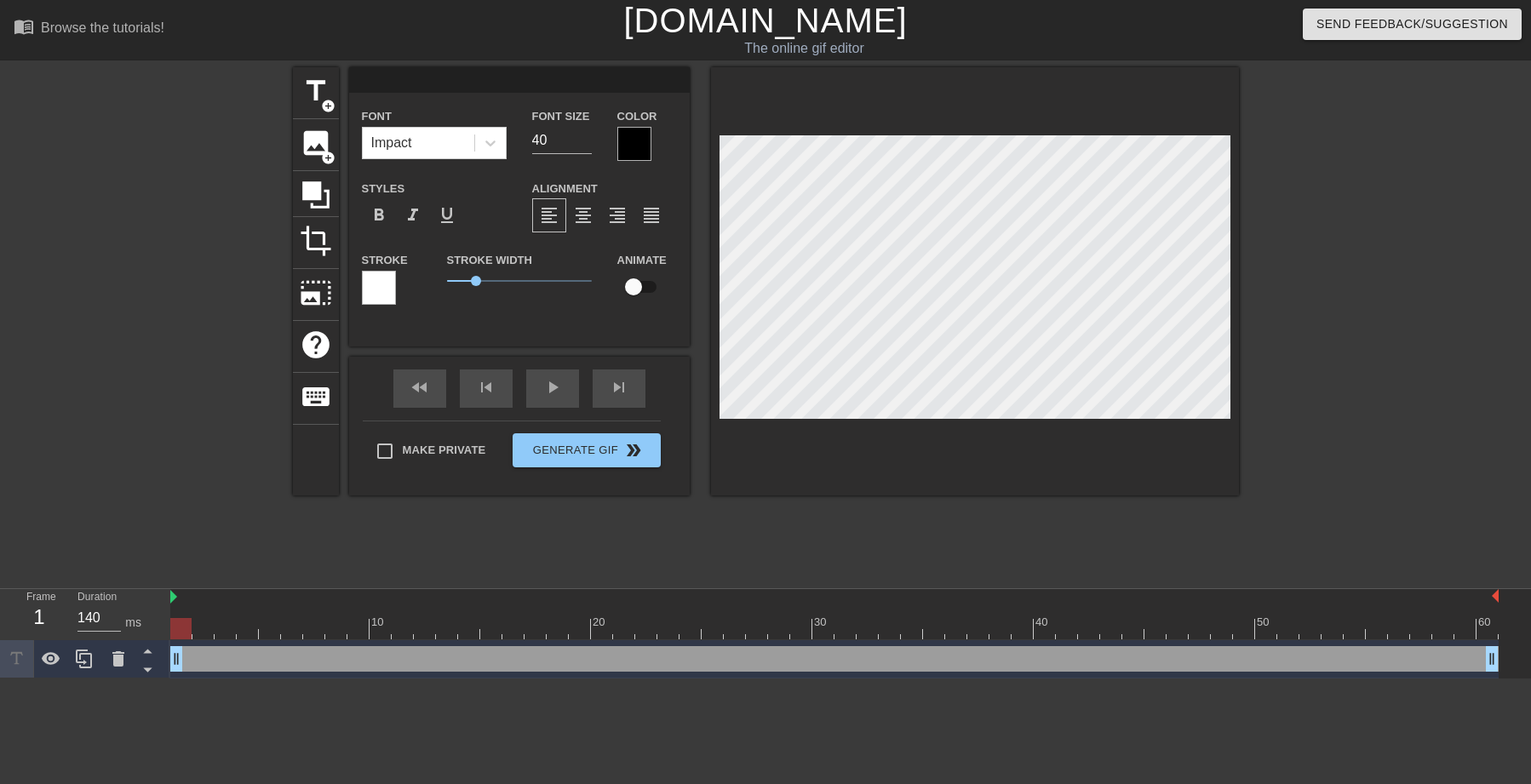 type on "M" 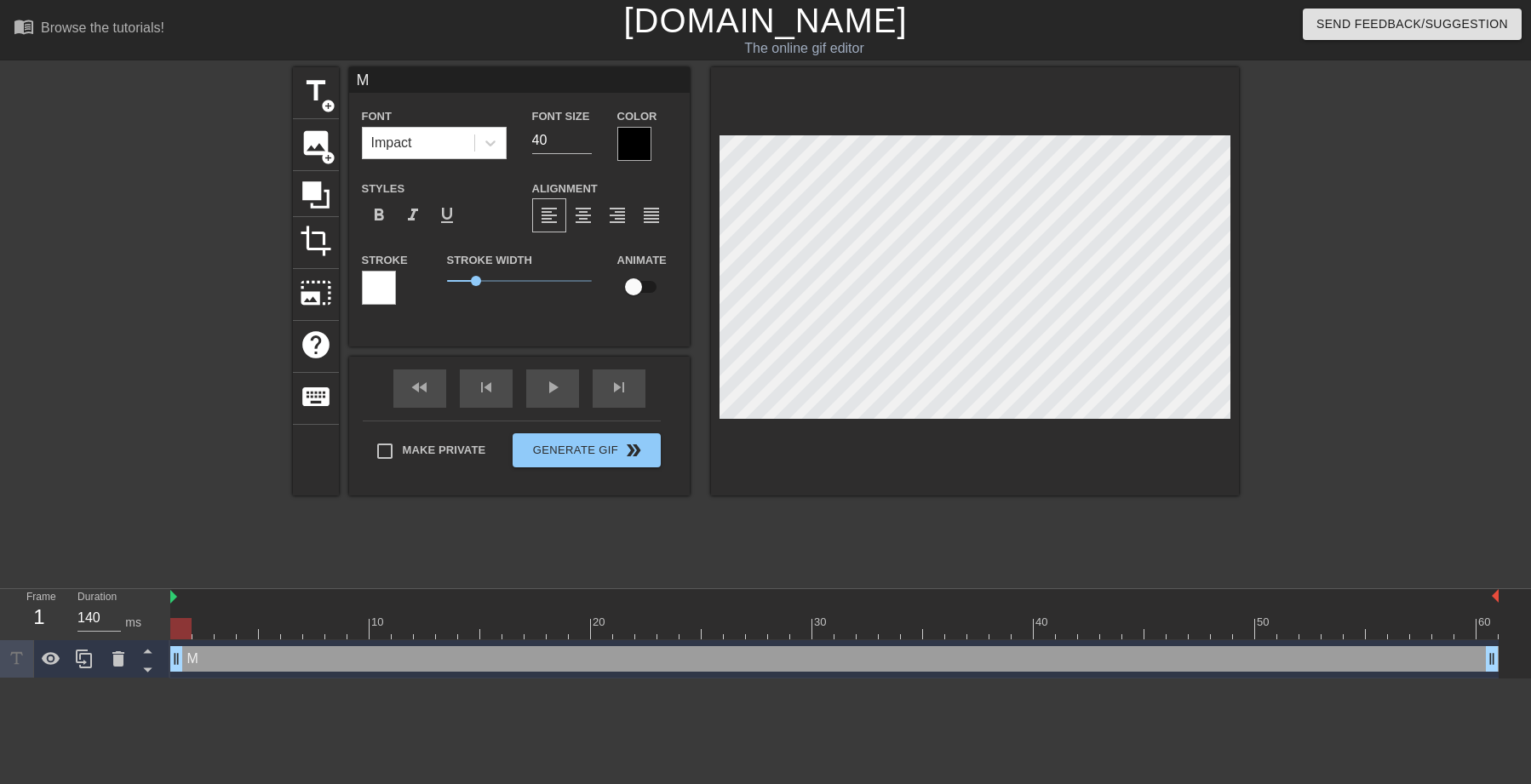 type on "Mo" 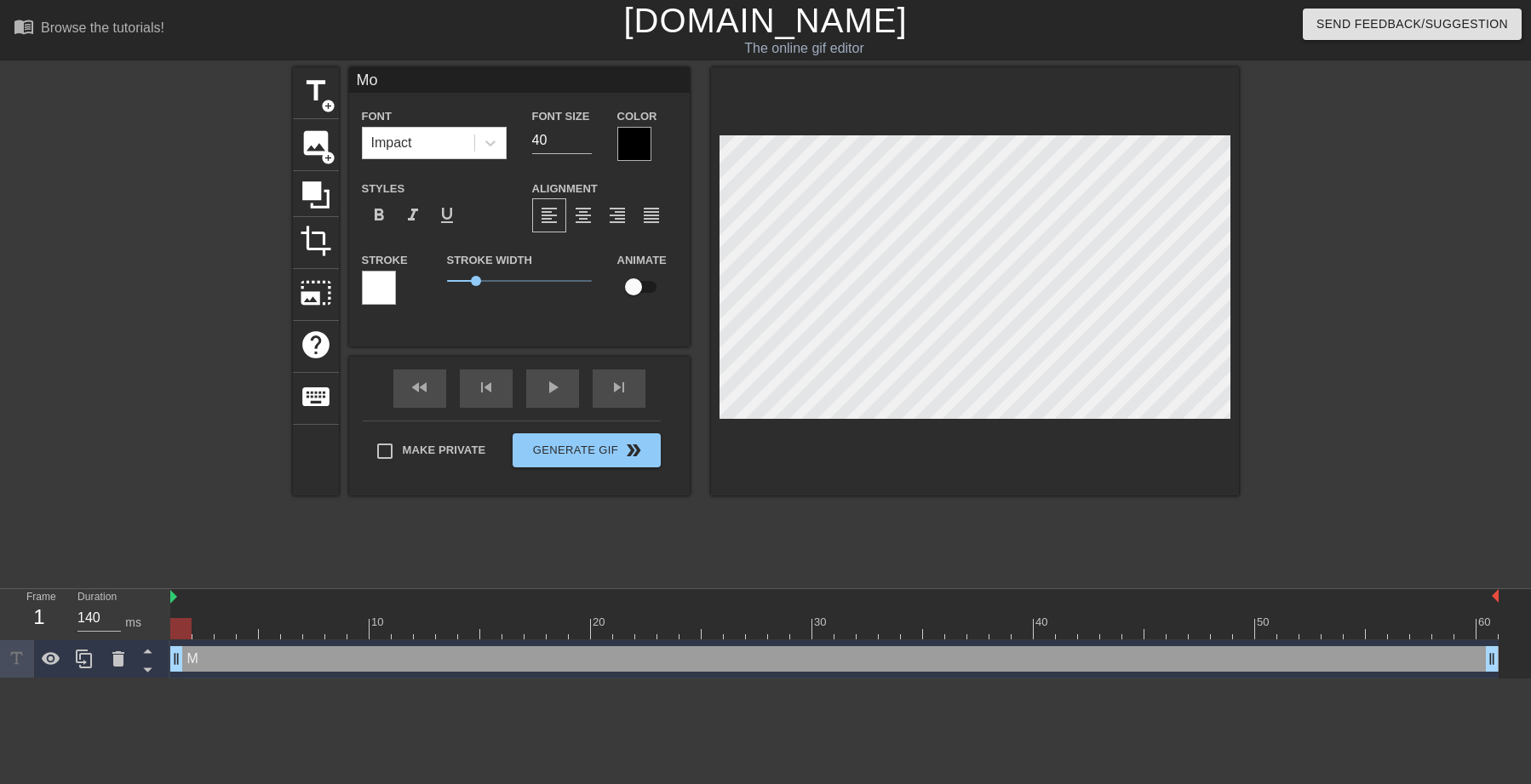 type on "Mor" 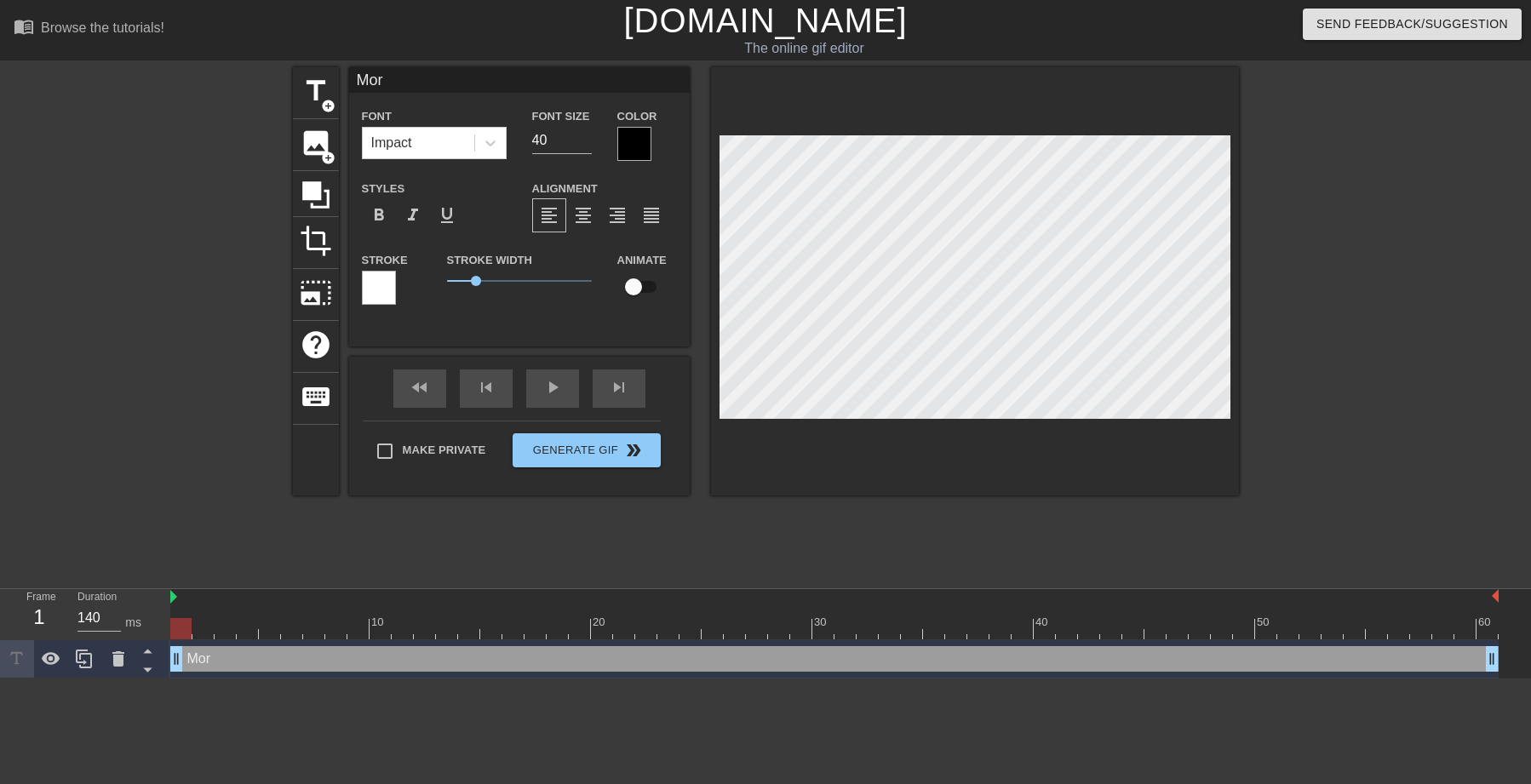 type on "Morn" 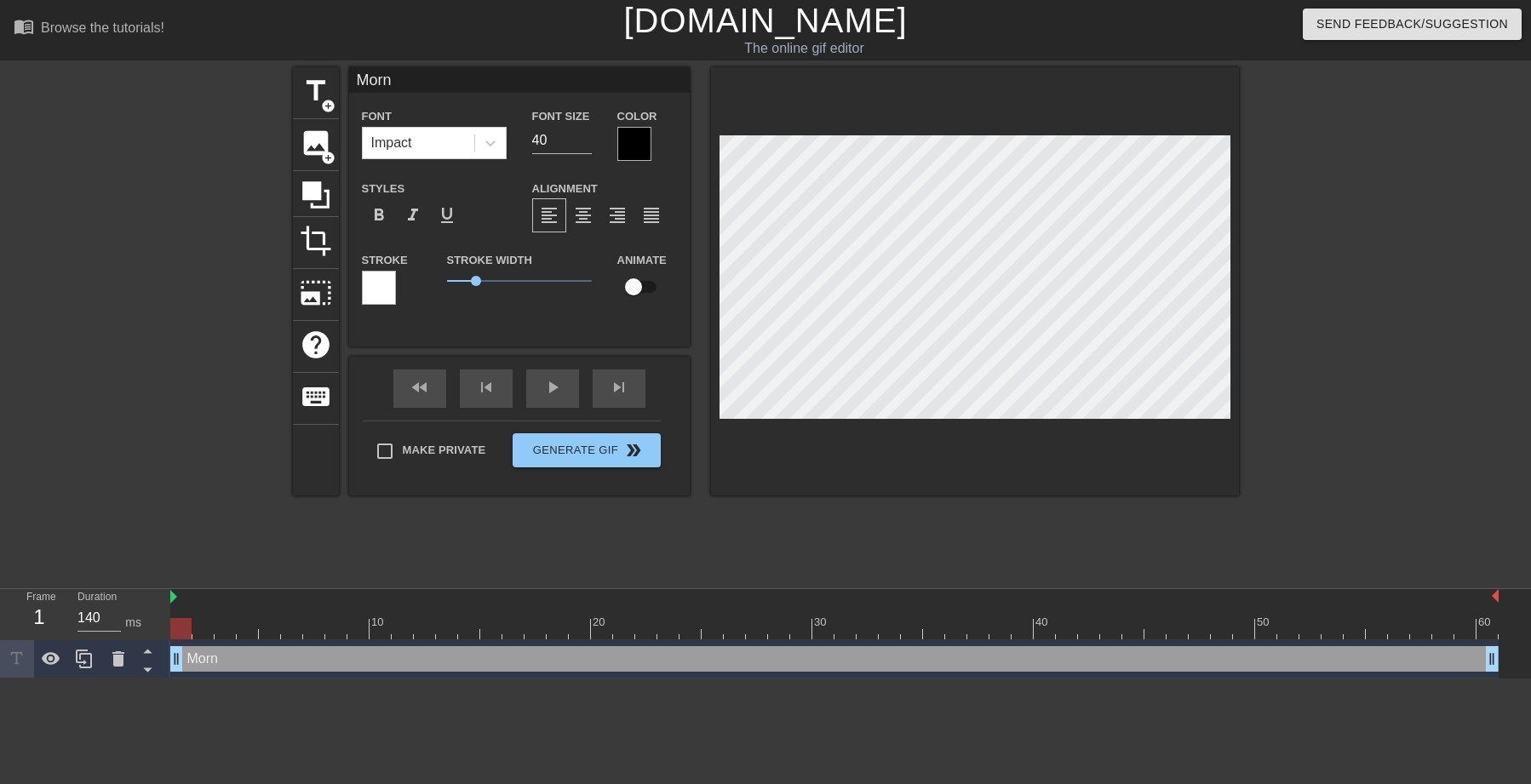 type on "Morni" 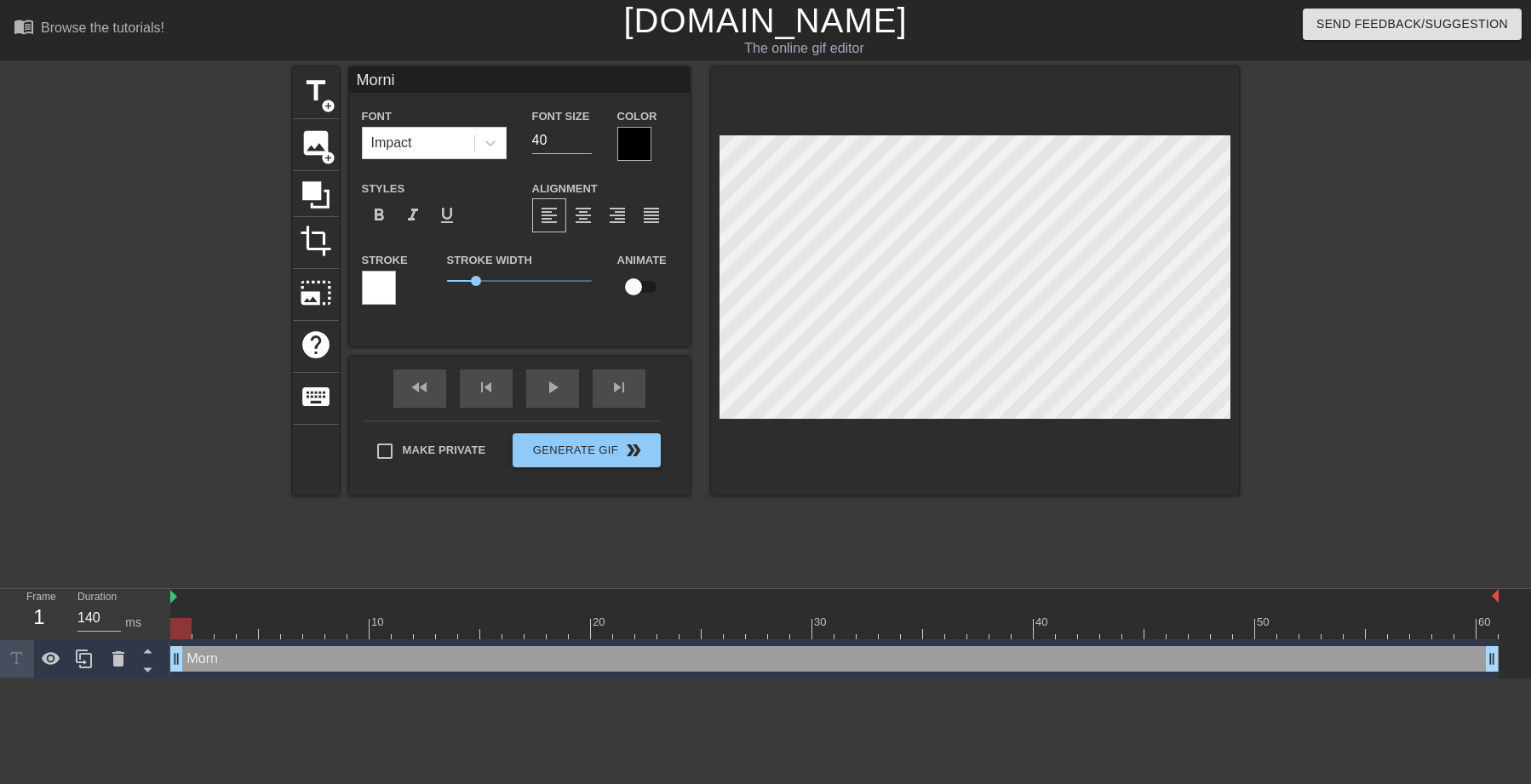 type on "Mornin" 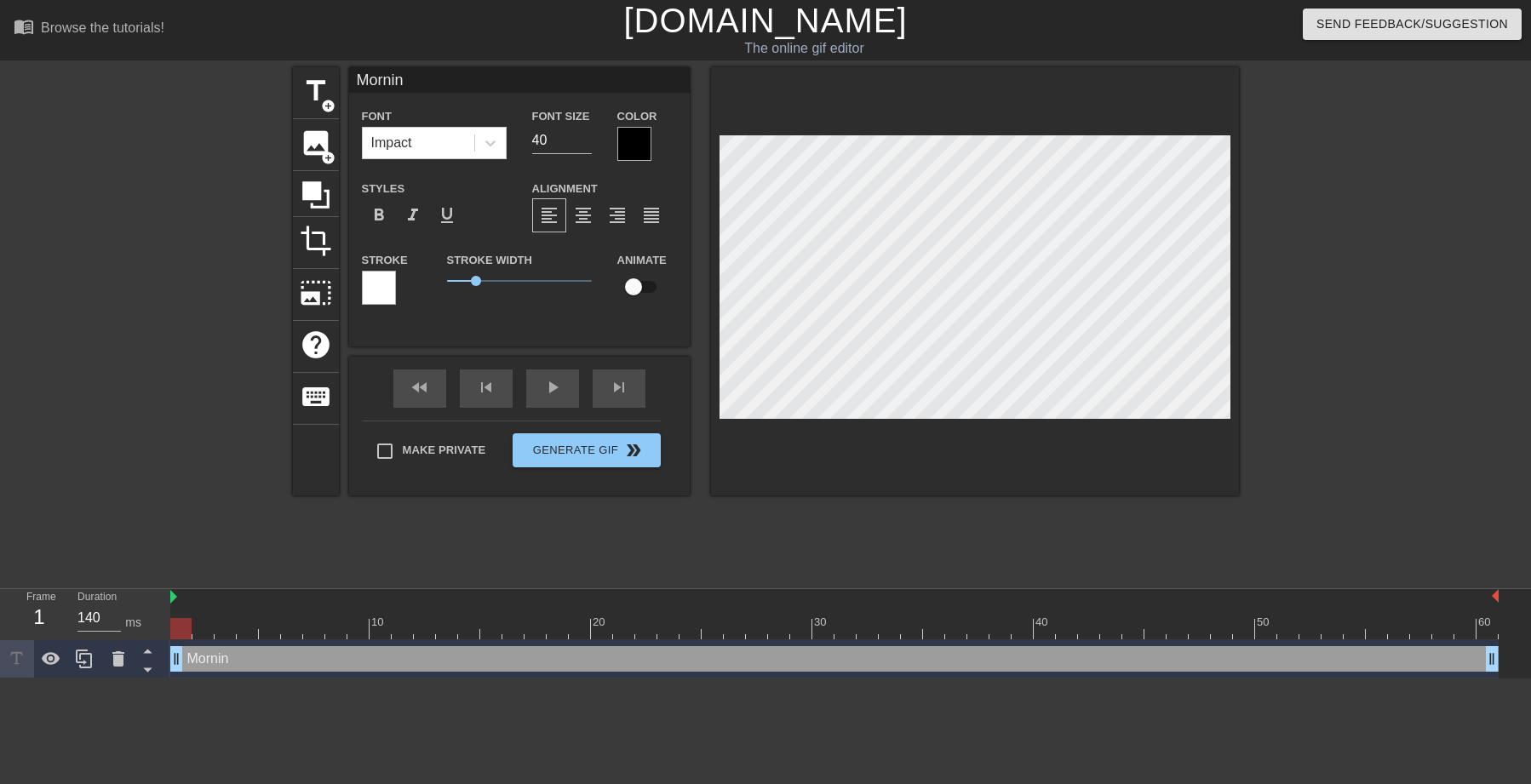 type on "Morning" 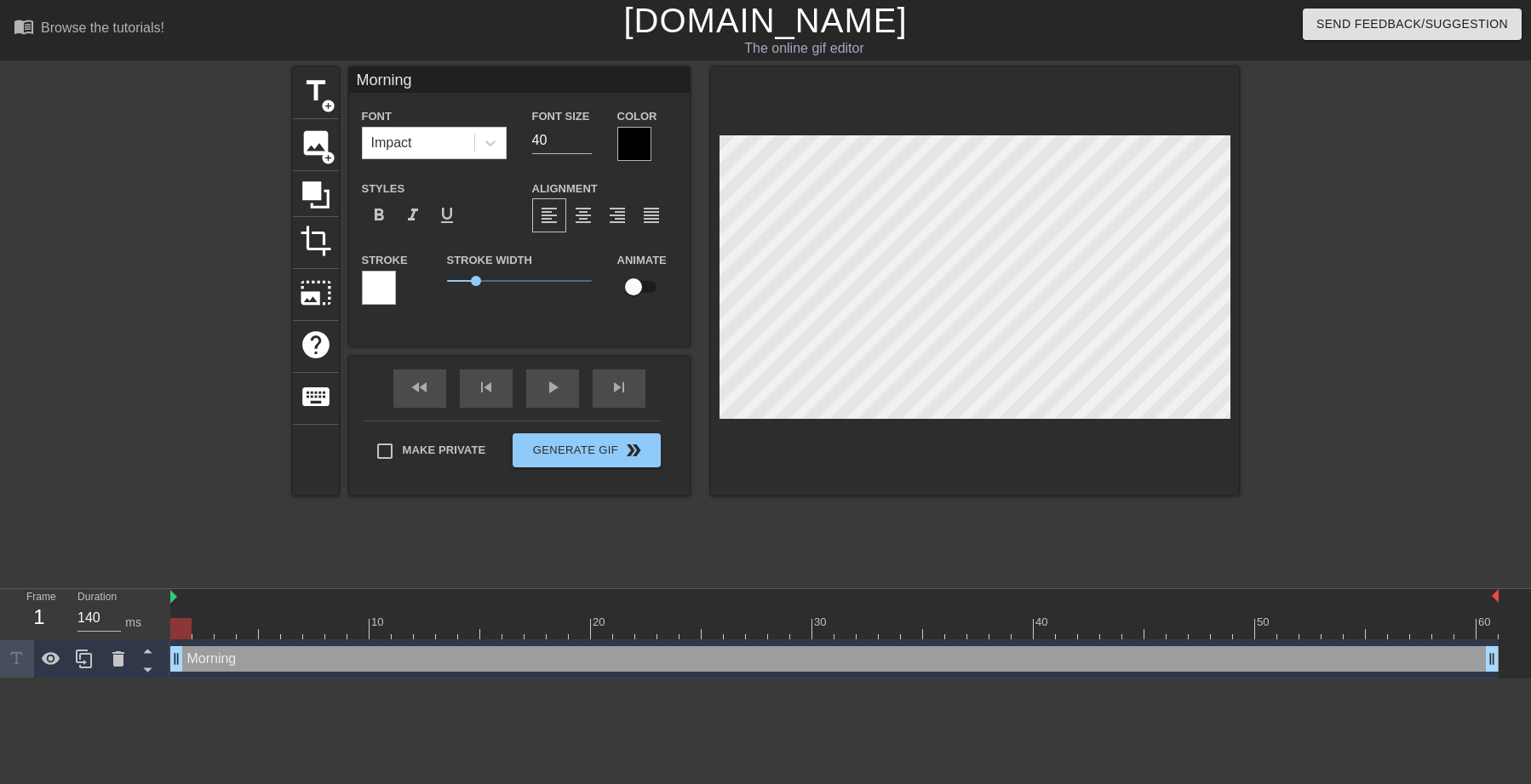 type on "Morning." 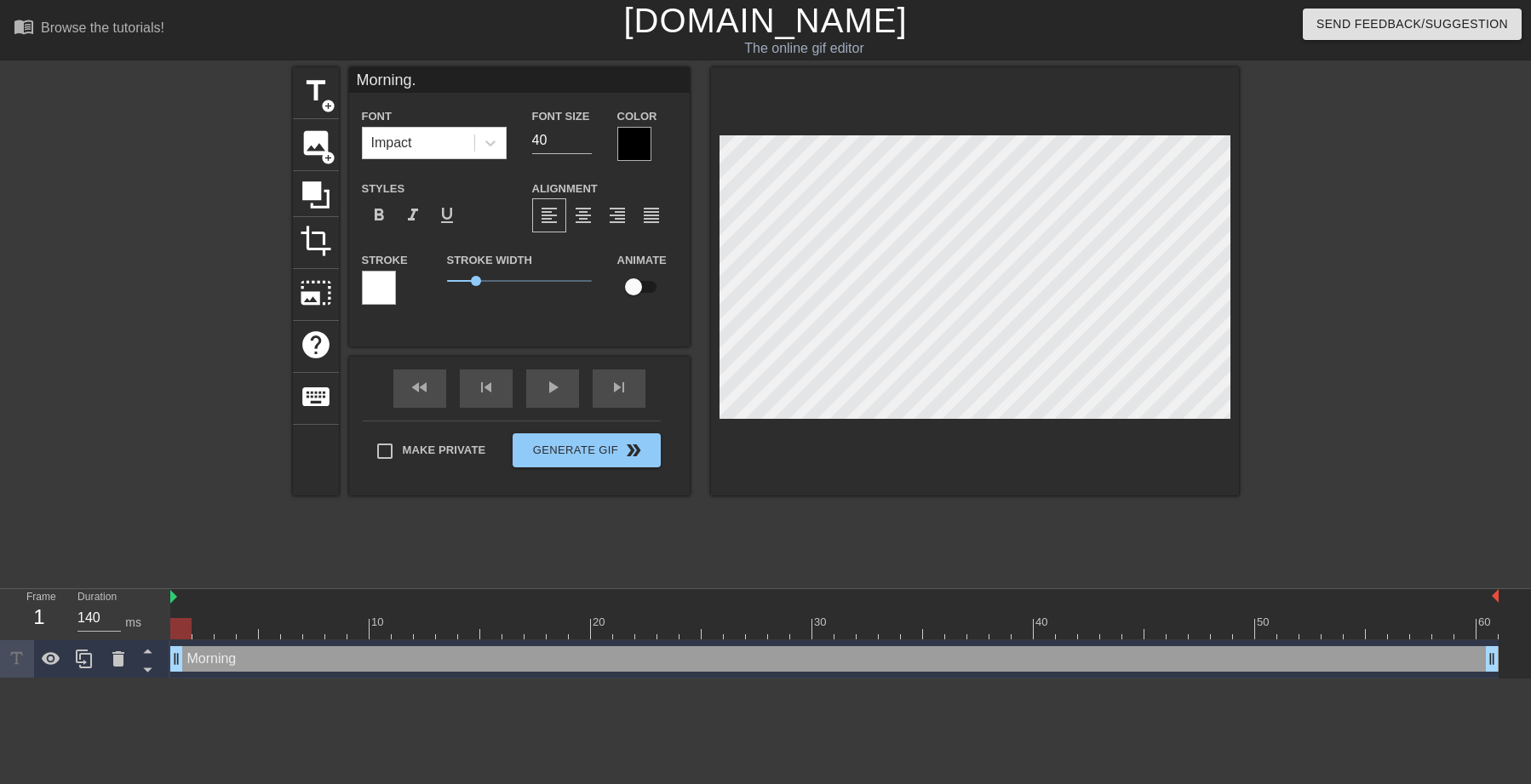 type on "Morning.." 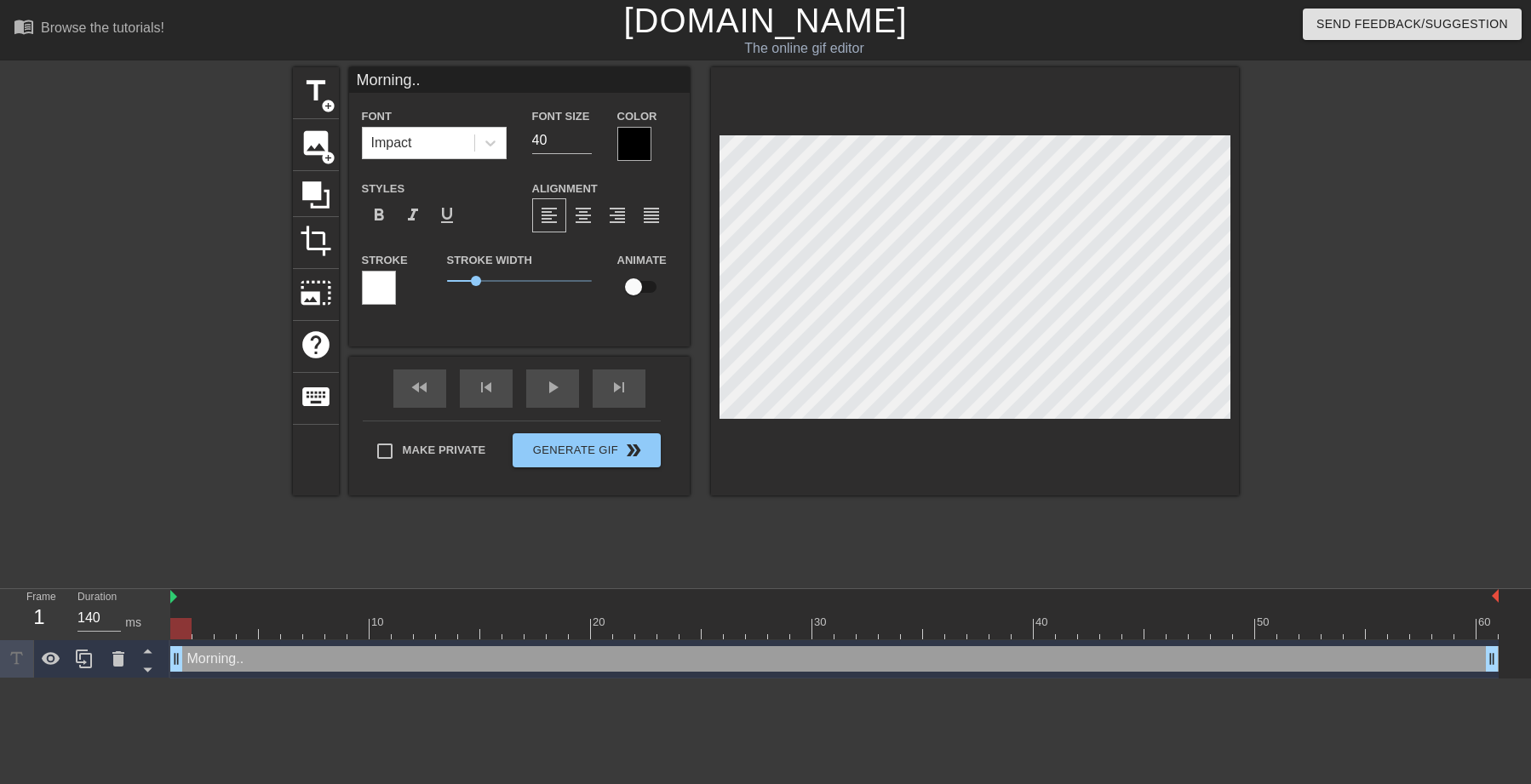 type on "Morning..." 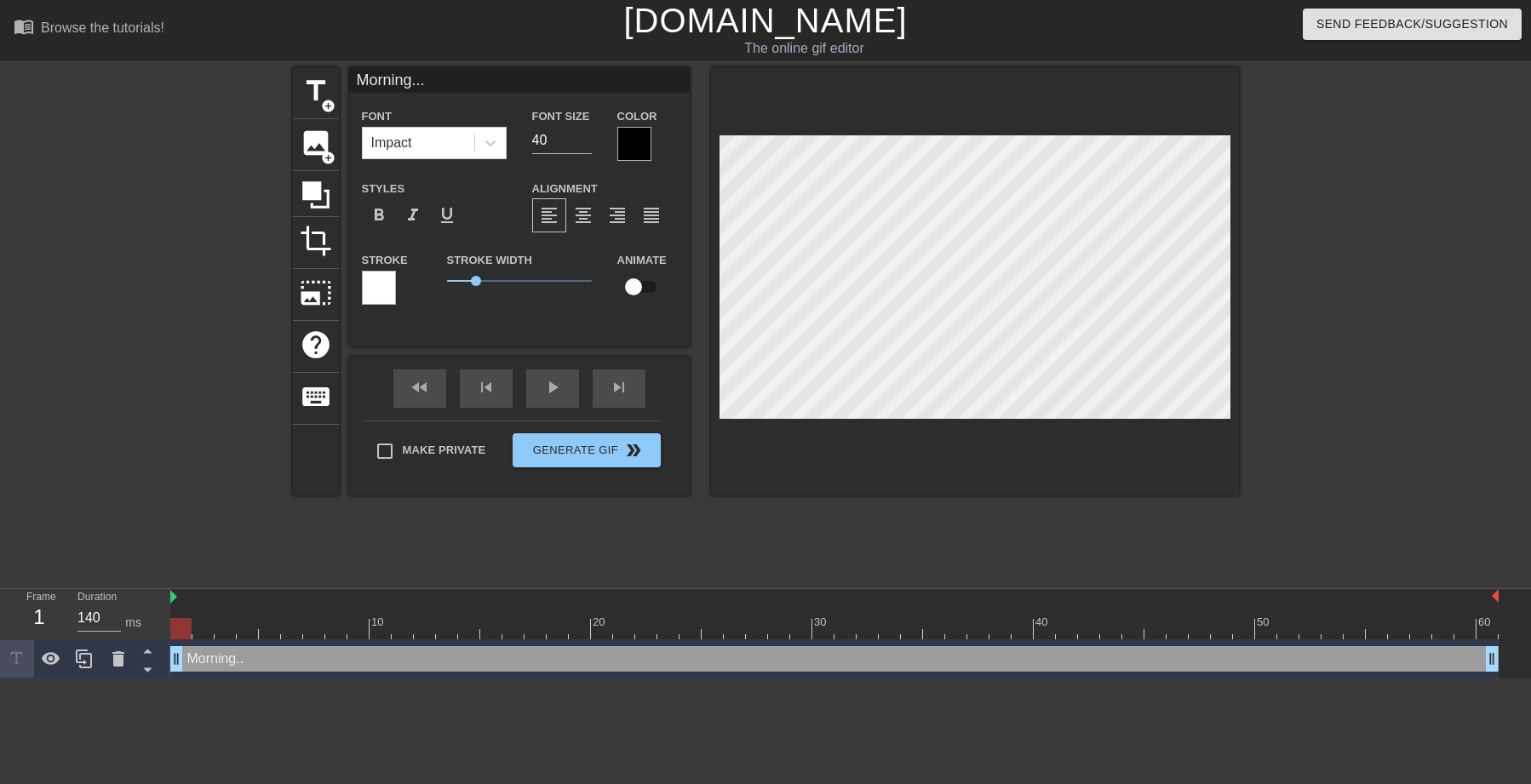 scroll, scrollTop: 3, scrollLeft: 4, axis: both 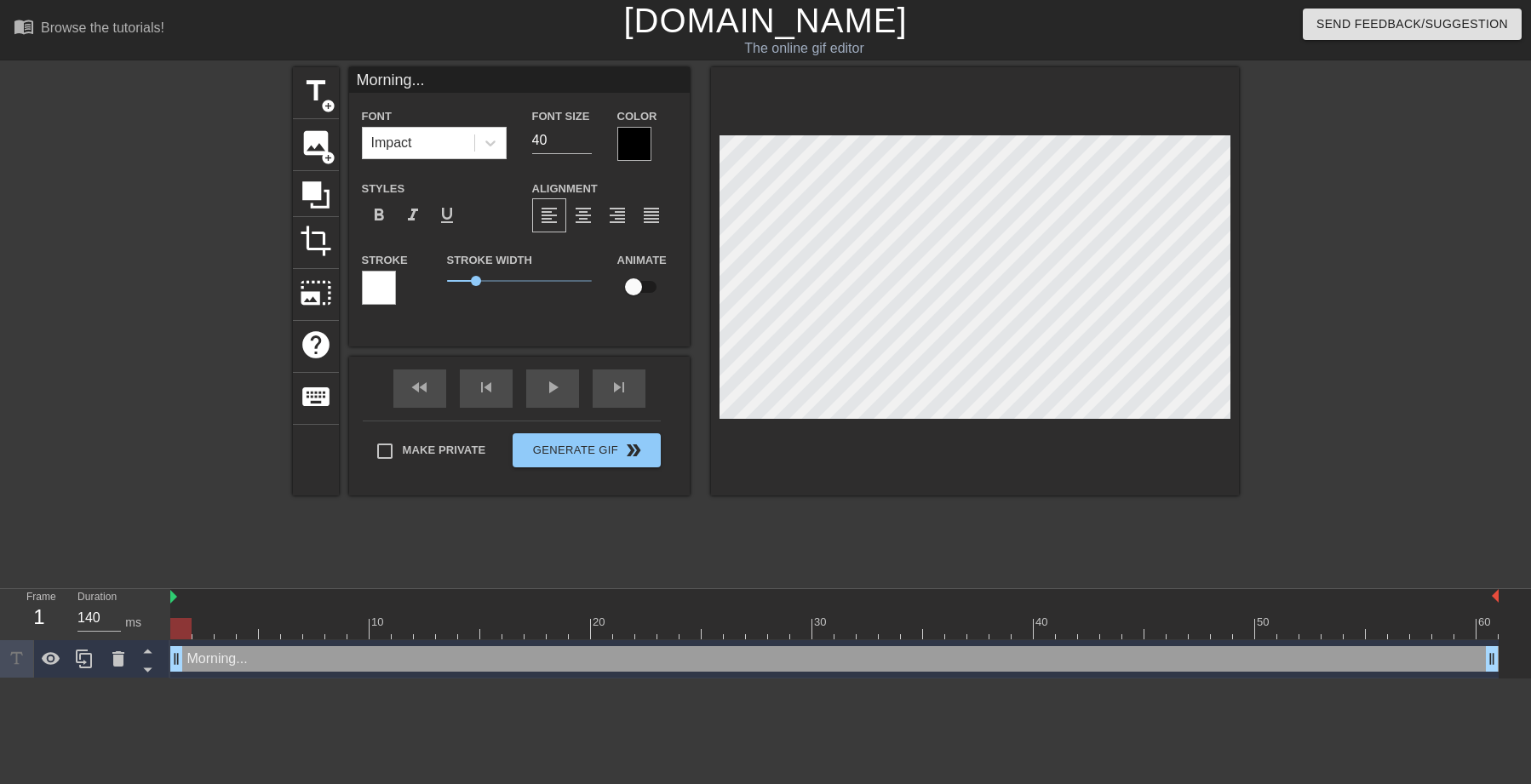 type on "Morning..." 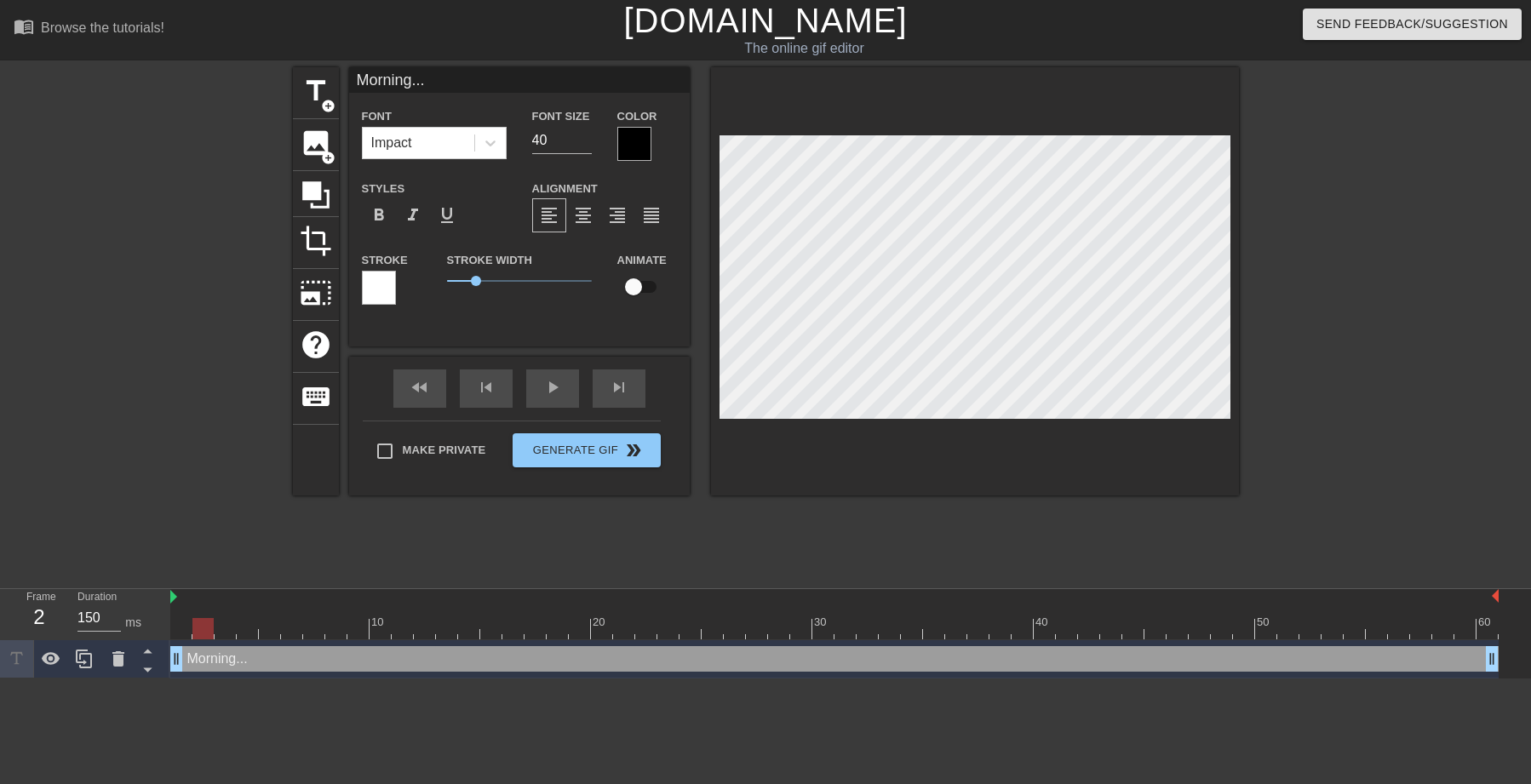 drag, startPoint x: 180, startPoint y: 635, endPoint x: 233, endPoint y: 634, distance: 53.009433 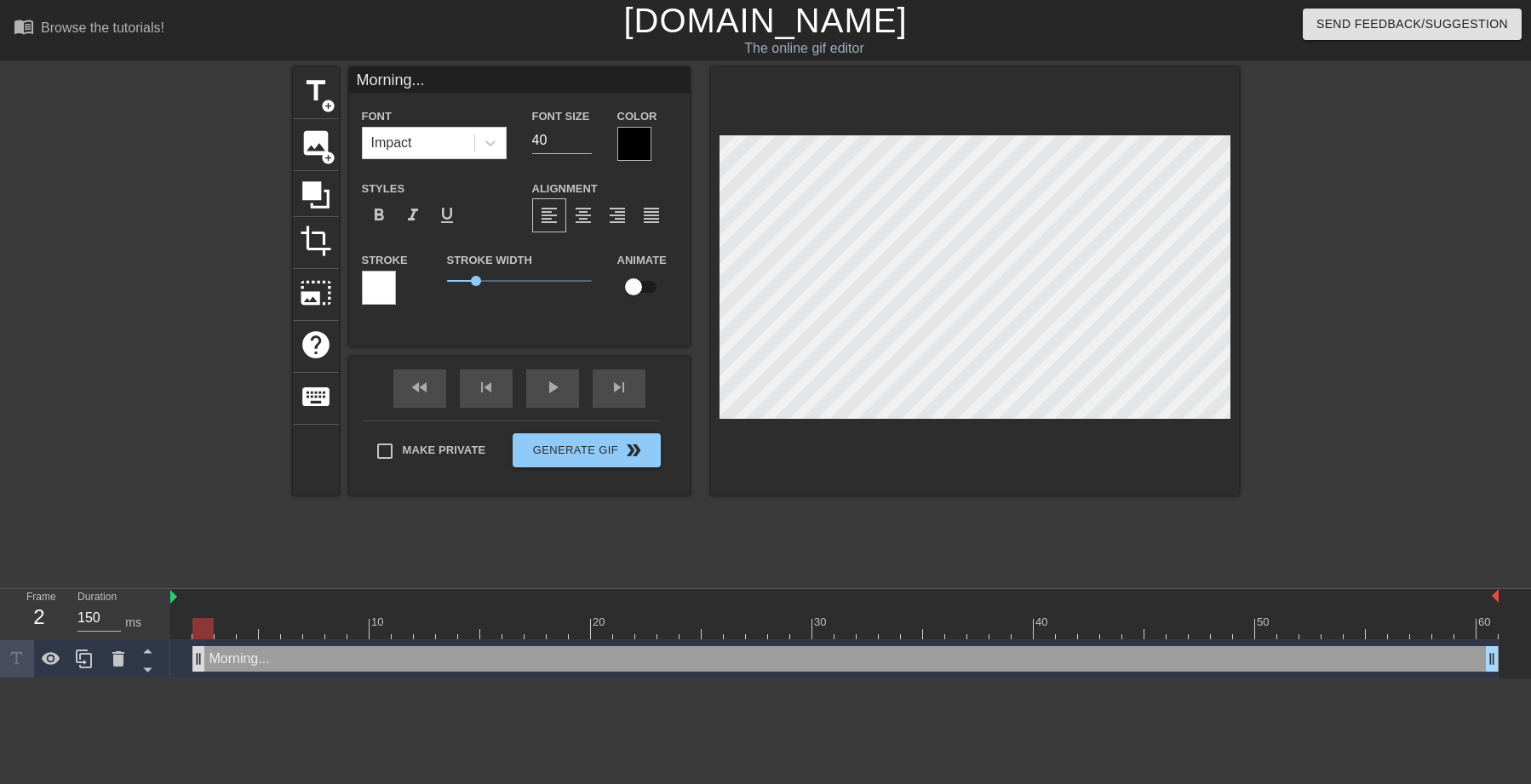 drag, startPoint x: 182, startPoint y: 655, endPoint x: 197, endPoint y: 655, distance: 15 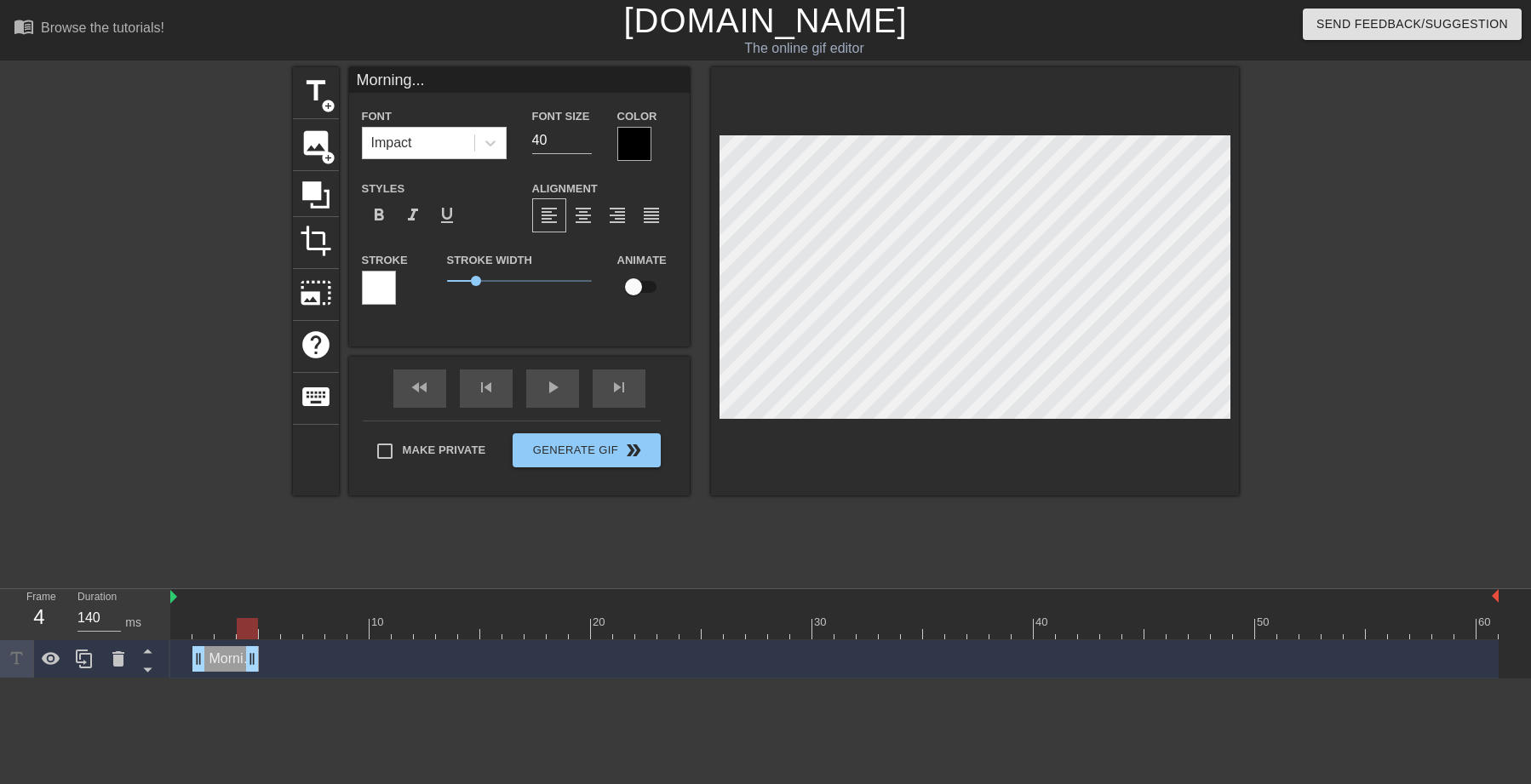drag, startPoint x: 1496, startPoint y: 661, endPoint x: 249, endPoint y: 669, distance: 1247.0257 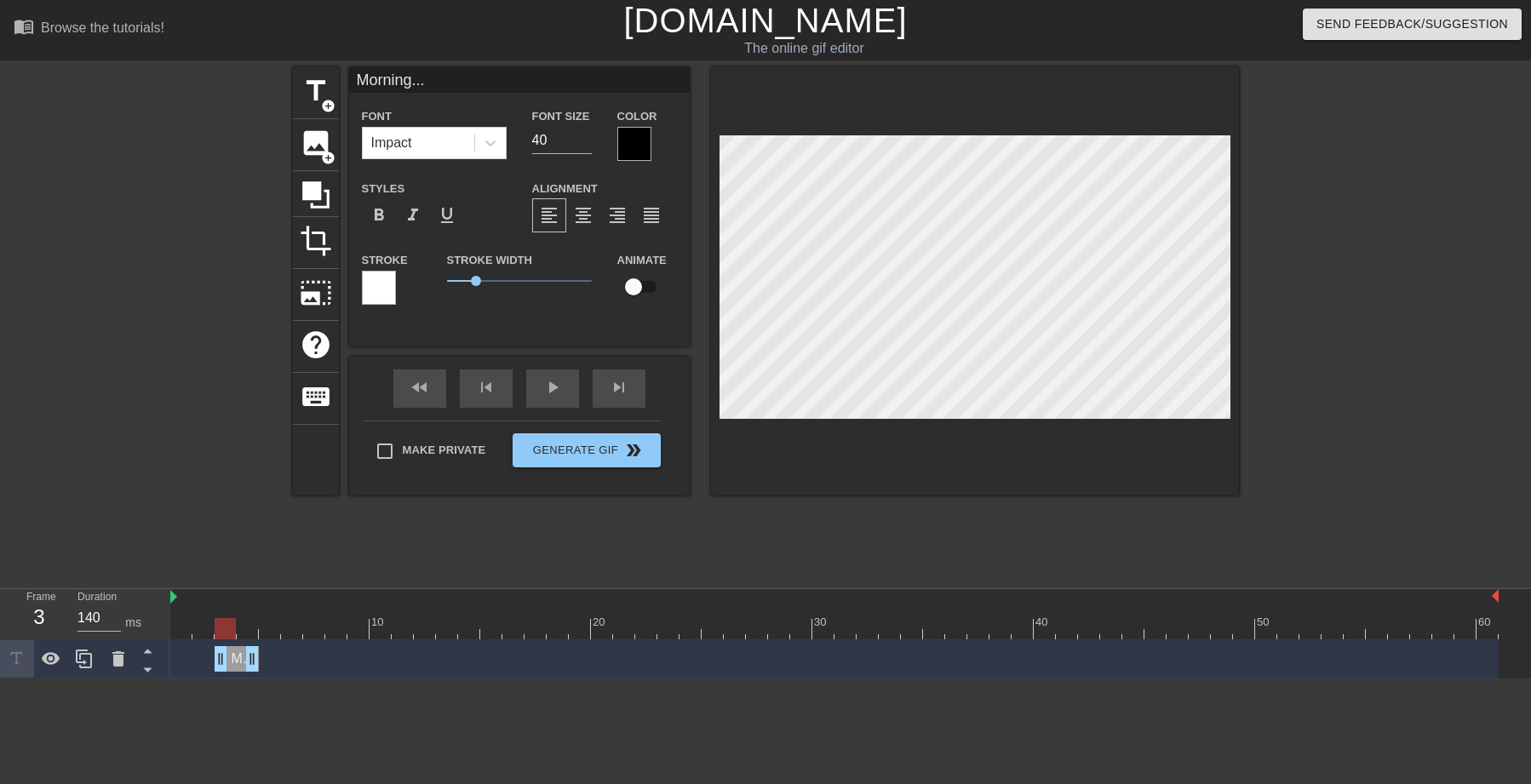 type on "150" 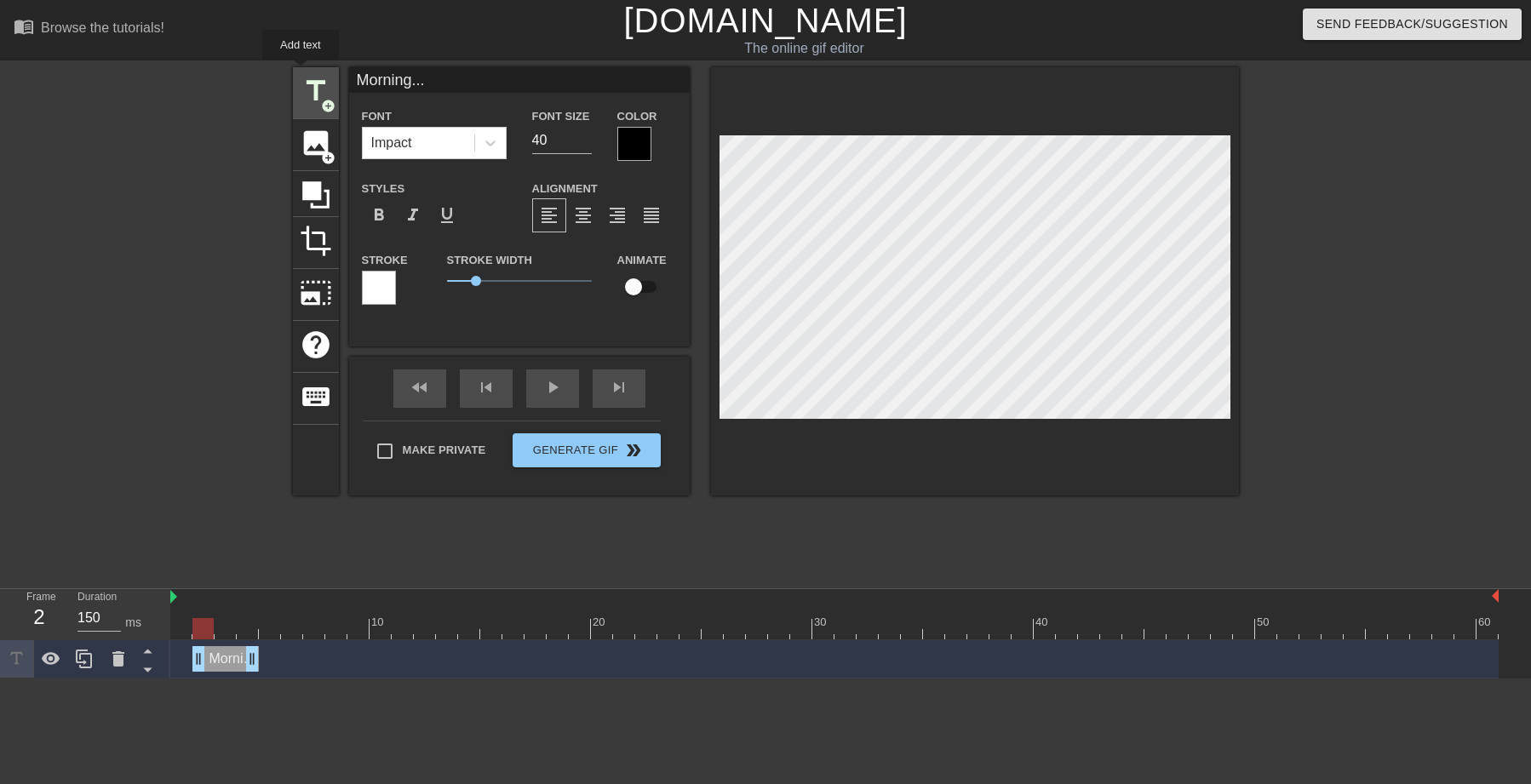 click on "title add_circle" at bounding box center [316, 93] 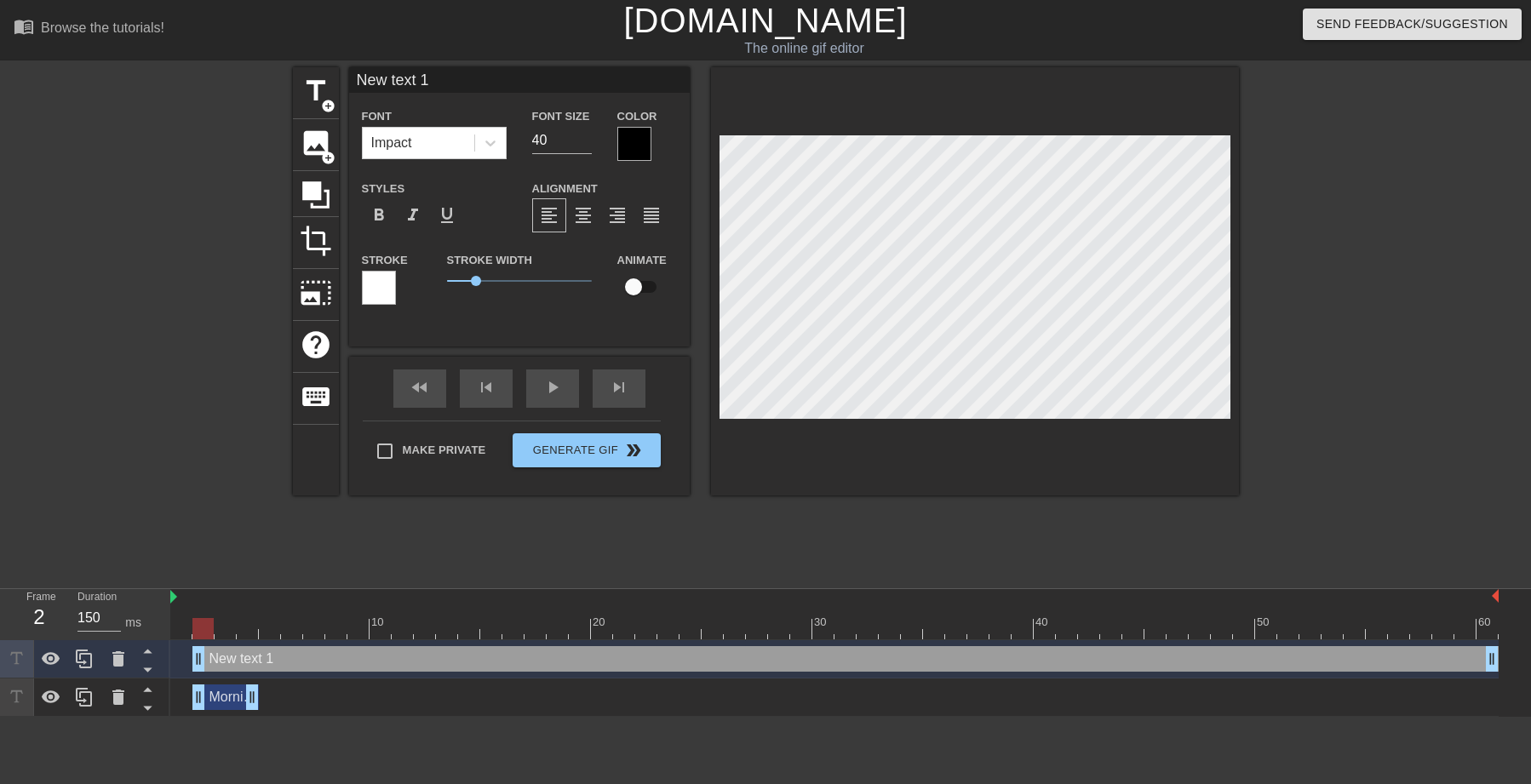 type on "e" 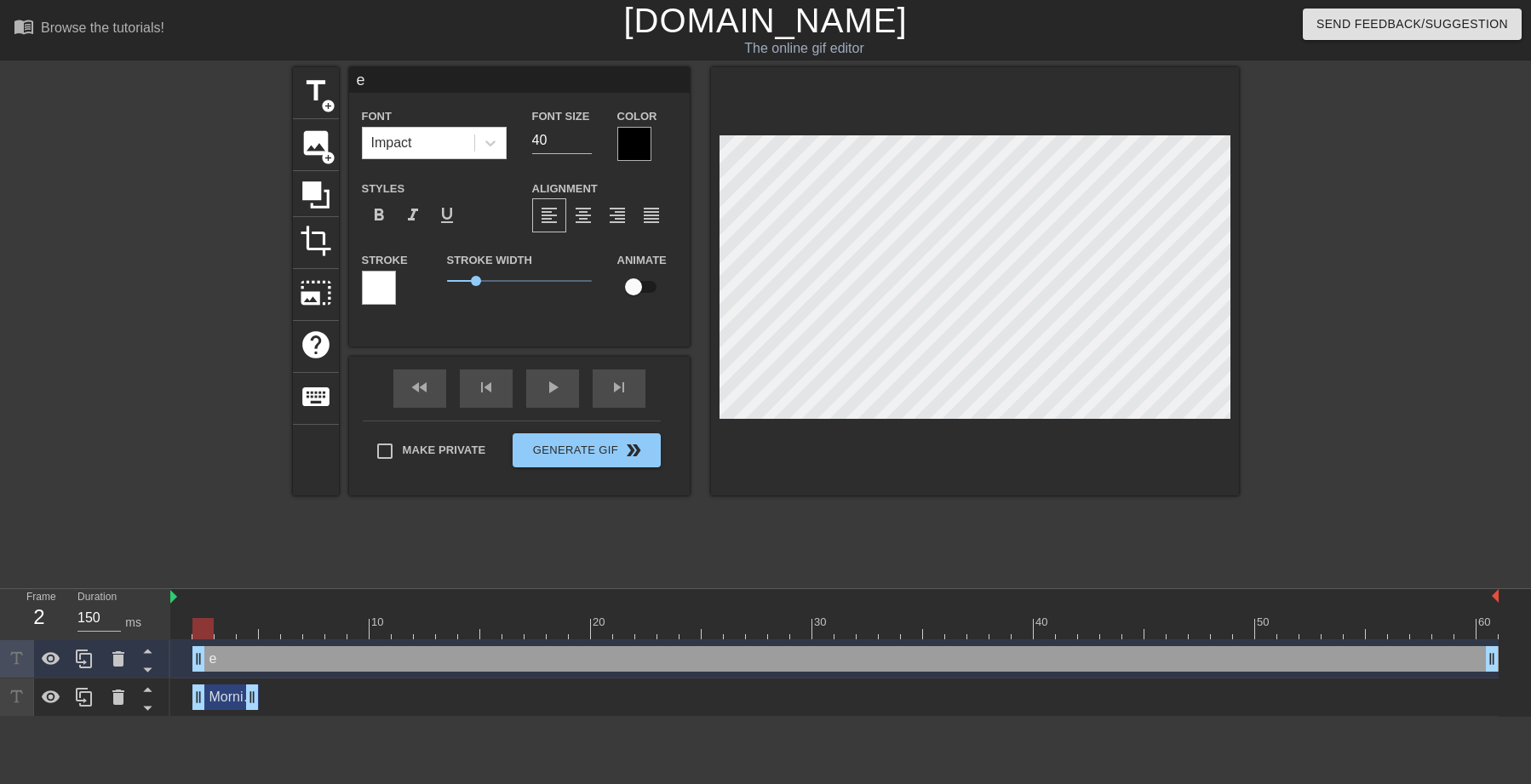 type on "ev" 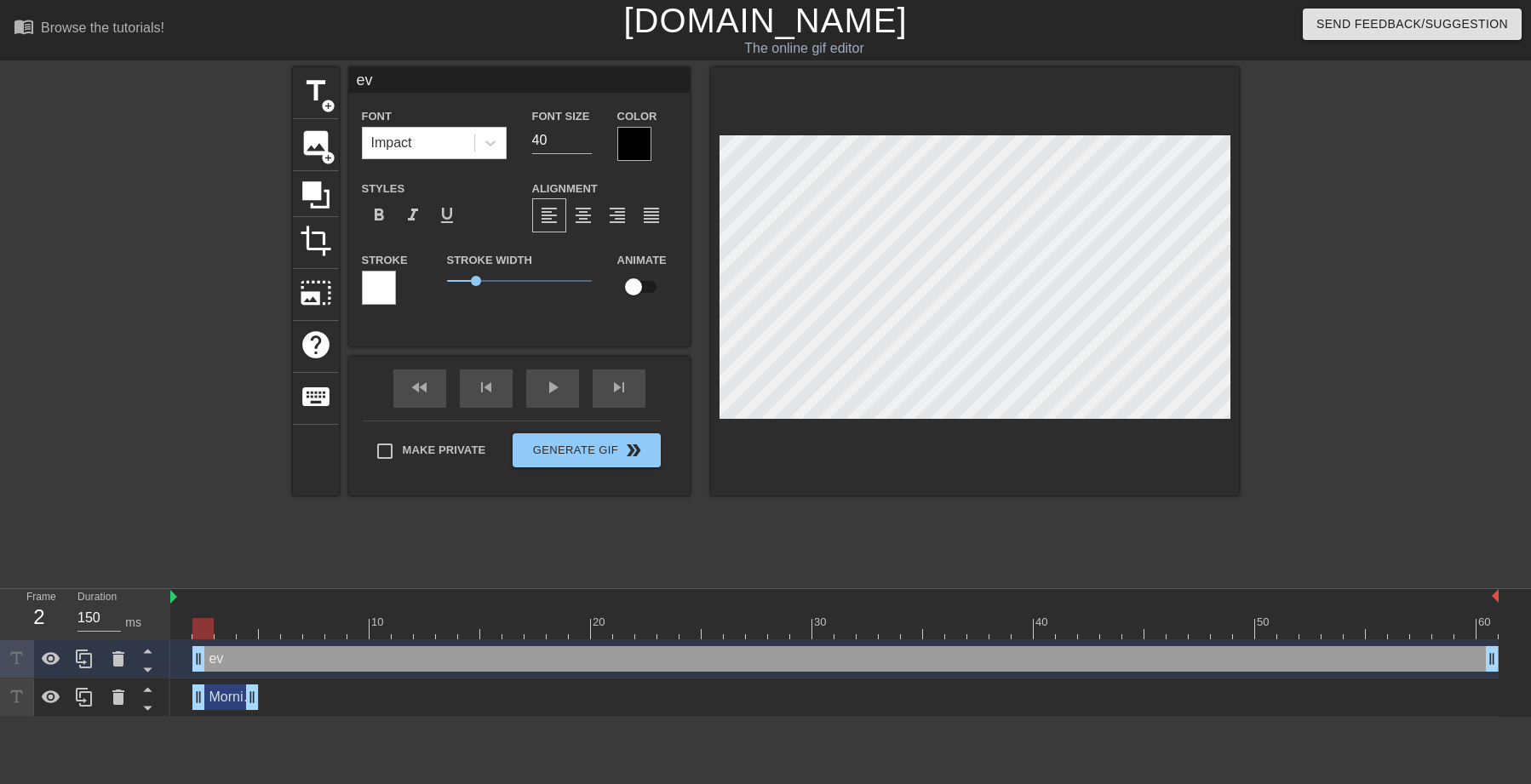 type on "eve" 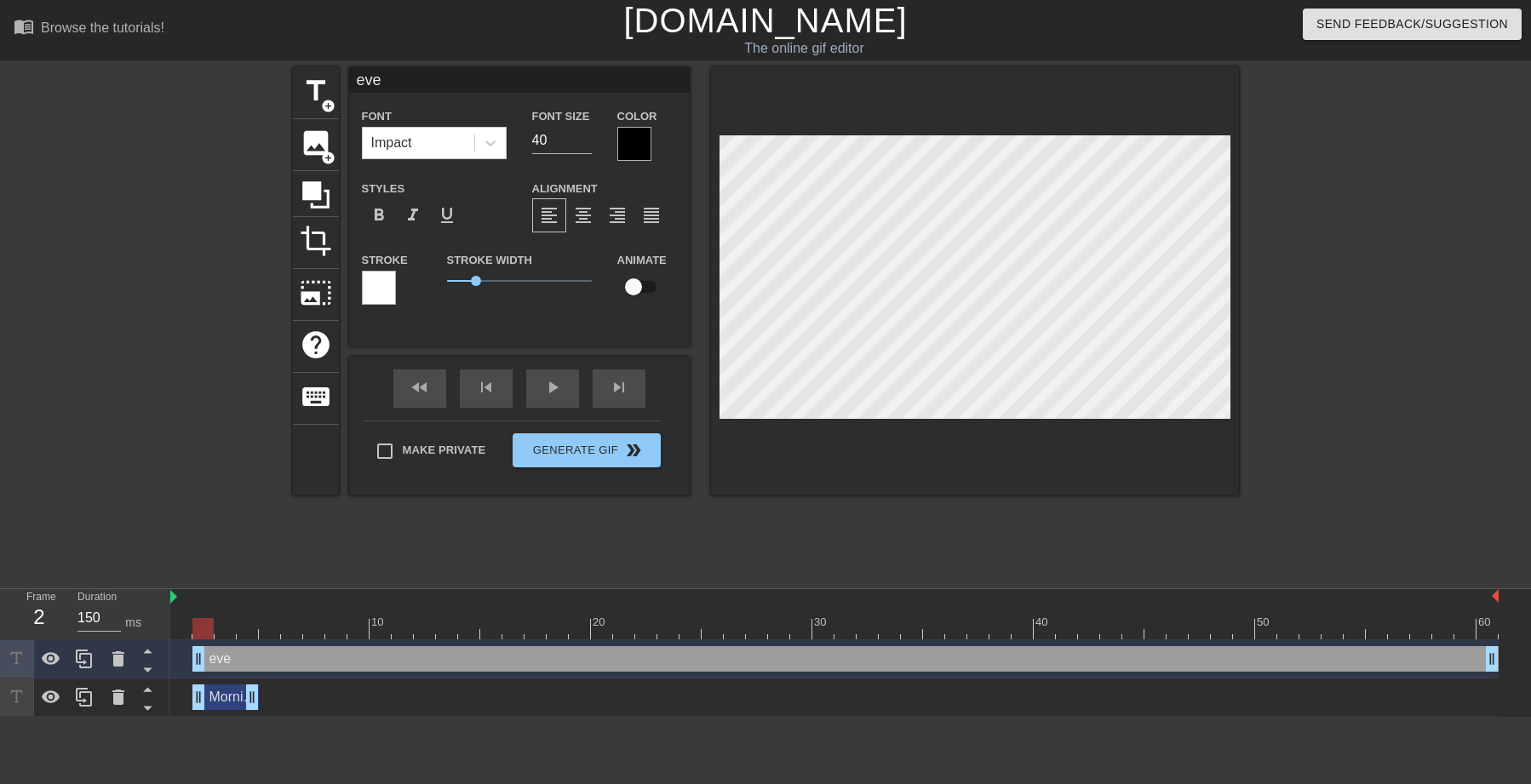 type on "ever" 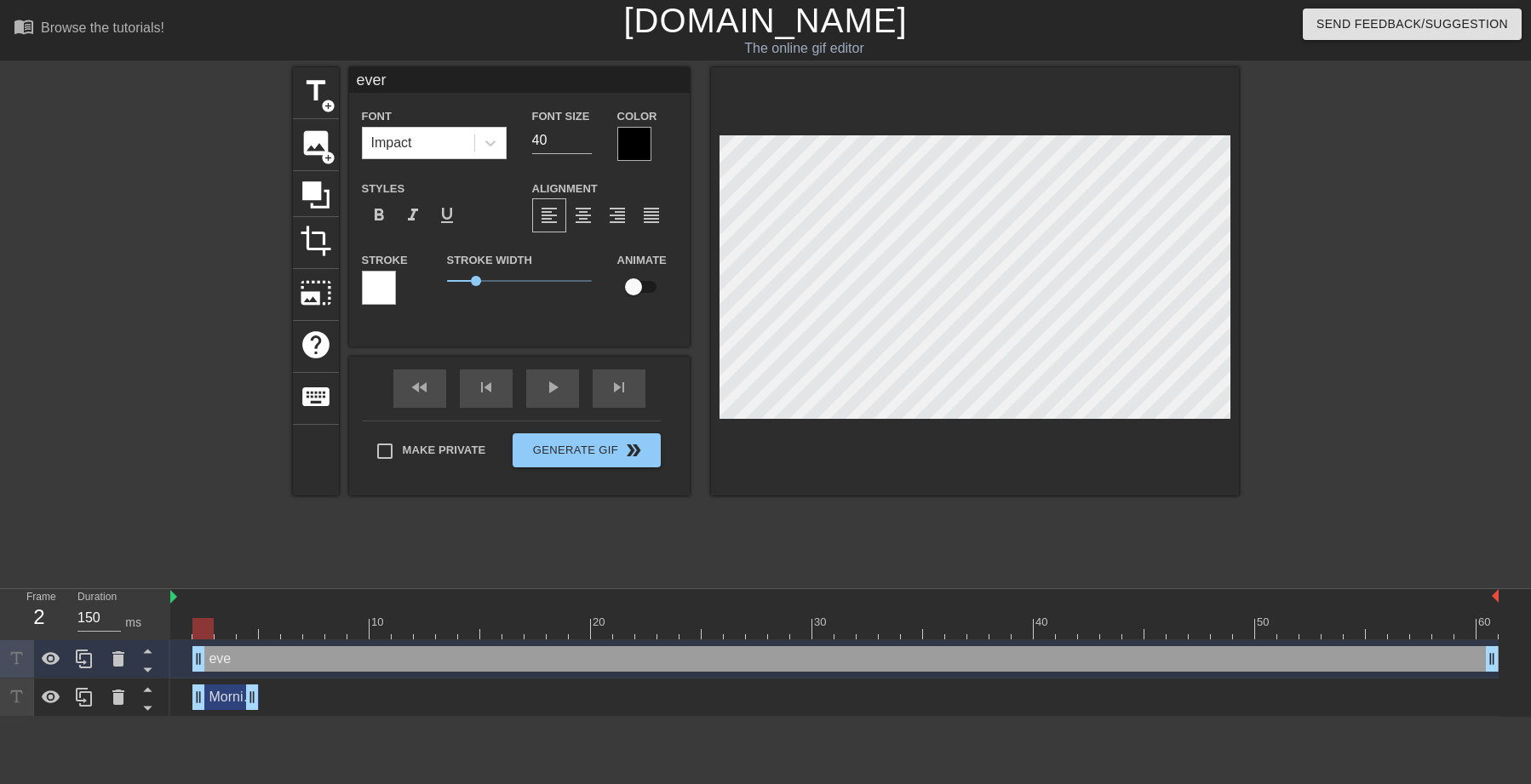 type on "every" 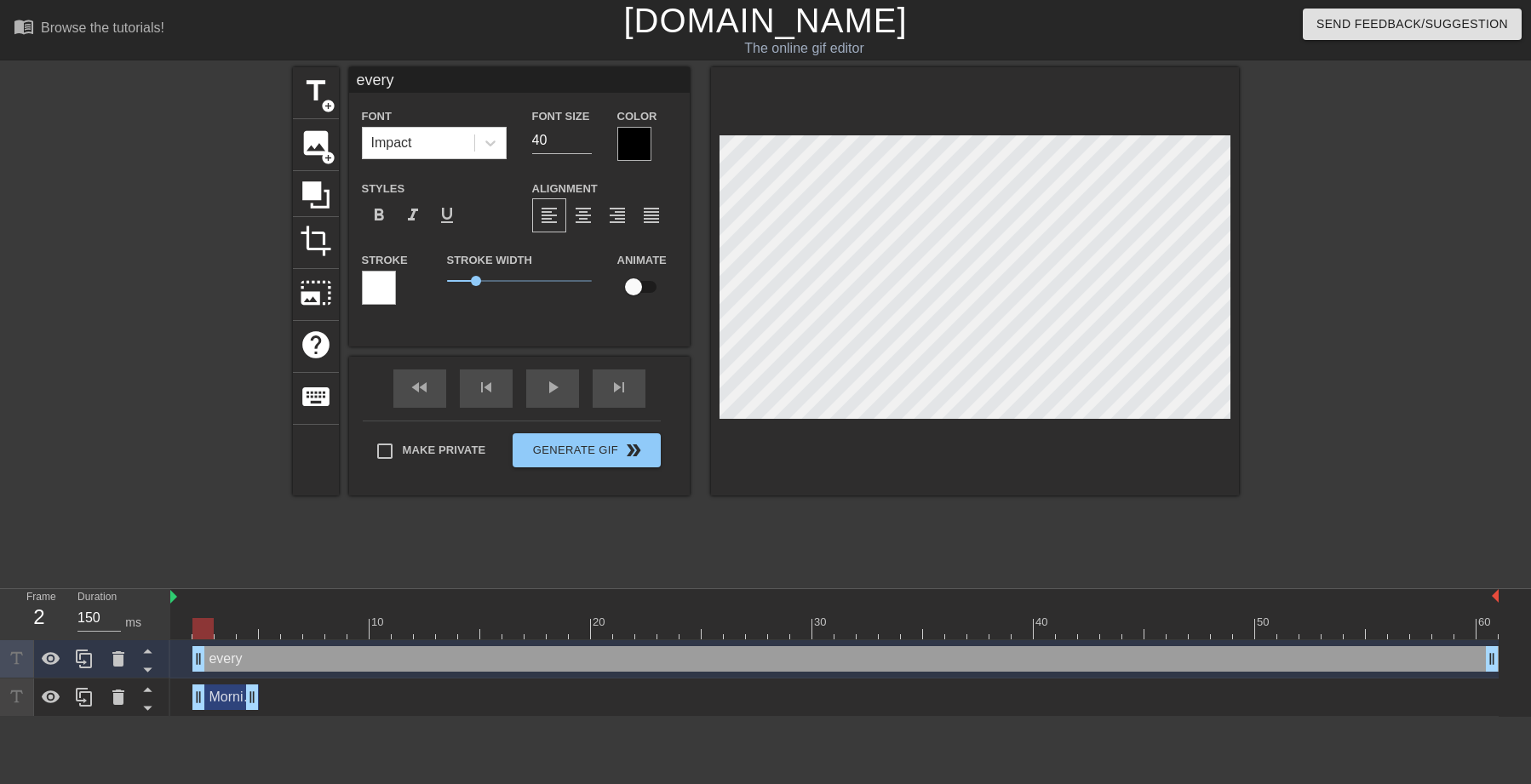 type on "everyo" 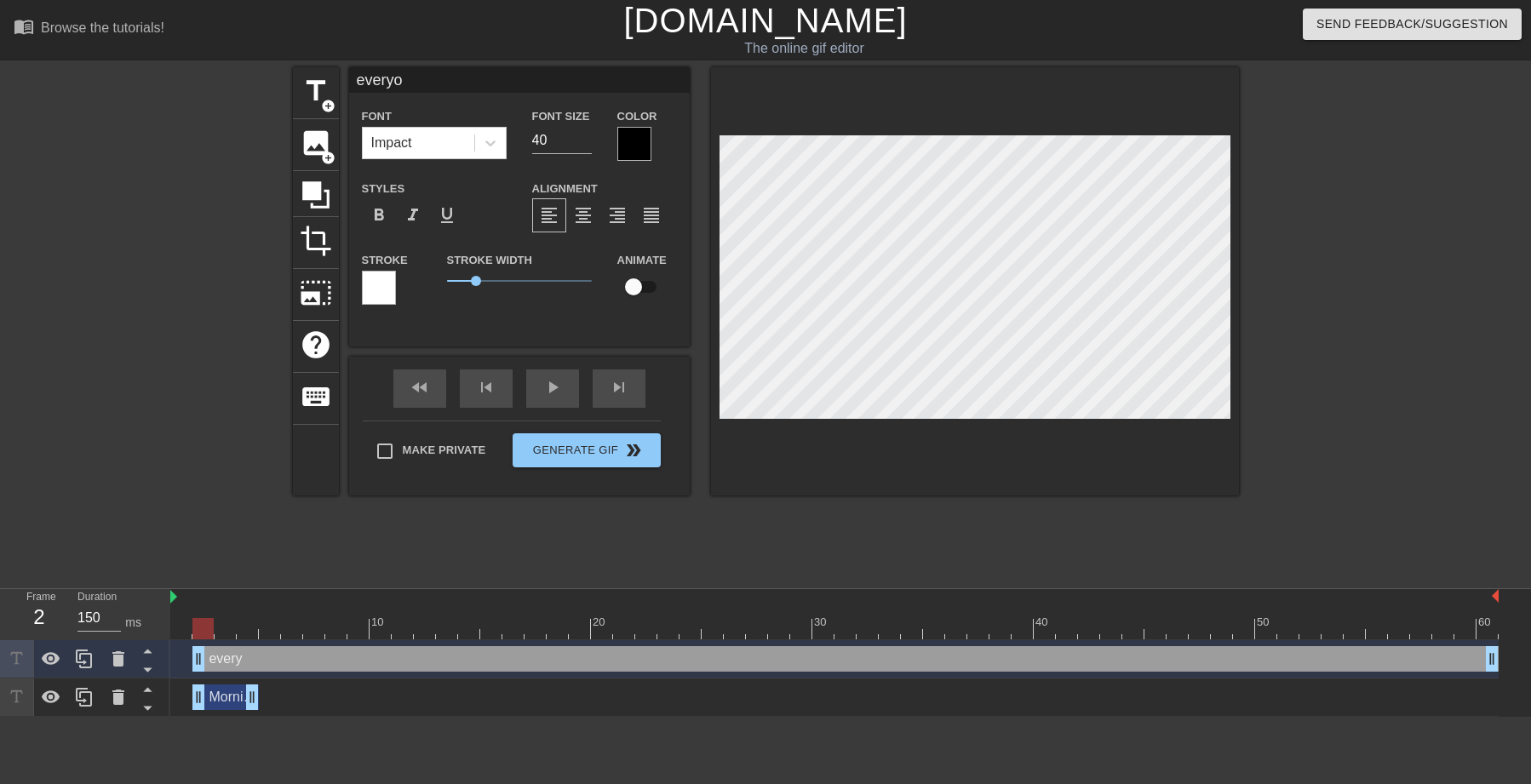 type on "everyon" 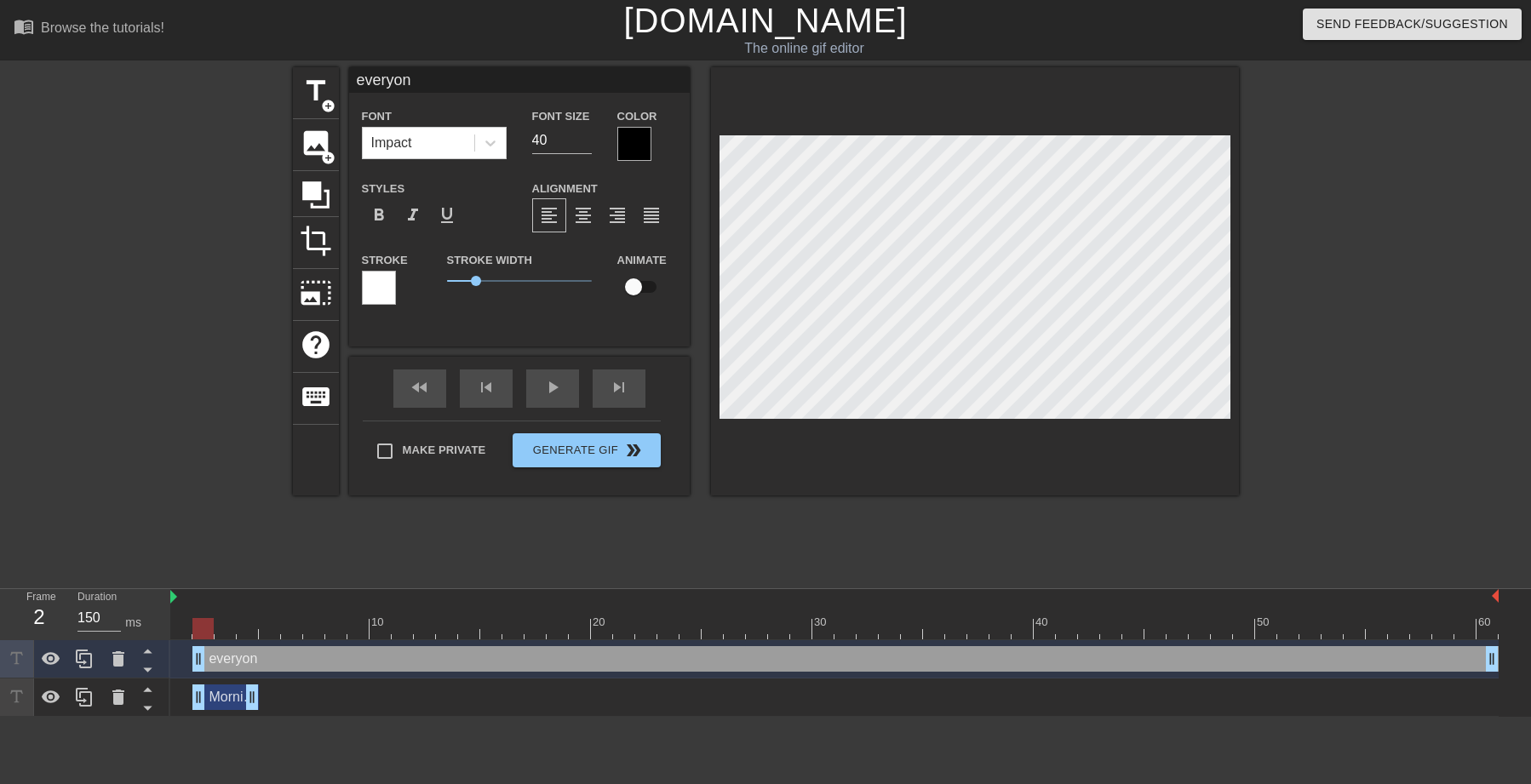 type on "everyone" 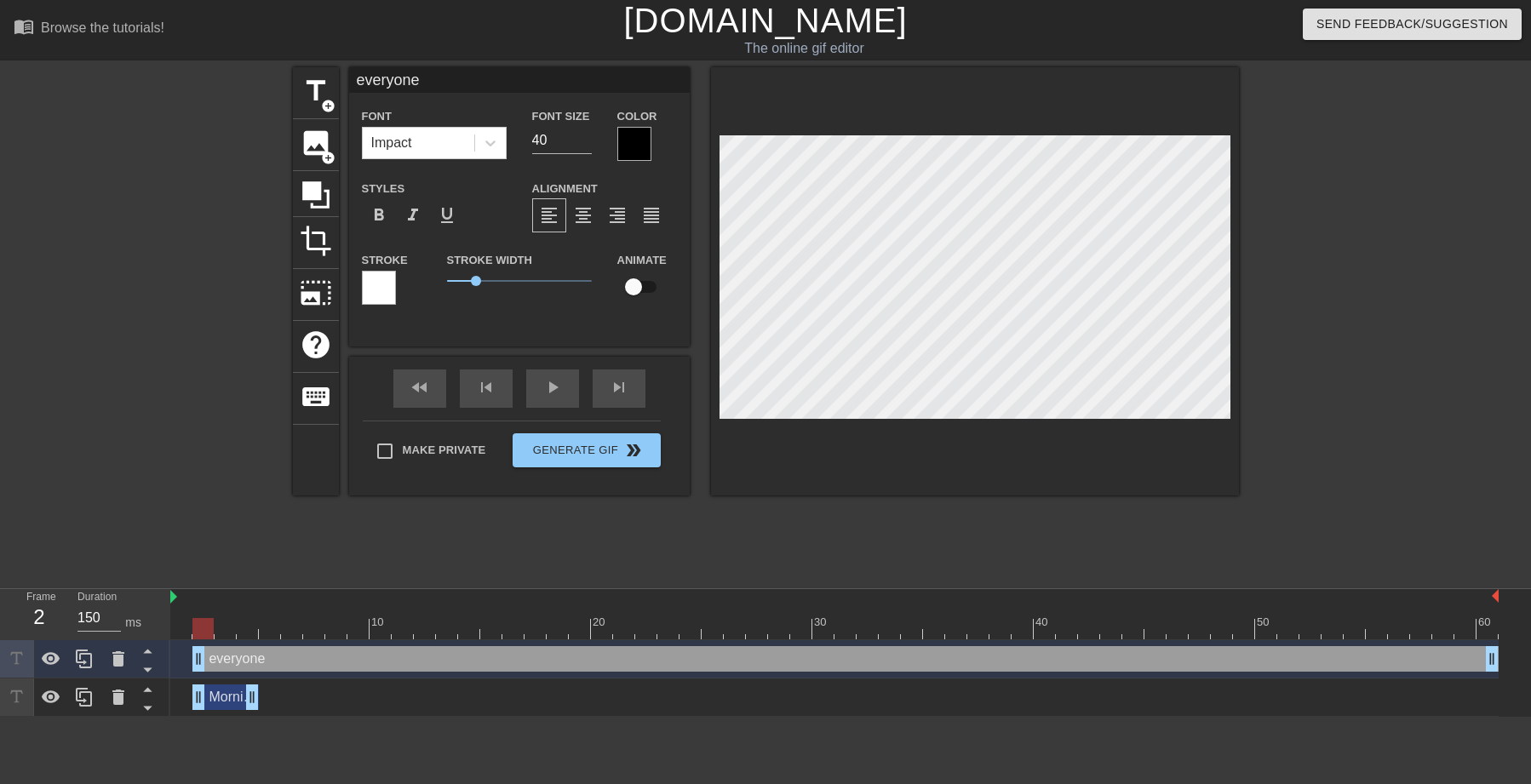 type on "everyone!" 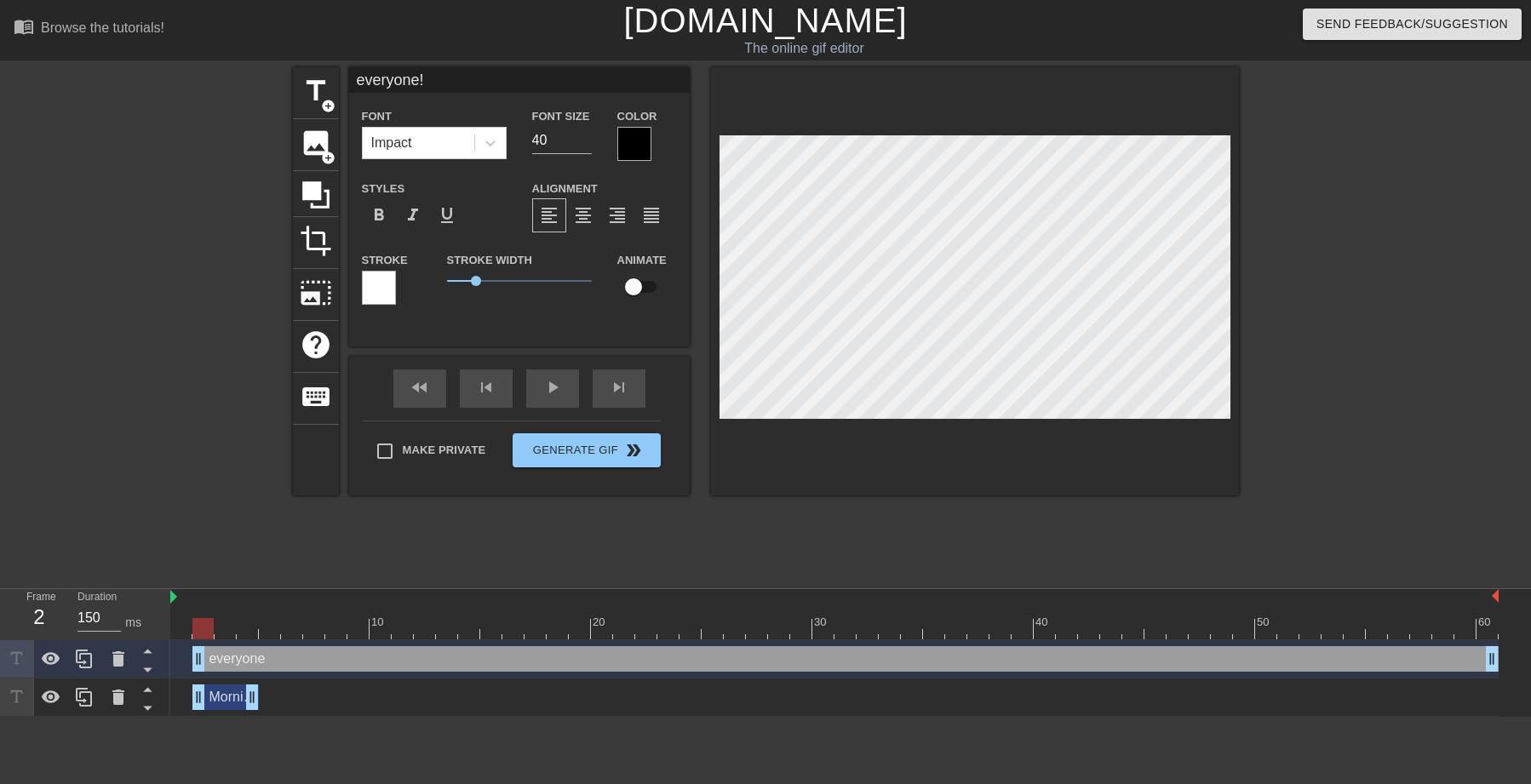 scroll, scrollTop: 3, scrollLeft: 4, axis: both 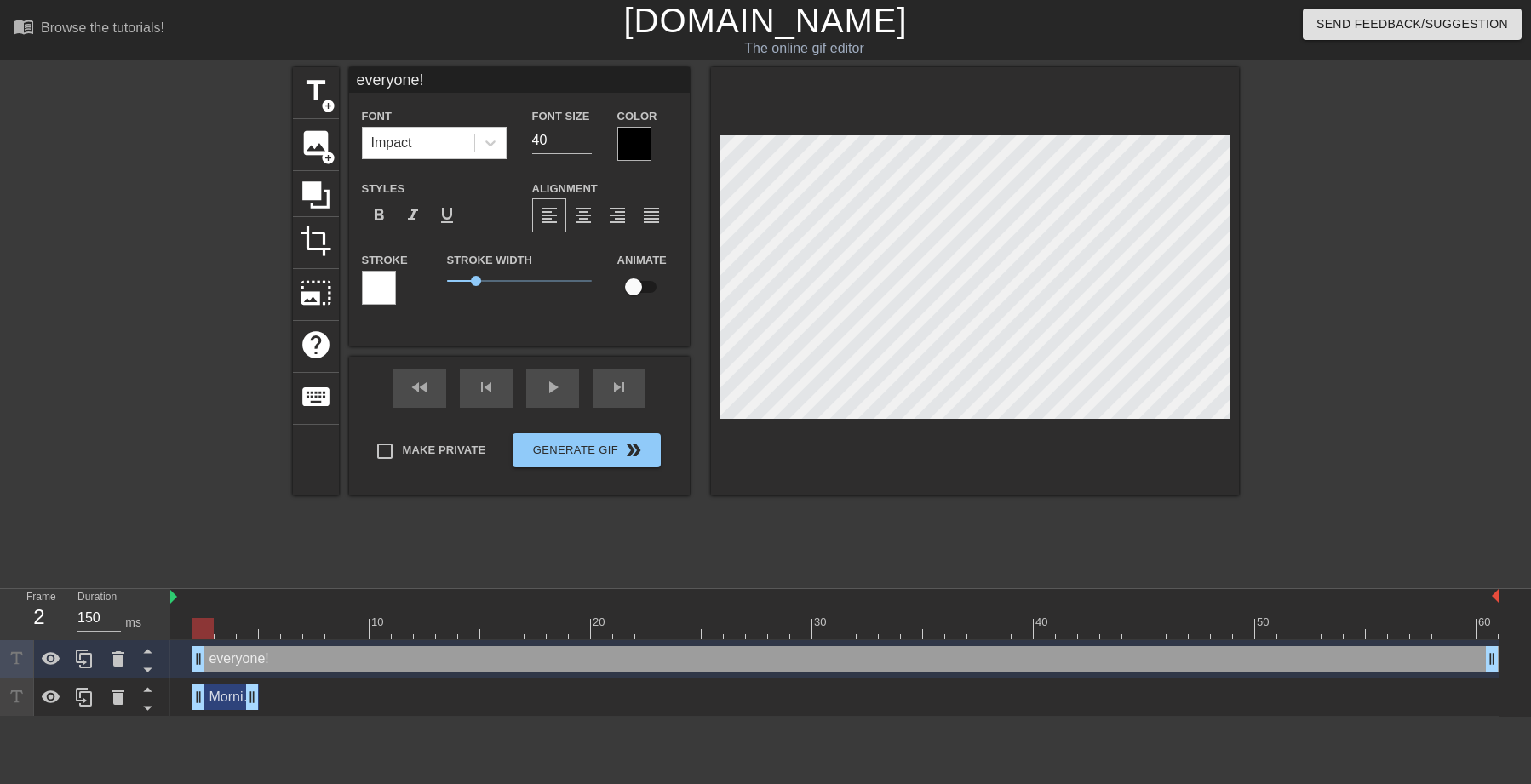 type on "everyone!" 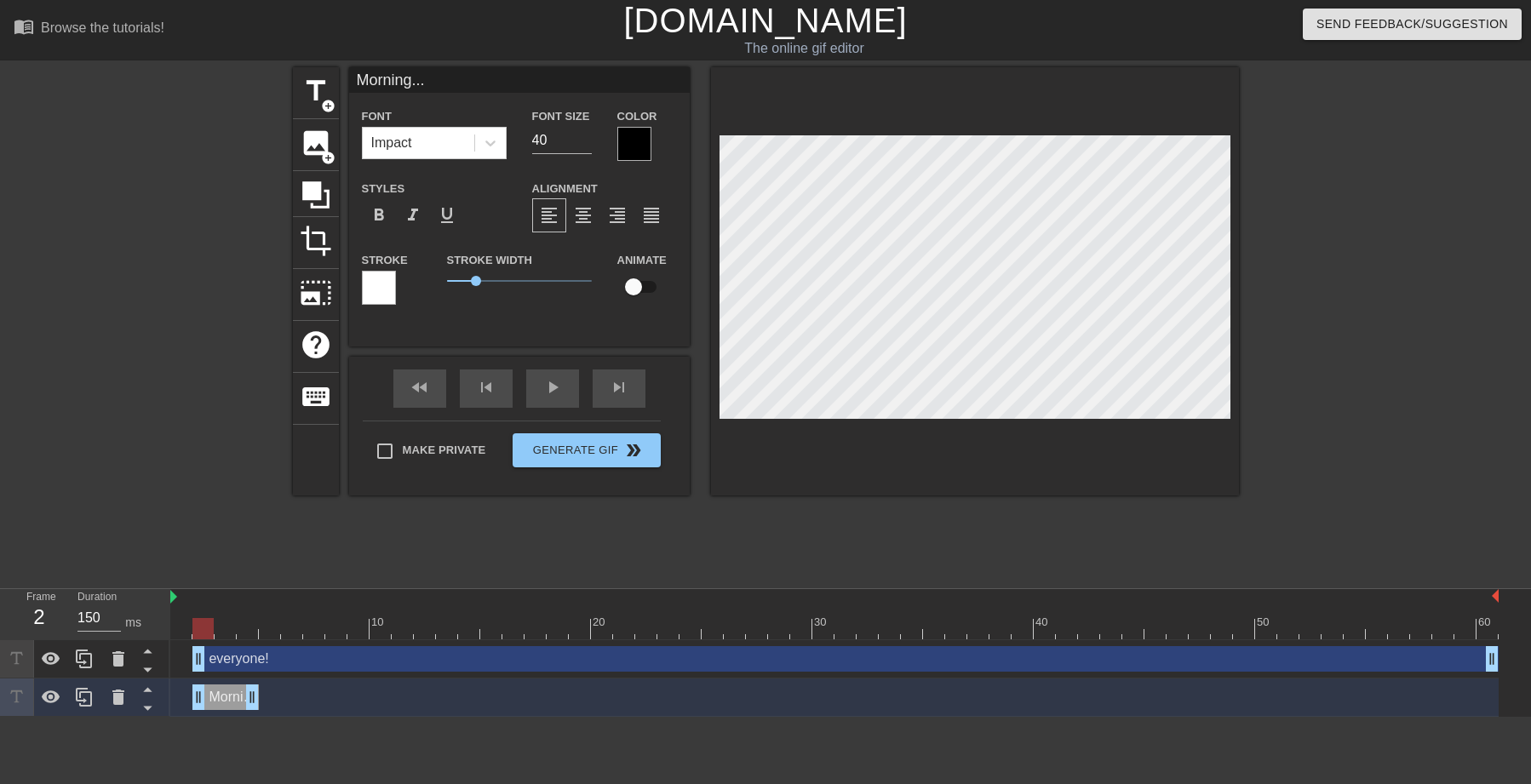 scroll, scrollTop: 2, scrollLeft: 3, axis: both 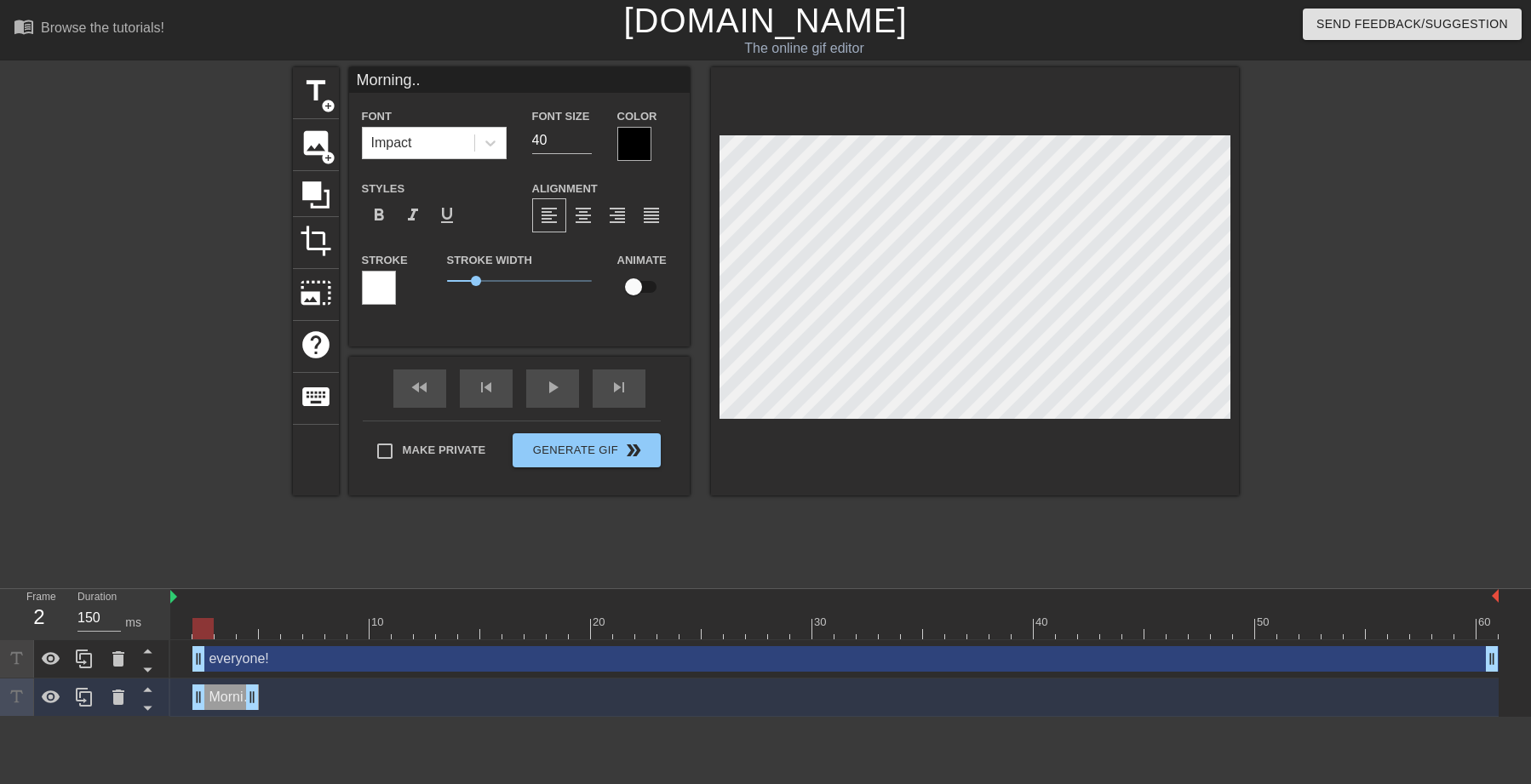 type on "Morning." 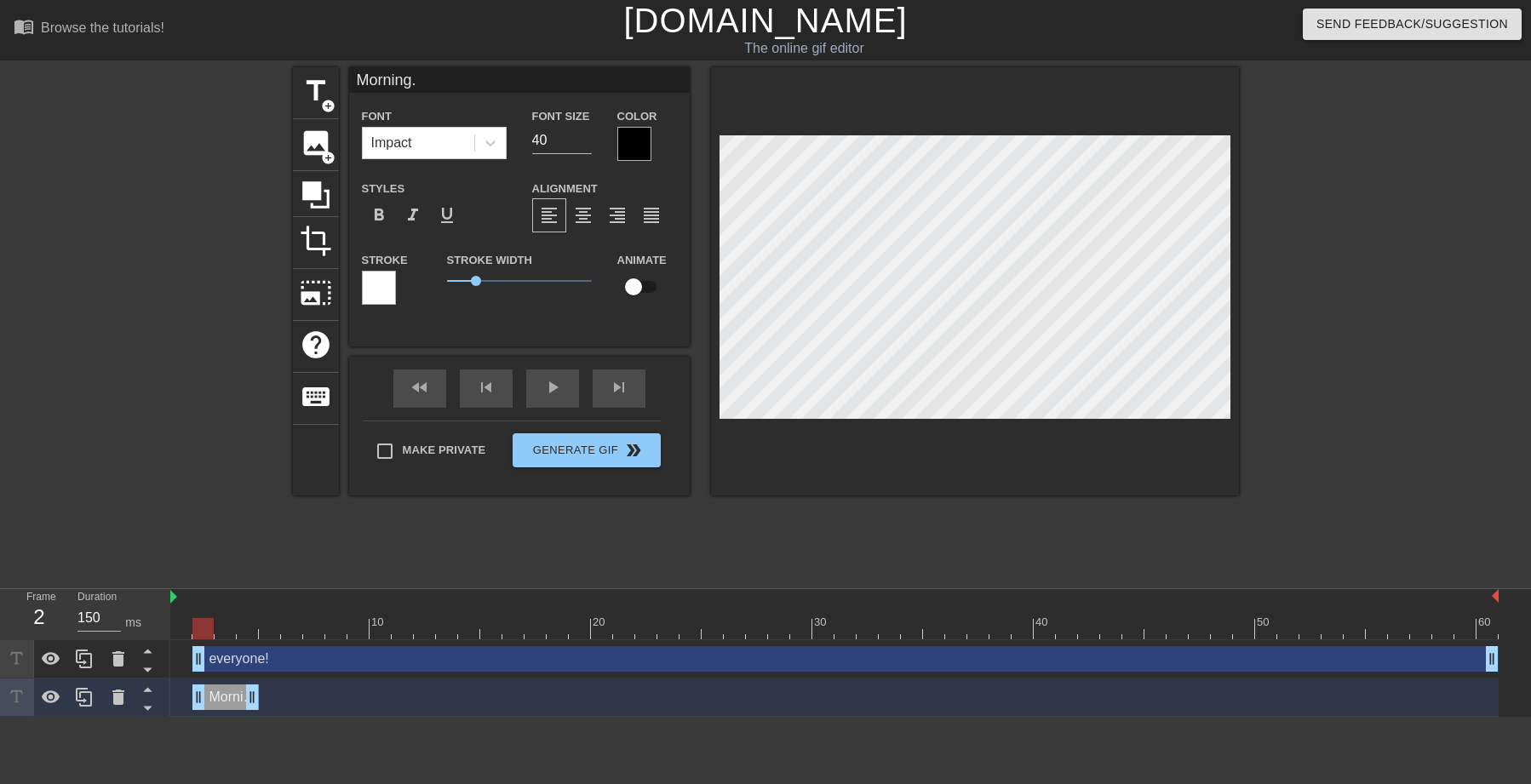 scroll, scrollTop: 2, scrollLeft: 3, axis: both 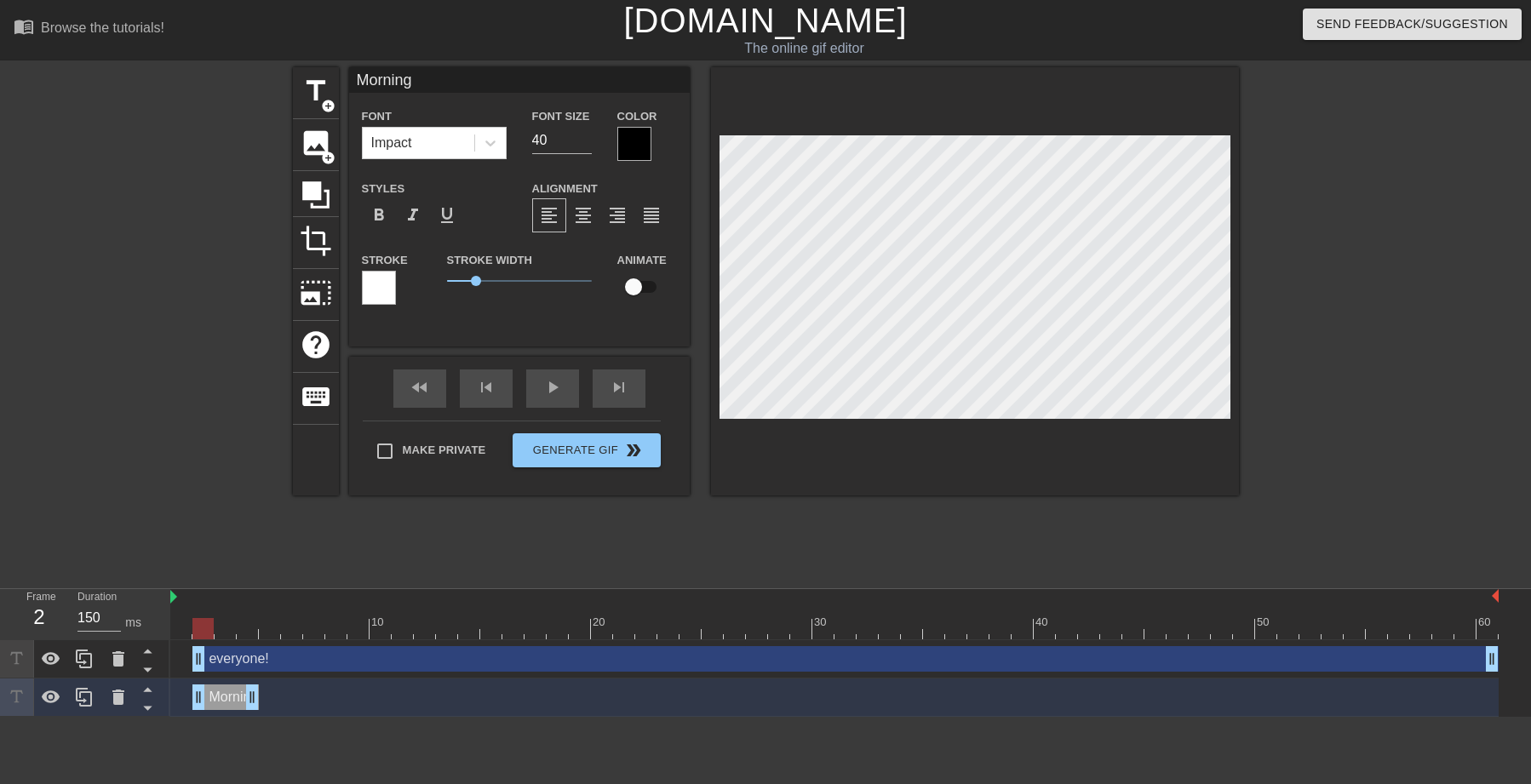 type on "Morning," 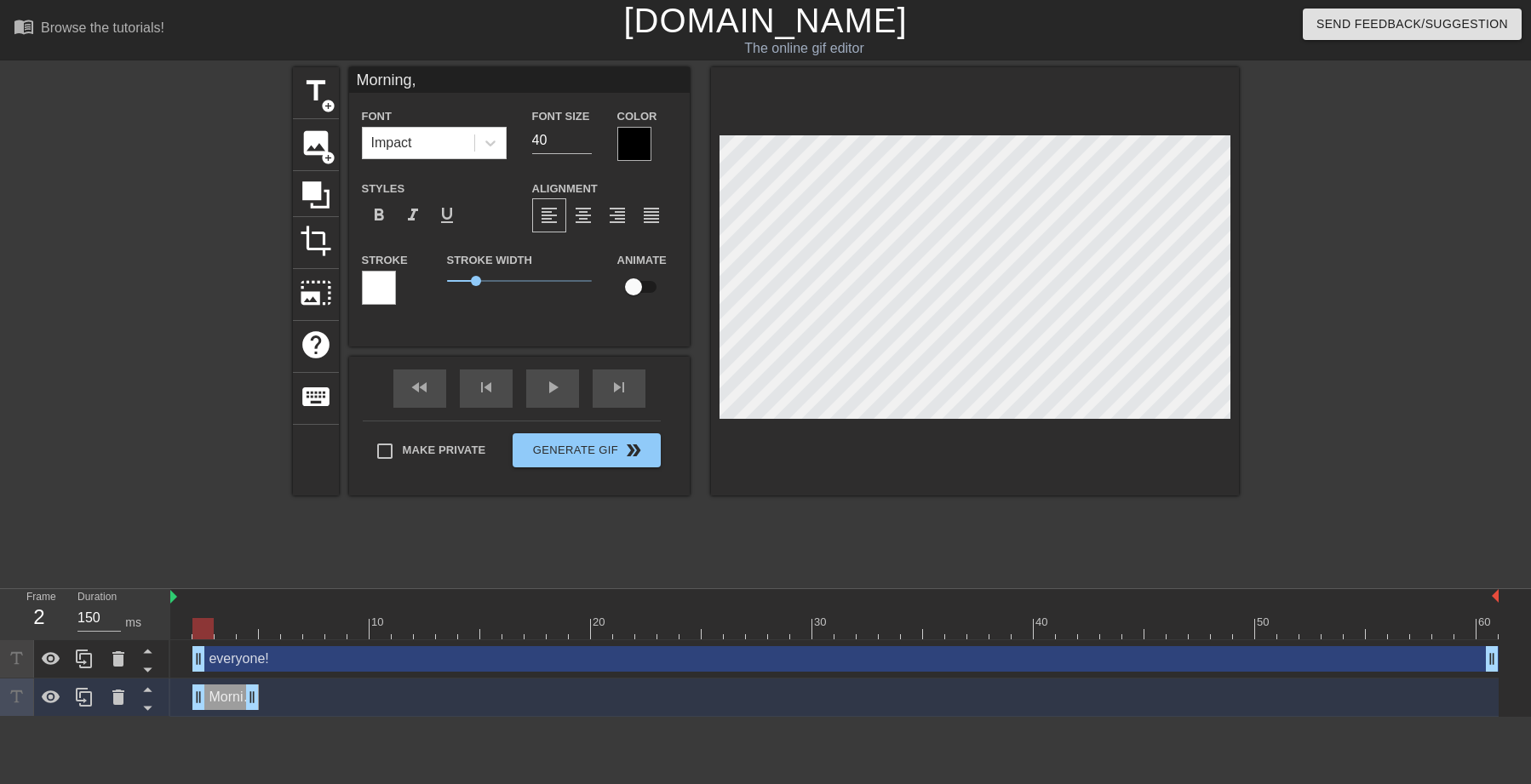 type on "everyone!" 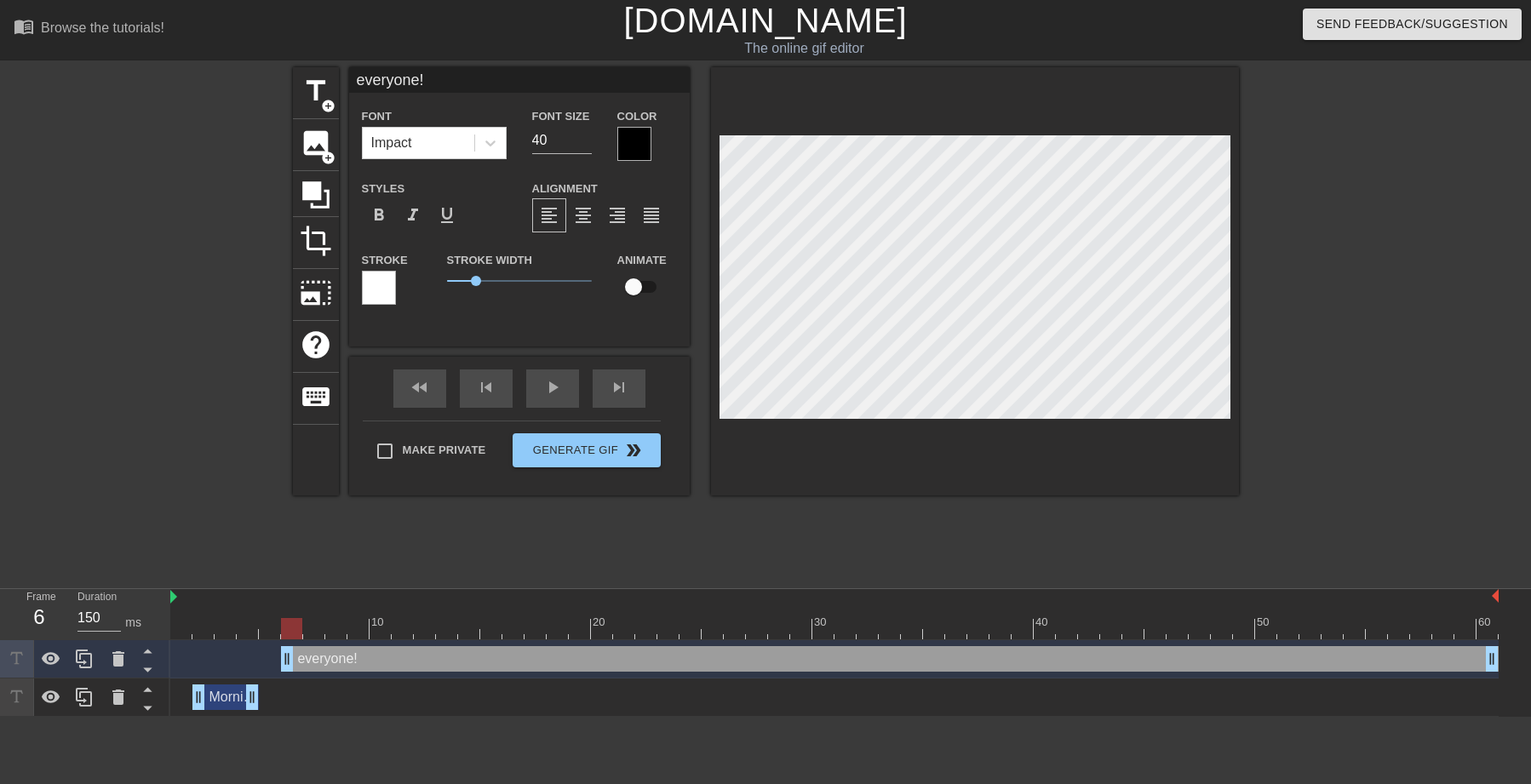 drag, startPoint x: 199, startPoint y: 657, endPoint x: 296, endPoint y: 693, distance: 103.46497 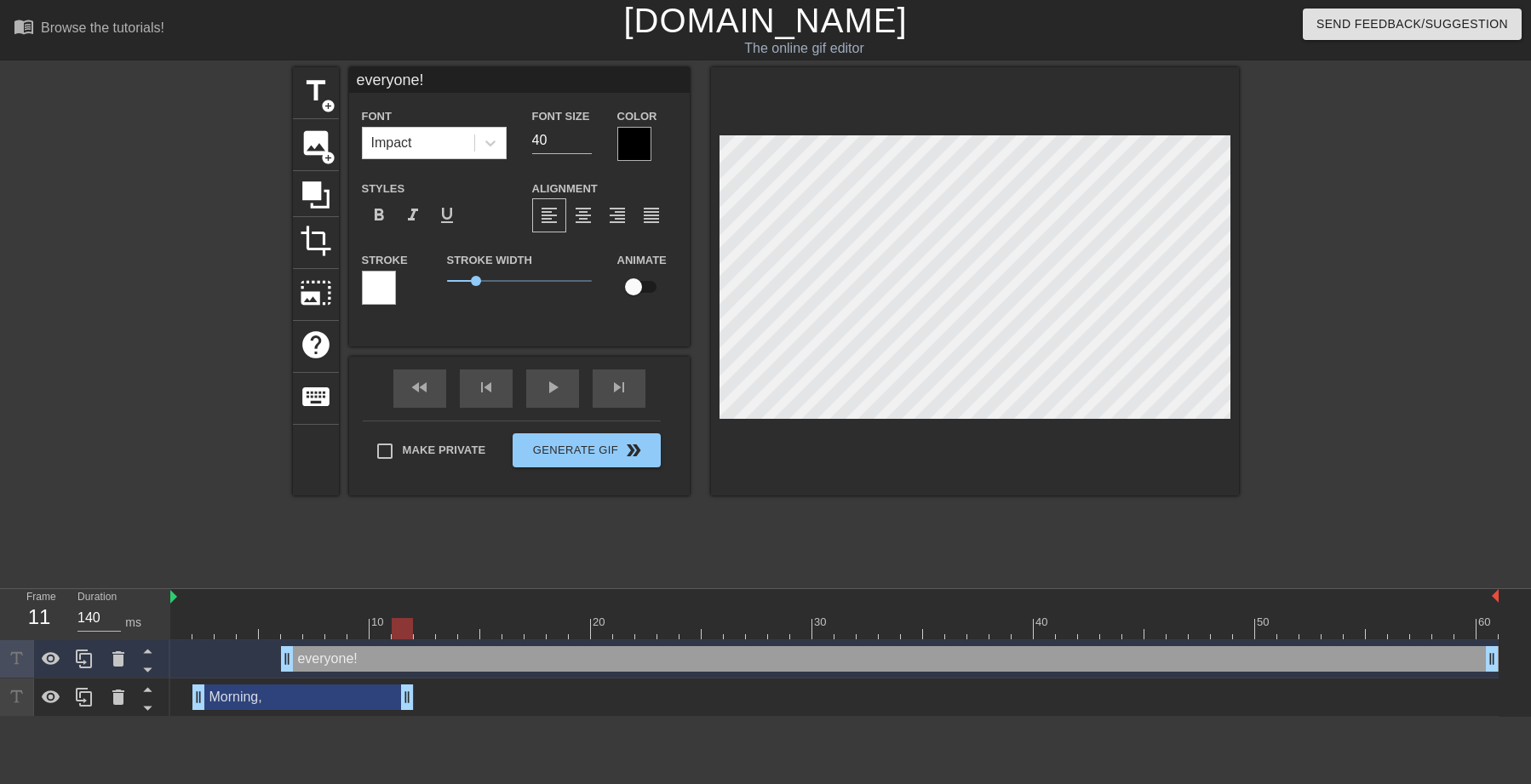 drag, startPoint x: 249, startPoint y: 695, endPoint x: 410, endPoint y: 730, distance: 164.76043 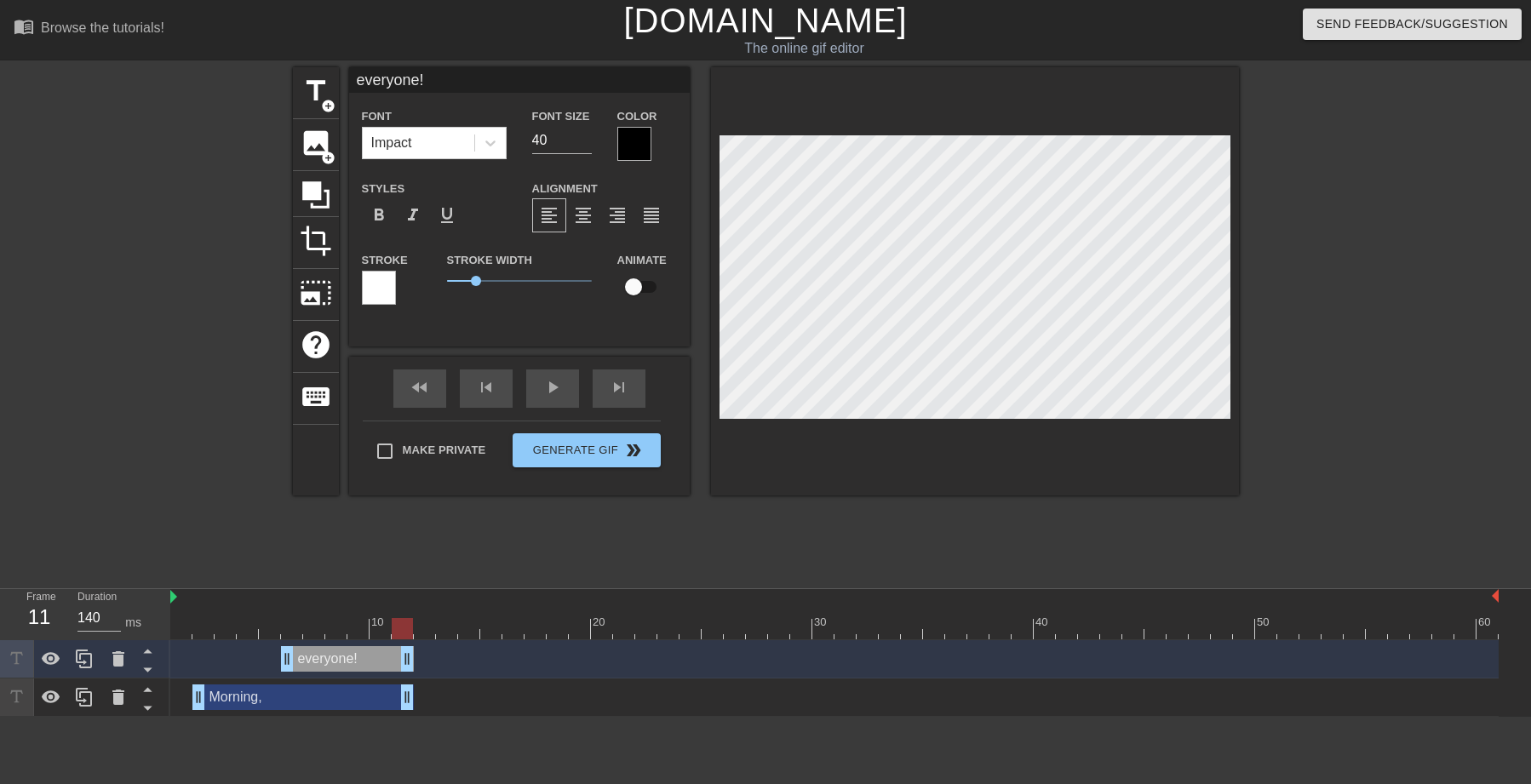 drag, startPoint x: 1490, startPoint y: 653, endPoint x: 411, endPoint y: 635, distance: 1079.1501 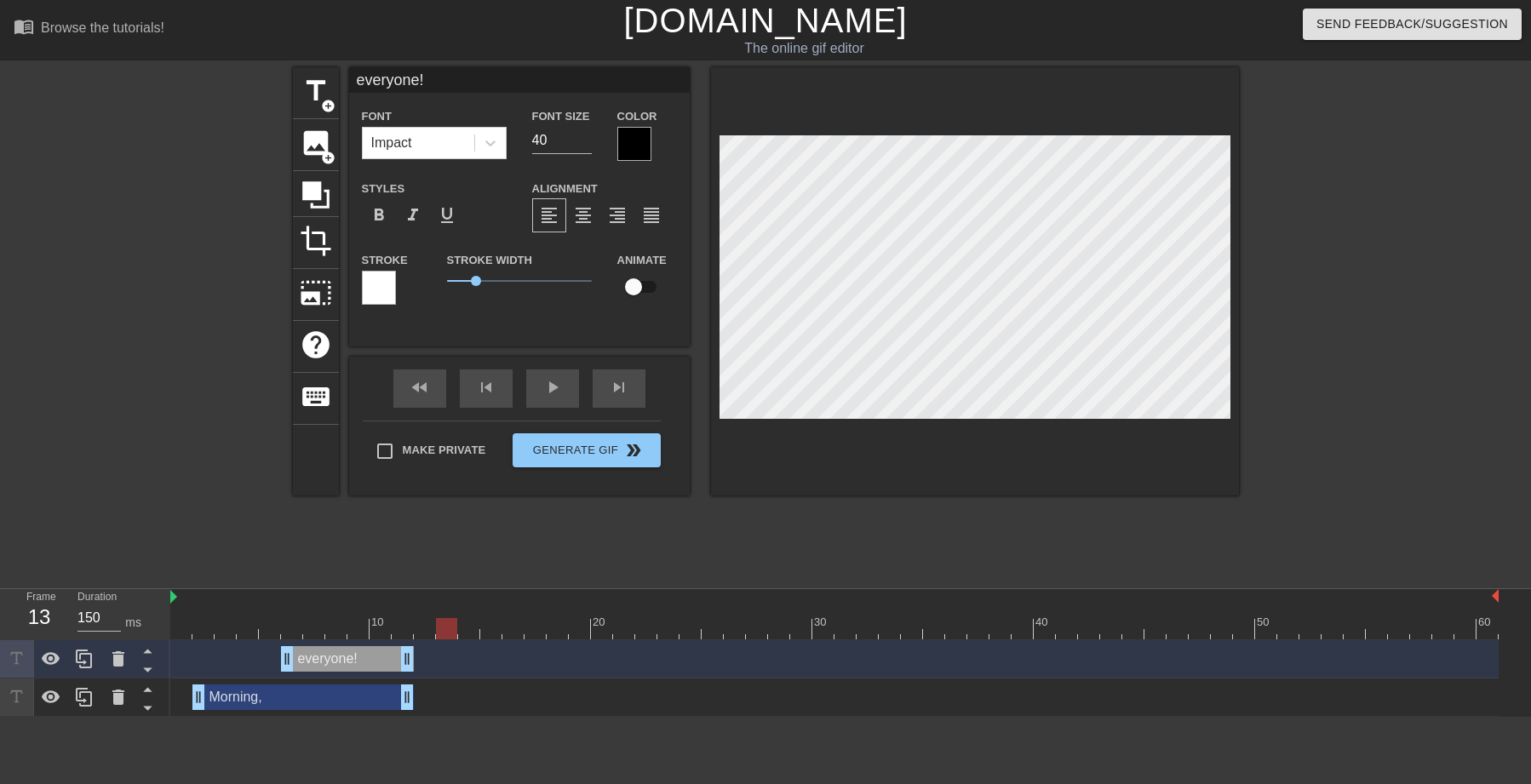 type on "140" 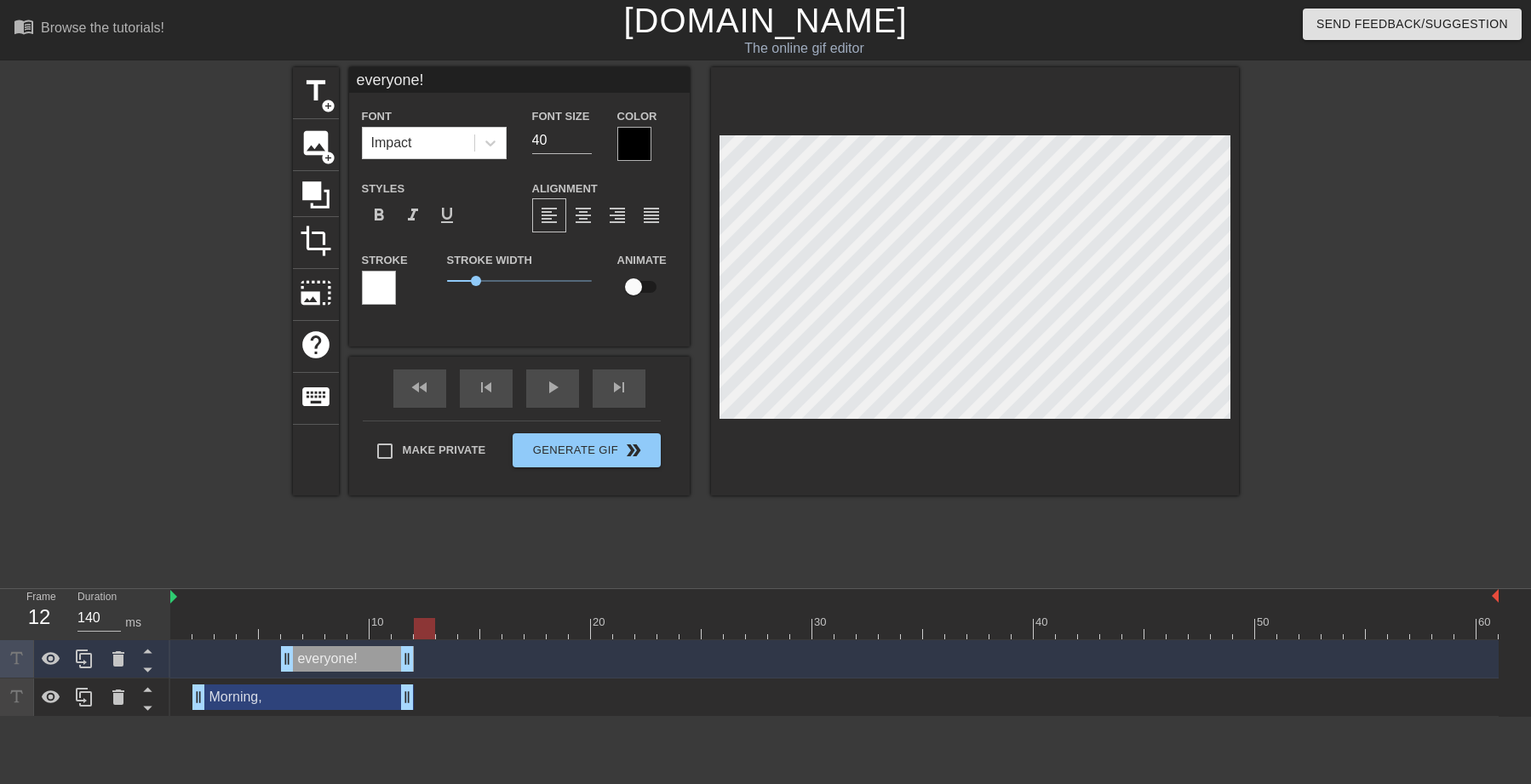 drag, startPoint x: 177, startPoint y: 632, endPoint x: 427, endPoint y: 679, distance: 254.37964 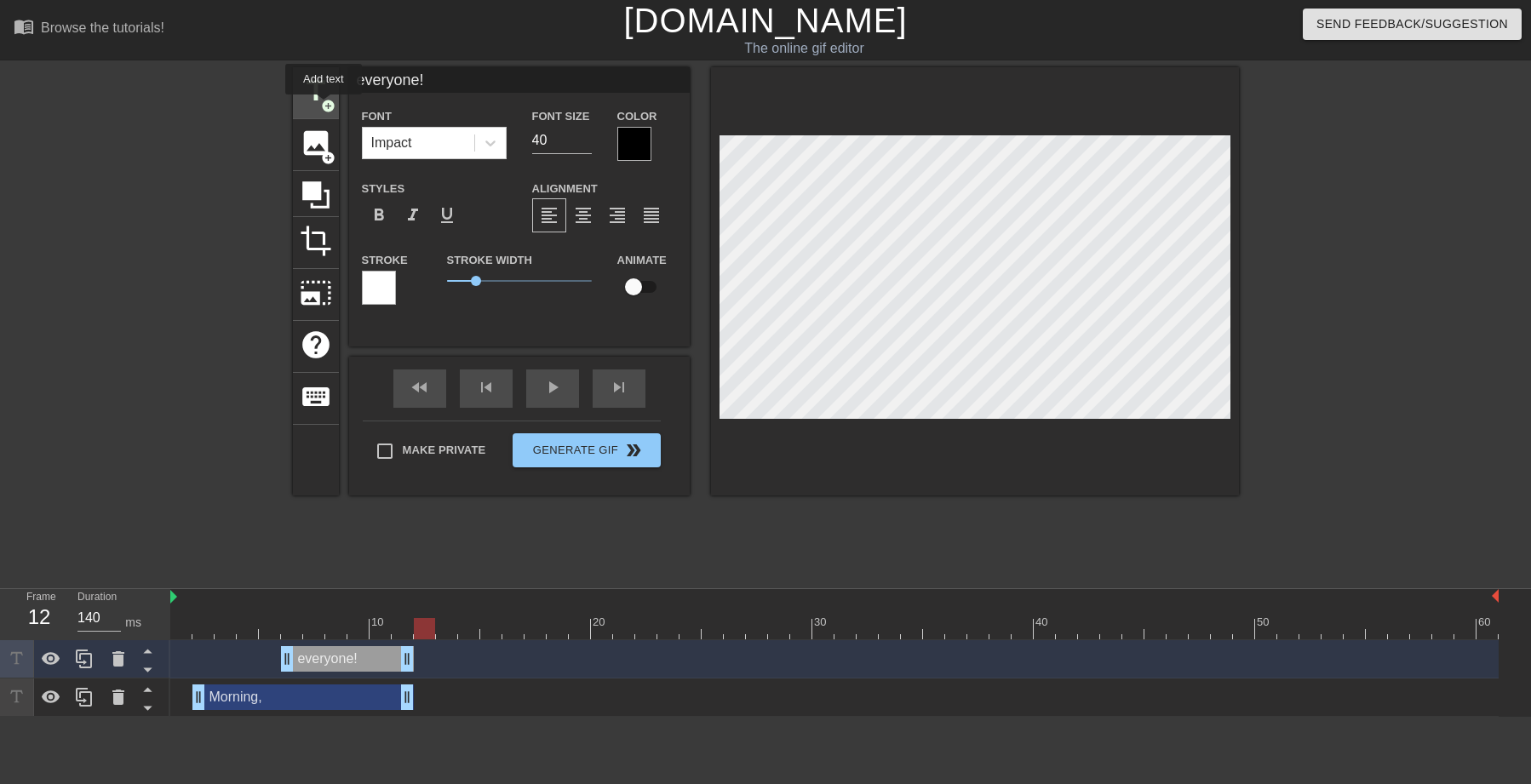 click on "add_circle" at bounding box center [328, 106] 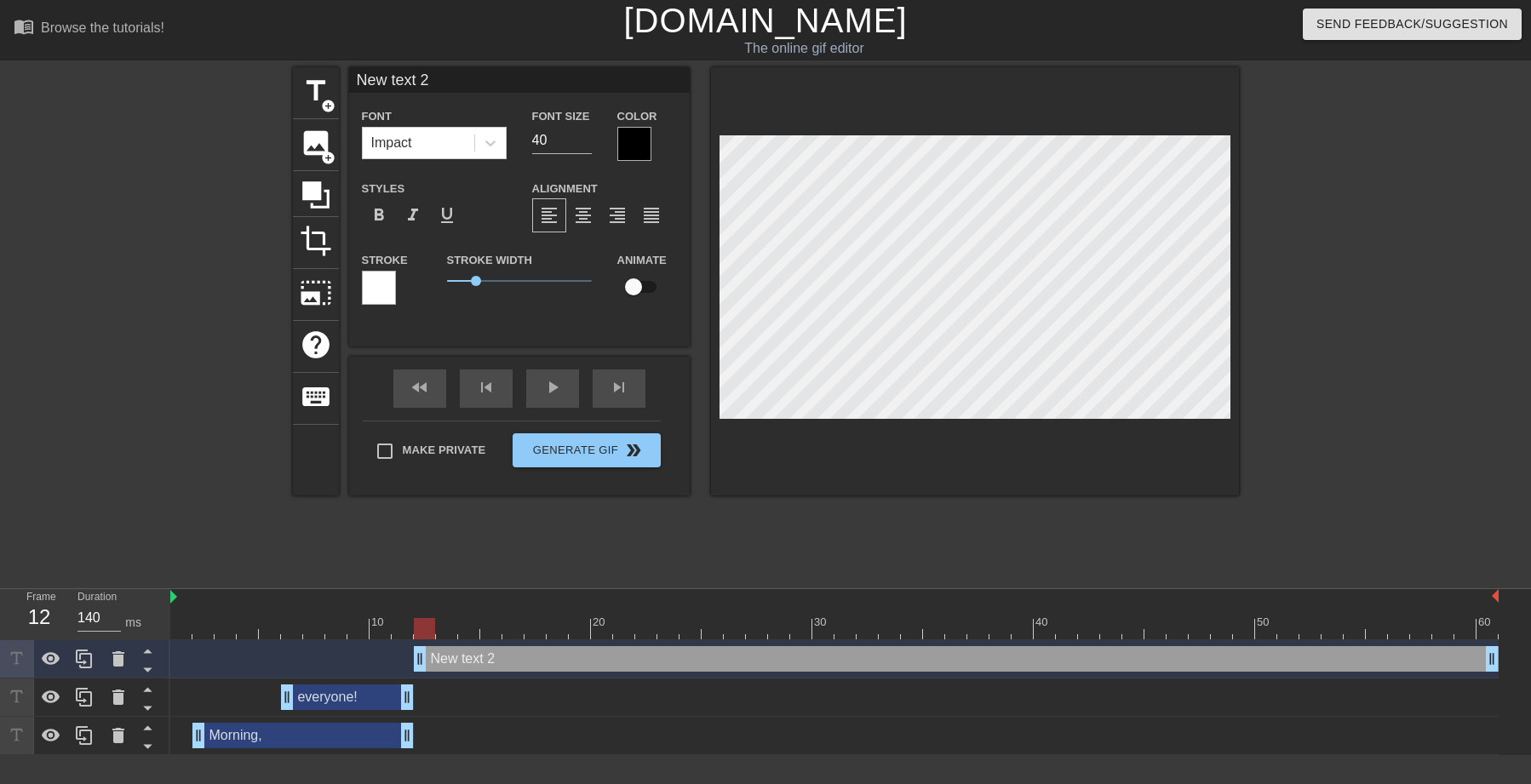 scroll, scrollTop: 3, scrollLeft: 3, axis: both 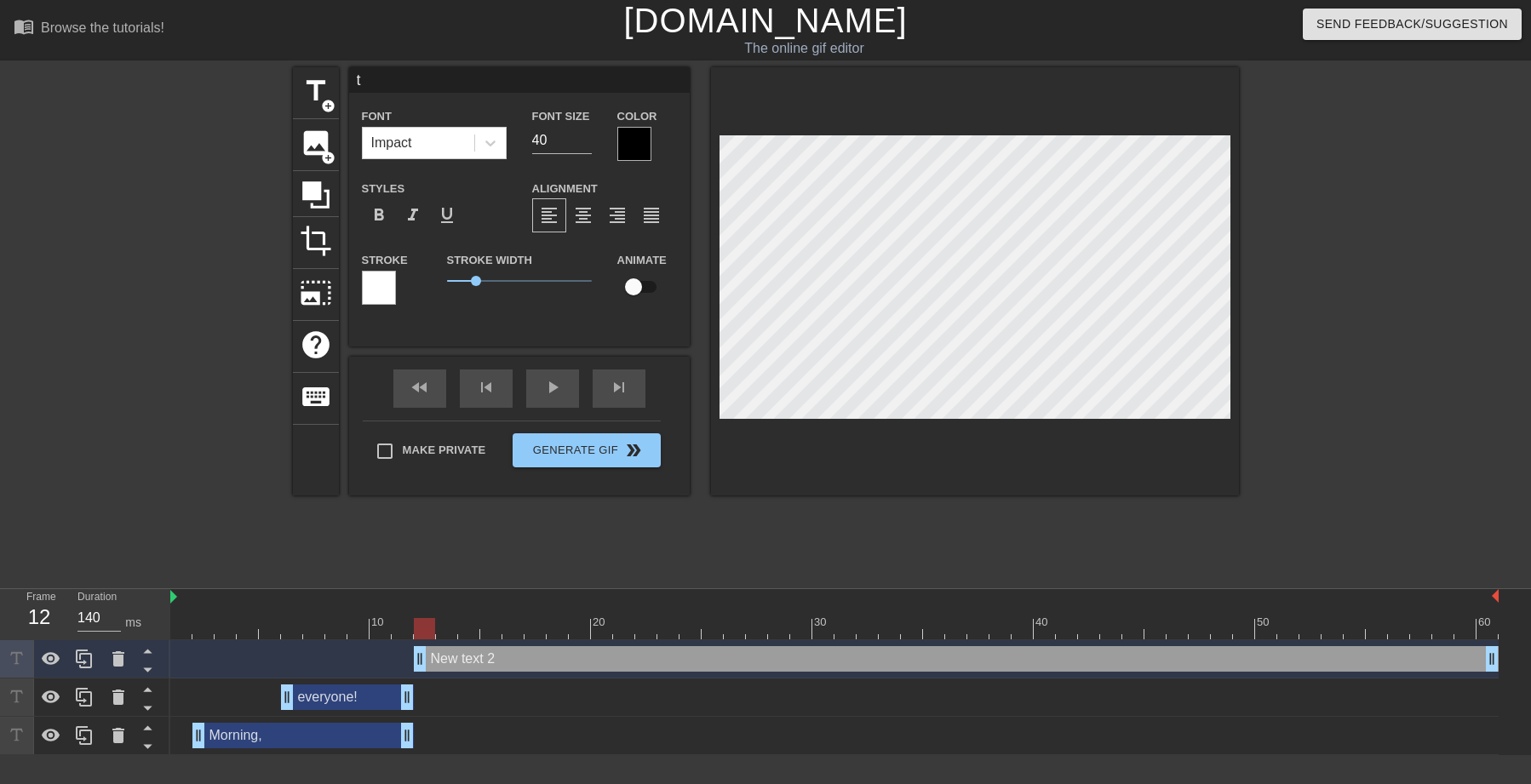 type on "to" 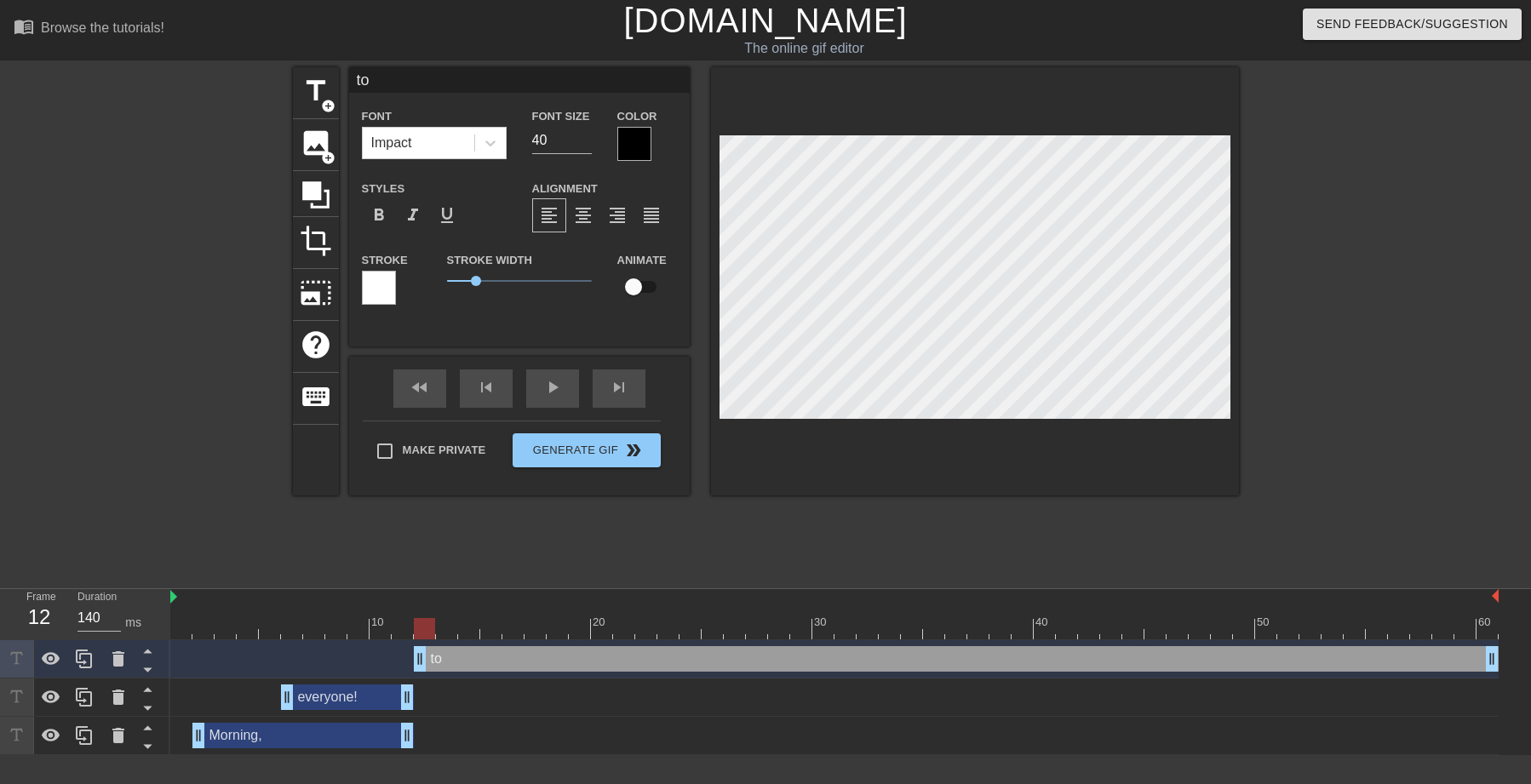 type on "[PERSON_NAME]" 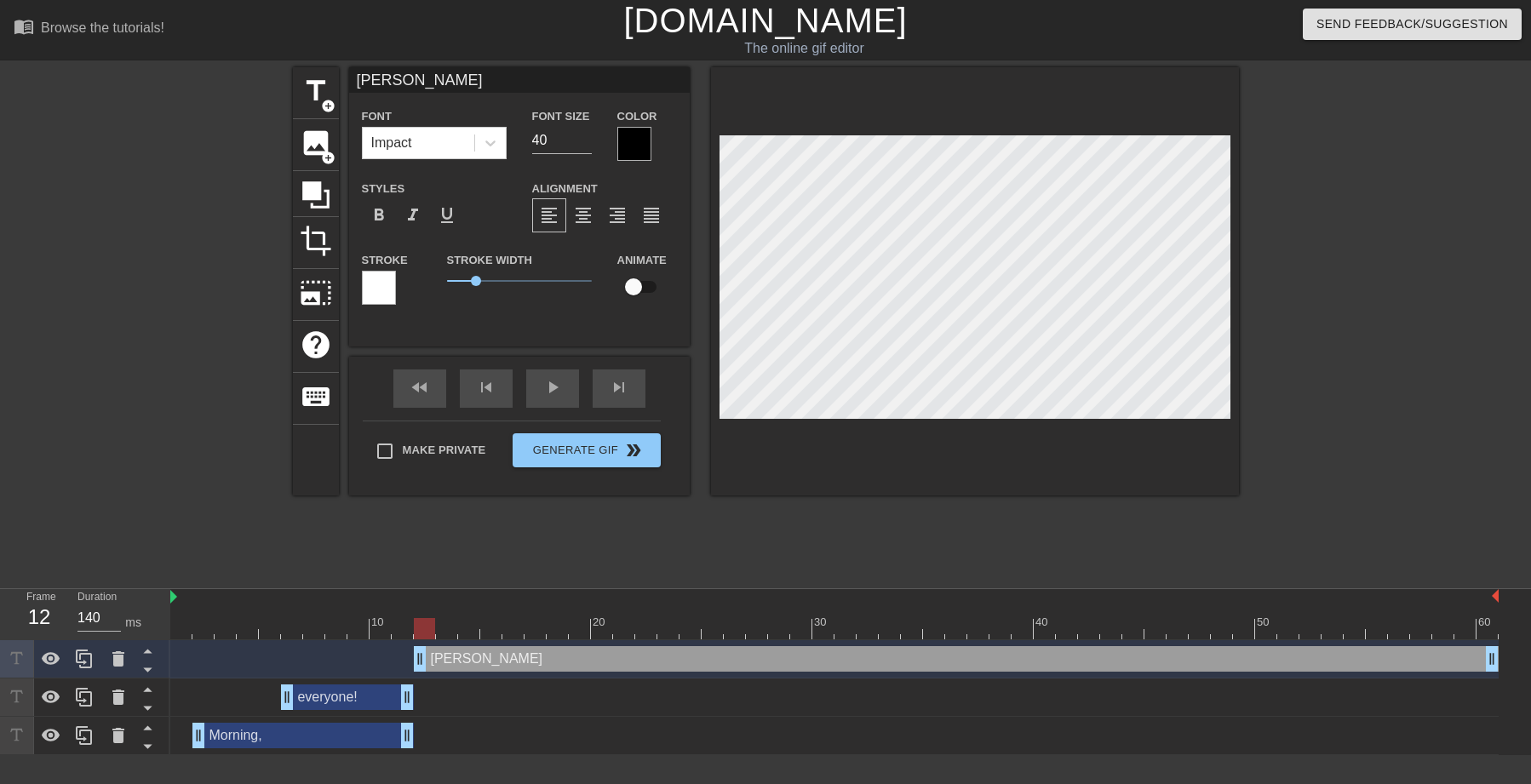 type on "toda" 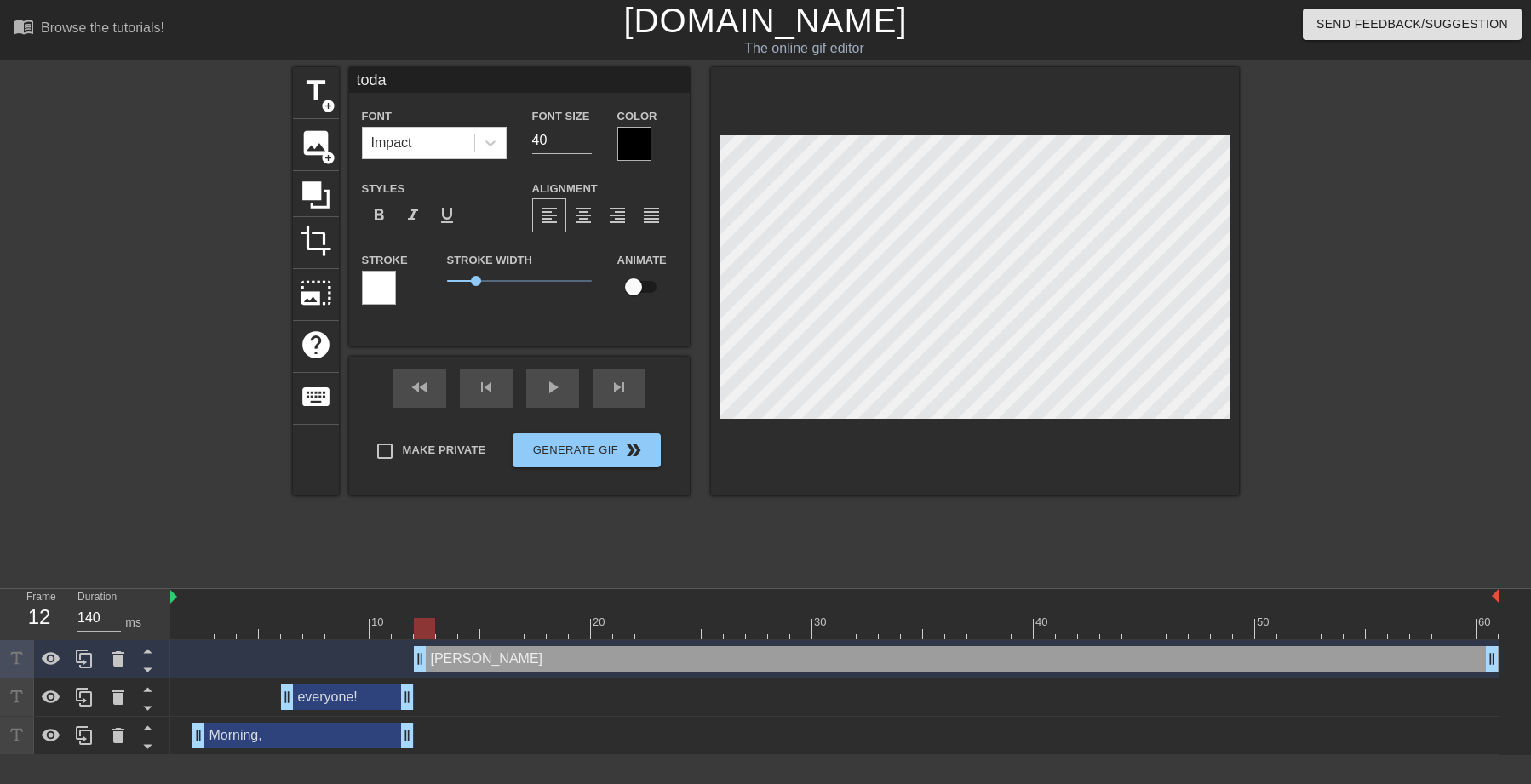type on "[DATE]" 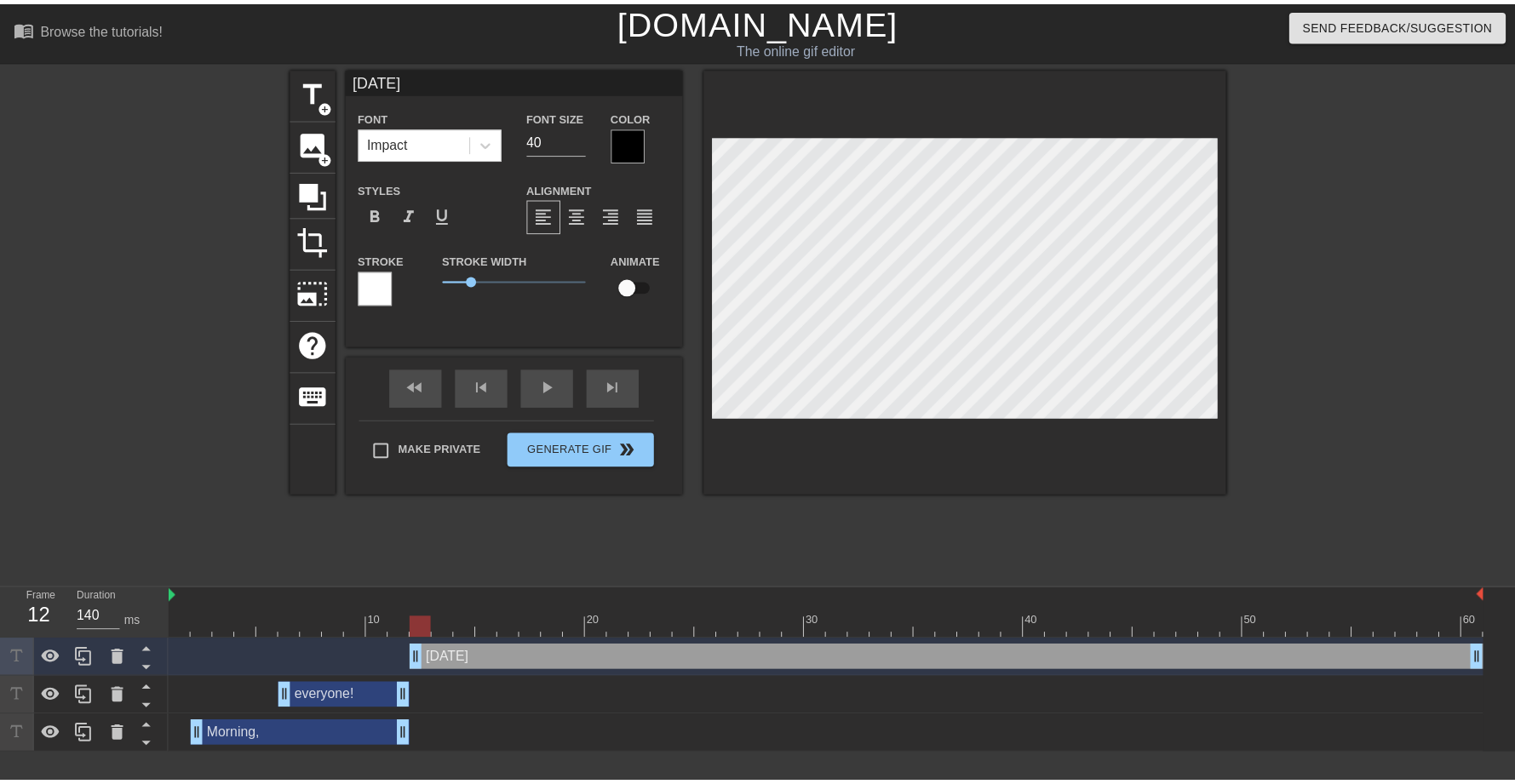 scroll, scrollTop: 3, scrollLeft: 3, axis: both 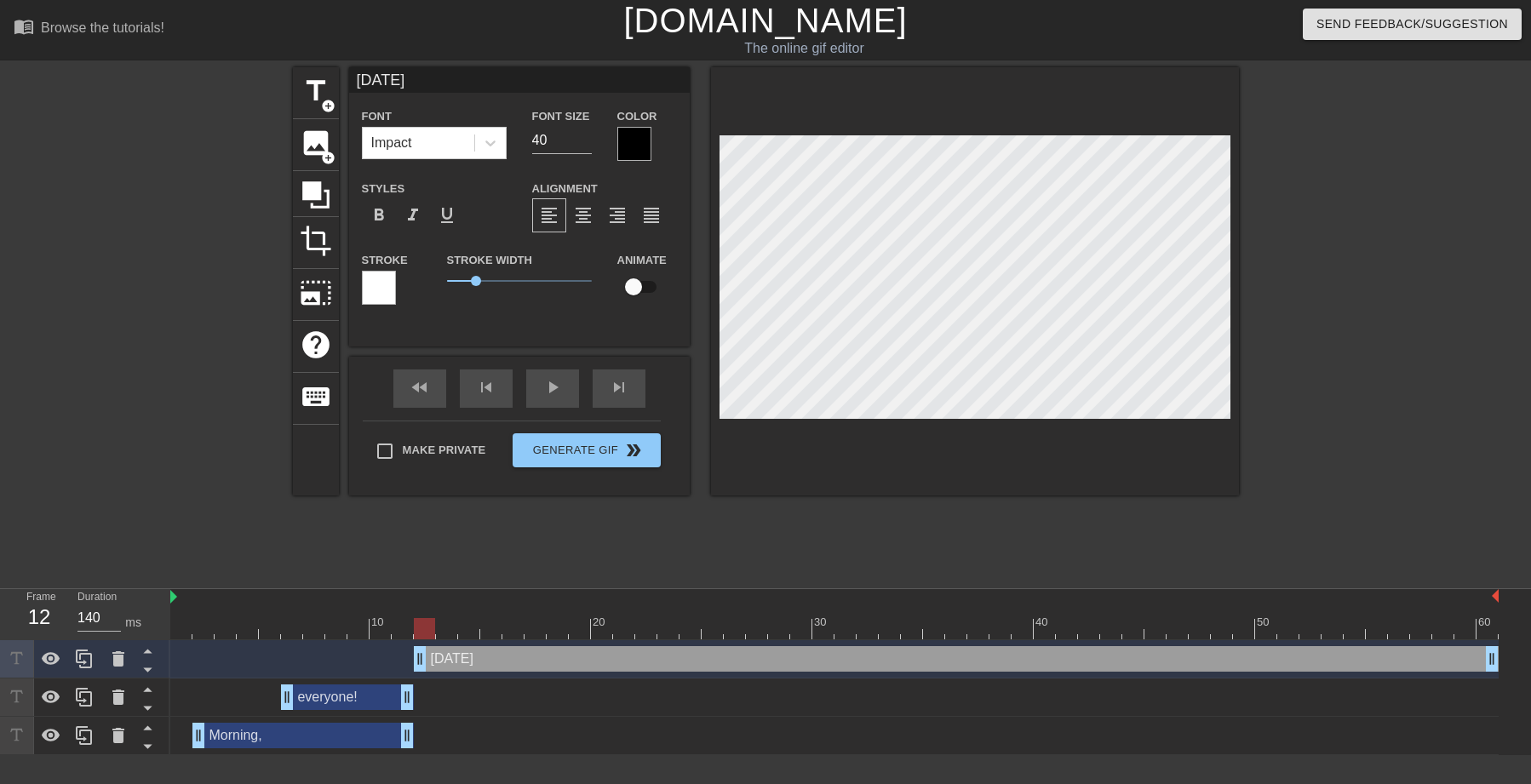 type on "[DATE]'" 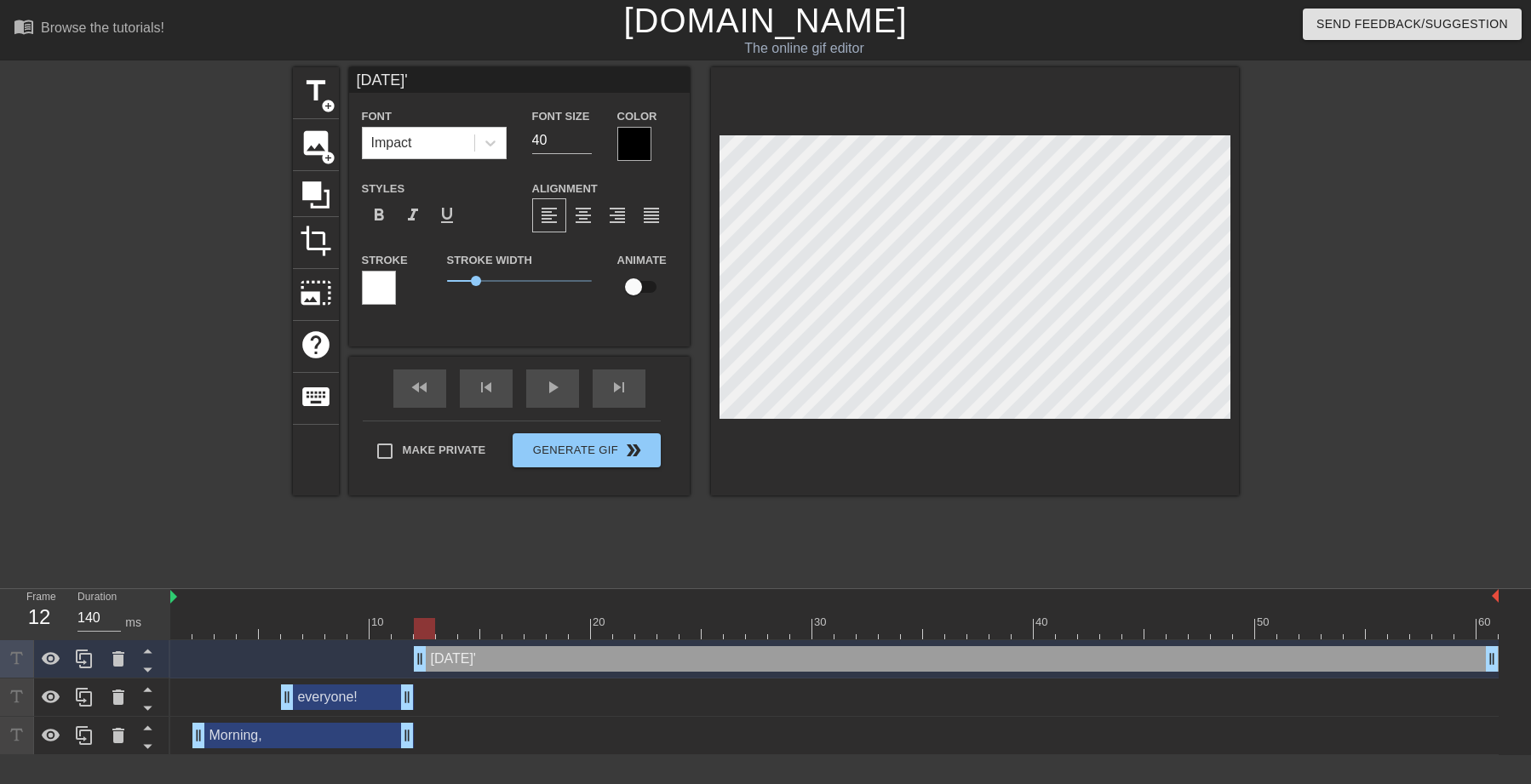 type on "[DATE]" 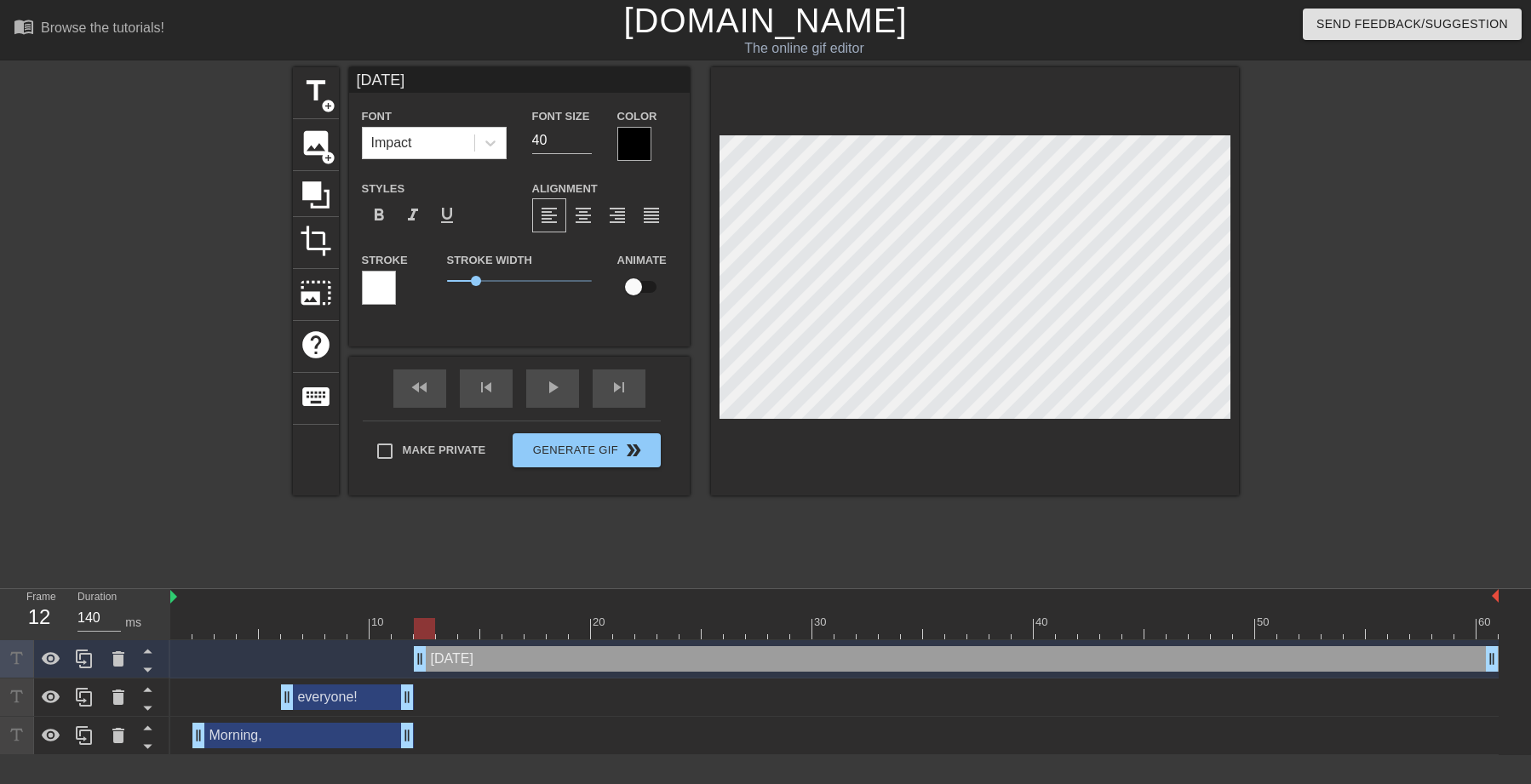 type on "[DATE]" 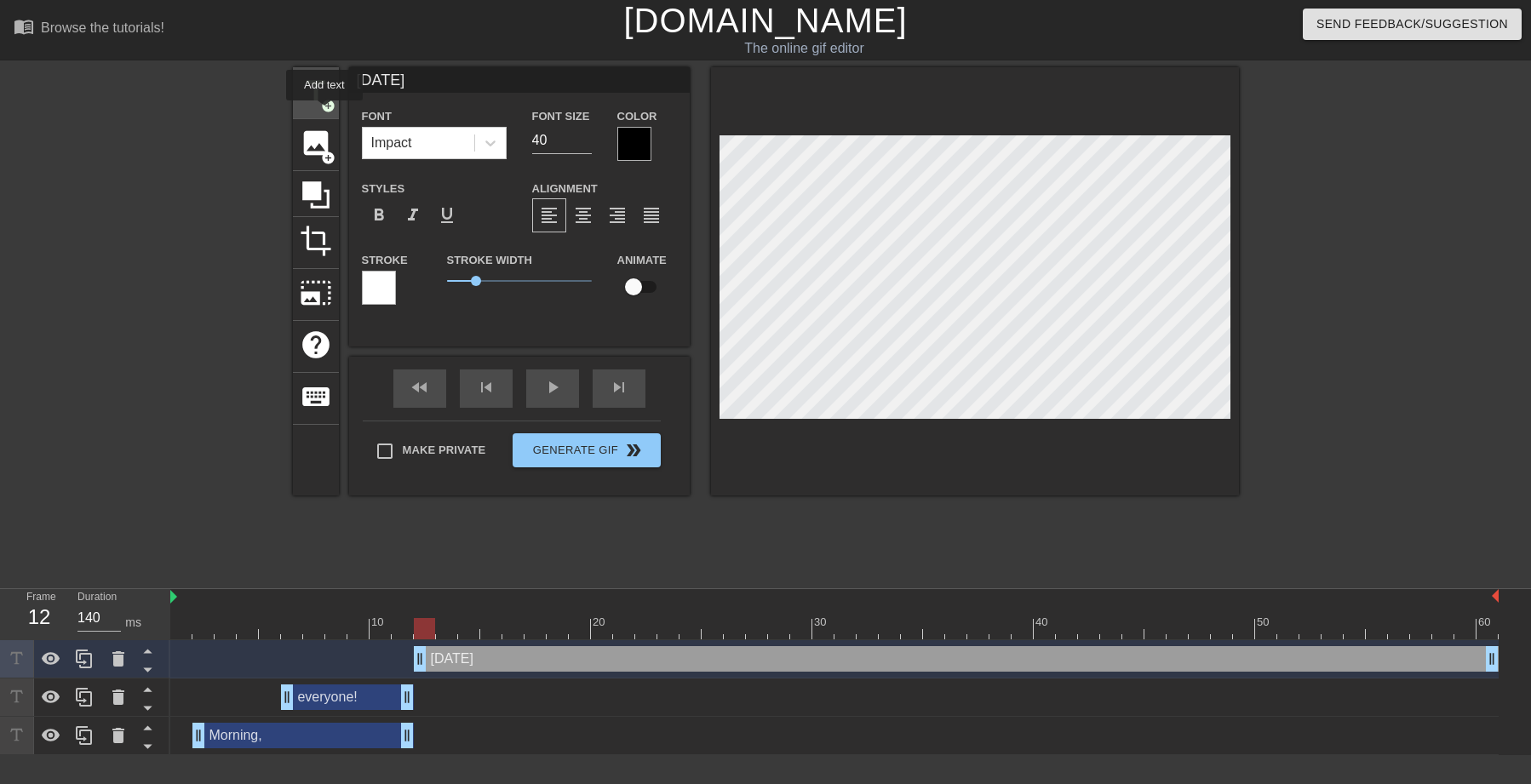 click on "add_circle" at bounding box center (328, 106) 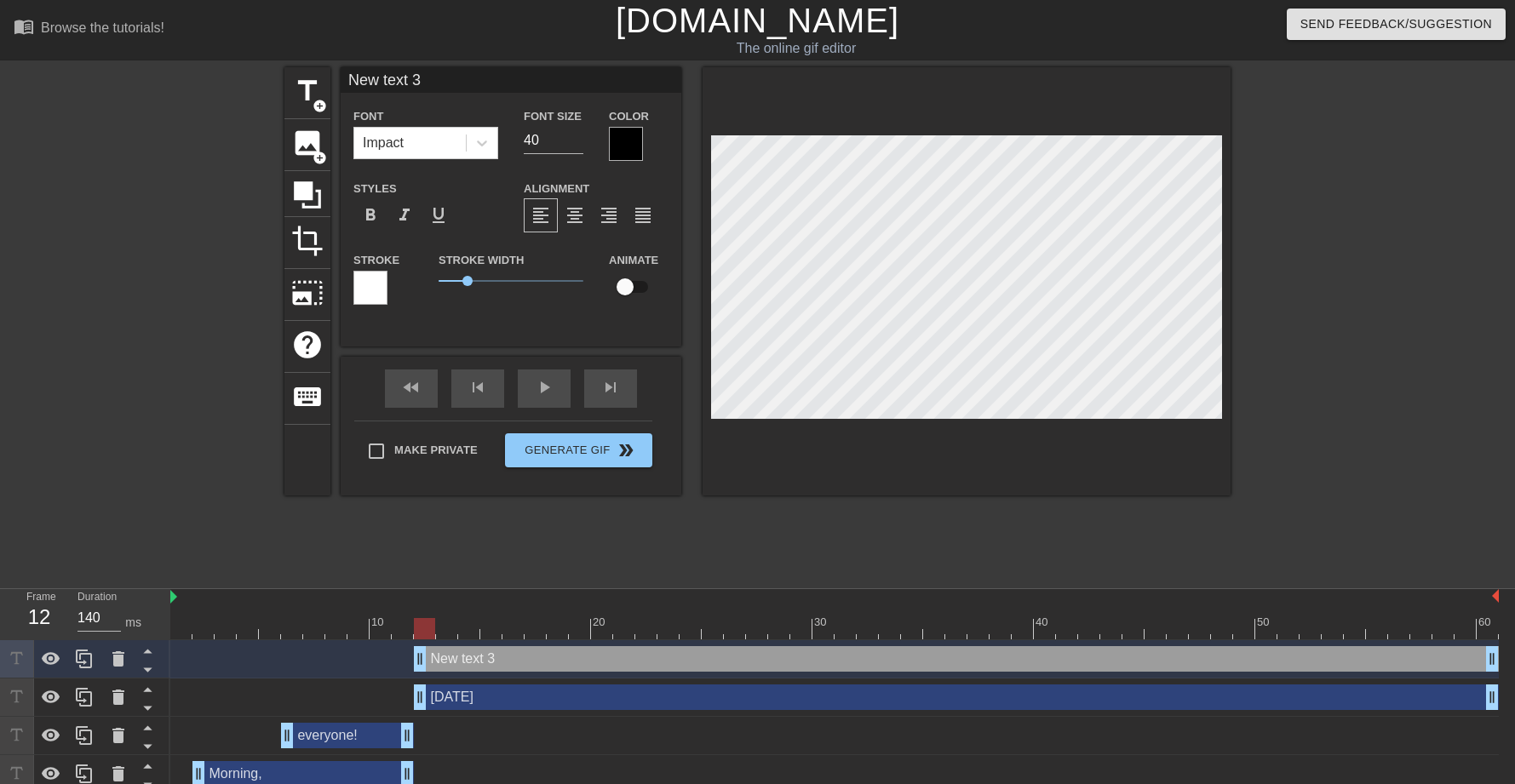 scroll, scrollTop: 3, scrollLeft: 2, axis: both 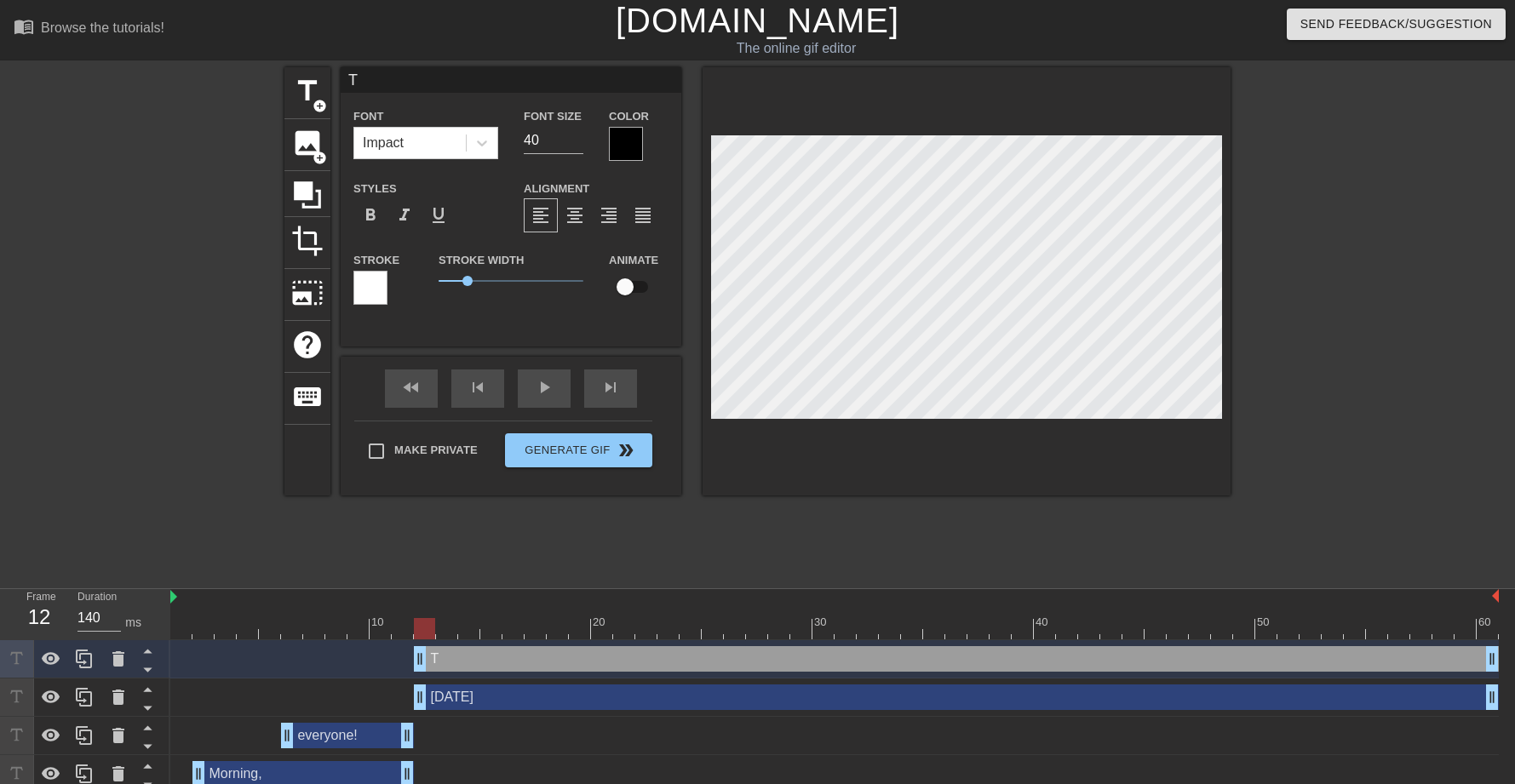 type on "Th" 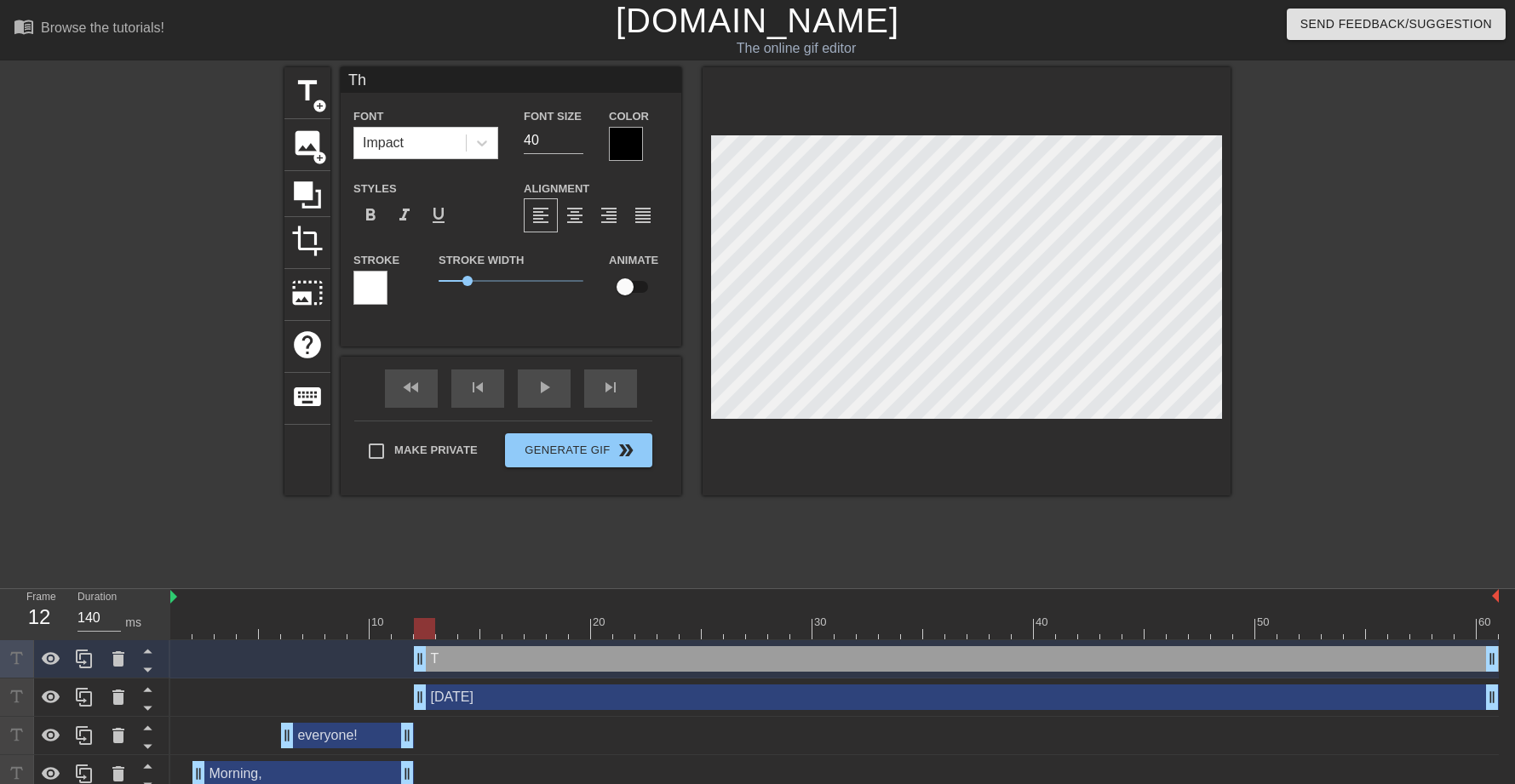 type on "The" 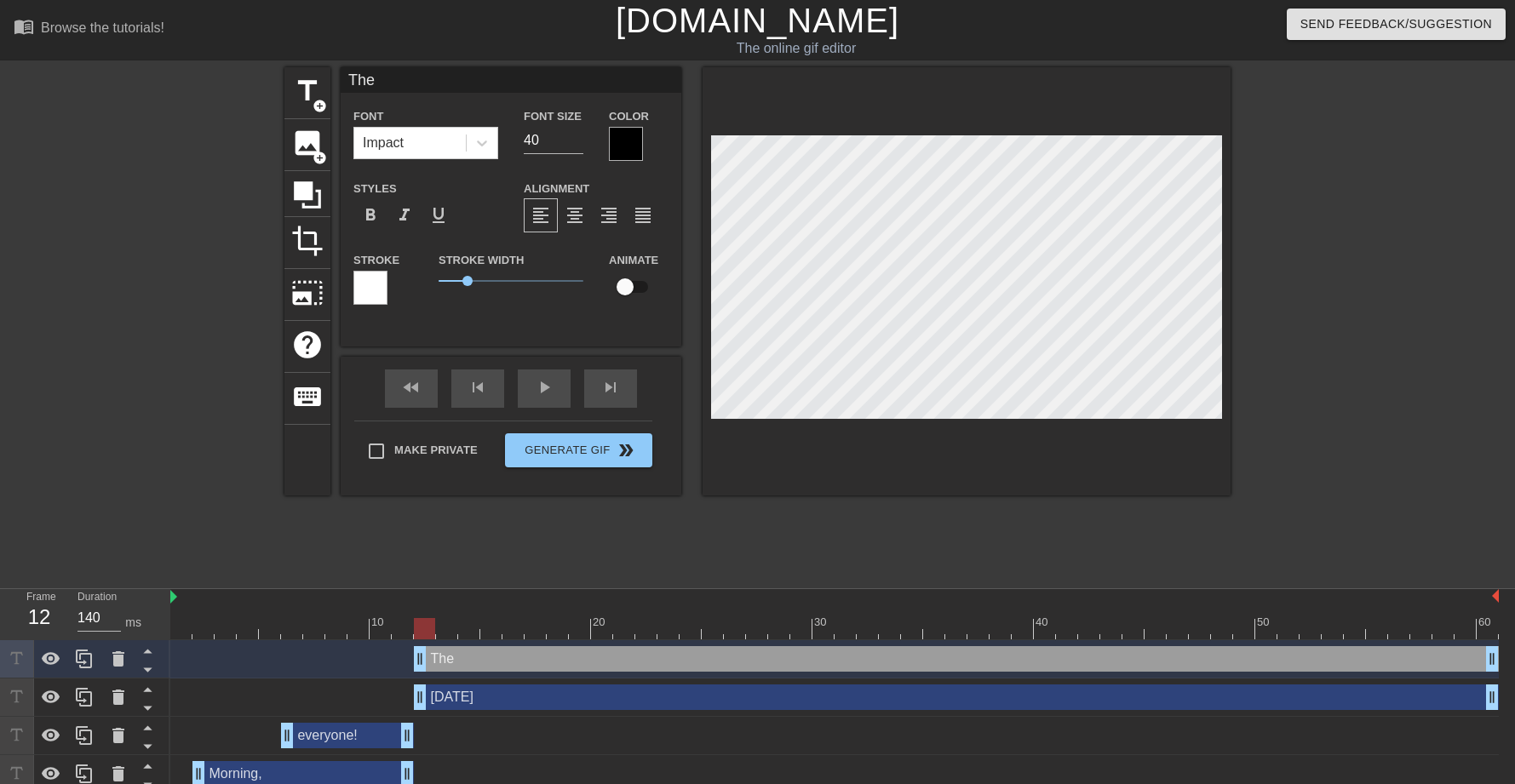 type on "Th" 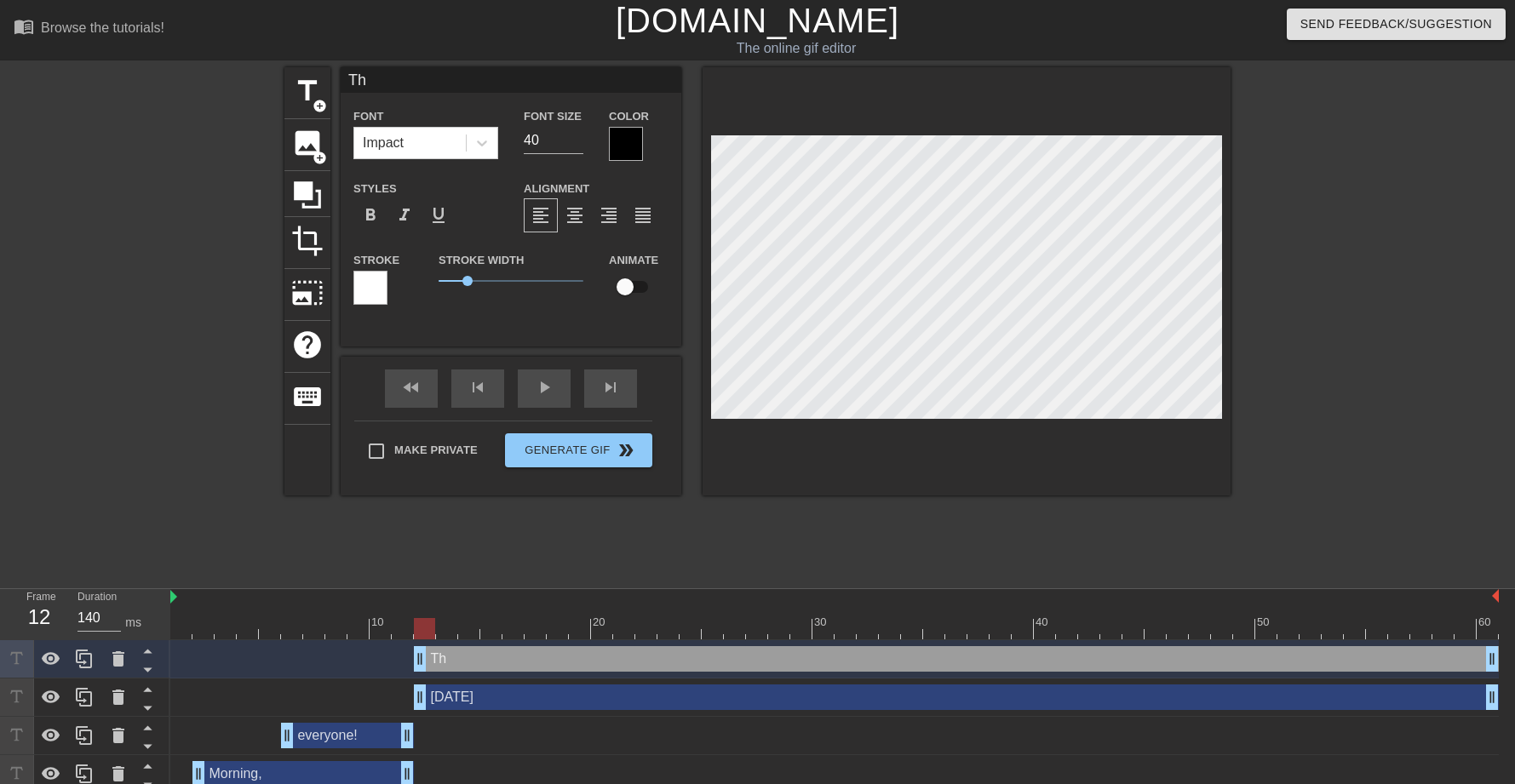 type on "T" 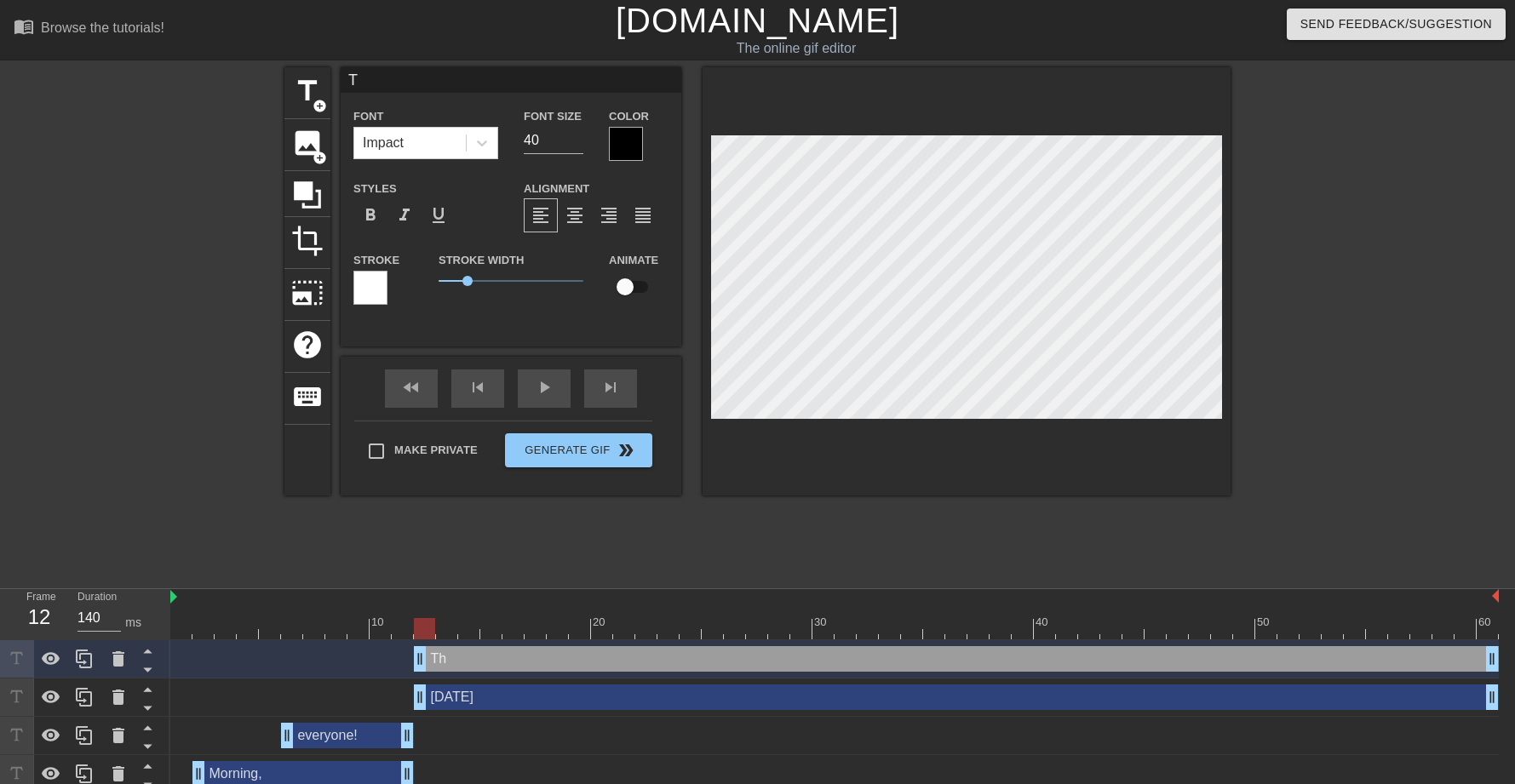type 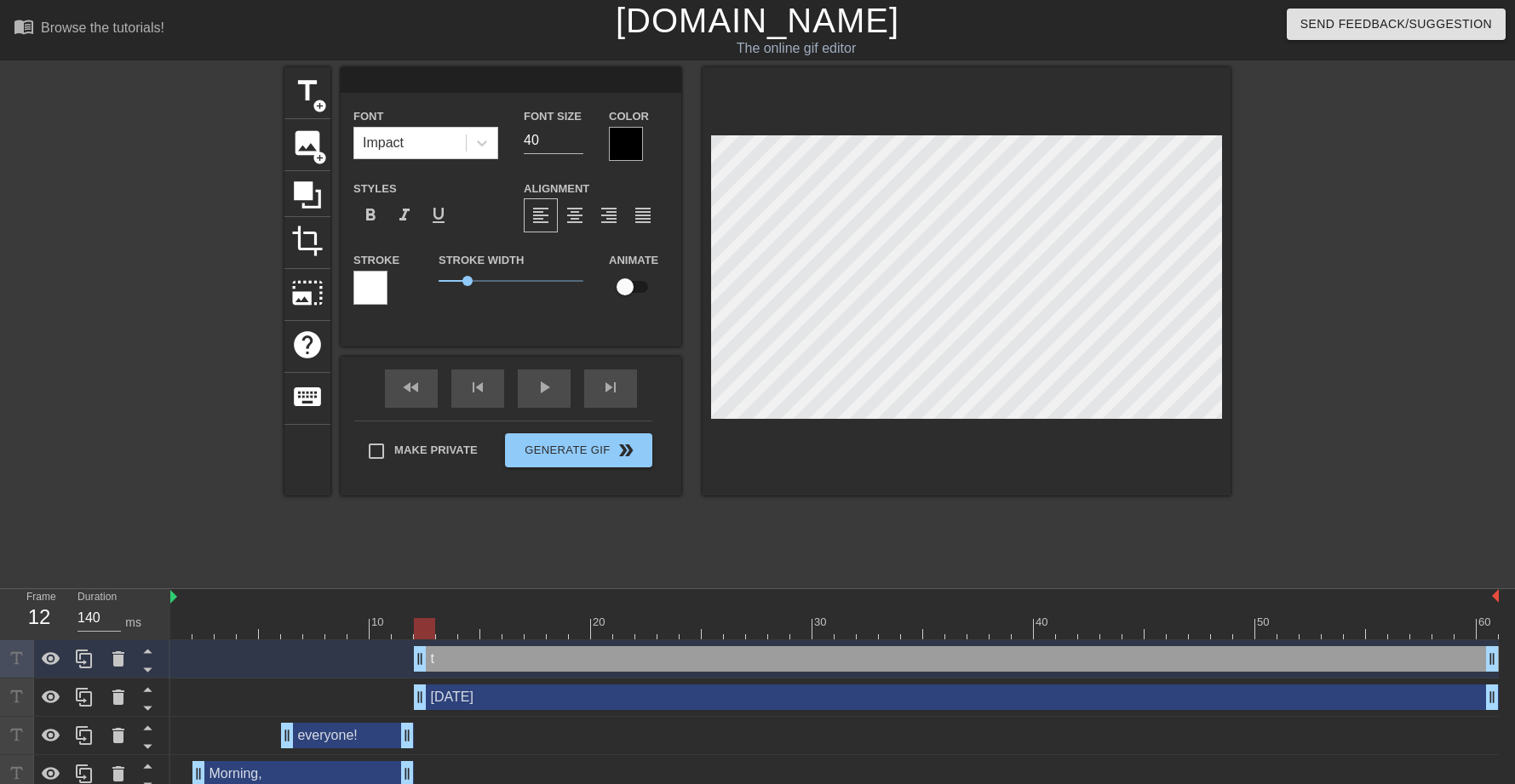 type on "t" 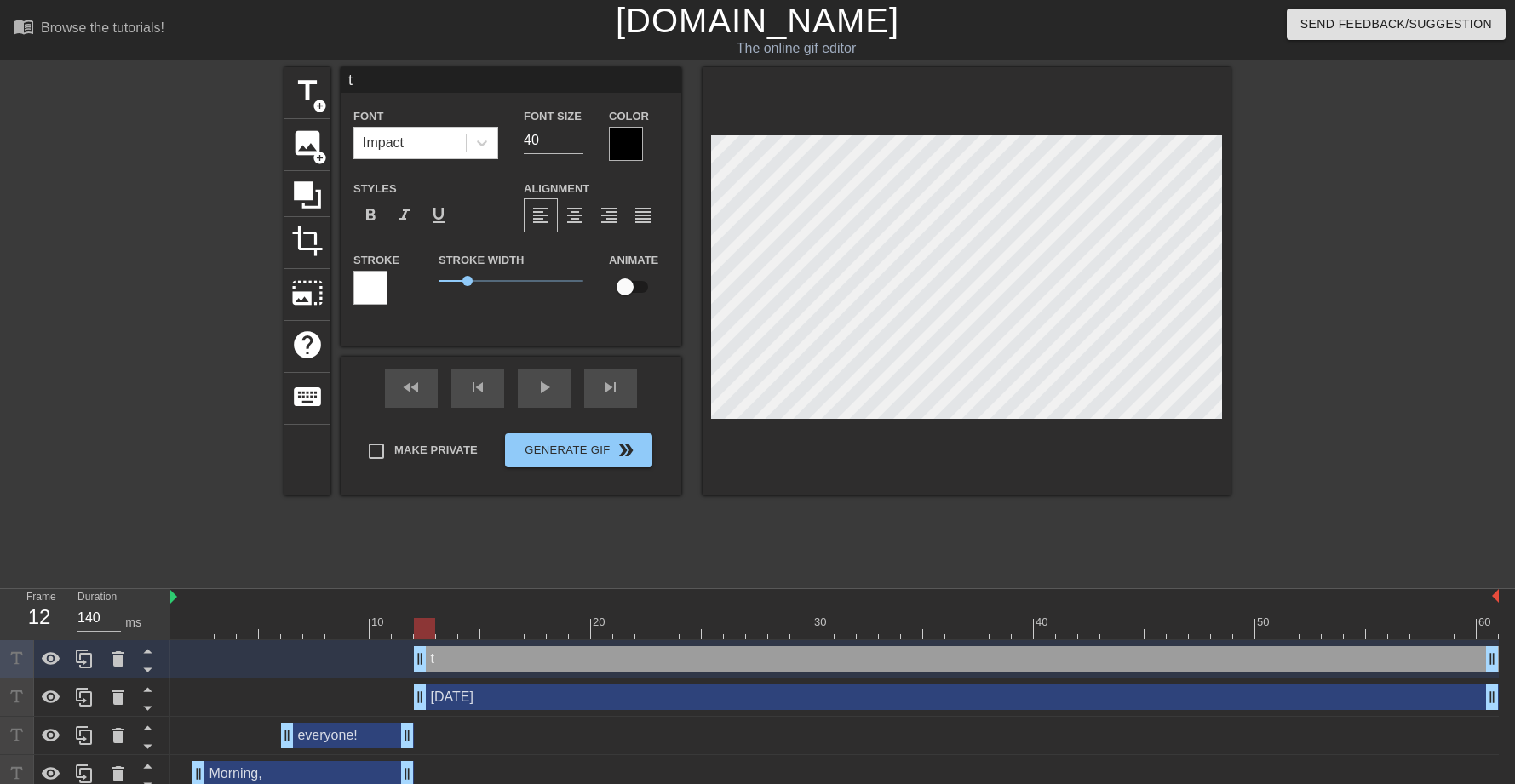 type on "th" 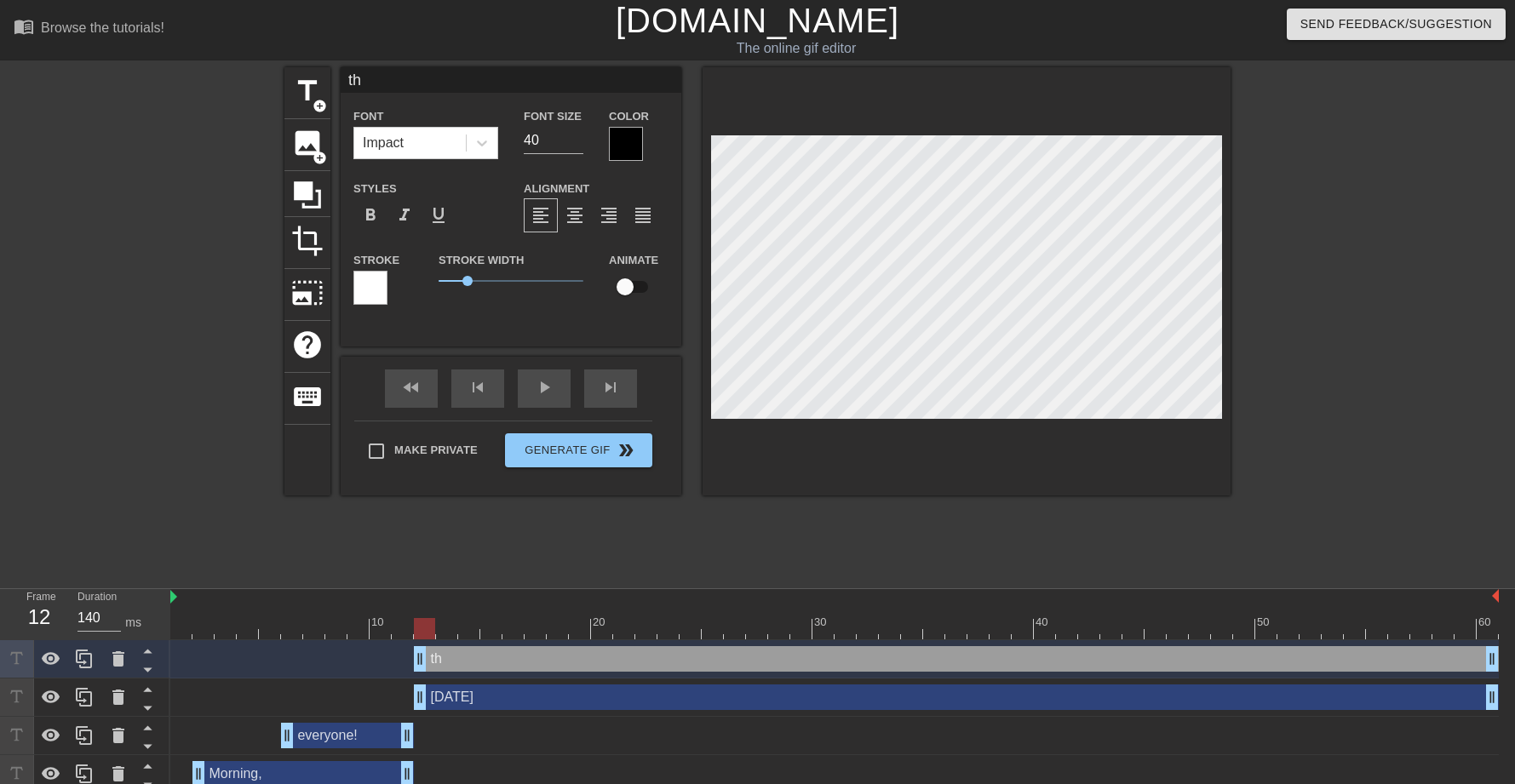type on "the" 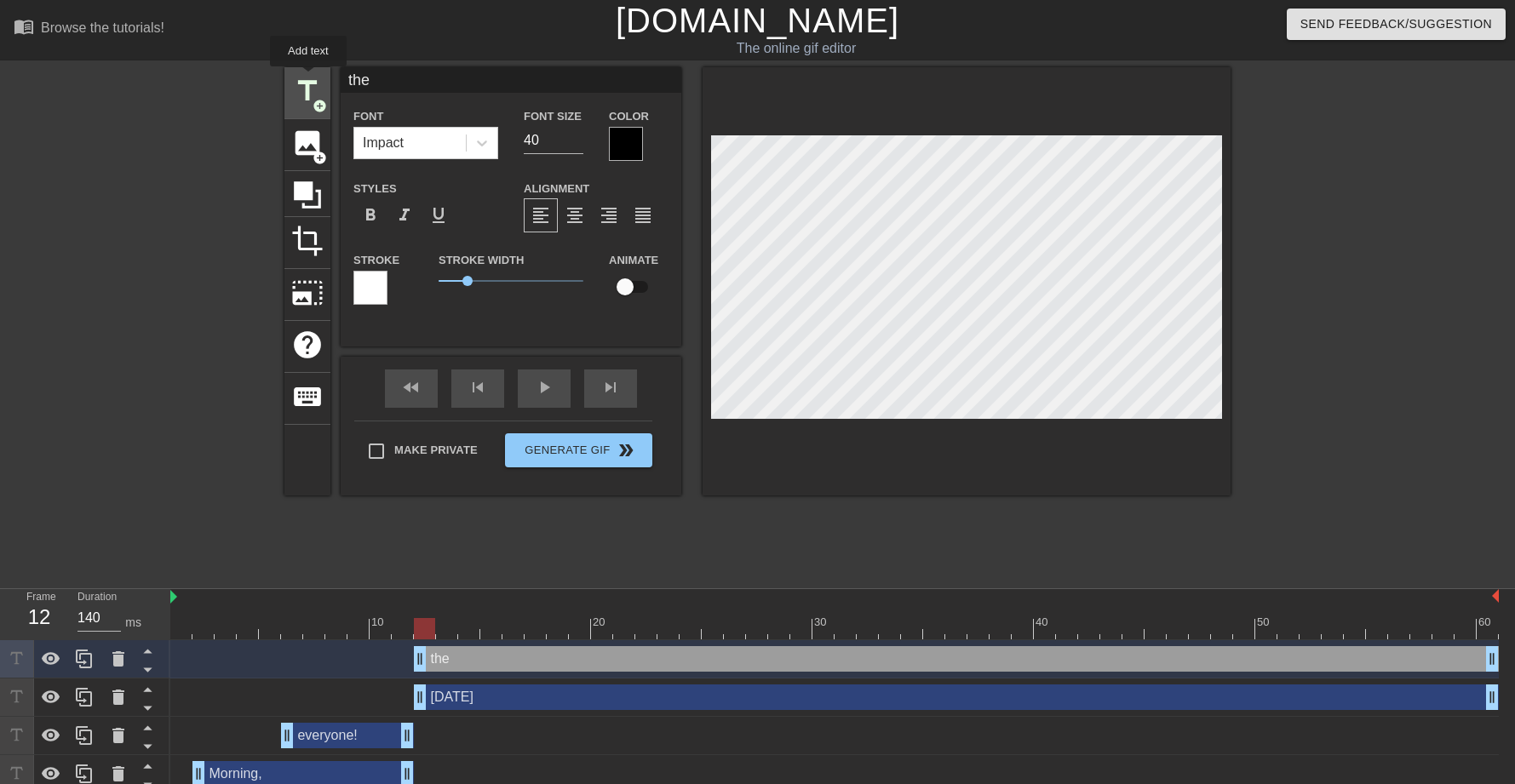 click on "title" at bounding box center (307, 91) 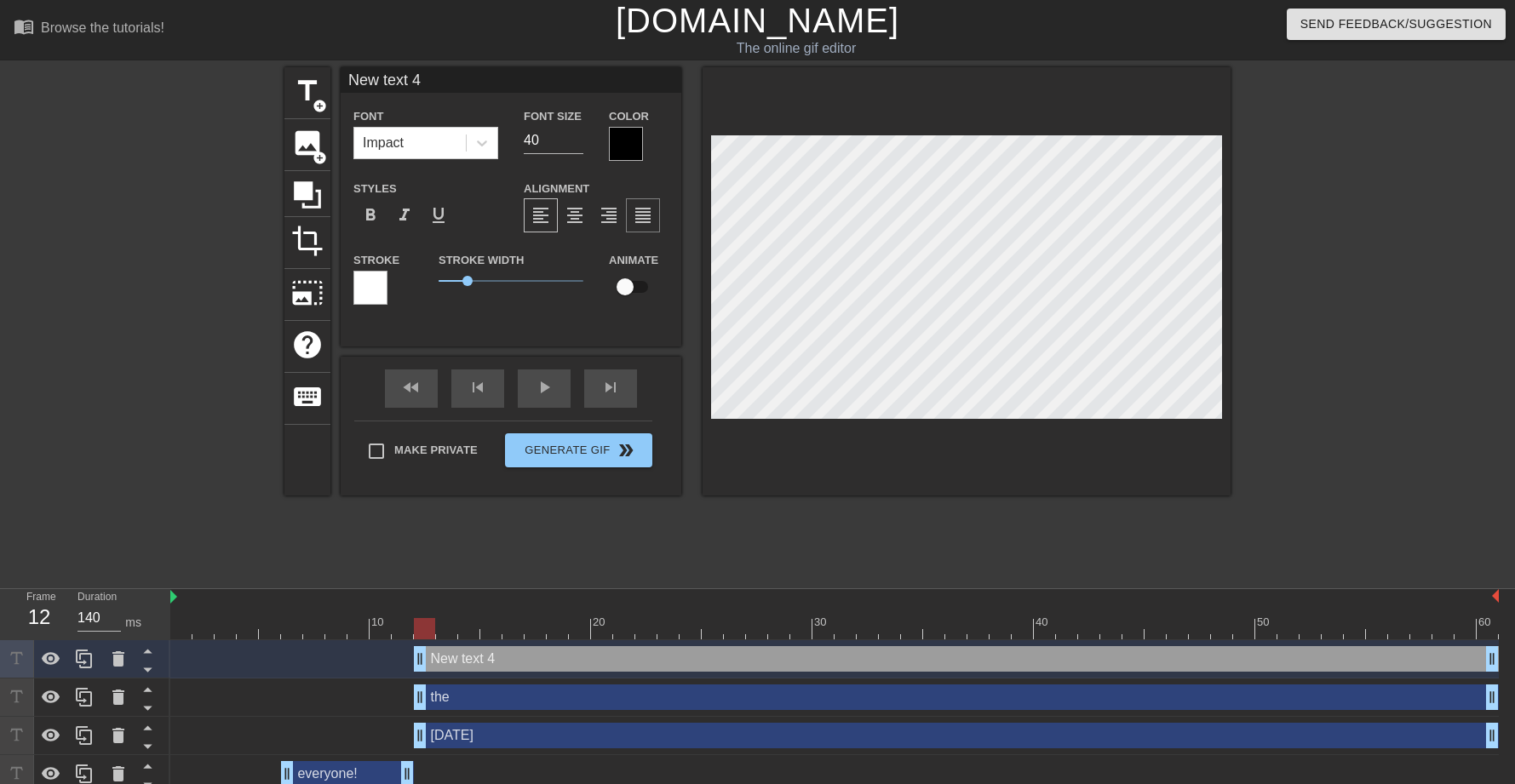 scroll, scrollTop: 2, scrollLeft: 3, axis: both 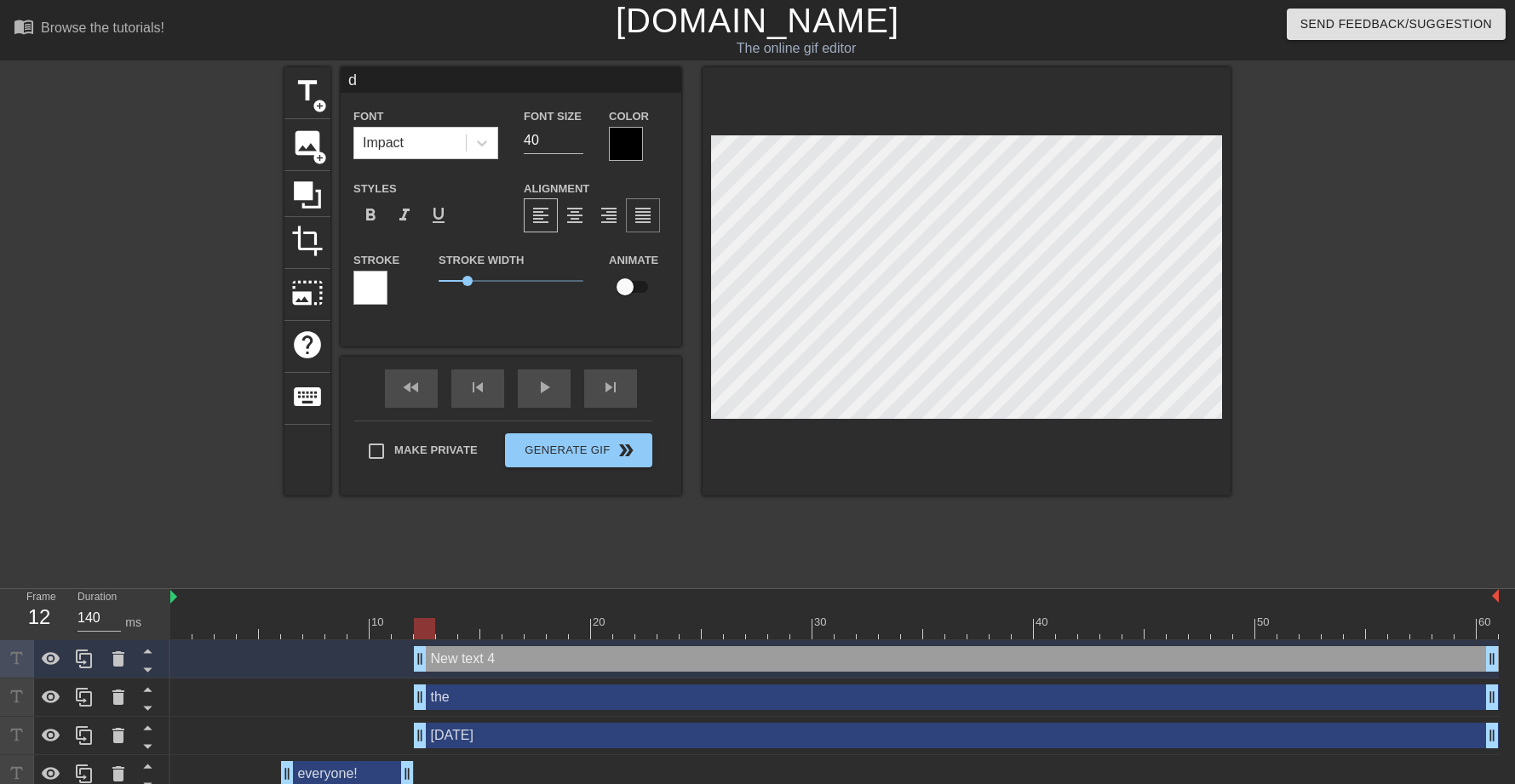 type on "da" 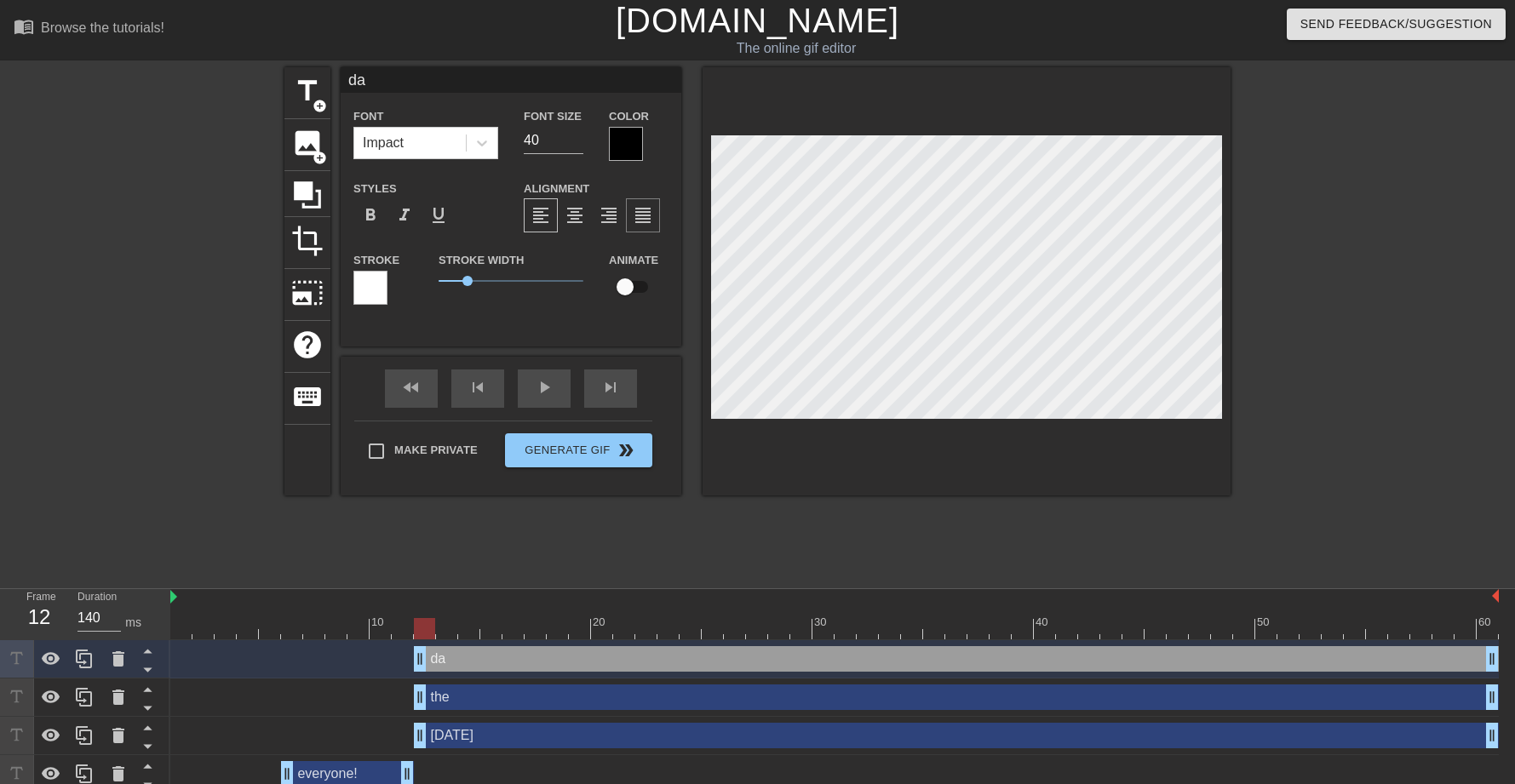 type on "day" 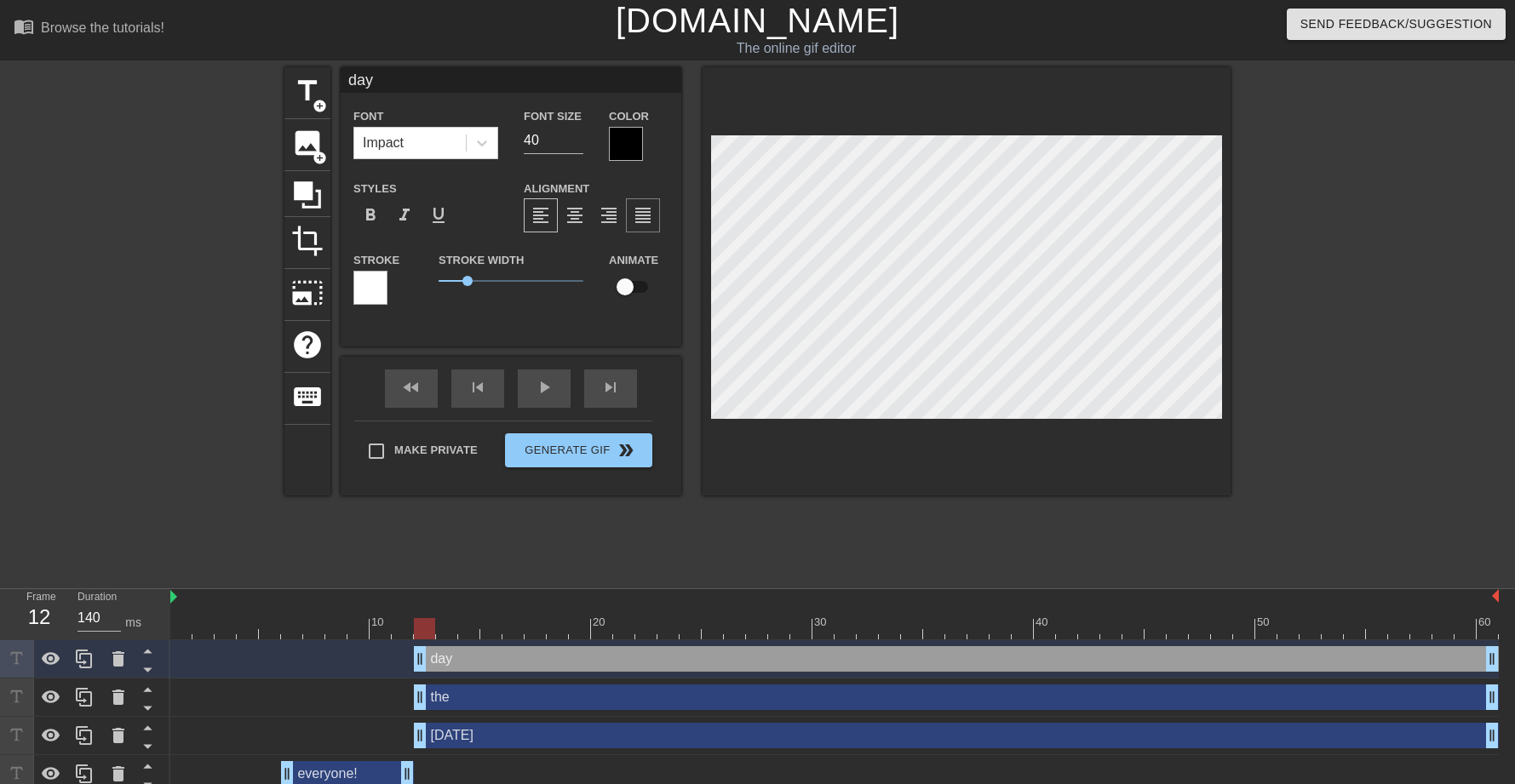 type on "day!" 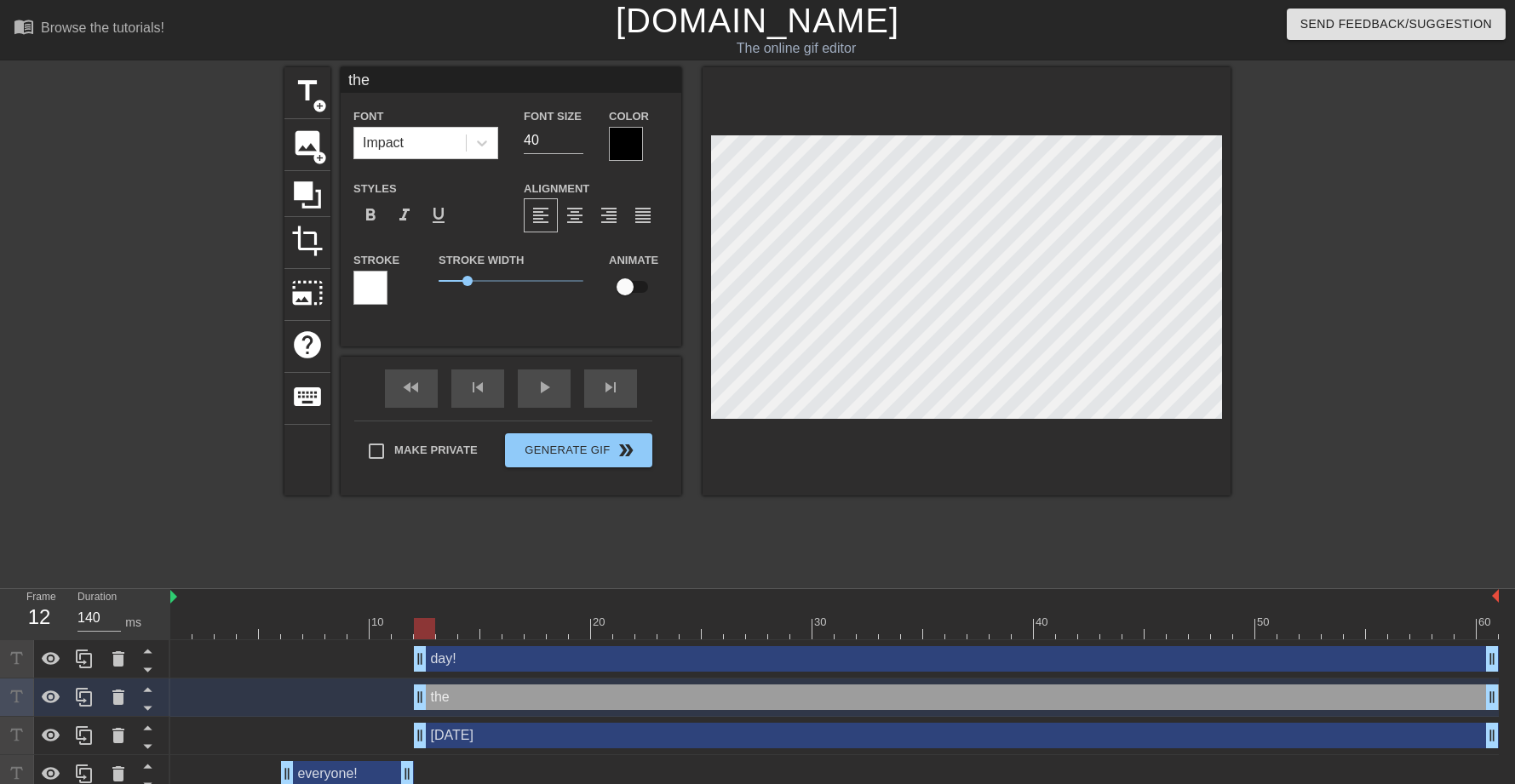 type on "day!" 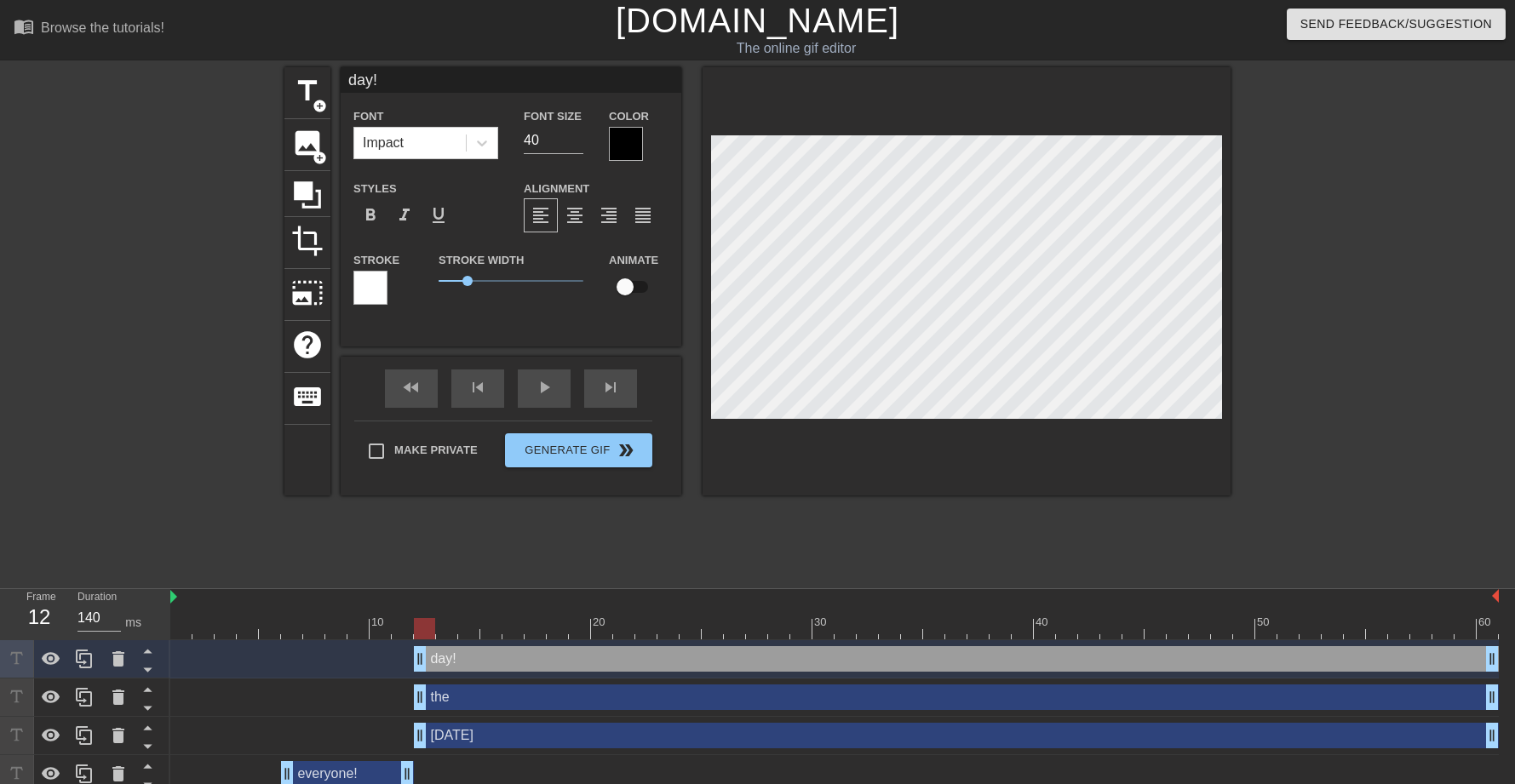 scroll, scrollTop: 51, scrollLeft: 0, axis: vertical 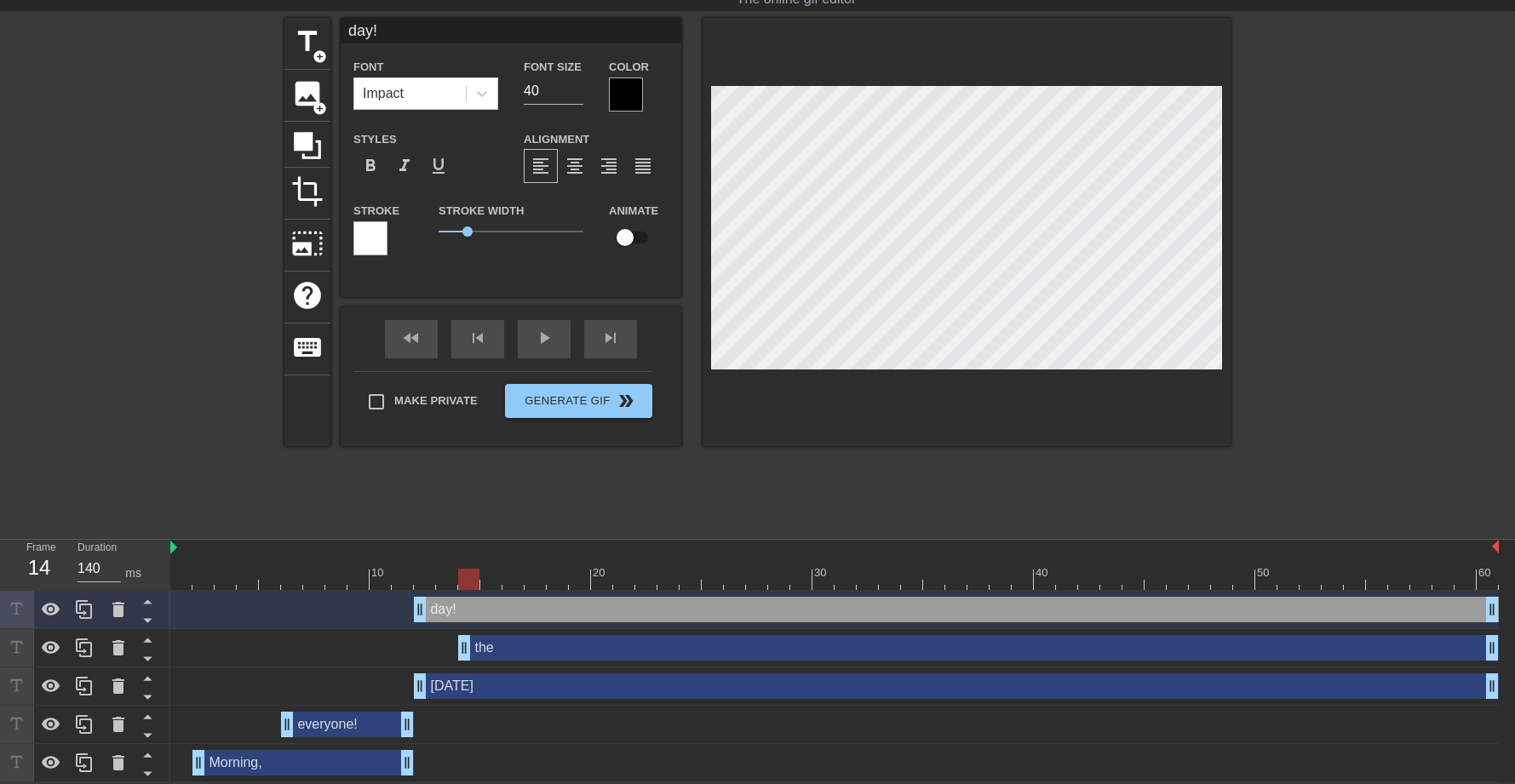 drag, startPoint x: 422, startPoint y: 644, endPoint x: 459, endPoint y: 643, distance: 37.013511 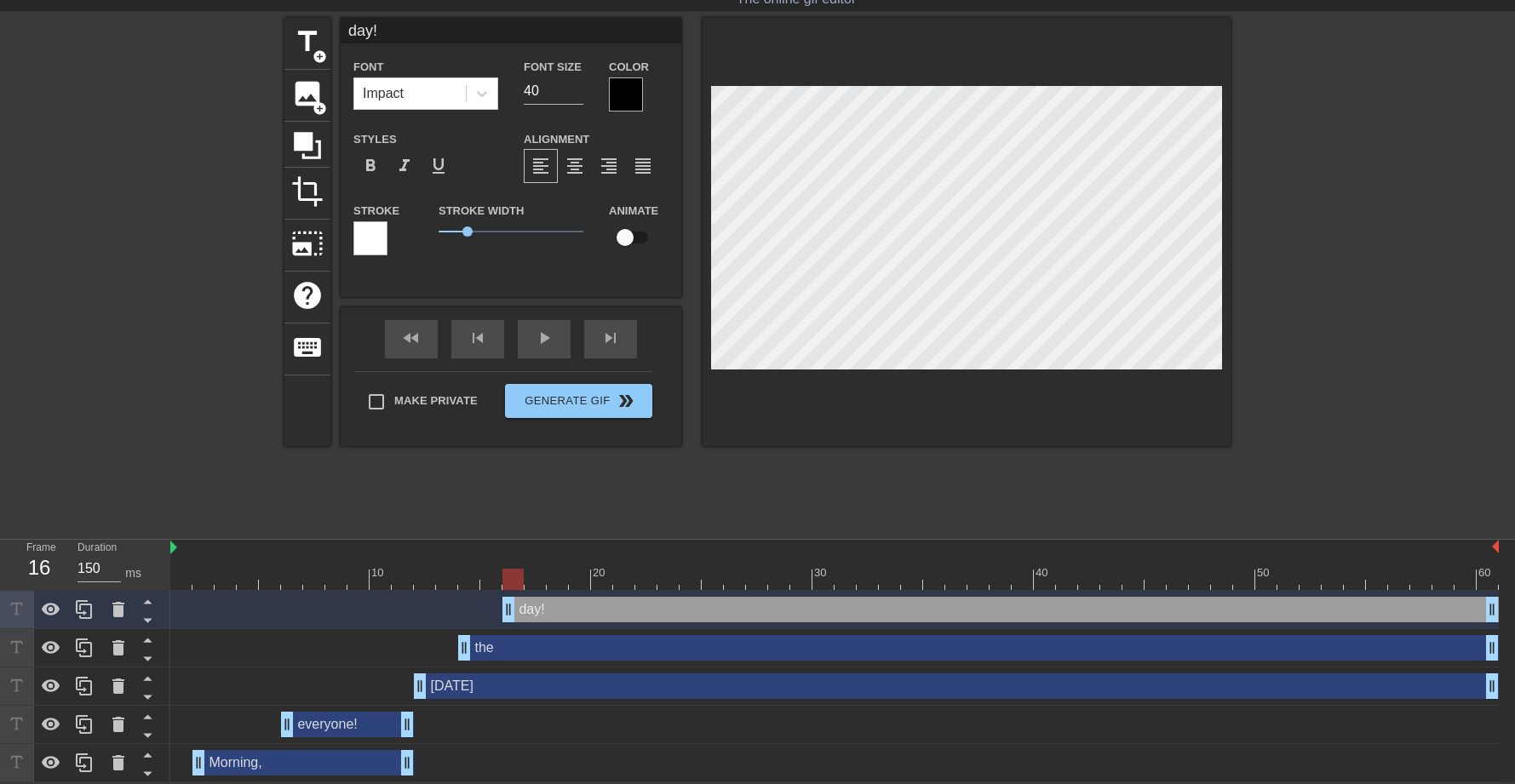 drag, startPoint x: 421, startPoint y: 609, endPoint x: 502, endPoint y: 607, distance: 81.024688 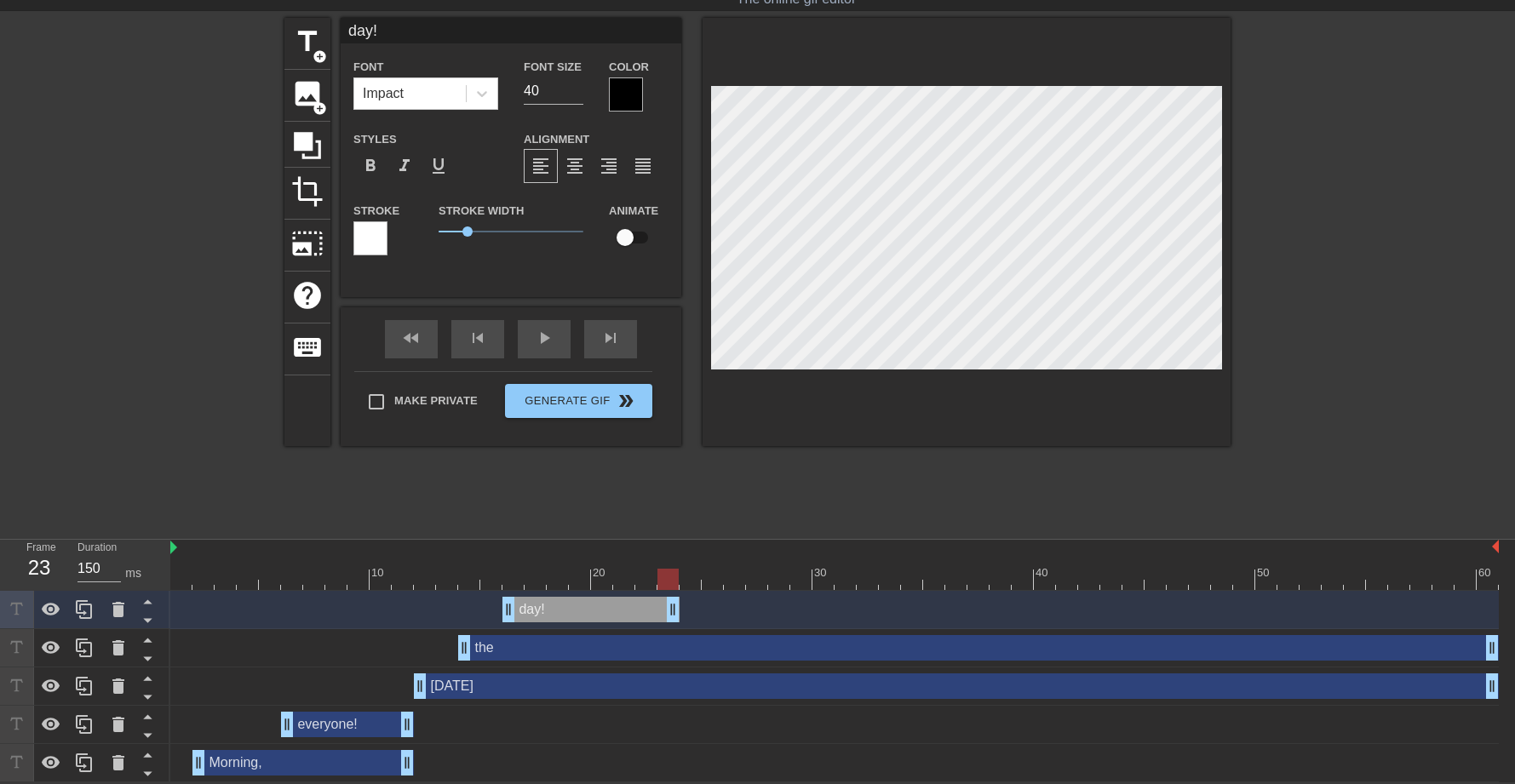 drag, startPoint x: 1495, startPoint y: 608, endPoint x: 669, endPoint y: 650, distance: 827.0671 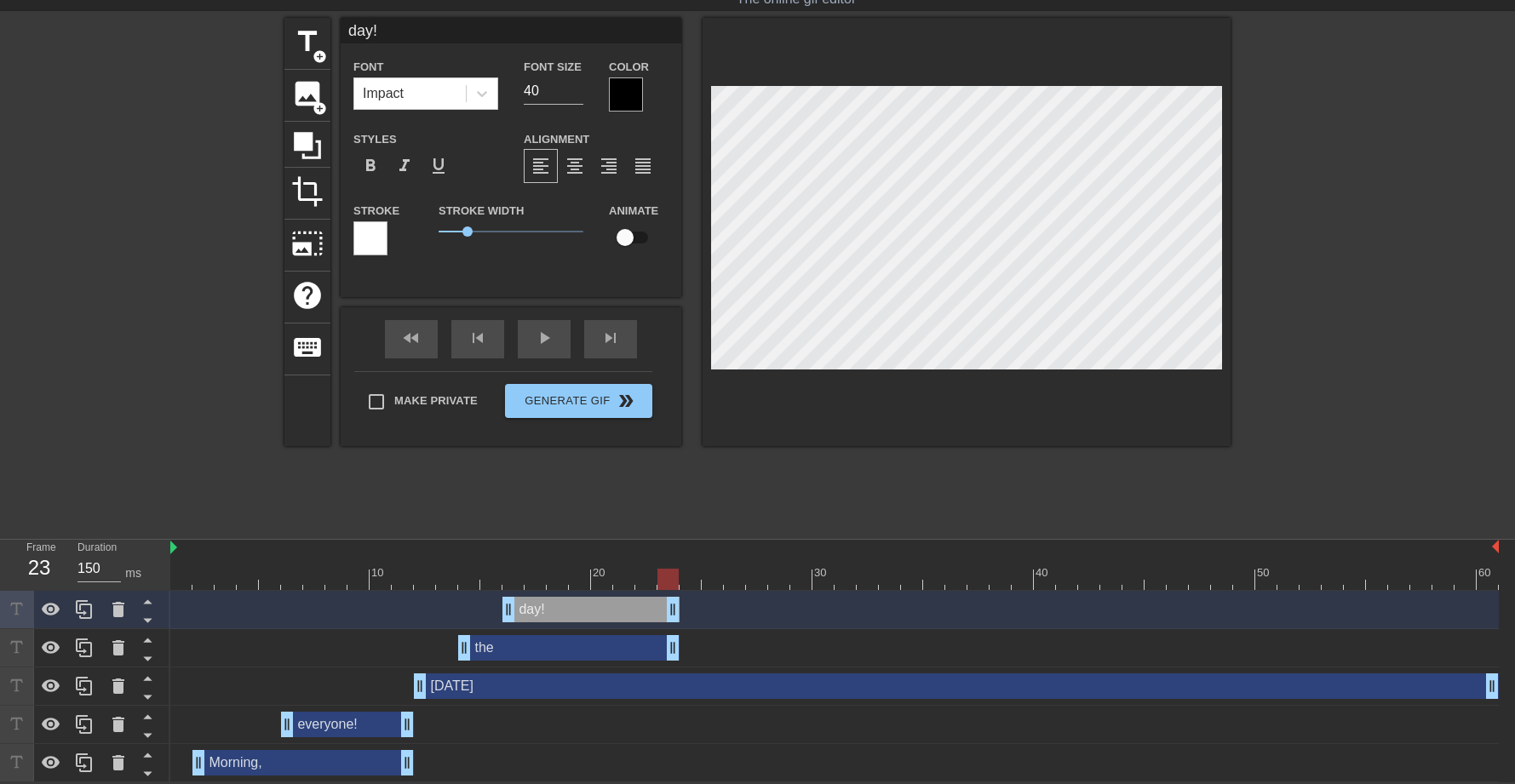 drag, startPoint x: 1489, startPoint y: 645, endPoint x: 675, endPoint y: 651, distance: 814.02211 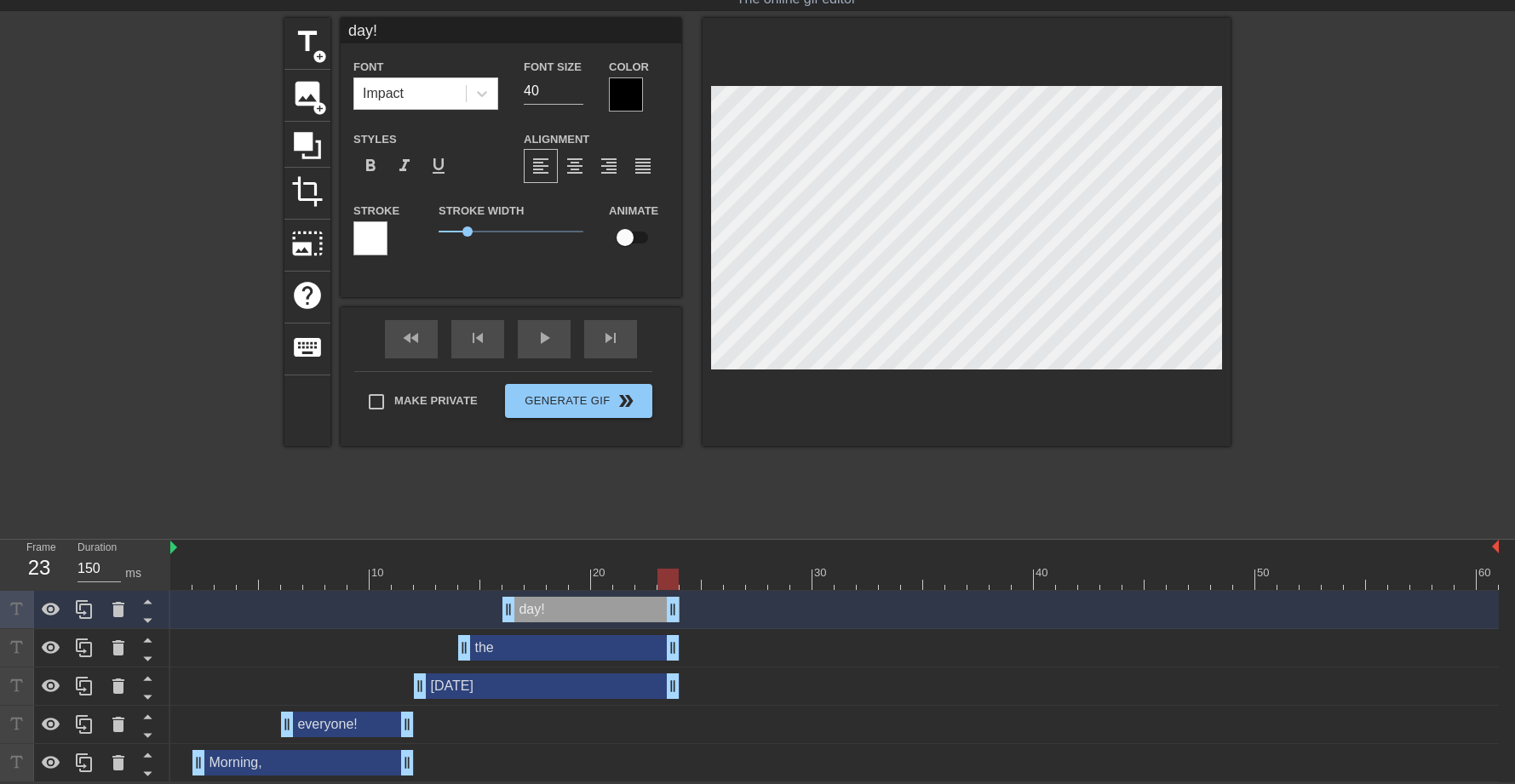 drag, startPoint x: 1492, startPoint y: 679, endPoint x: 667, endPoint y: 689, distance: 825.0606 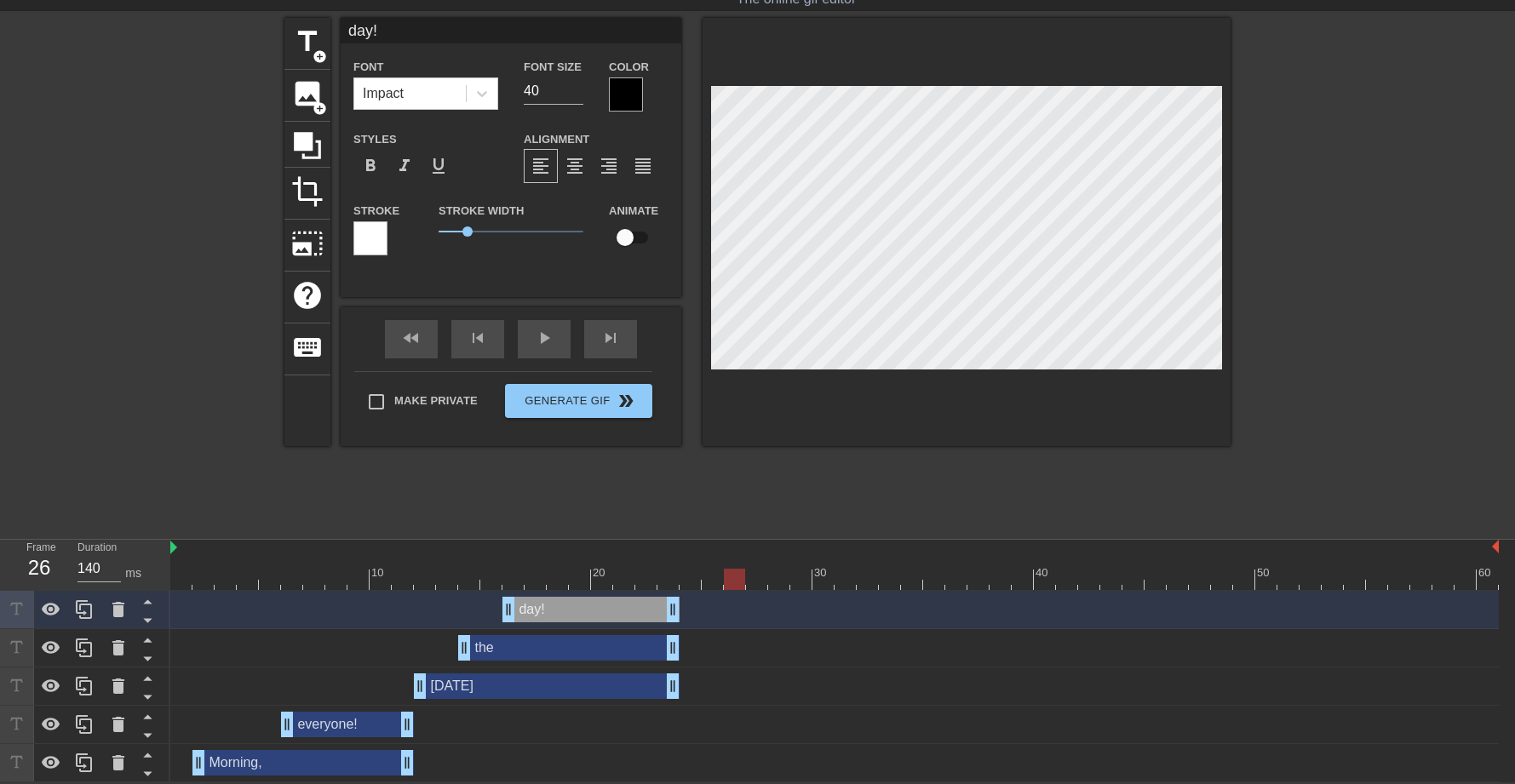 drag, startPoint x: 180, startPoint y: 575, endPoint x: 732, endPoint y: 600, distance: 552.5658 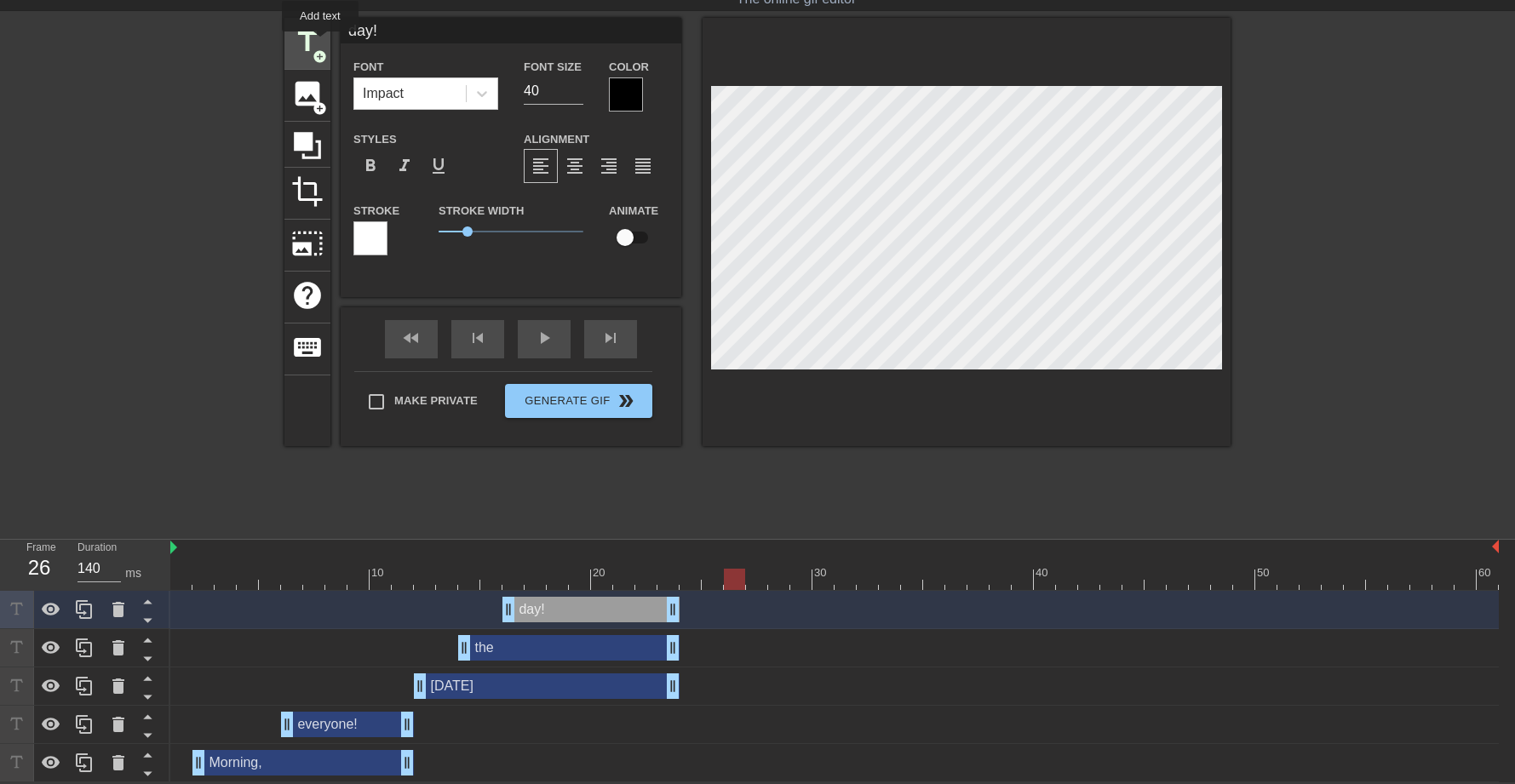click on "title" at bounding box center (307, 42) 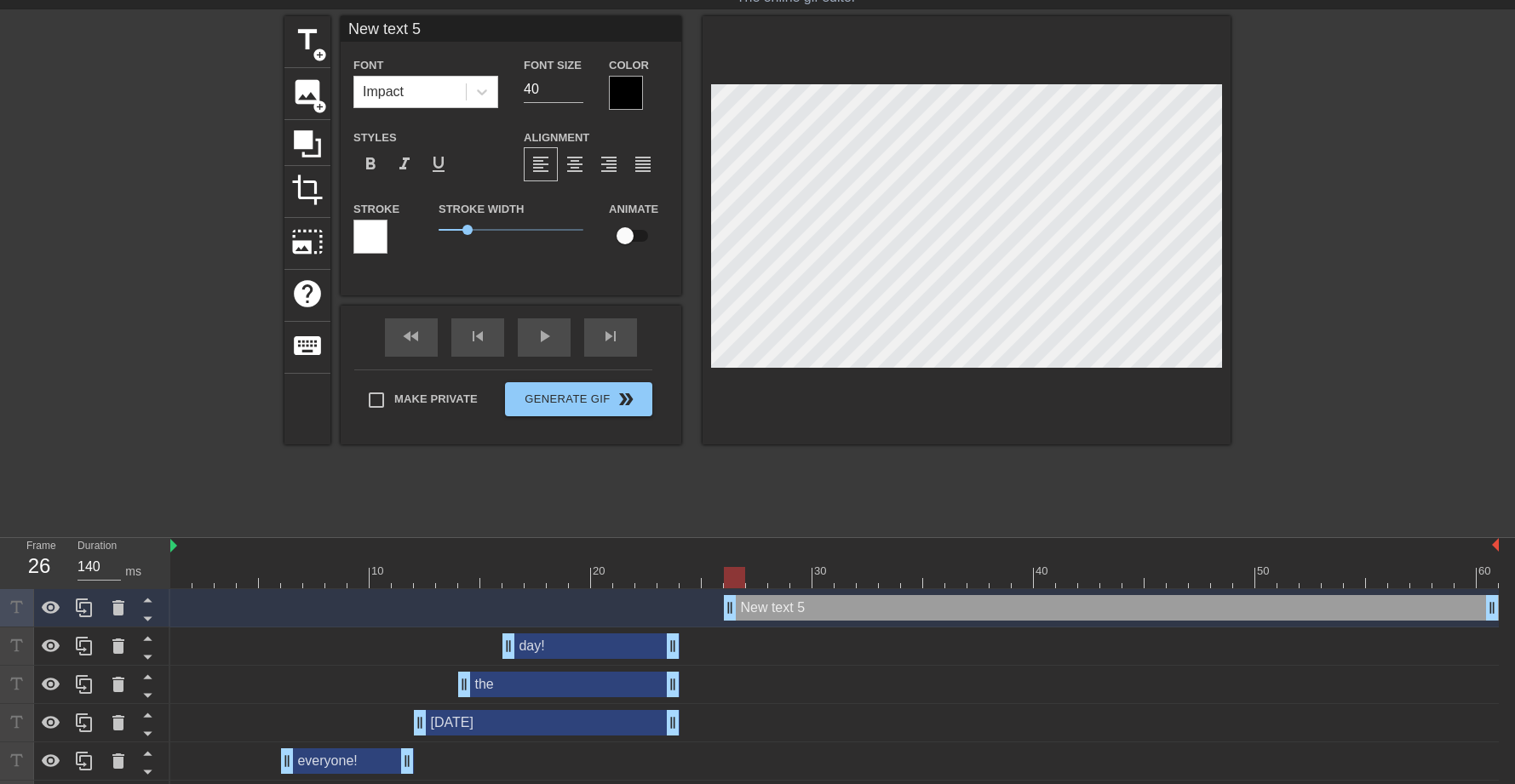 scroll, scrollTop: 3, scrollLeft: 2, axis: both 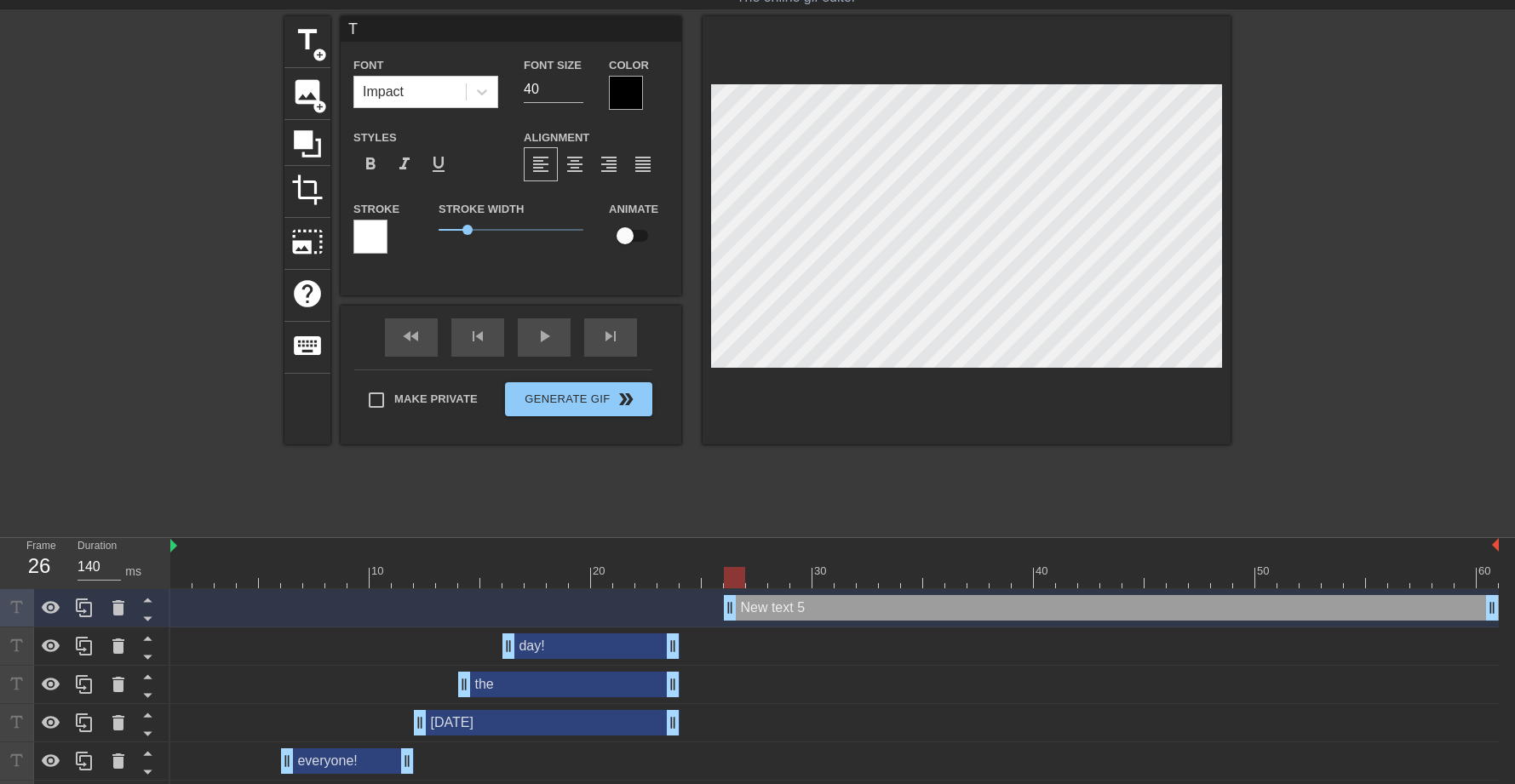 type on "Th" 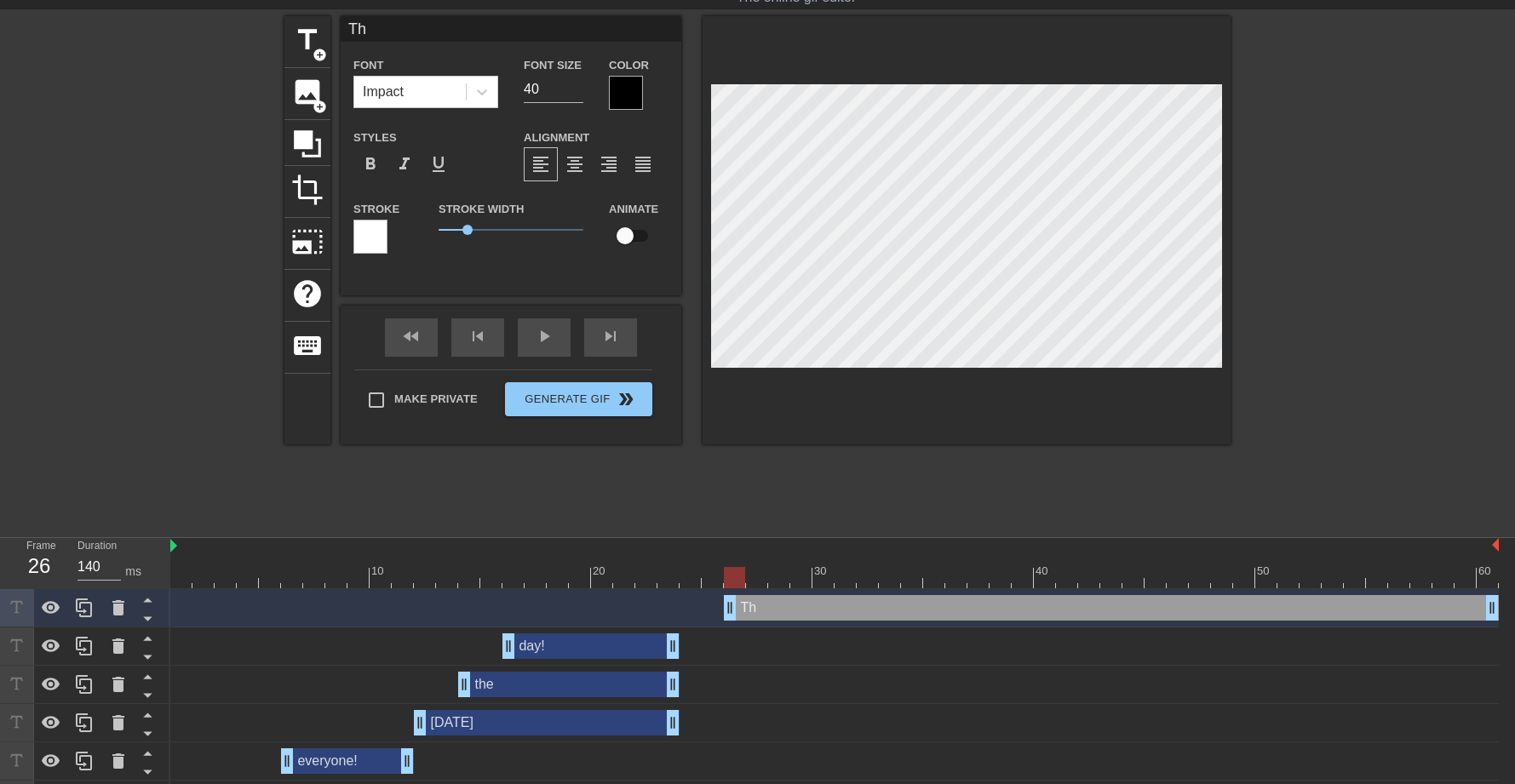 type on "The" 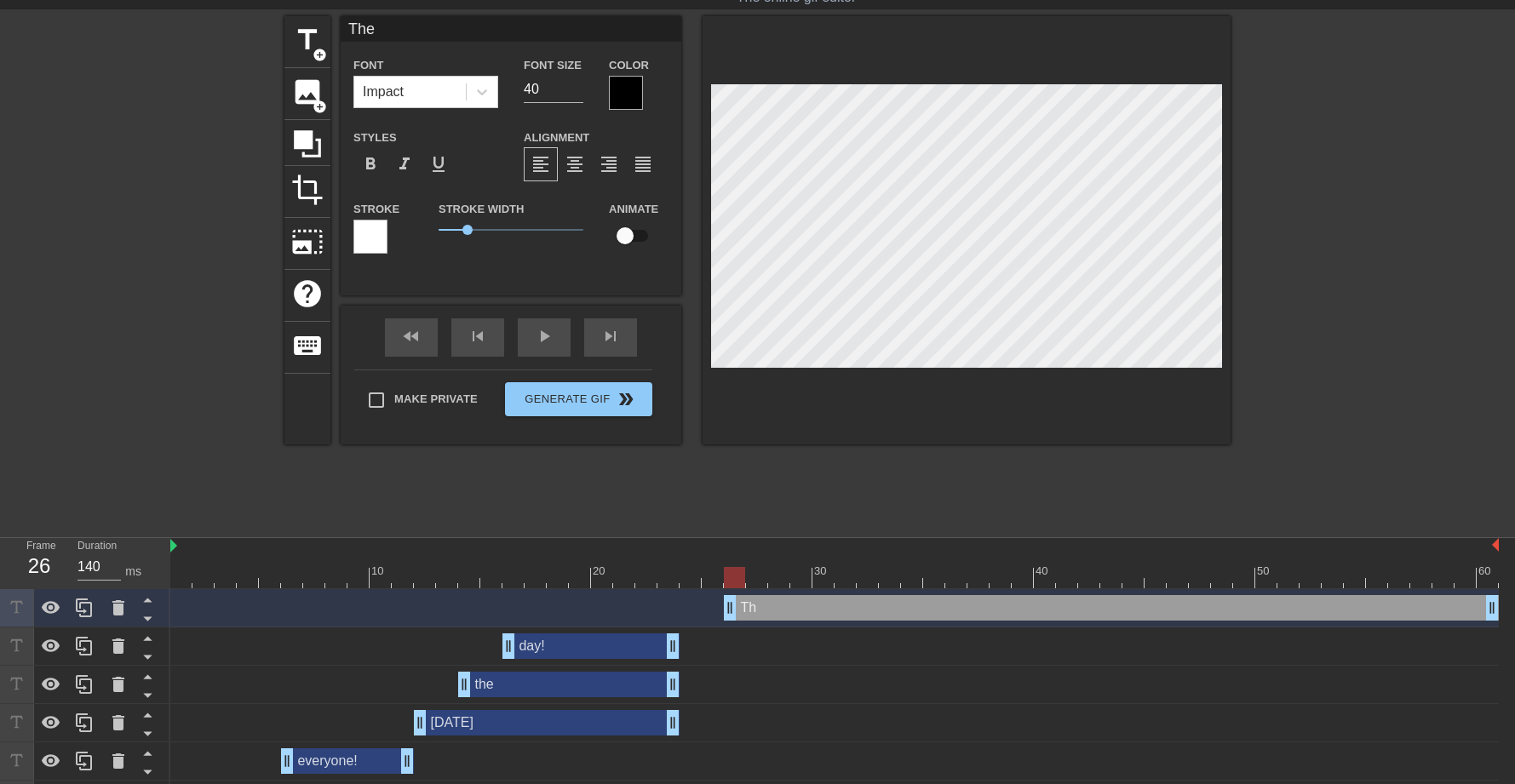 type on "The" 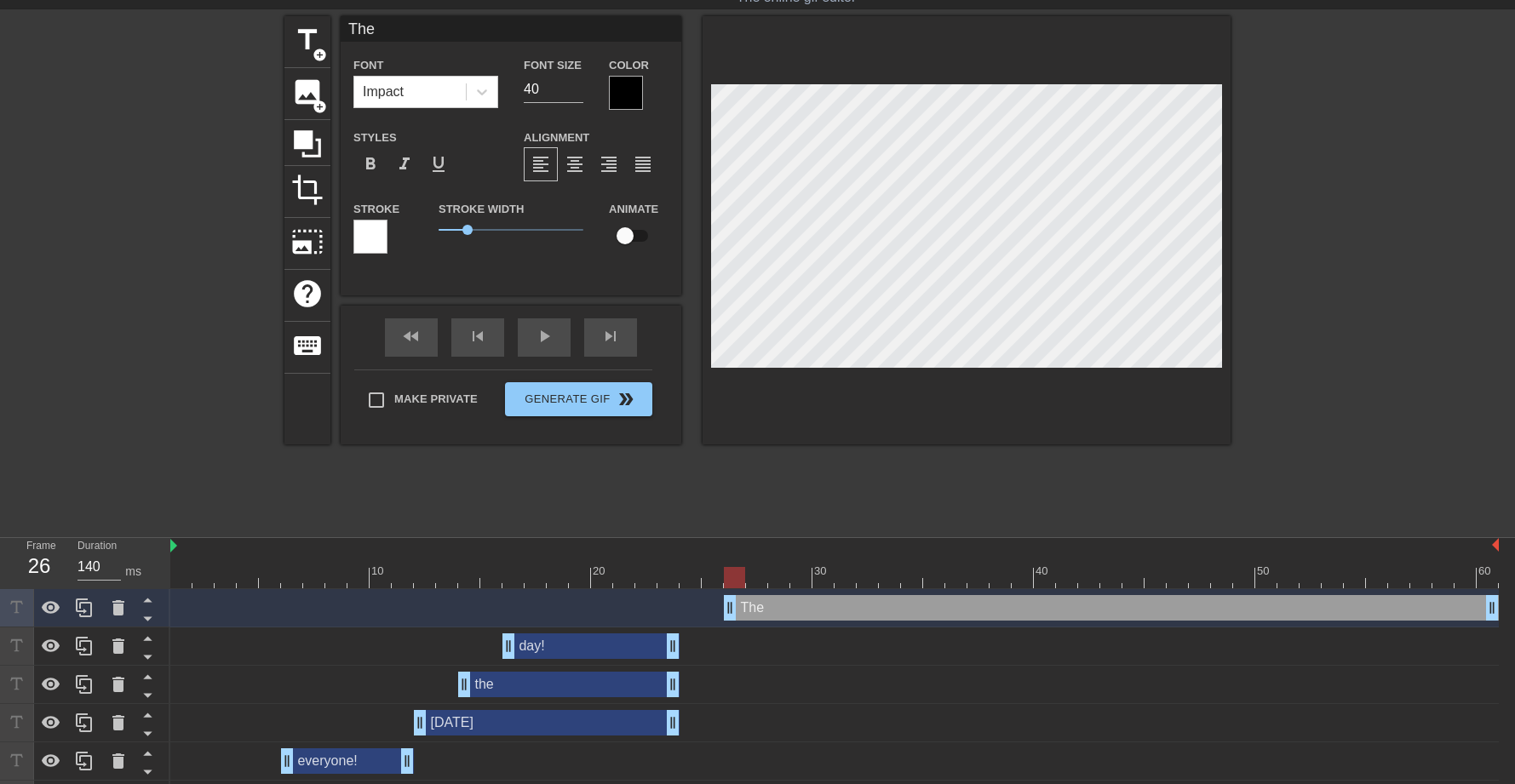 type on "The s" 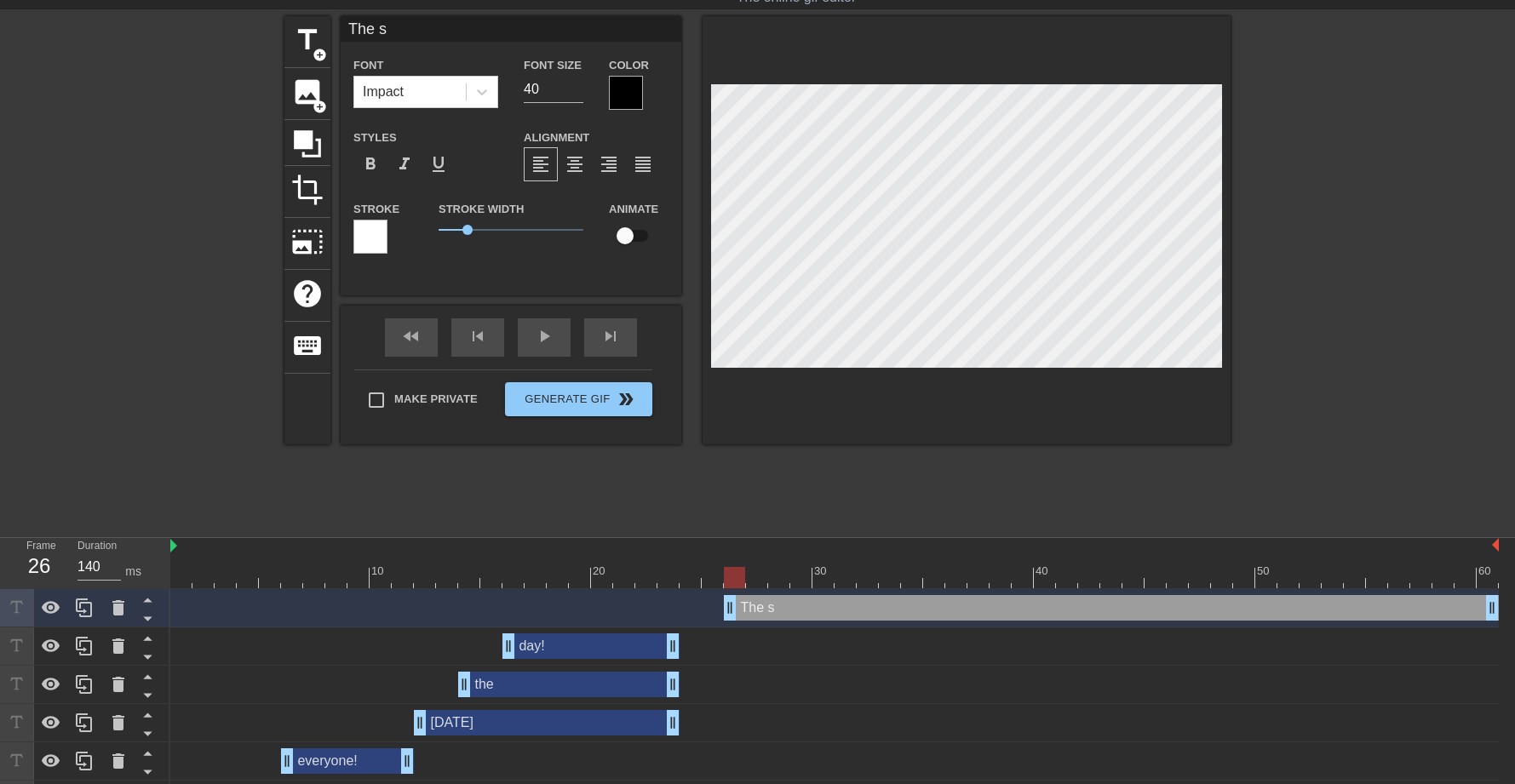 type on "The su" 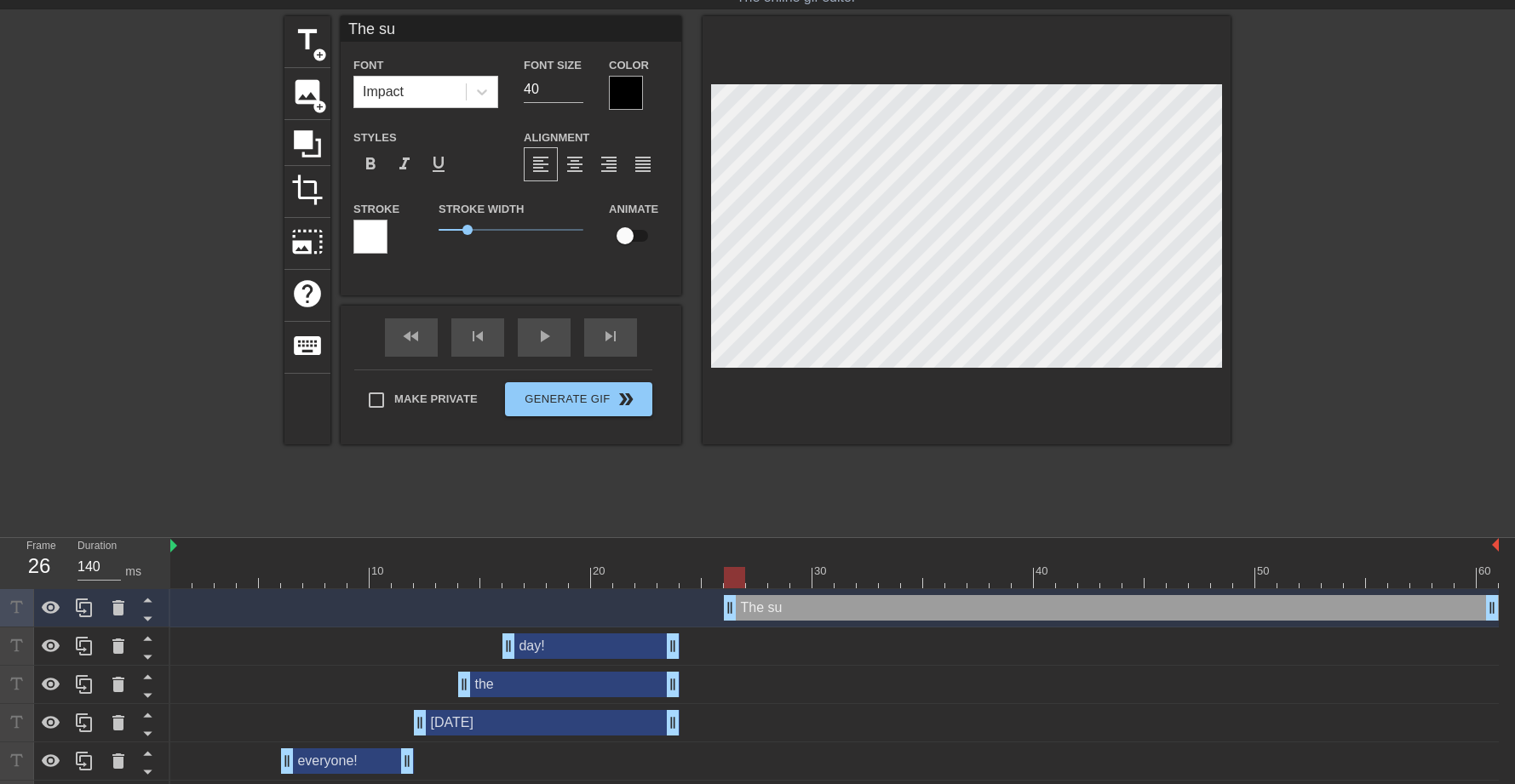 type on "The sun" 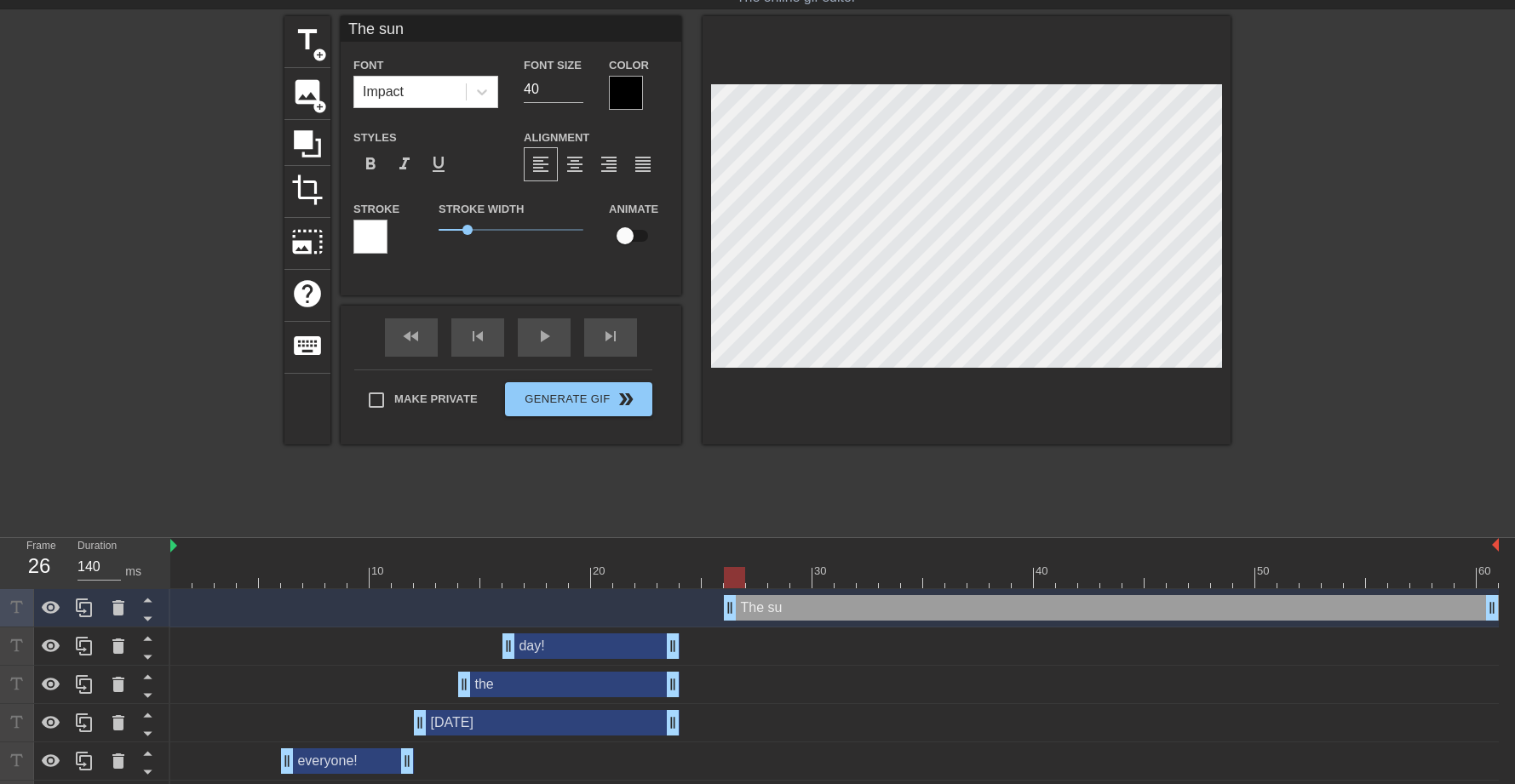 type on "The sun" 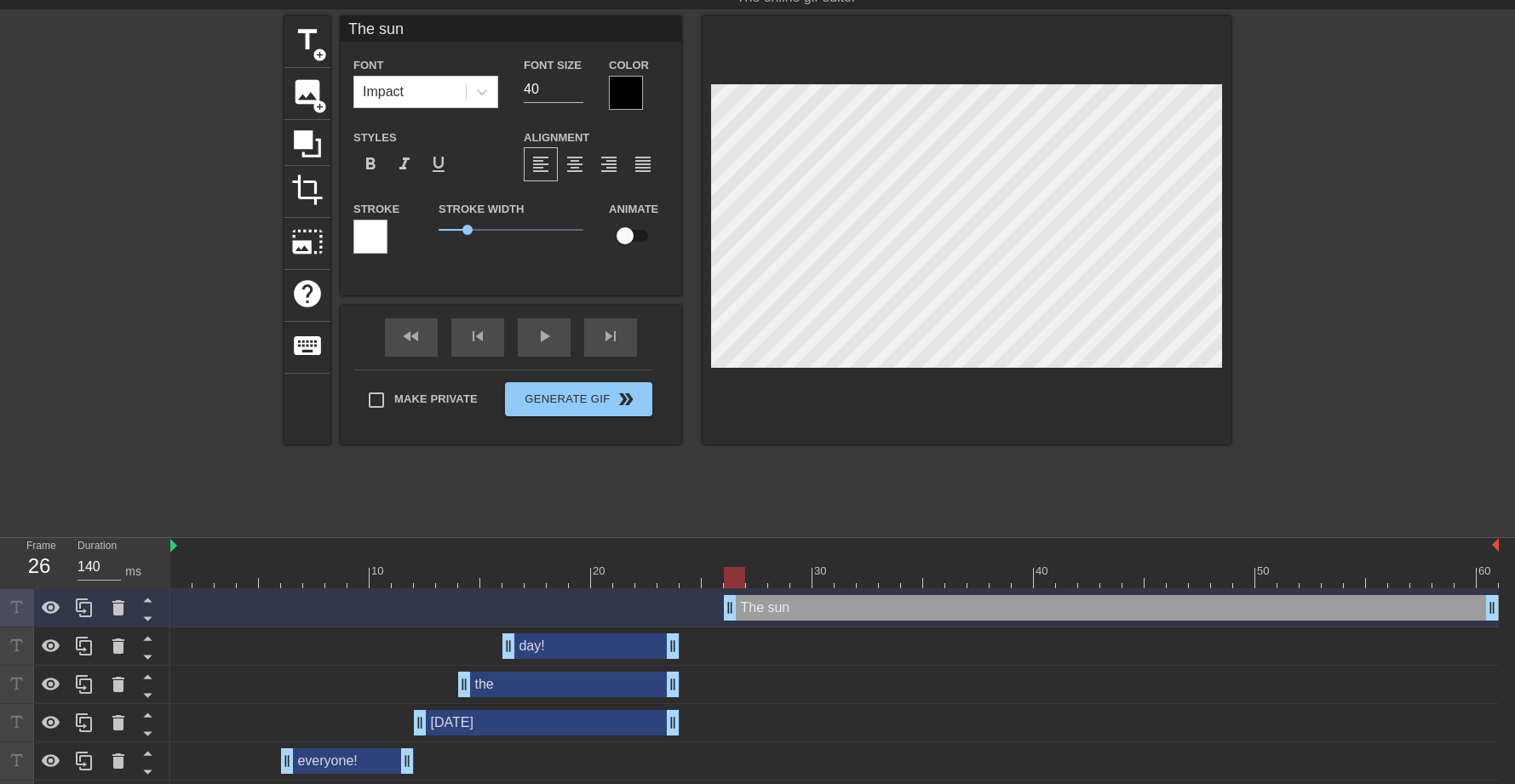 type on "The sun i" 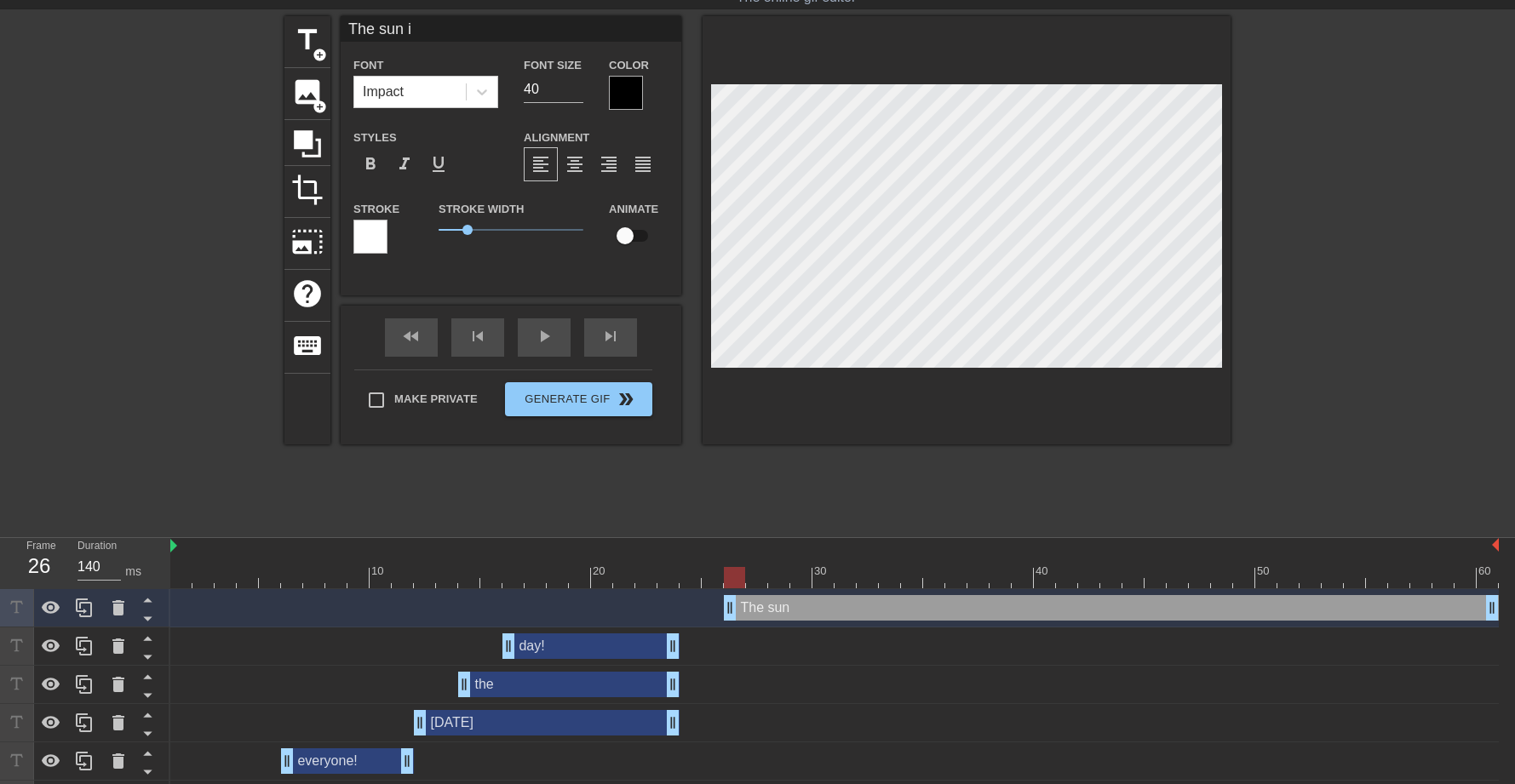 type on "The sun i" 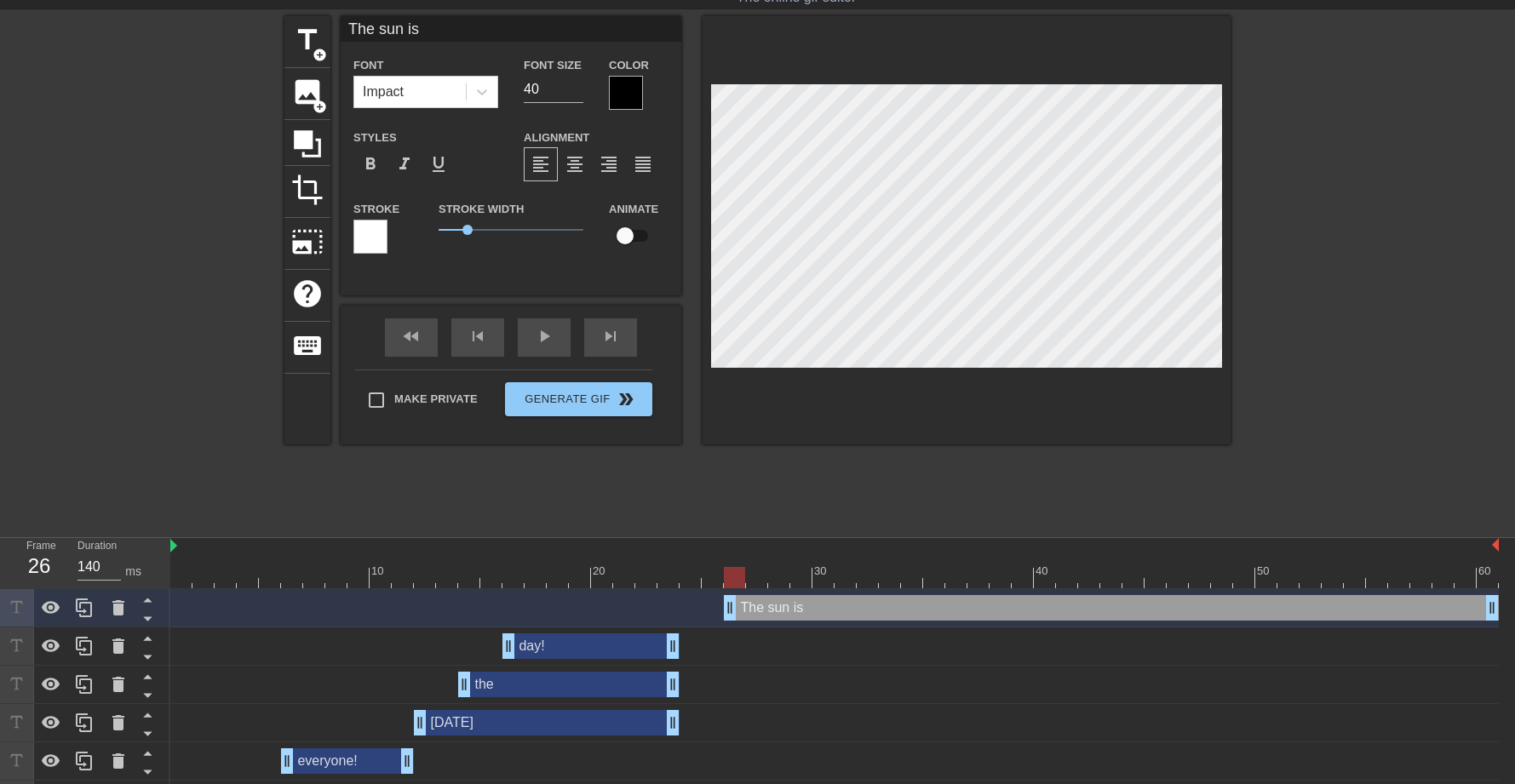 type on "The sun is" 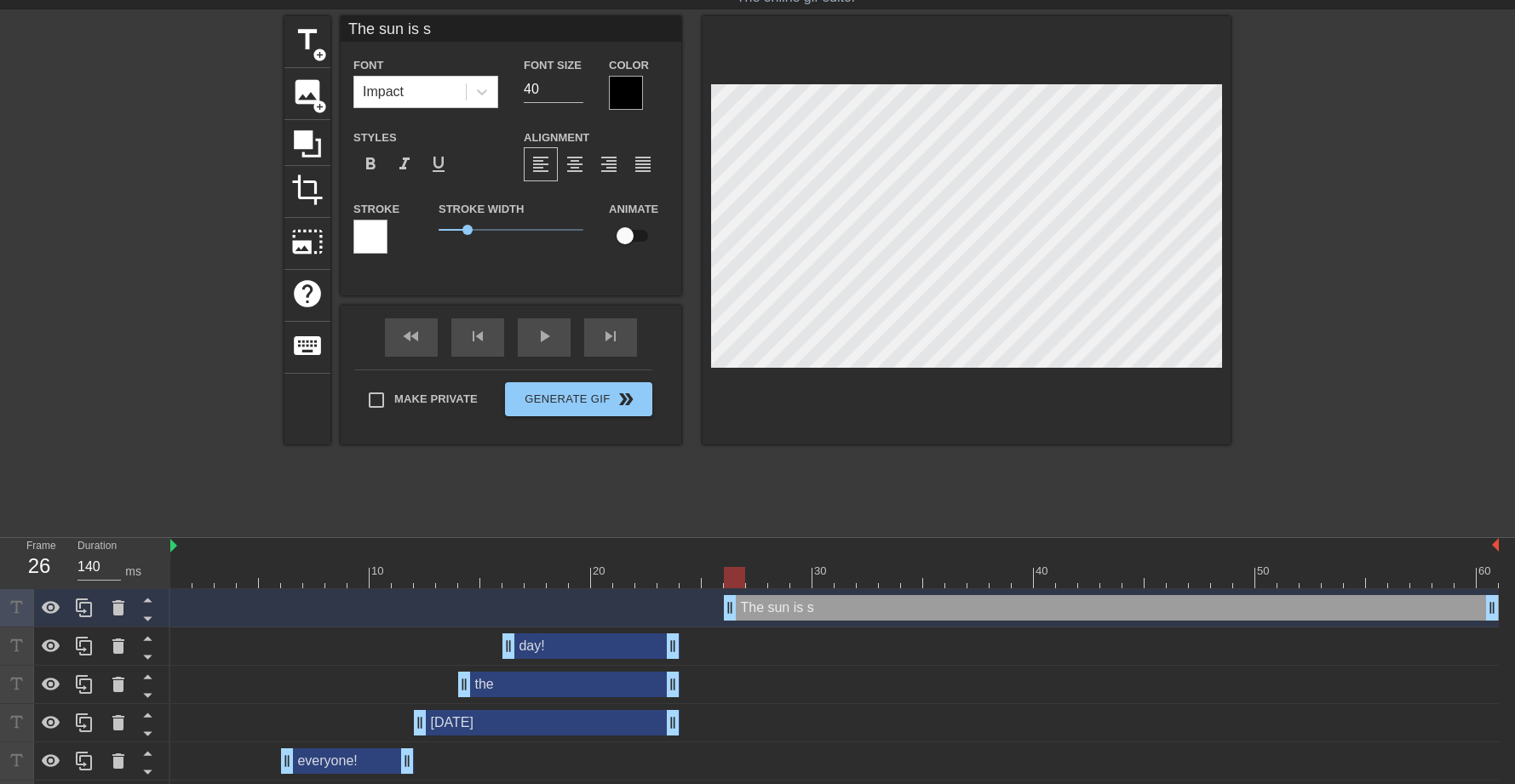 type on "The sun is" 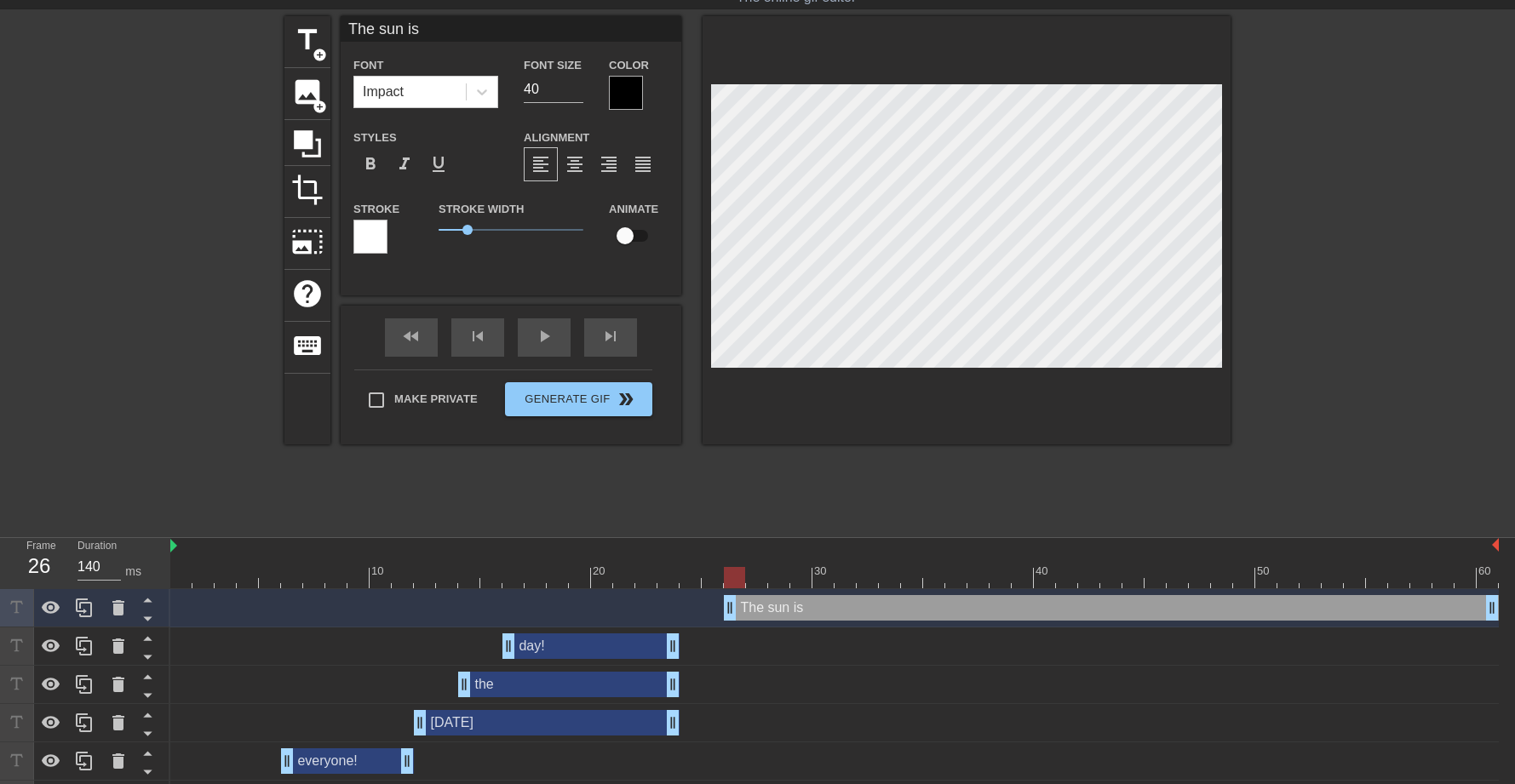 type on "The sun is" 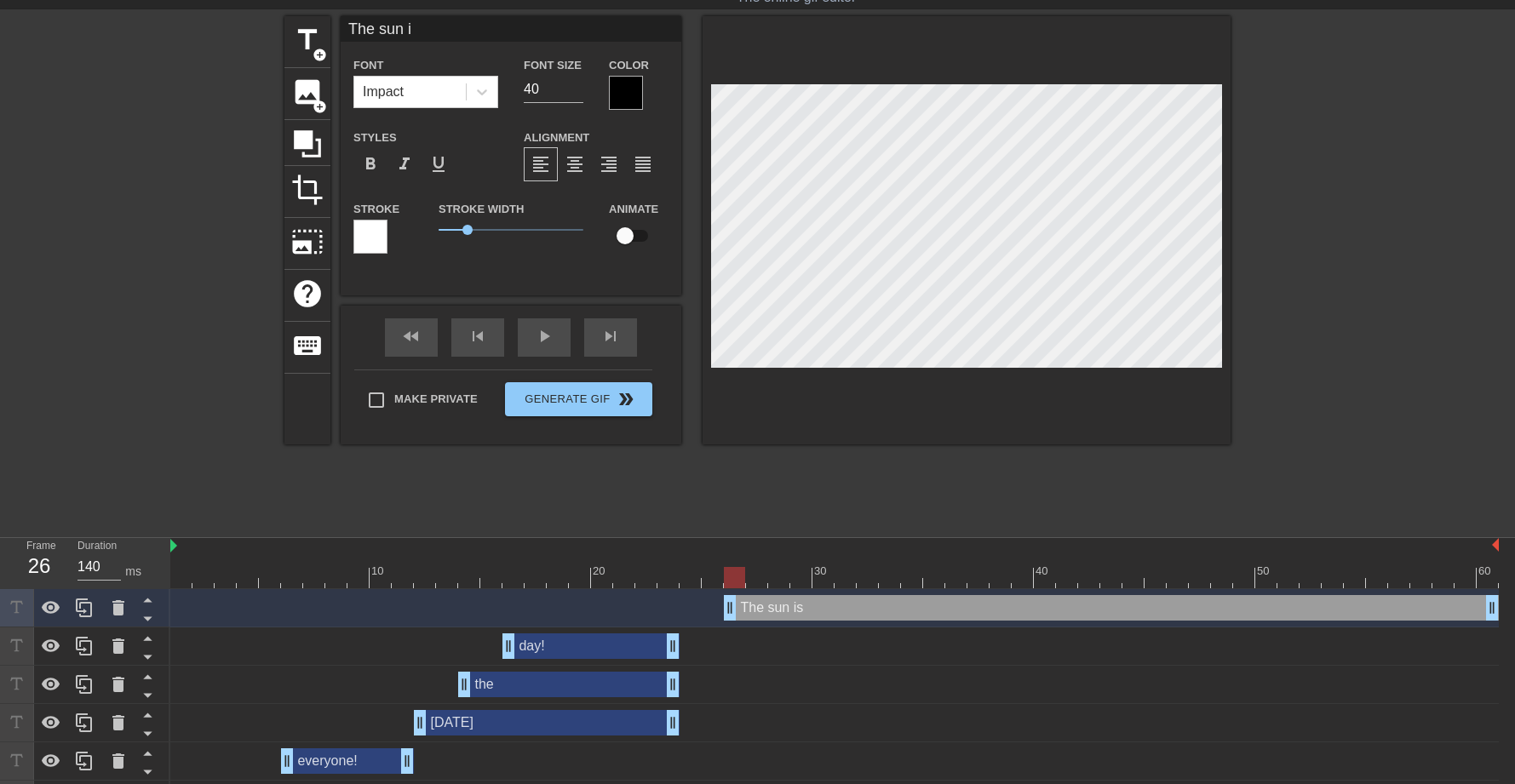 type on "The sun" 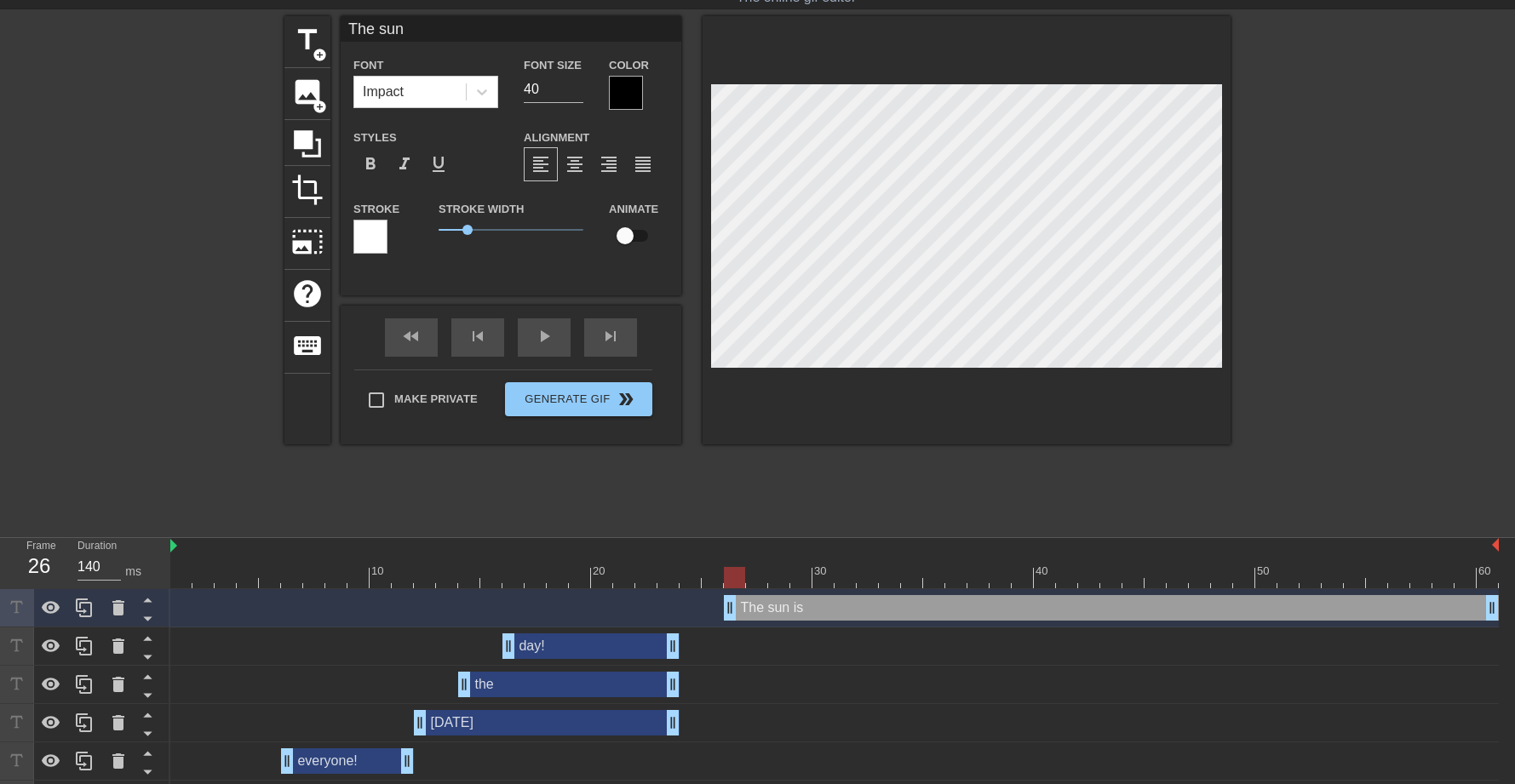 type on "The sun" 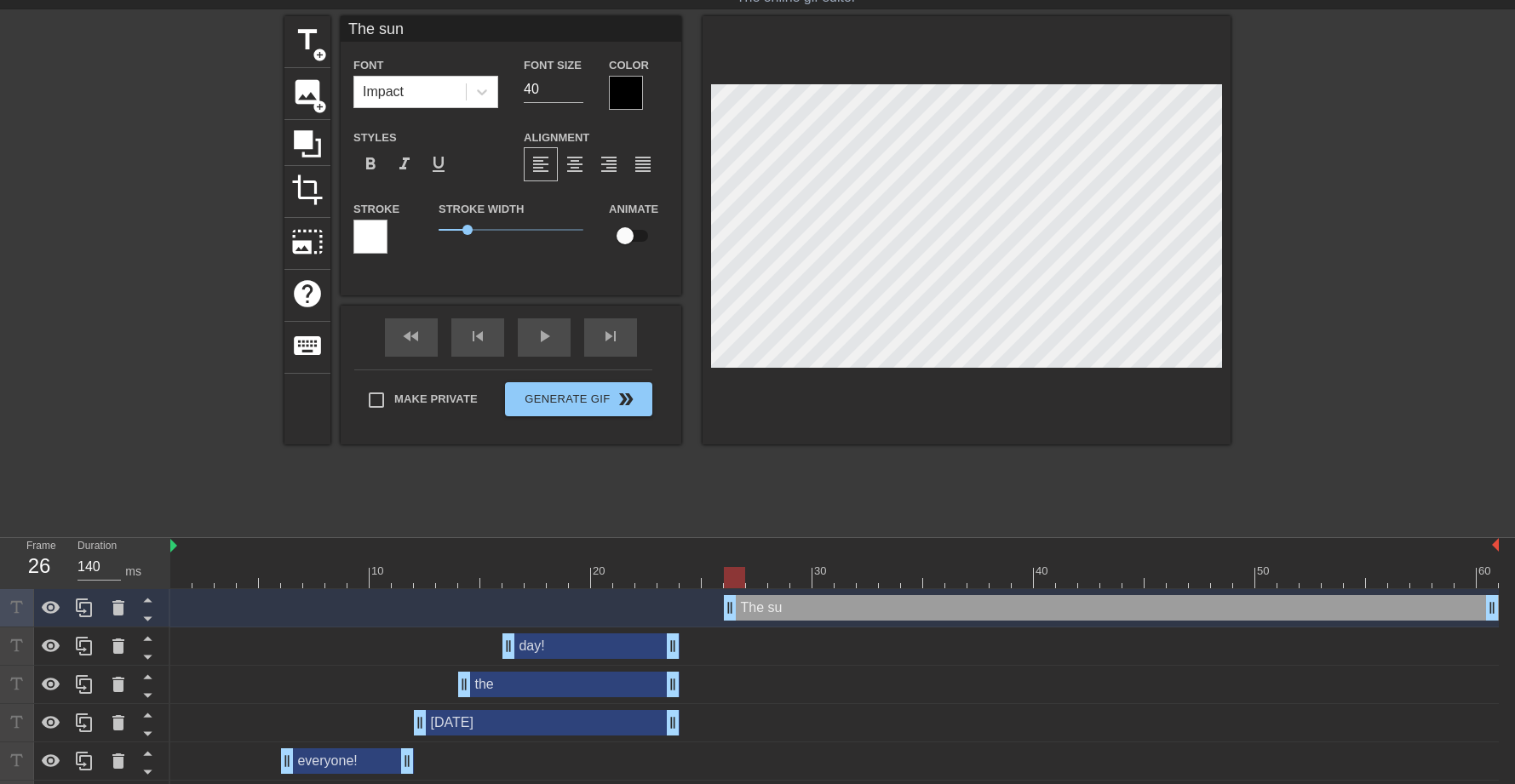 type on "The su" 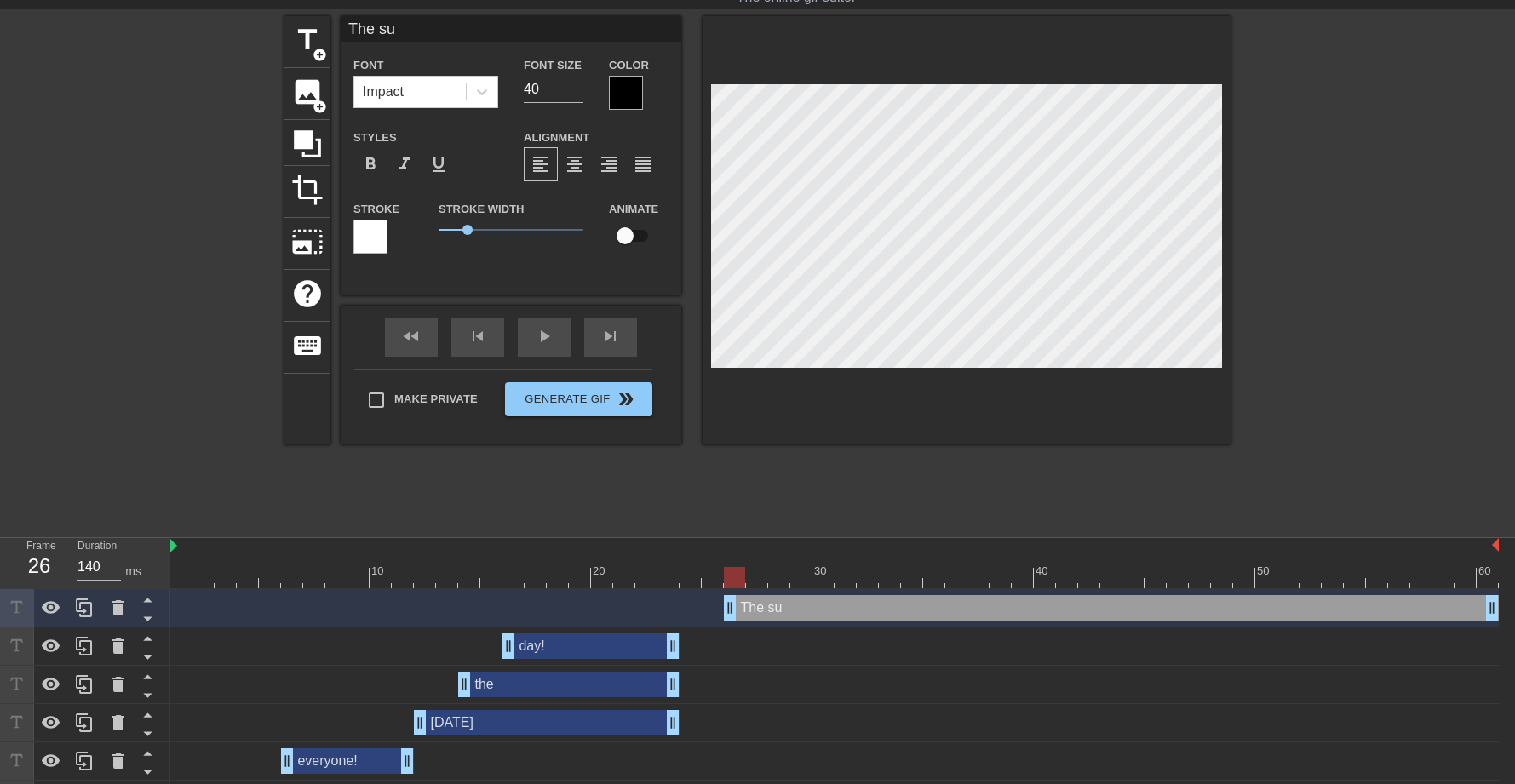 type on "The s" 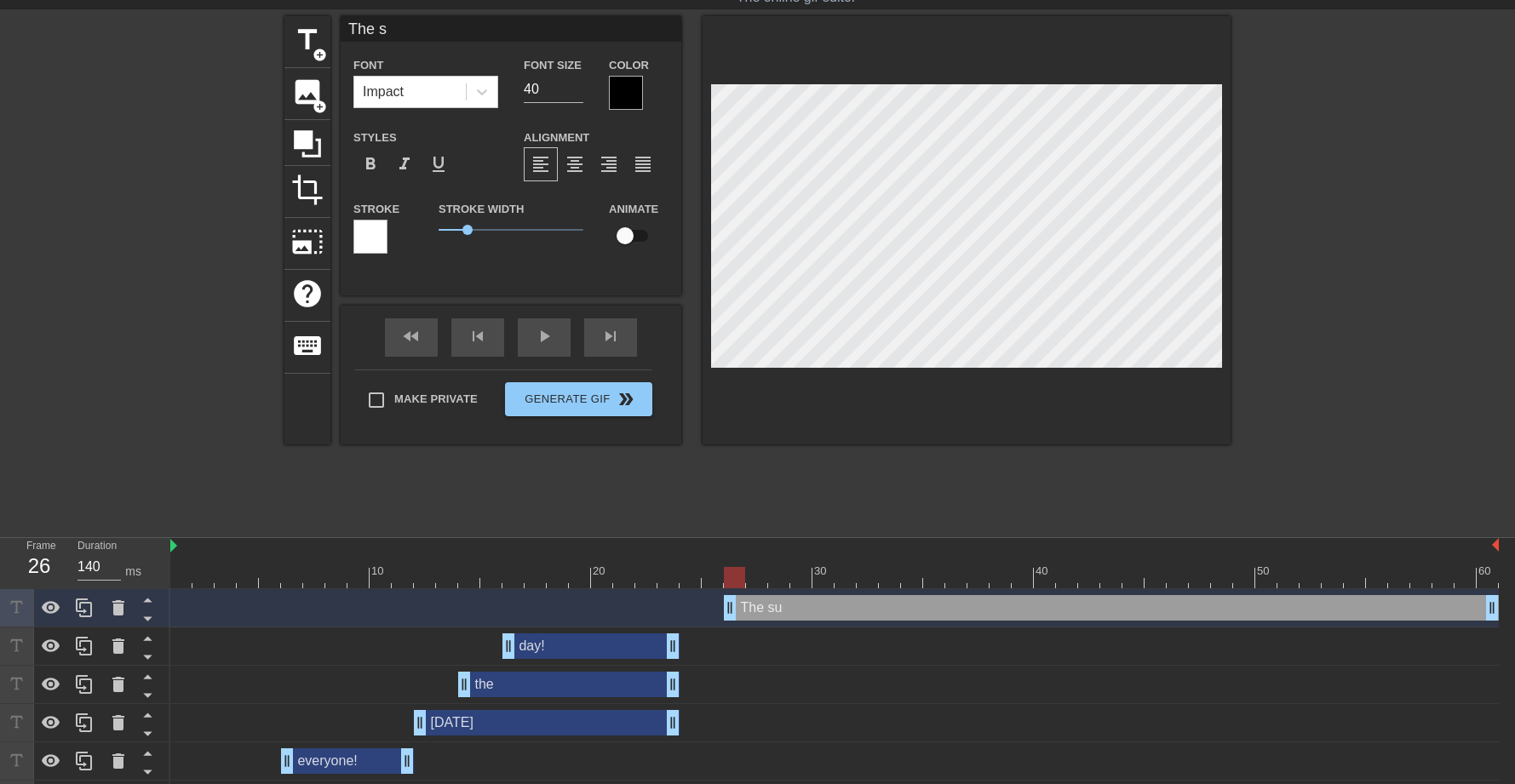 scroll, scrollTop: 3, scrollLeft: 3, axis: both 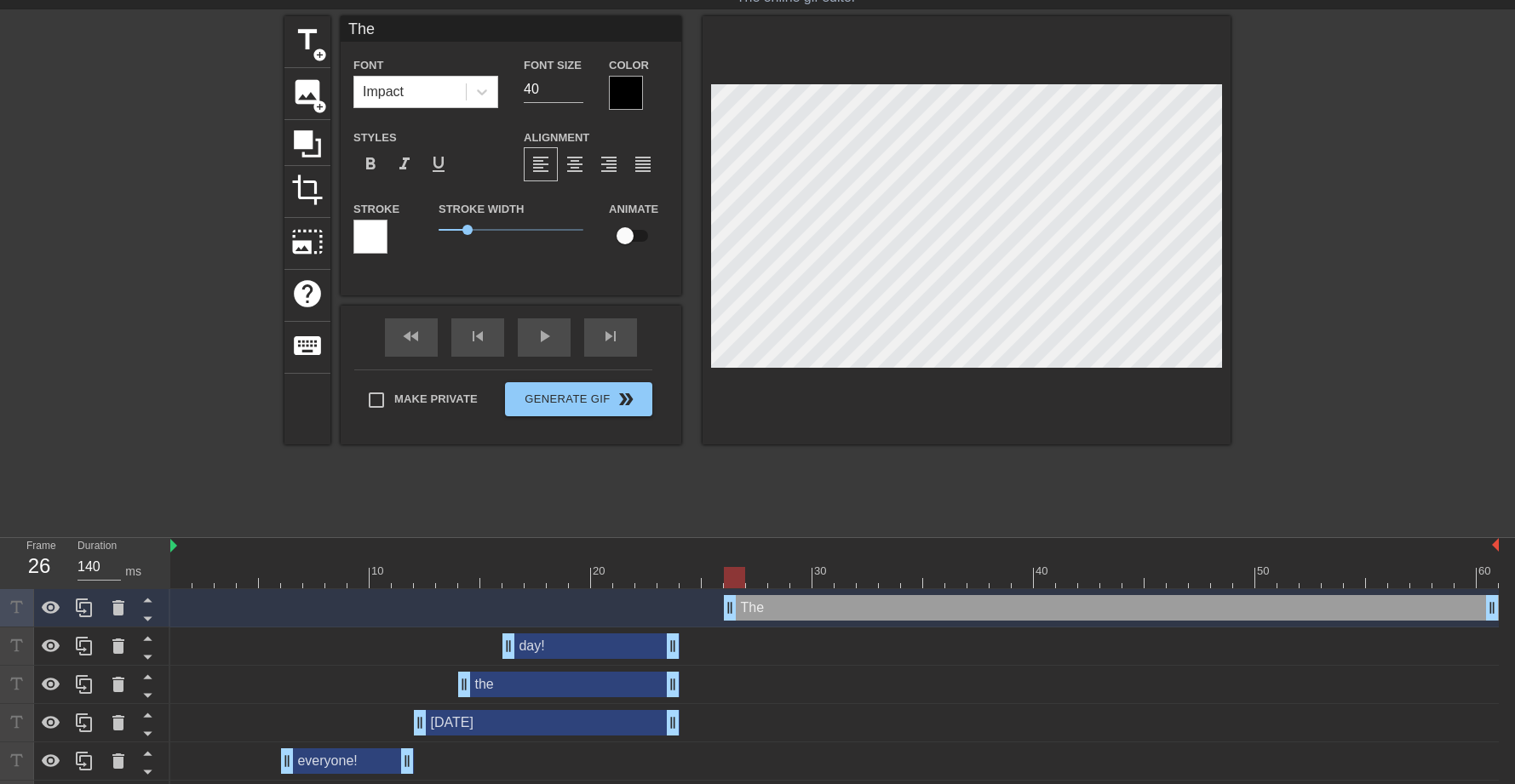 type on "The" 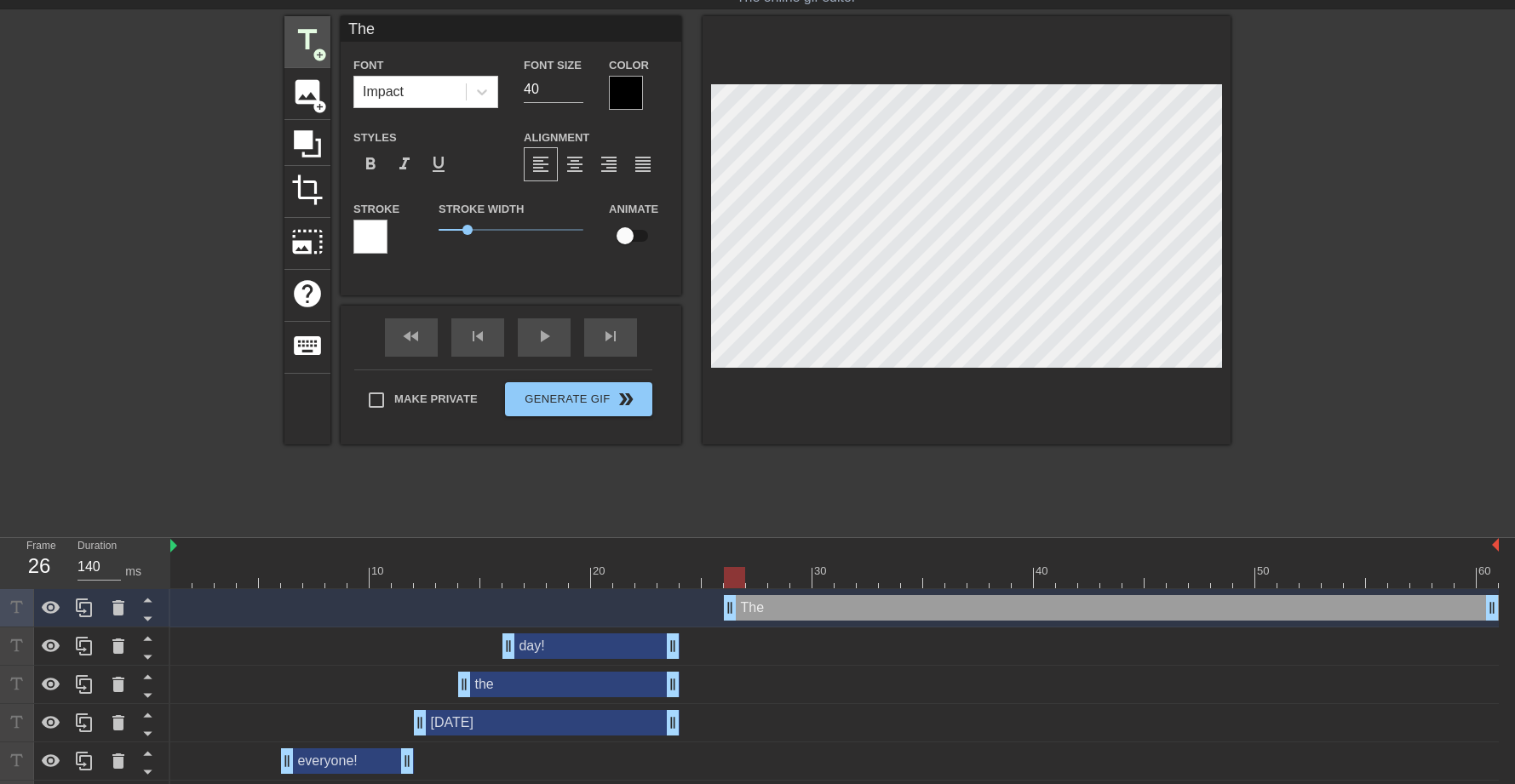 type on "The" 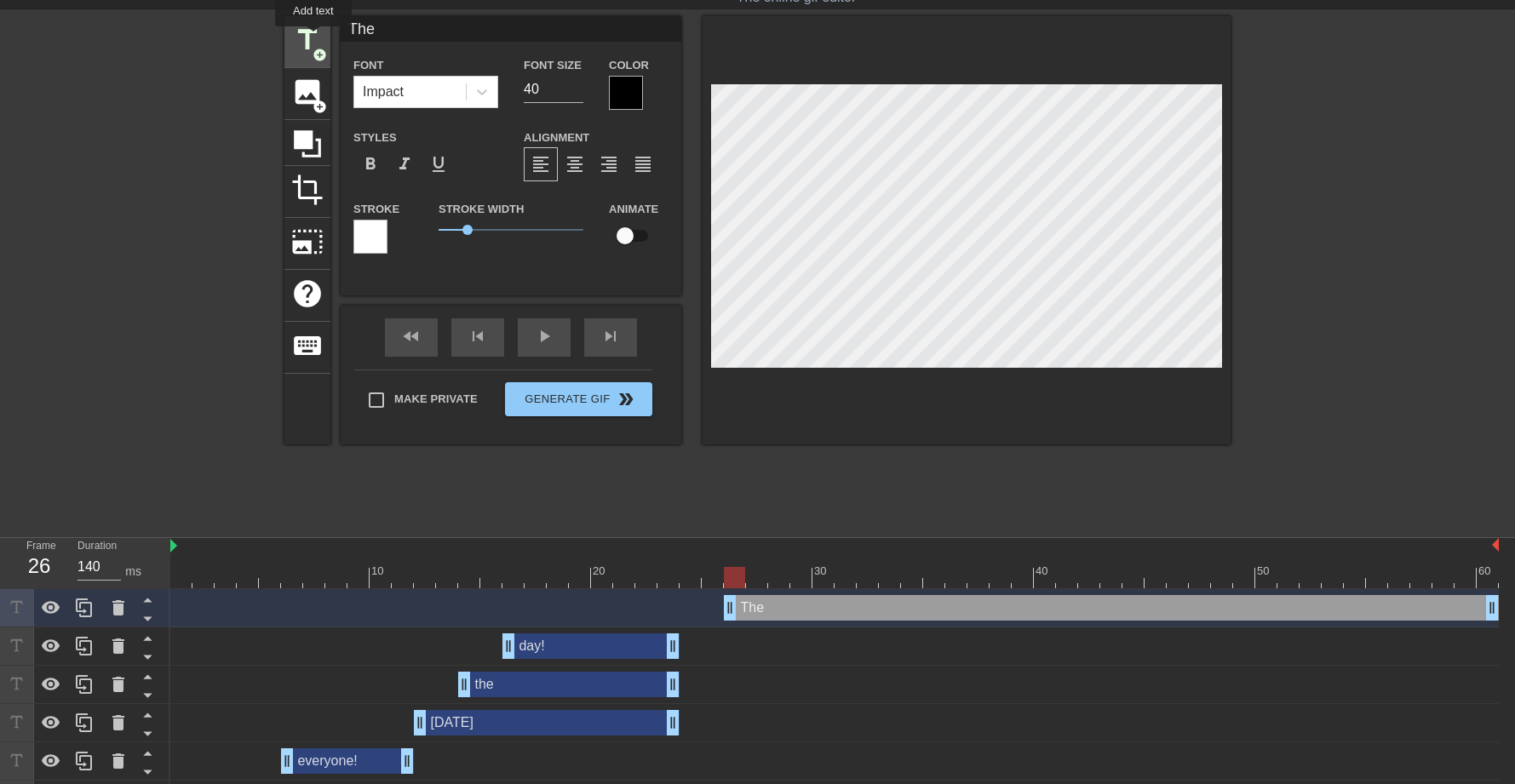 click on "title" at bounding box center [307, 40] 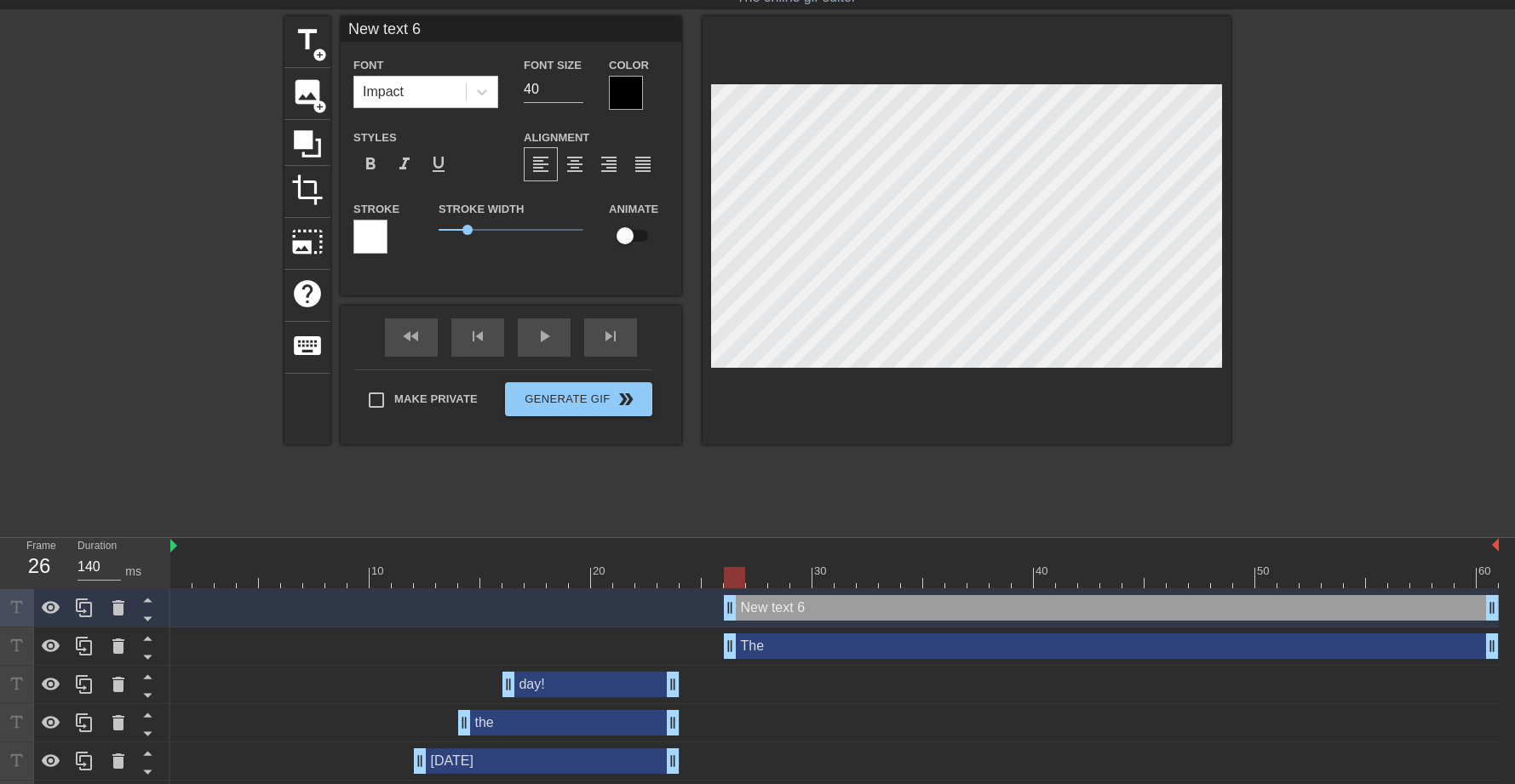 scroll, scrollTop: 3, scrollLeft: 3, axis: both 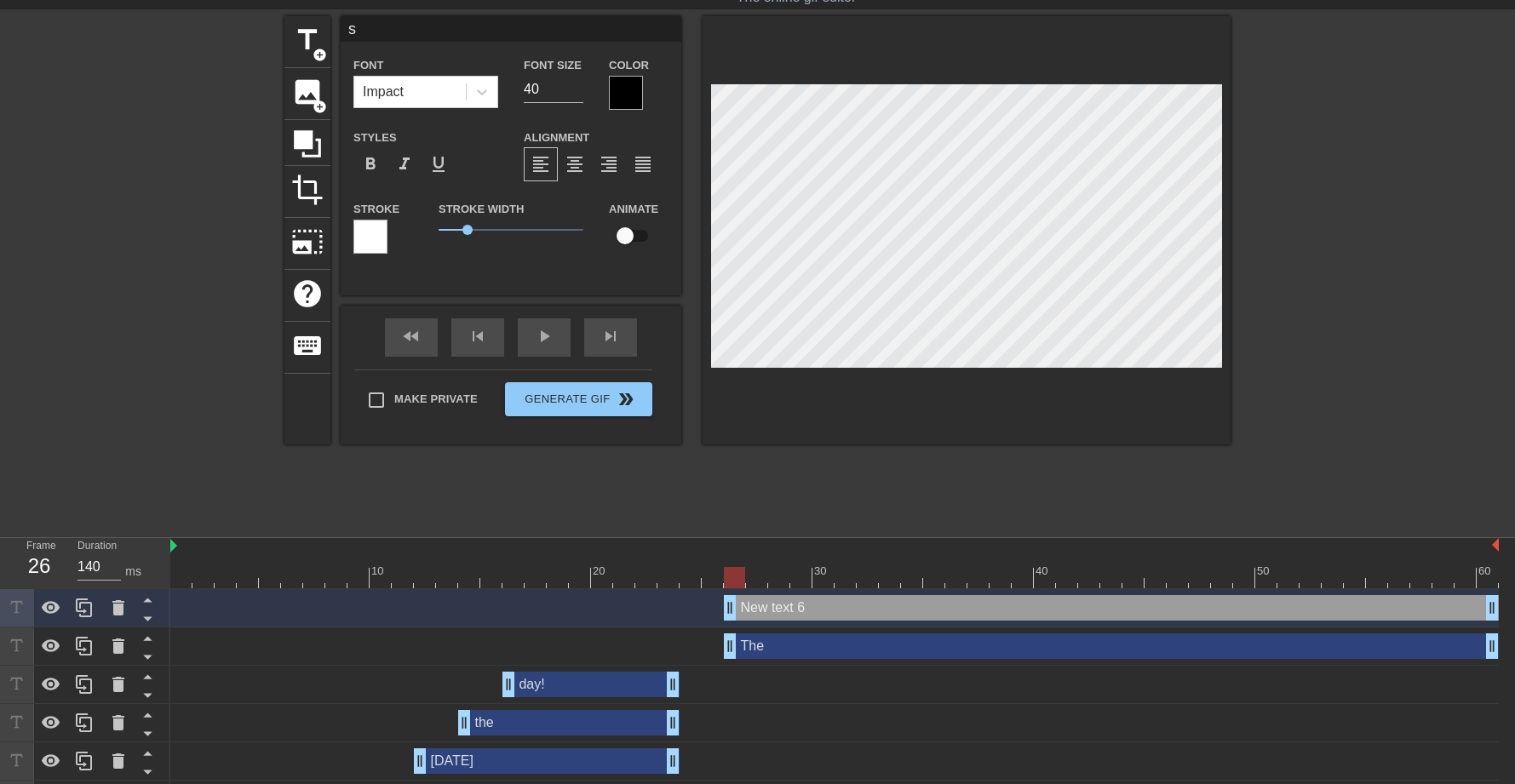 type on "su" 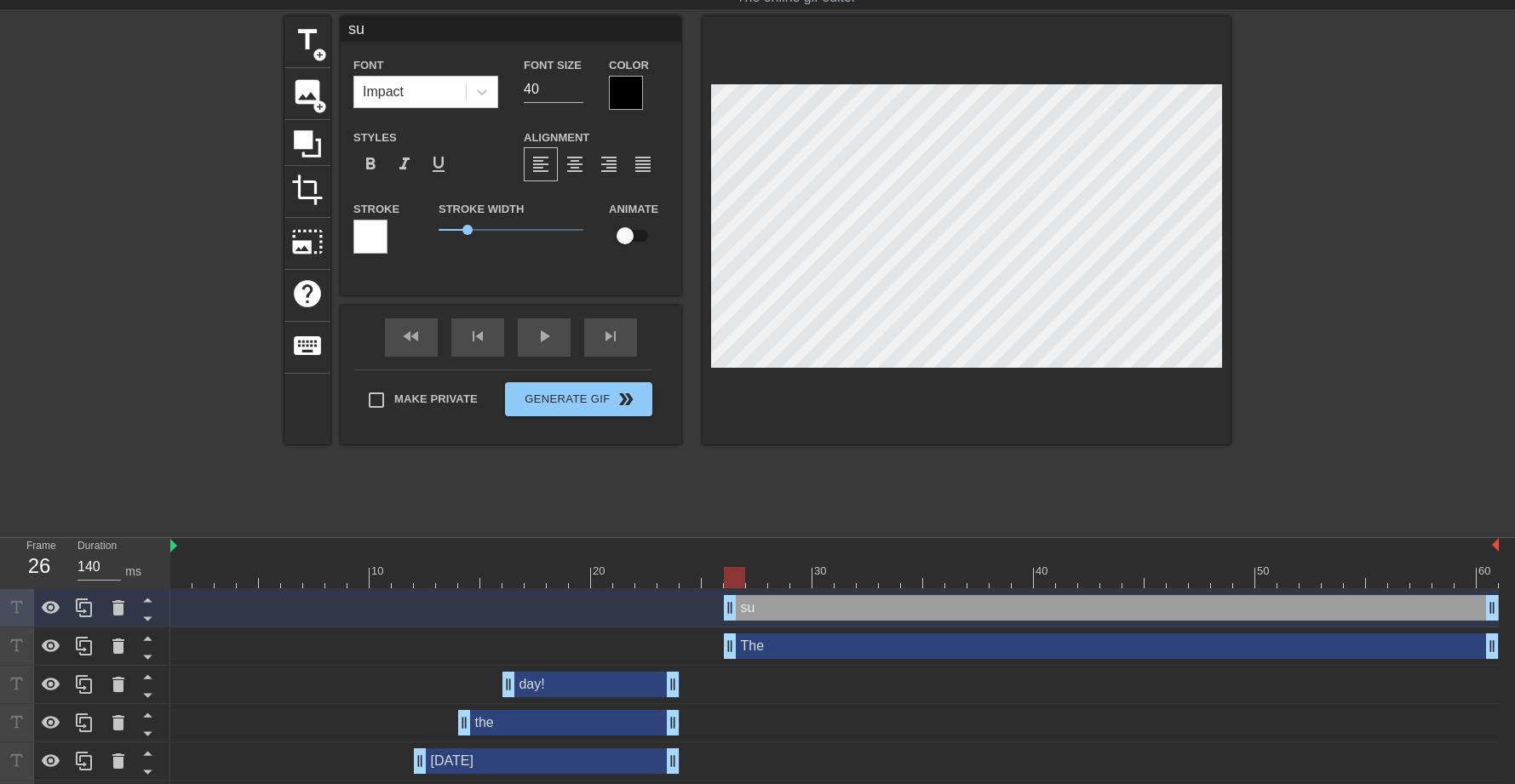 type on "sun" 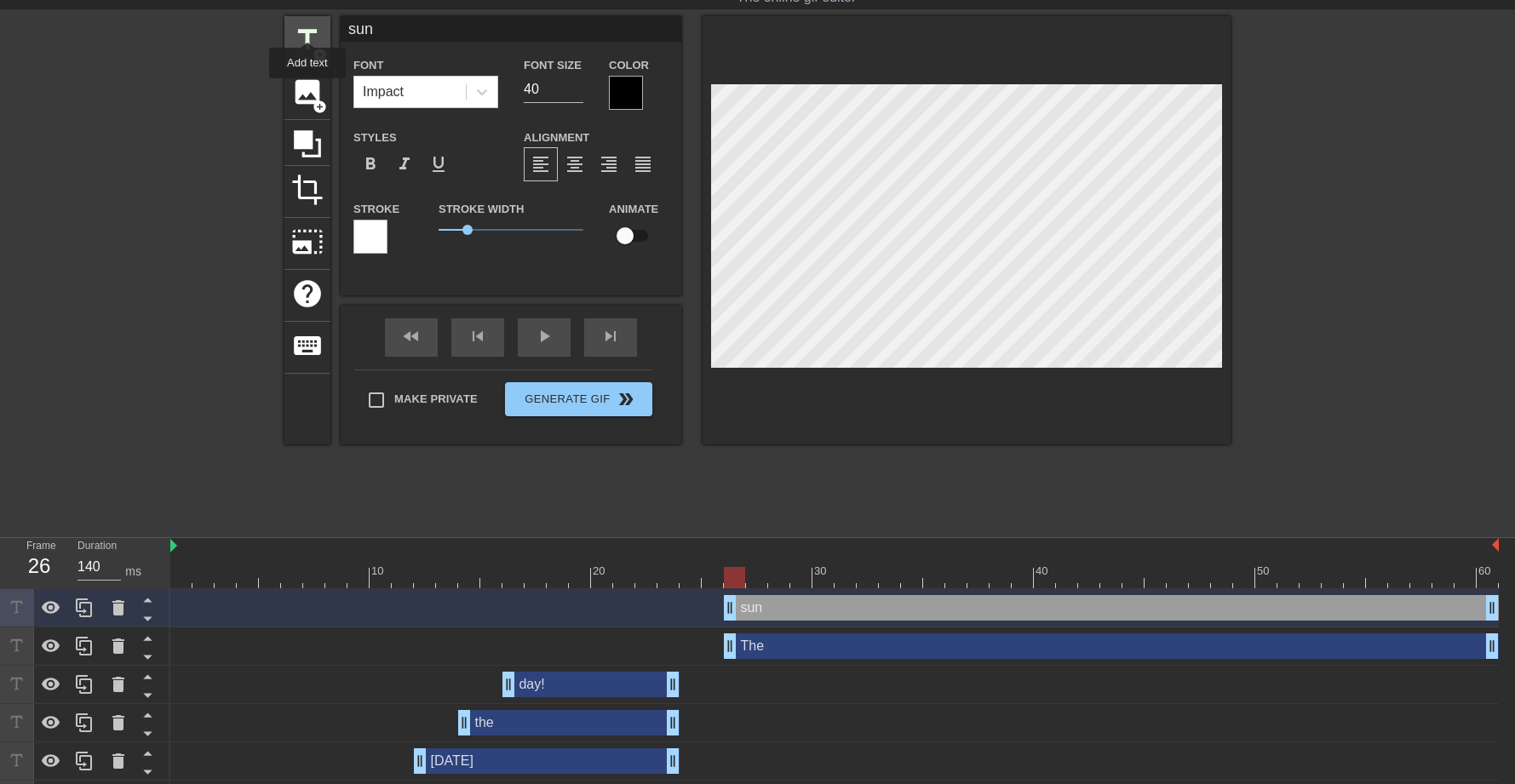 type on "sun" 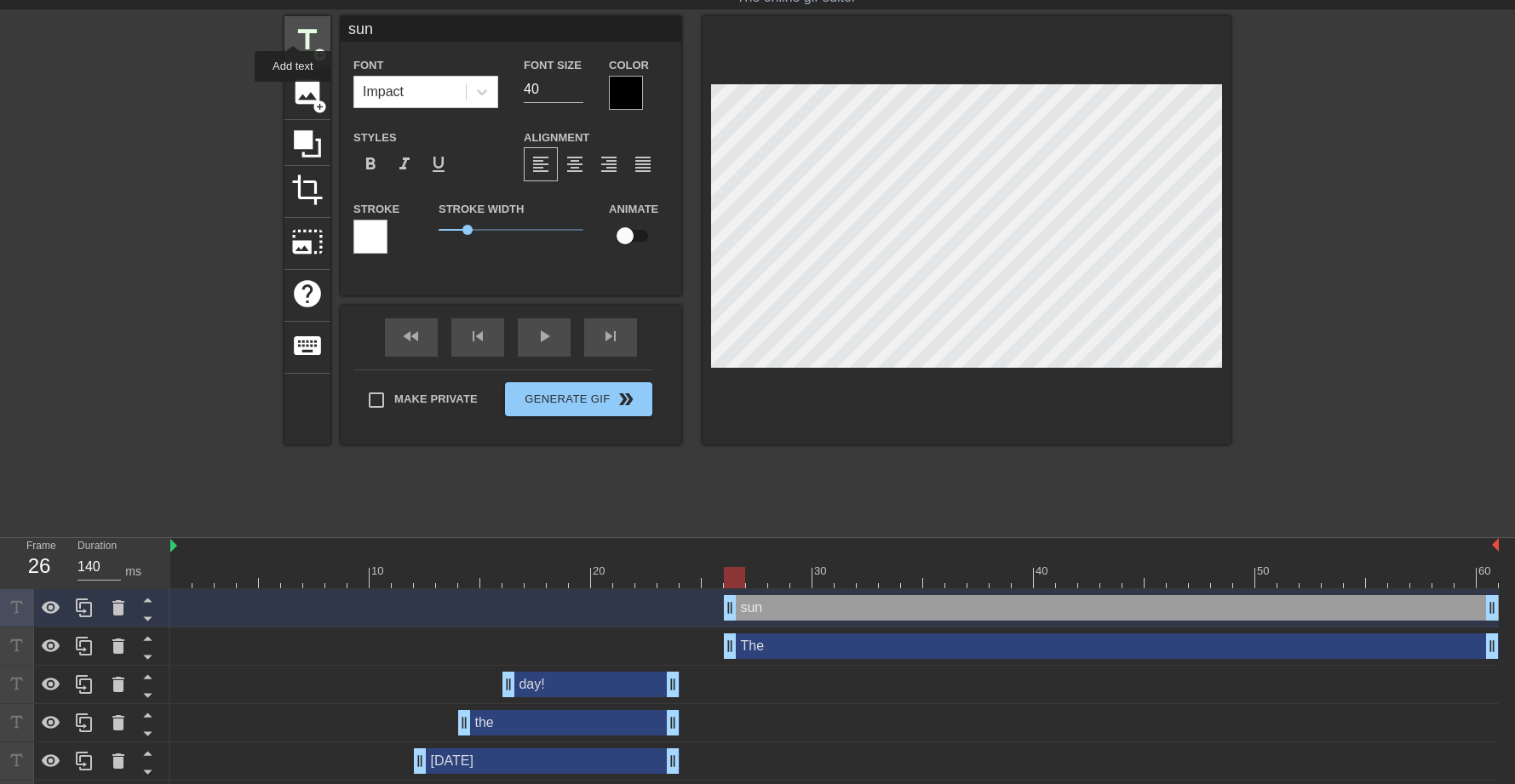click on "title" at bounding box center [307, 40] 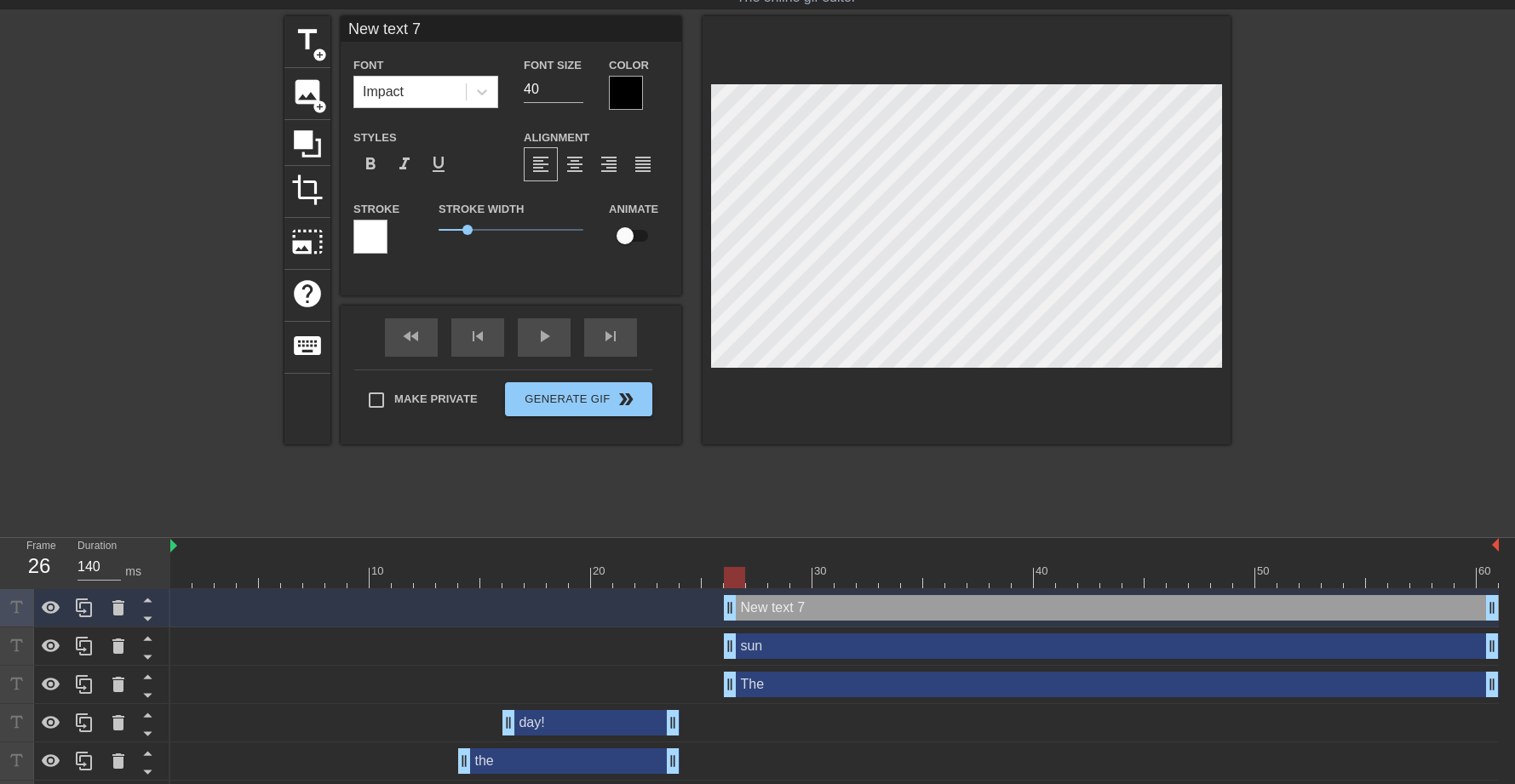 scroll, scrollTop: 3, scrollLeft: 2, axis: both 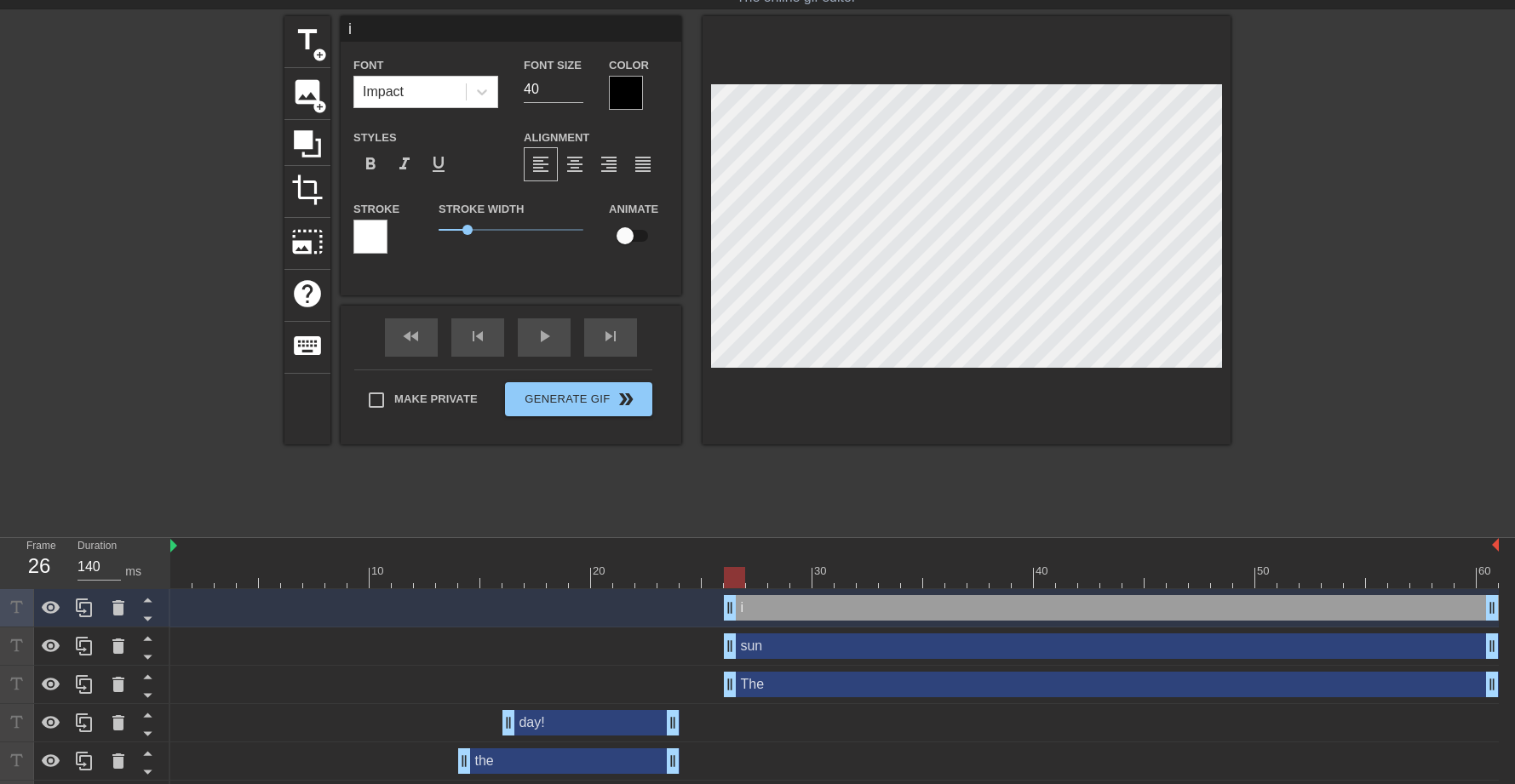 type on "is" 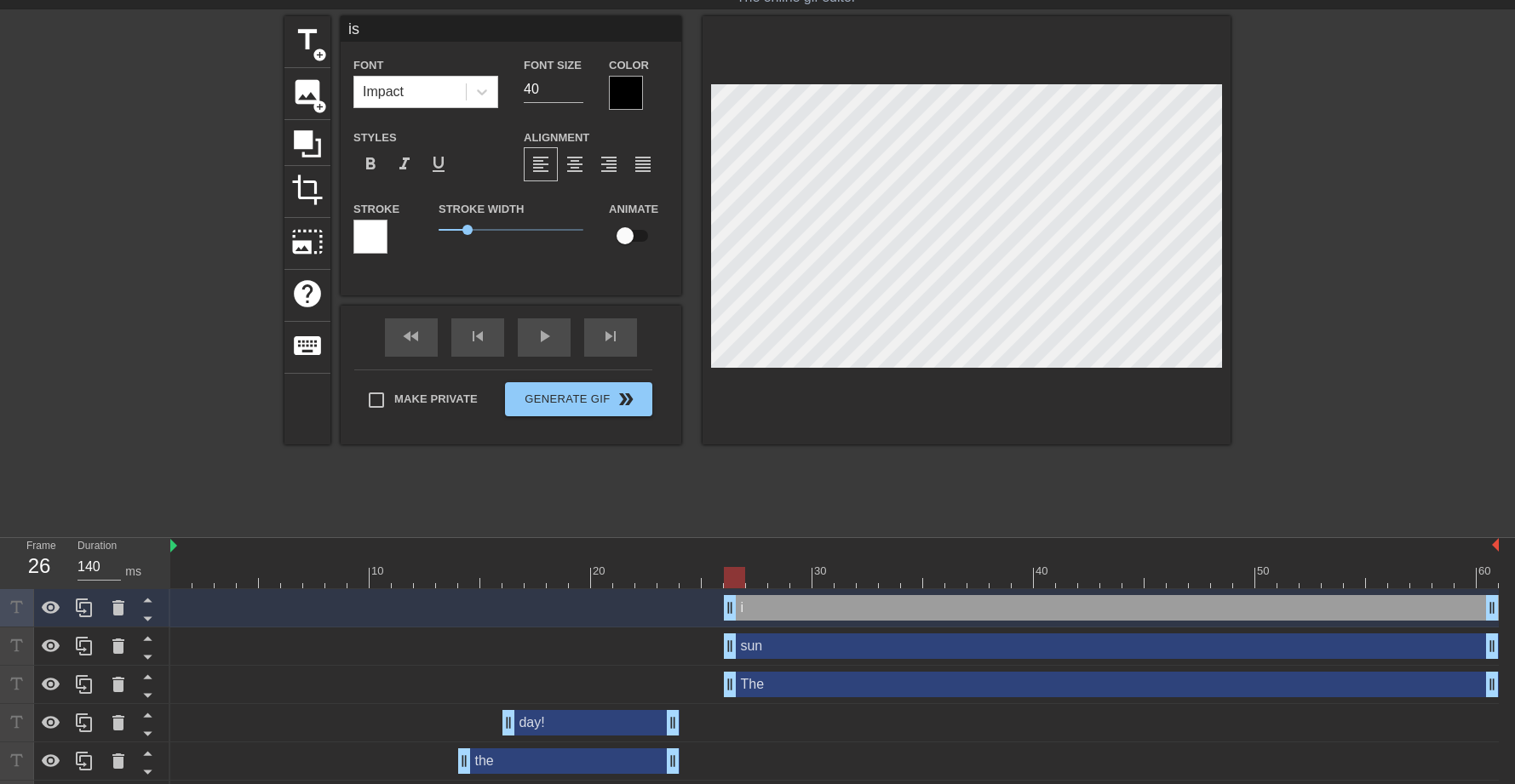 type on "is" 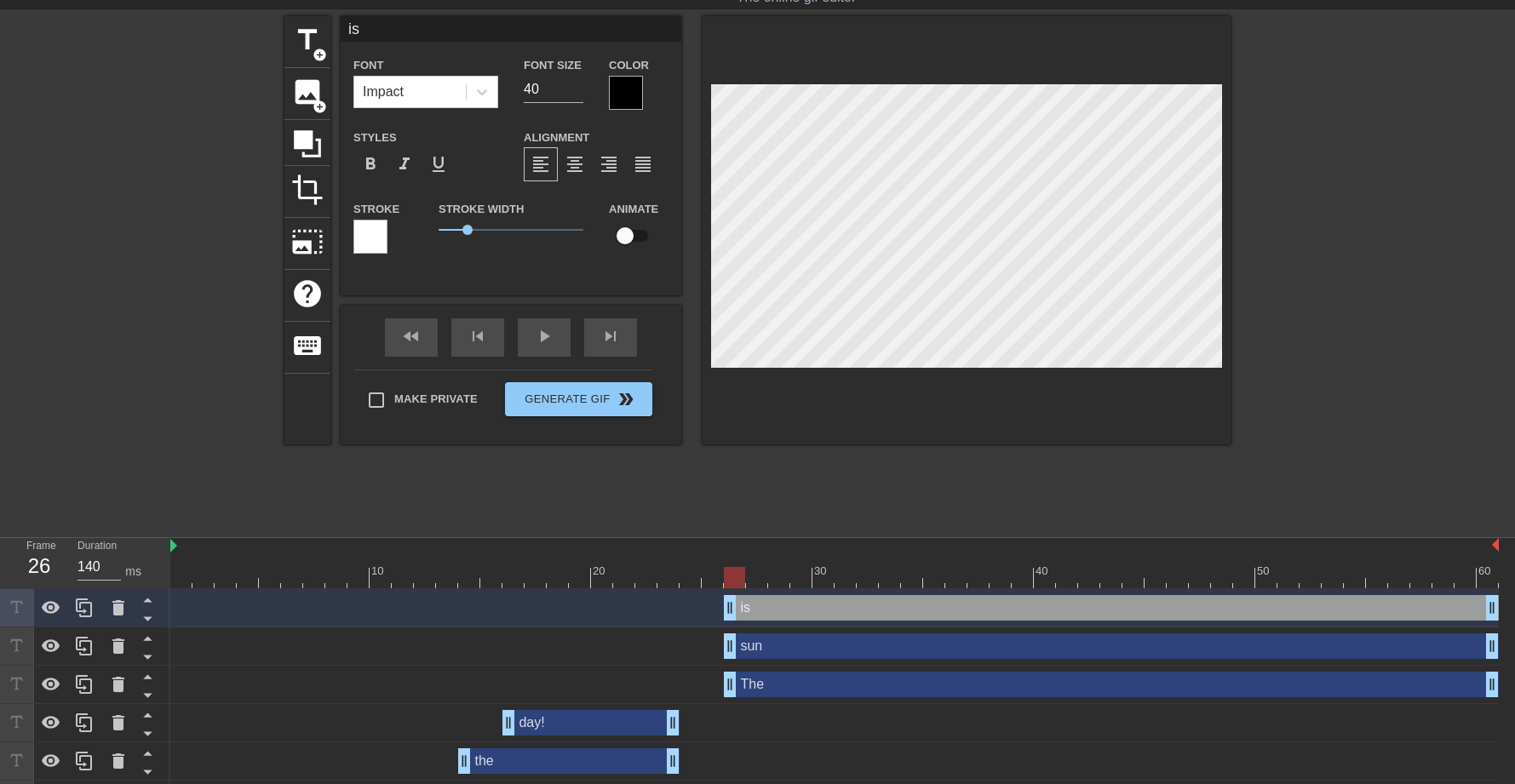 type on "is s" 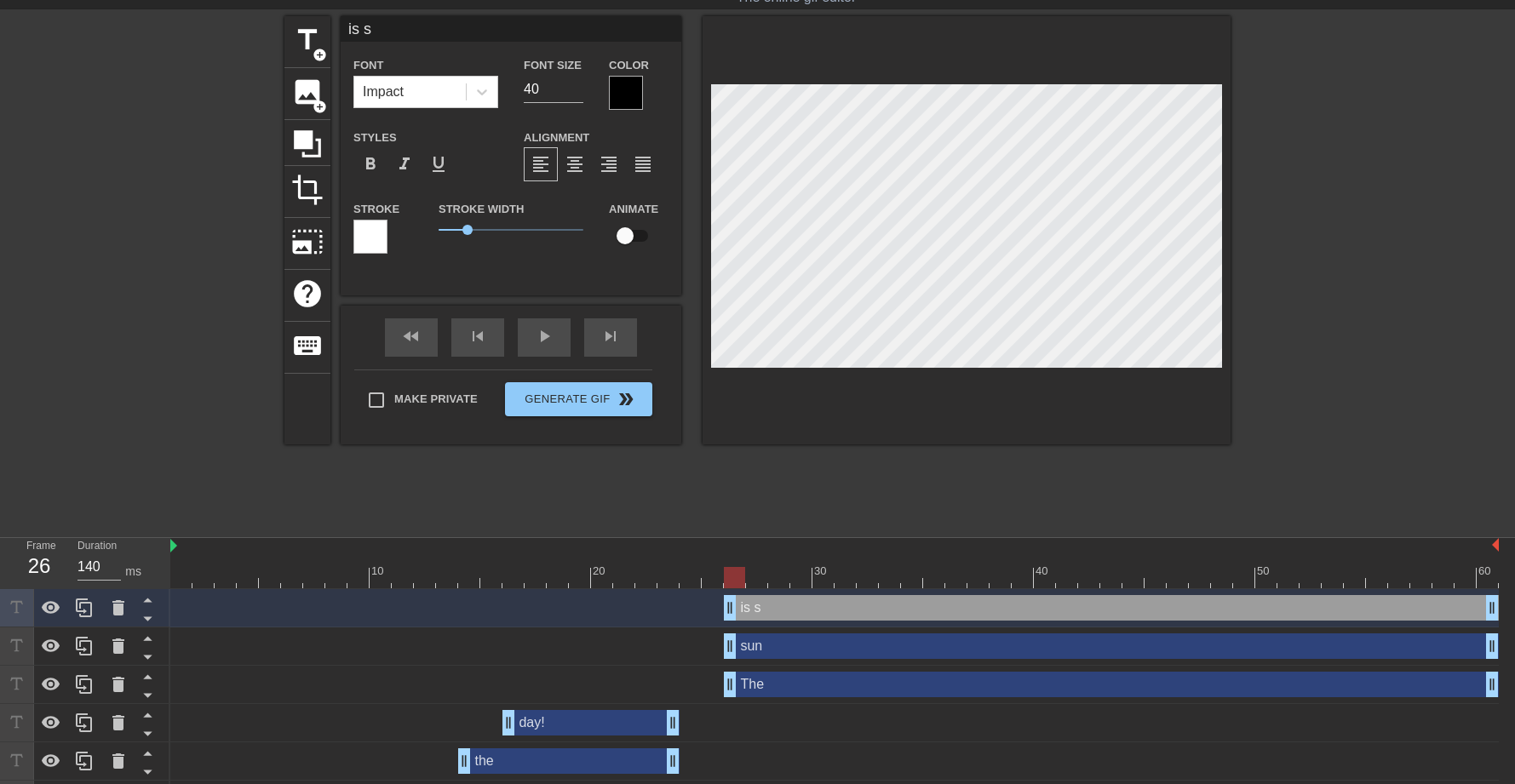 type on "is" 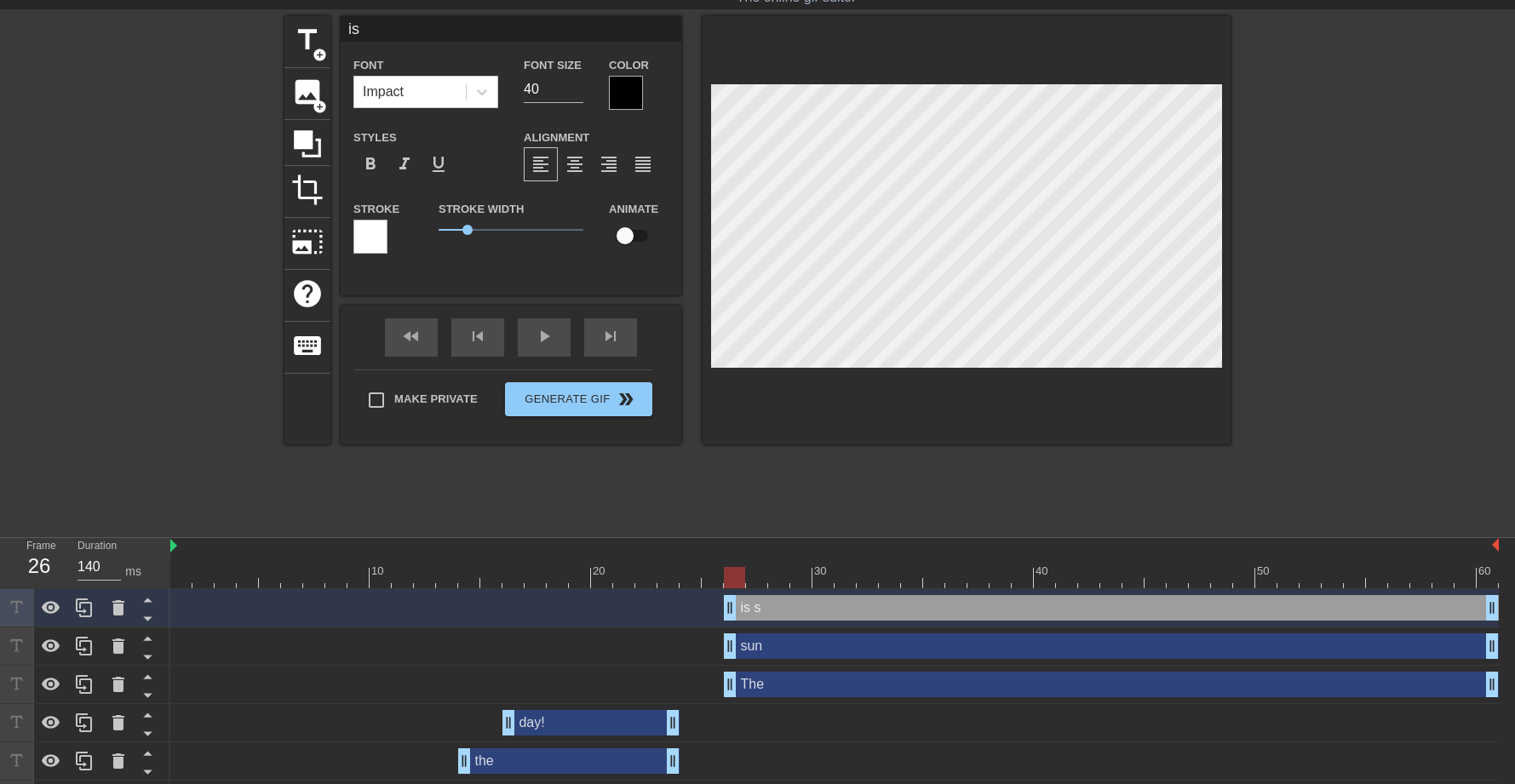 type on "is" 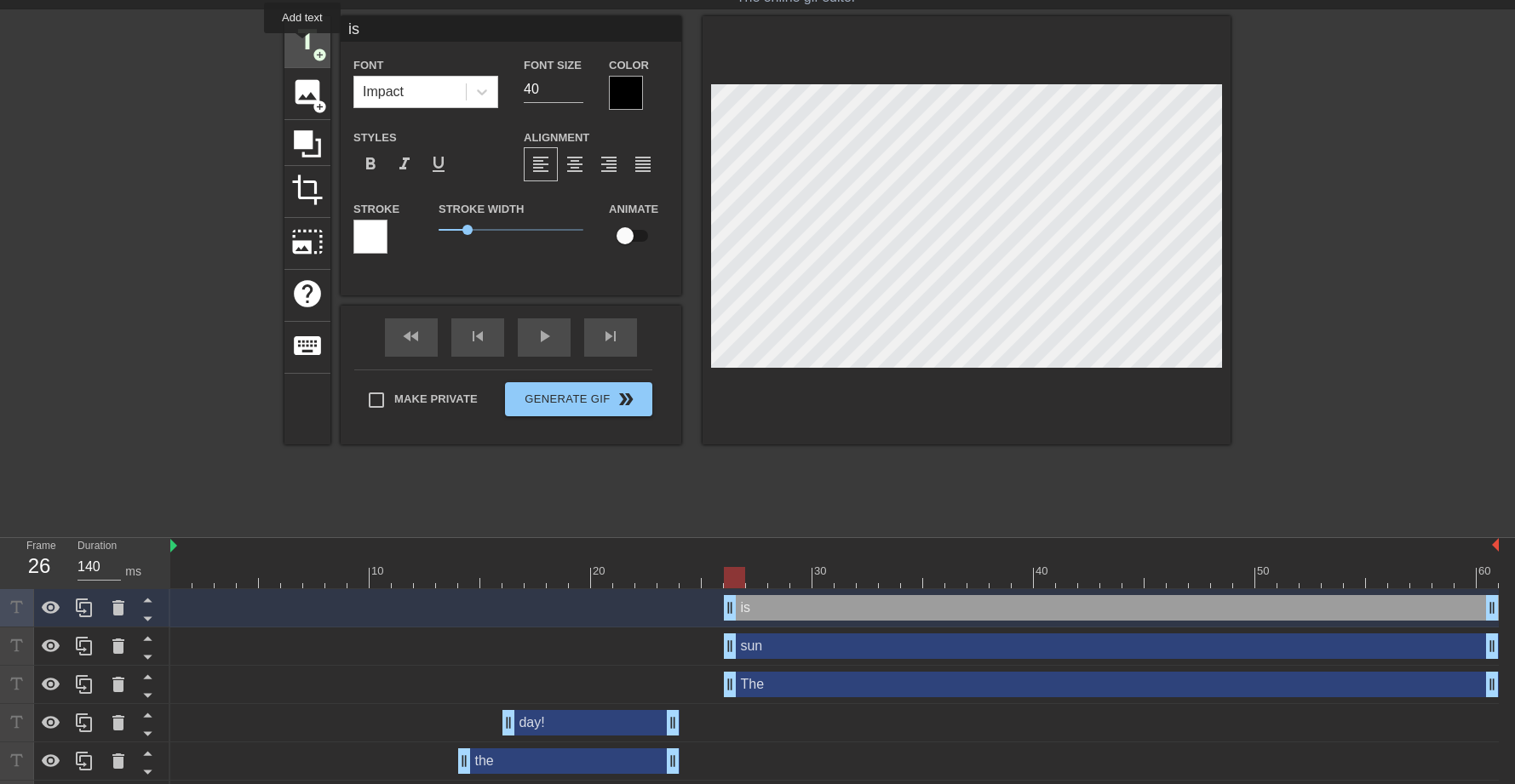 type on "is" 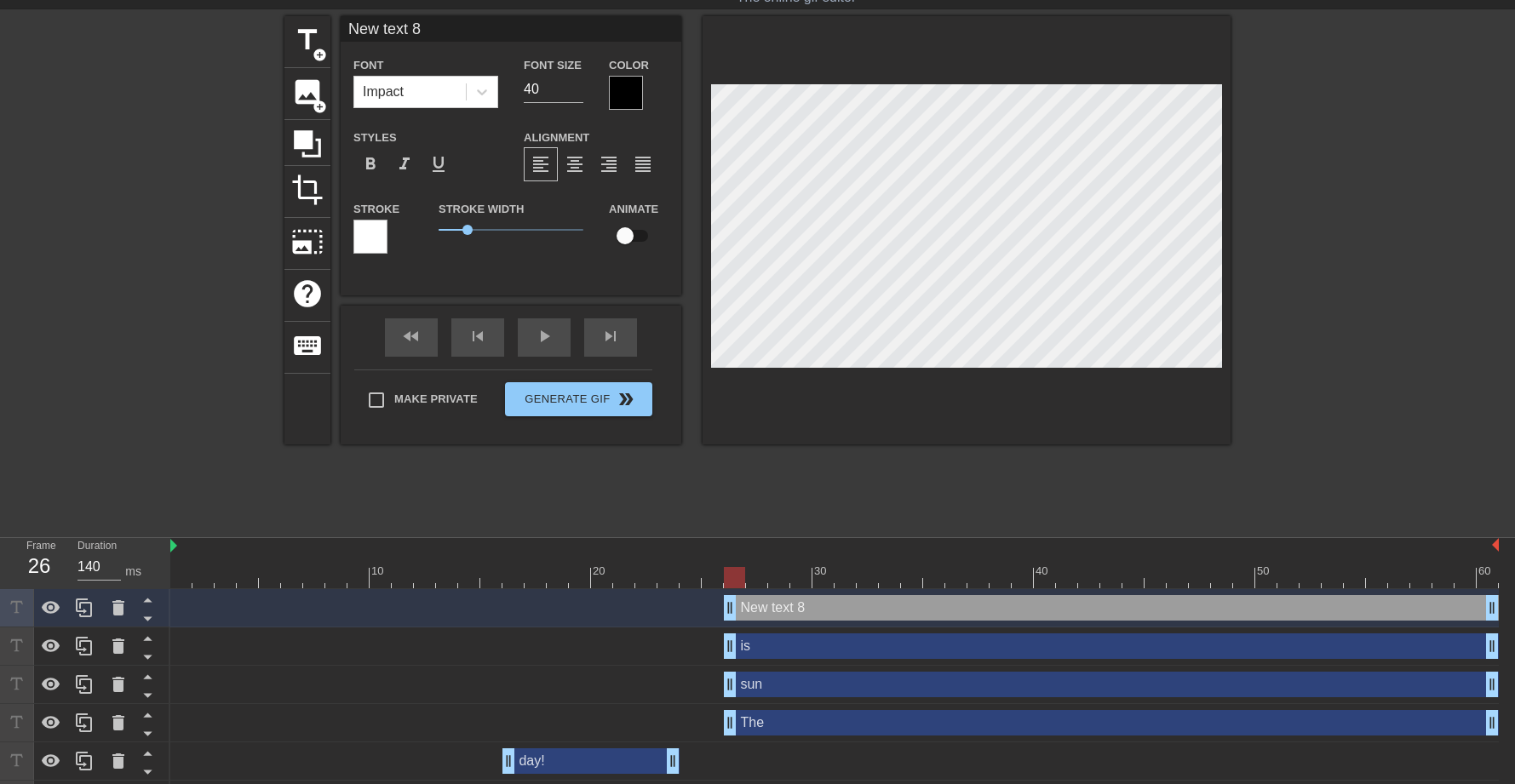 scroll, scrollTop: 3, scrollLeft: 2, axis: both 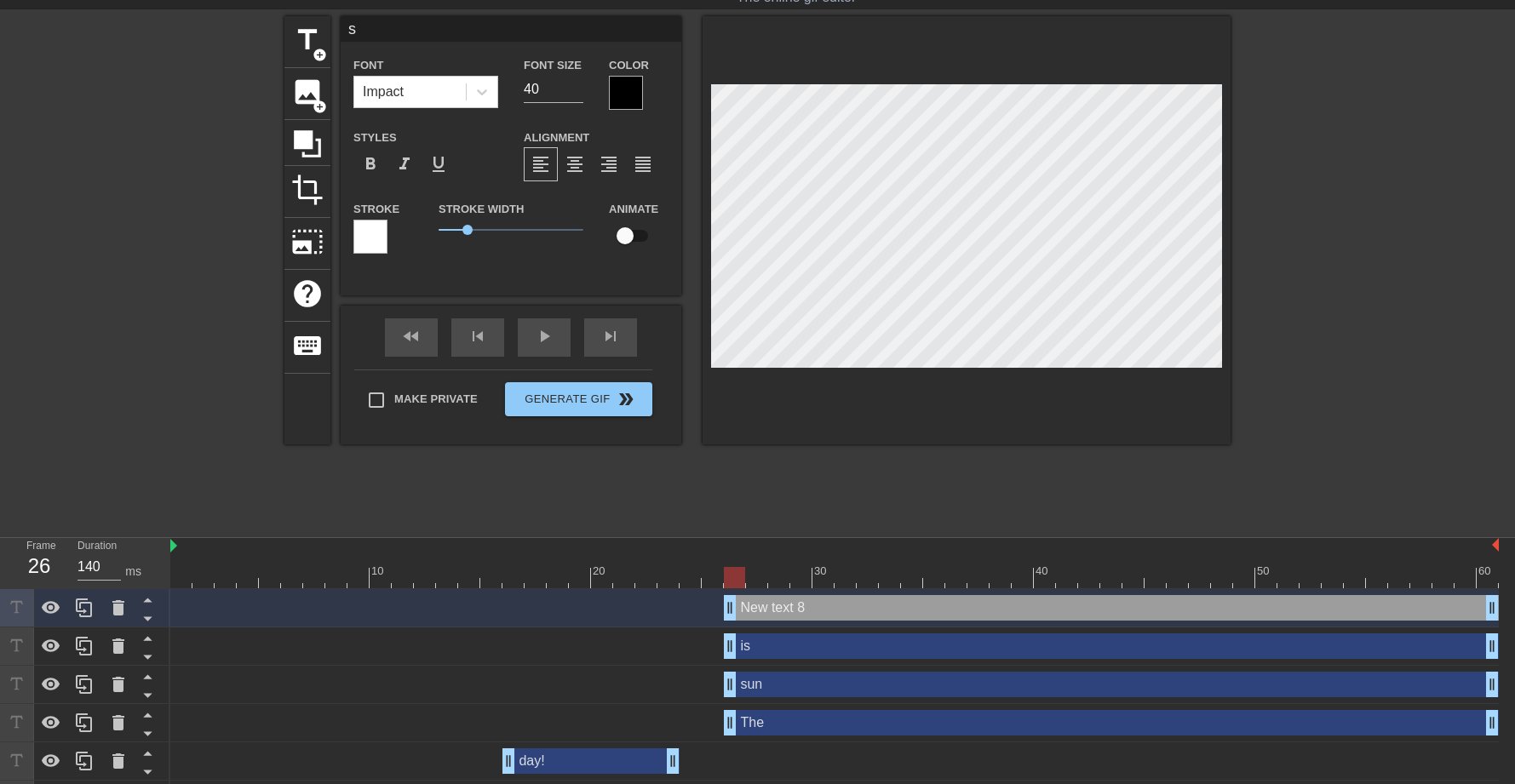 type on "sh" 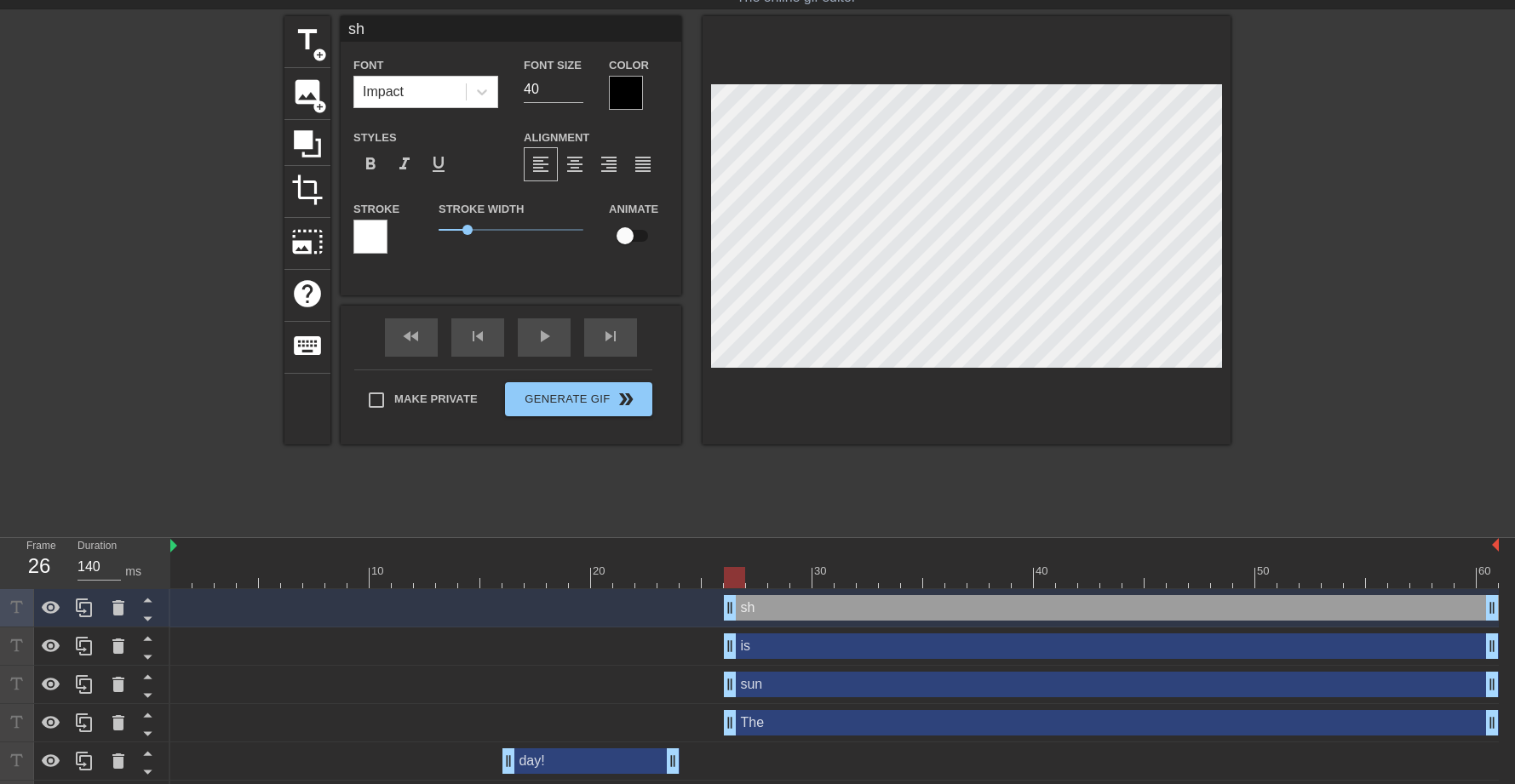 type on "shi" 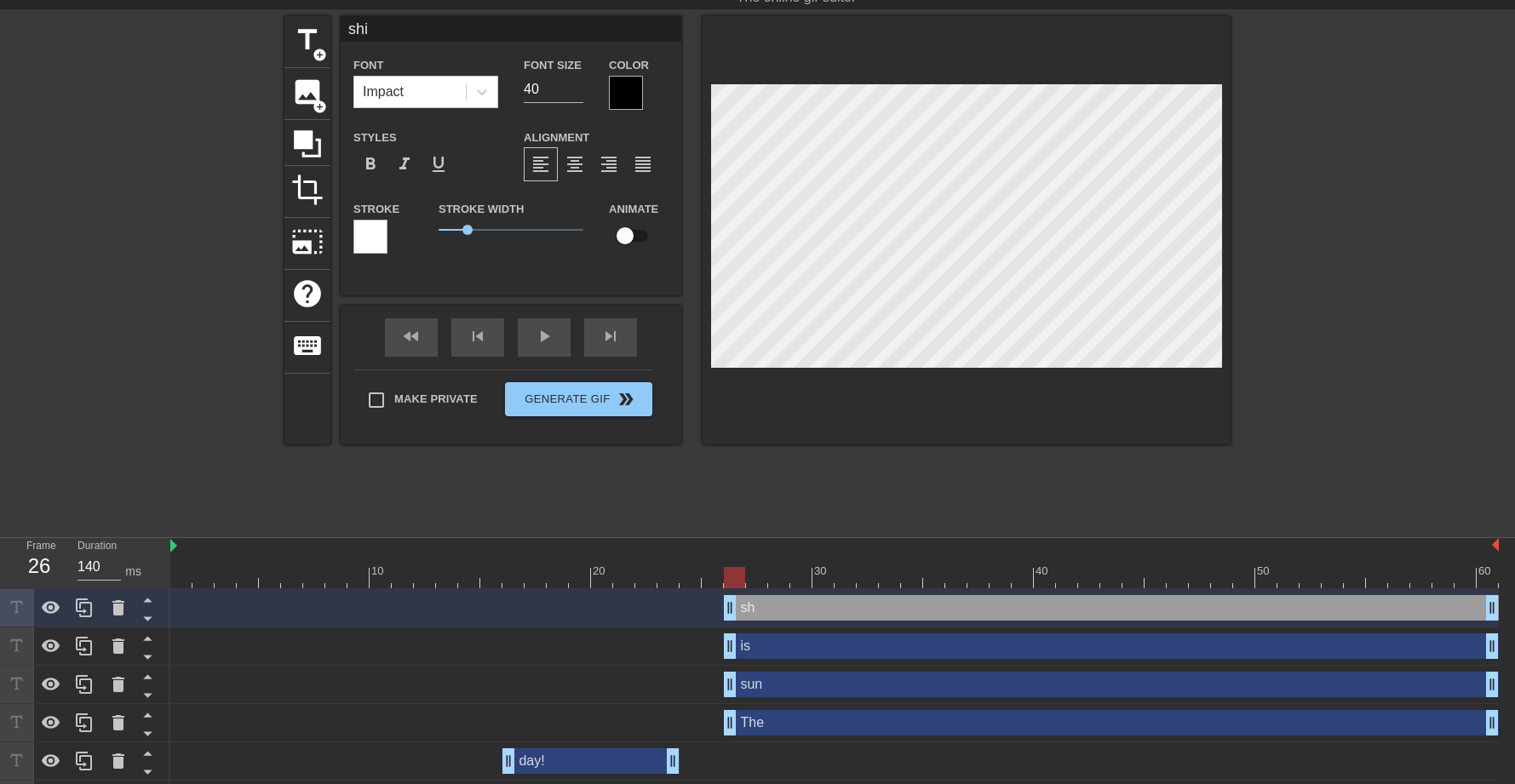 type on "shin" 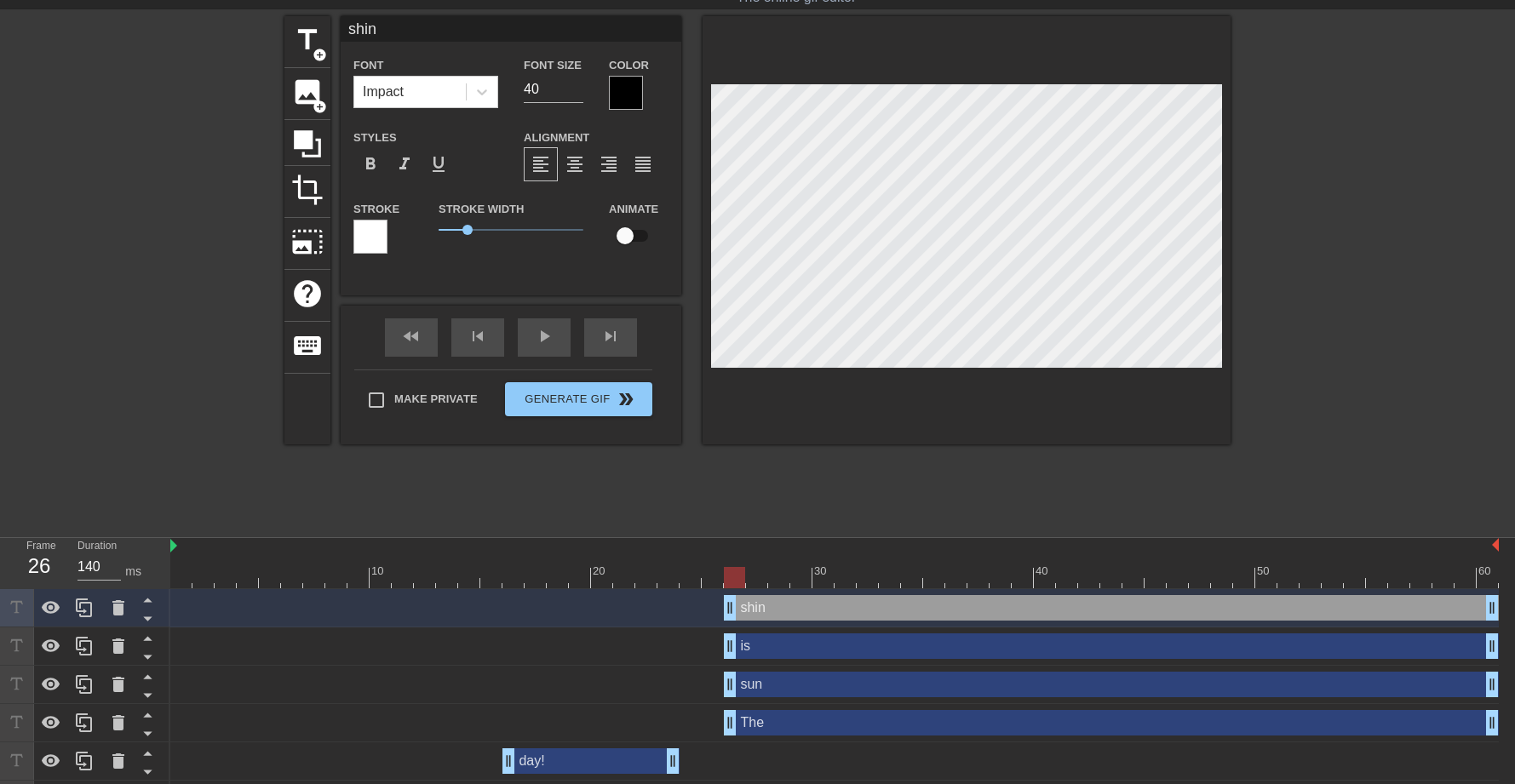 type on "shini" 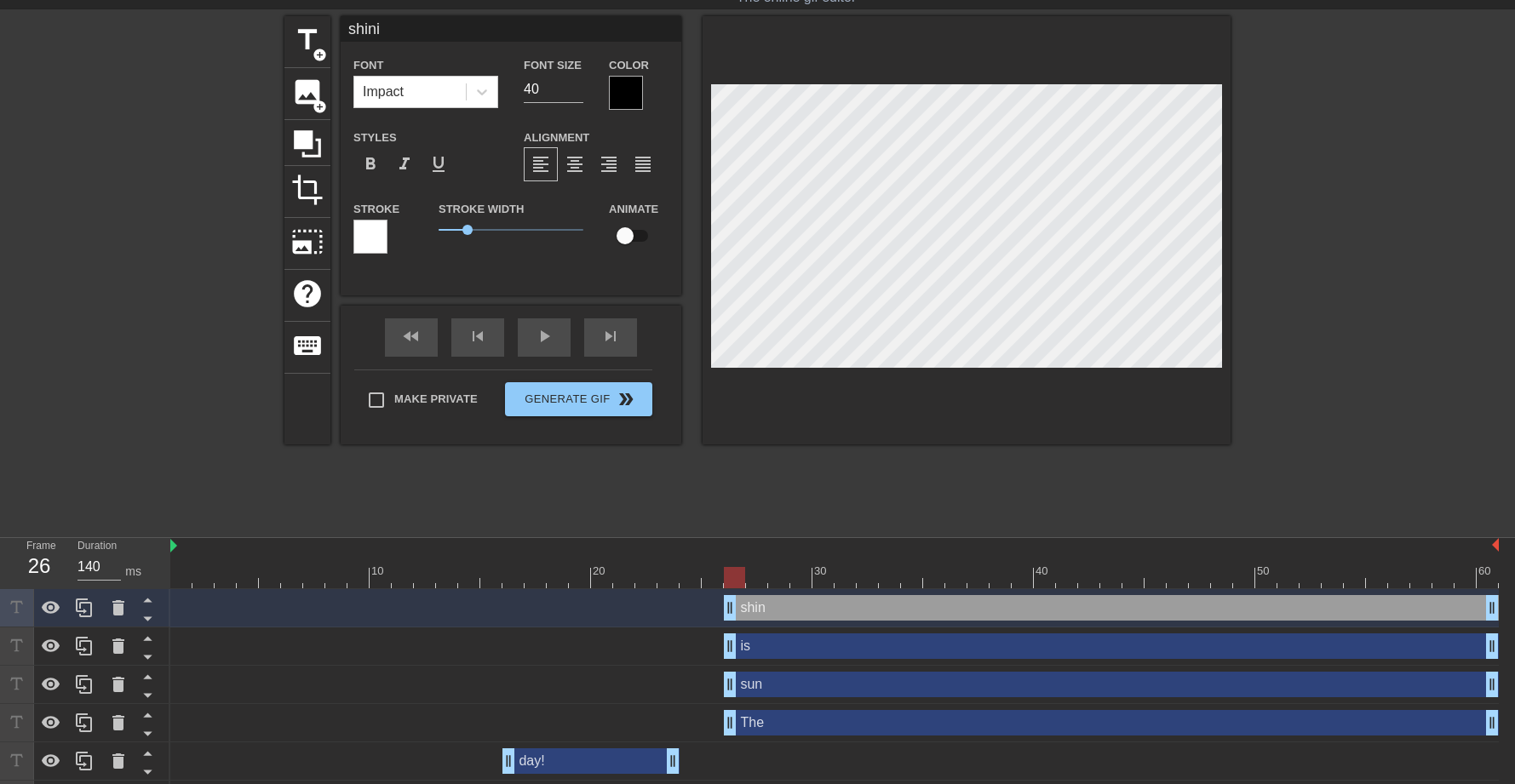 type on "shinin" 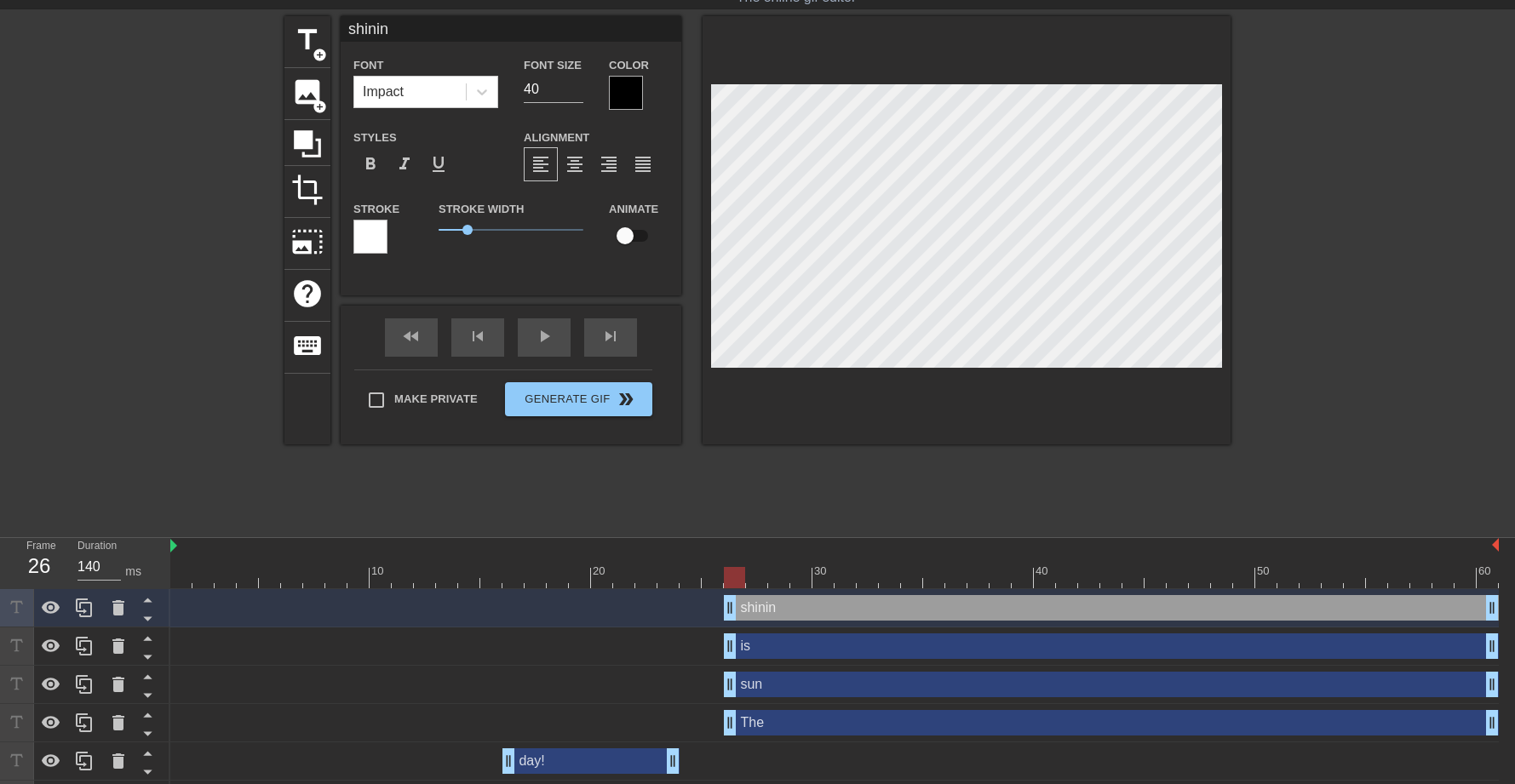 type on "shining" 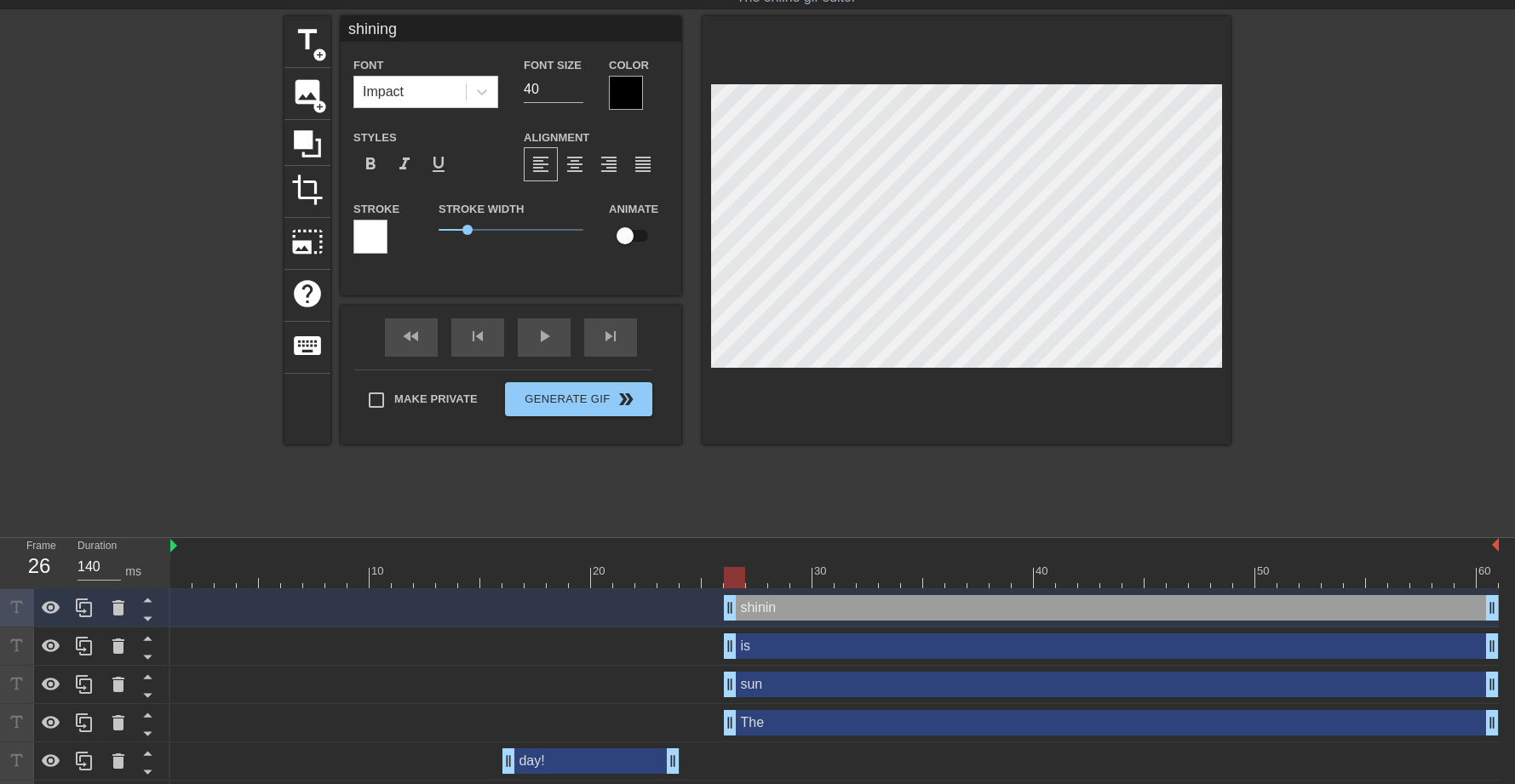 scroll, scrollTop: 3, scrollLeft: 3, axis: both 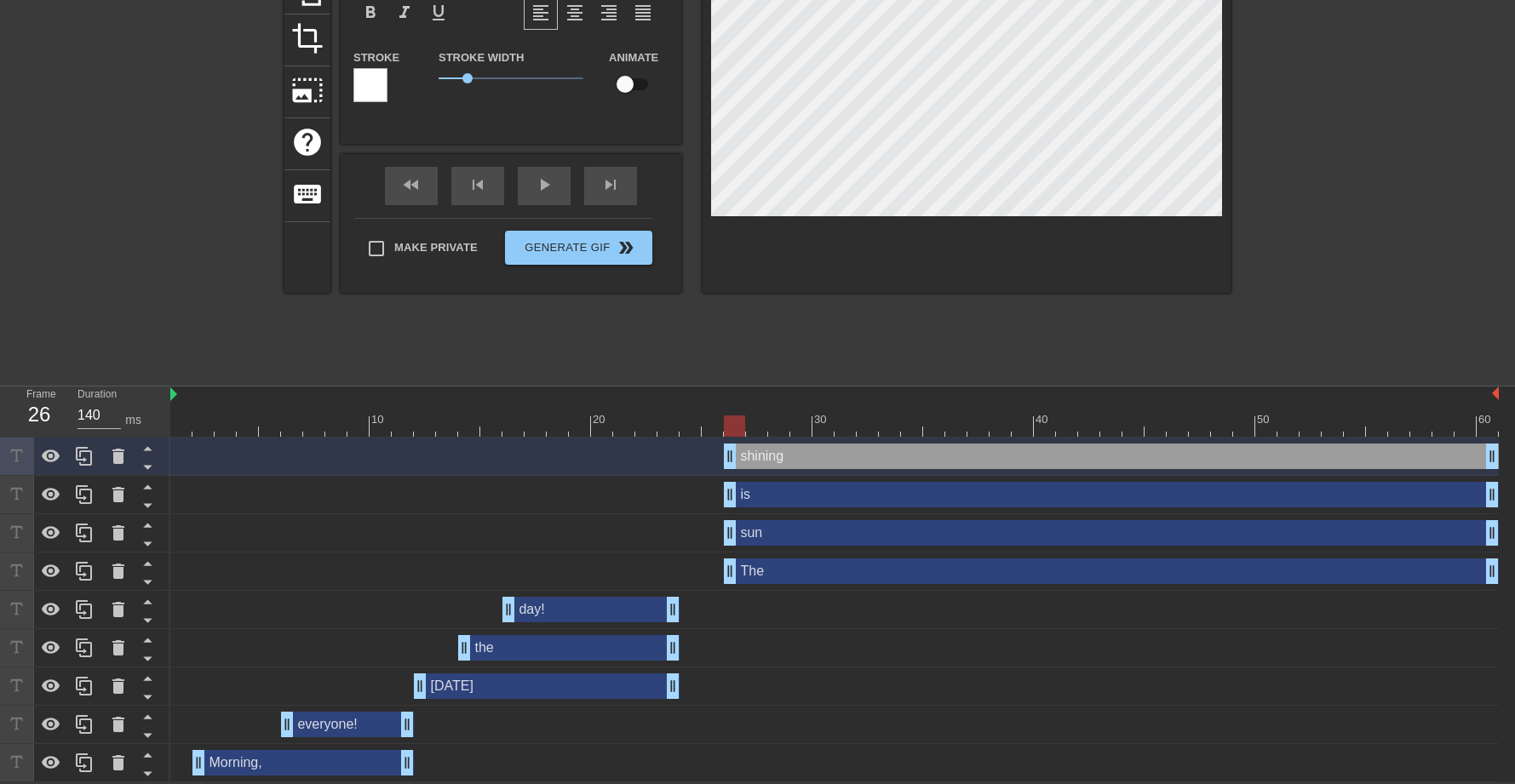 type on "shining." 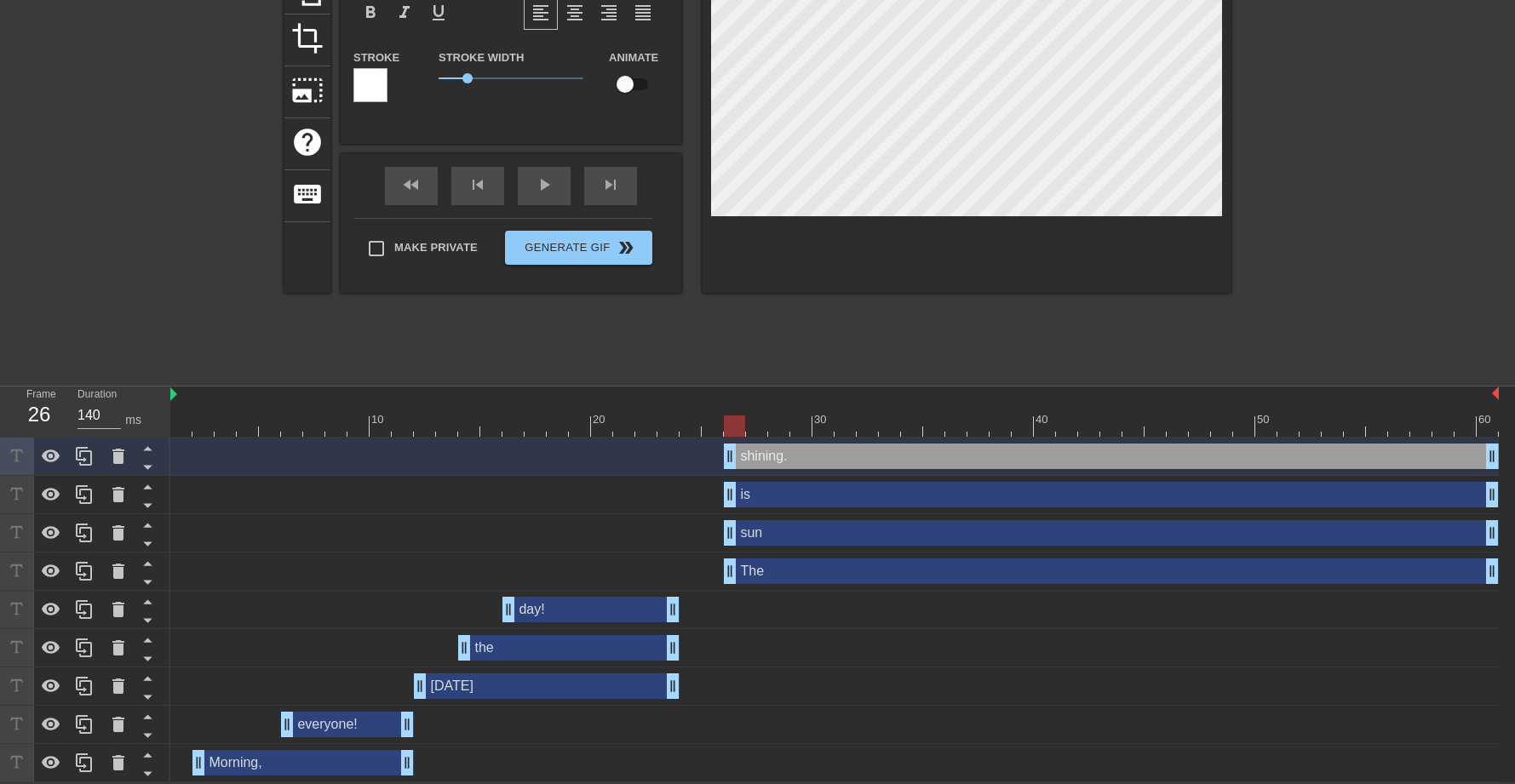 scroll, scrollTop: 0, scrollLeft: 0, axis: both 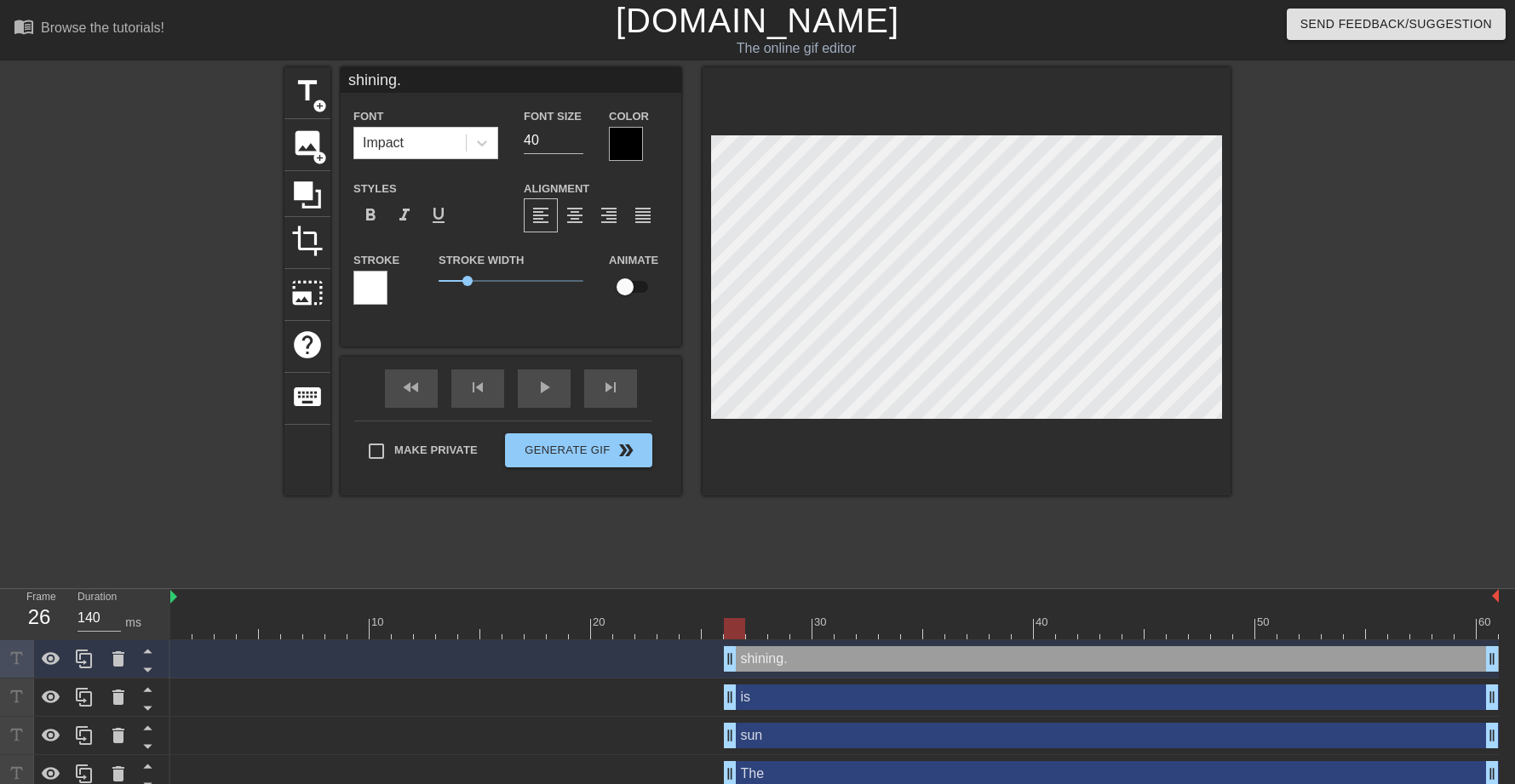 type on "shining." 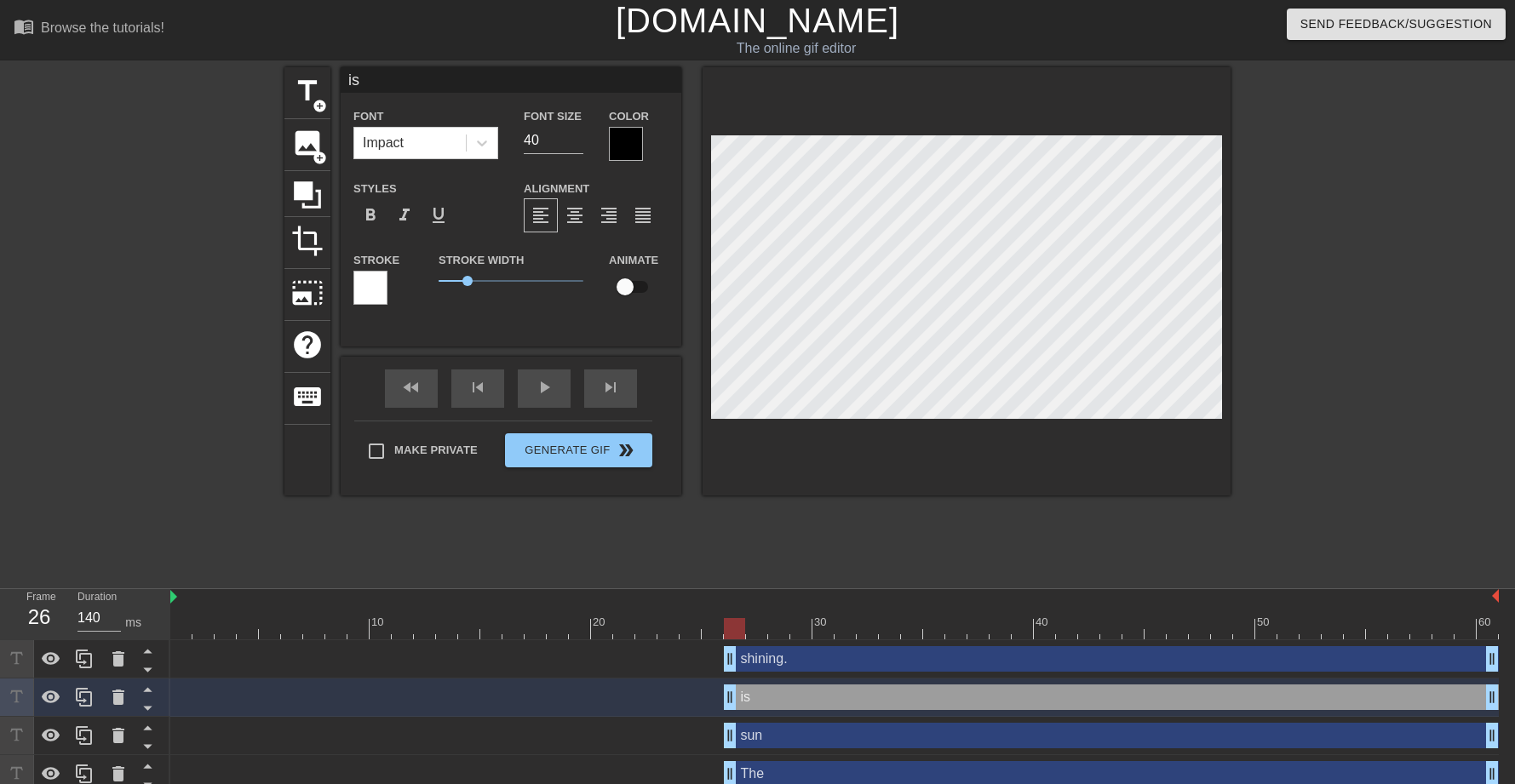 type on "shining." 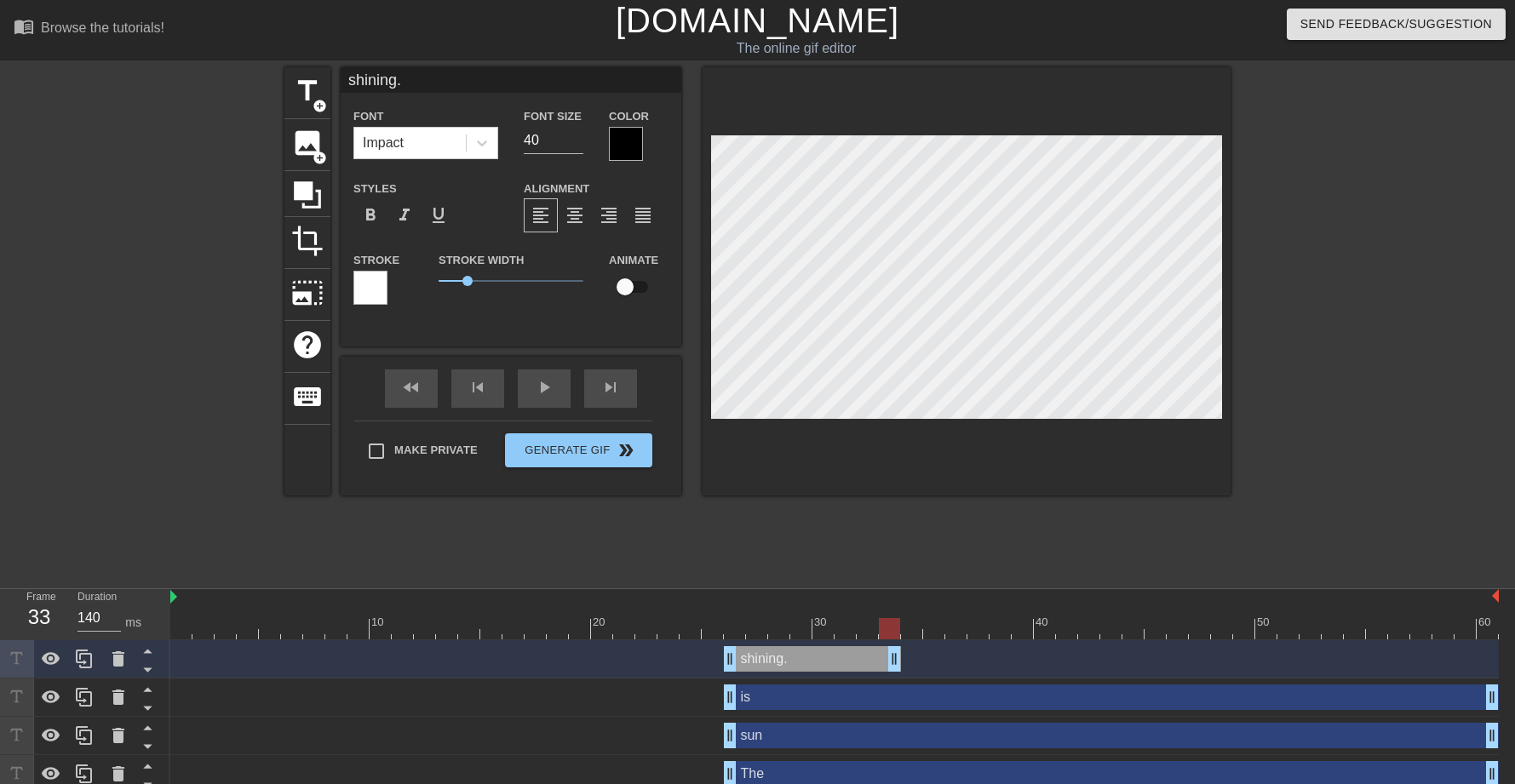 click on "shining. drag_handle drag_handle" at bounding box center [835, 659] 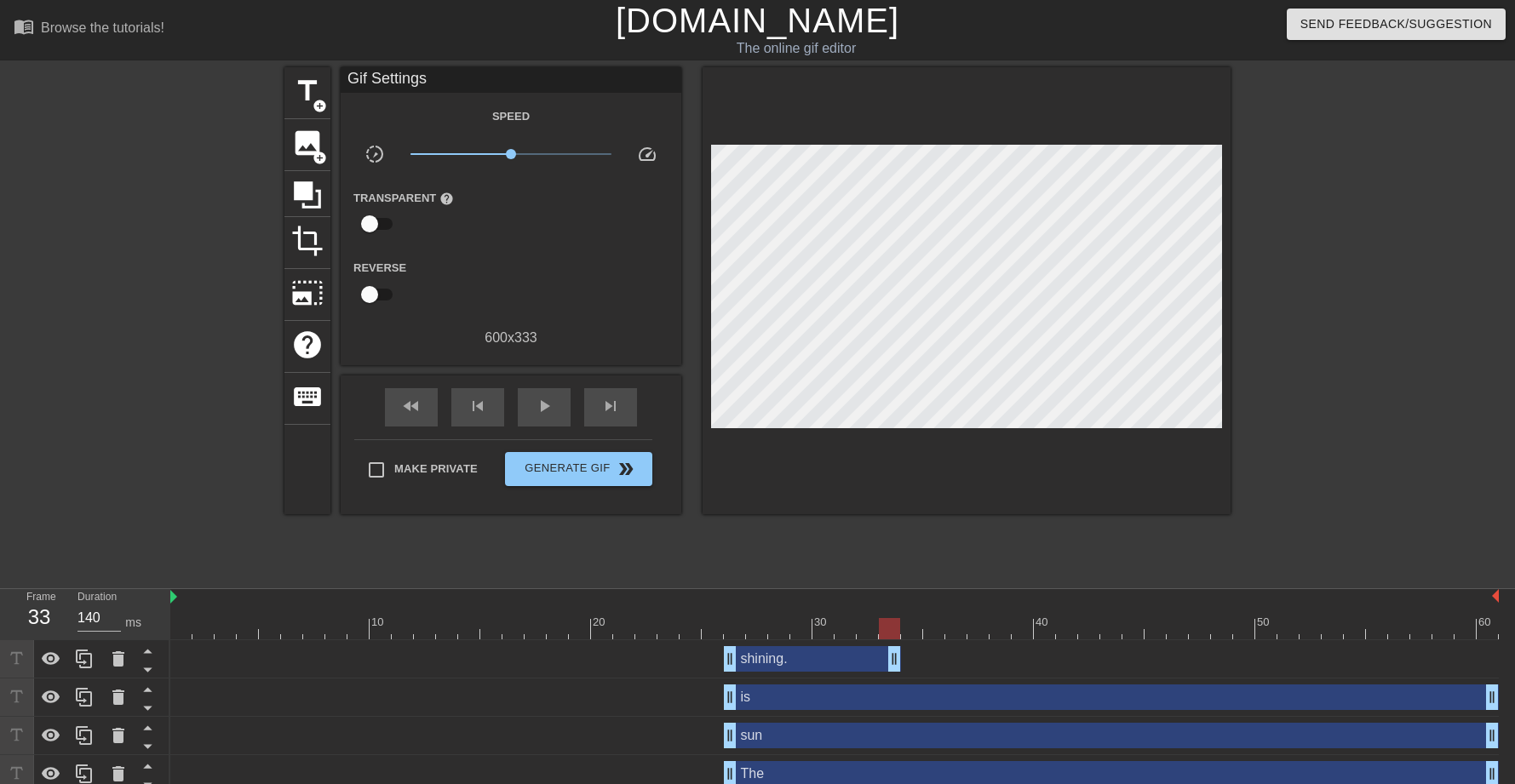 drag, startPoint x: 887, startPoint y: 677, endPoint x: 729, endPoint y: 571, distance: 190.26298 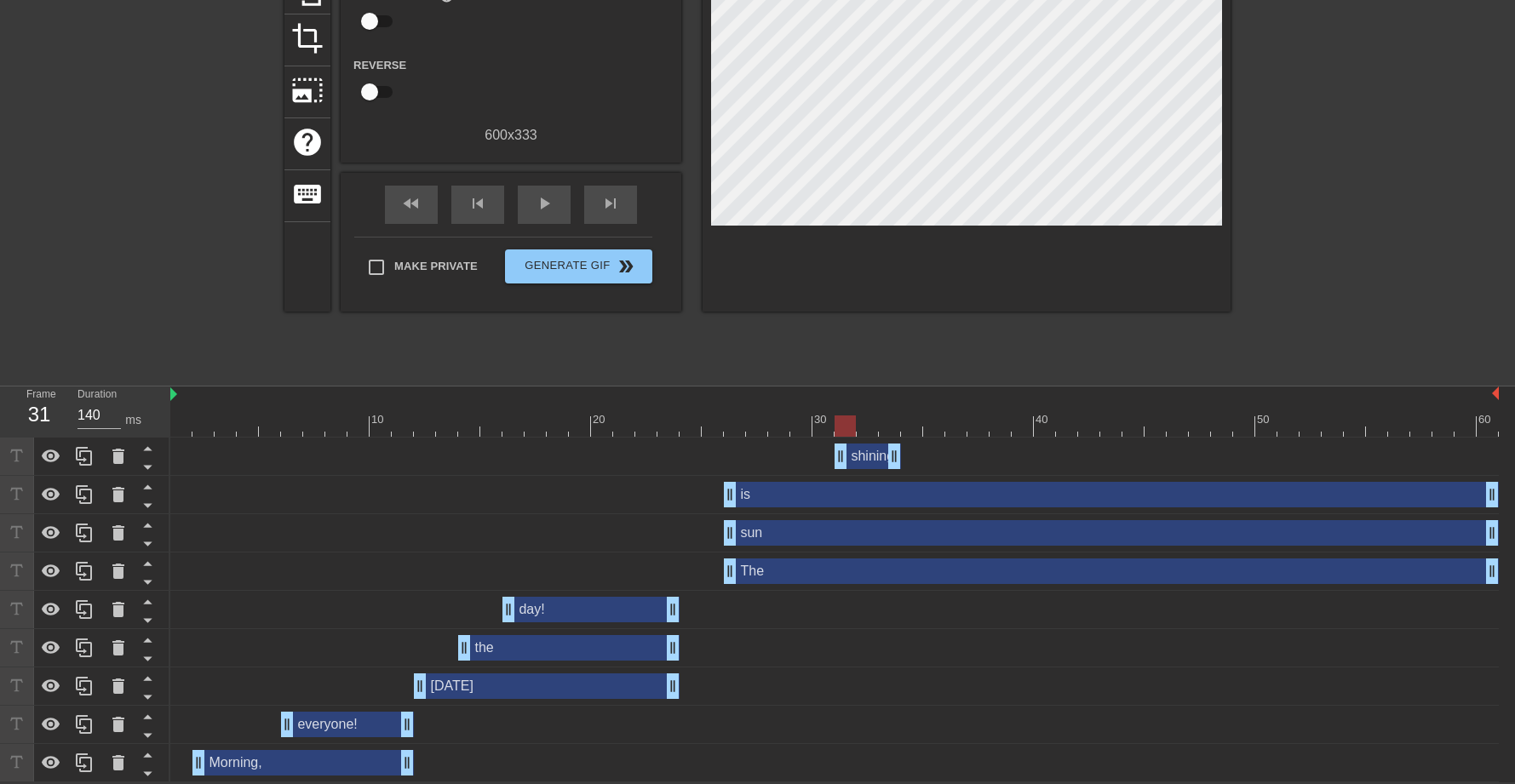drag, startPoint x: 729, startPoint y: 462, endPoint x: 847, endPoint y: 478, distance: 119.07981 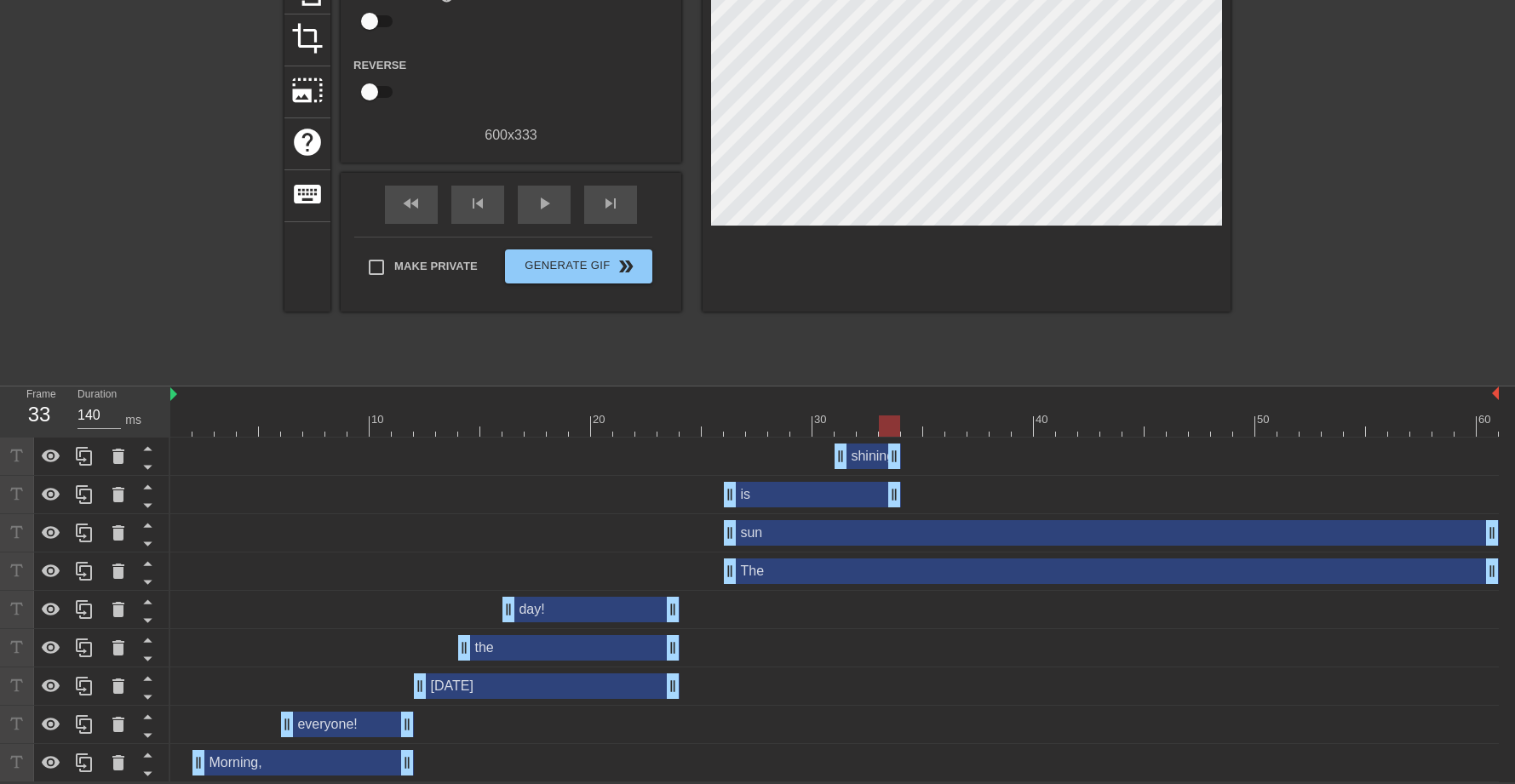 drag, startPoint x: 1494, startPoint y: 503, endPoint x: 900, endPoint y: 495, distance: 594.0539 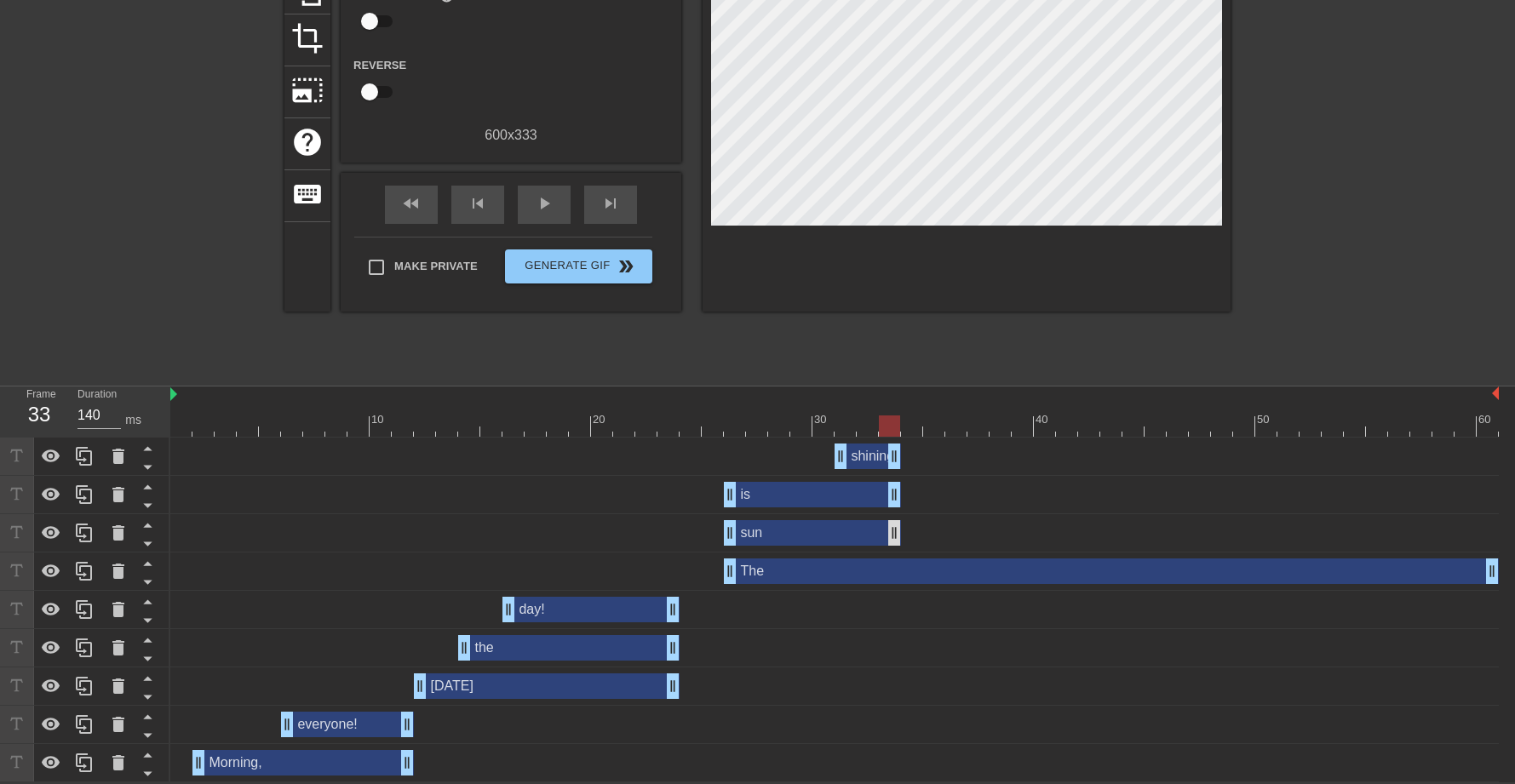 drag, startPoint x: 1492, startPoint y: 536, endPoint x: 897, endPoint y: 541, distance: 595.02101 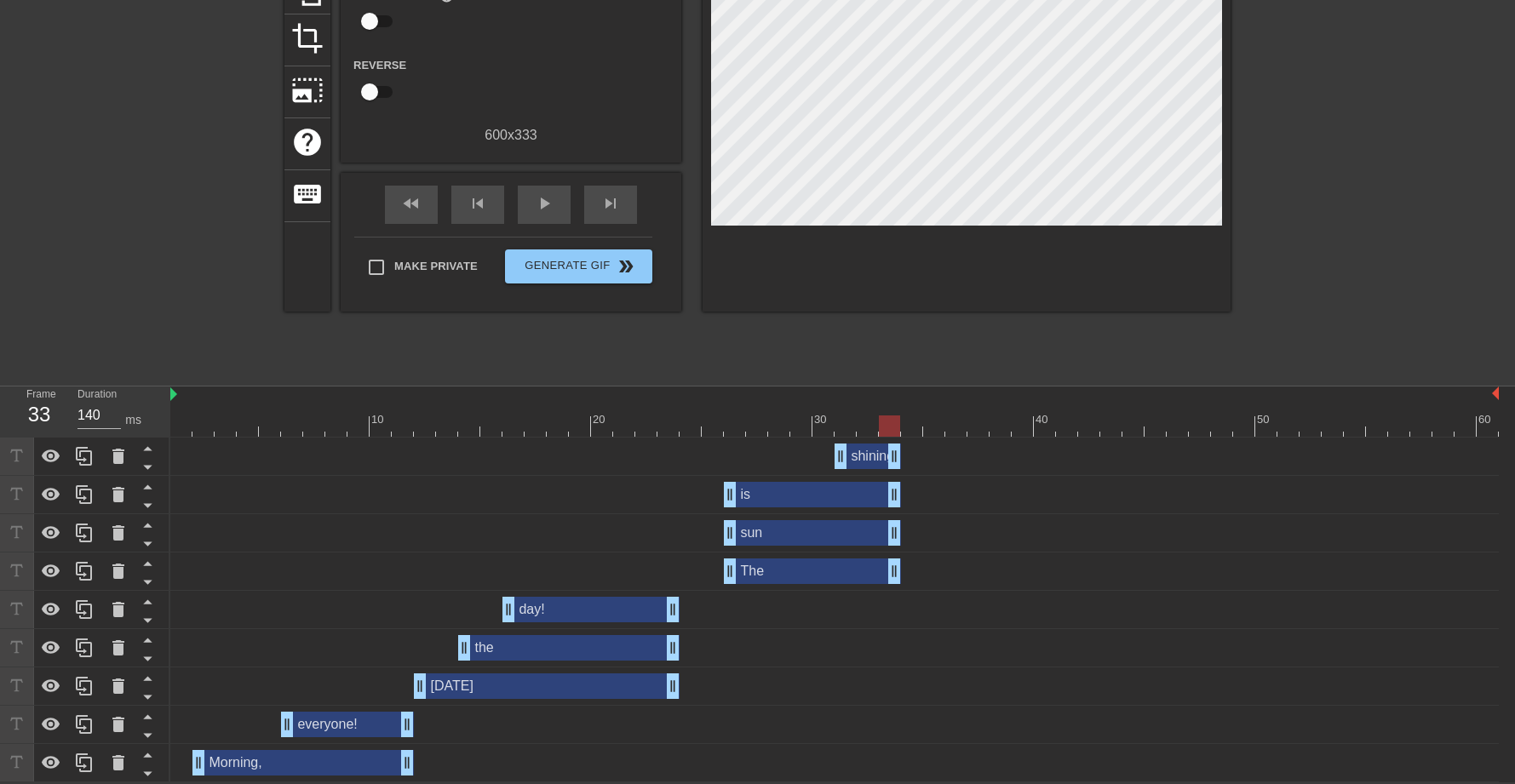 drag, startPoint x: 1494, startPoint y: 574, endPoint x: 901, endPoint y: 588, distance: 593.1652 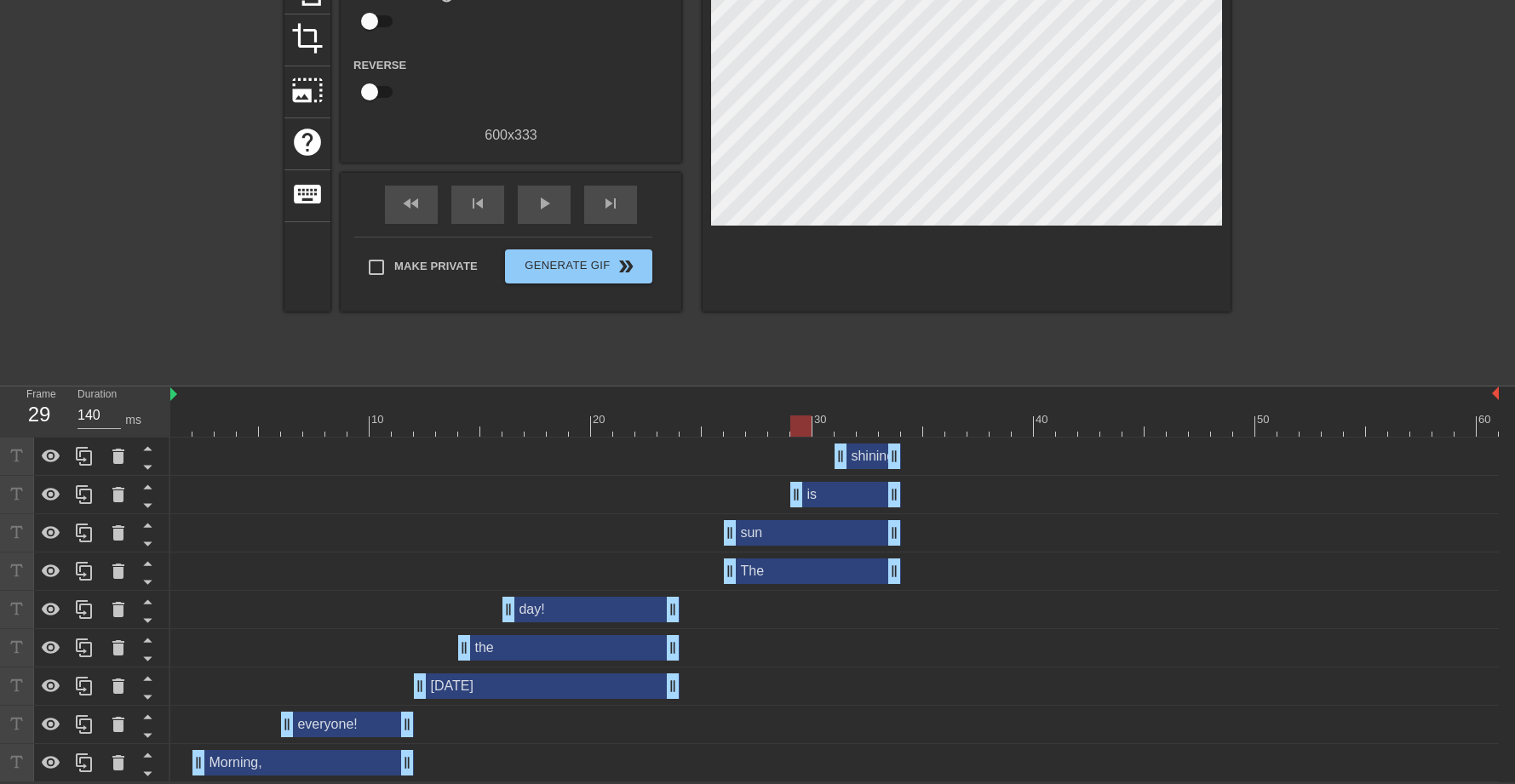 drag, startPoint x: 733, startPoint y: 492, endPoint x: 796, endPoint y: 499, distance: 63.387696 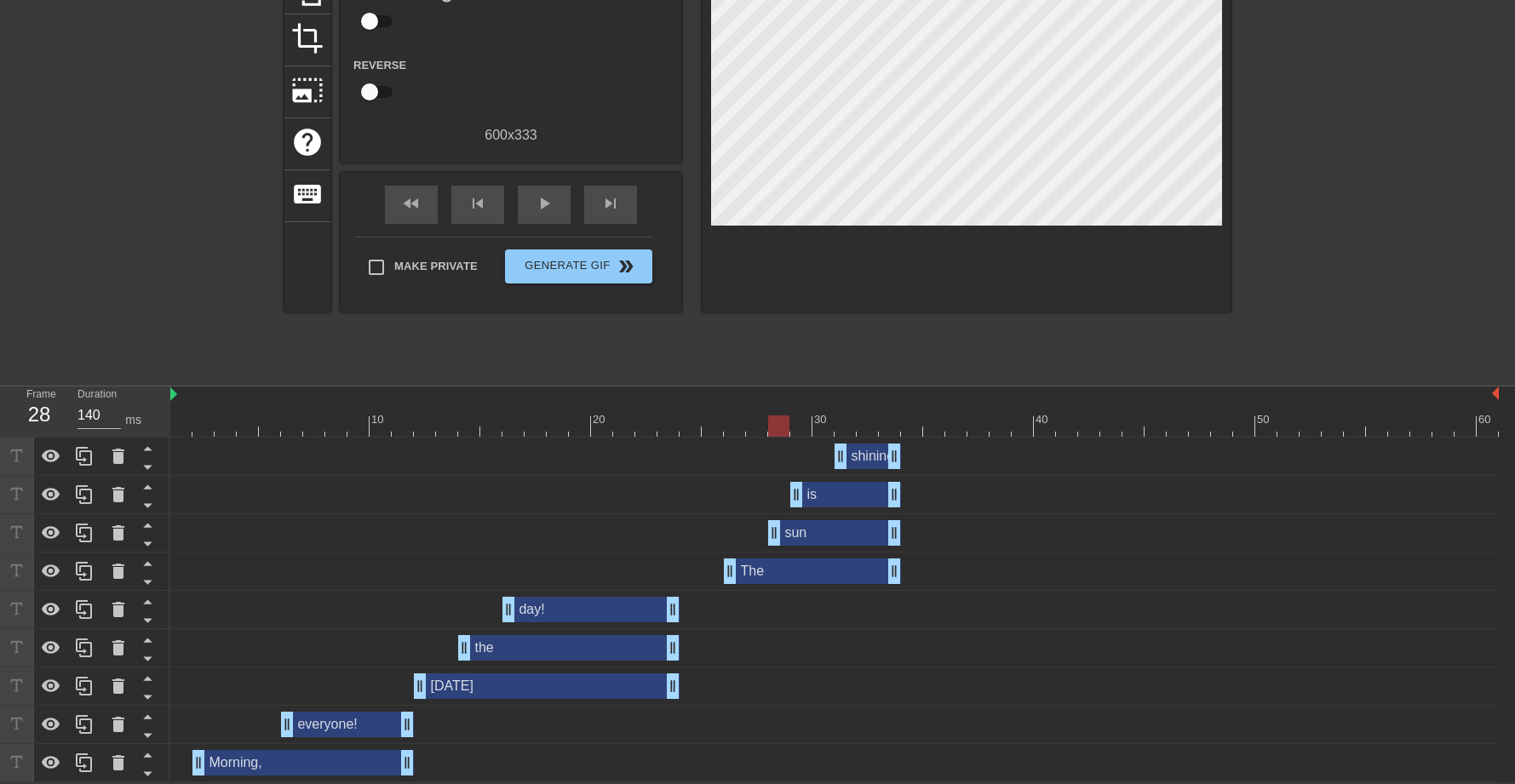 drag, startPoint x: 734, startPoint y: 530, endPoint x: 770, endPoint y: 533, distance: 36.124784 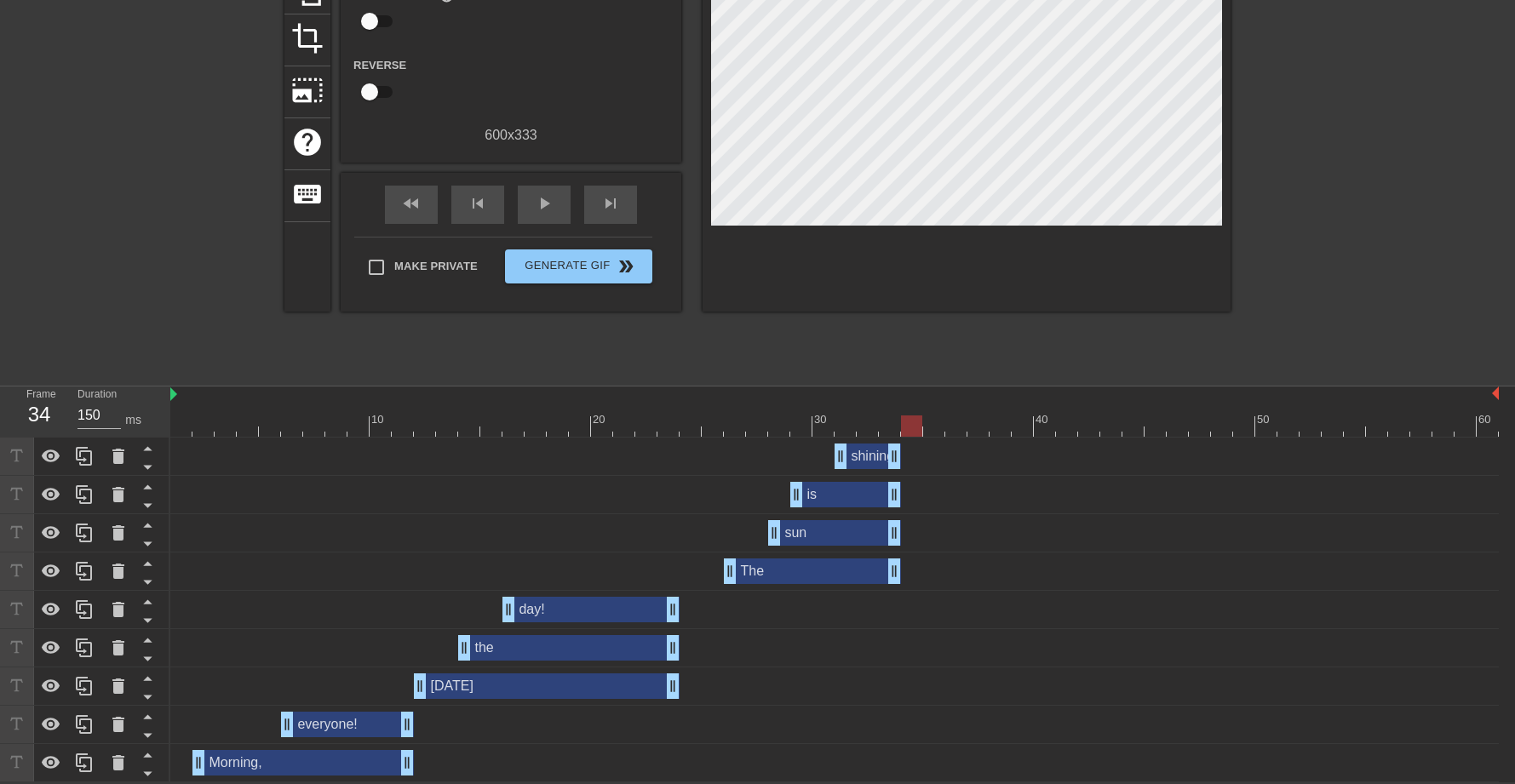 type on "140" 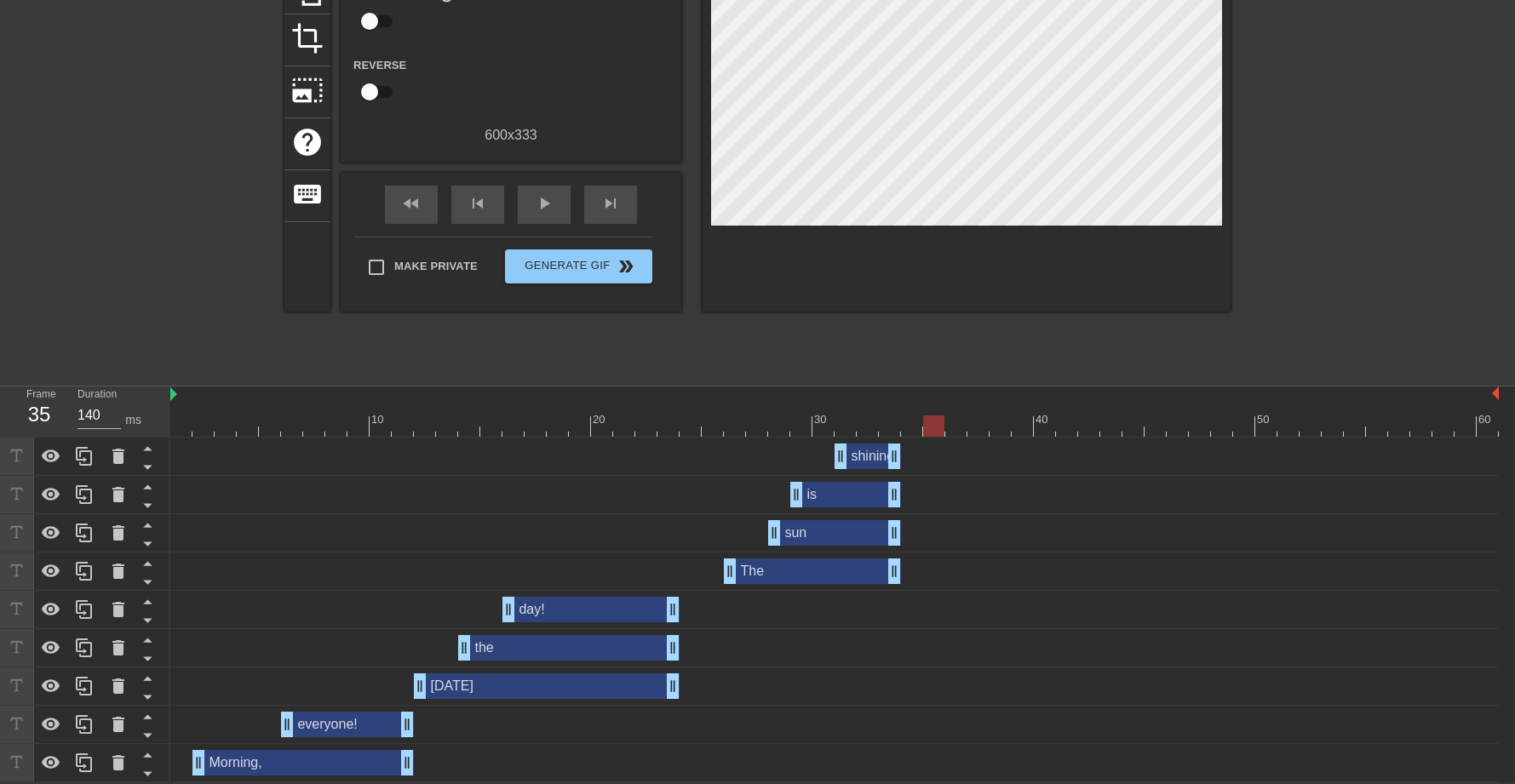 drag, startPoint x: 635, startPoint y: 406, endPoint x: 933, endPoint y: 434, distance: 299.31255 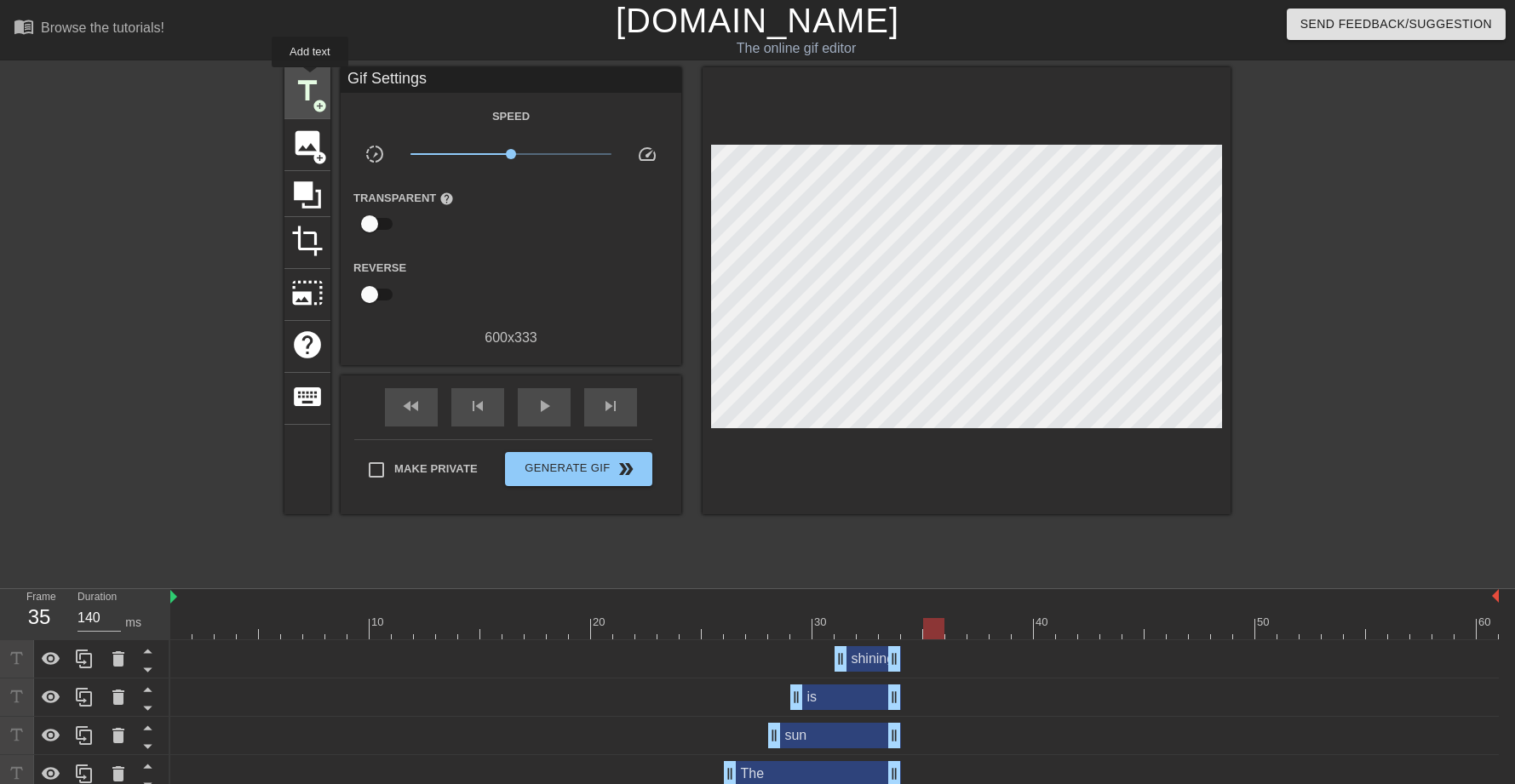 click on "title" at bounding box center (307, 91) 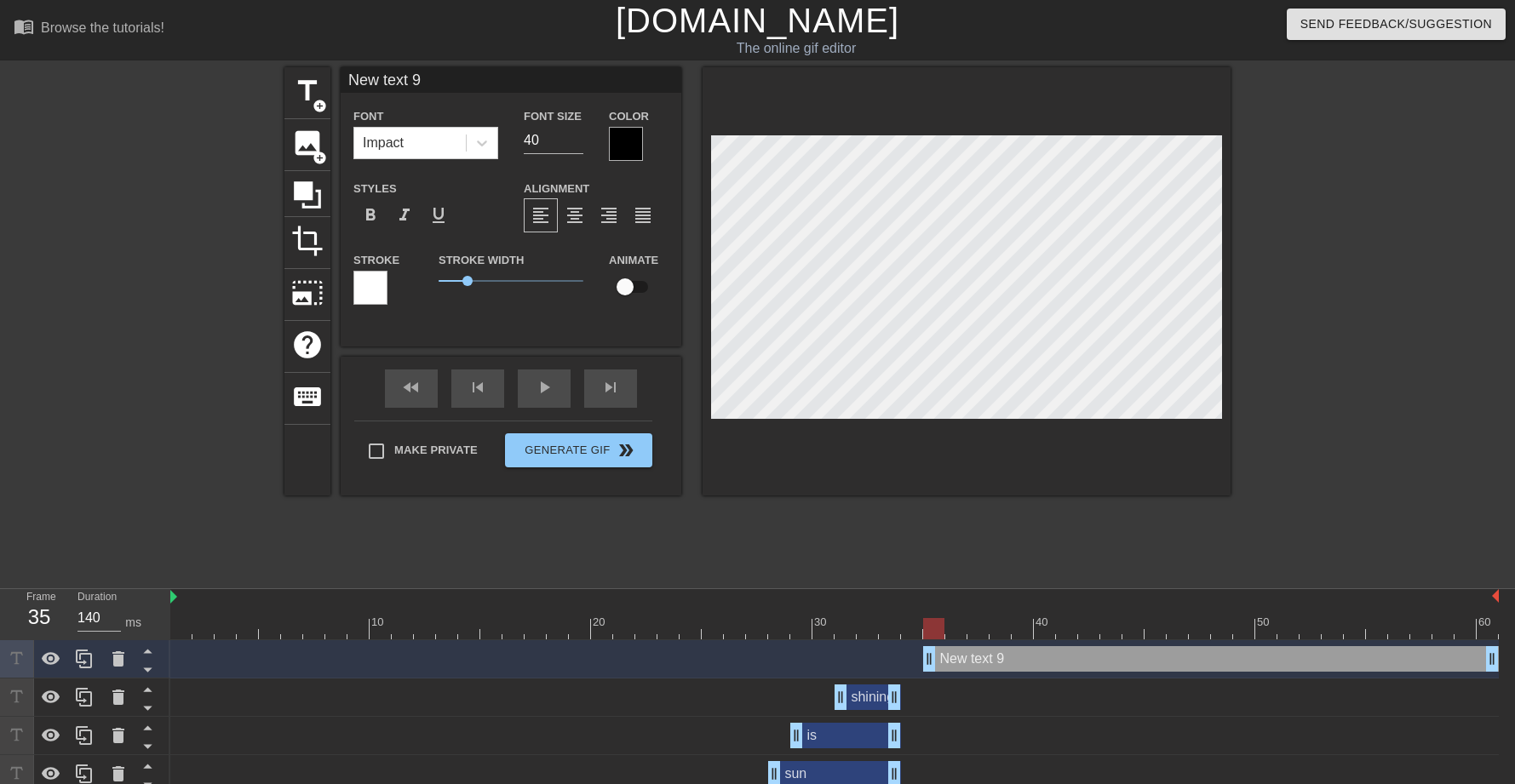 scroll, scrollTop: 3, scrollLeft: 2, axis: both 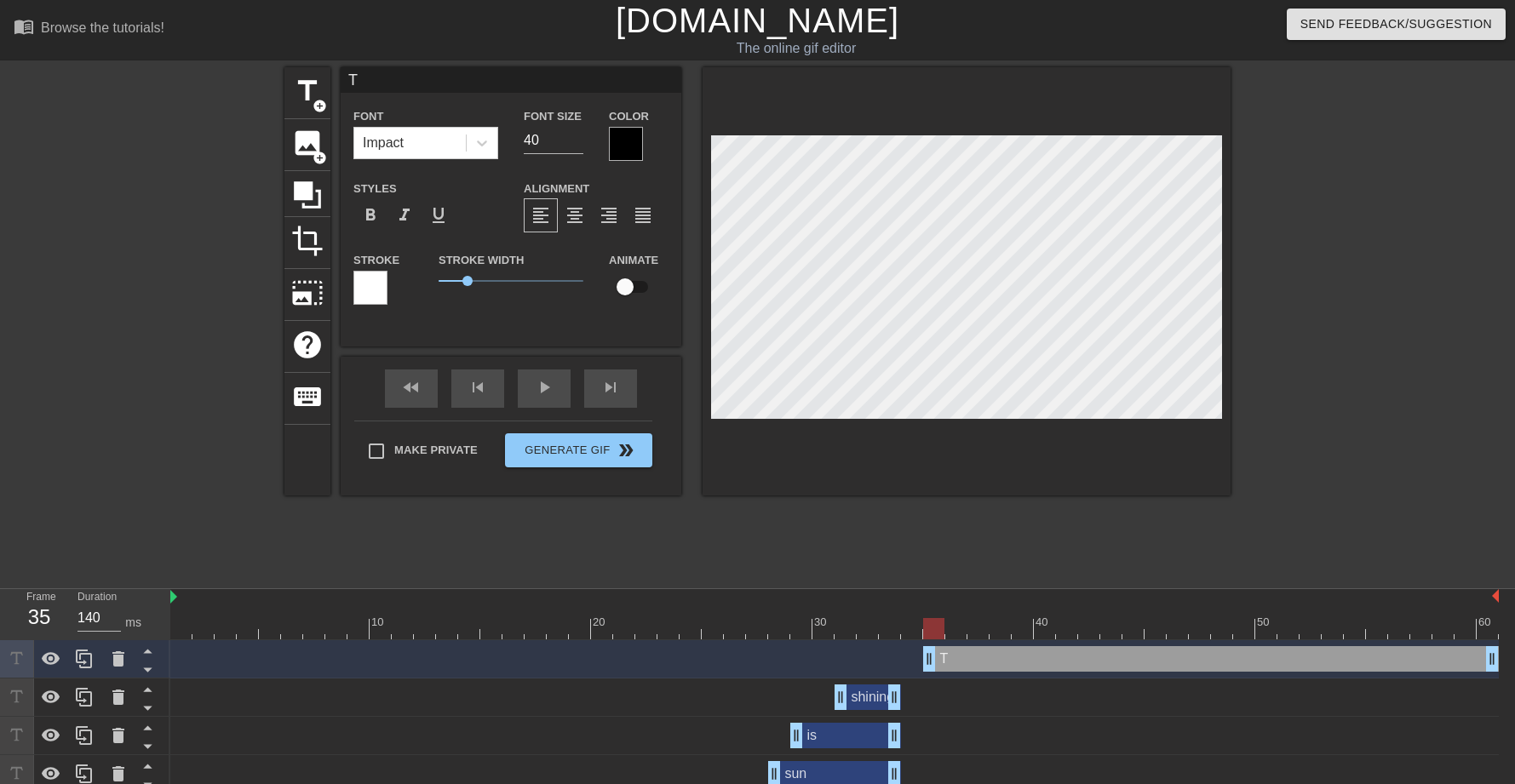 type on "Th" 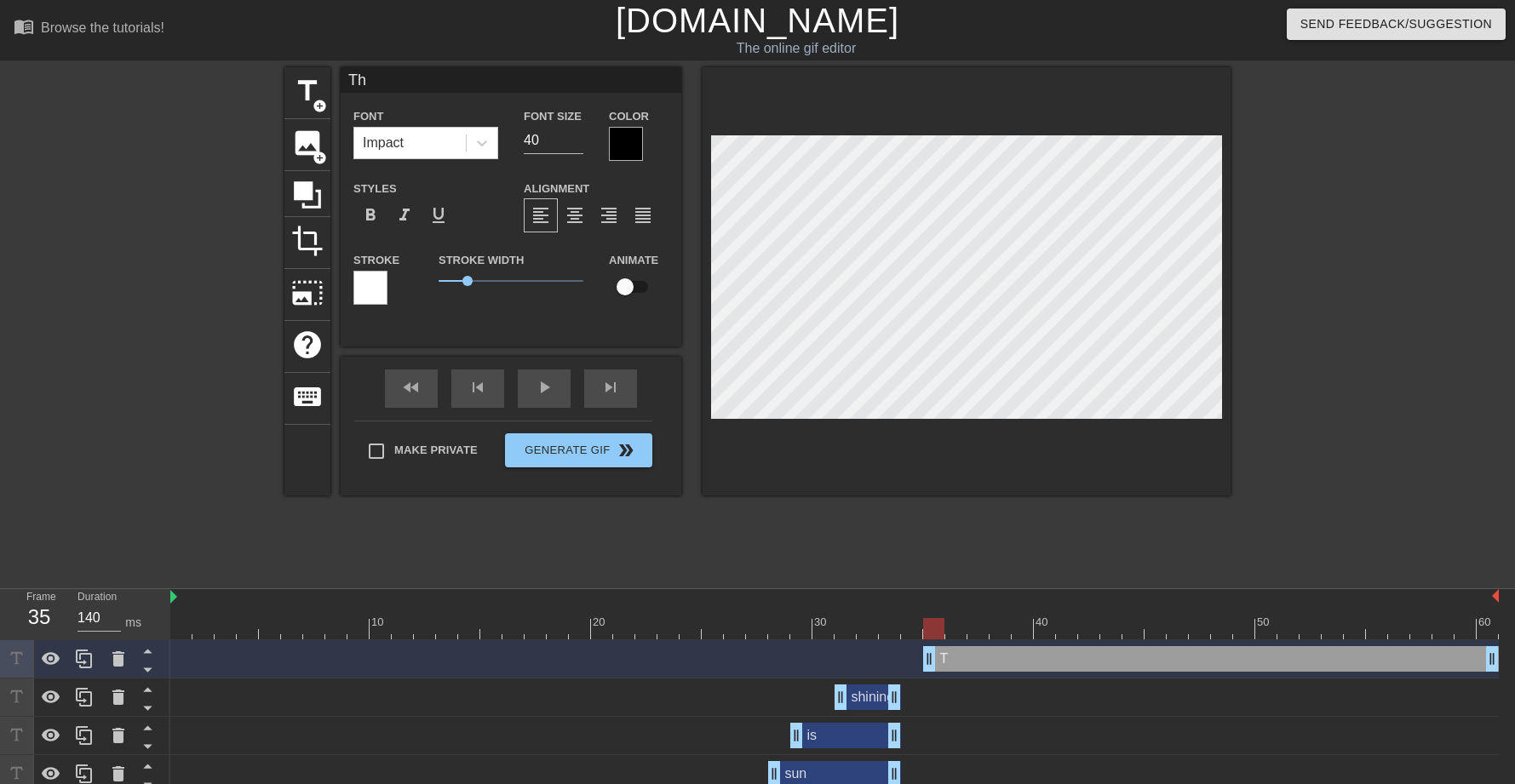 type 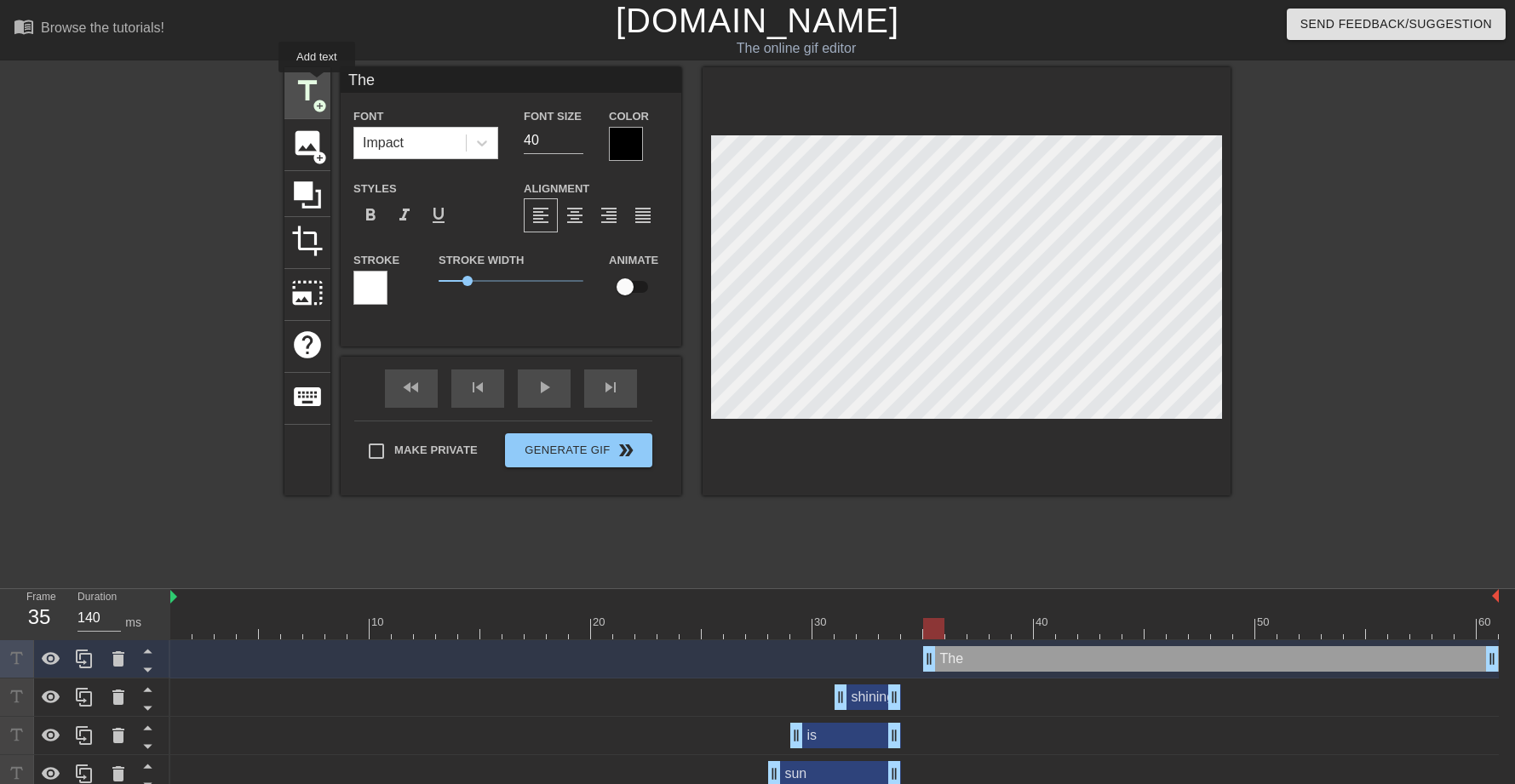click on "title" at bounding box center (307, 91) 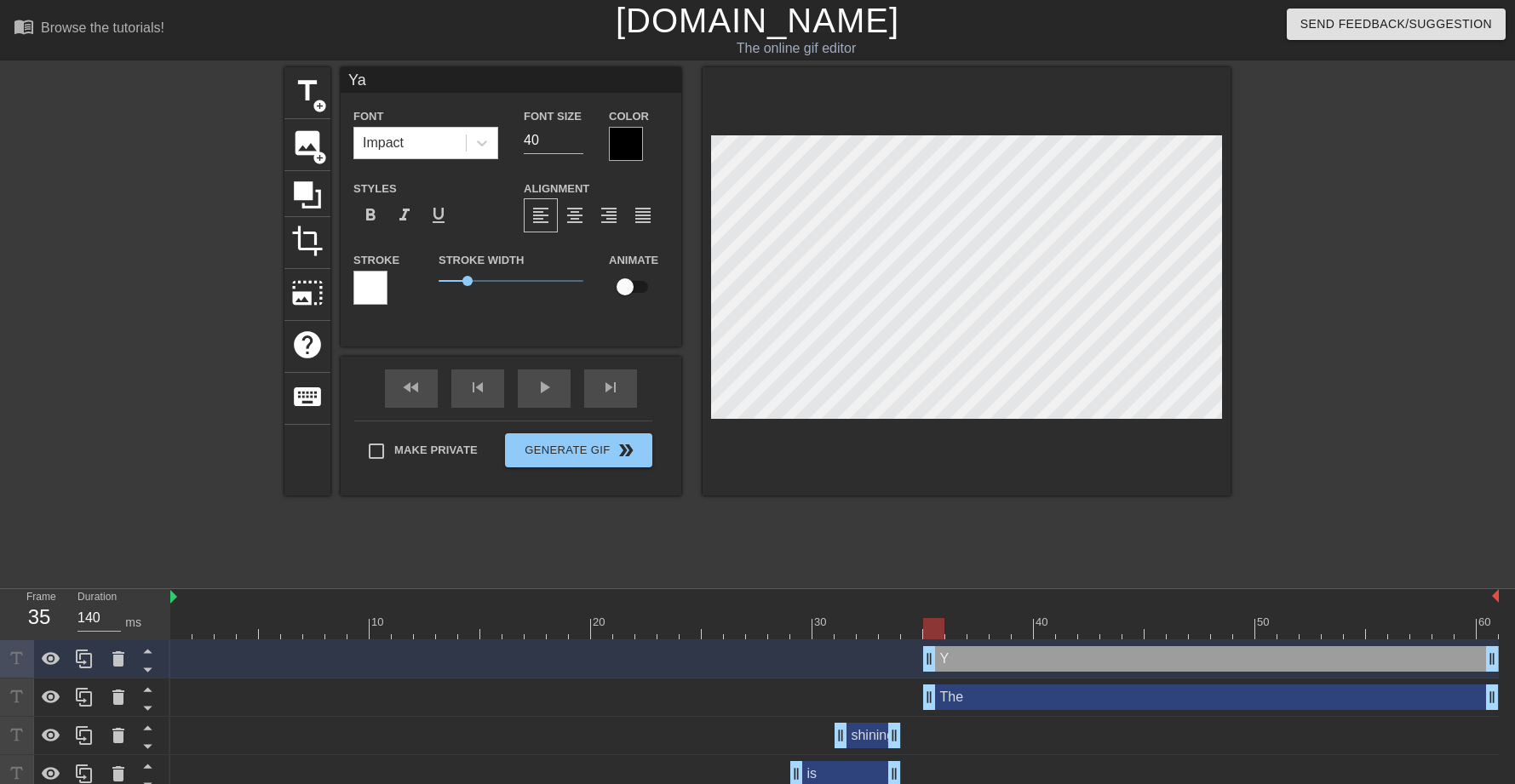 scroll, scrollTop: 3, scrollLeft: 2, axis: both 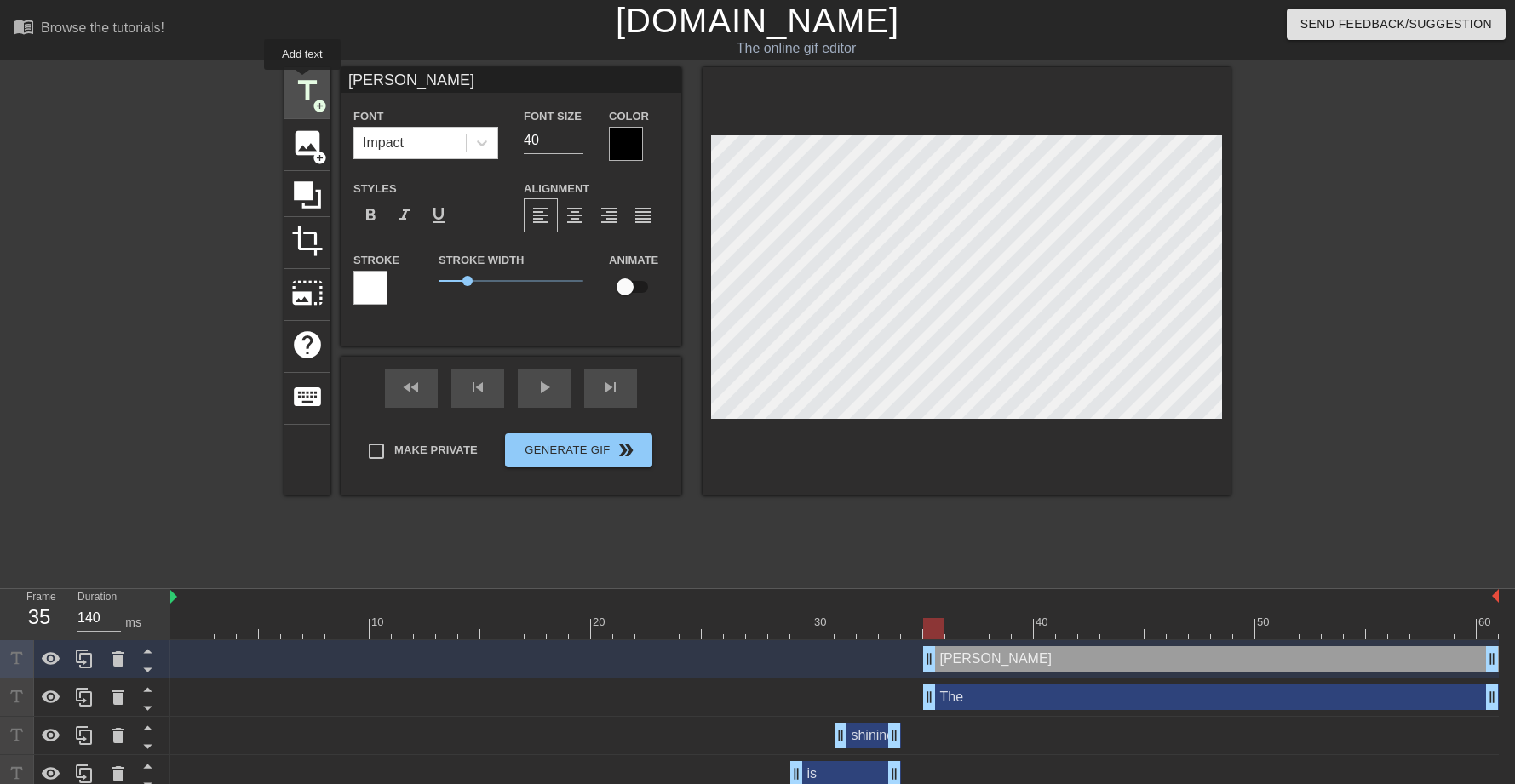 click on "title" at bounding box center [307, 91] 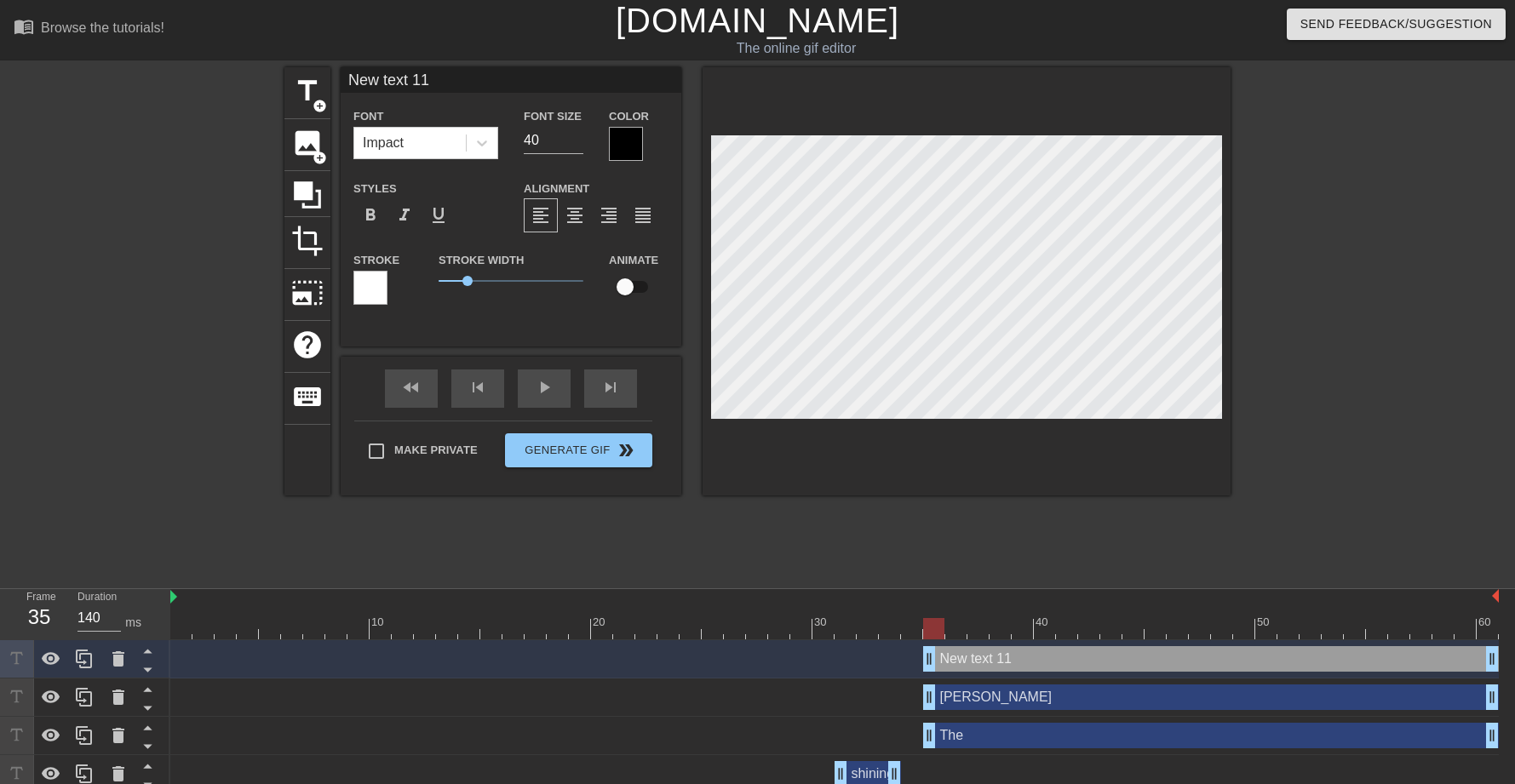 scroll, scrollTop: 3, scrollLeft: 3, axis: both 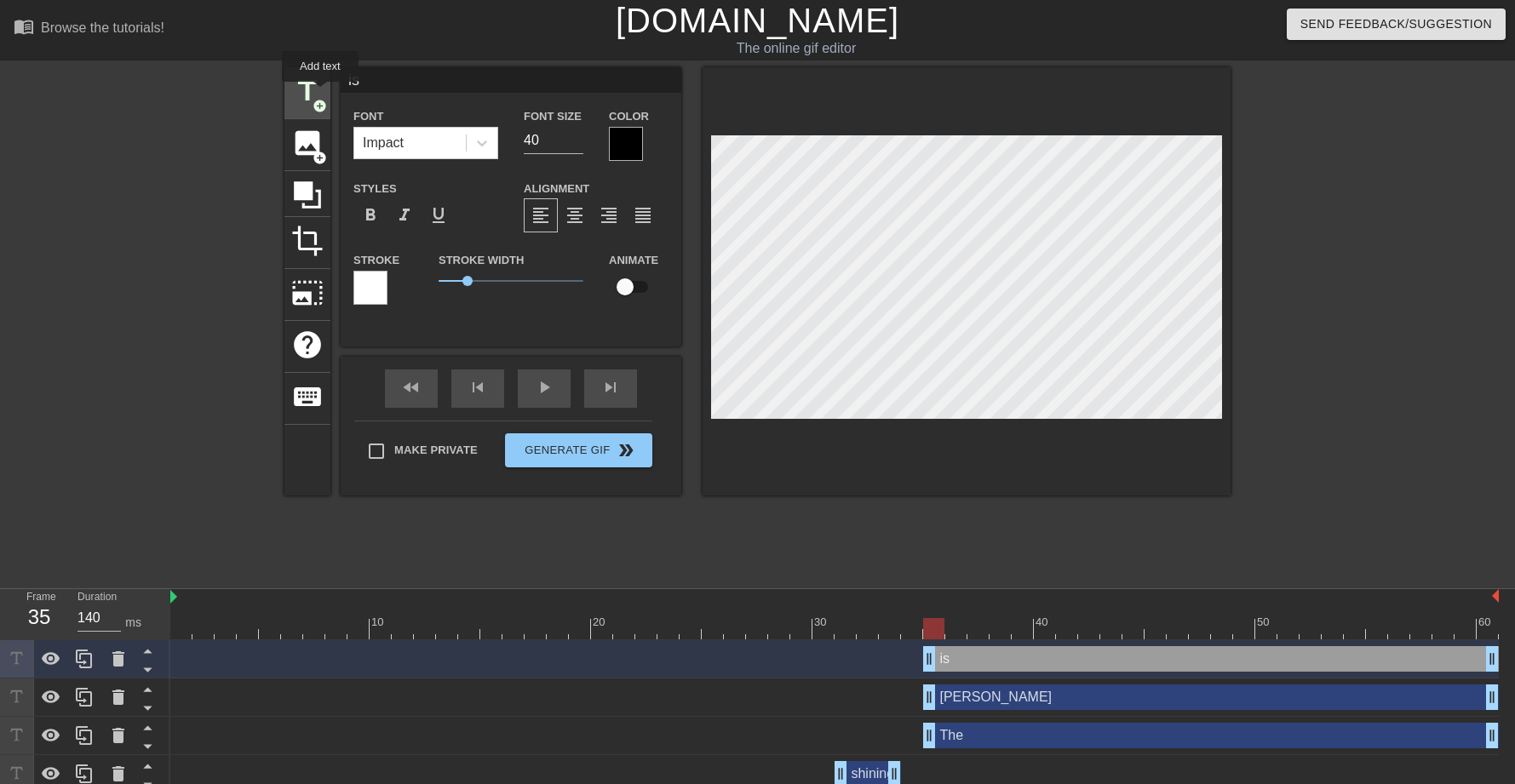 click on "title" at bounding box center (307, 91) 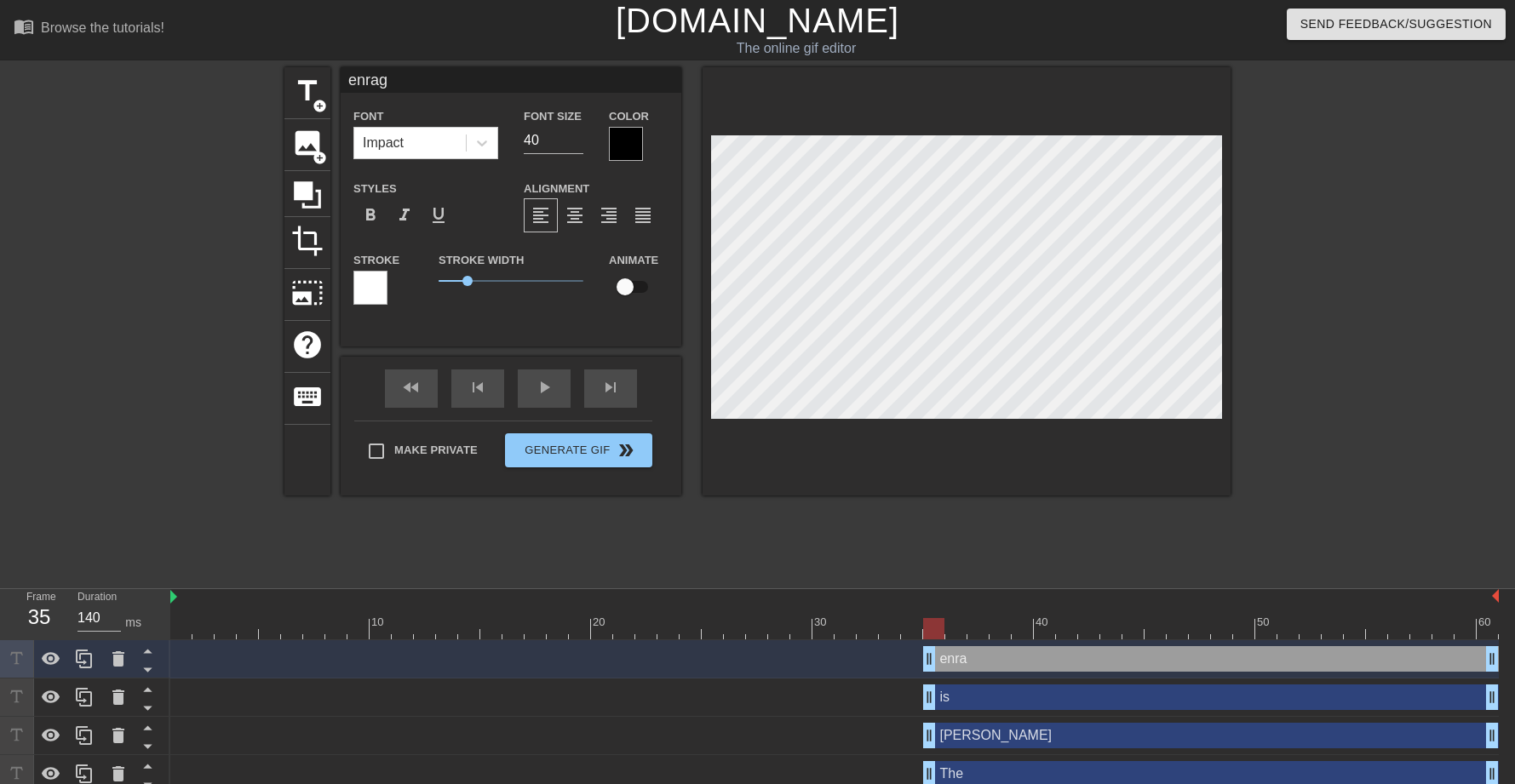 scroll, scrollTop: 3, scrollLeft: 3, axis: both 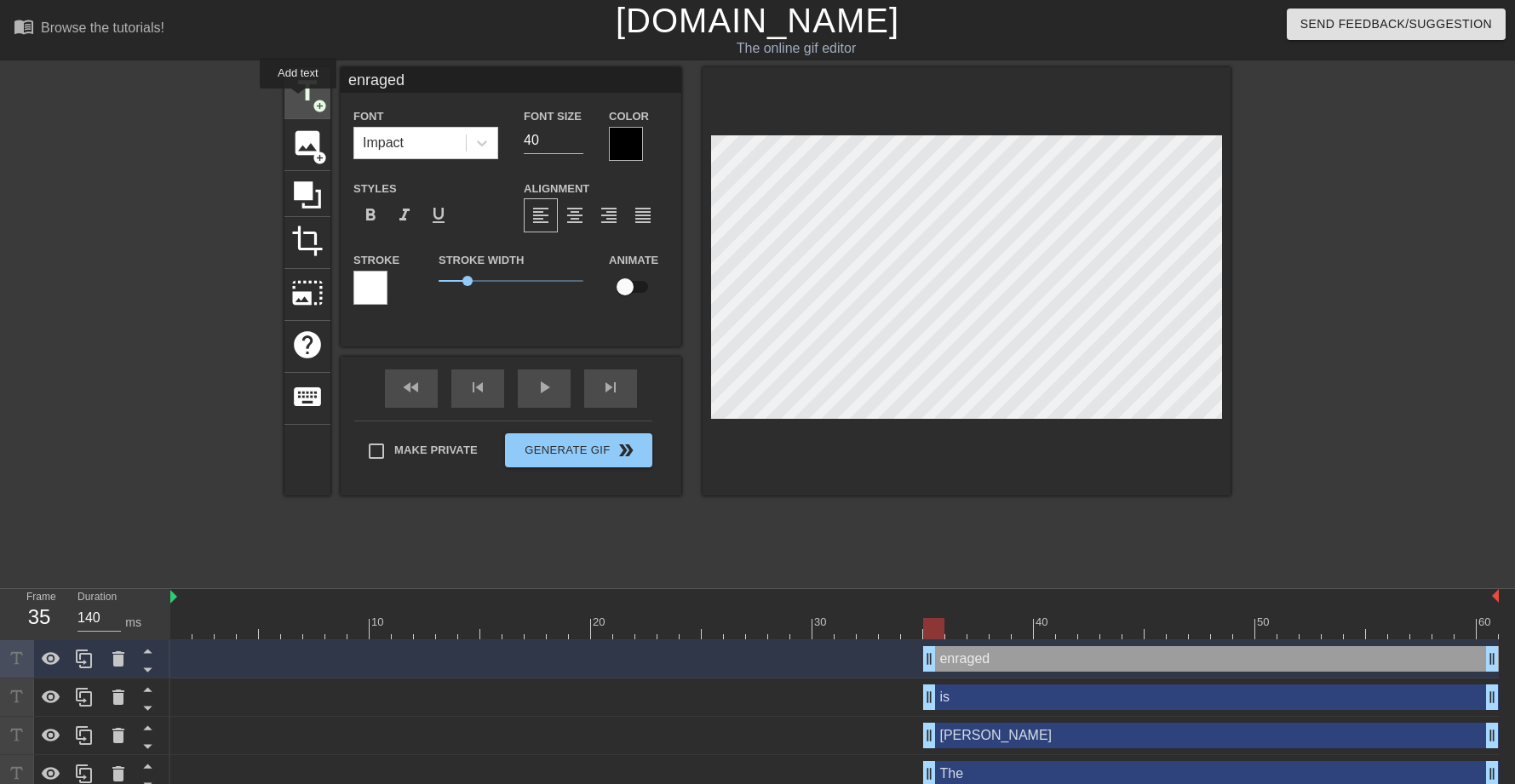 click on "title" at bounding box center (307, 91) 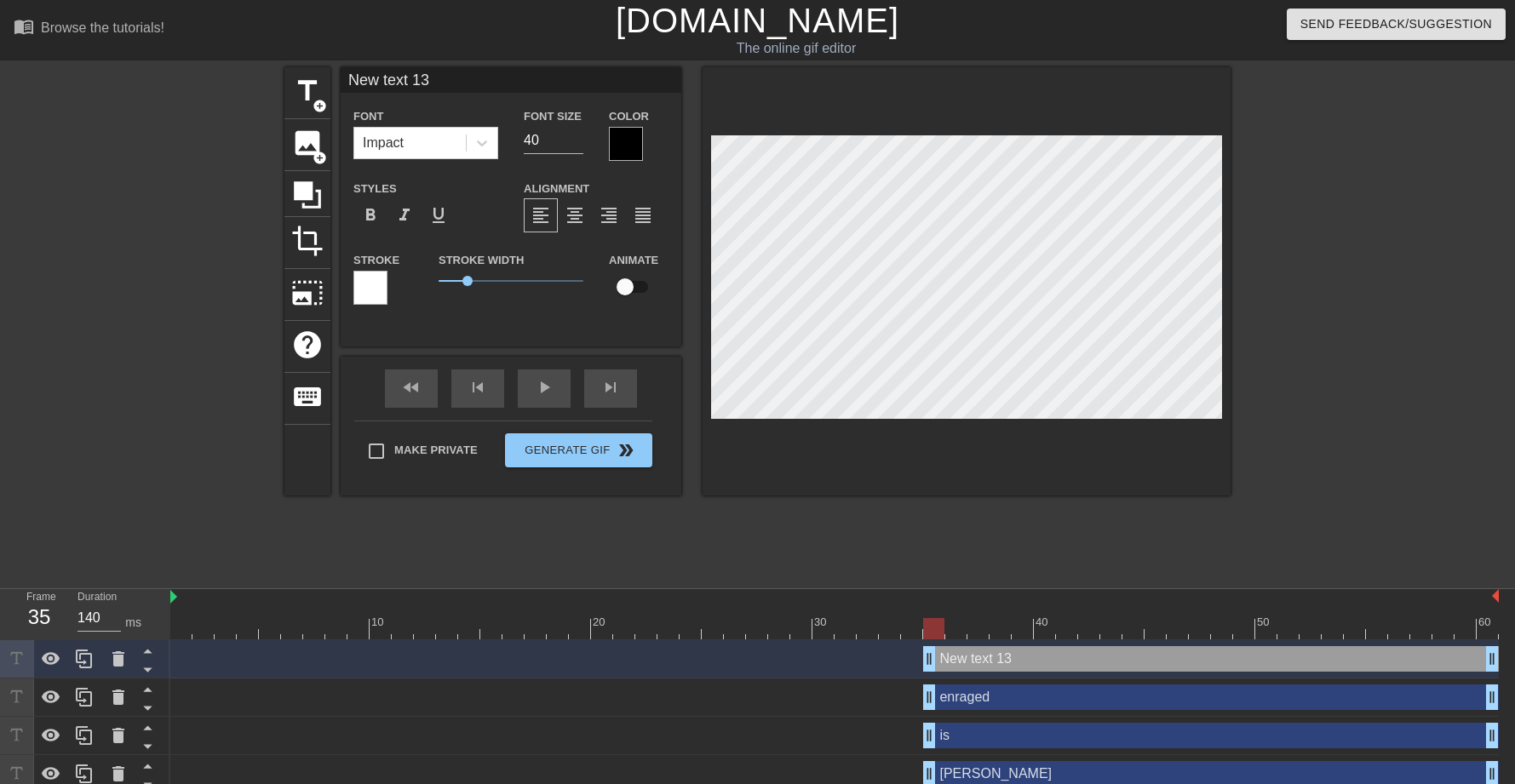 scroll, scrollTop: 355, scrollLeft: 0, axis: vertical 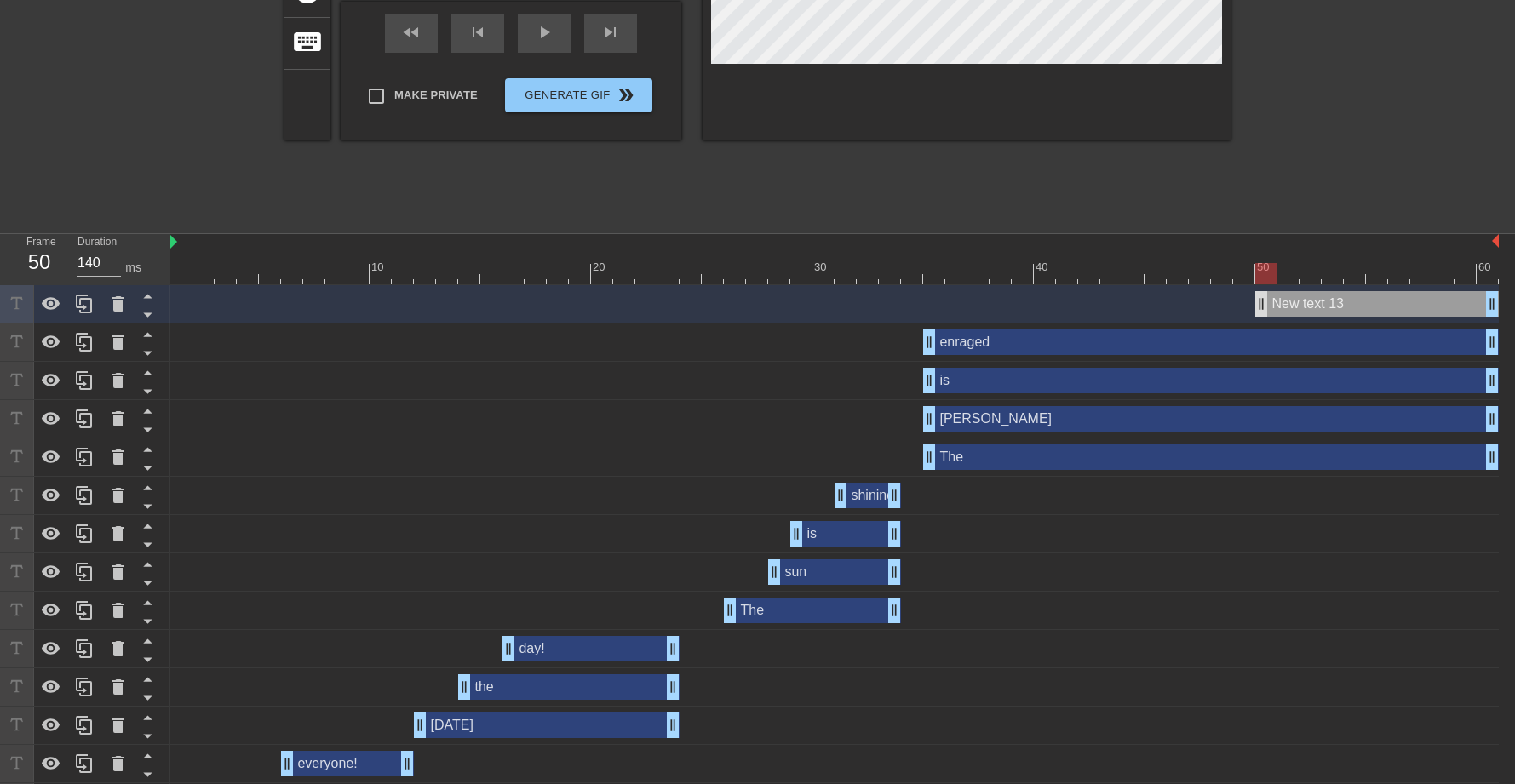 drag, startPoint x: 931, startPoint y: 302, endPoint x: 1306, endPoint y: 297, distance: 375.0333 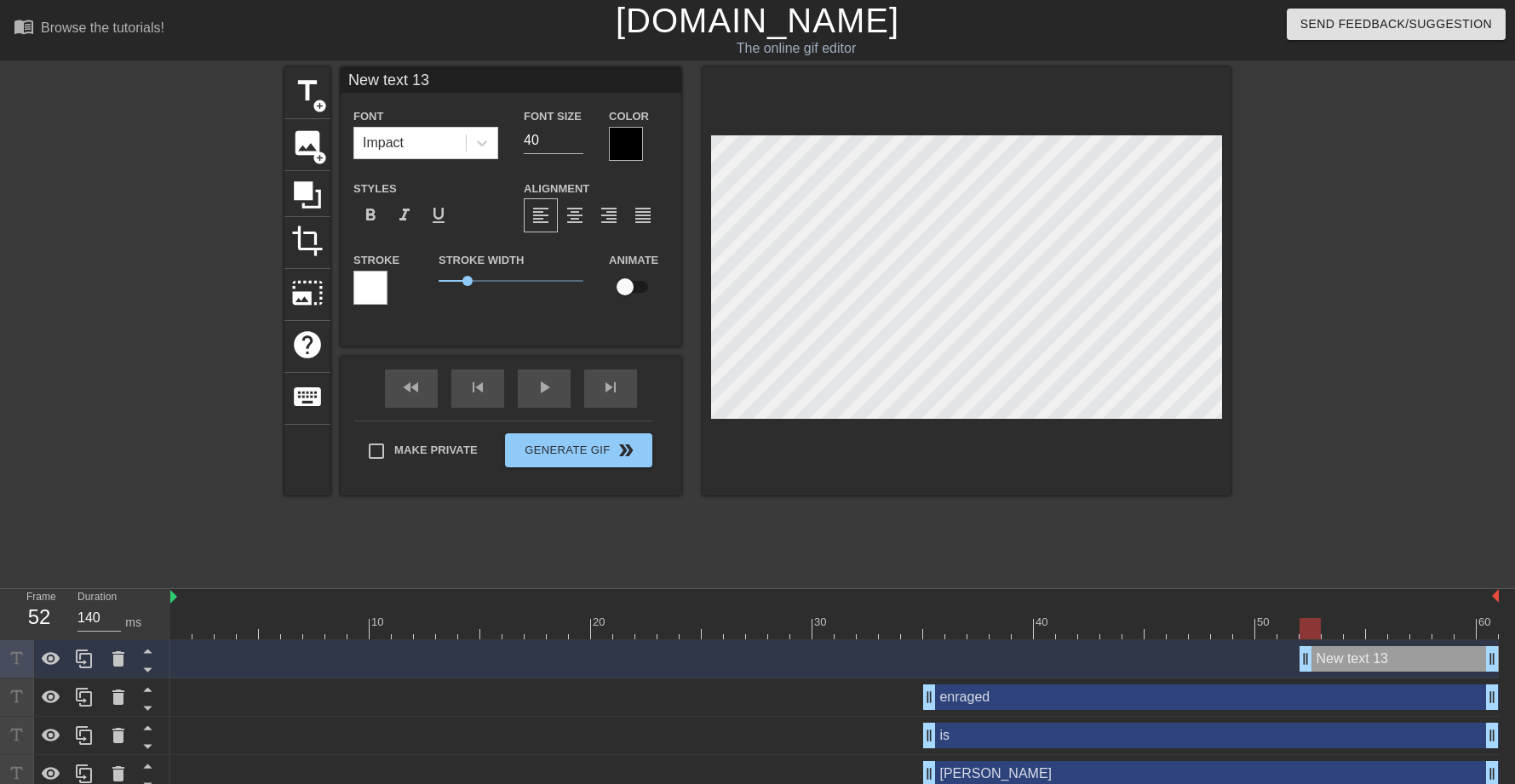 scroll, scrollTop: 355, scrollLeft: 0, axis: vertical 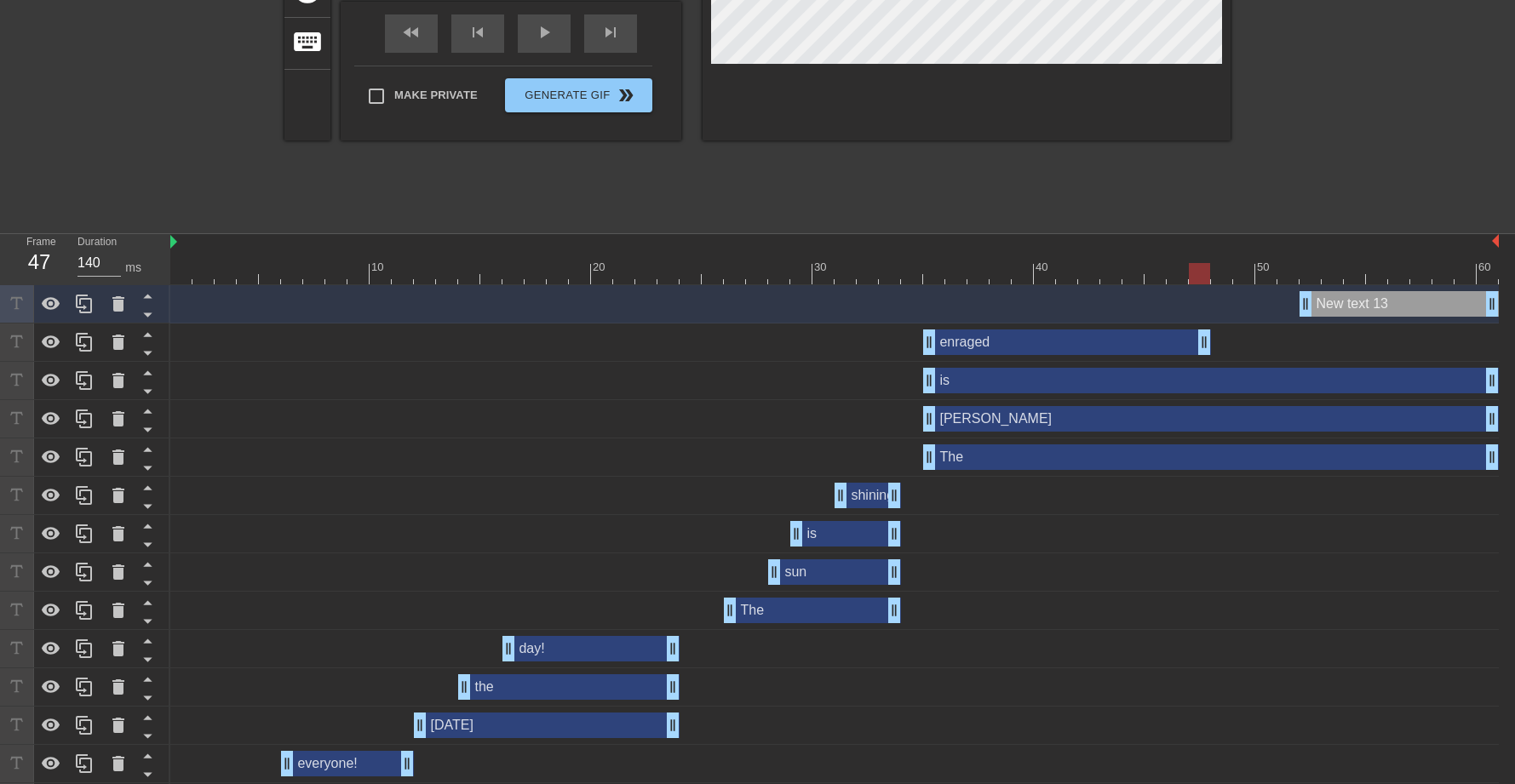 drag, startPoint x: 1489, startPoint y: 351, endPoint x: 1201, endPoint y: 358, distance: 288.0851 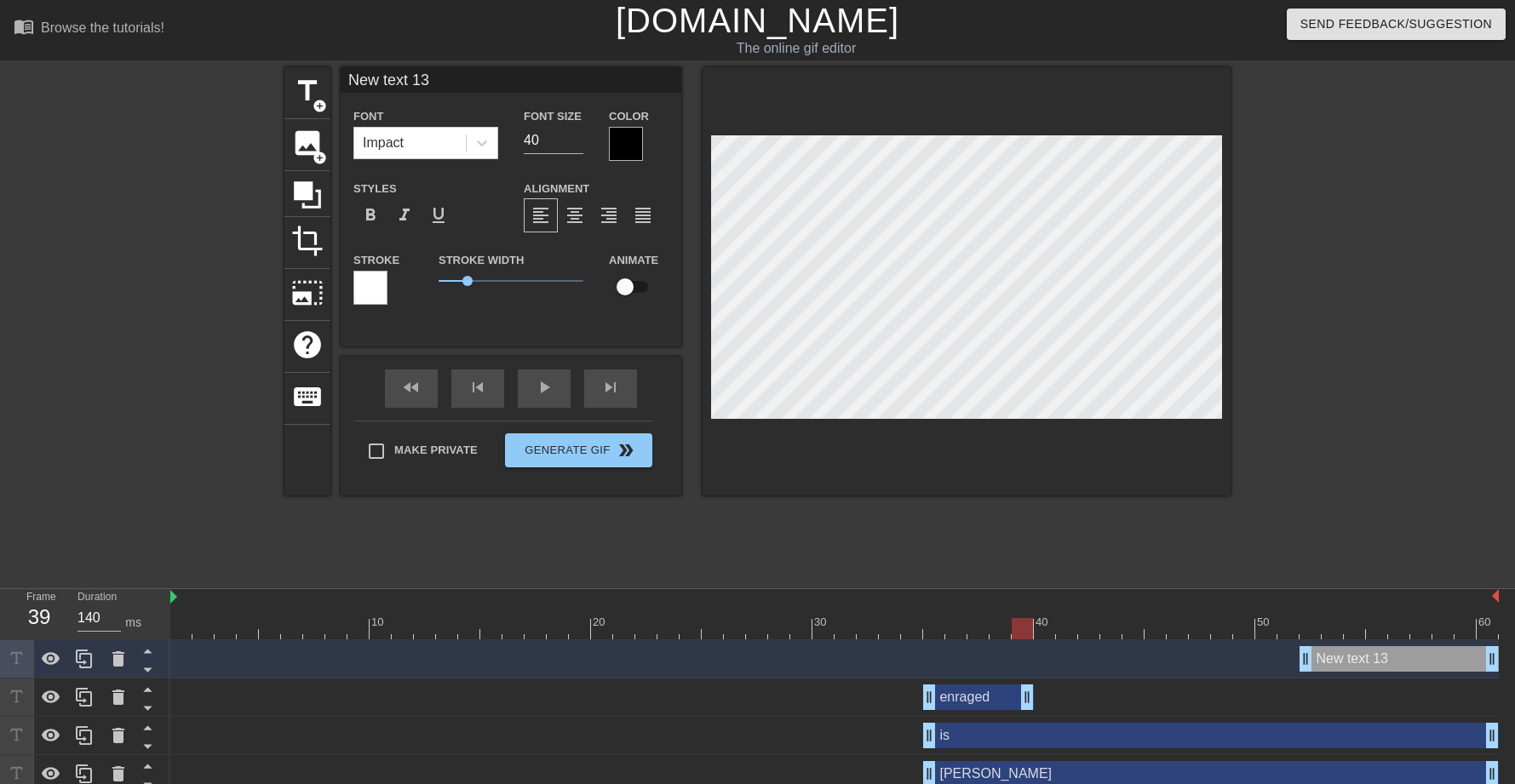 drag, startPoint x: 1208, startPoint y: 690, endPoint x: 1029, endPoint y: 734, distance: 184.32851 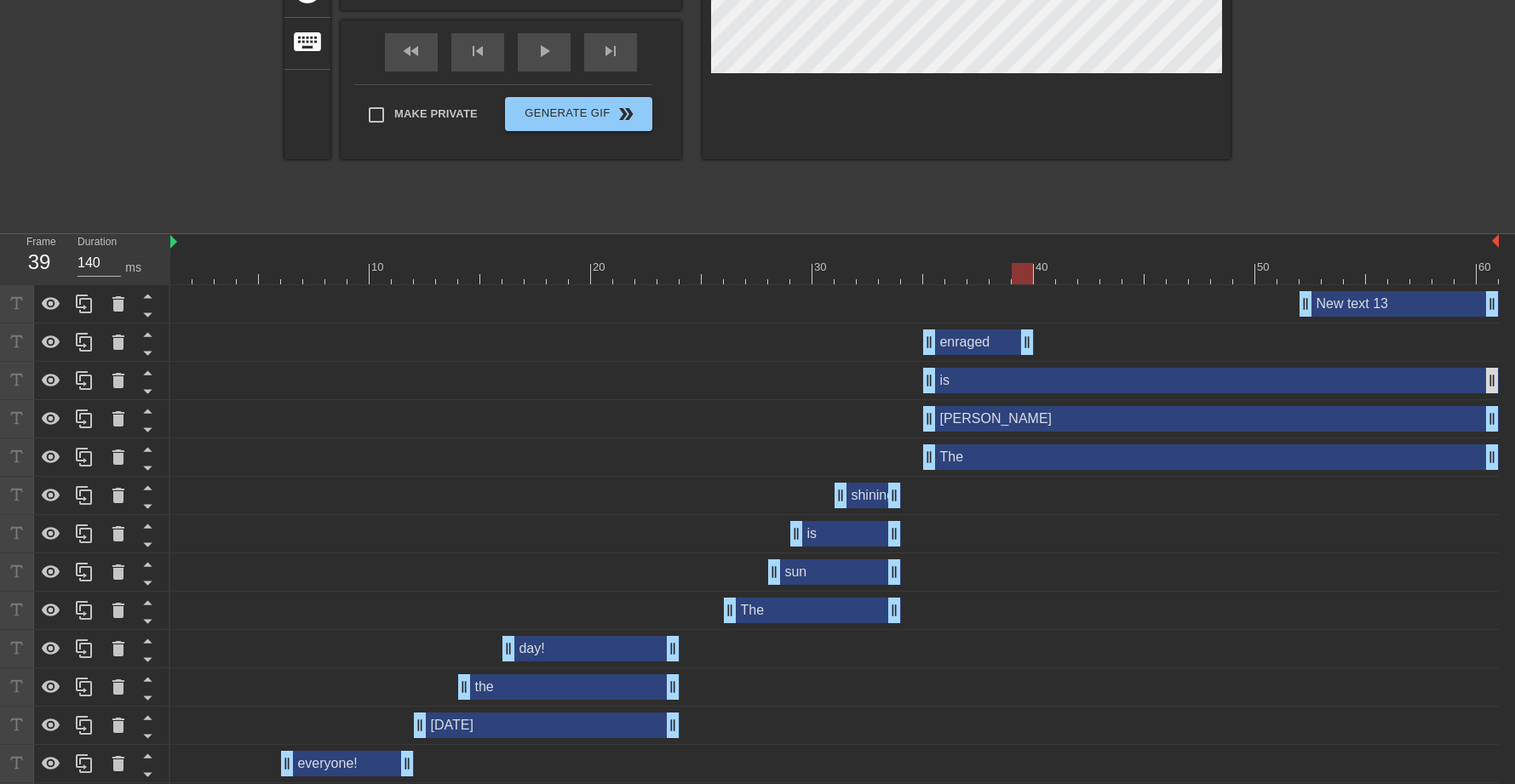 click on "New text 13 drag_handle drag_handle   enraged drag_handle drag_handle   is drag_handle drag_handle   [PERSON_NAME] drag_handle drag_handle   The drag_handle drag_handle   shining. drag_handle drag_handle   is drag_handle drag_handle   sun drag_handle drag_handle   The drag_handle drag_handle   day! drag_handle drag_handle   the drag_handle drag_handle   [DATE] drag_handle drag_handle   everyone! drag_handle drag_handle   Morning, drag_handle drag_handle" at bounding box center (842, 553) 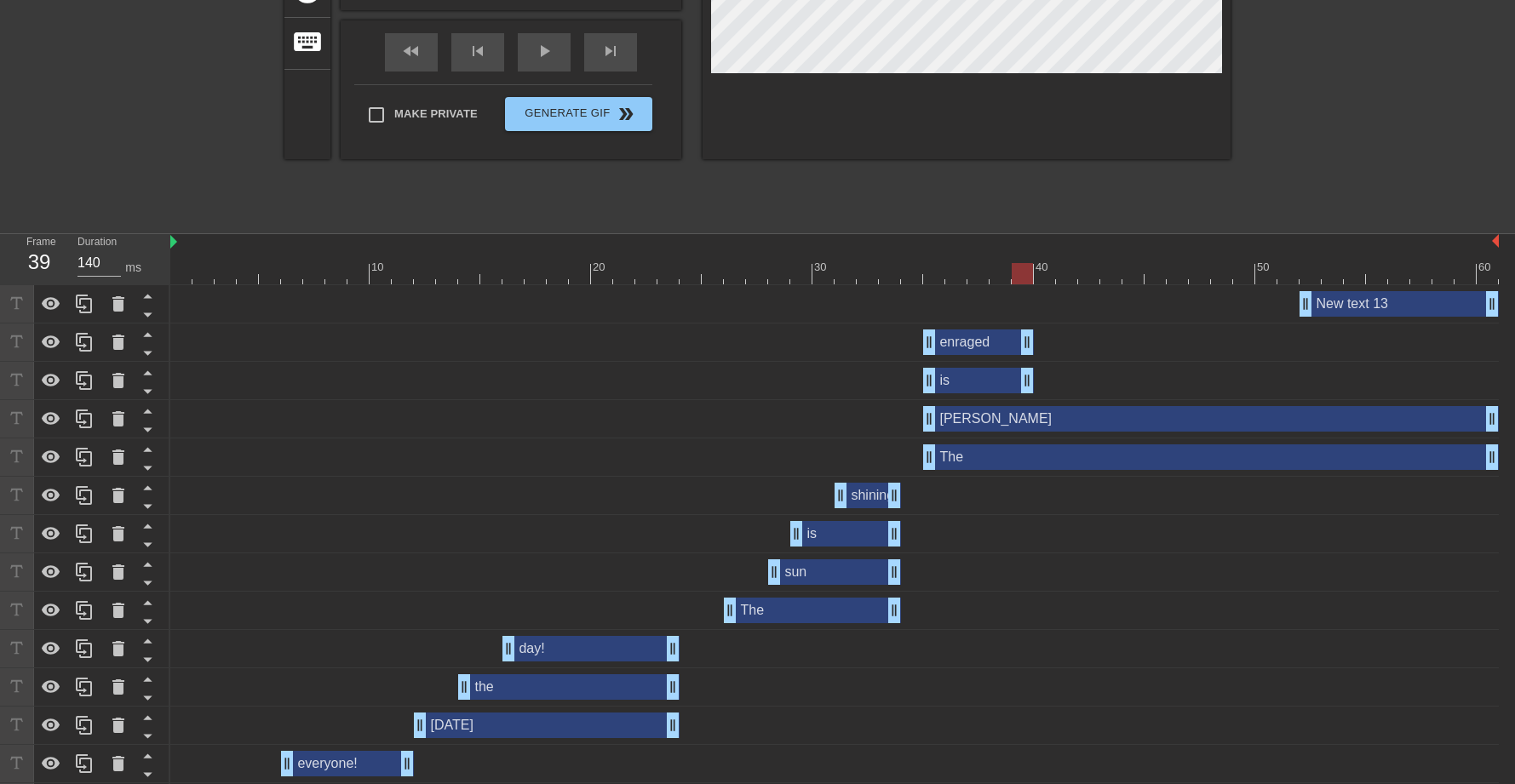 drag, startPoint x: 1493, startPoint y: 381, endPoint x: 1037, endPoint y: 418, distance: 457.4986 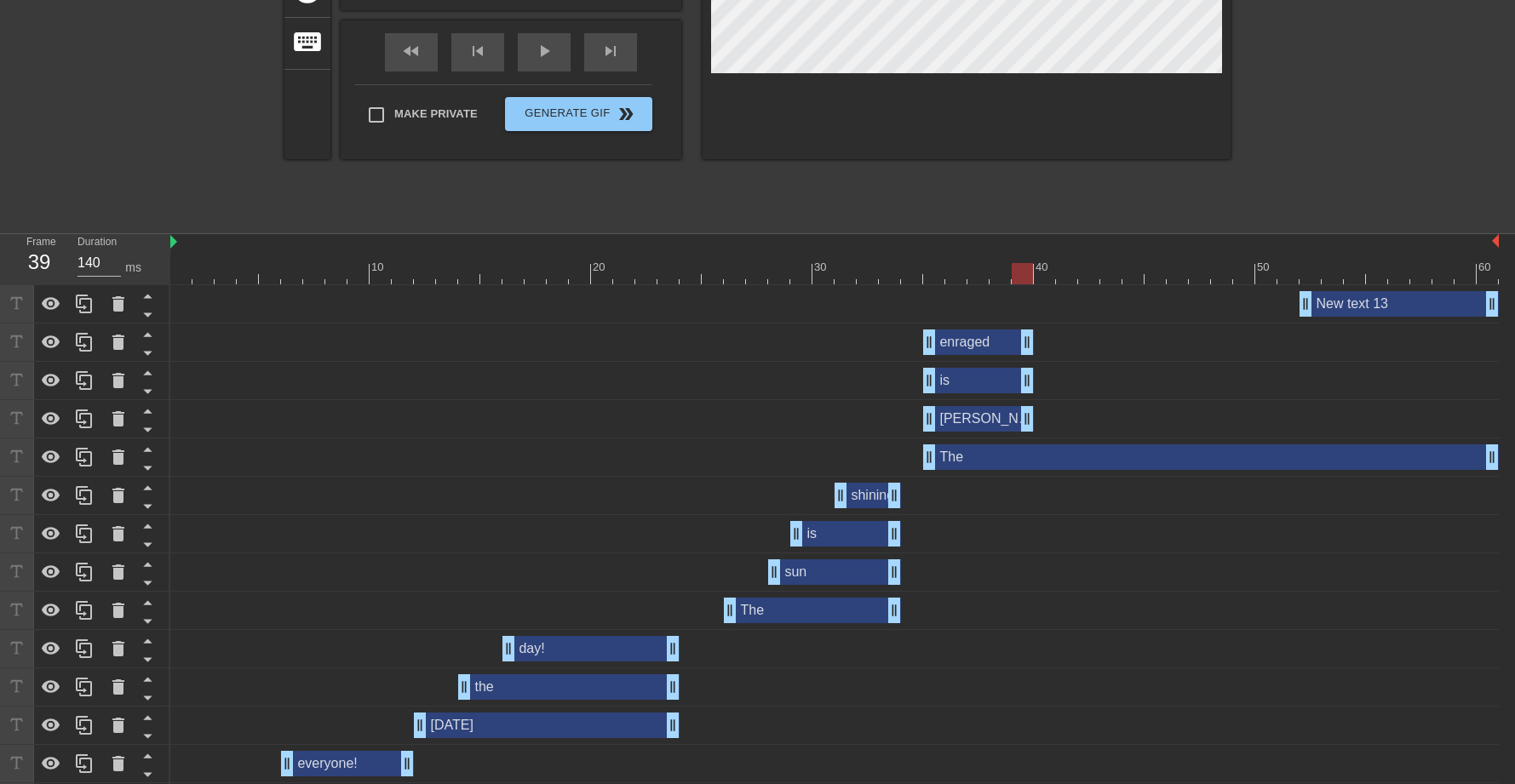 drag, startPoint x: 1493, startPoint y: 425, endPoint x: 1032, endPoint y: 435, distance: 461.10845 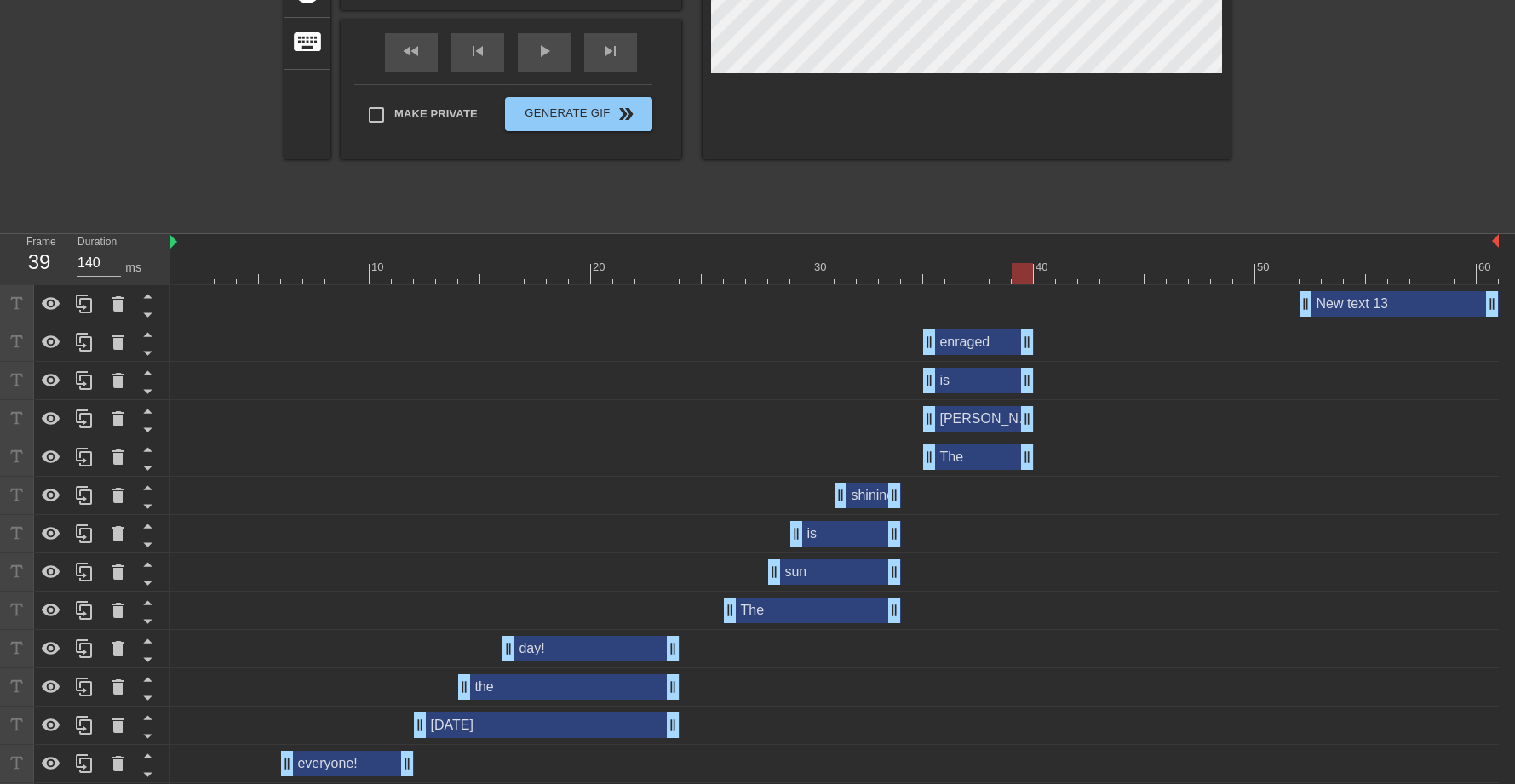 drag, startPoint x: 1491, startPoint y: 452, endPoint x: 1030, endPoint y: 462, distance: 461.10845 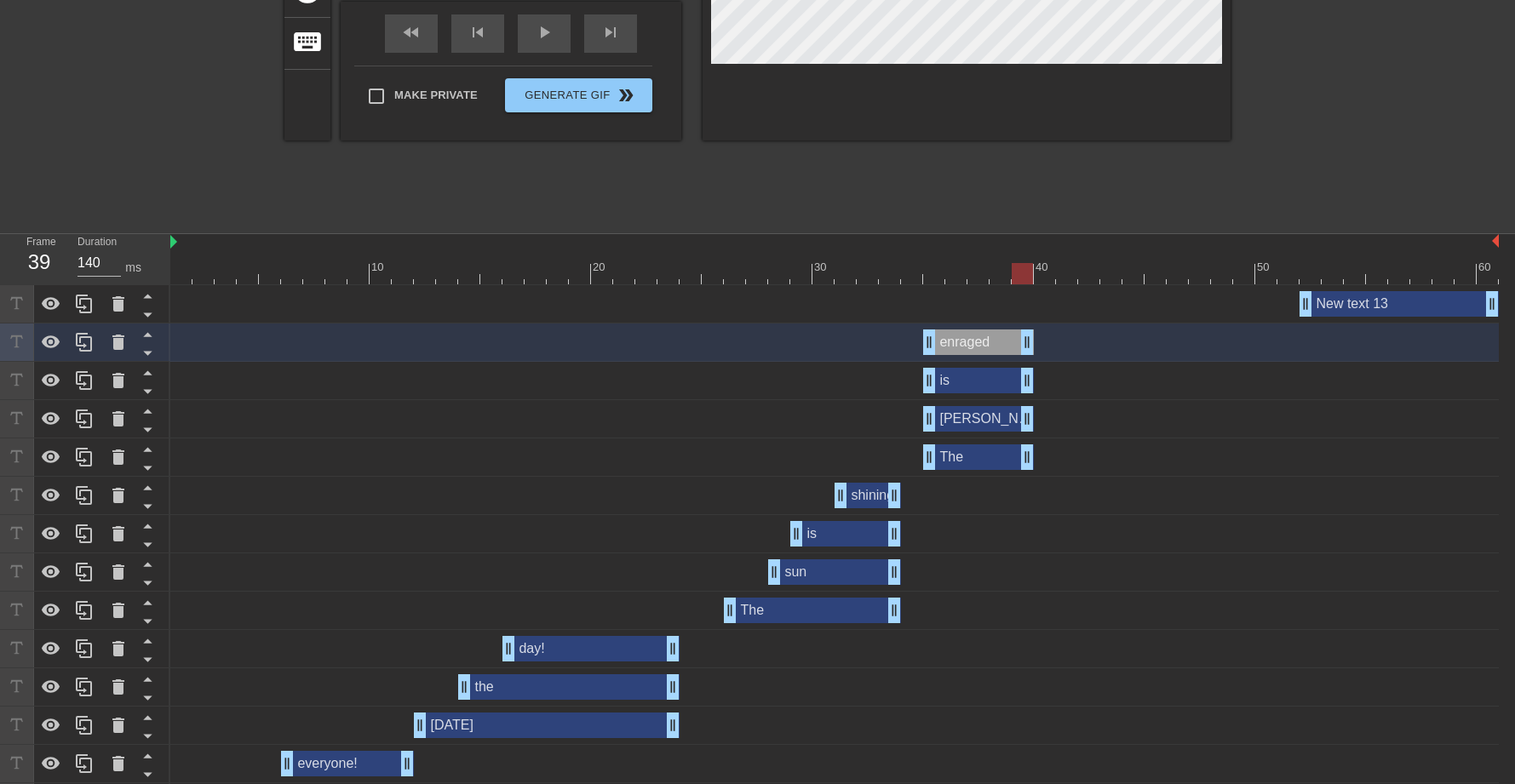 scroll, scrollTop: 0, scrollLeft: 0, axis: both 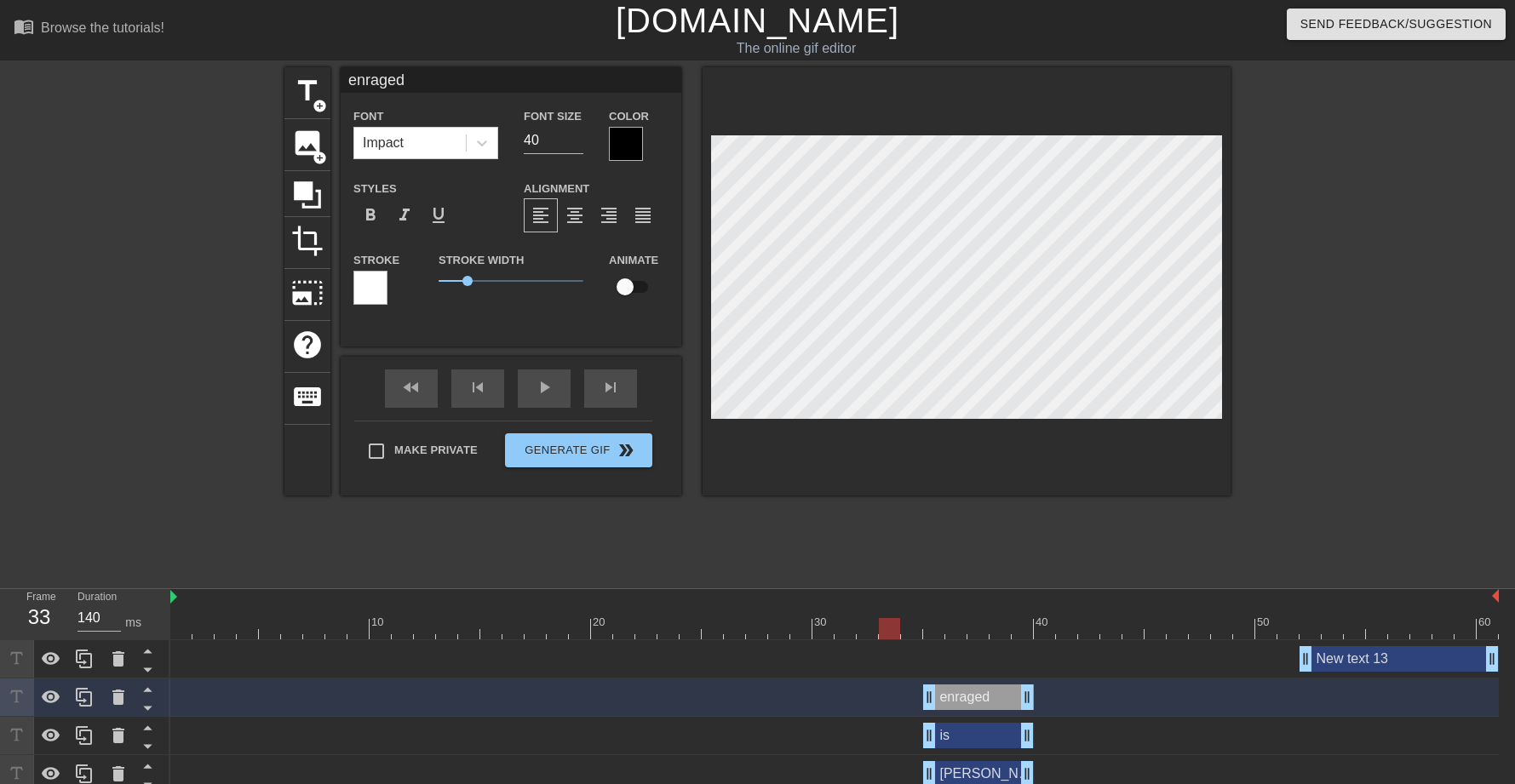 drag, startPoint x: 864, startPoint y: 628, endPoint x: 889, endPoint y: 620, distance: 26.248809 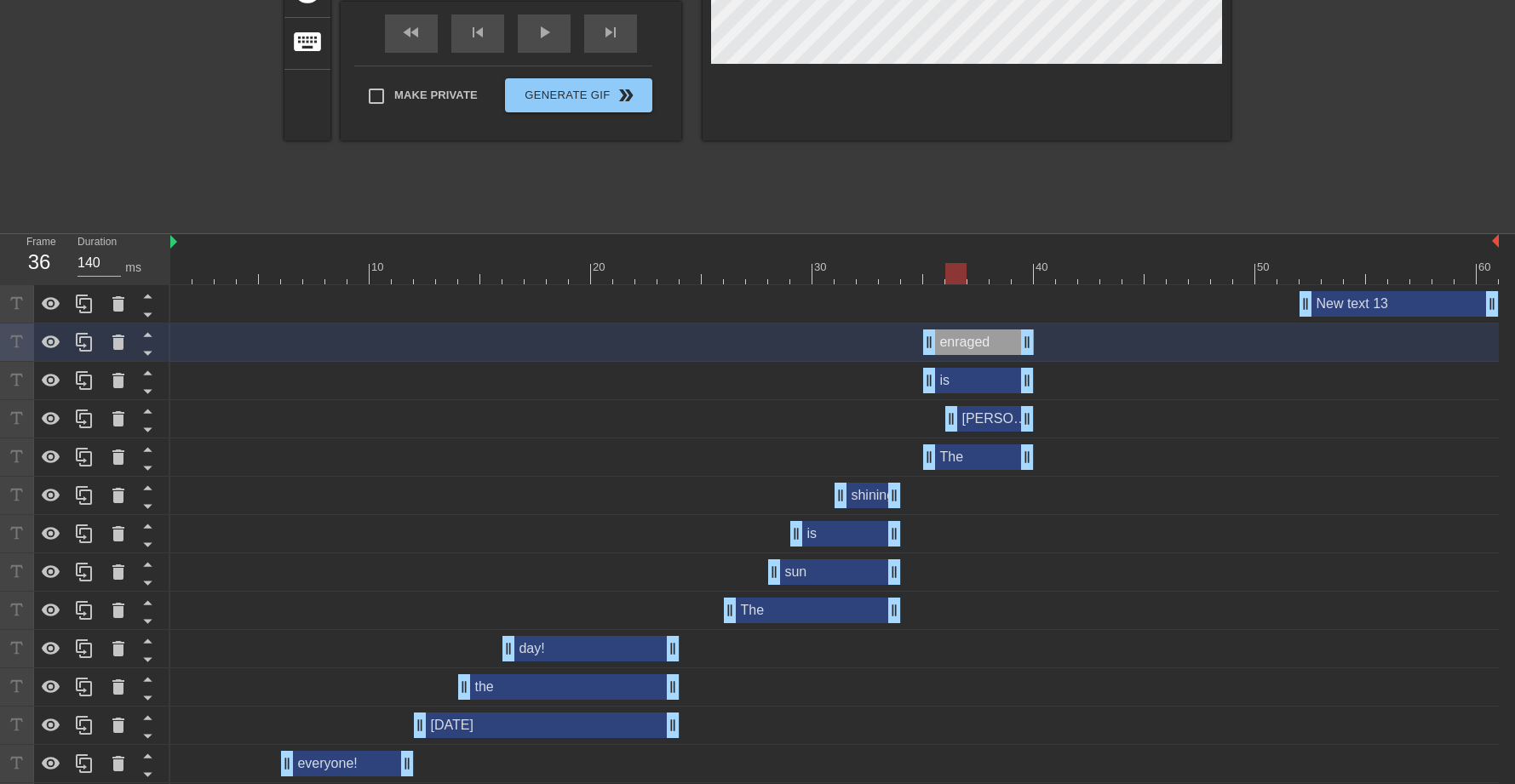 drag, startPoint x: 935, startPoint y: 420, endPoint x: 957, endPoint y: 418, distance: 22.090722 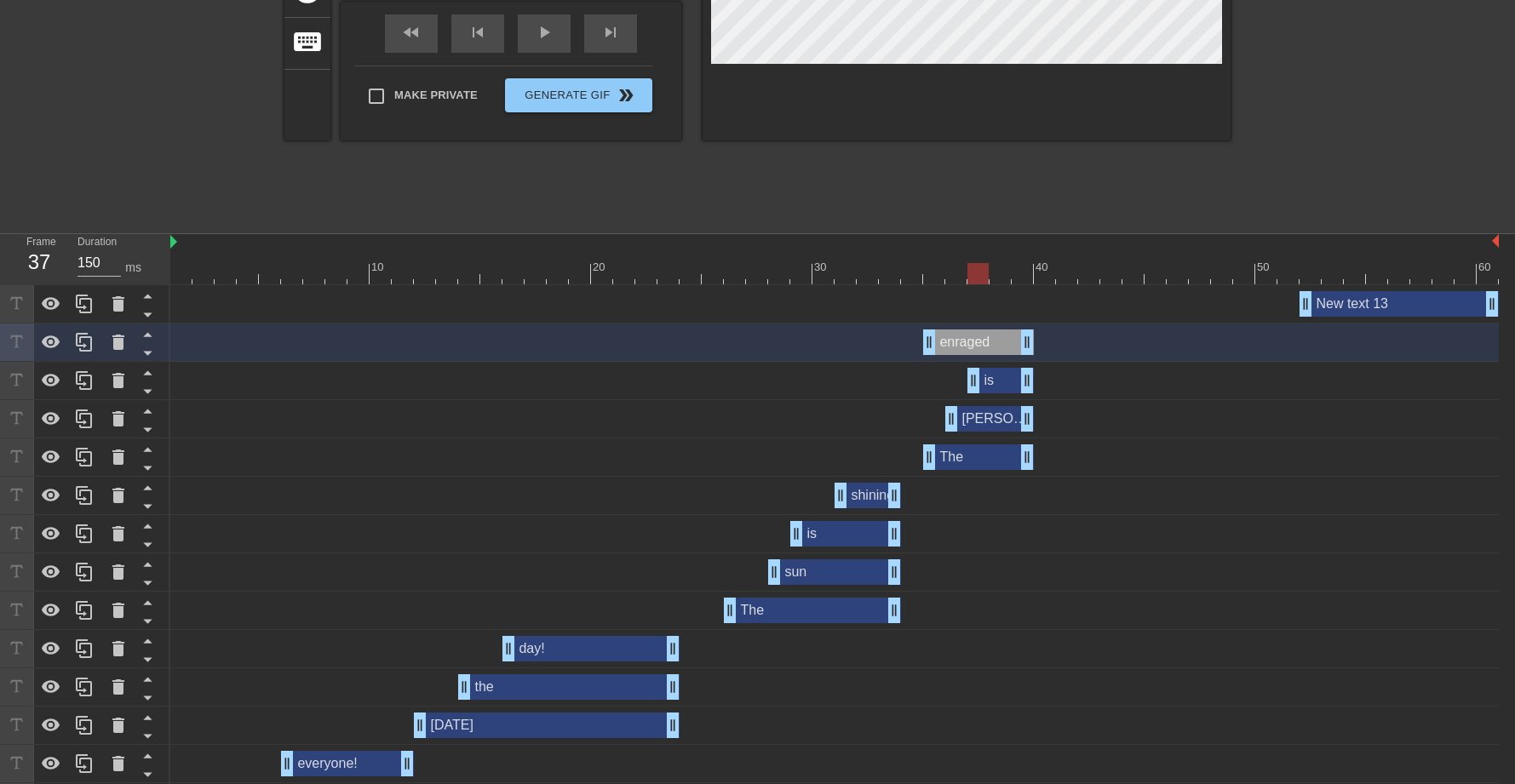 drag, startPoint x: 928, startPoint y: 382, endPoint x: 974, endPoint y: 379, distance: 46.097722 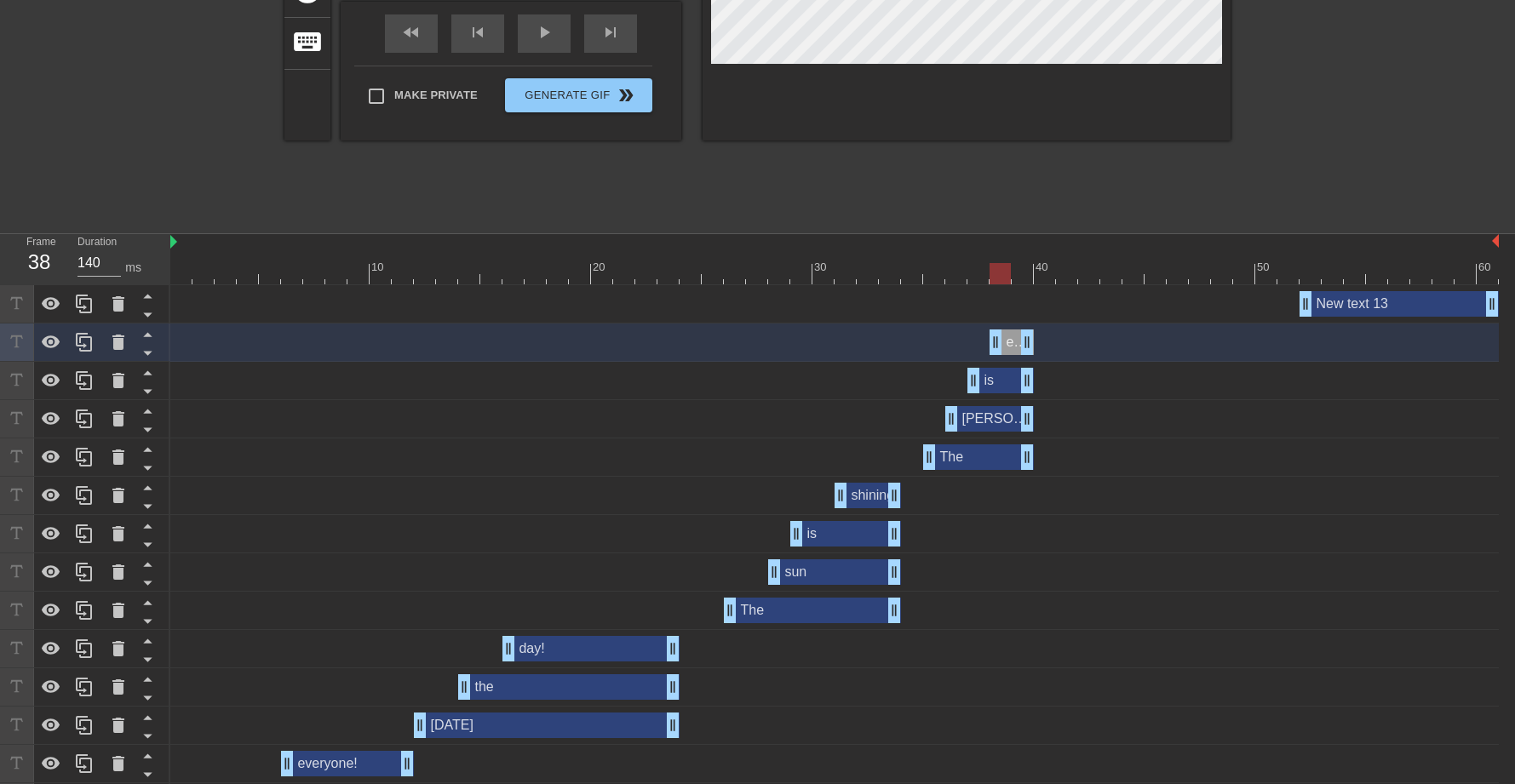 drag, startPoint x: 934, startPoint y: 340, endPoint x: 994, endPoint y: 339, distance: 60.008333 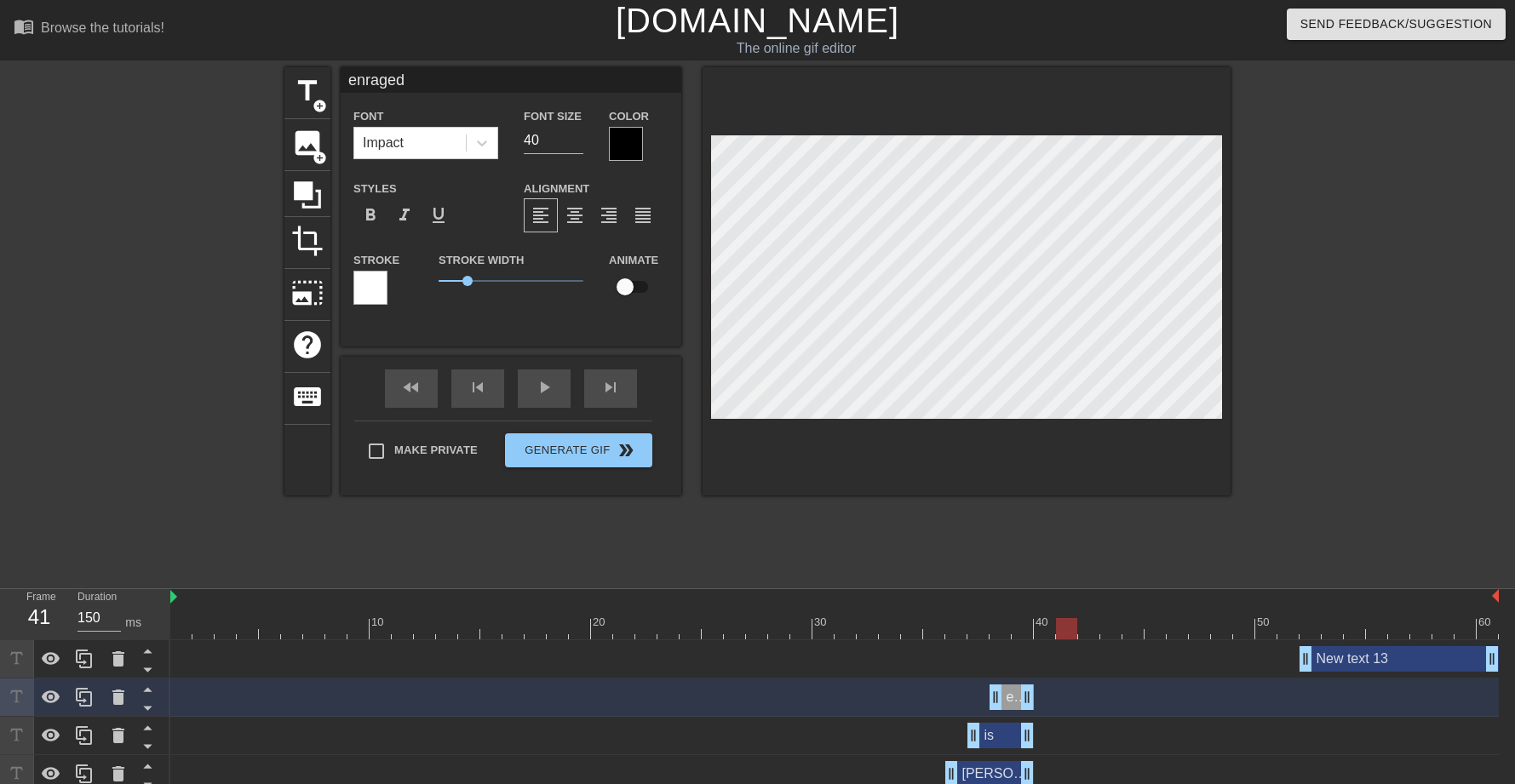 drag, startPoint x: 825, startPoint y: 625, endPoint x: 1057, endPoint y: 644, distance: 232.77672 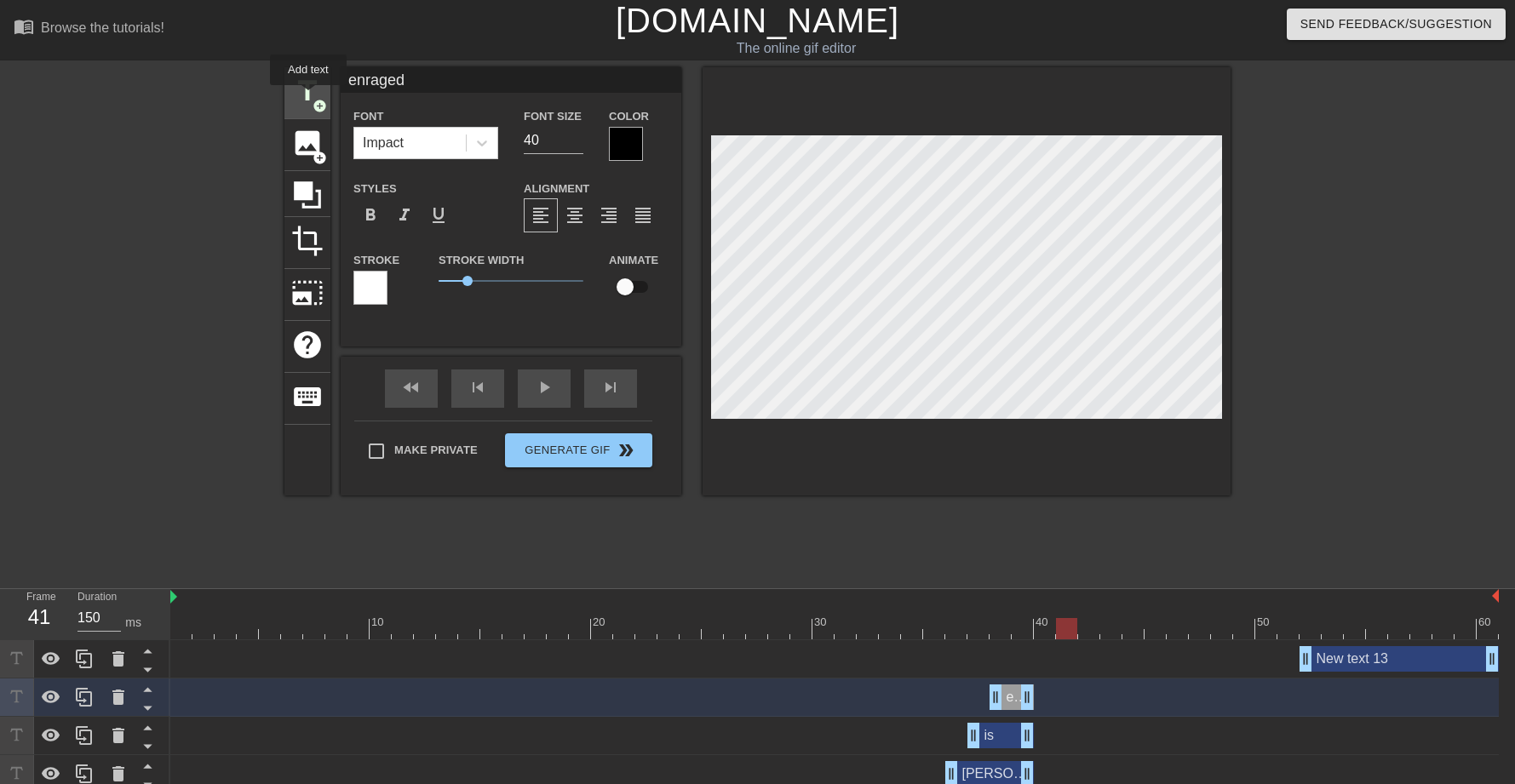 click on "title" at bounding box center [307, 91] 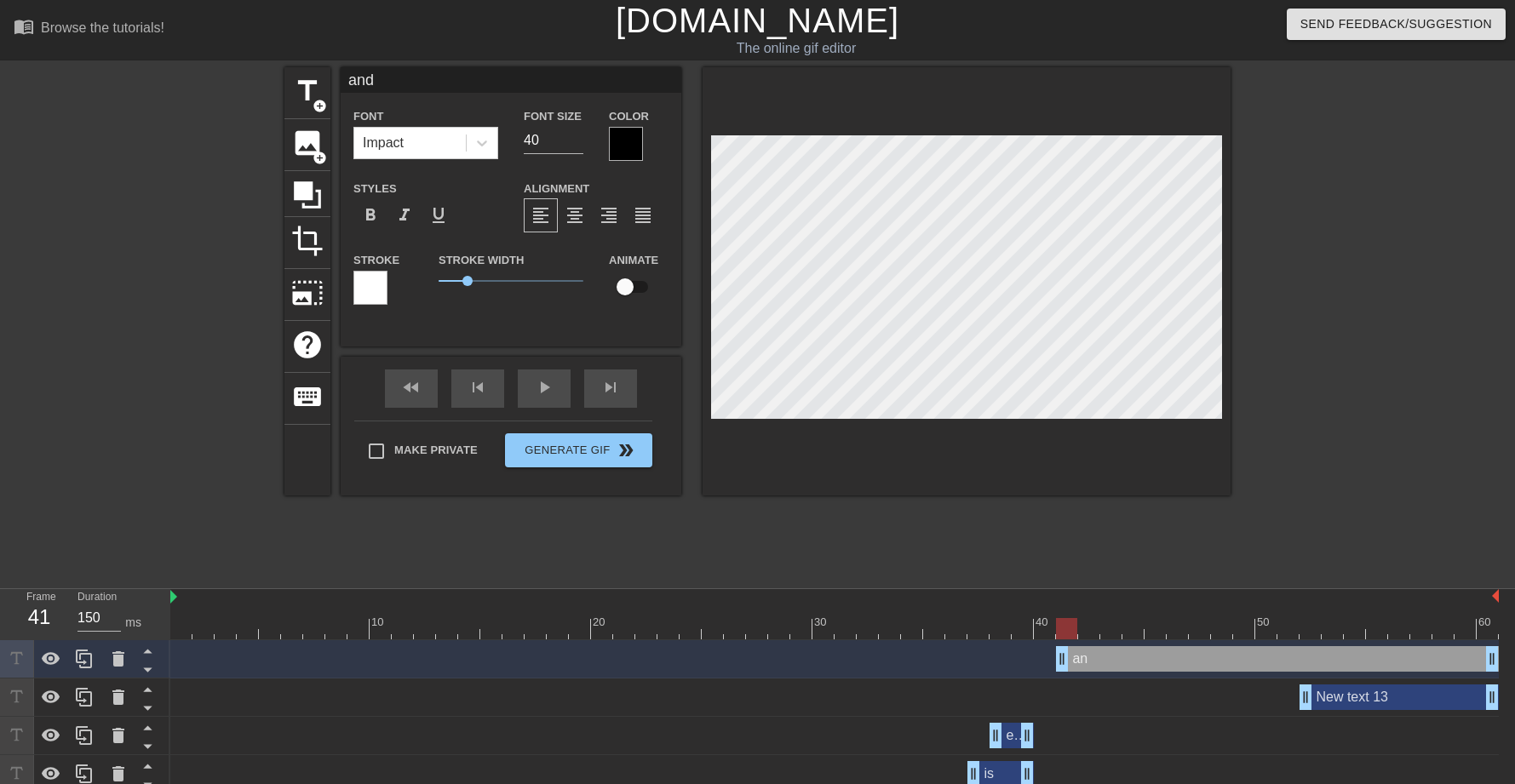 scroll, scrollTop: 3, scrollLeft: 2, axis: both 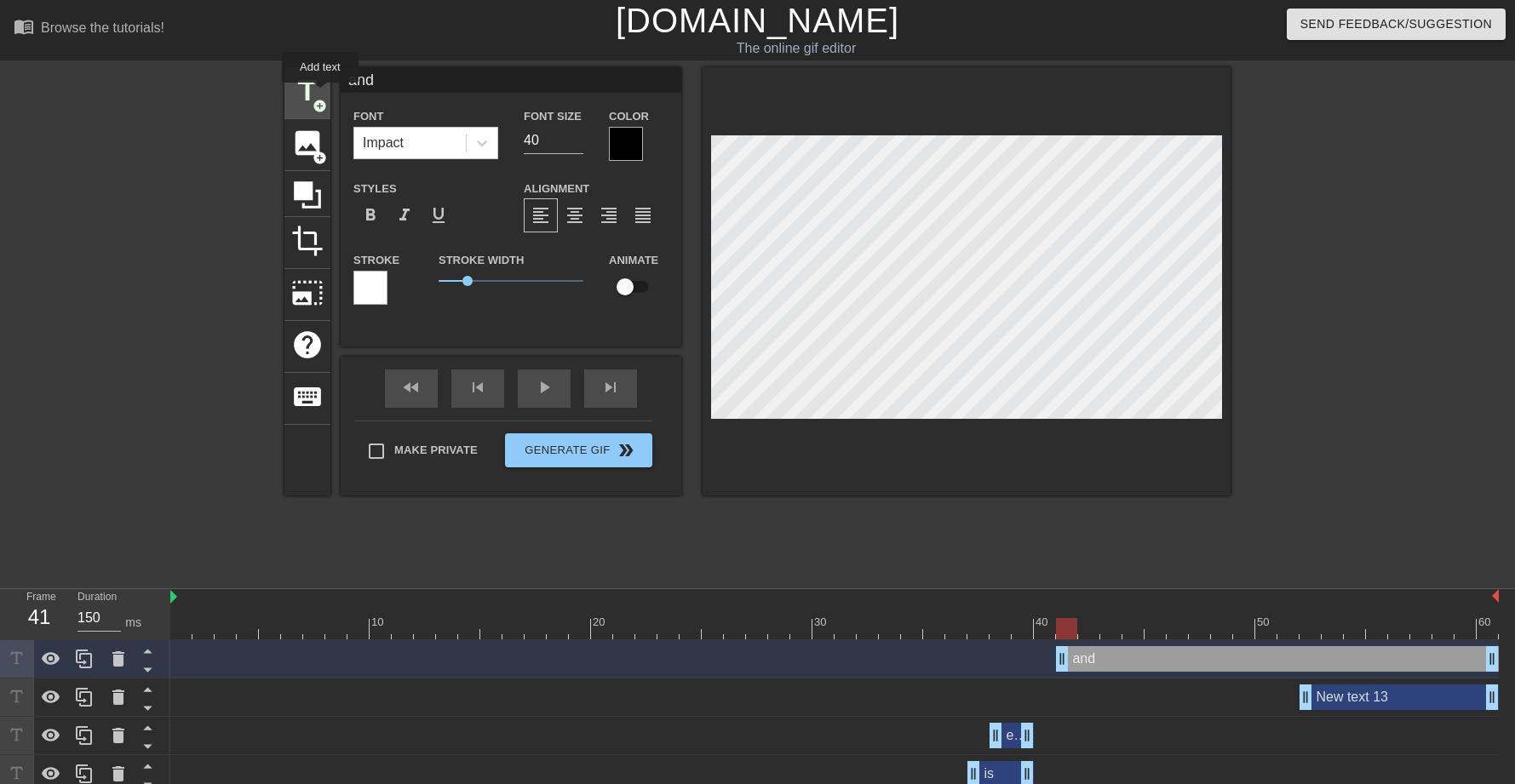 click on "title" at bounding box center [307, 91] 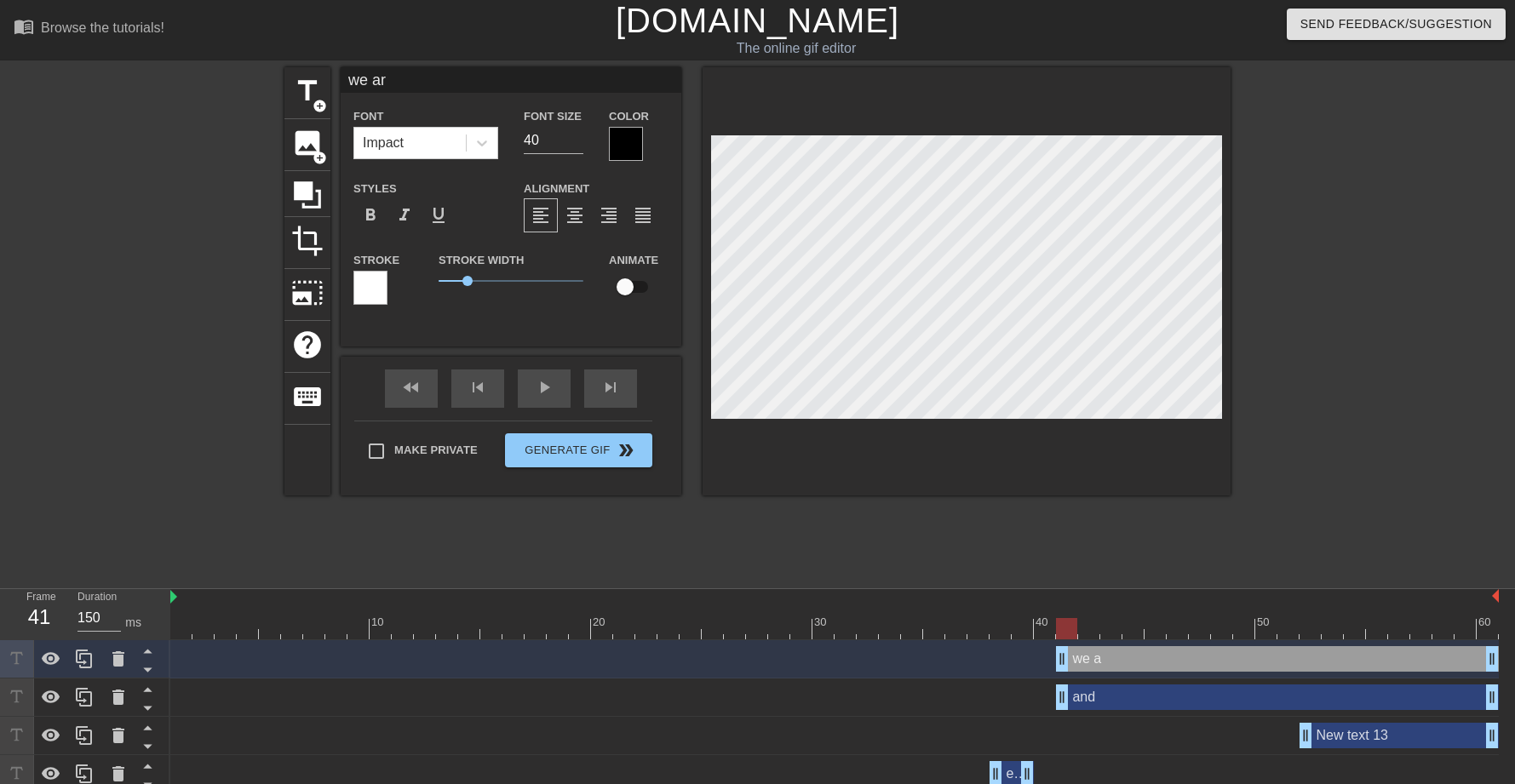 scroll, scrollTop: 3, scrollLeft: 3, axis: both 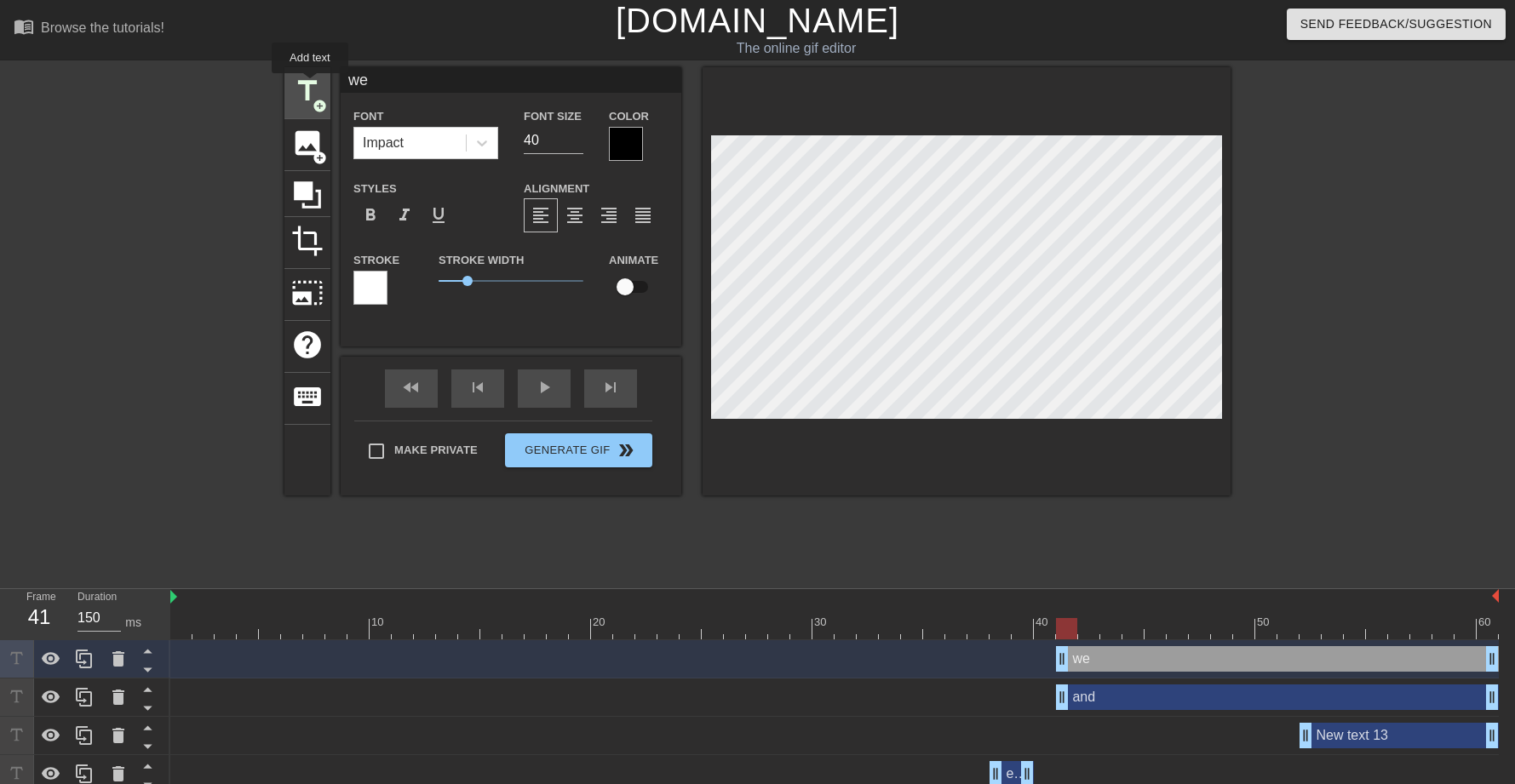 click on "title" at bounding box center [307, 91] 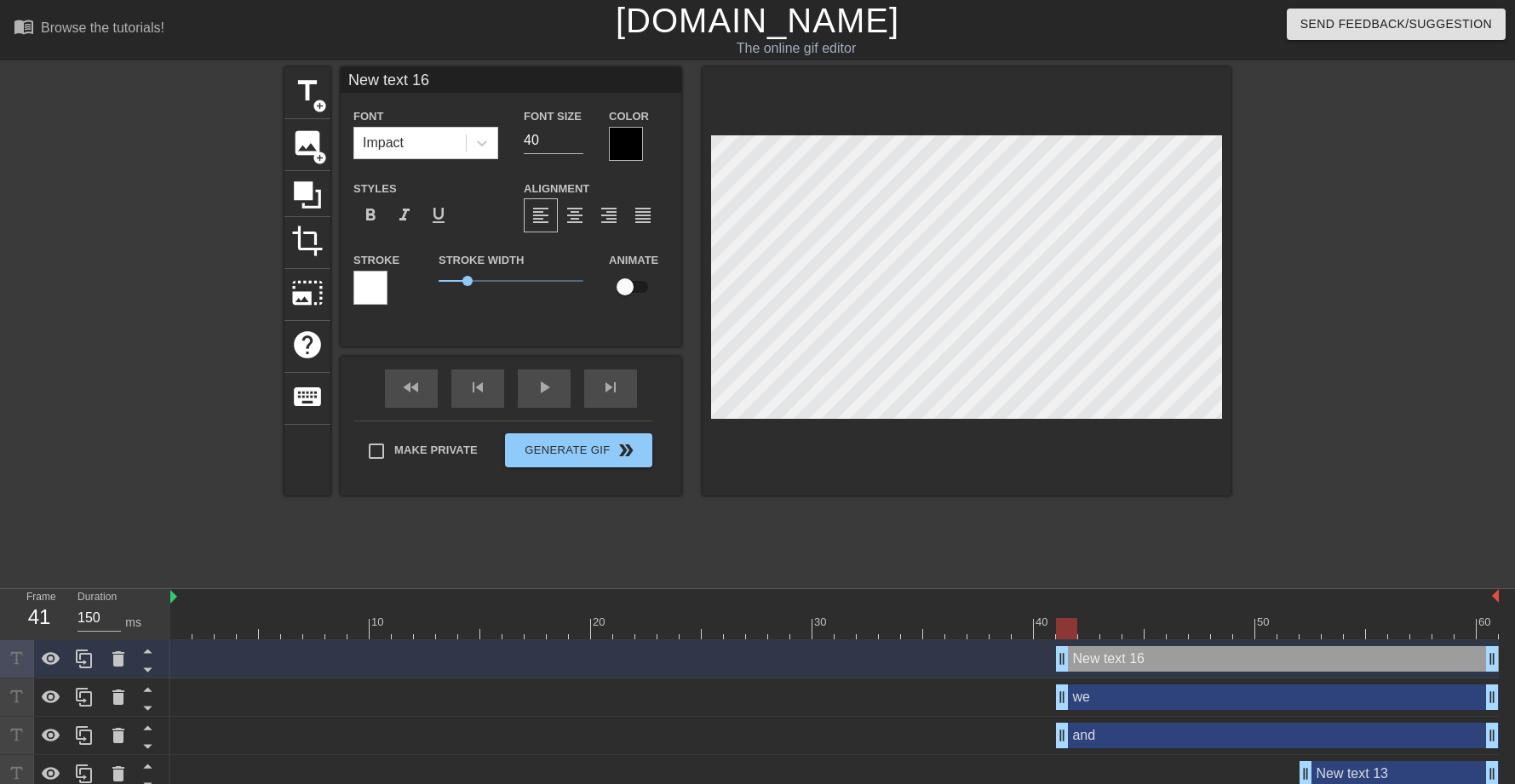 scroll, scrollTop: 3, scrollLeft: 2, axis: both 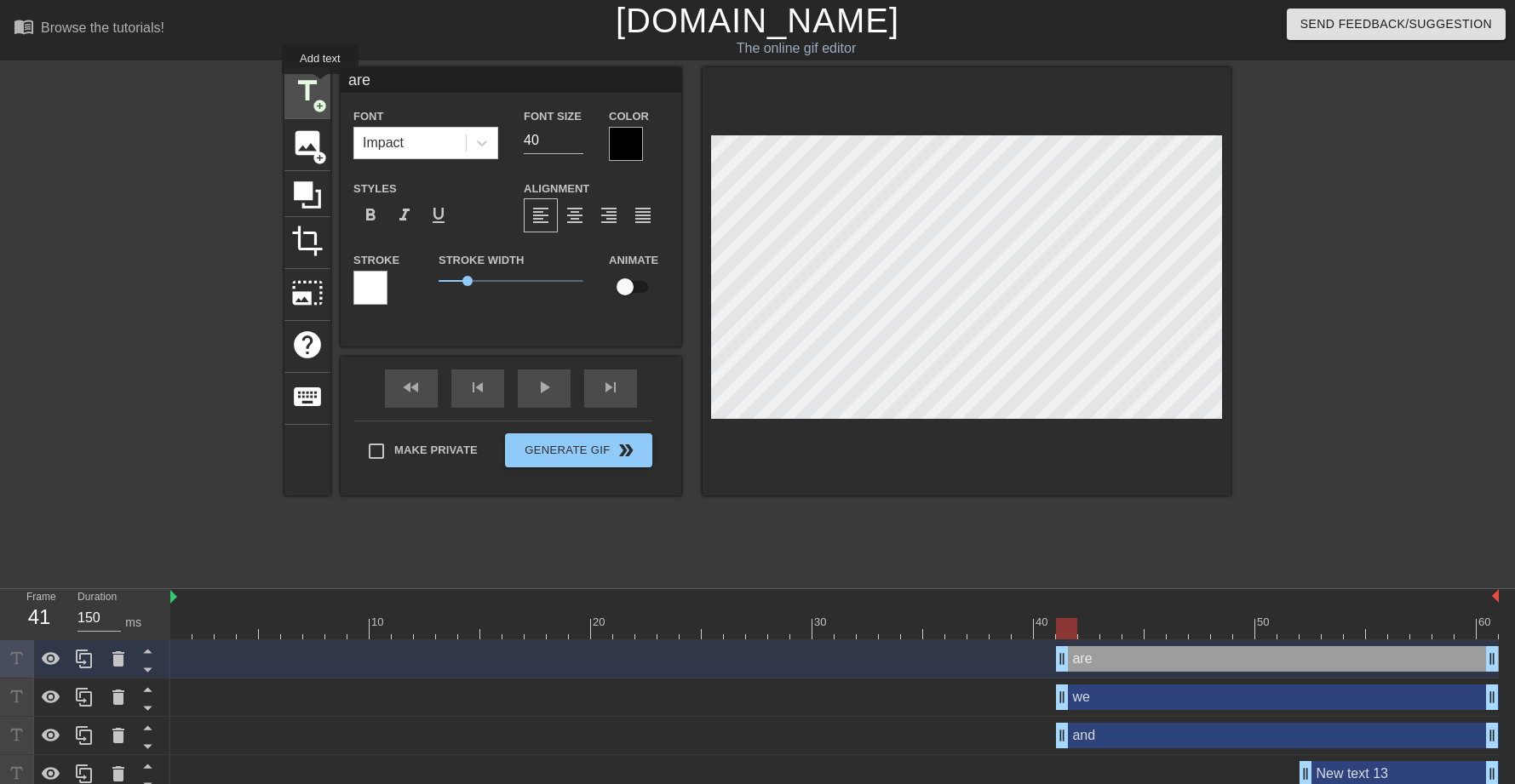 click on "title" at bounding box center (307, 91) 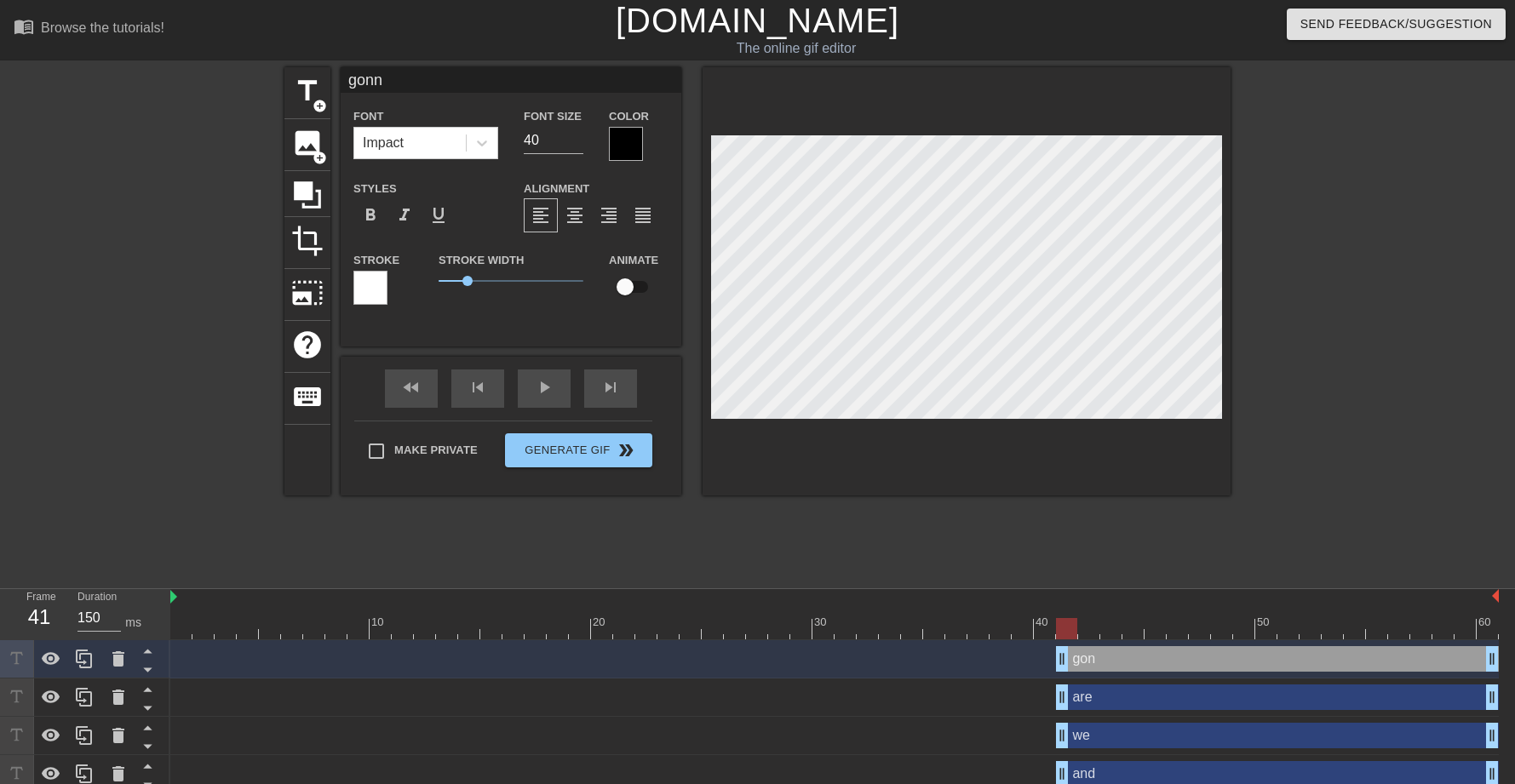 scroll, scrollTop: 3, scrollLeft: 3, axis: both 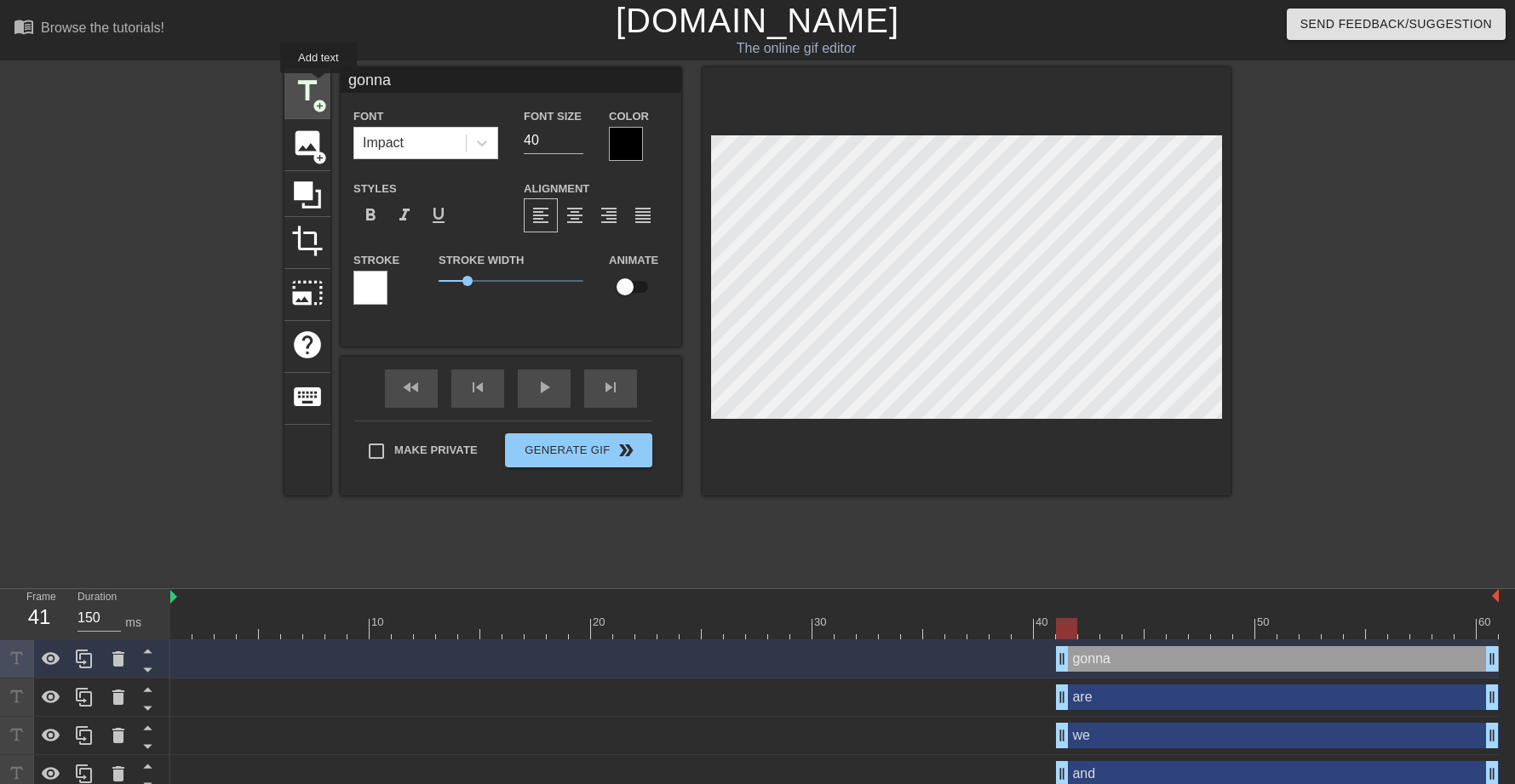 click on "title" at bounding box center (307, 91) 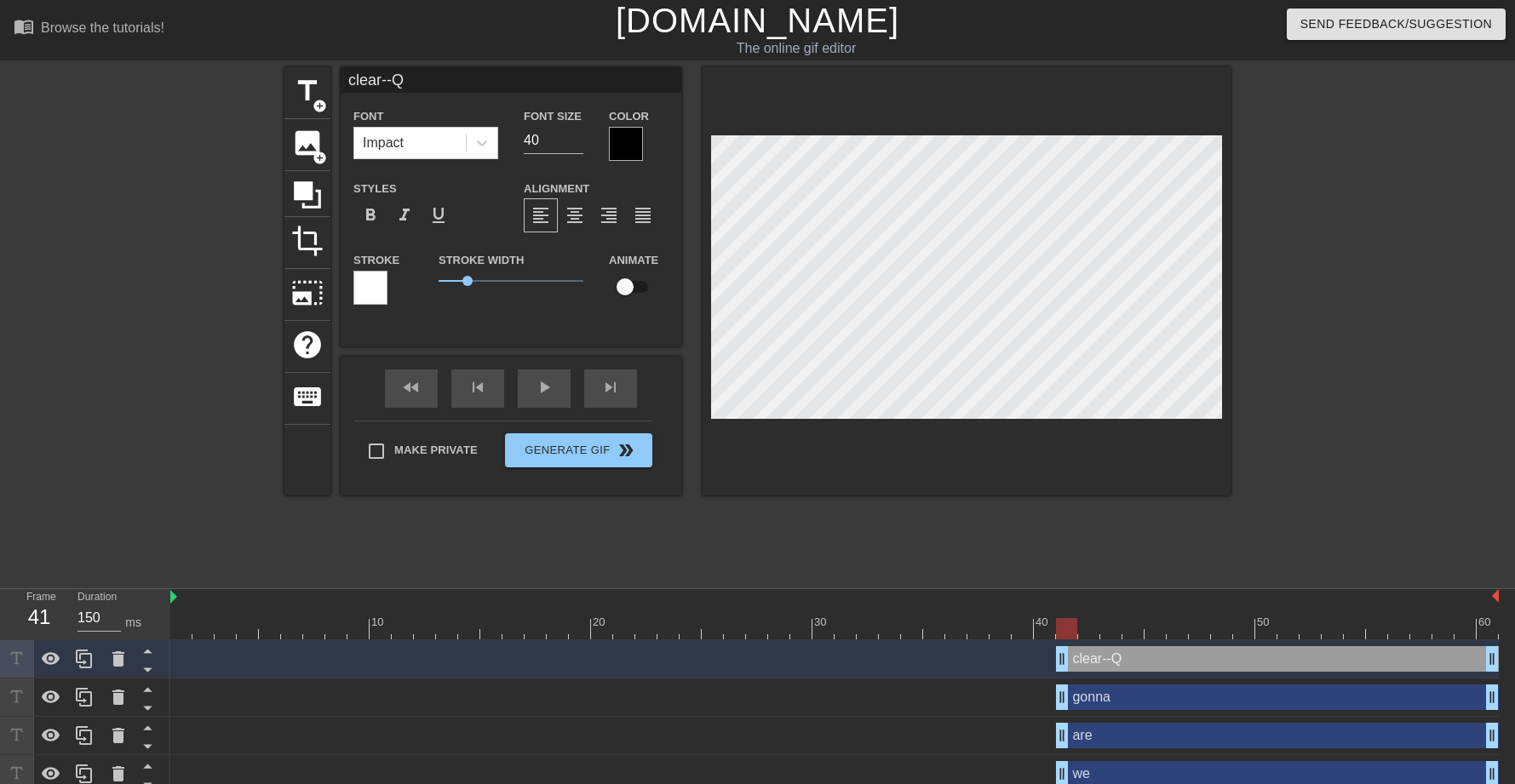scroll, scrollTop: 3, scrollLeft: 3, axis: both 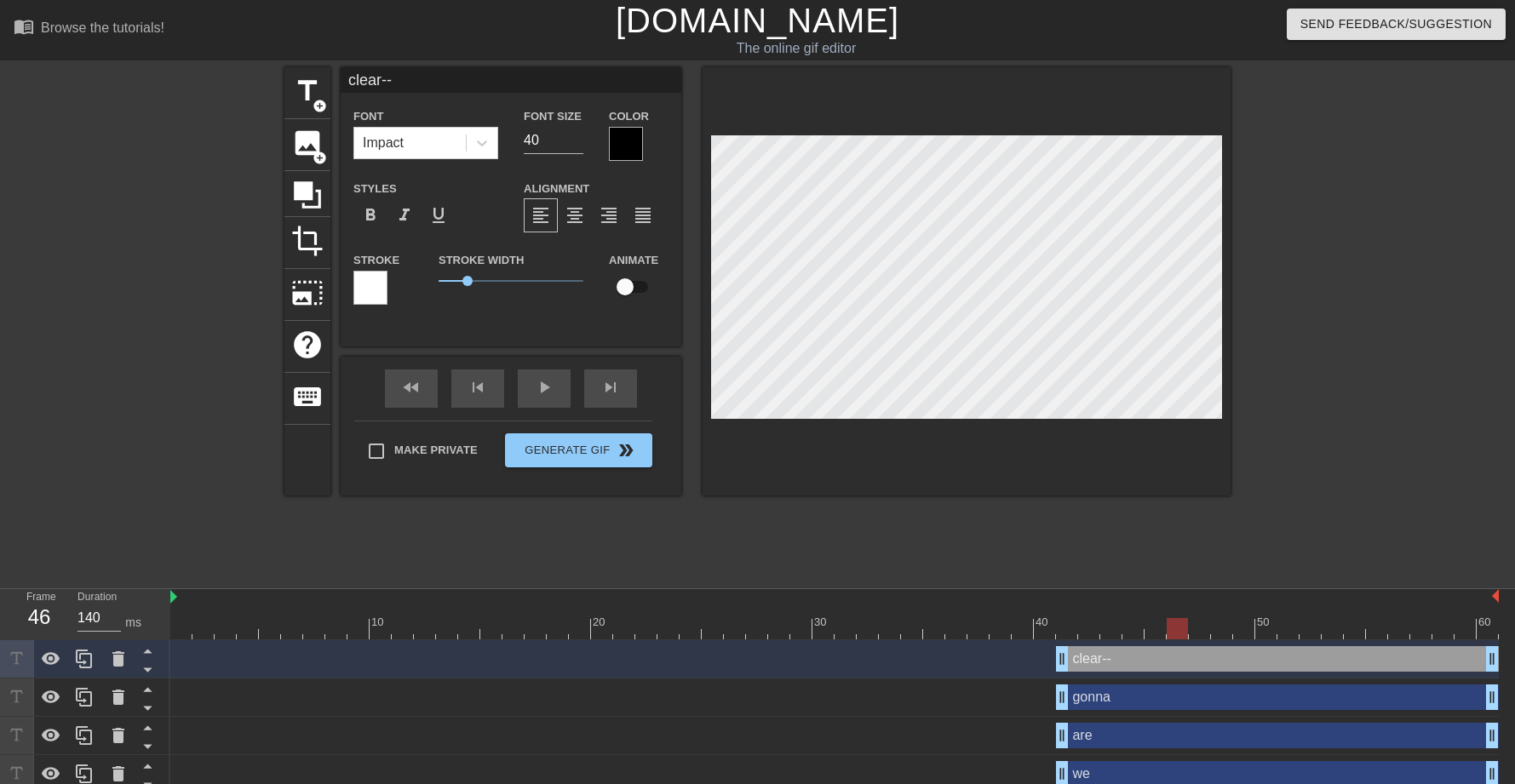 drag, startPoint x: 1065, startPoint y: 620, endPoint x: 1174, endPoint y: 649, distance: 112.79184 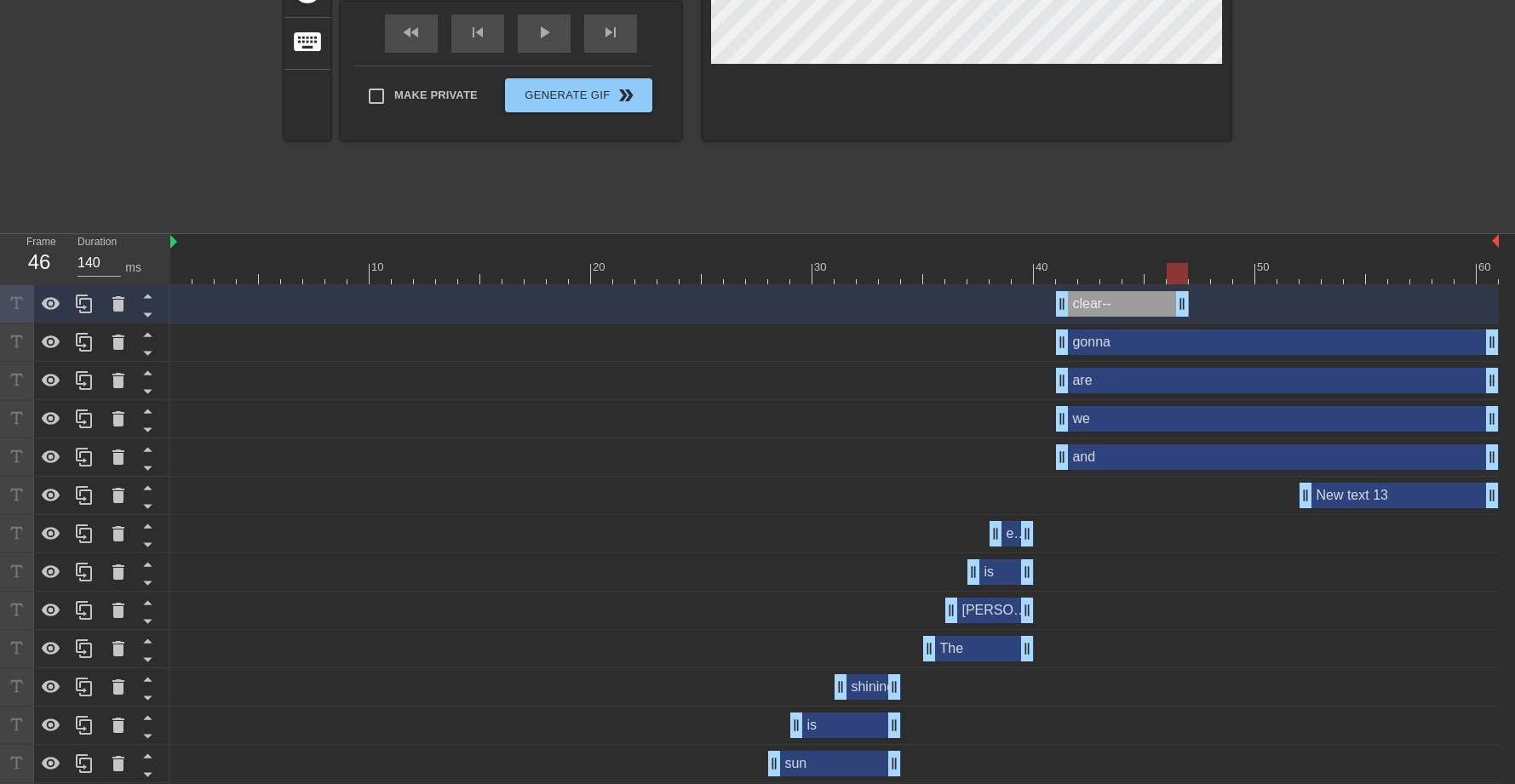 drag, startPoint x: 1493, startPoint y: 306, endPoint x: 1188, endPoint y: 320, distance: 305.3211 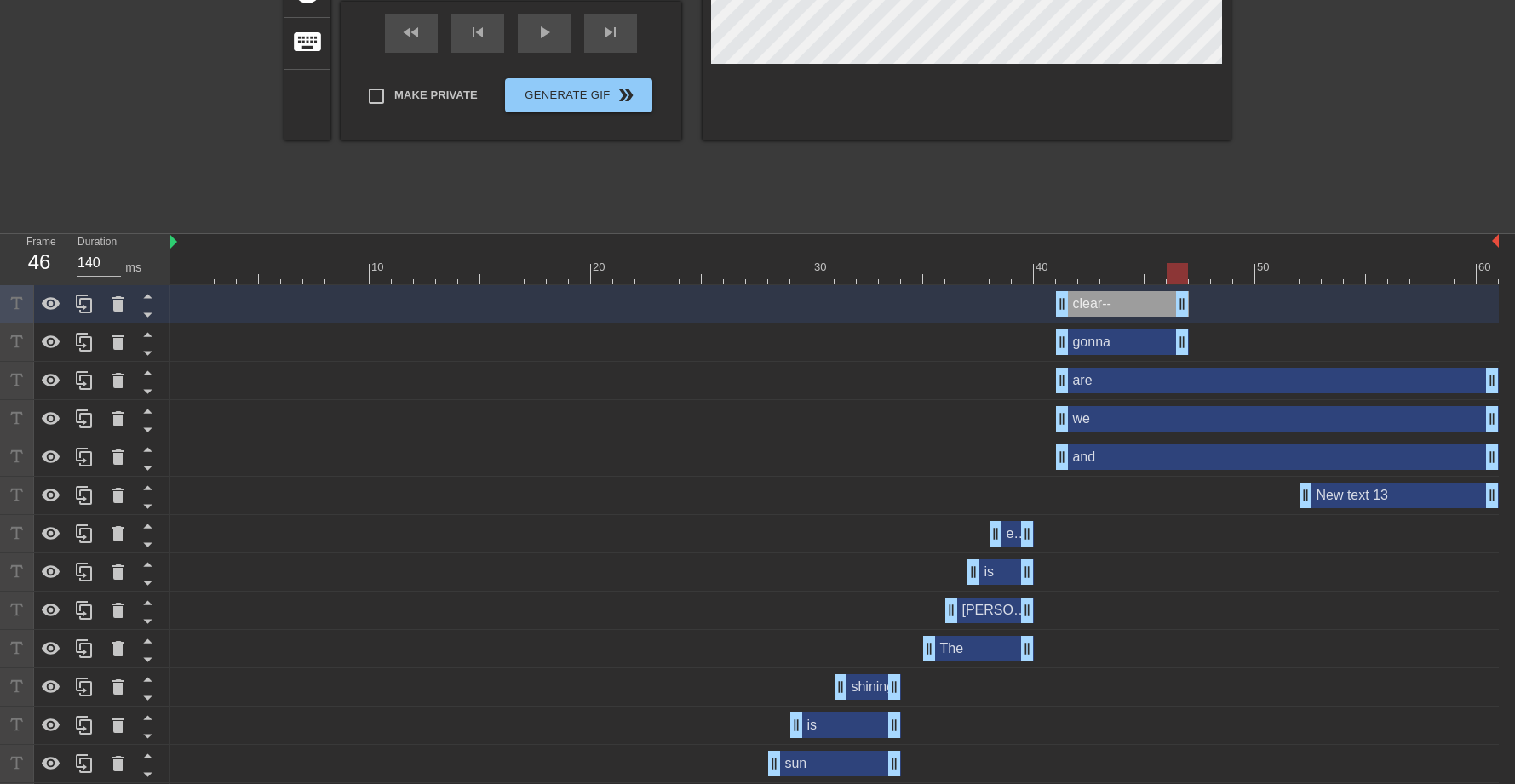 drag, startPoint x: 1493, startPoint y: 345, endPoint x: 1220, endPoint y: 352, distance: 273.08973 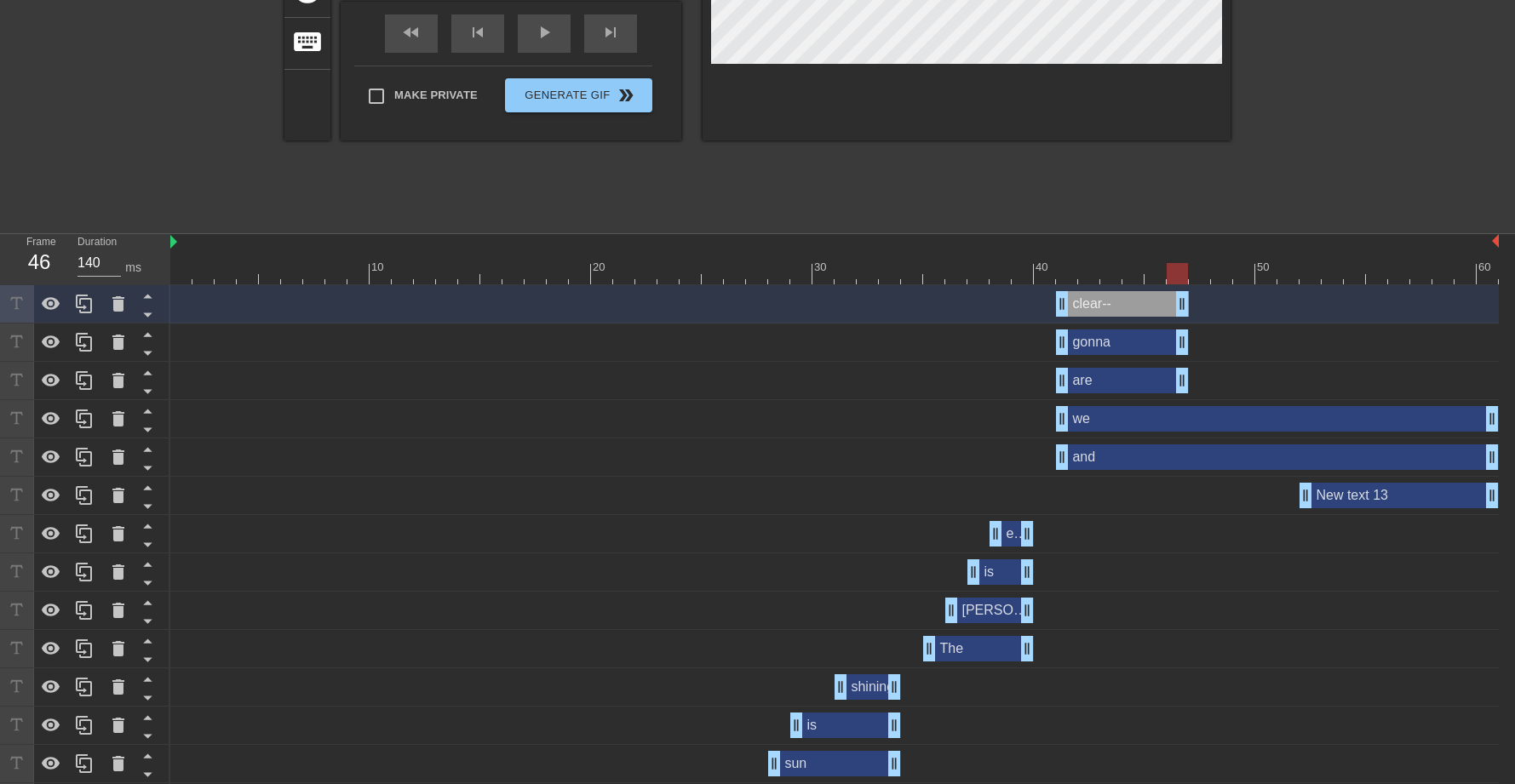 drag, startPoint x: 1485, startPoint y: 385, endPoint x: 1294, endPoint y: 396, distance: 191.31649 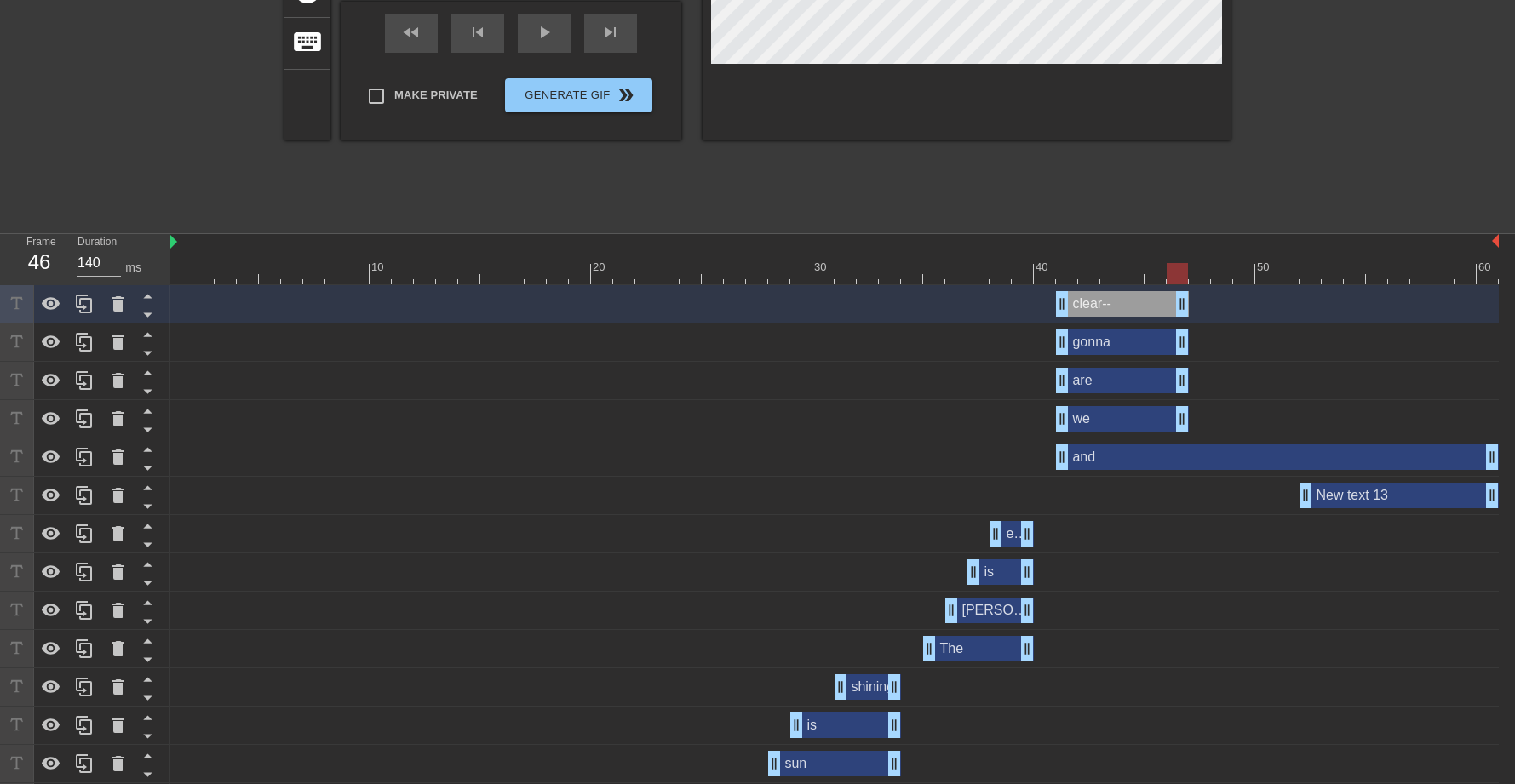 drag, startPoint x: 1488, startPoint y: 419, endPoint x: 1267, endPoint y: 421, distance: 221.00905 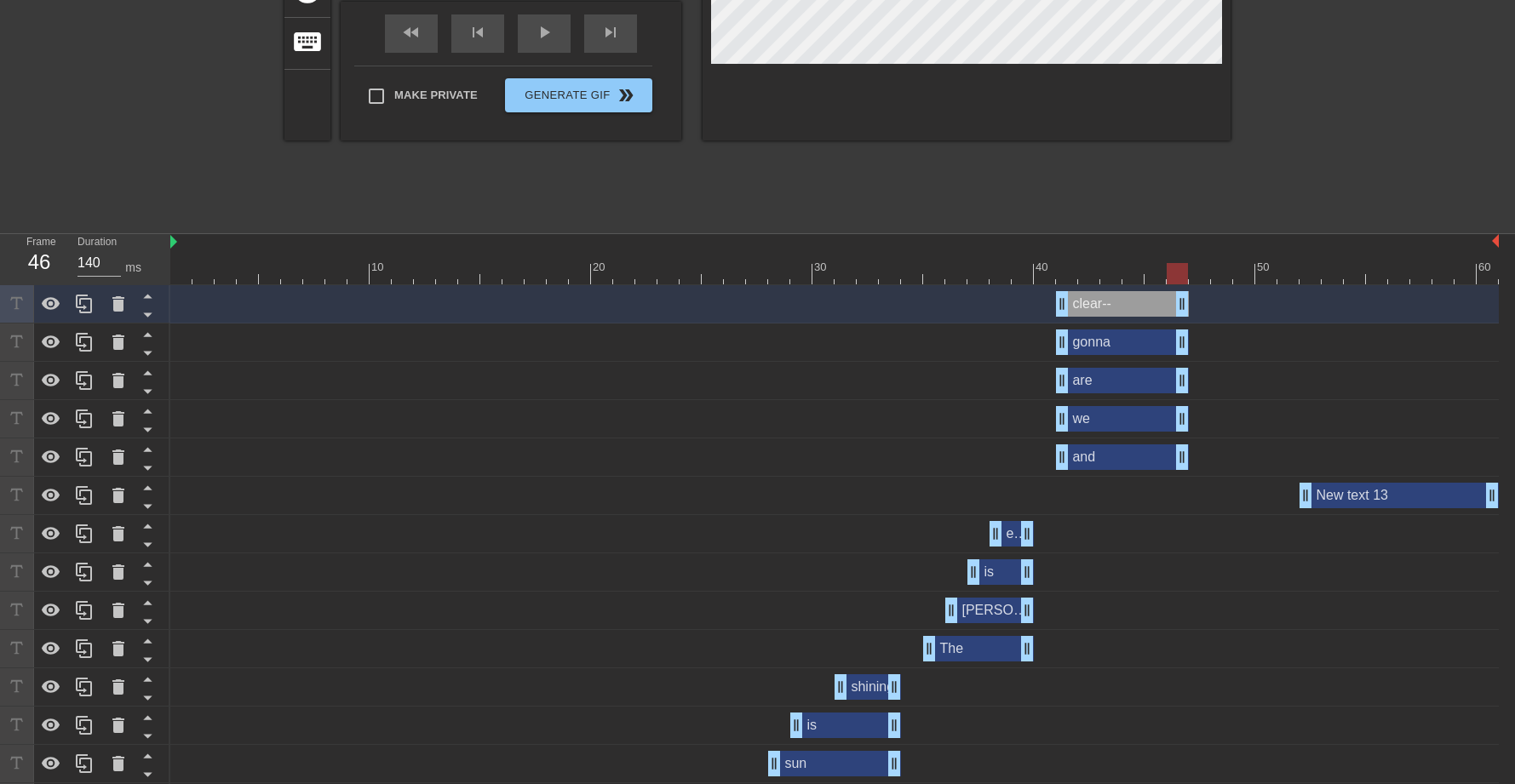drag, startPoint x: 1488, startPoint y: 464, endPoint x: 1179, endPoint y: 455, distance: 309.13104 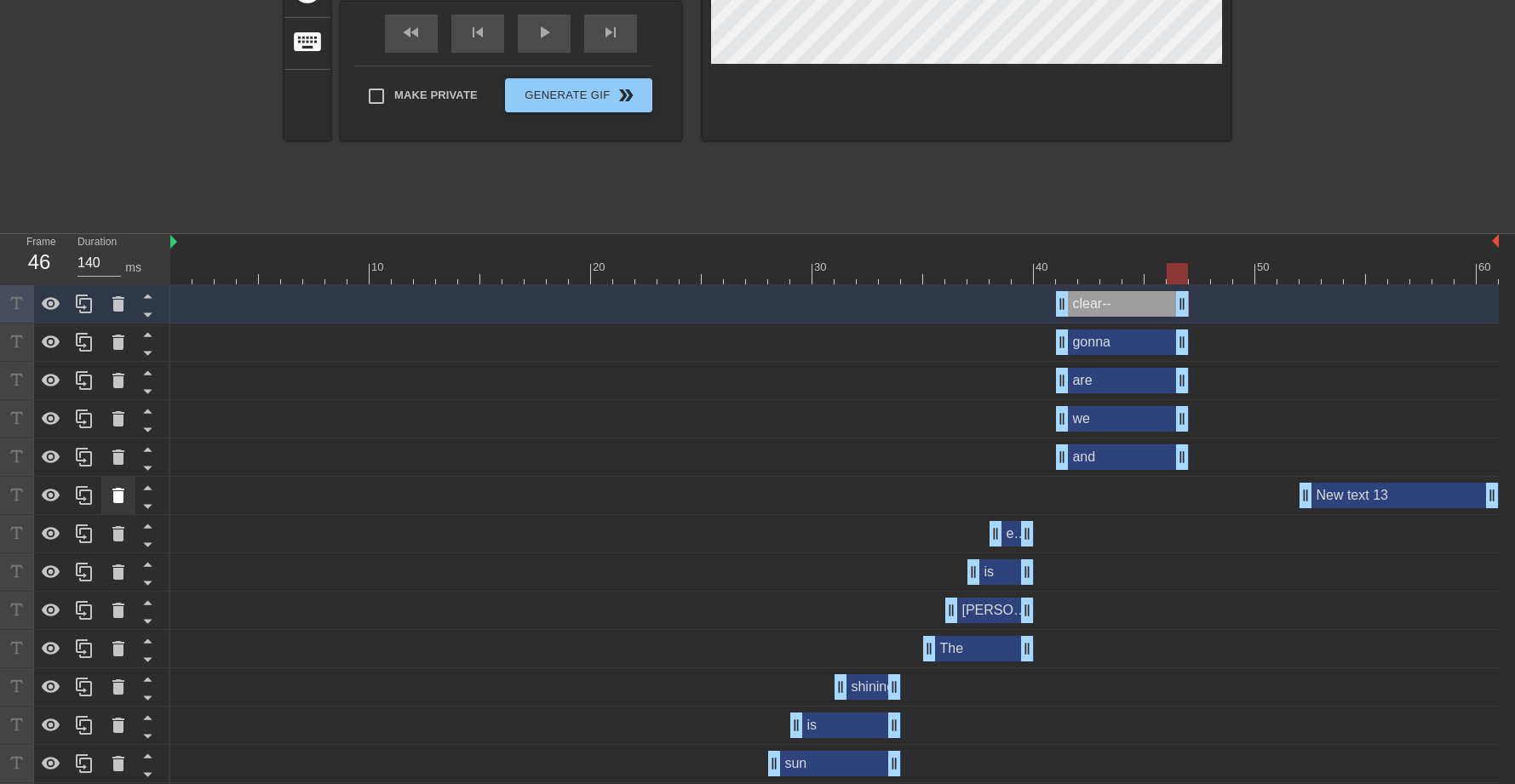 click 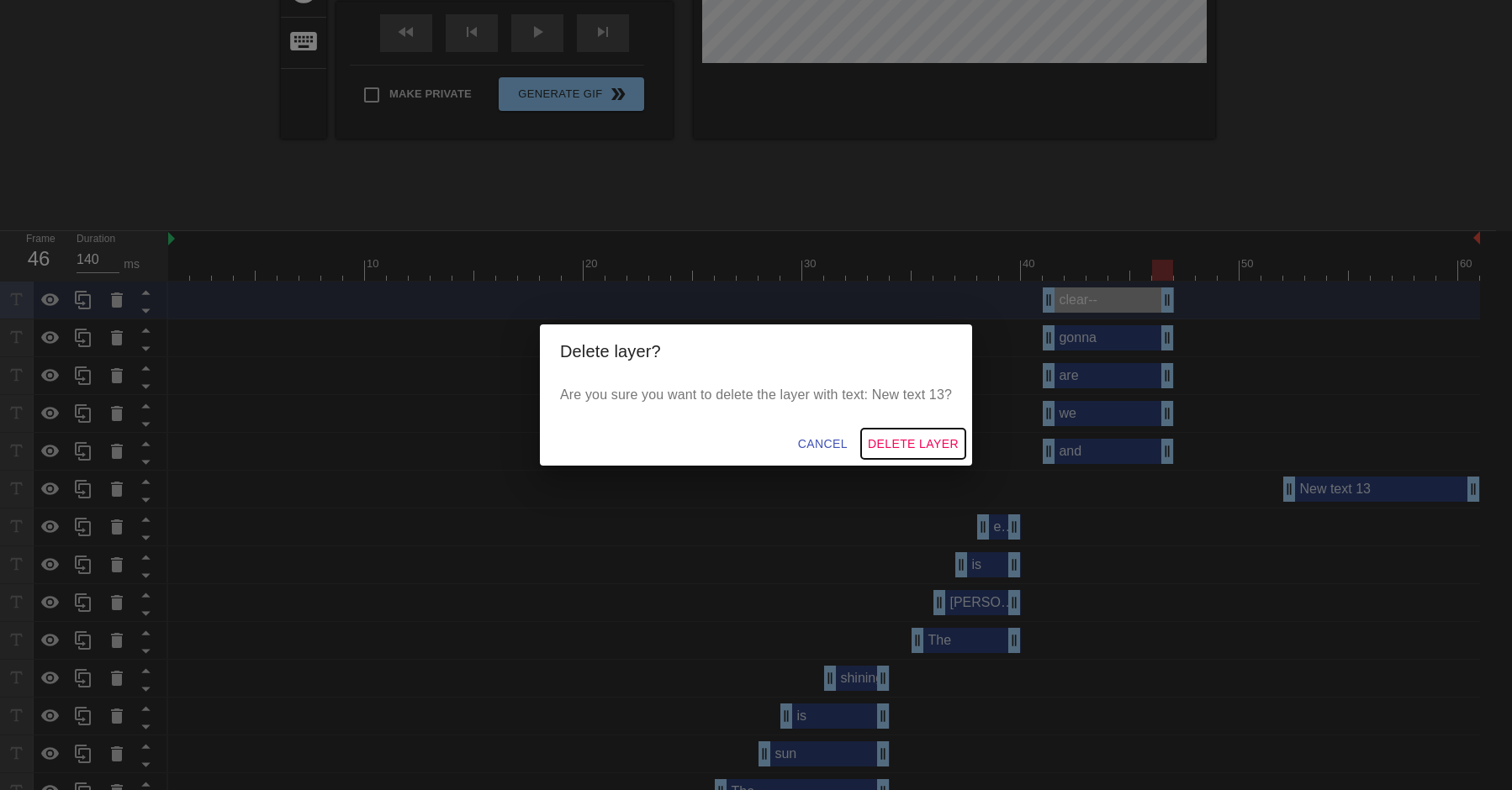 click on "Delete Layer" at bounding box center [913, 444] 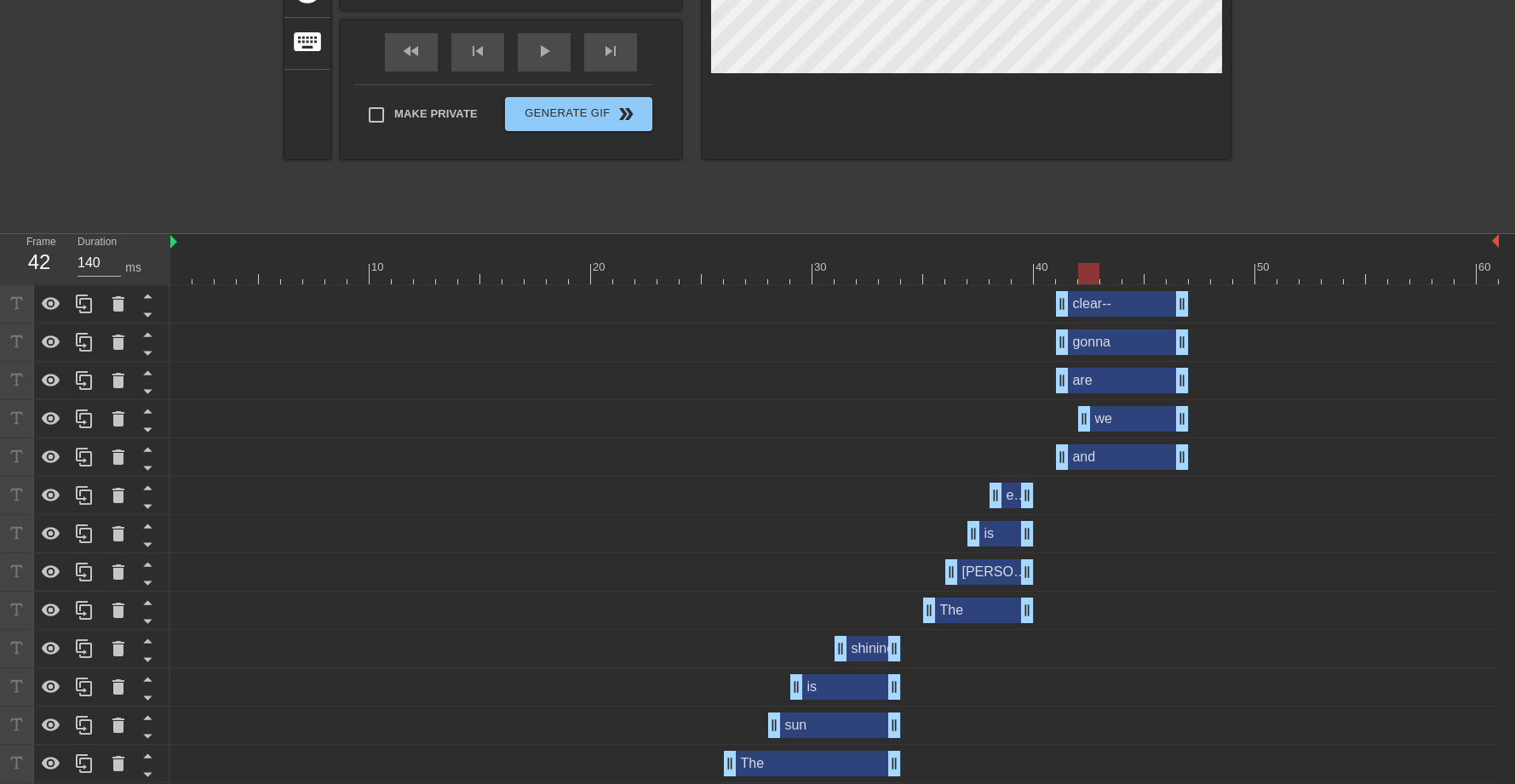 drag, startPoint x: 1067, startPoint y: 425, endPoint x: 1087, endPoint y: 423, distance: 20.099751 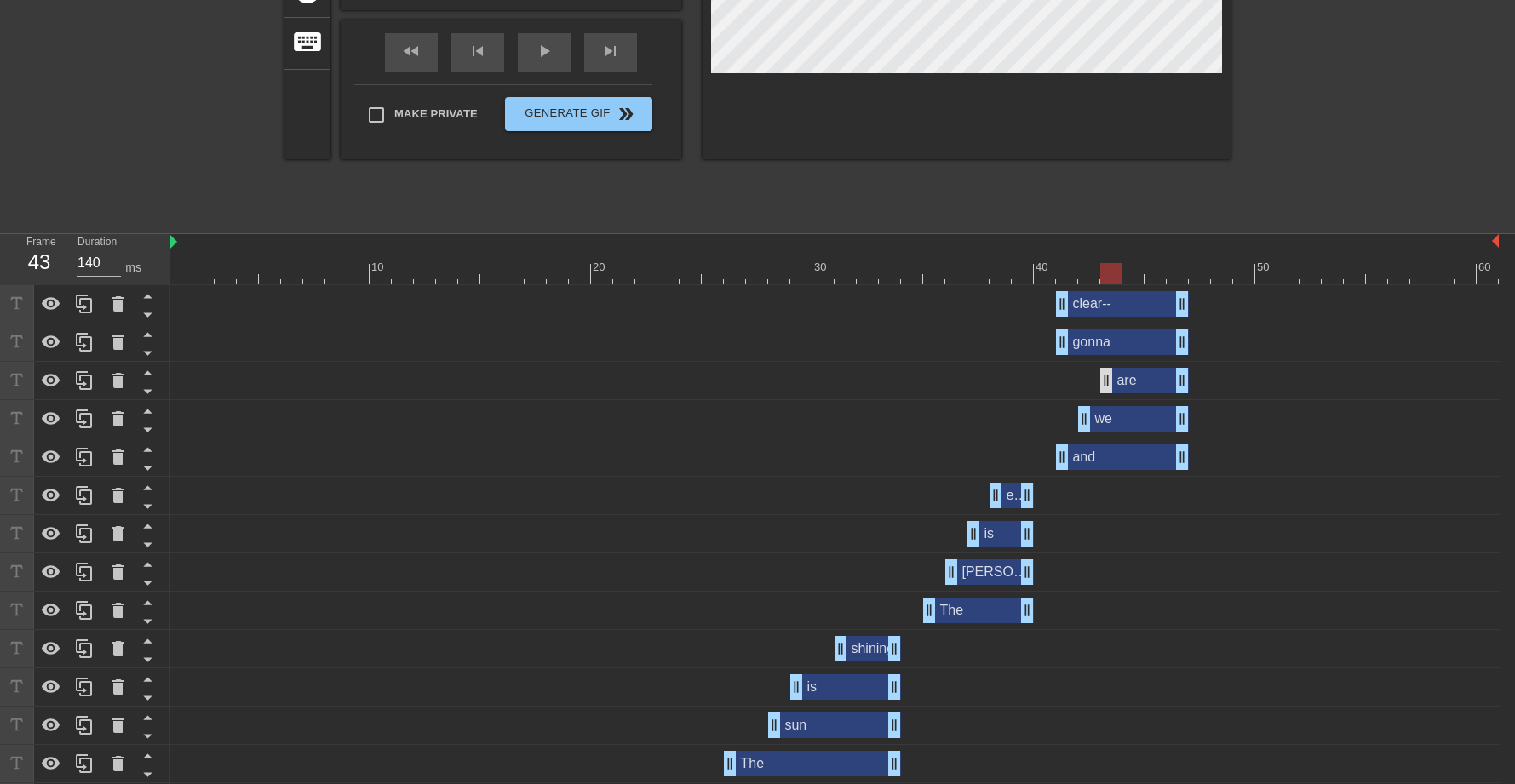 drag, startPoint x: 1059, startPoint y: 383, endPoint x: 1105, endPoint y: 386, distance: 46.097722 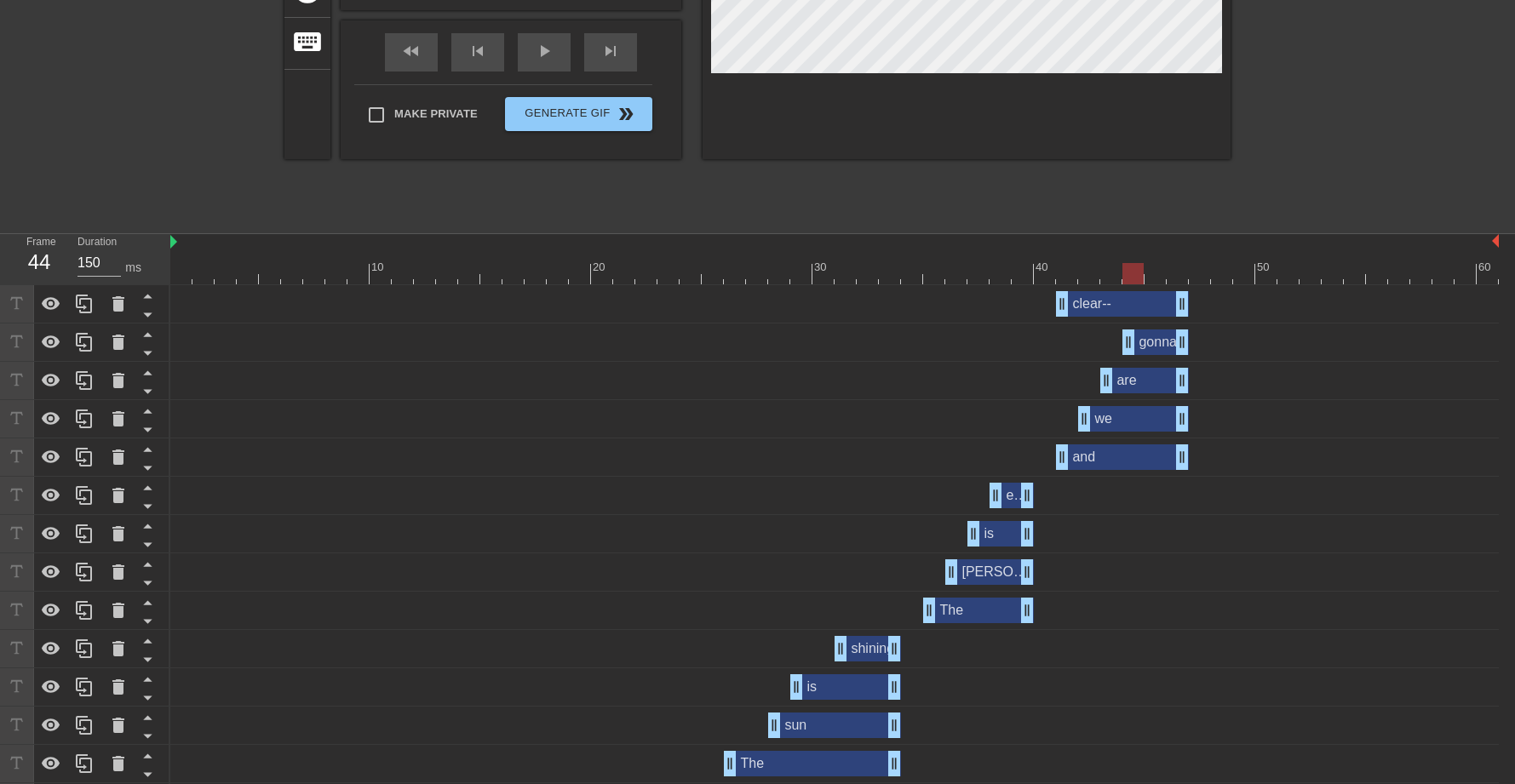 drag, startPoint x: 1064, startPoint y: 347, endPoint x: 1124, endPoint y: 356, distance: 60.67125 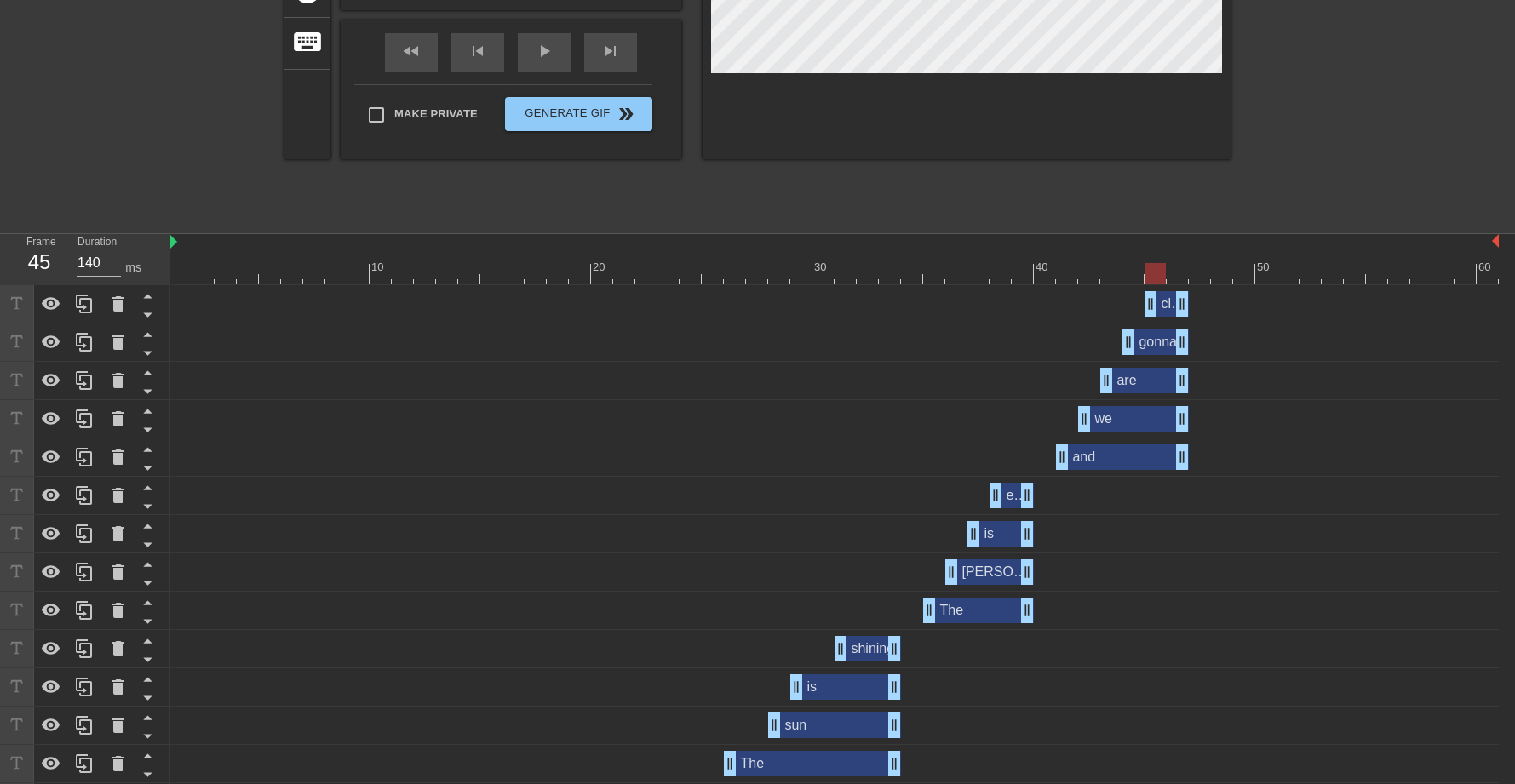 drag, startPoint x: 1062, startPoint y: 304, endPoint x: 1146, endPoint y: 312, distance: 84.38009 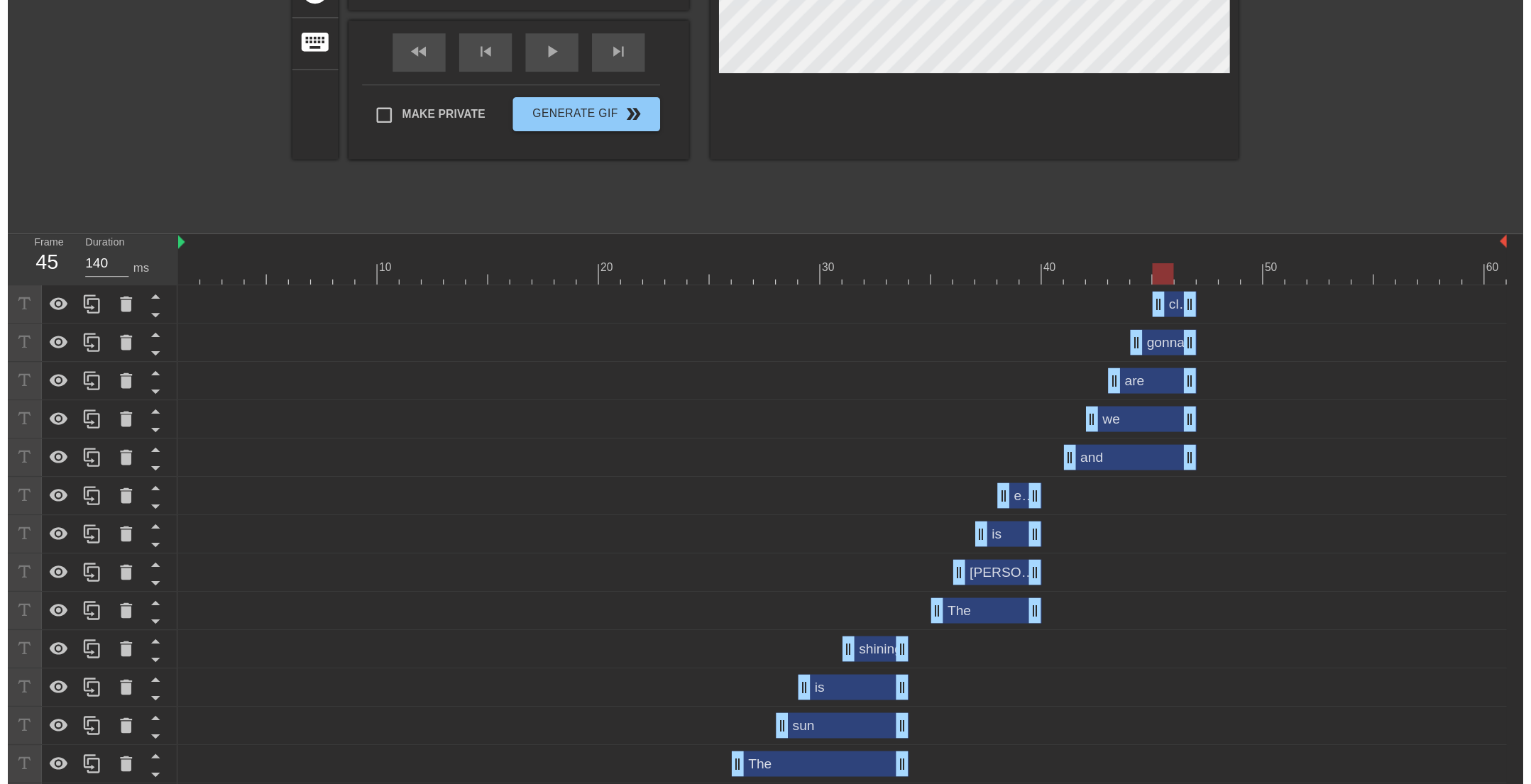 scroll, scrollTop: 0, scrollLeft: 0, axis: both 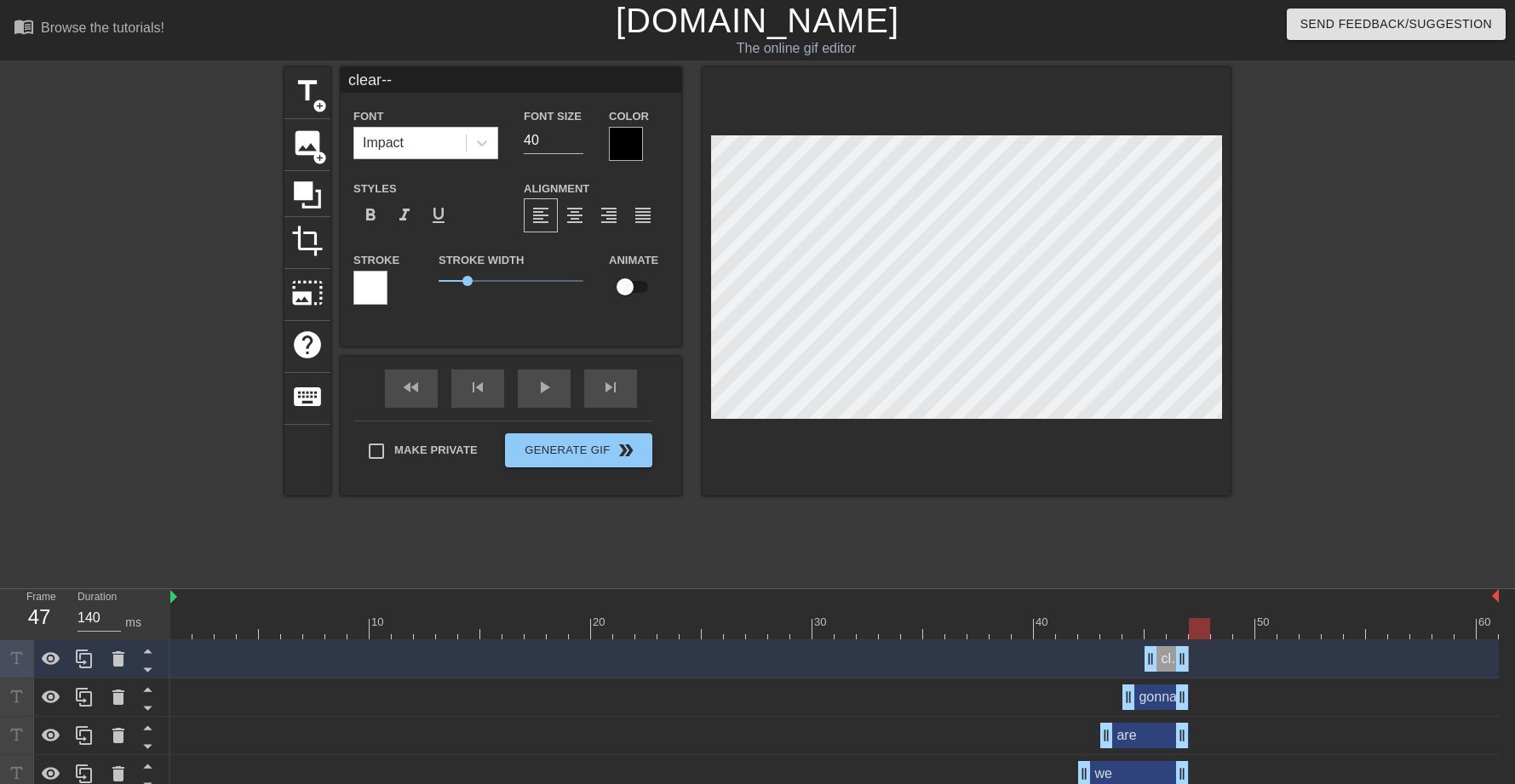 drag, startPoint x: 435, startPoint y: 622, endPoint x: 1202, endPoint y: 649, distance: 767.47508 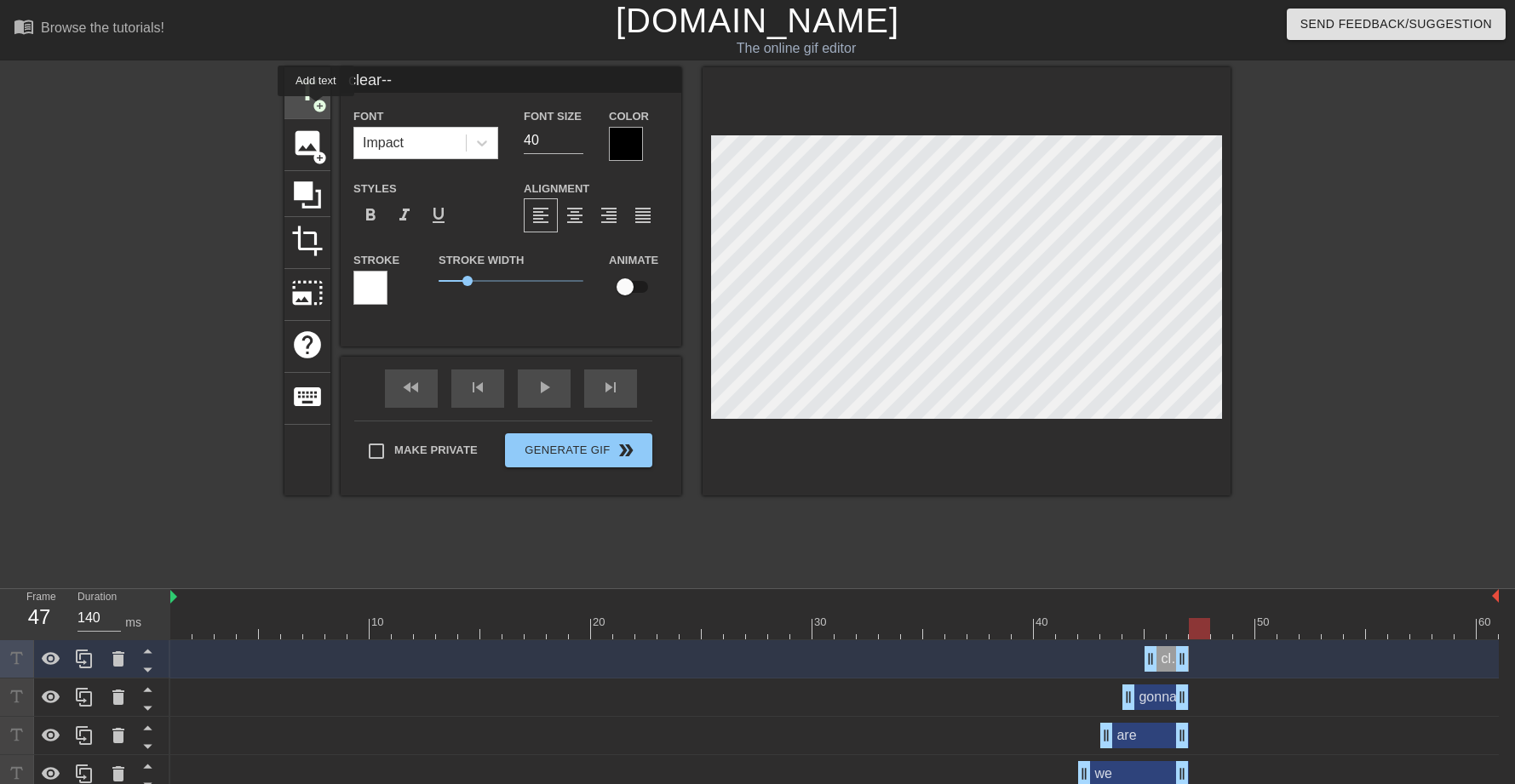 click on "add_circle" at bounding box center [319, 106] 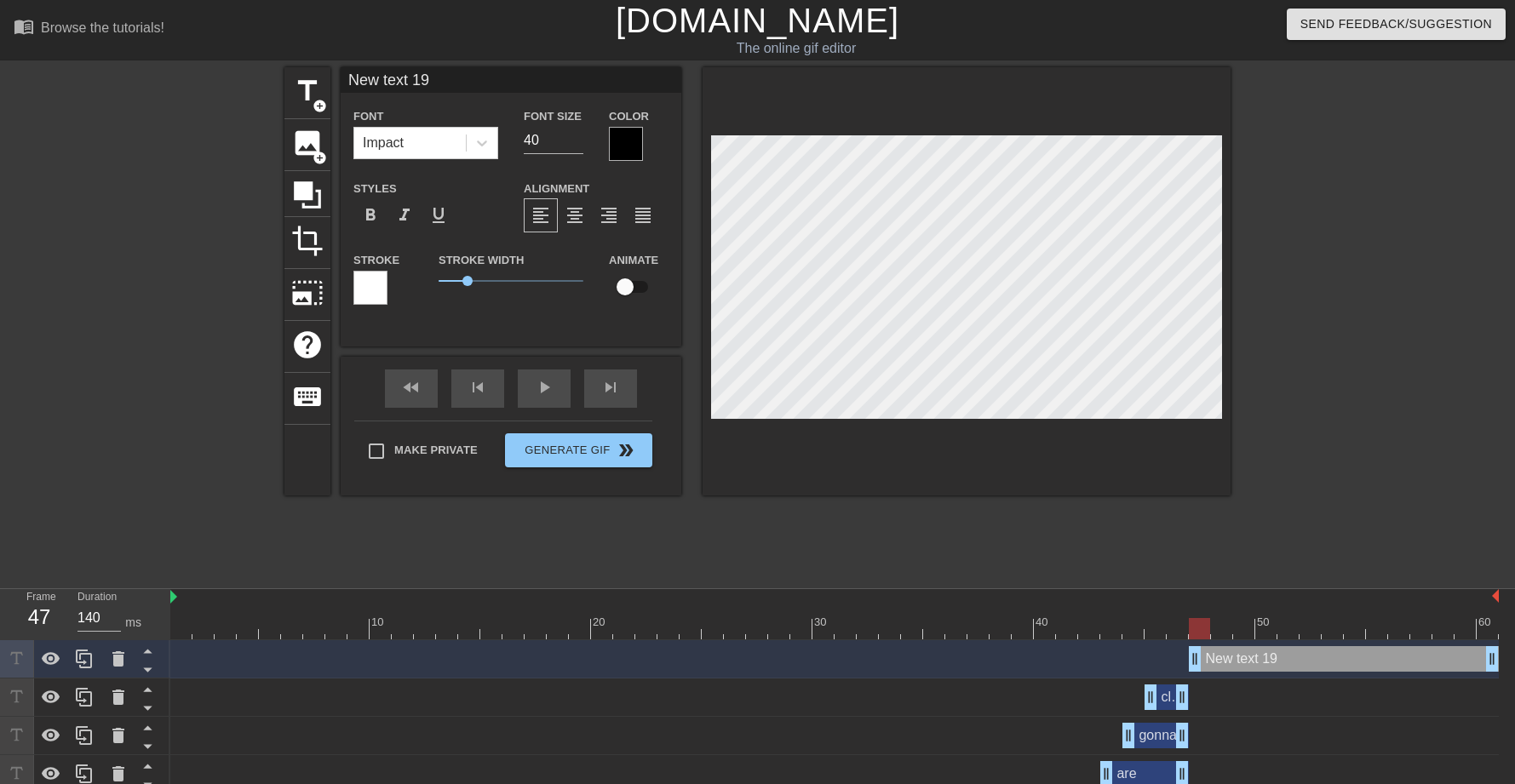 drag, startPoint x: 460, startPoint y: 86, endPoint x: 145, endPoint y: 75, distance: 315.192 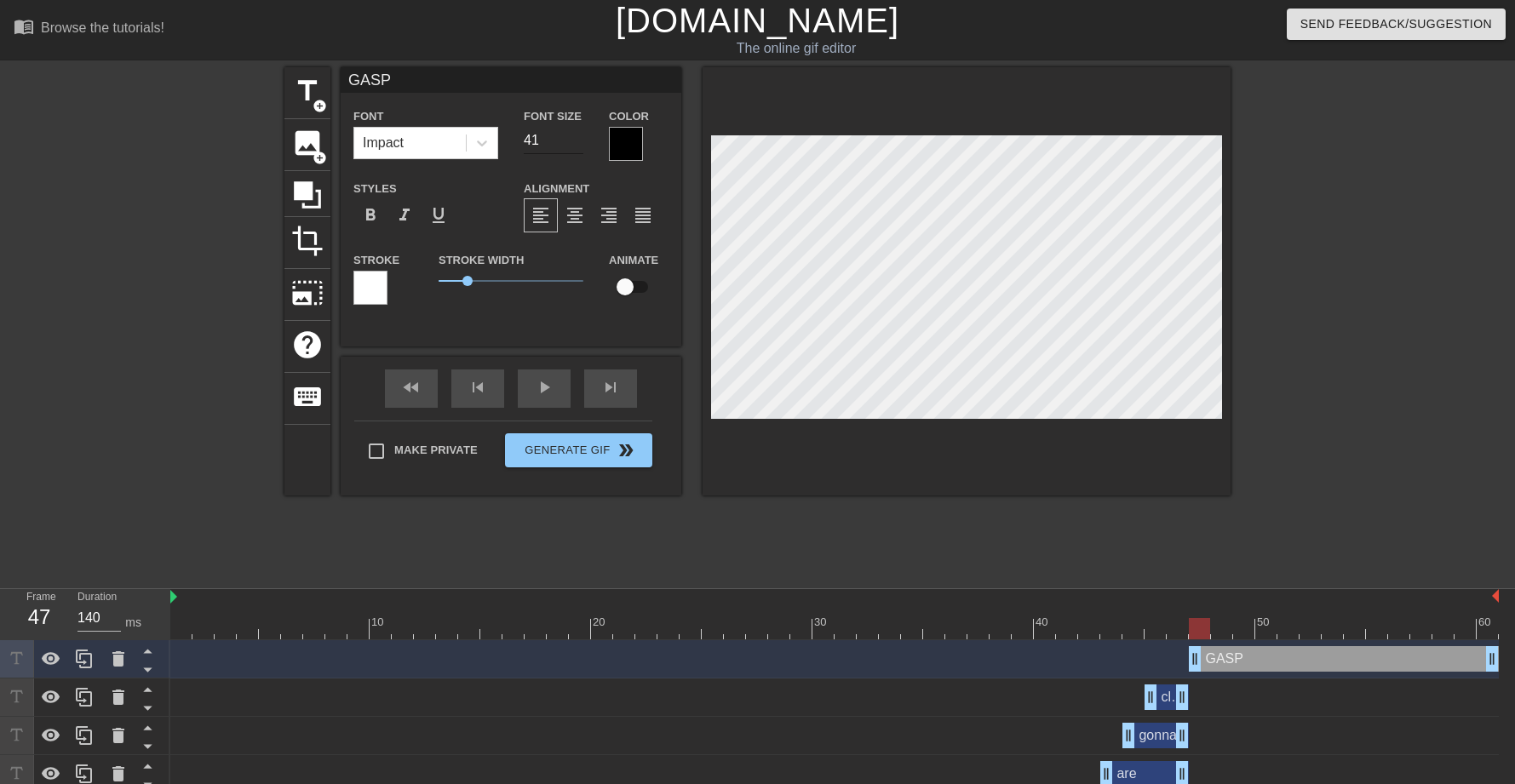 click on "41" at bounding box center [554, 140] 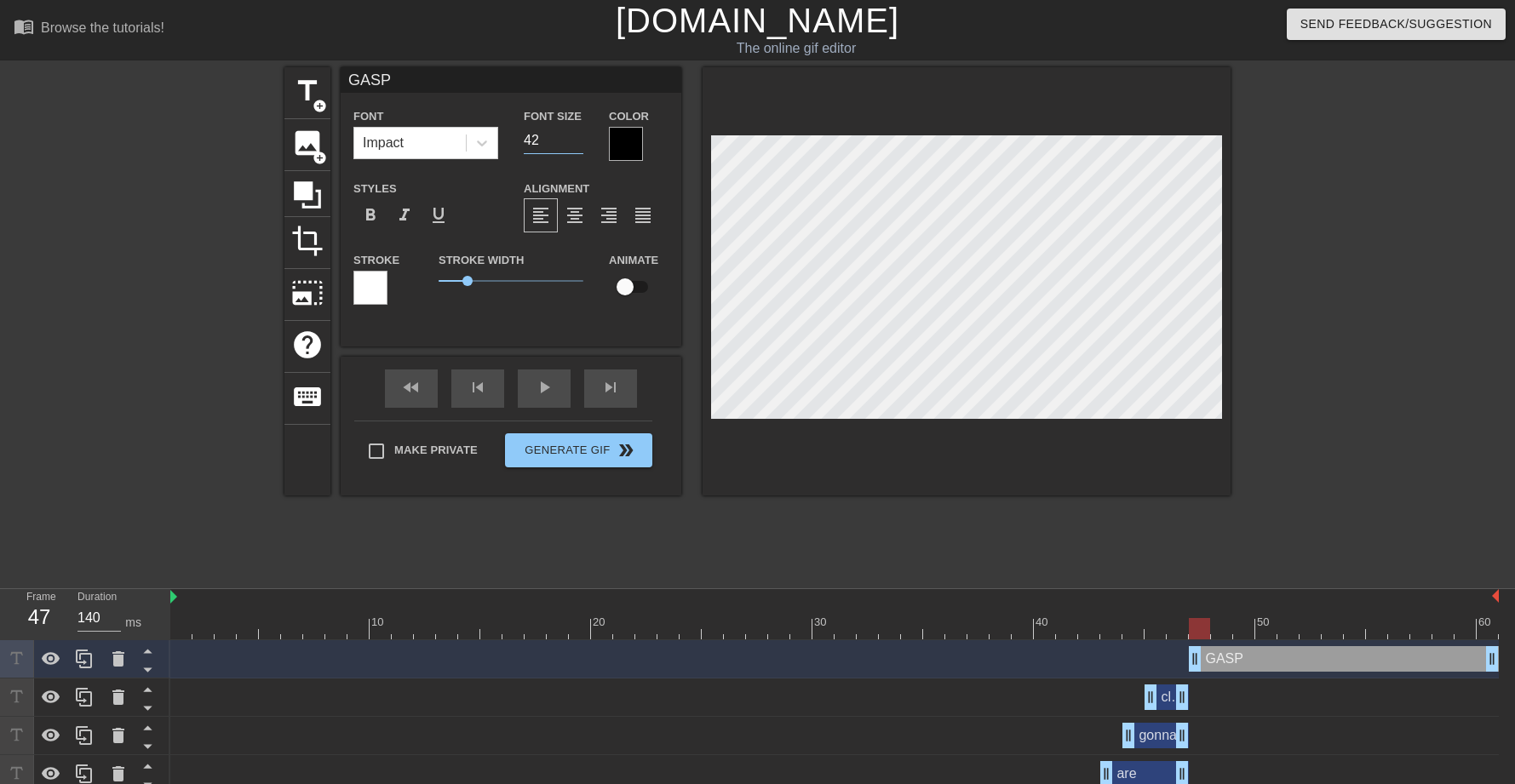 click on "42" at bounding box center (554, 140) 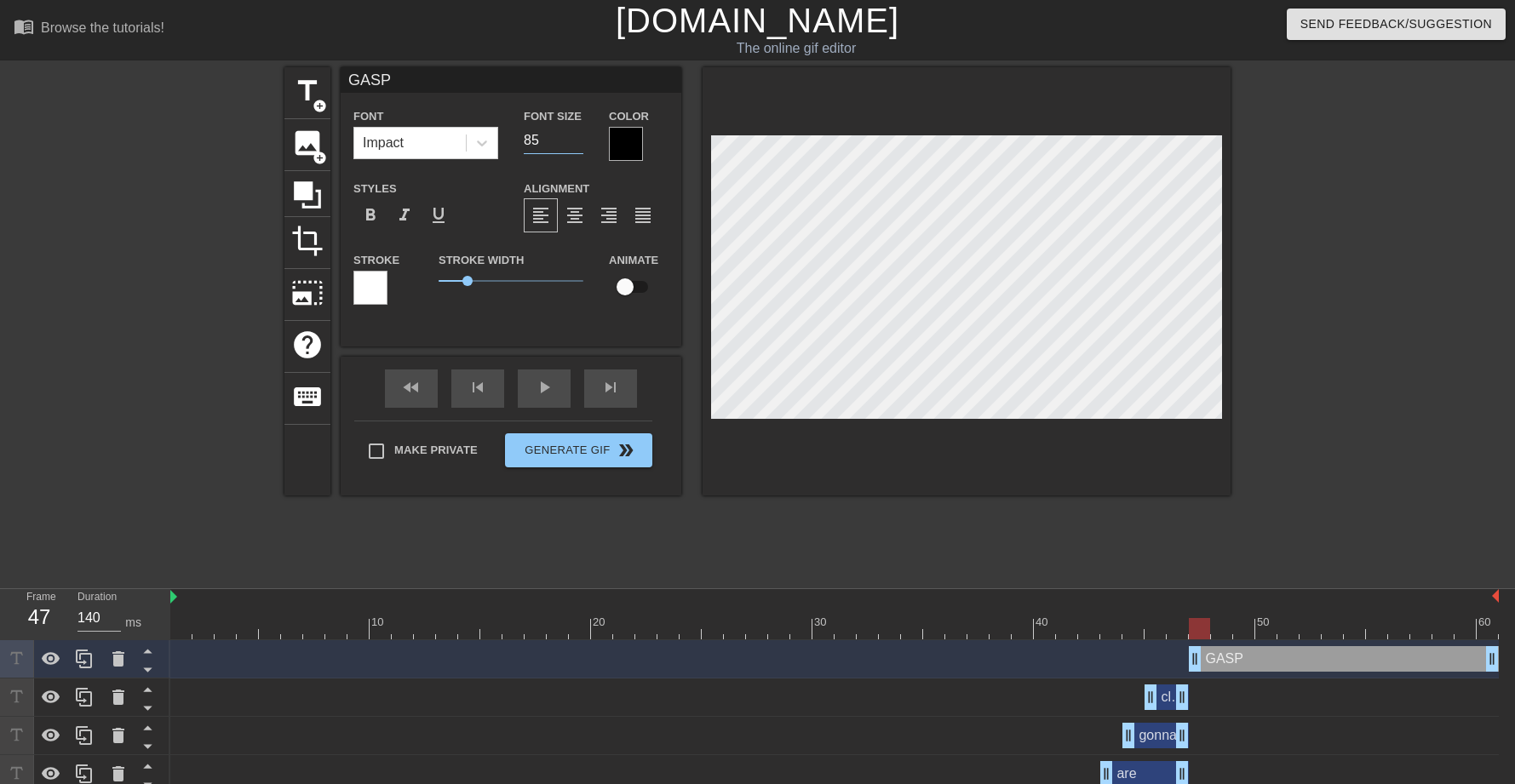 click on "85" at bounding box center [554, 140] 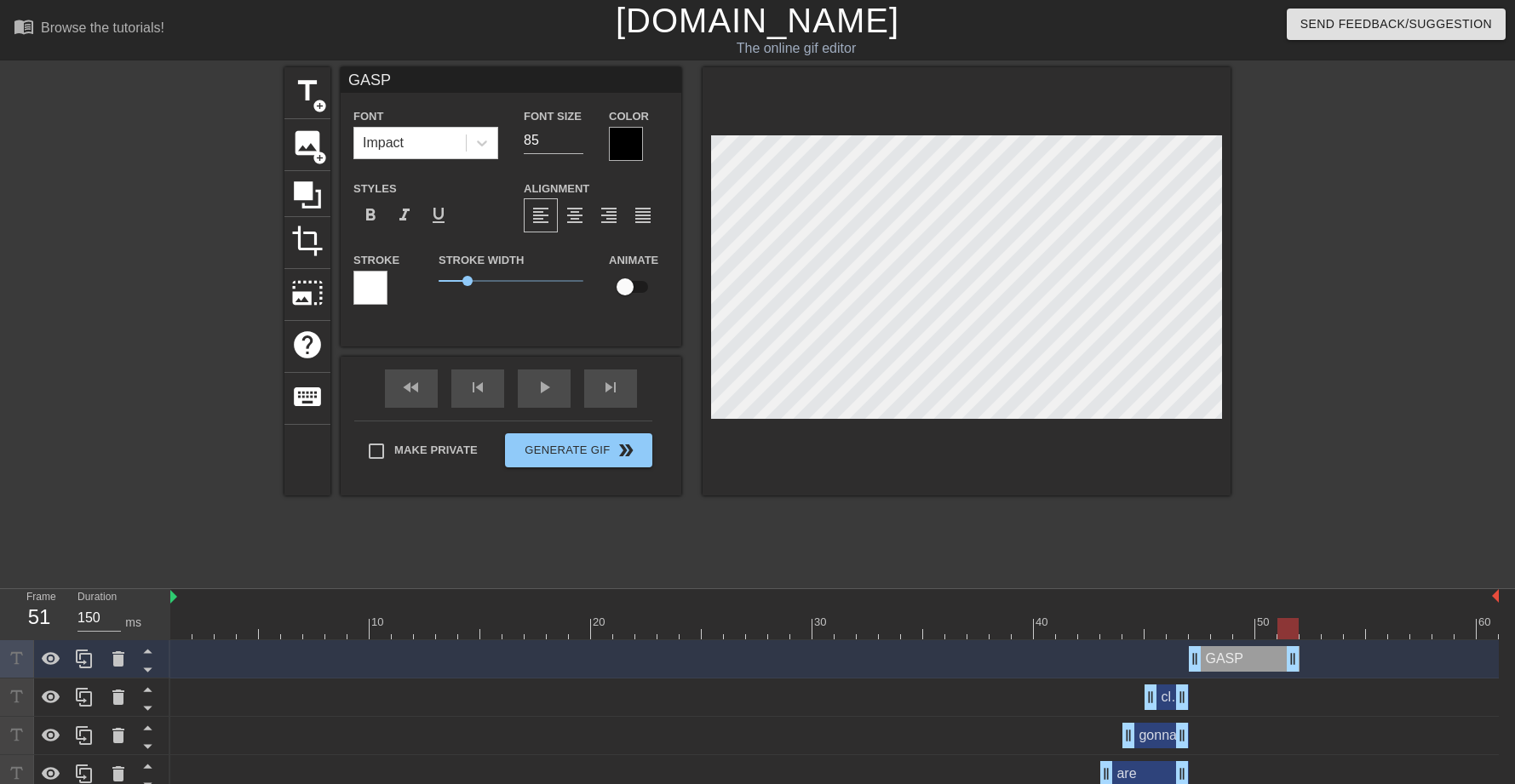 drag, startPoint x: 1496, startPoint y: 659, endPoint x: 1292, endPoint y: 690, distance: 206.34195 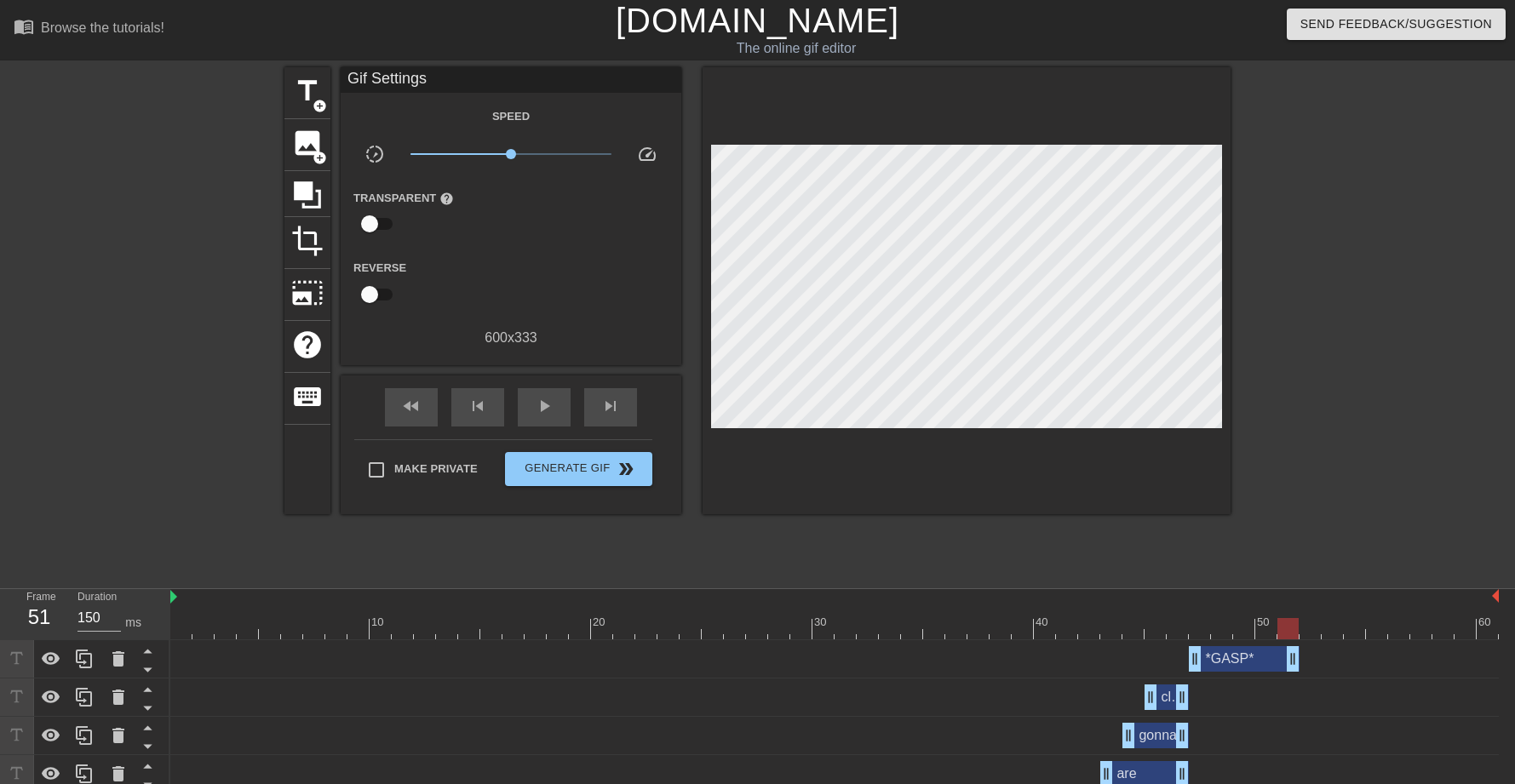 click on "*GASP* drag_handle drag_handle" at bounding box center [835, 659] 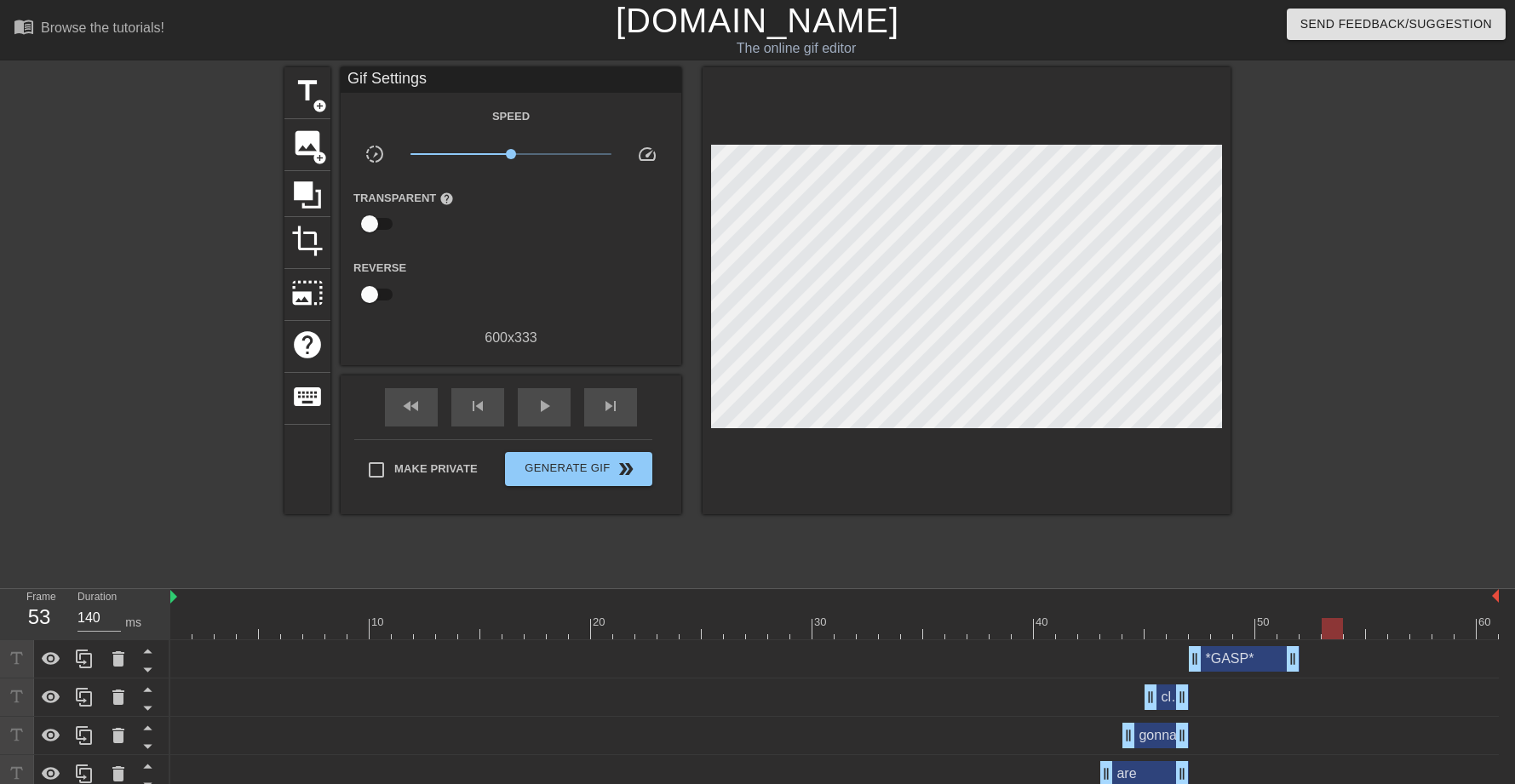 drag, startPoint x: 1292, startPoint y: 627, endPoint x: 1328, endPoint y: 659, distance: 48.16638 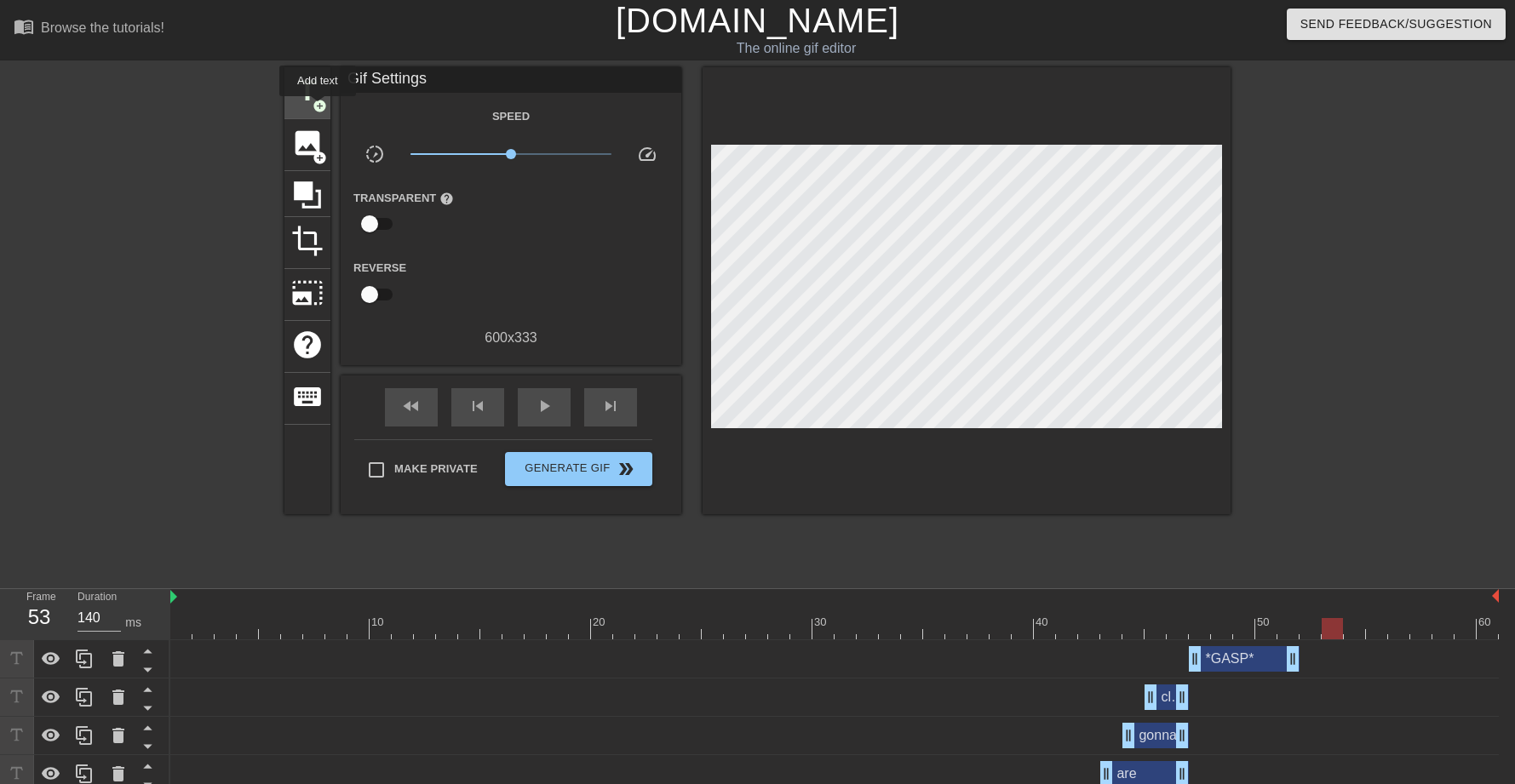 click on "add_circle" at bounding box center [319, 106] 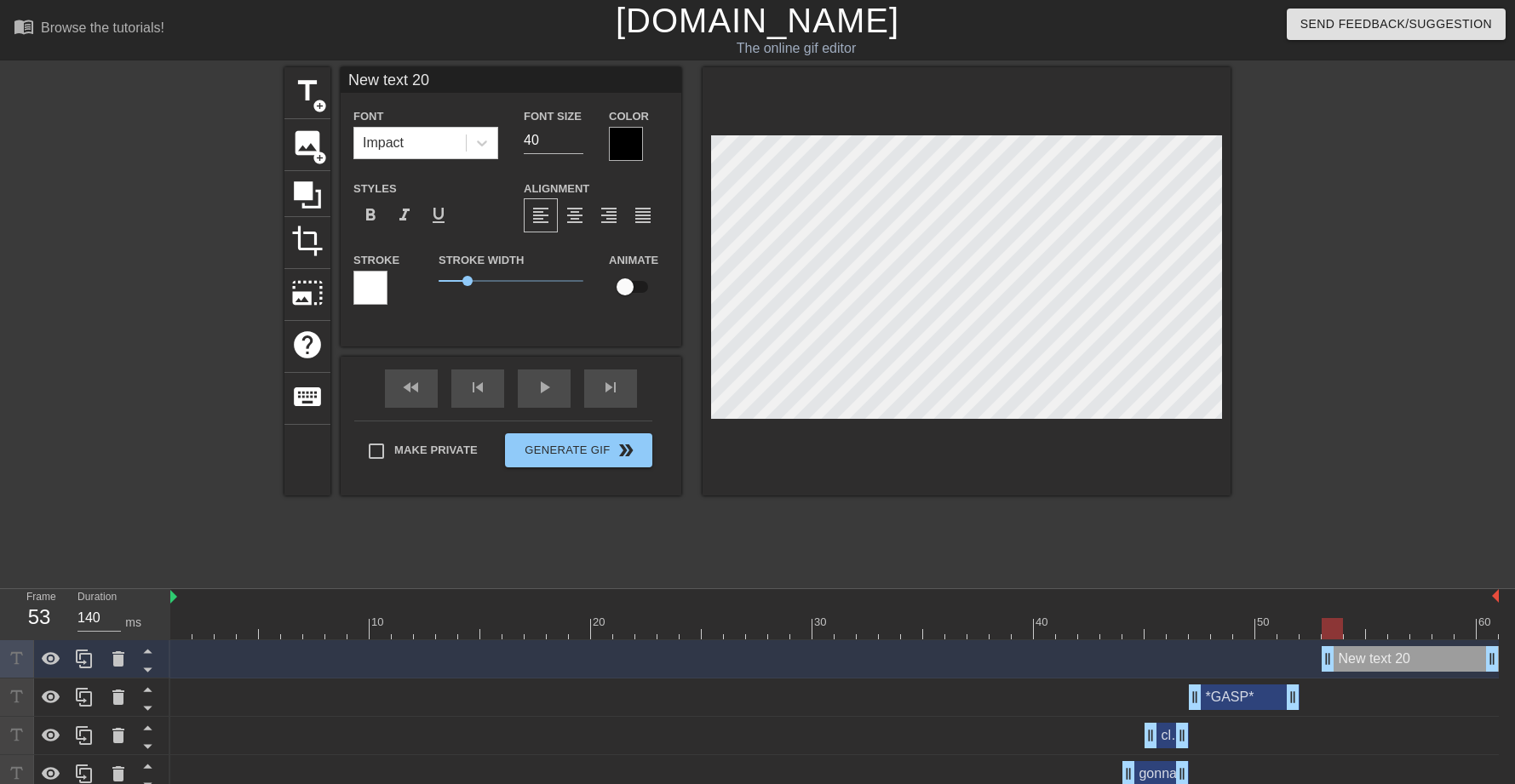drag, startPoint x: 353, startPoint y: 77, endPoint x: 141, endPoint y: 71, distance: 212.08489 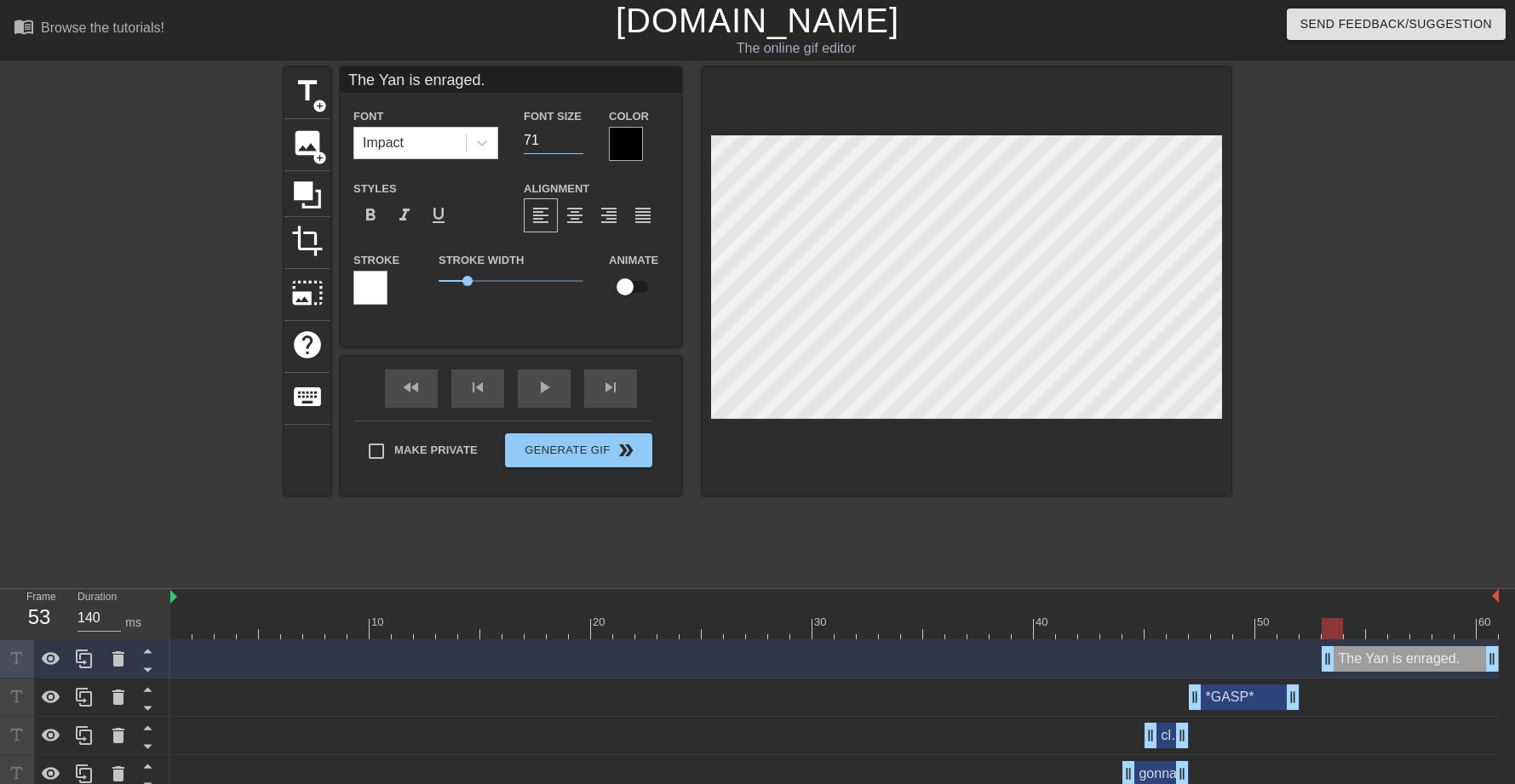 click on "71" at bounding box center [554, 140] 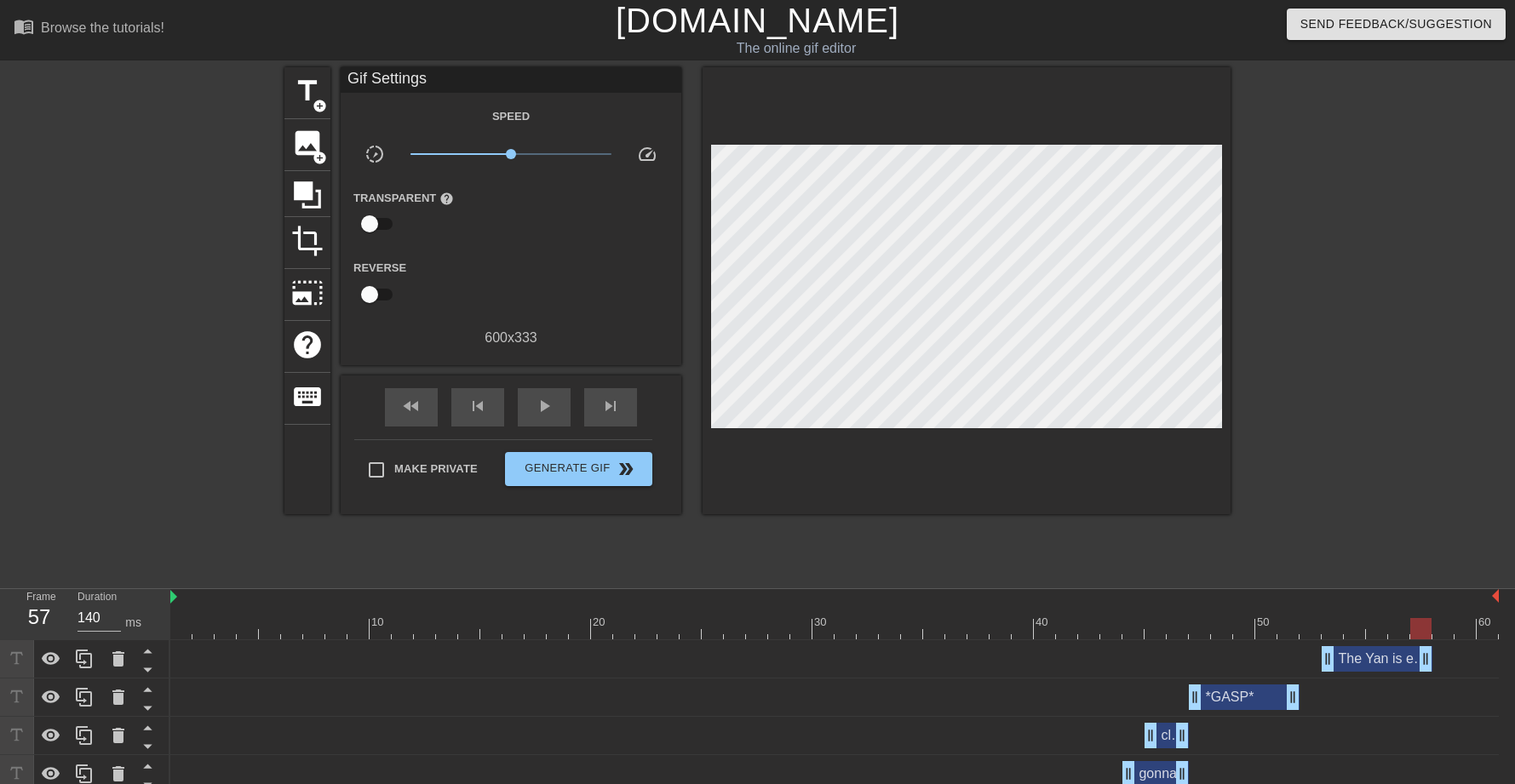 drag, startPoint x: 1498, startPoint y: 671, endPoint x: 1426, endPoint y: 701, distance: 78 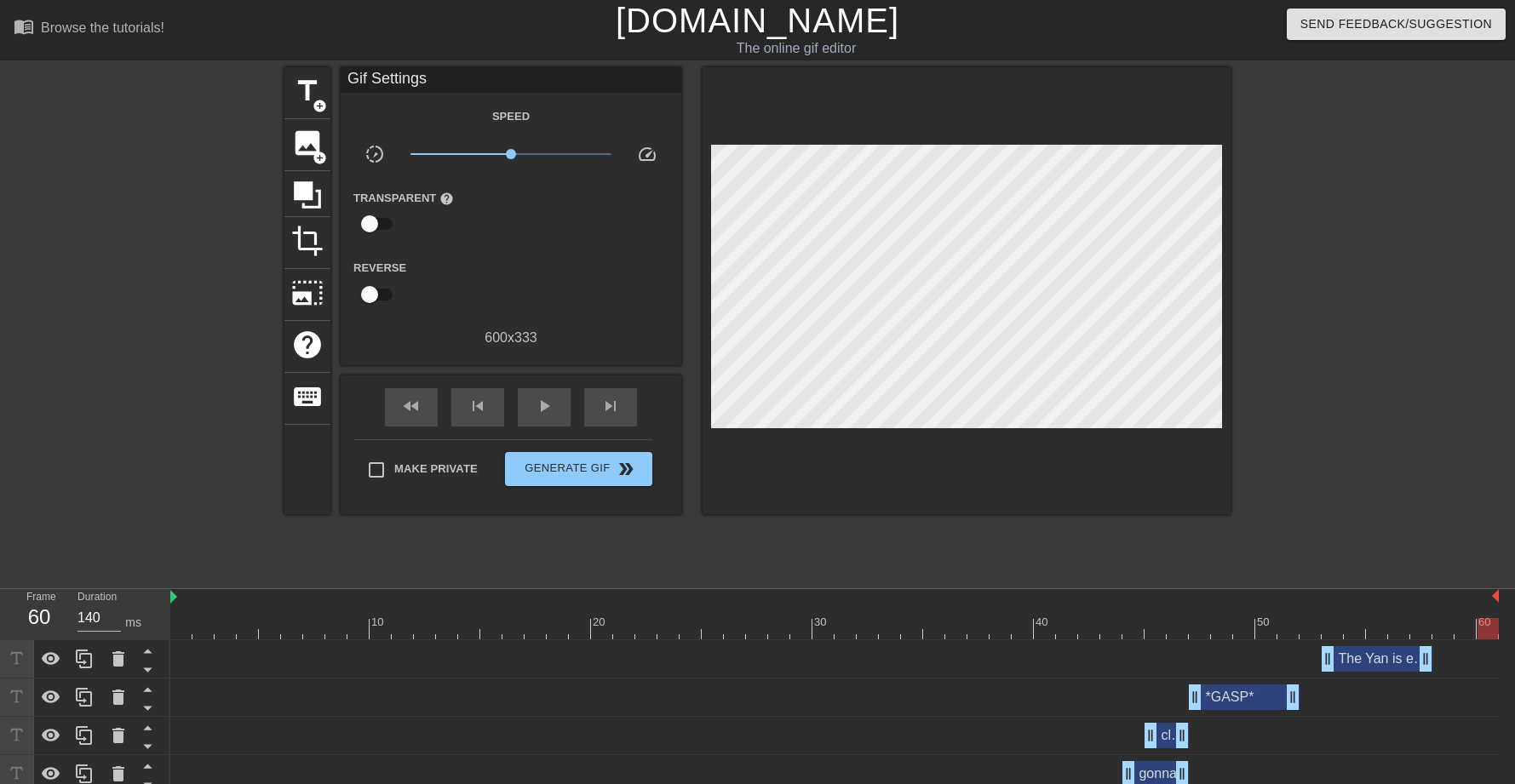 drag, startPoint x: 1422, startPoint y: 629, endPoint x: 1512, endPoint y: 617, distance: 90.79648 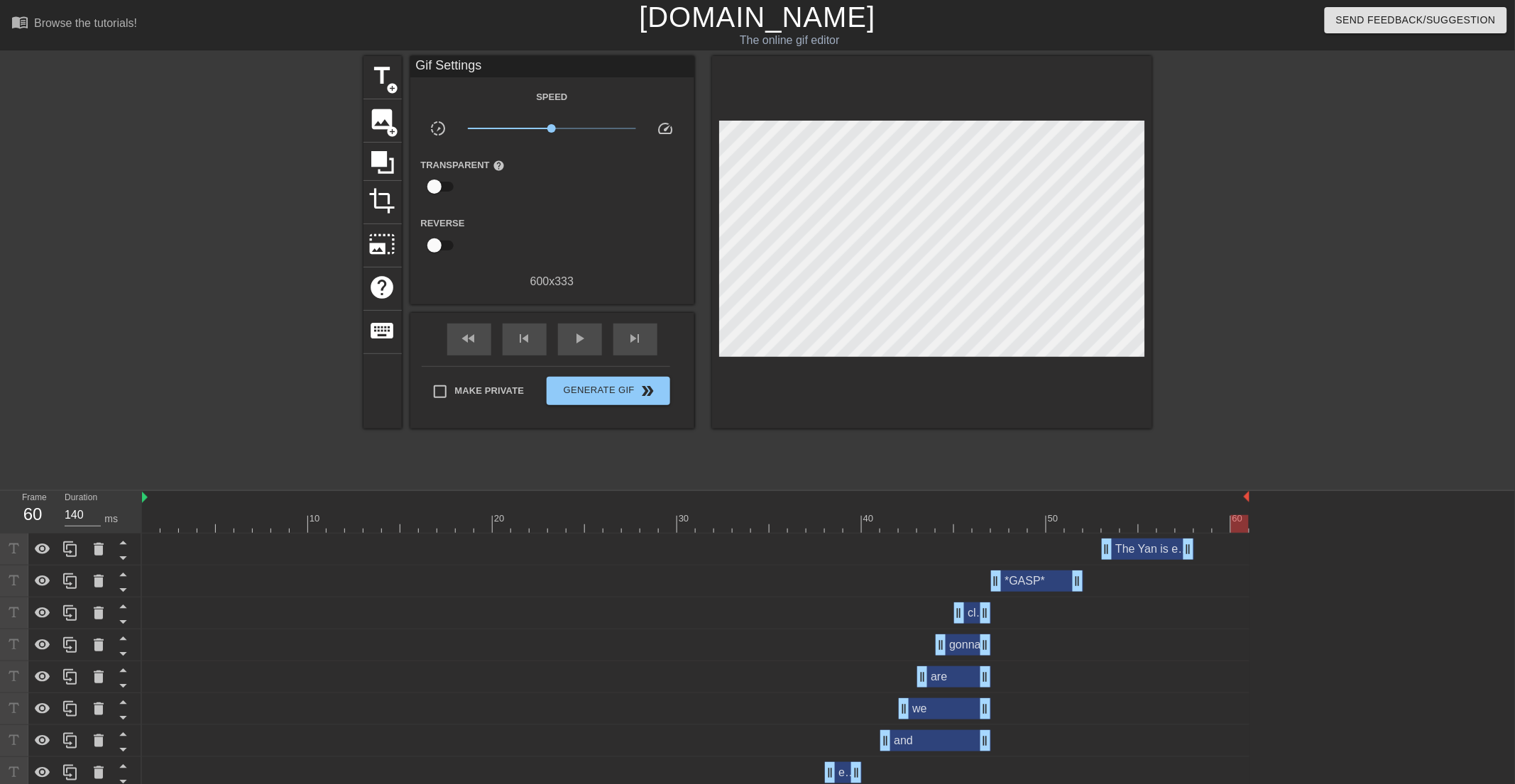 drag, startPoint x: 1240, startPoint y: 525, endPoint x: 1236, endPoint y: 562, distance: 37.21559 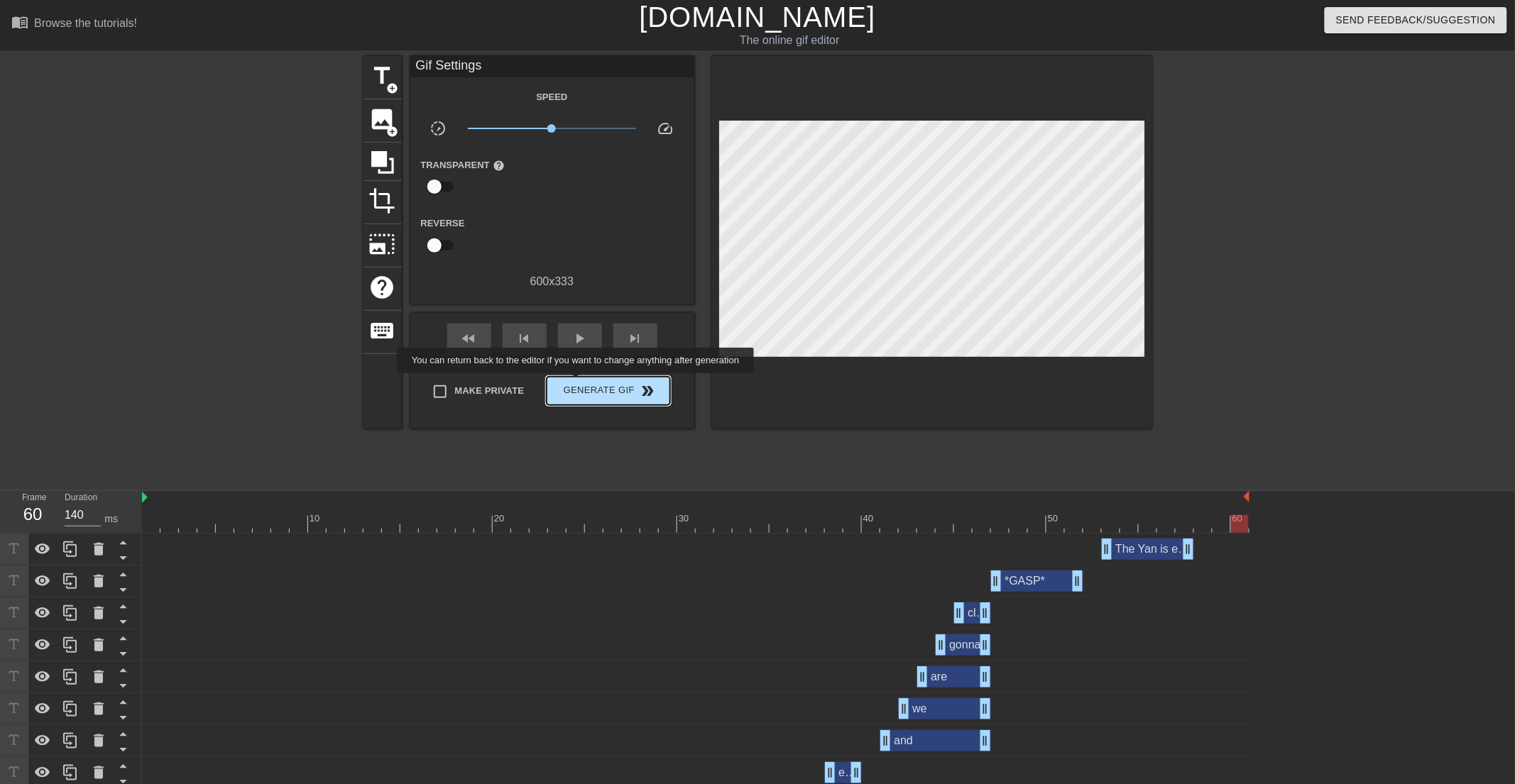 click on "Generate Gif double_arrow" at bounding box center [608, 391] 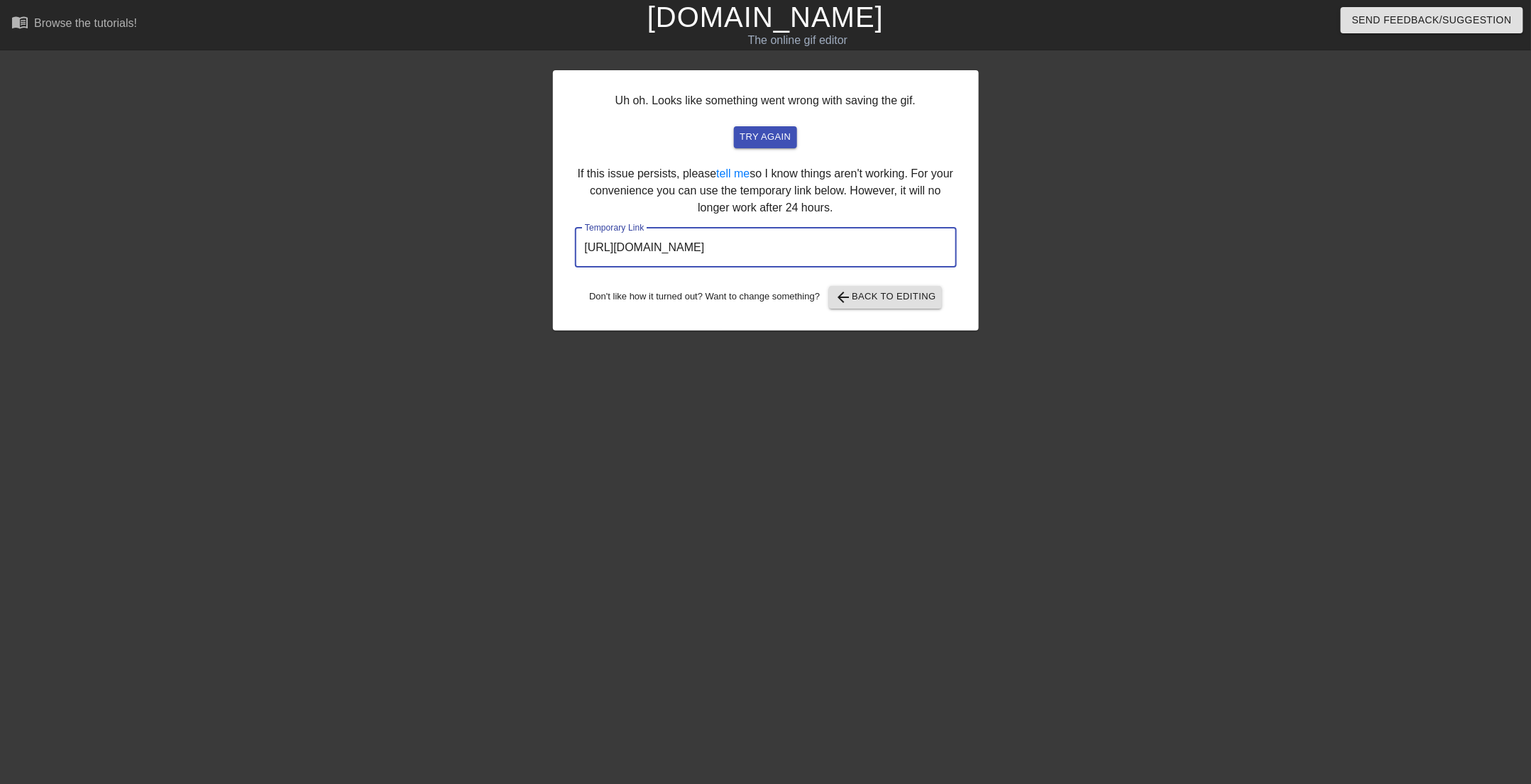drag, startPoint x: 893, startPoint y: 240, endPoint x: 459, endPoint y: 233, distance: 434.05645 